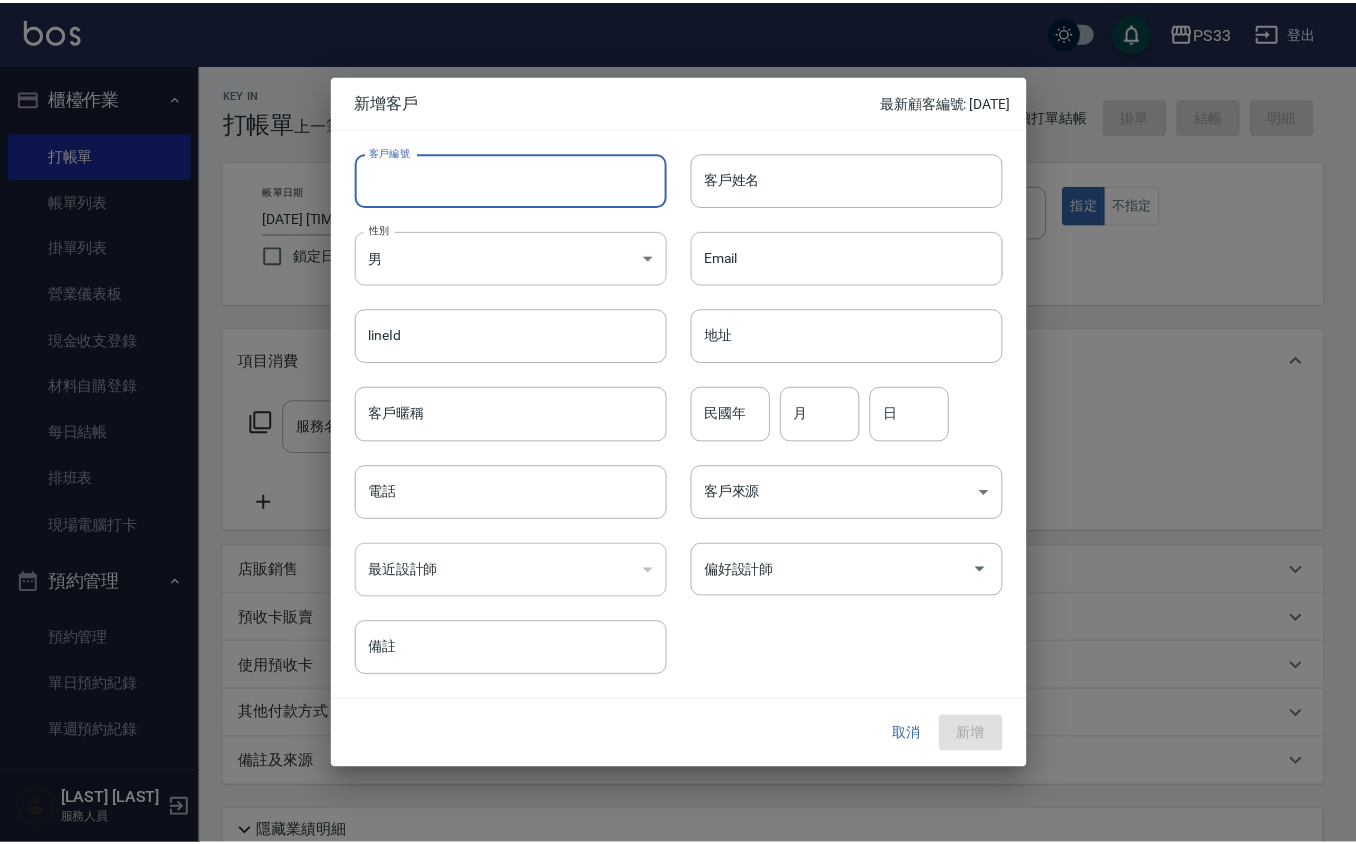 scroll, scrollTop: 0, scrollLeft: 0, axis: both 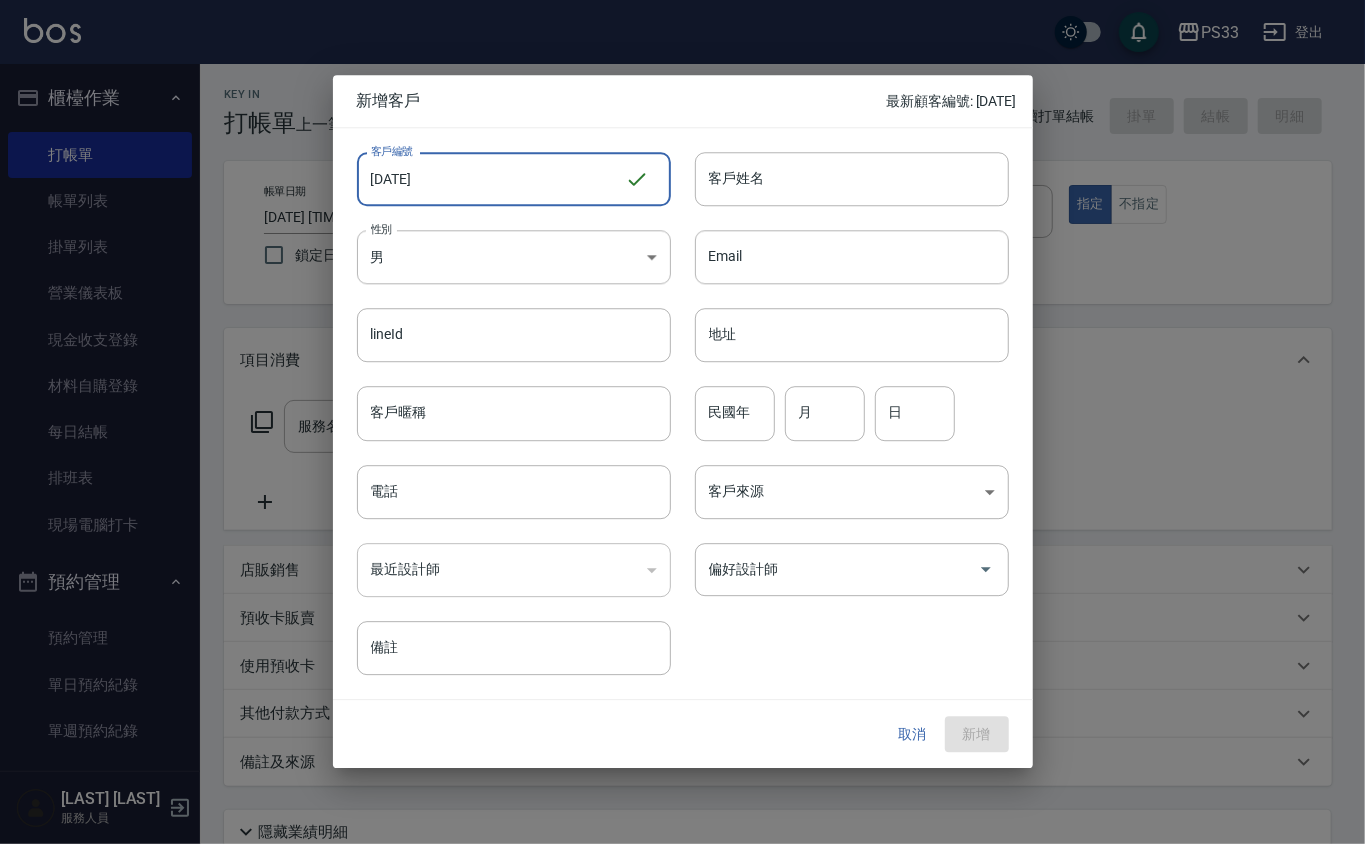 type on "[DATE]" 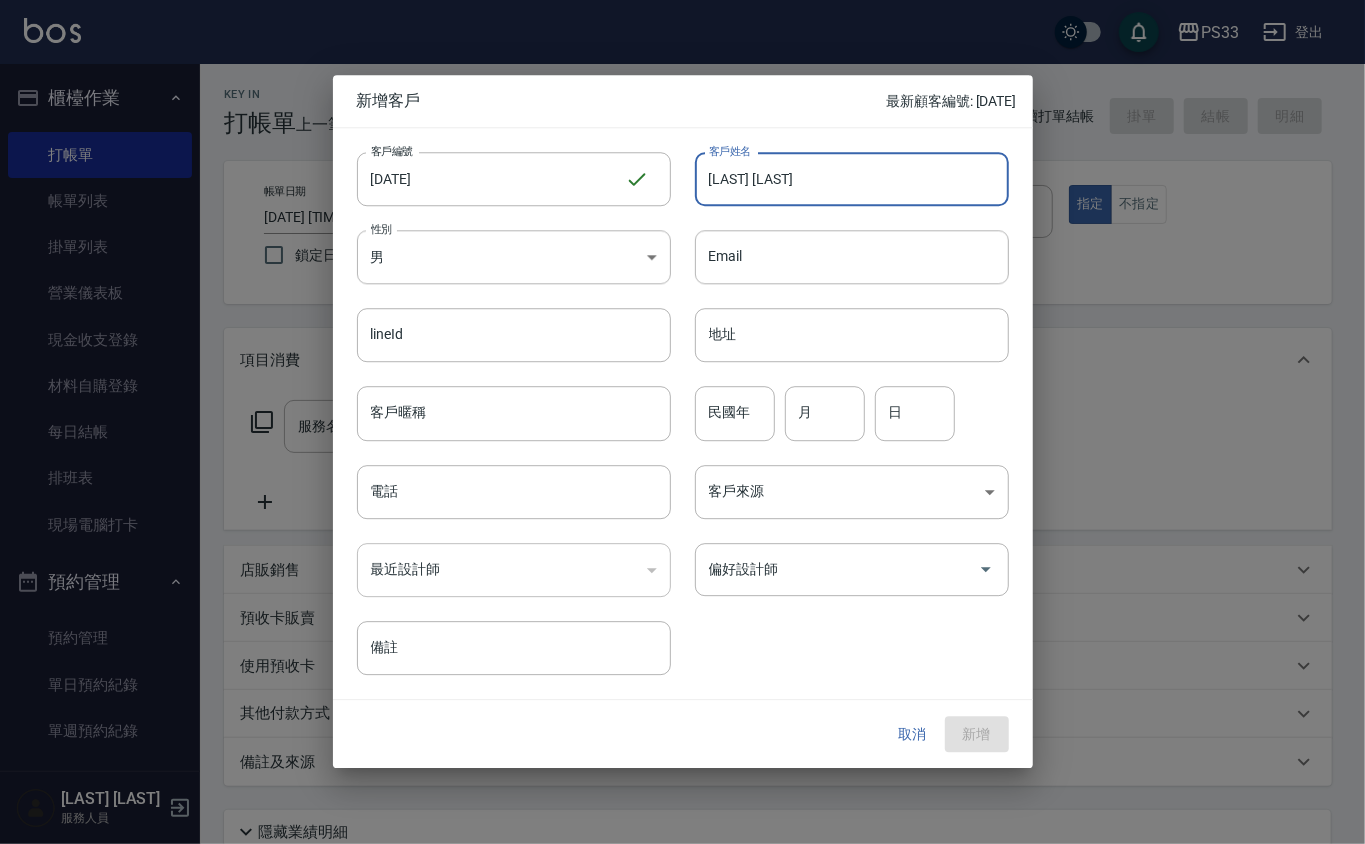 type on "[LAST] [LAST]" 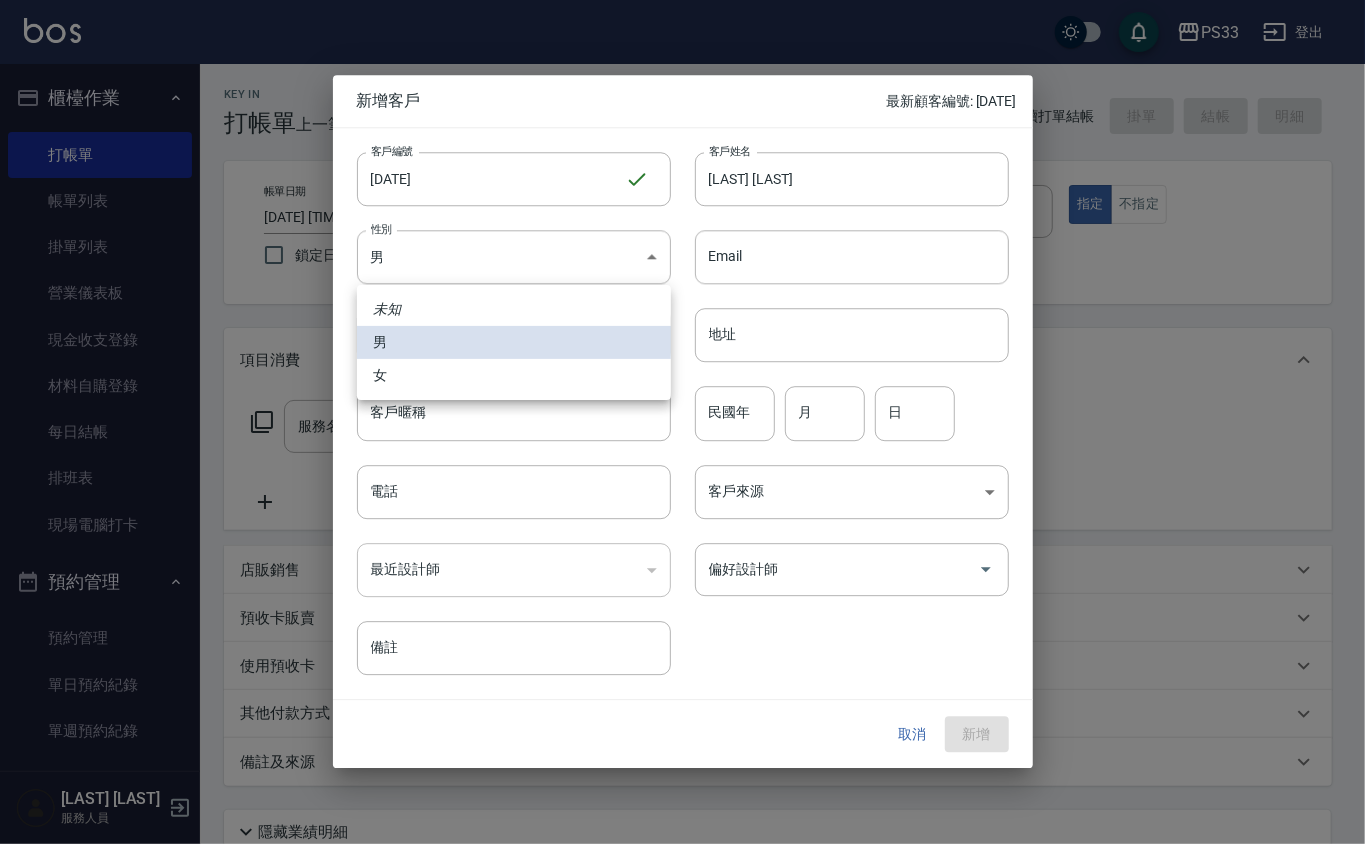 type 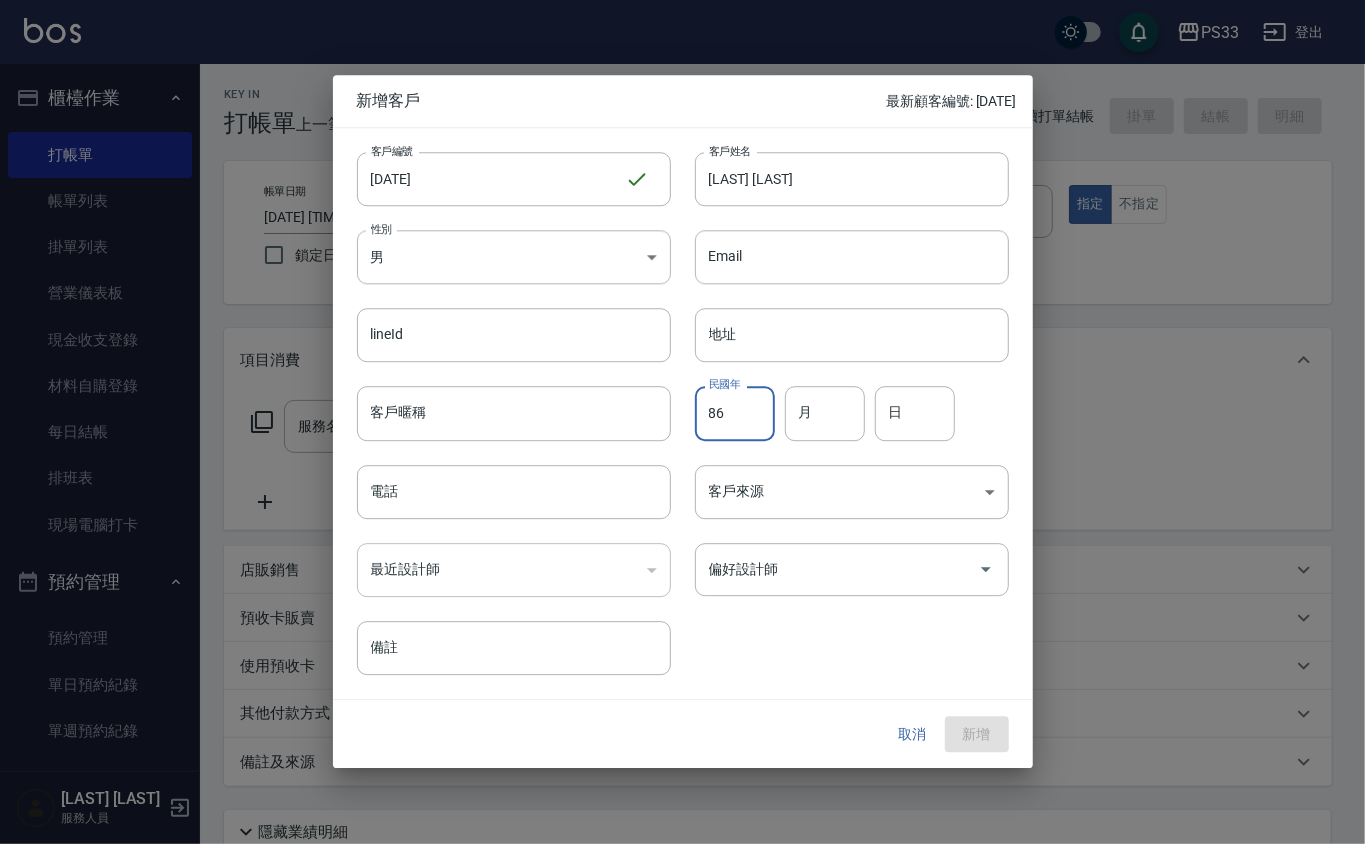 type on "86" 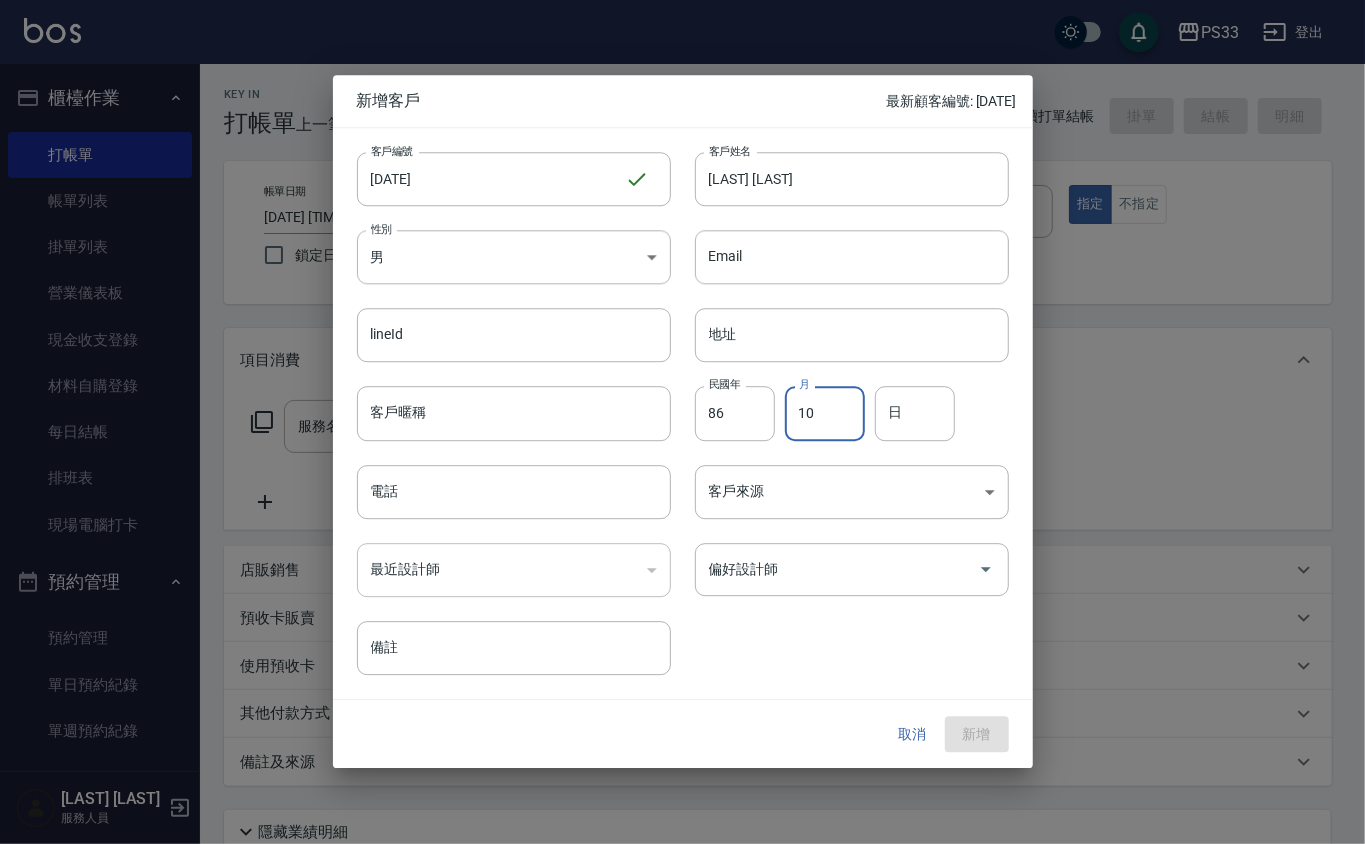 type on "10" 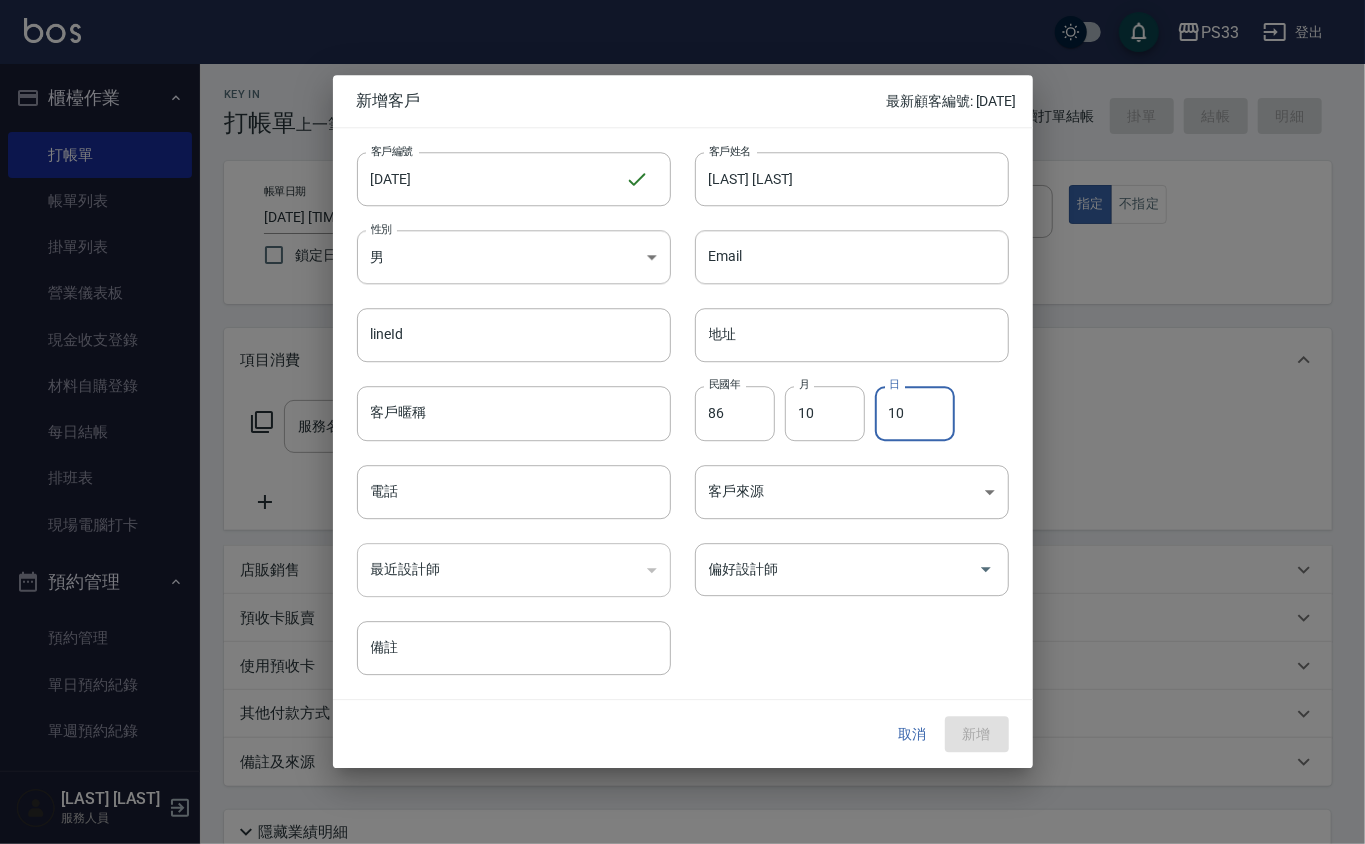 type on "10" 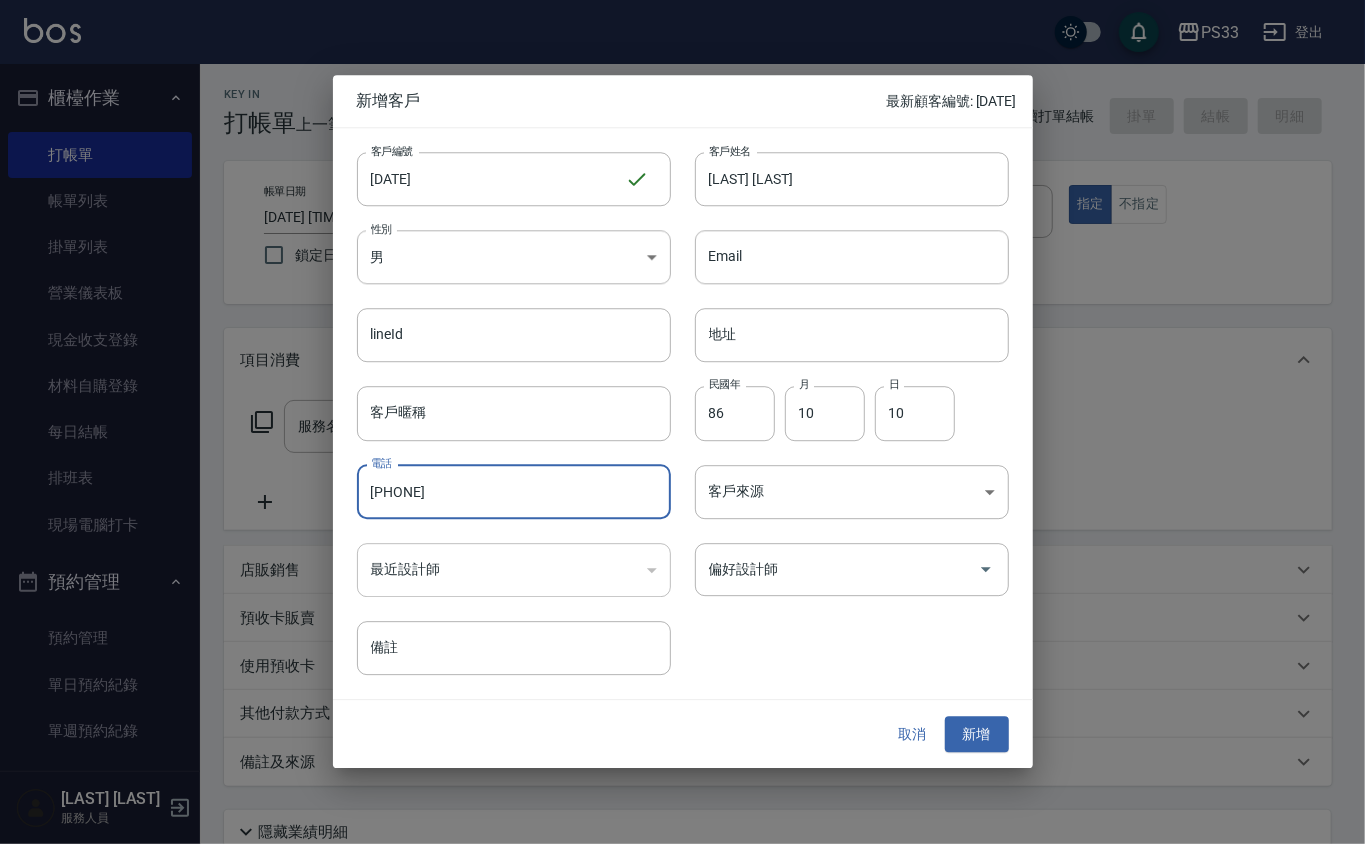 type on "[PHONE]" 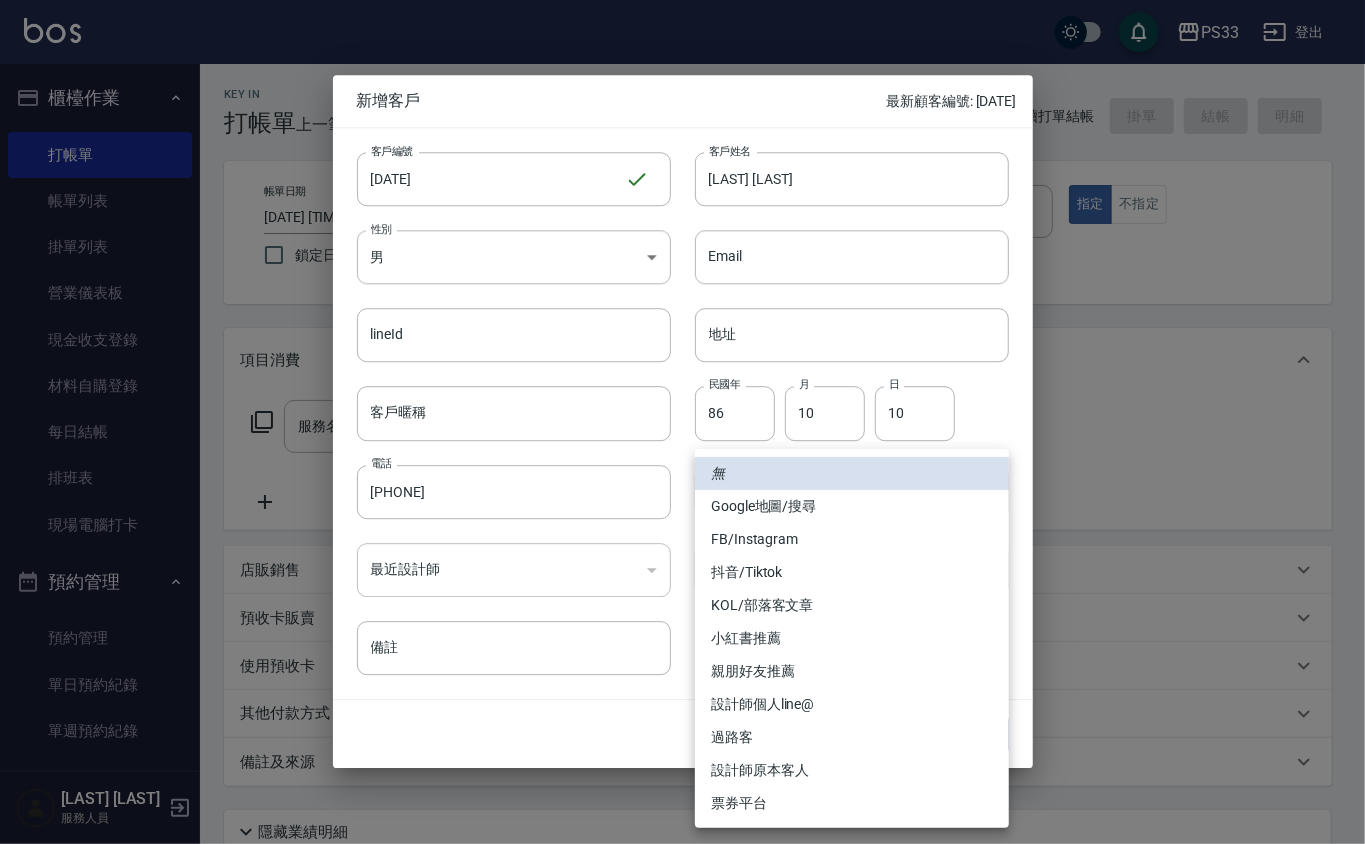 type 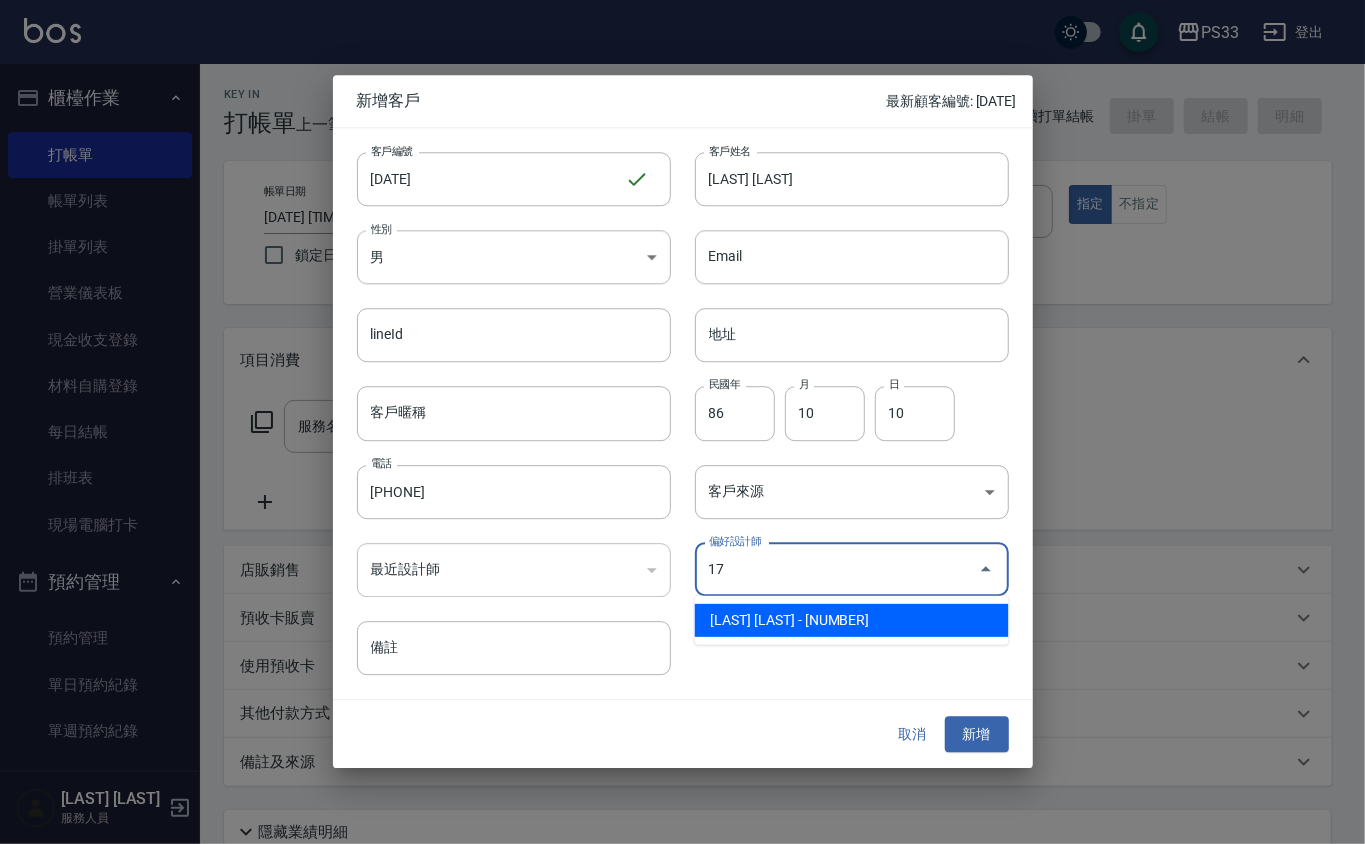 type on "[LAST] [LAST]" 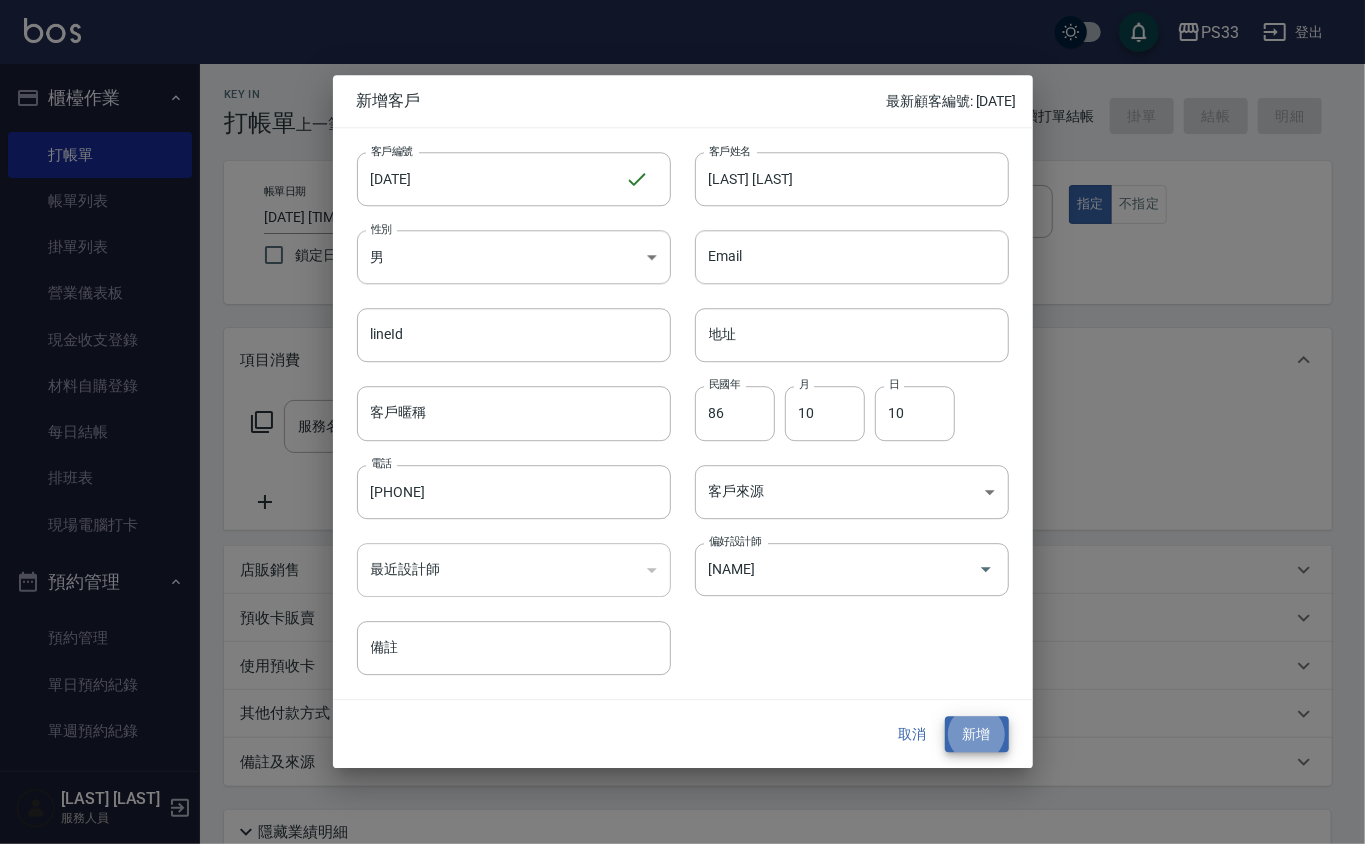 type 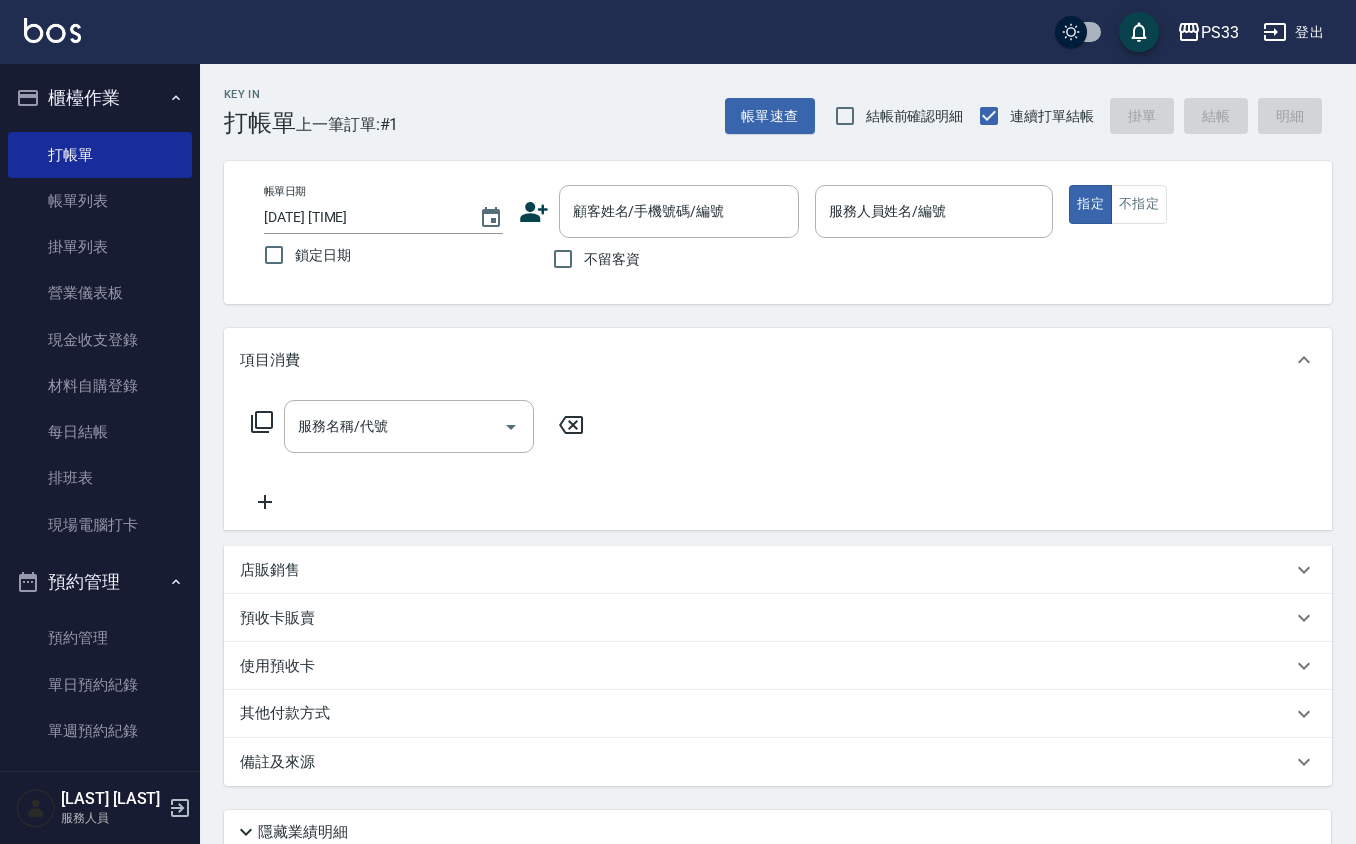 click 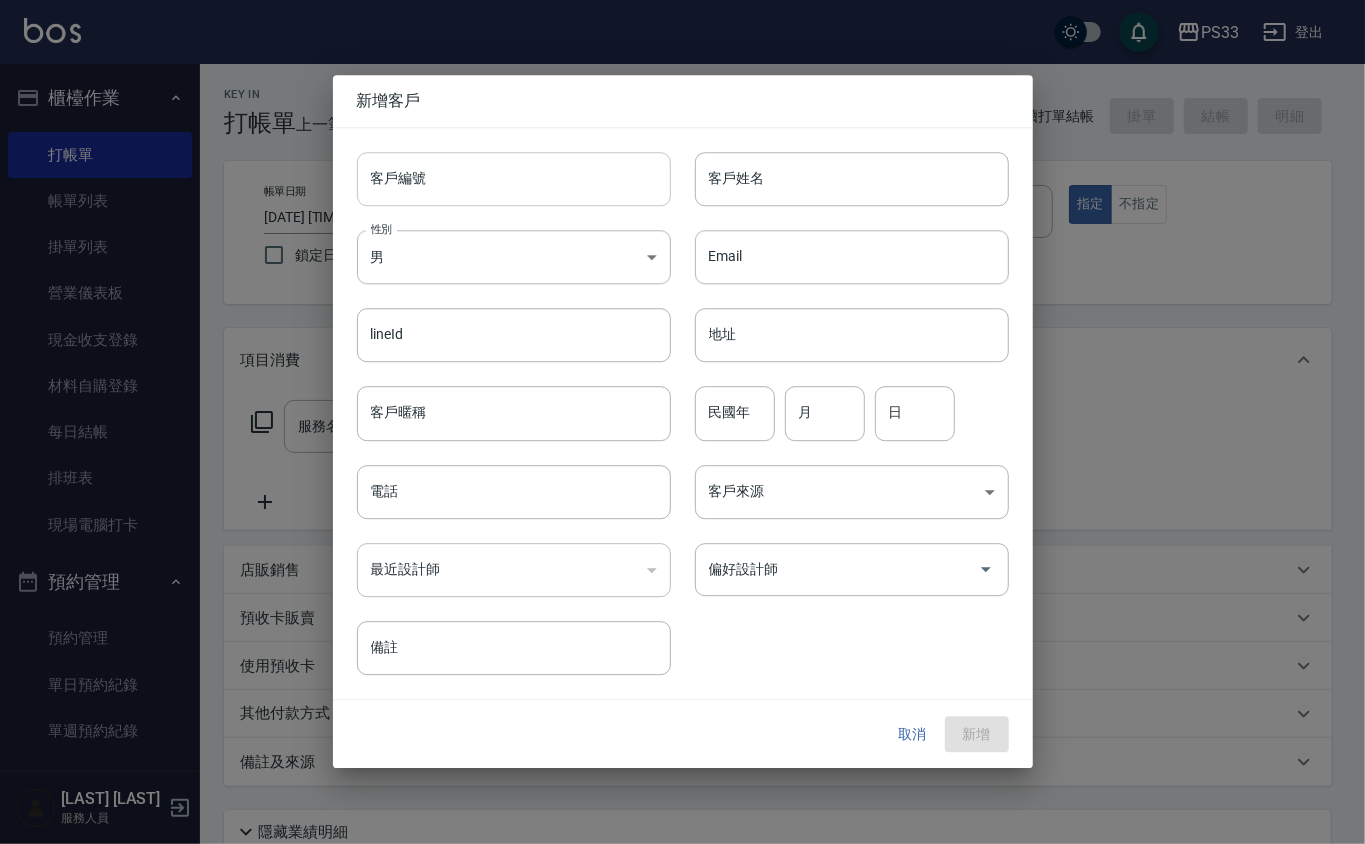 drag, startPoint x: 540, startPoint y: 212, endPoint x: 534, endPoint y: 182, distance: 30.594116 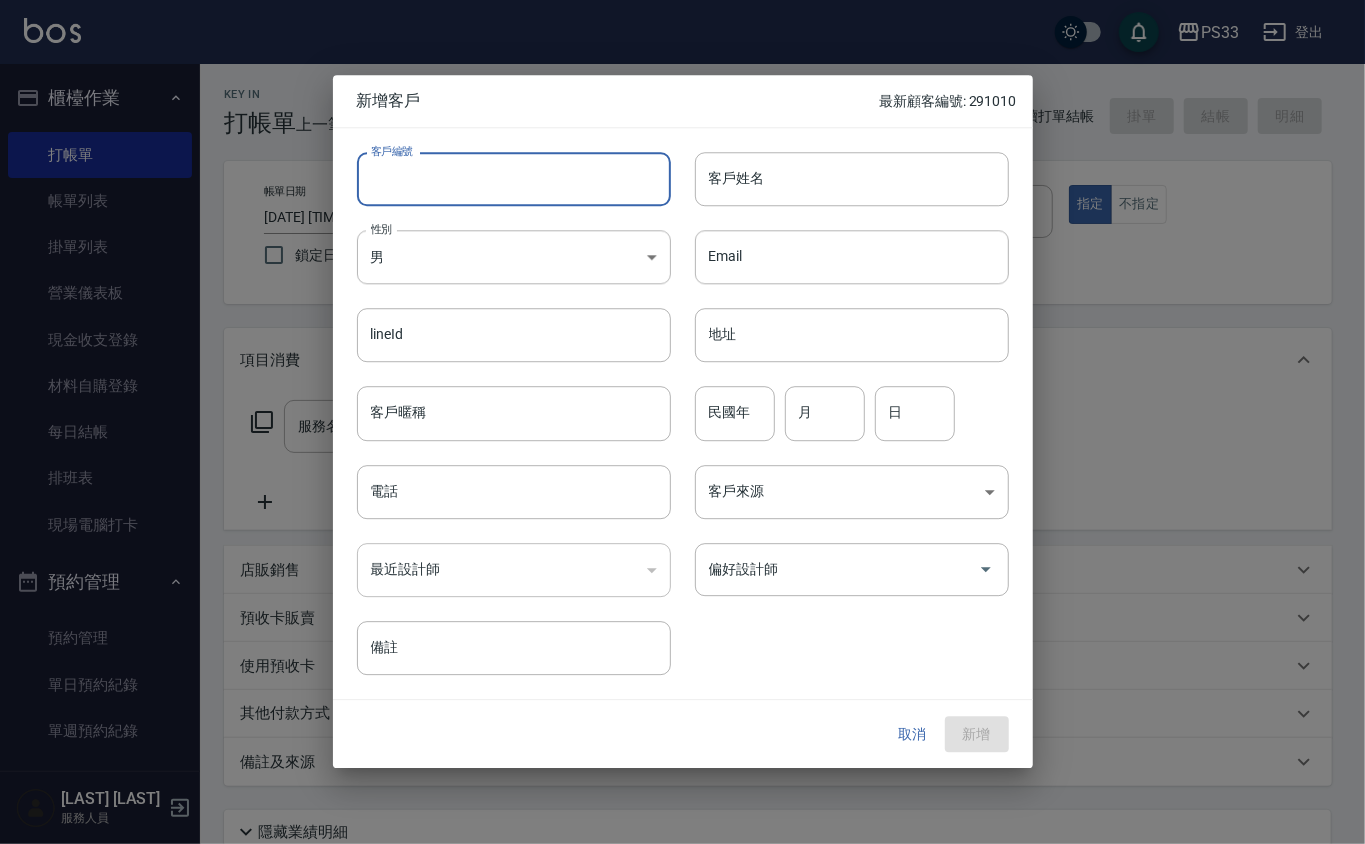 click on "客戶編號" at bounding box center [514, 179] 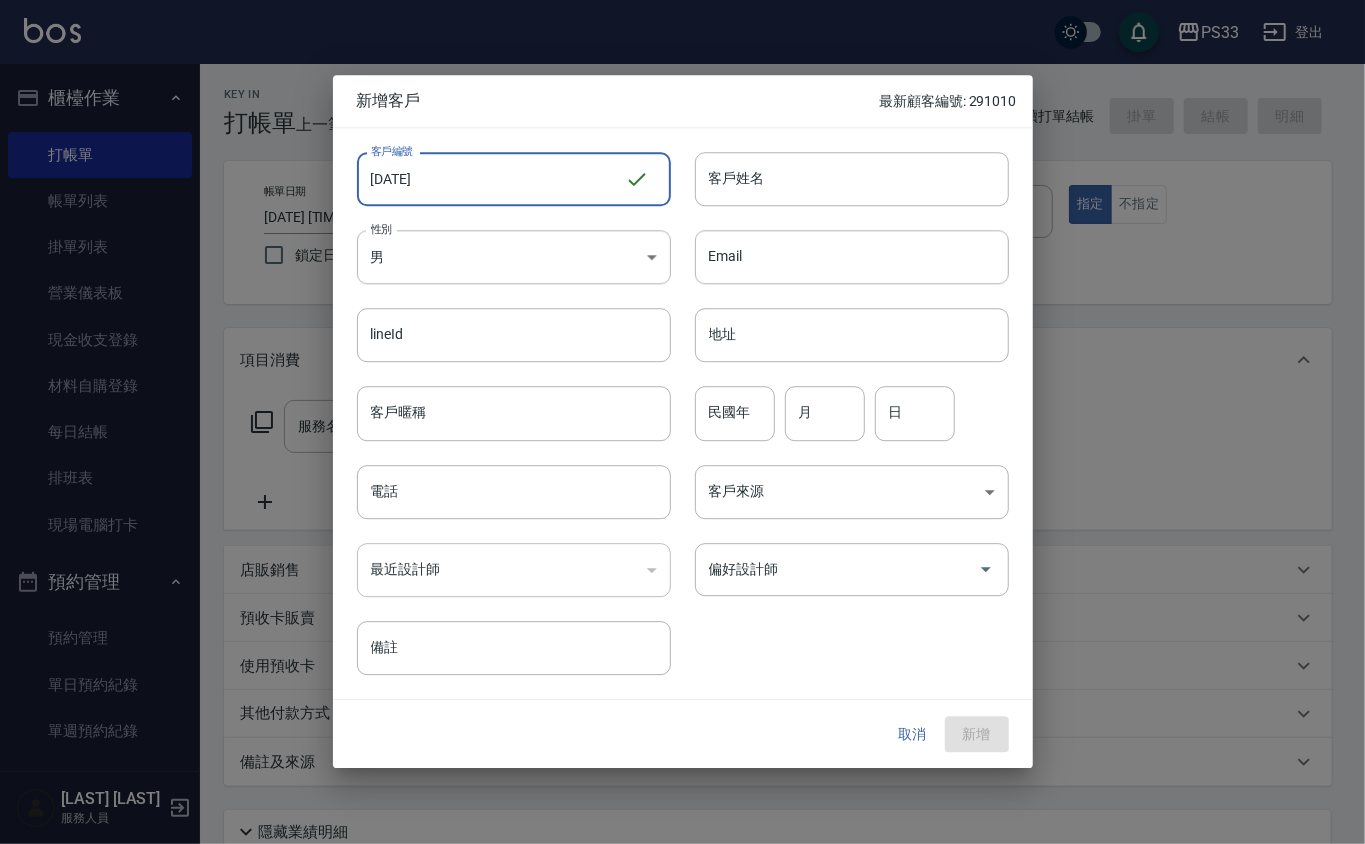 type on "171124" 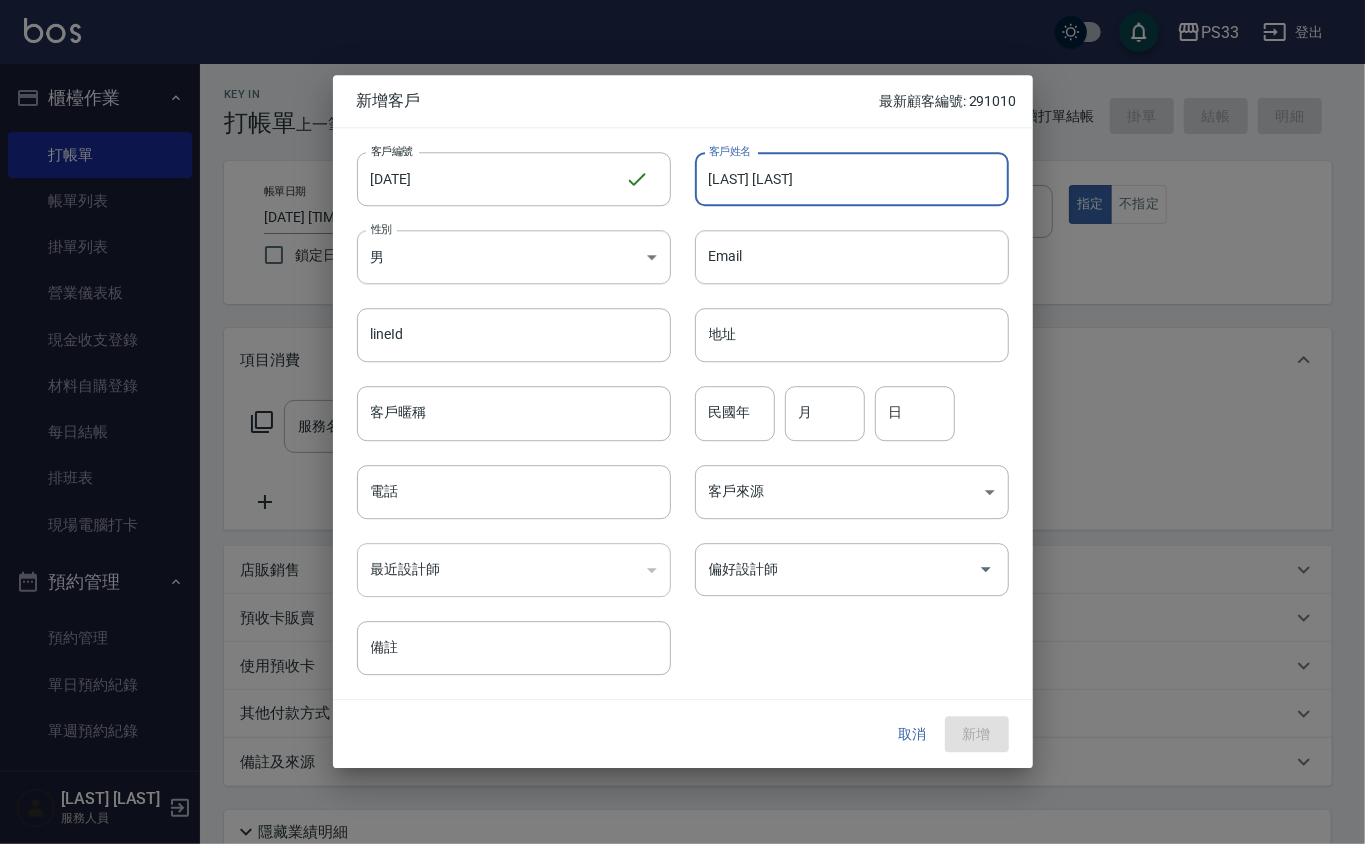 type on "[LAST] [LAST]" 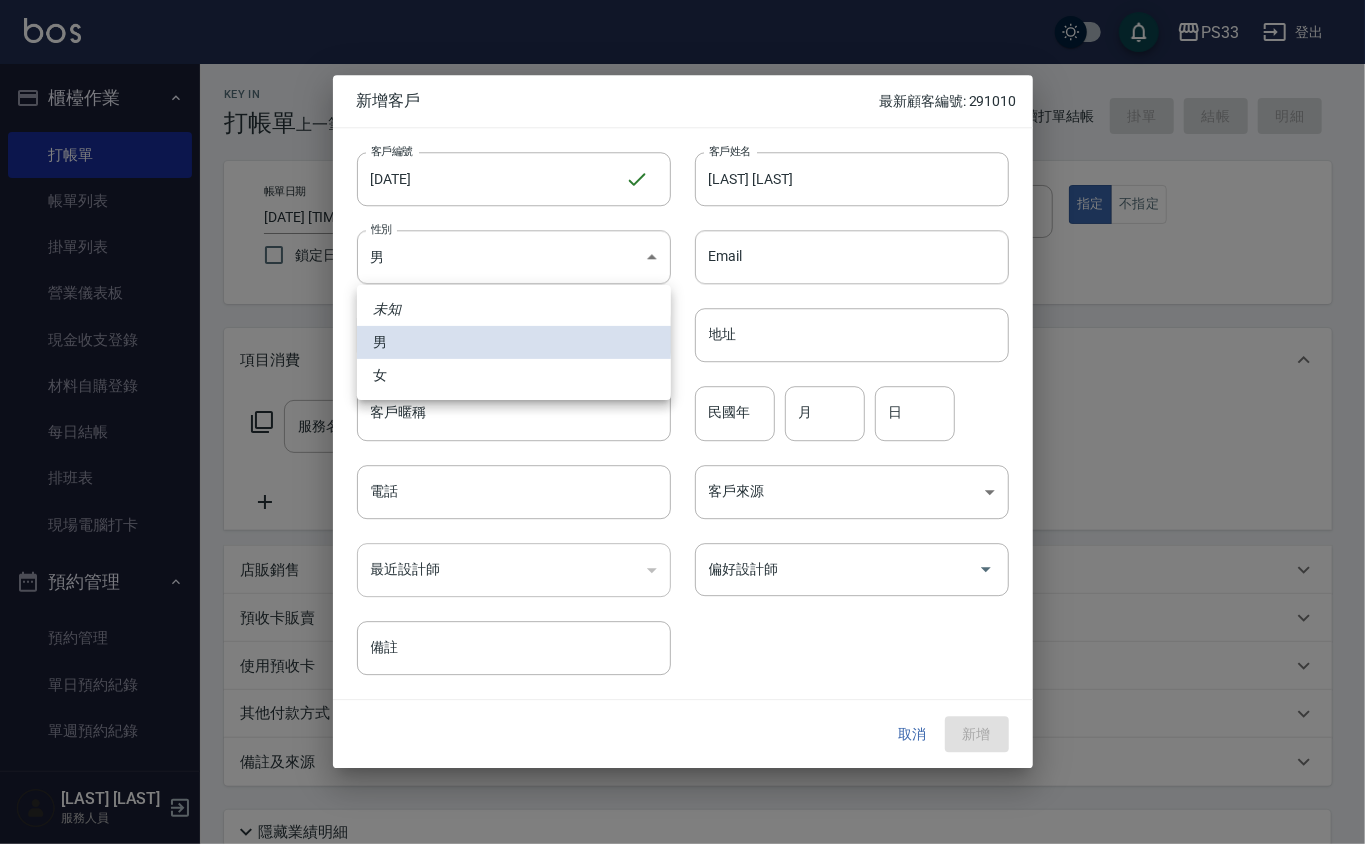 type 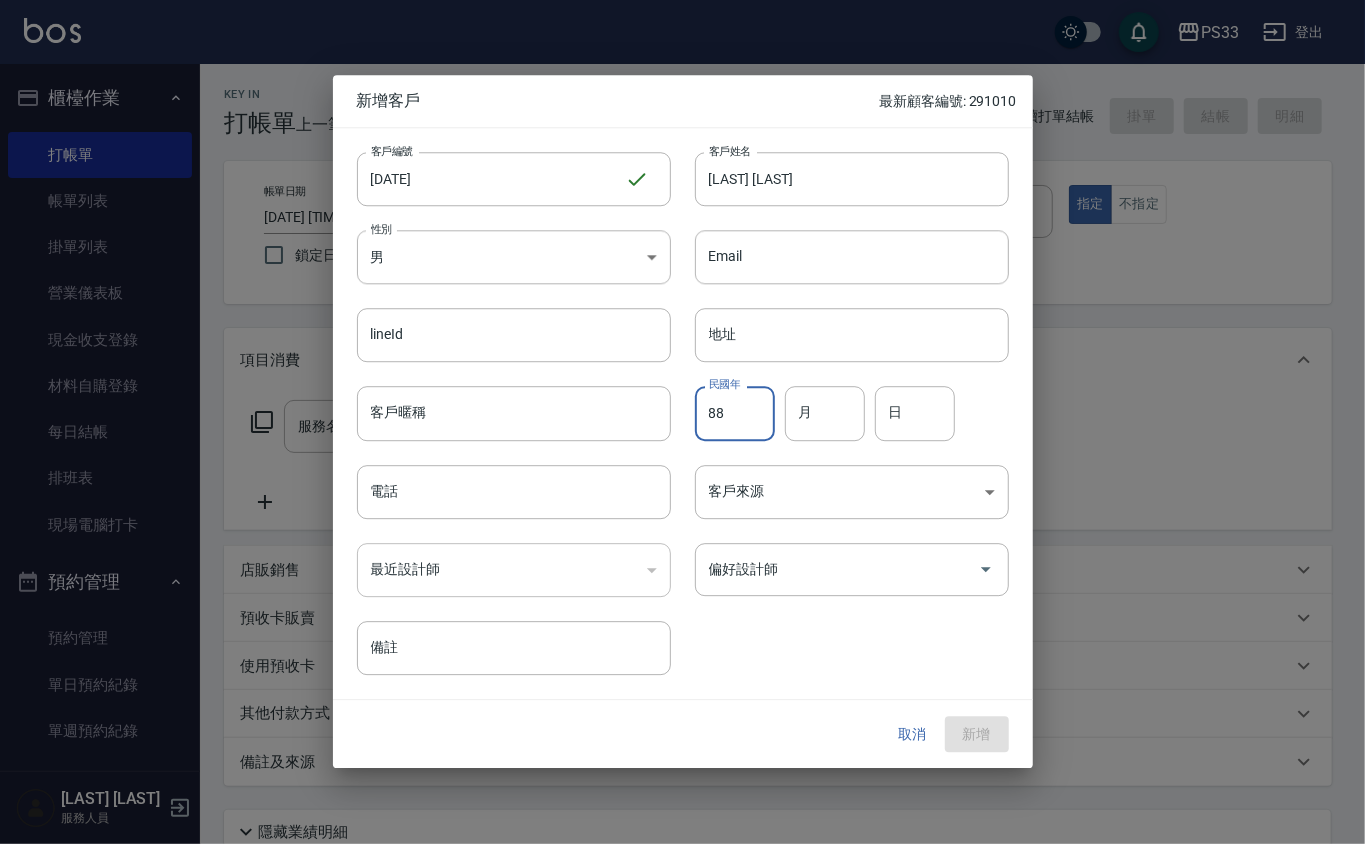 type on "88" 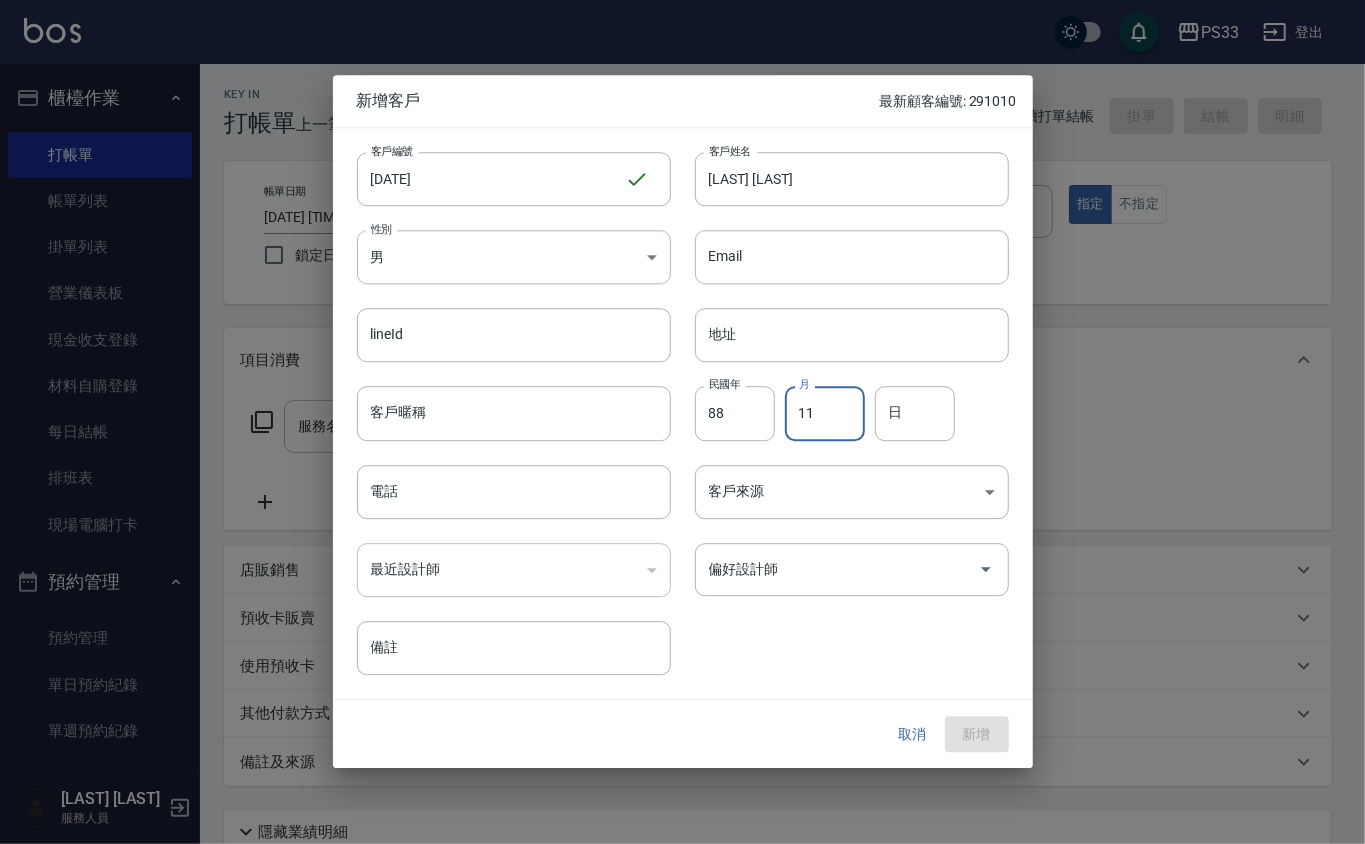 type on "11" 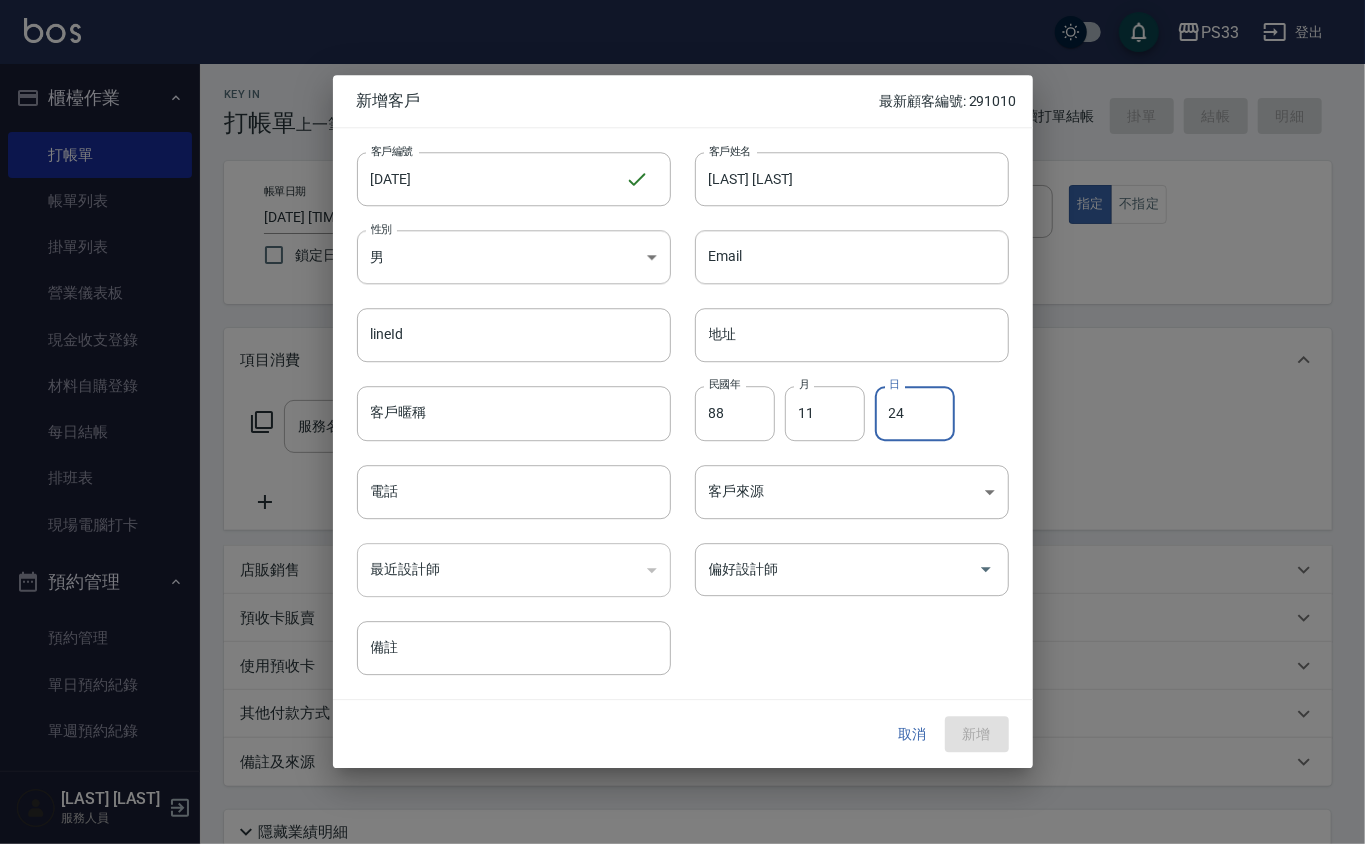 type on "24" 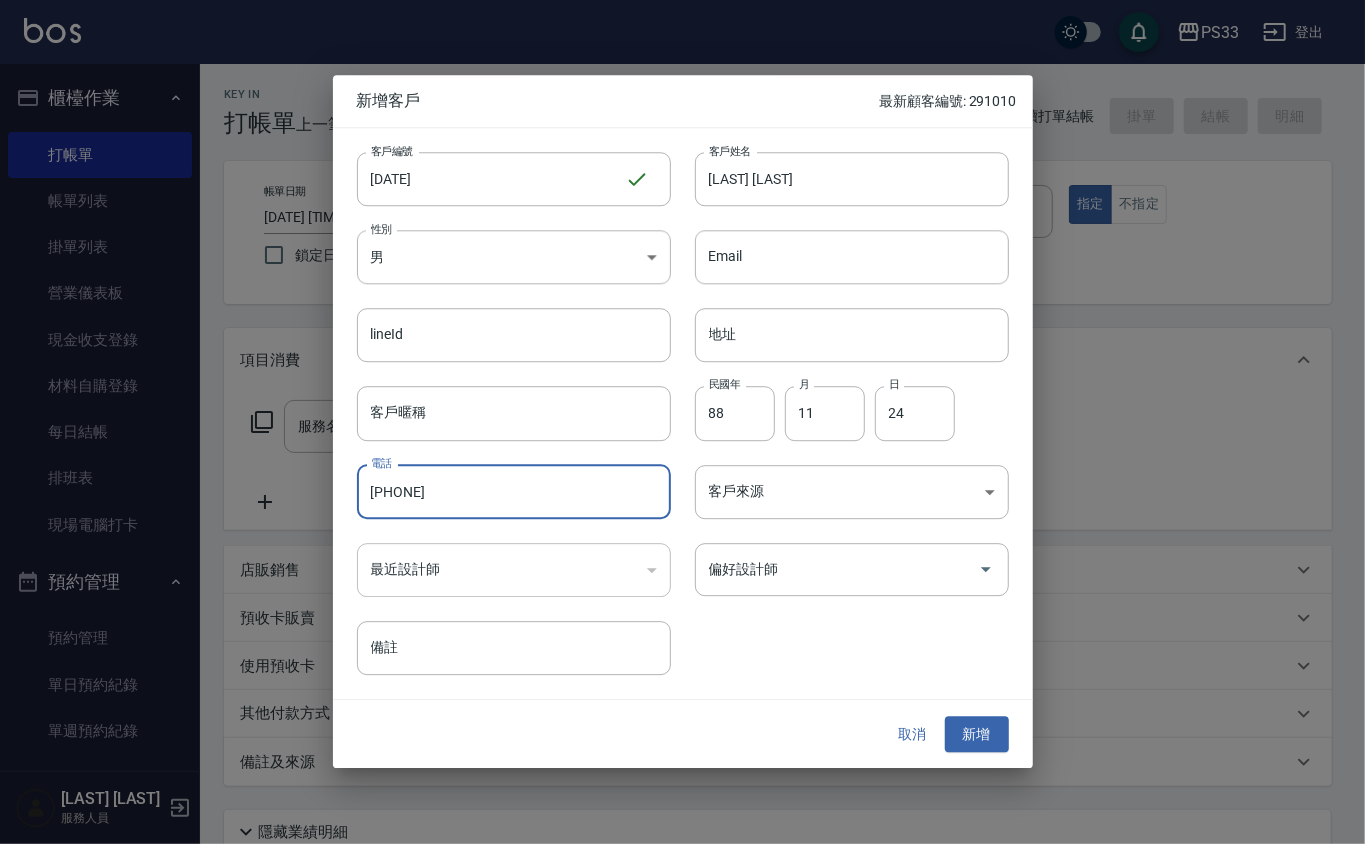 type on "[PHONE]" 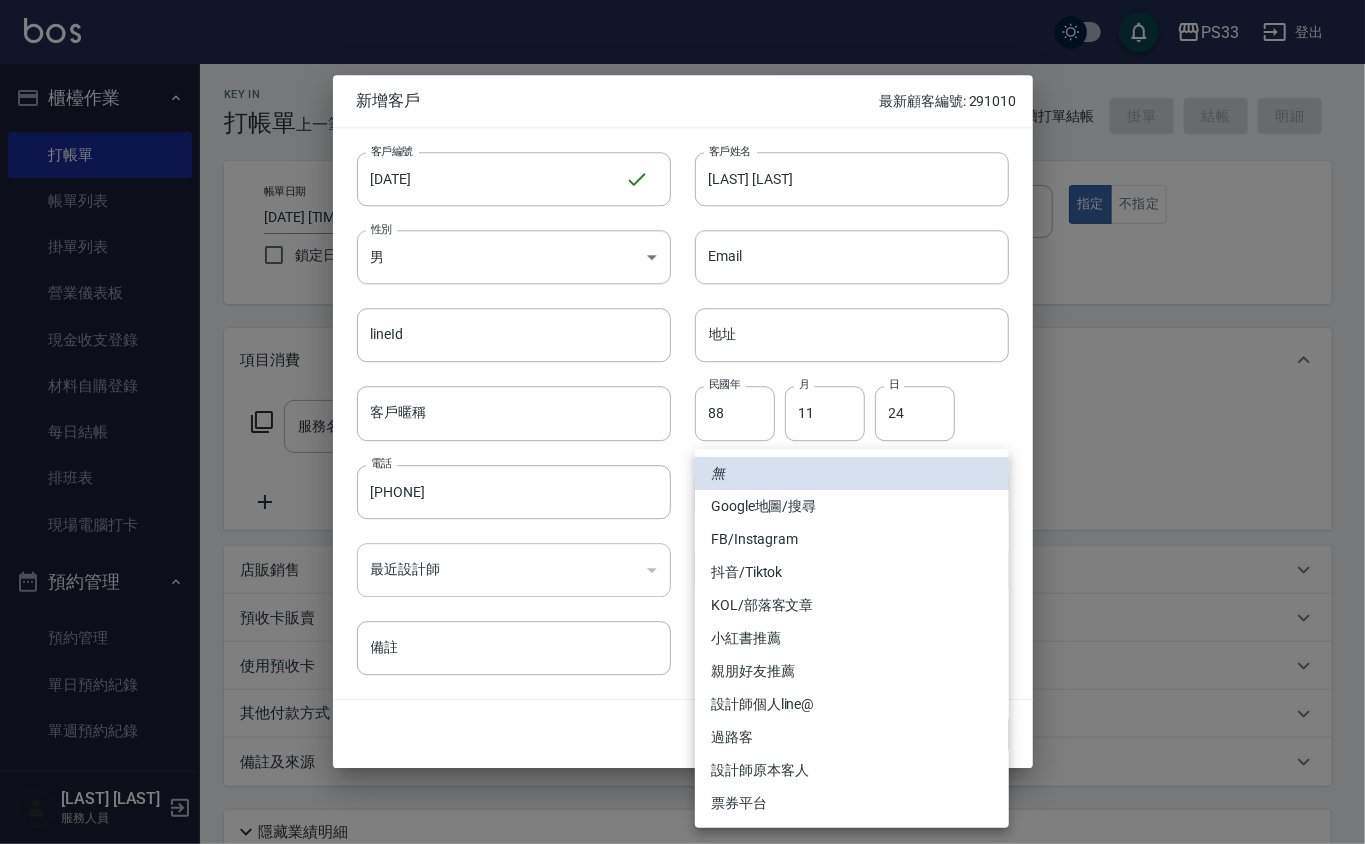 type 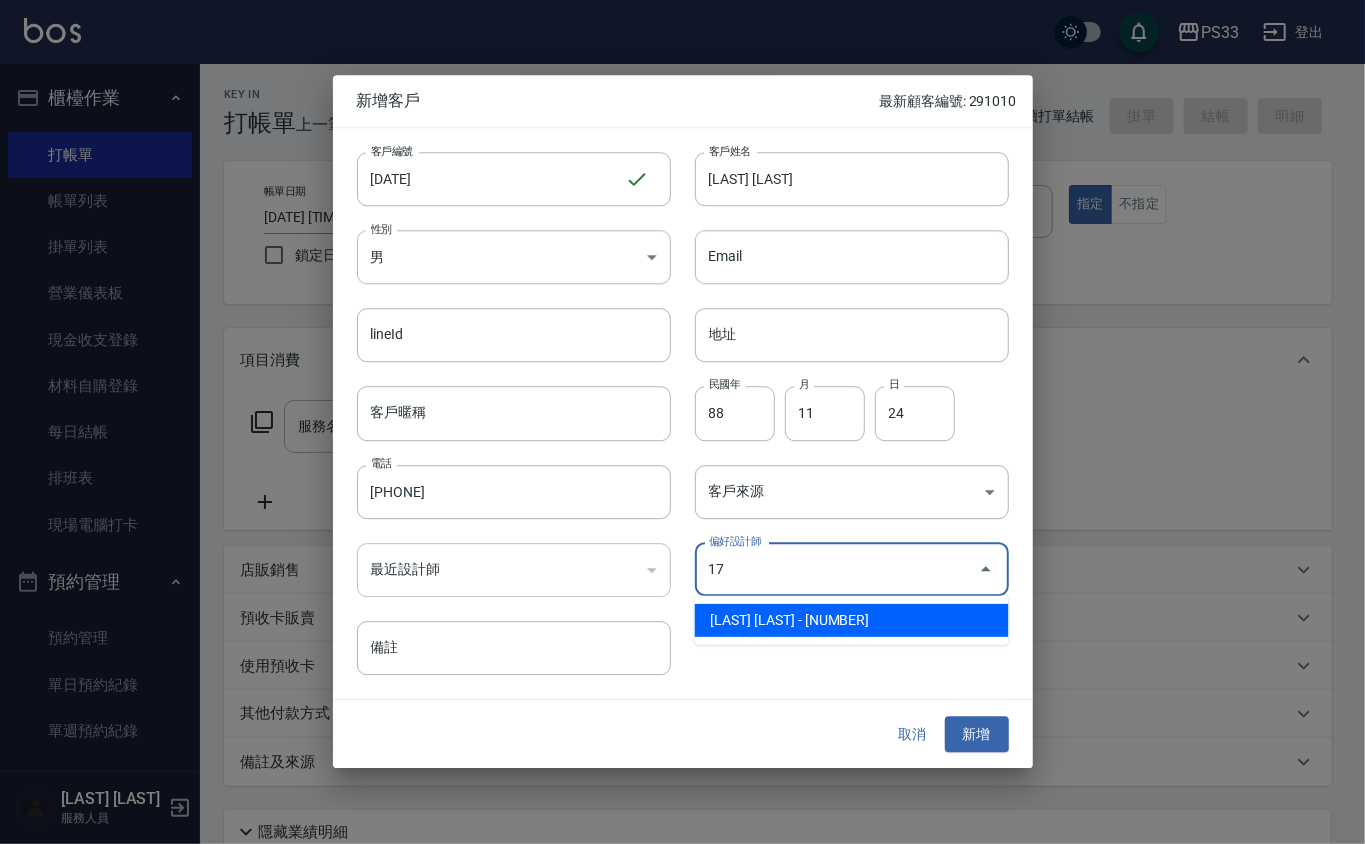 type on "[LAST] [LAST]" 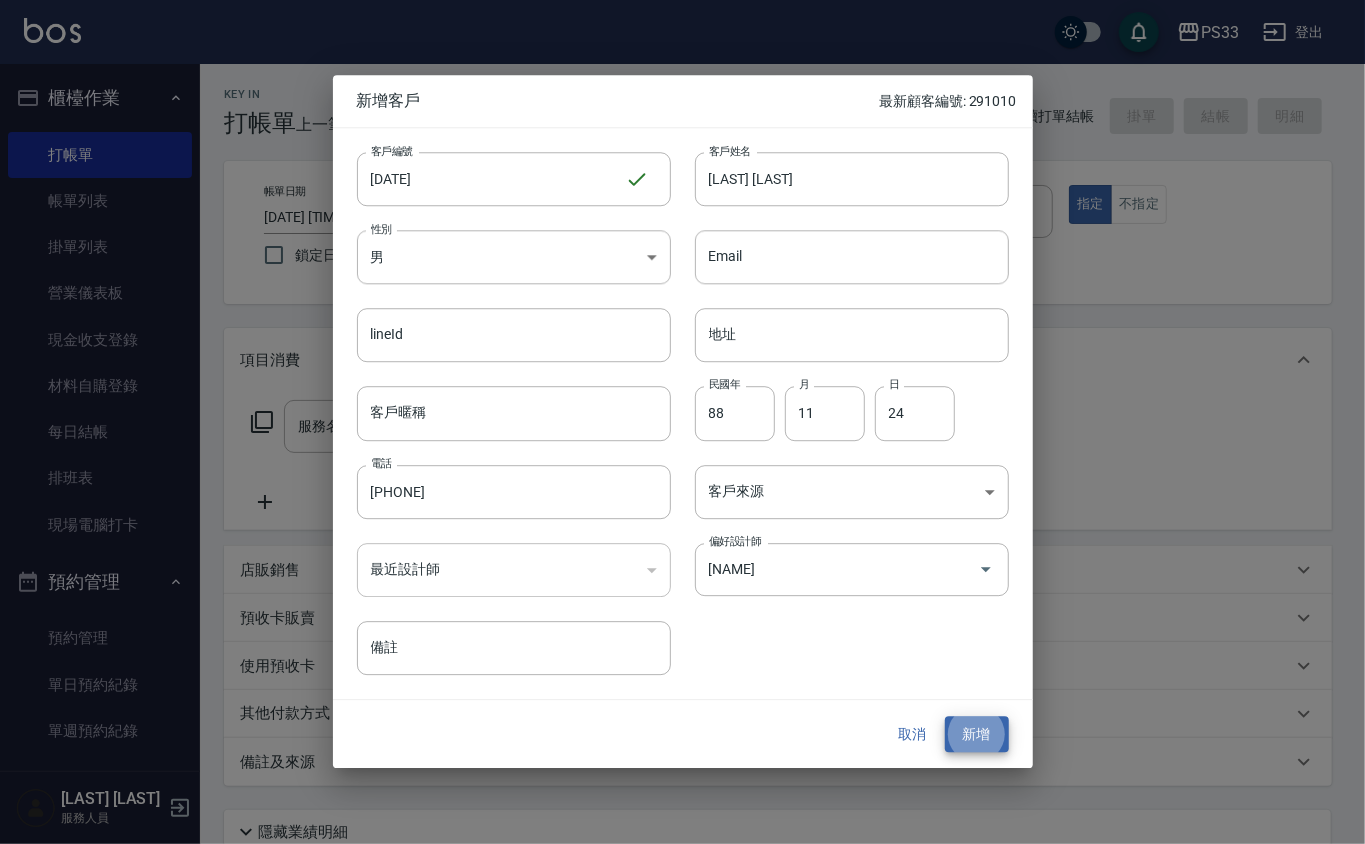 type 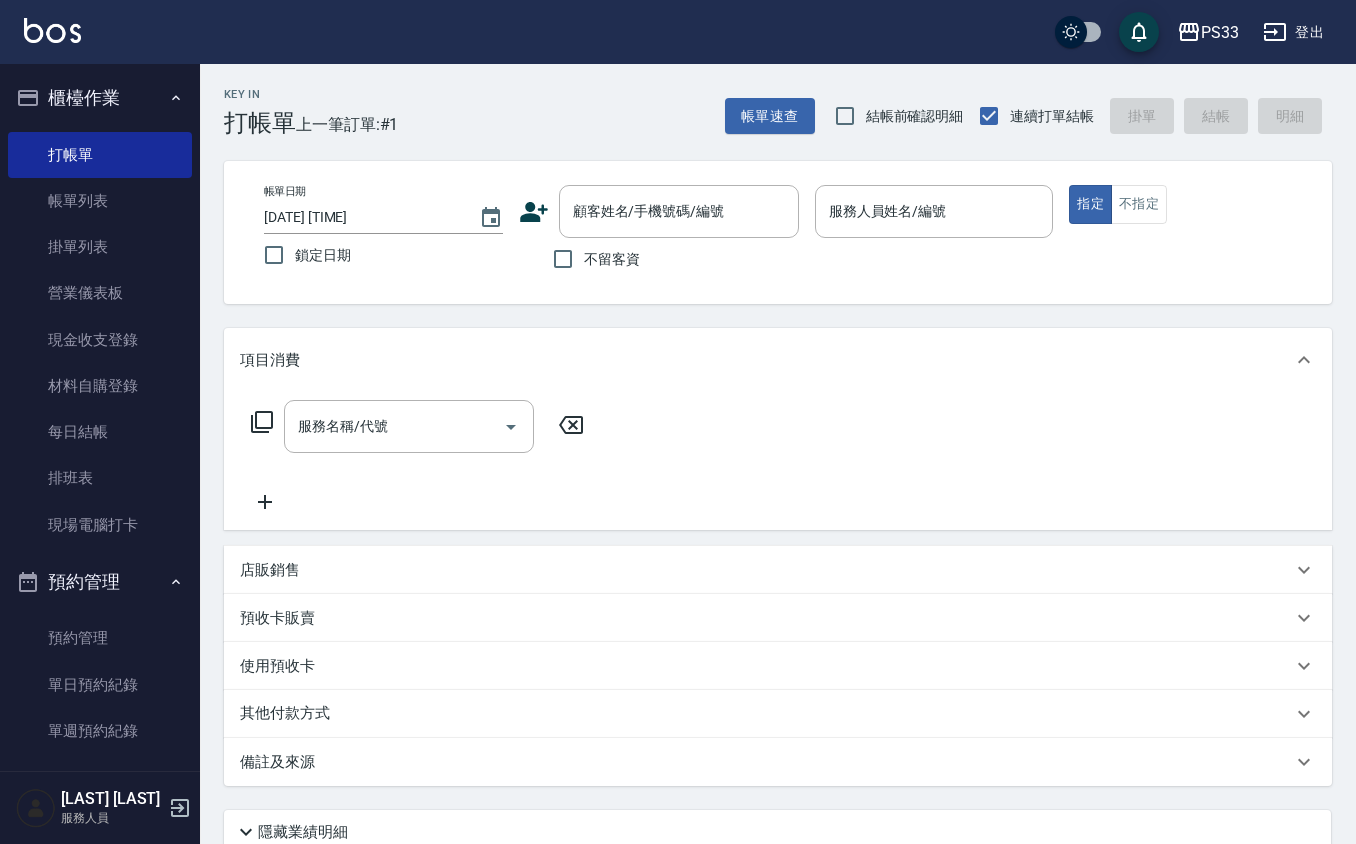click 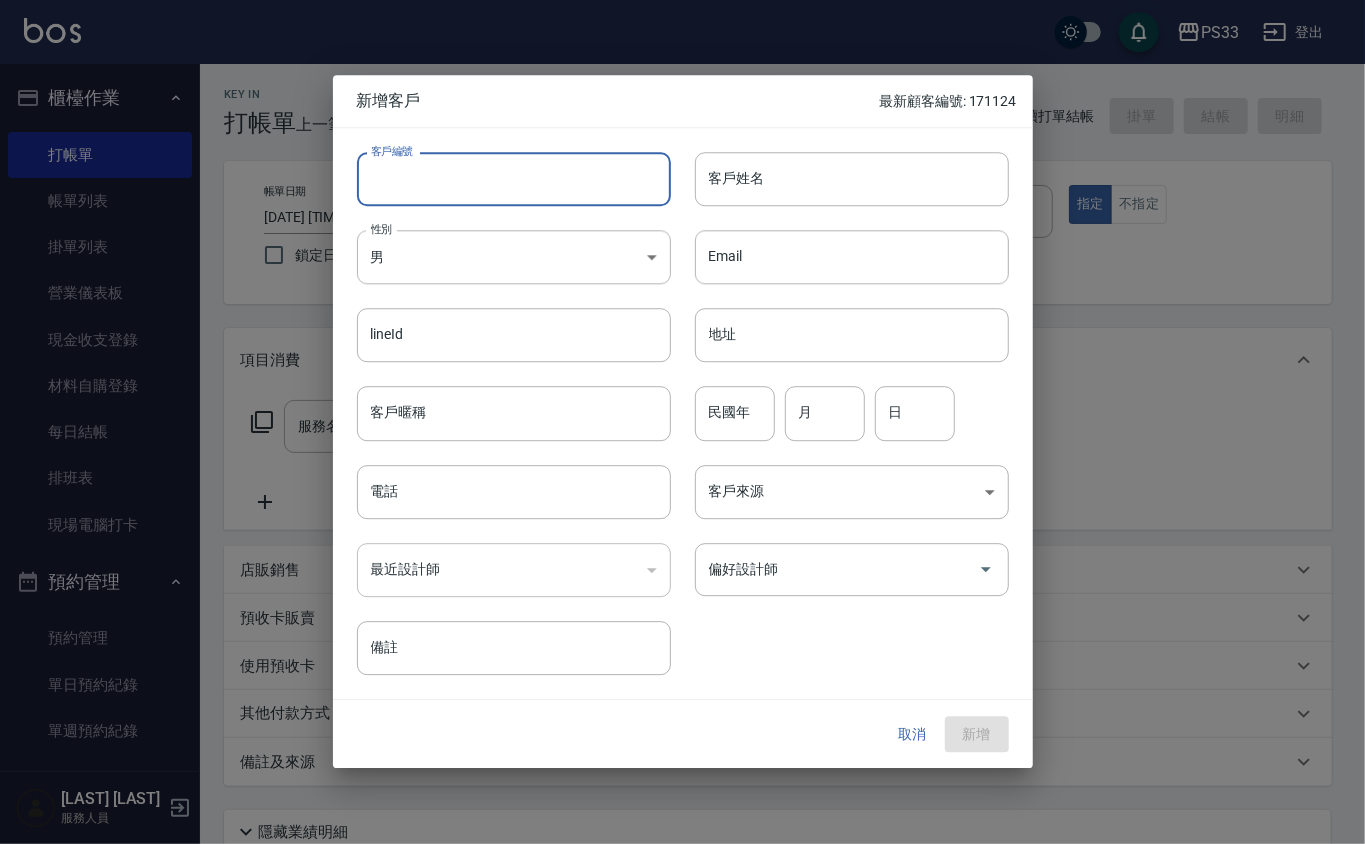 click on "客戶編號" at bounding box center (514, 179) 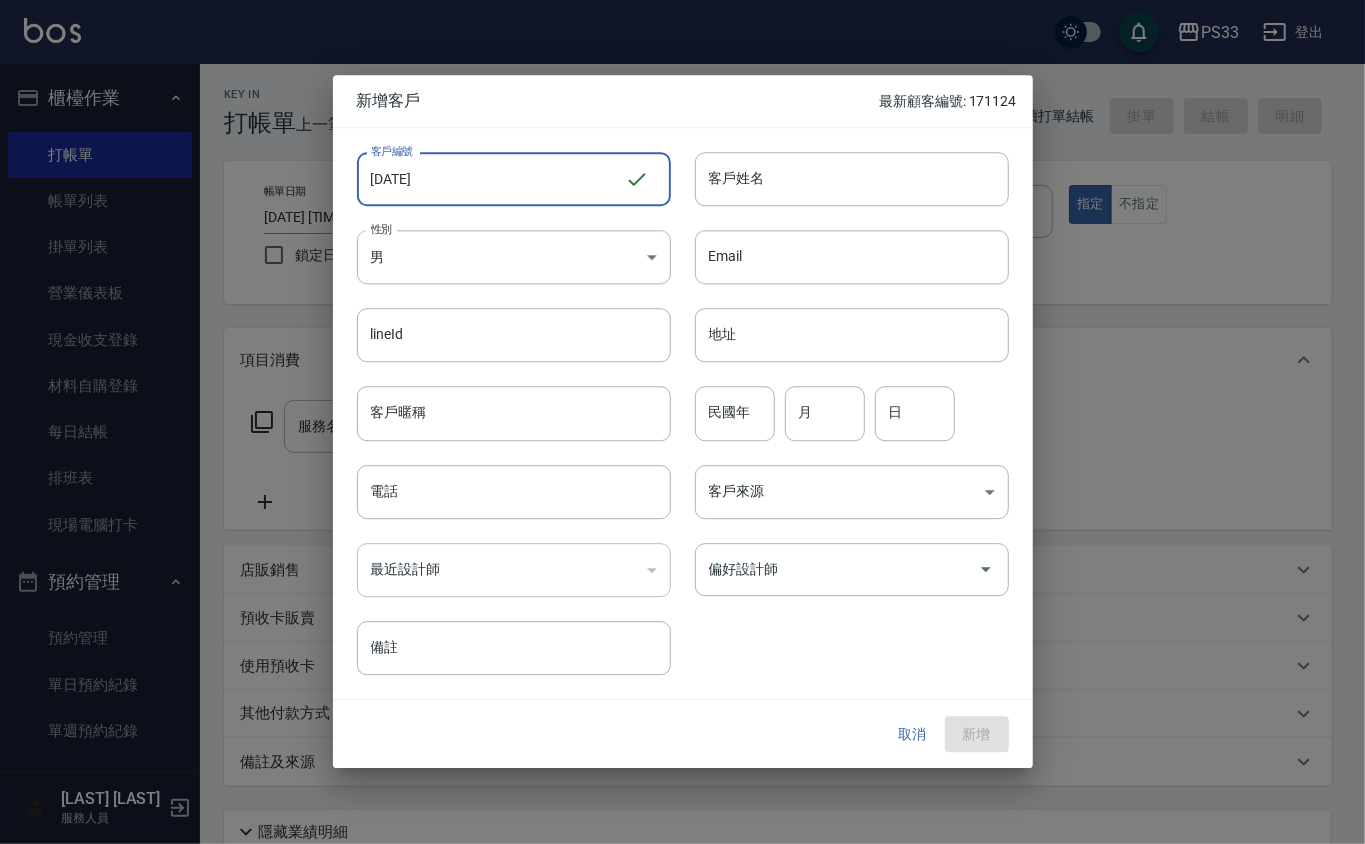 type on "040529" 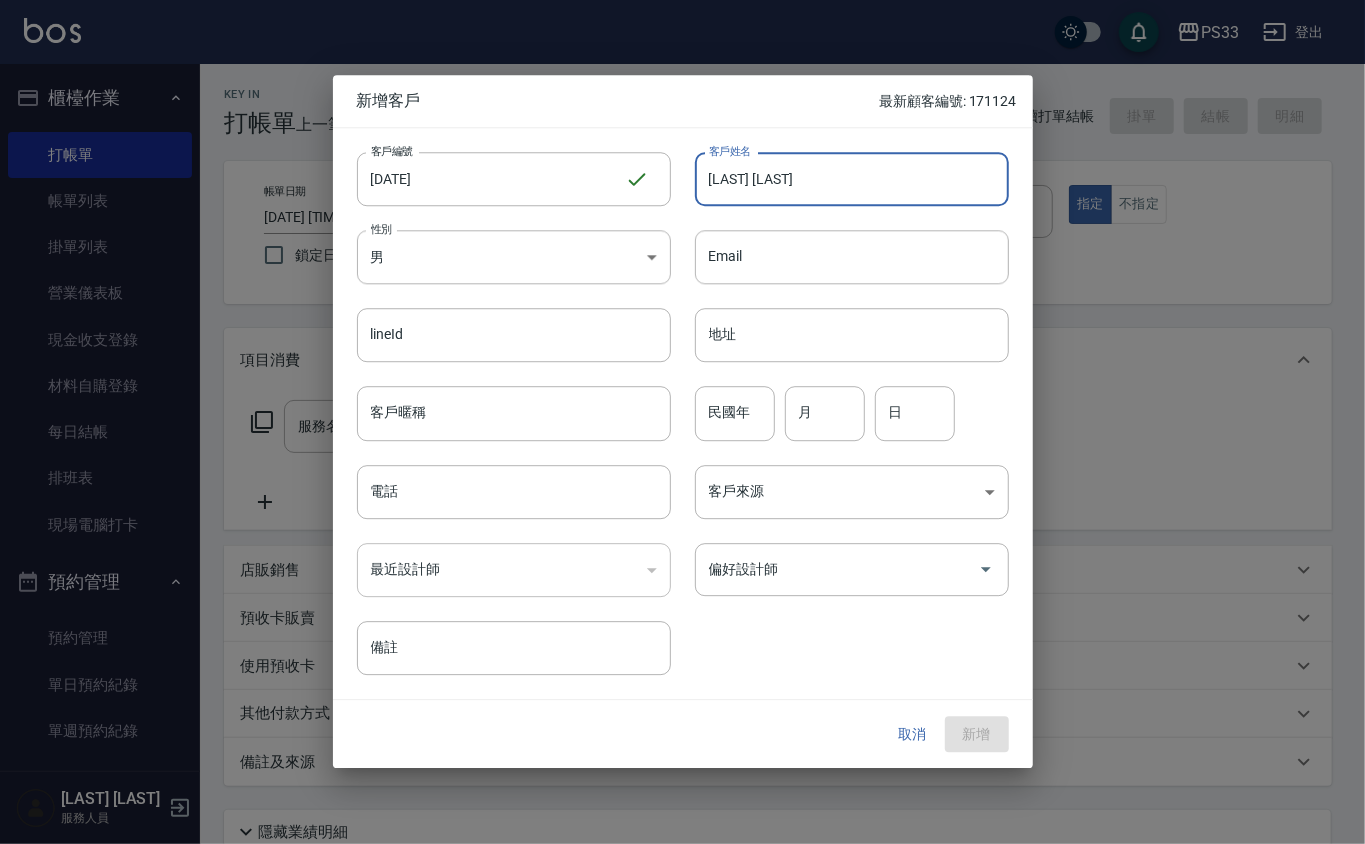 type on "[LAST] [LAST]" 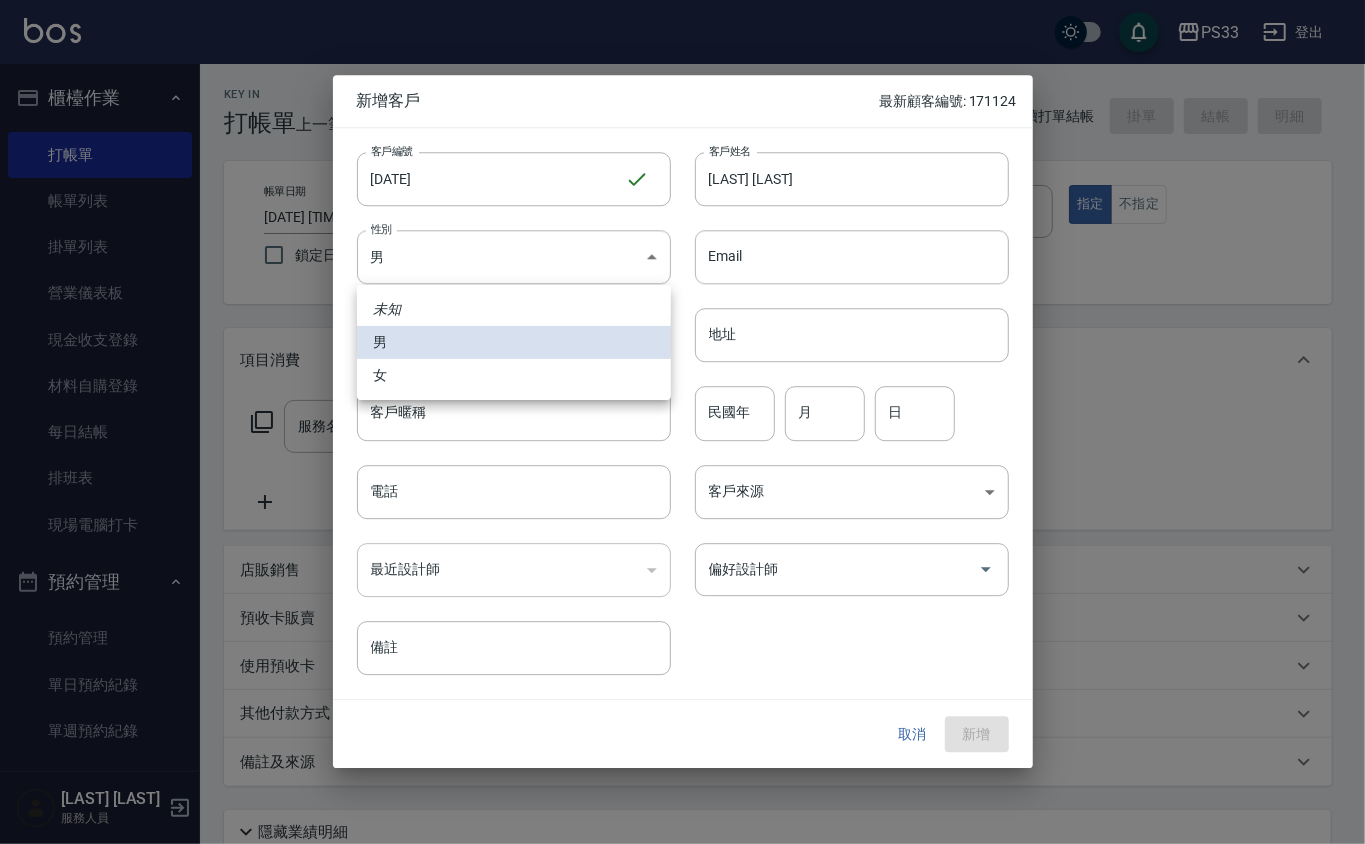 type 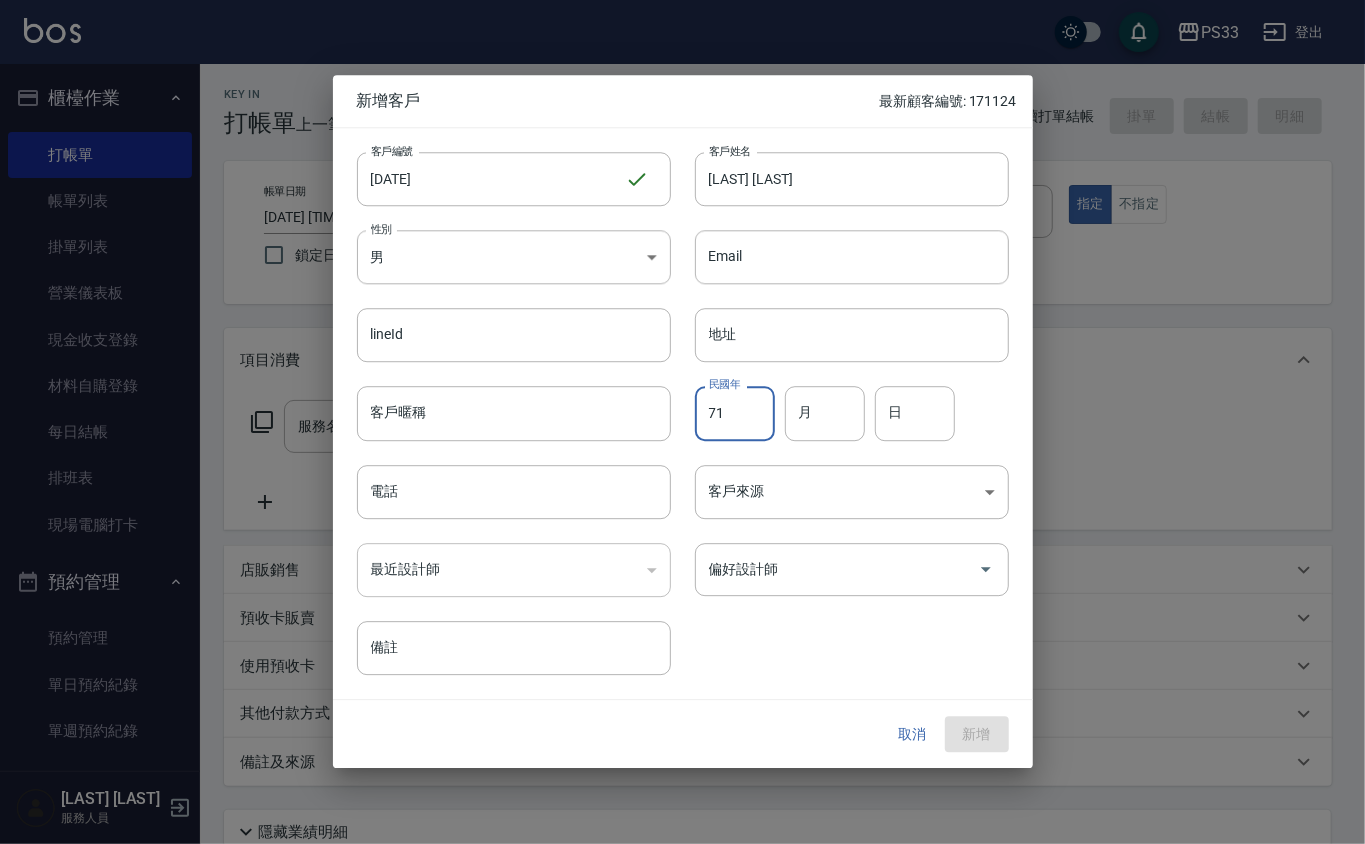 type on "71" 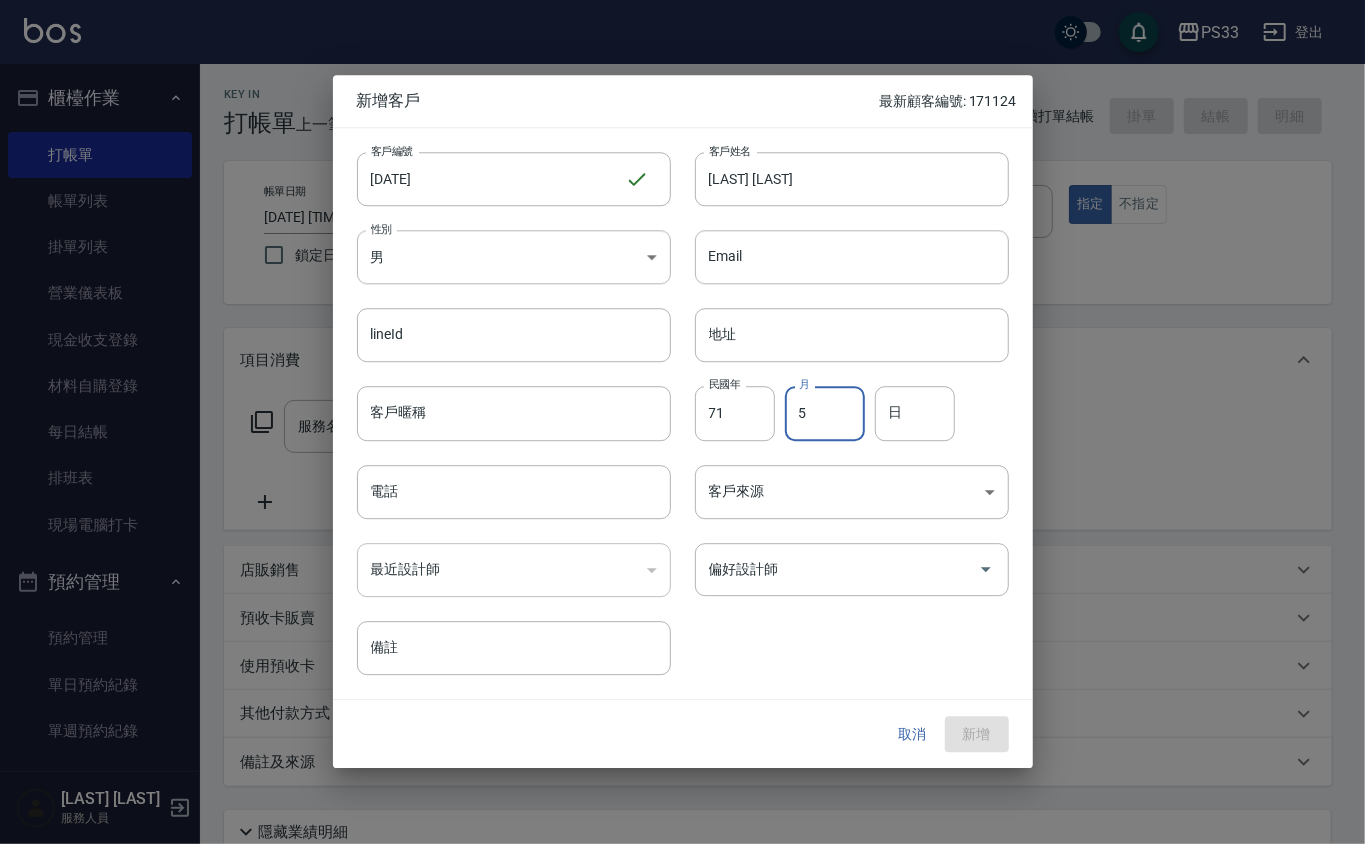 type on "5" 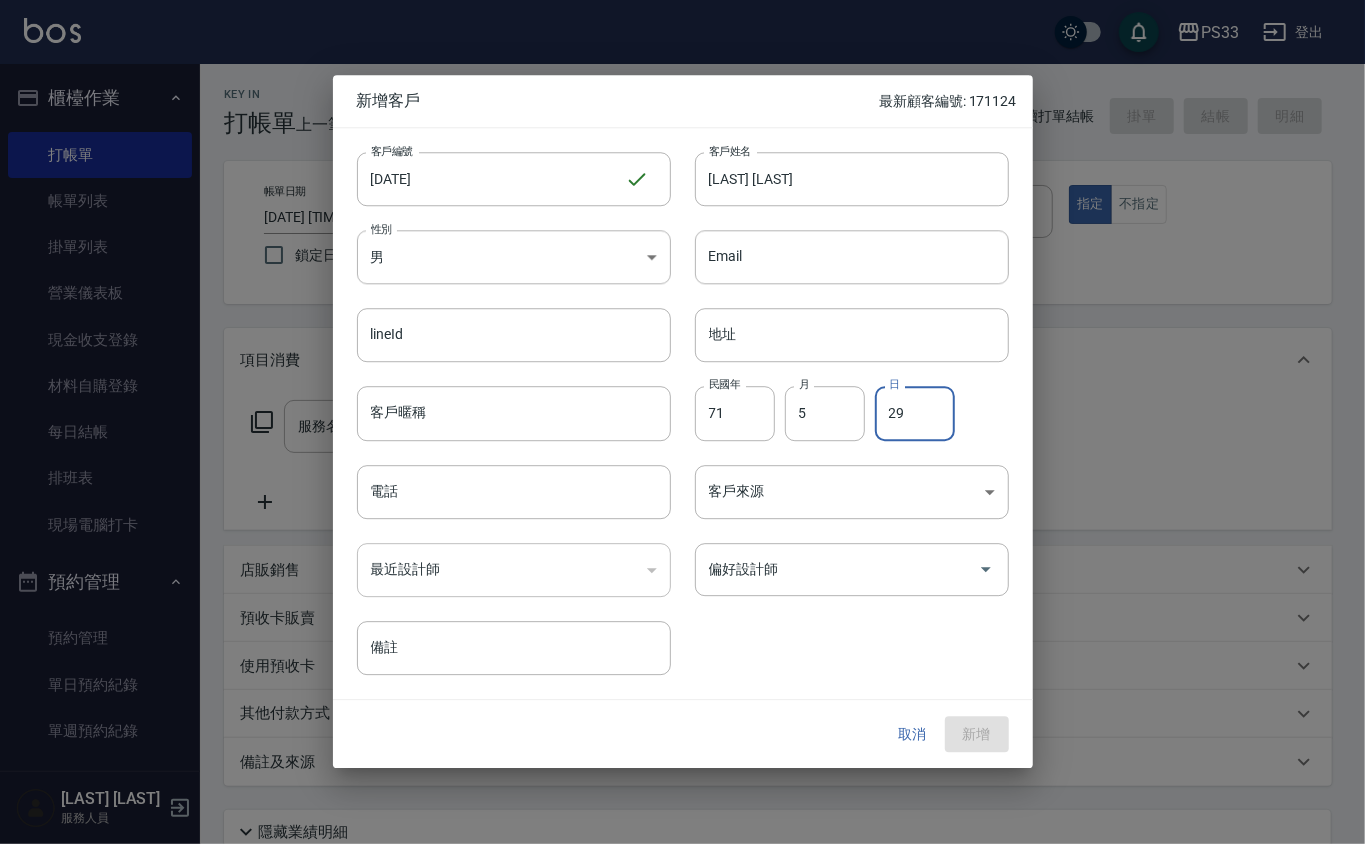 type on "29" 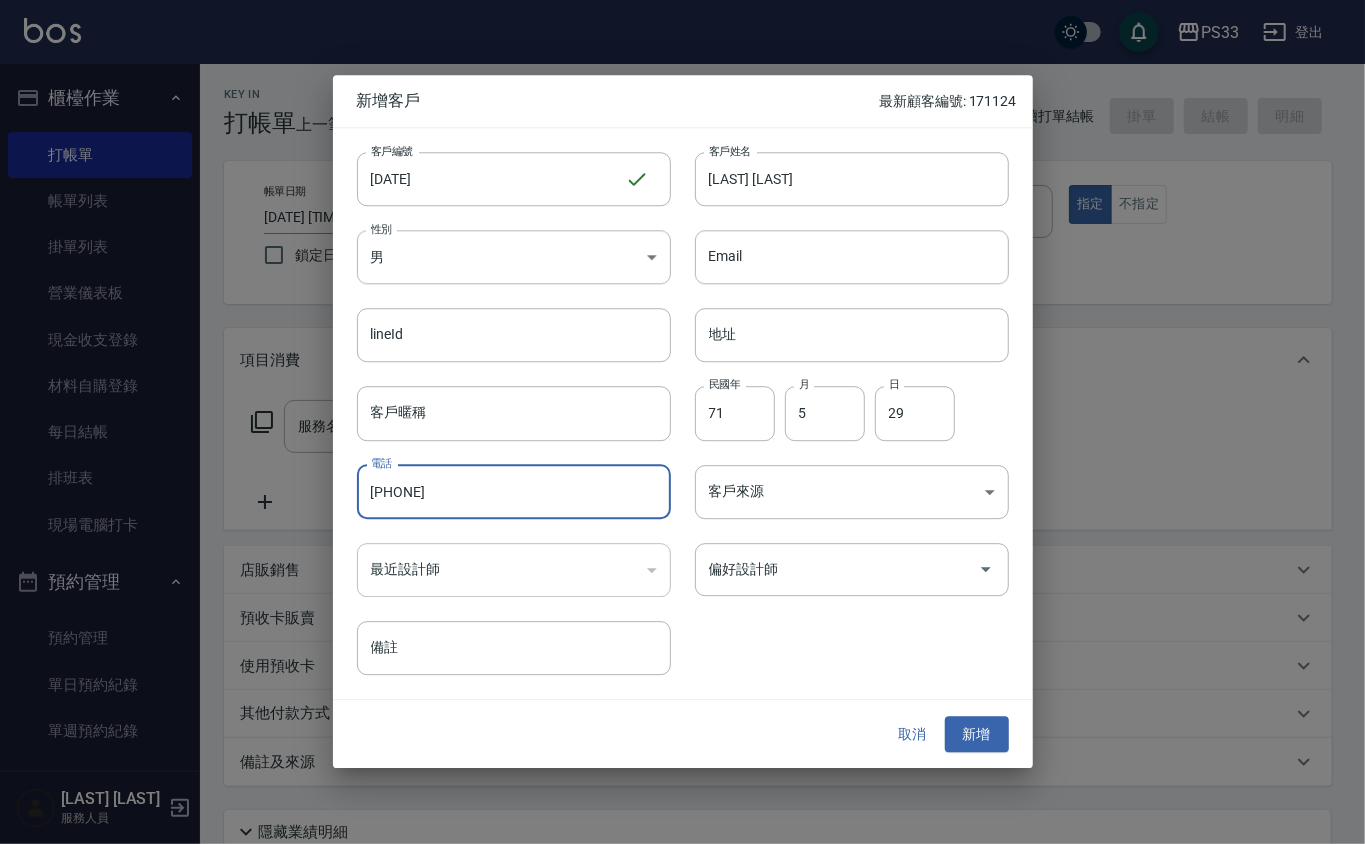 type on "[PHONE]" 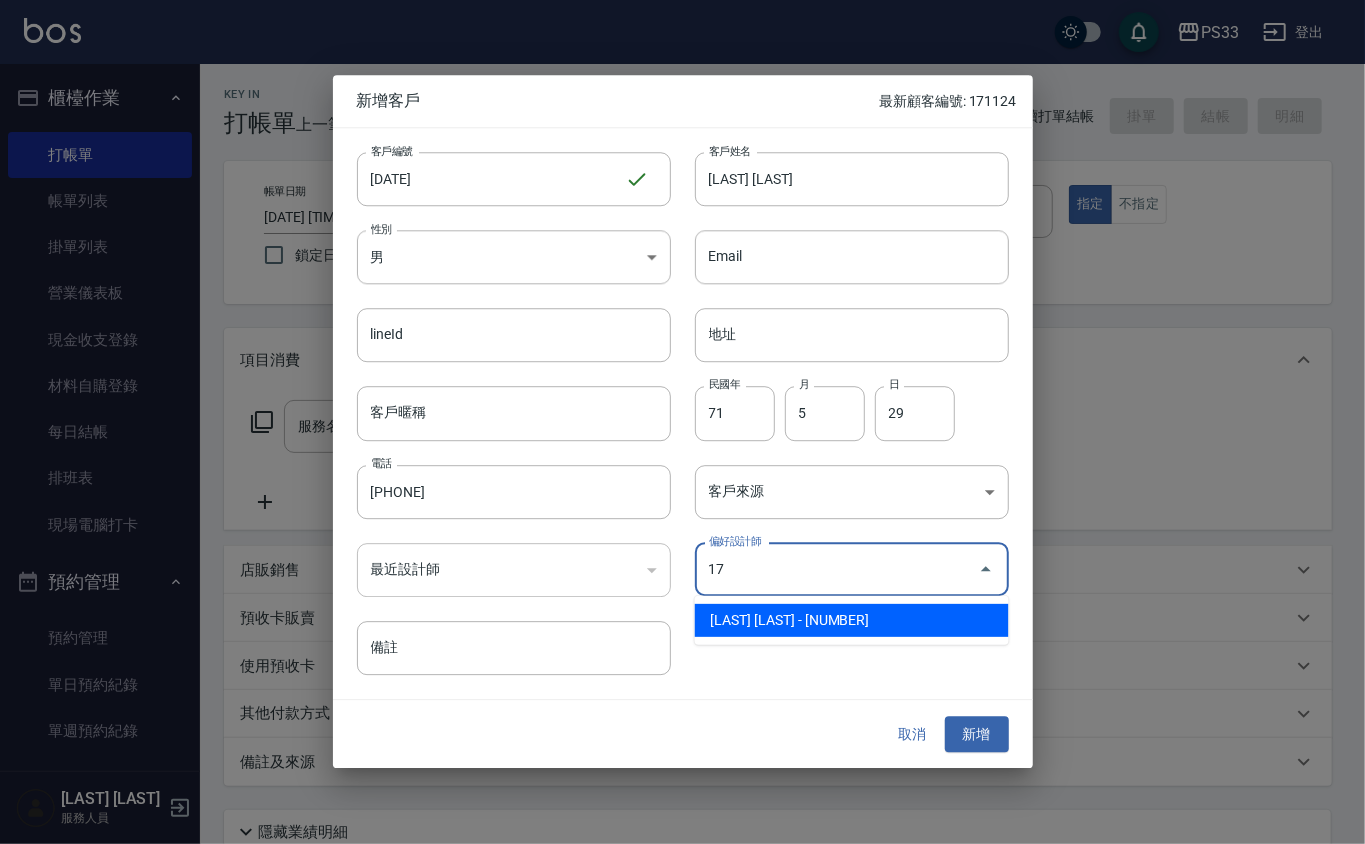 type on "[LAST] [LAST]" 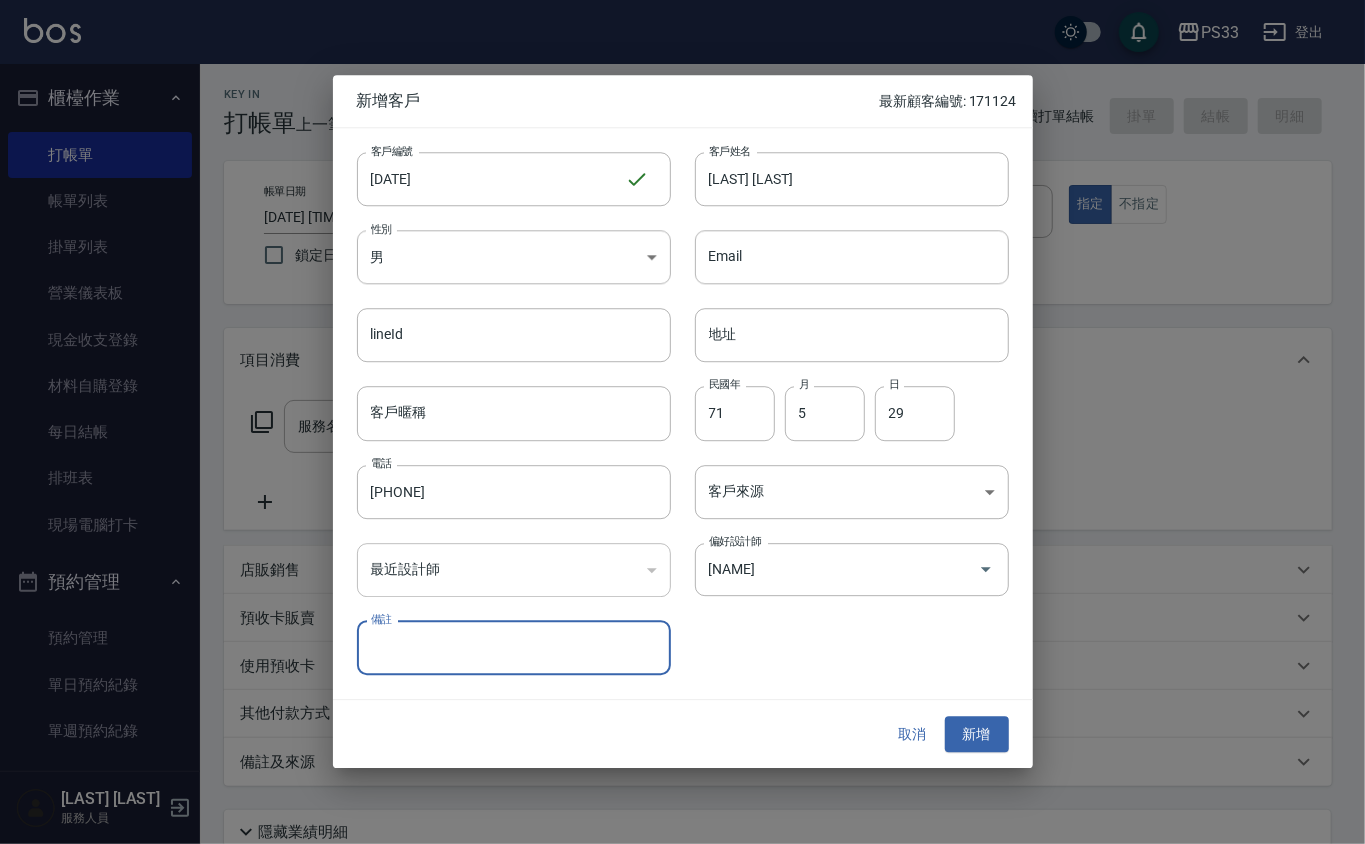 type 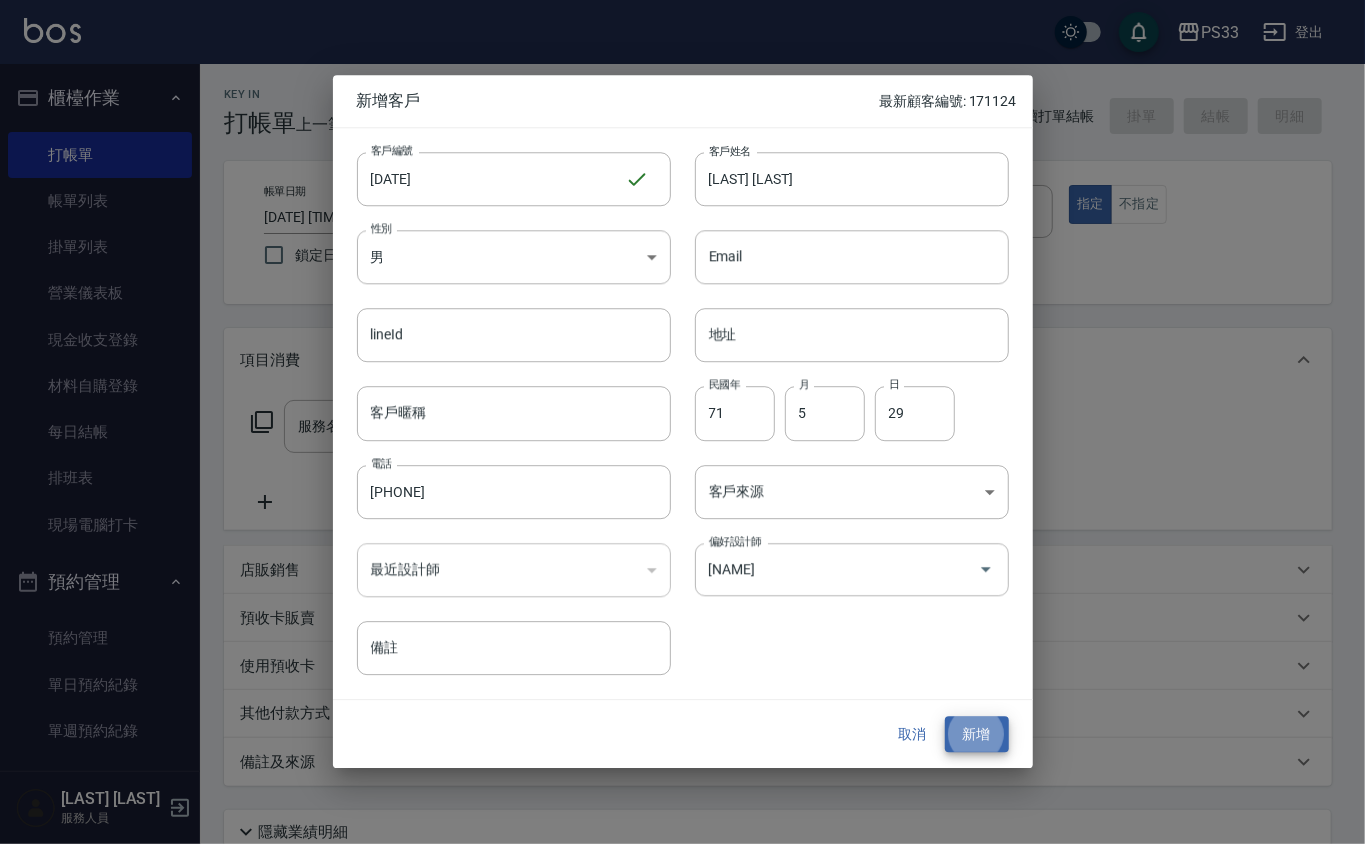 click on "新增" at bounding box center (977, 734) 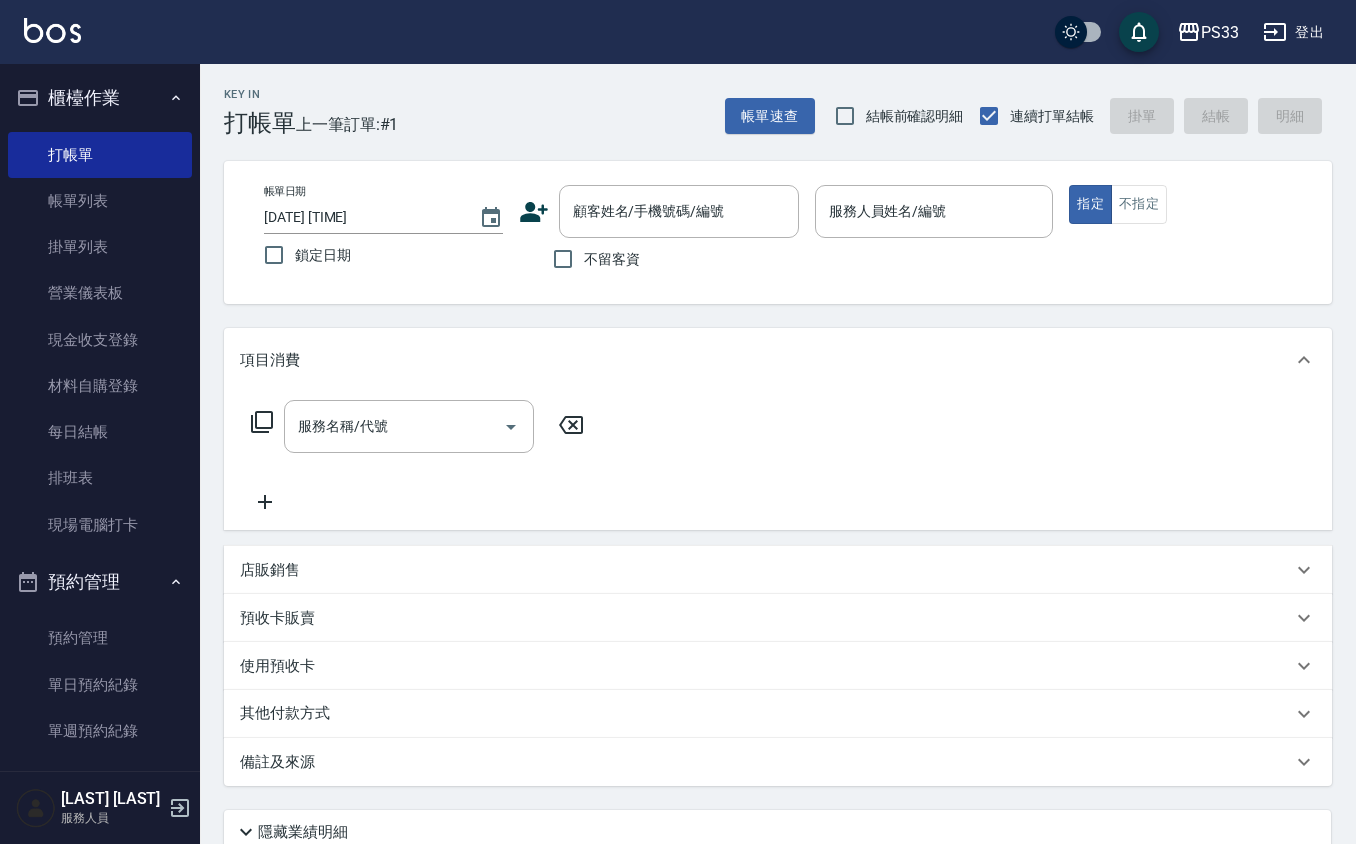 click 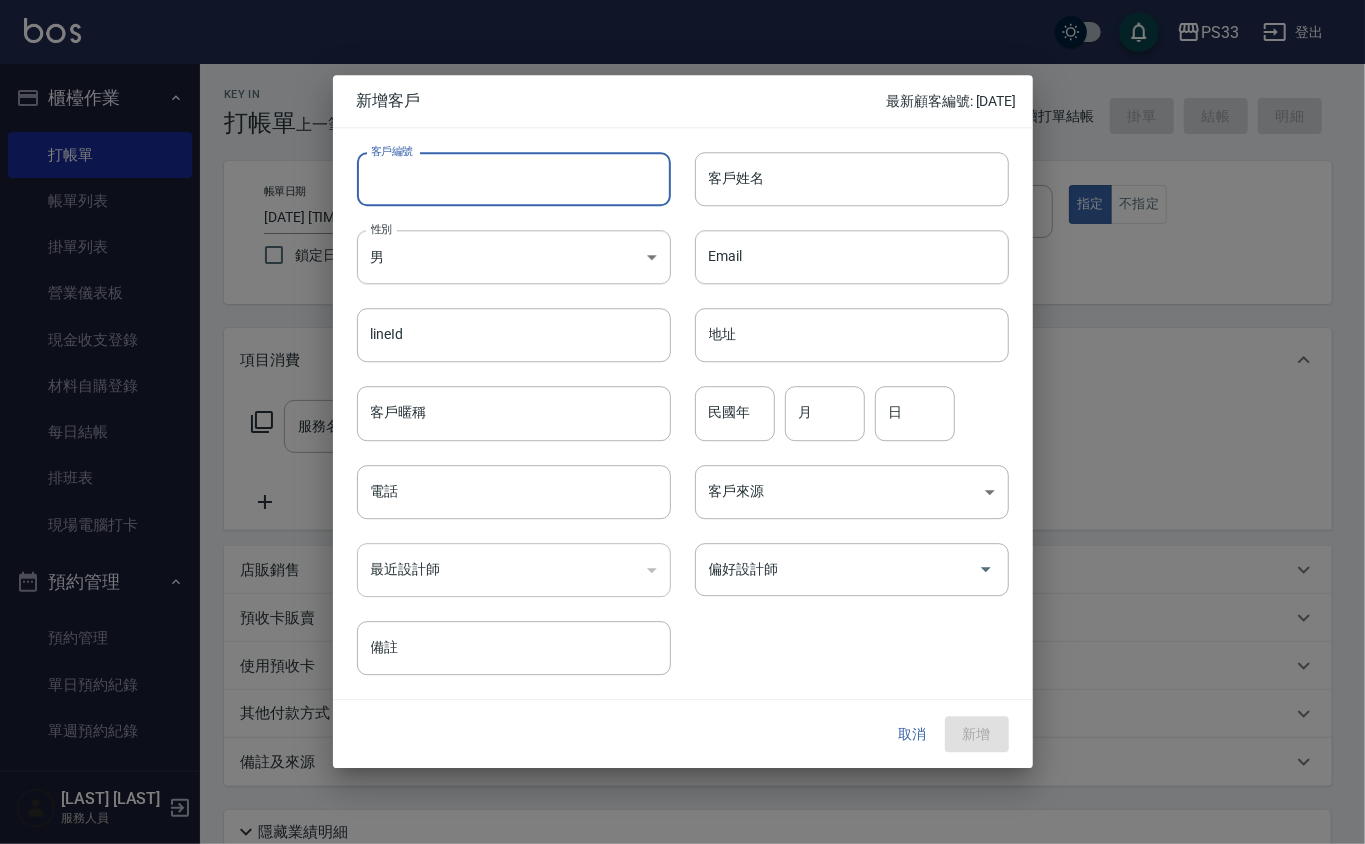 click on "客戶編號" at bounding box center (514, 179) 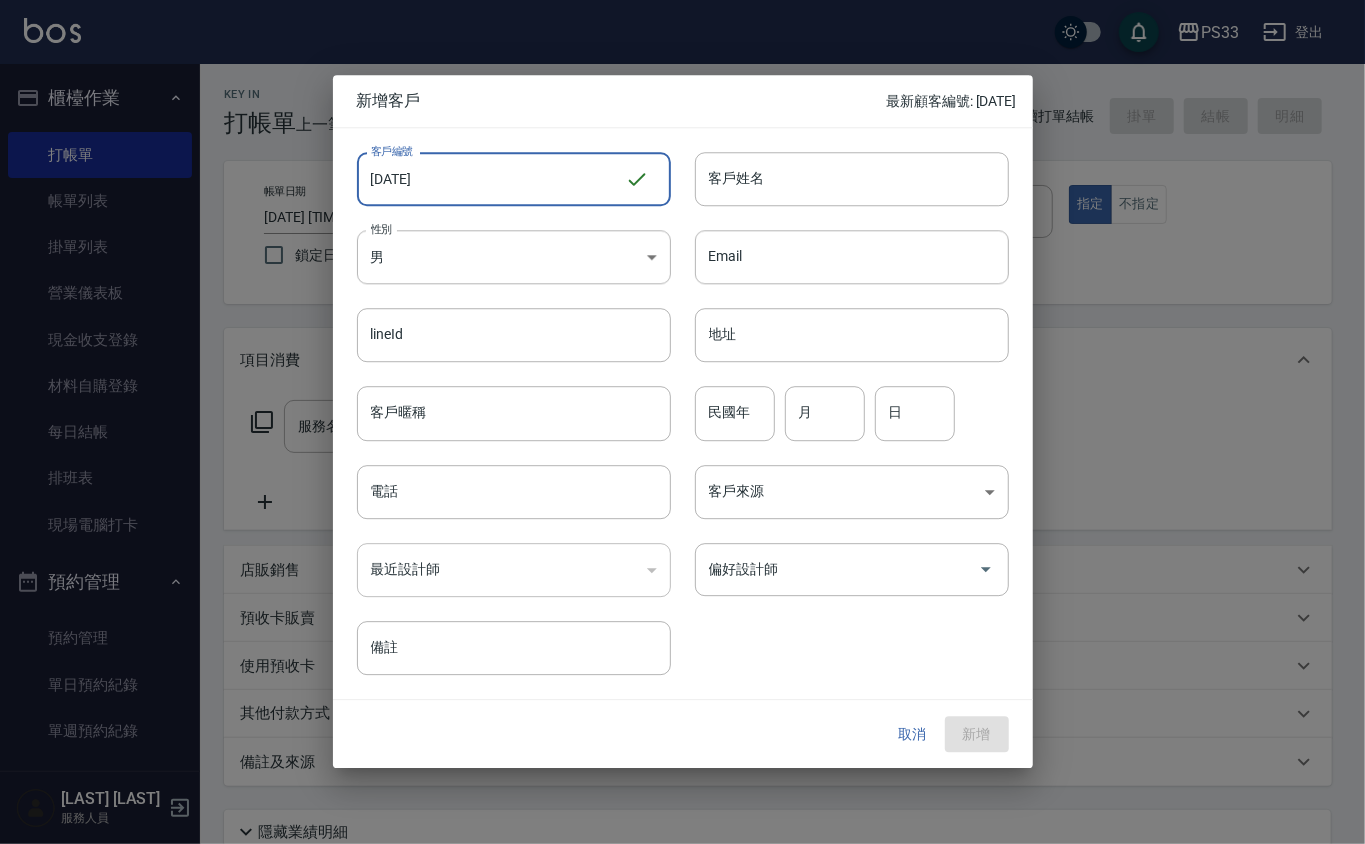 type on "170820" 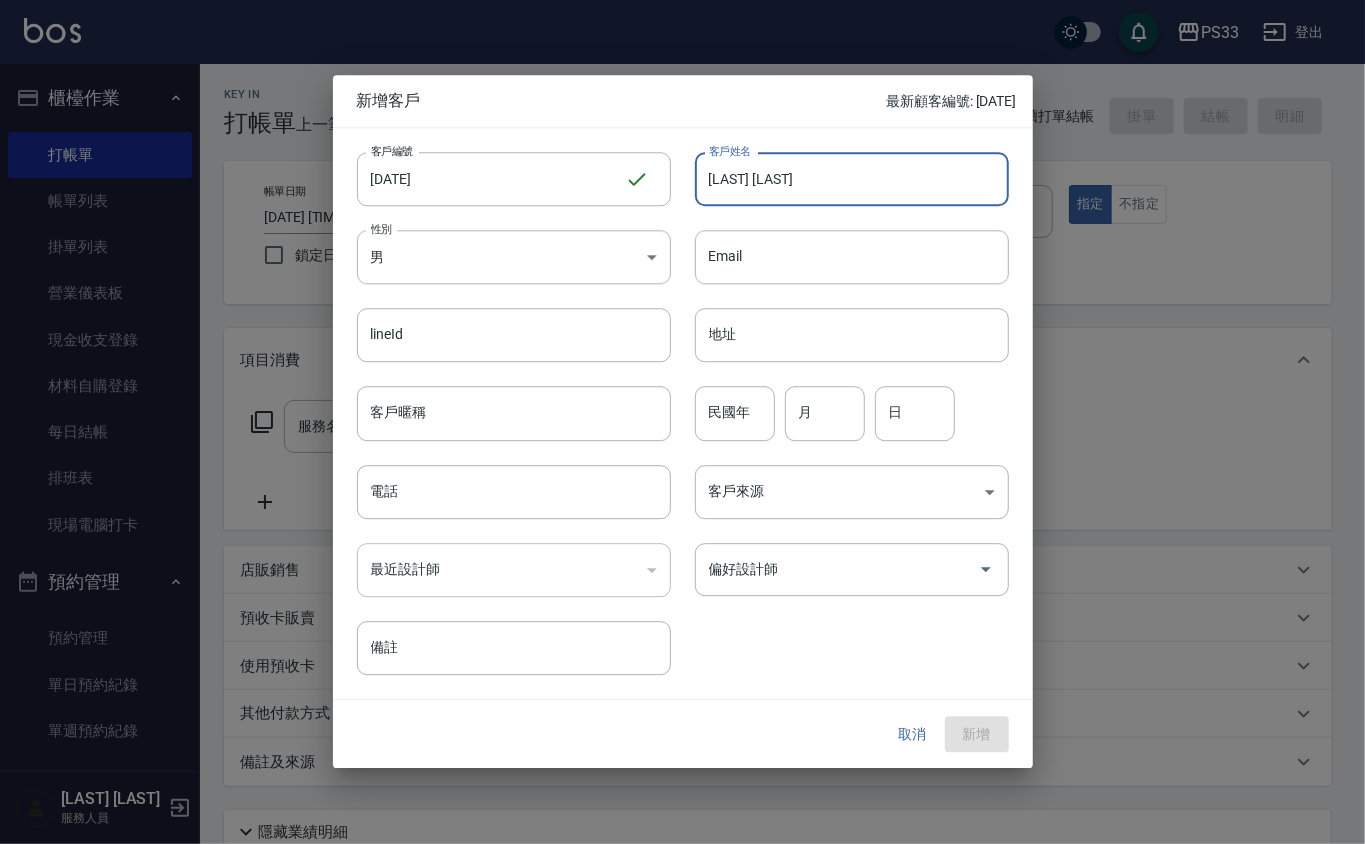 type on "[LAST] [LAST]" 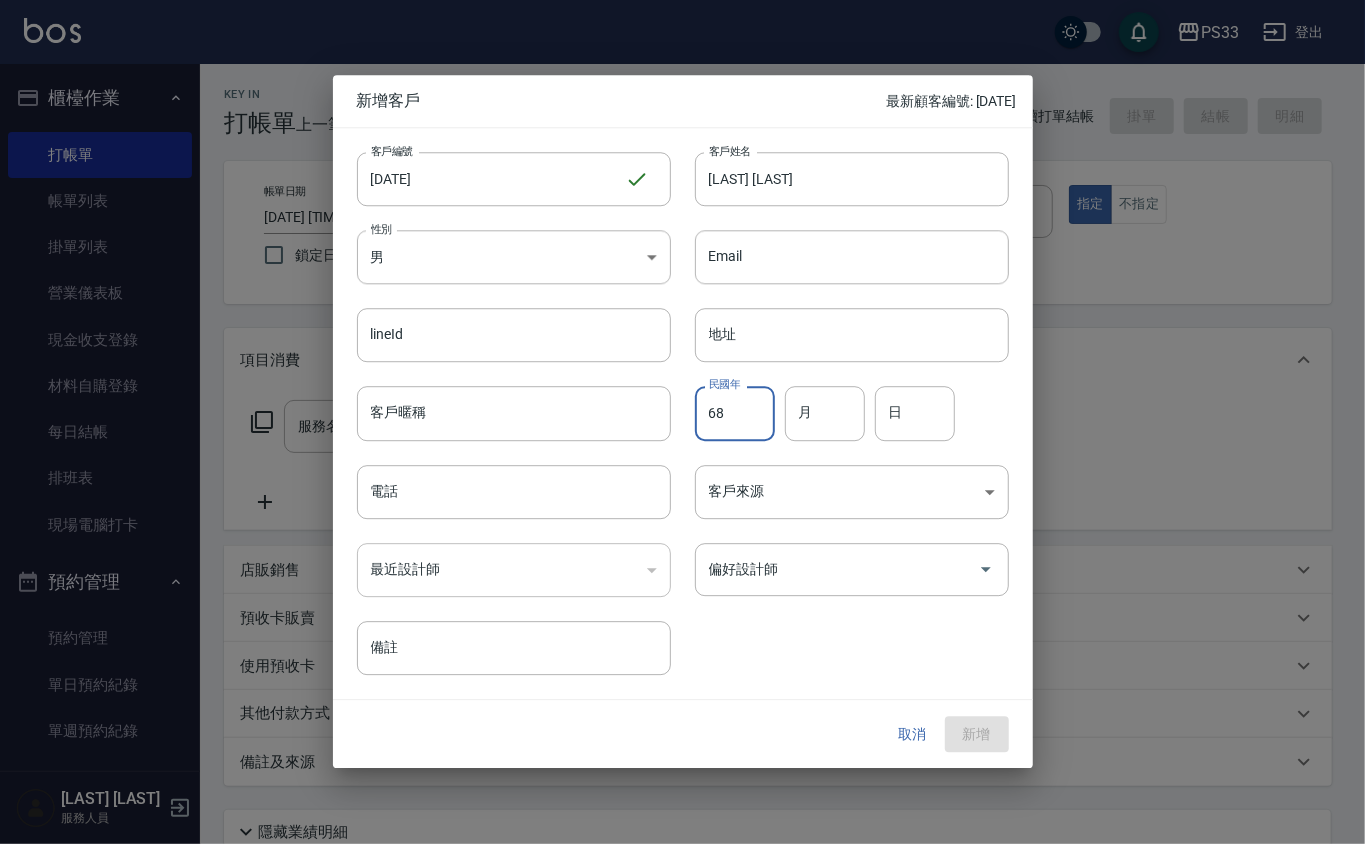 type on "68" 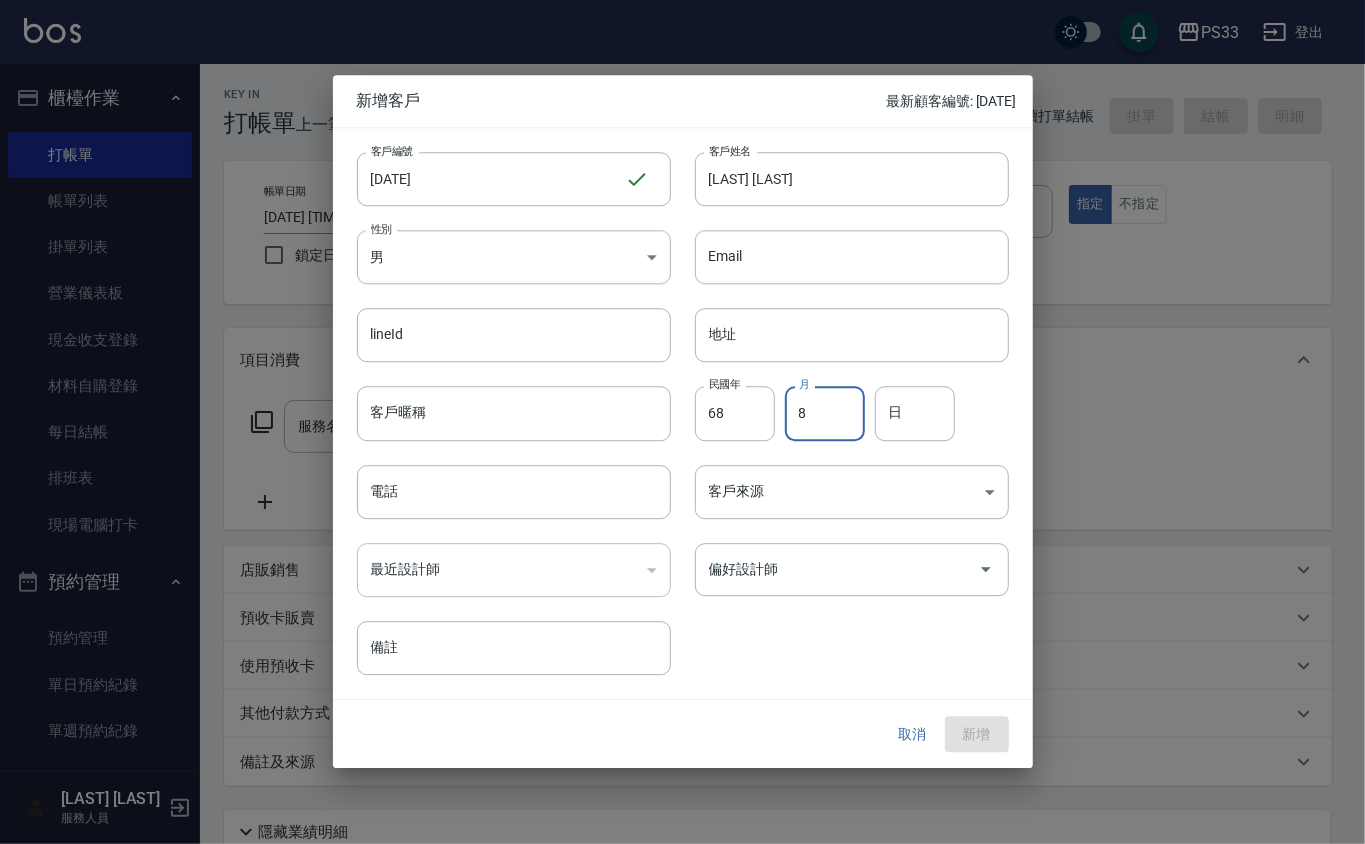 type on "8" 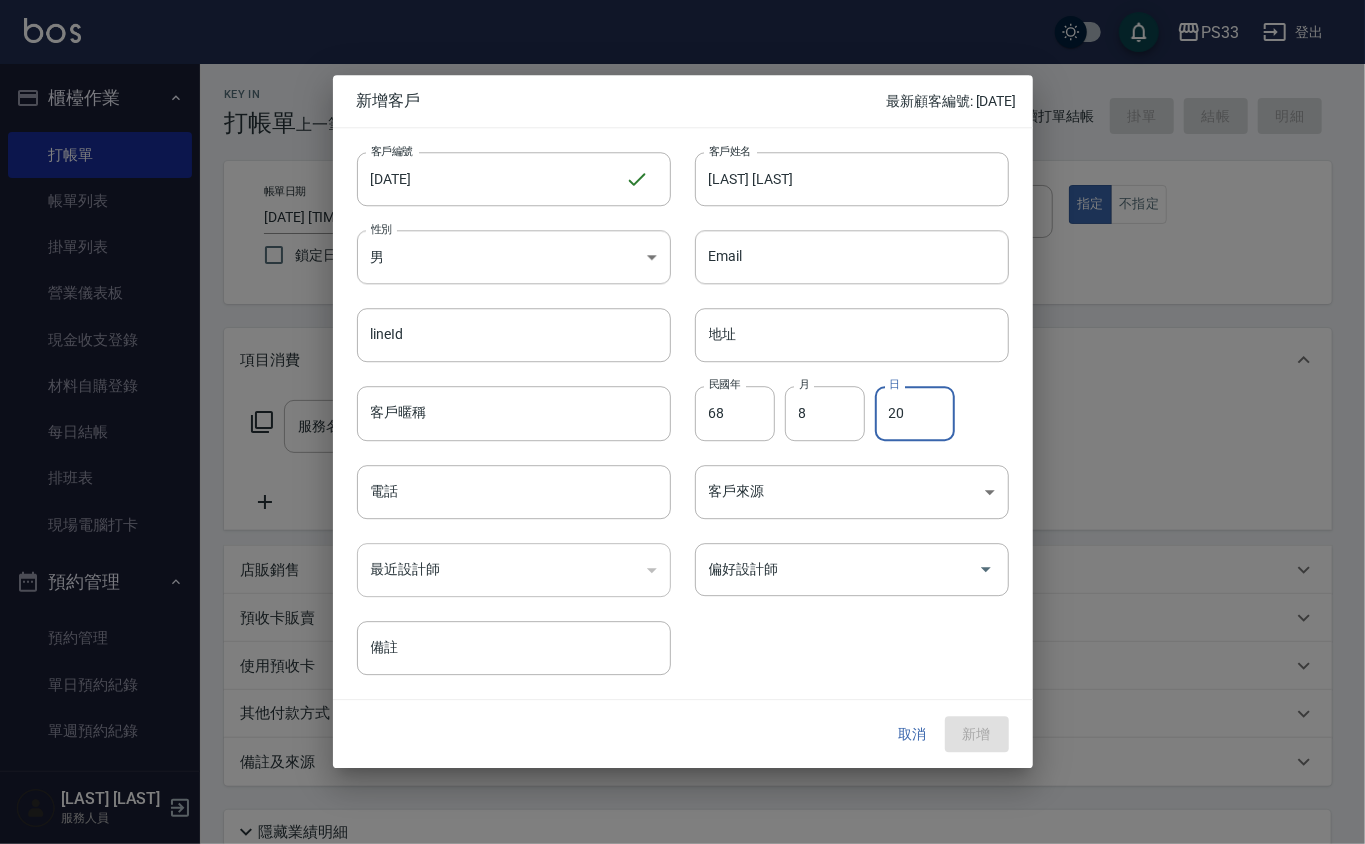 type on "20" 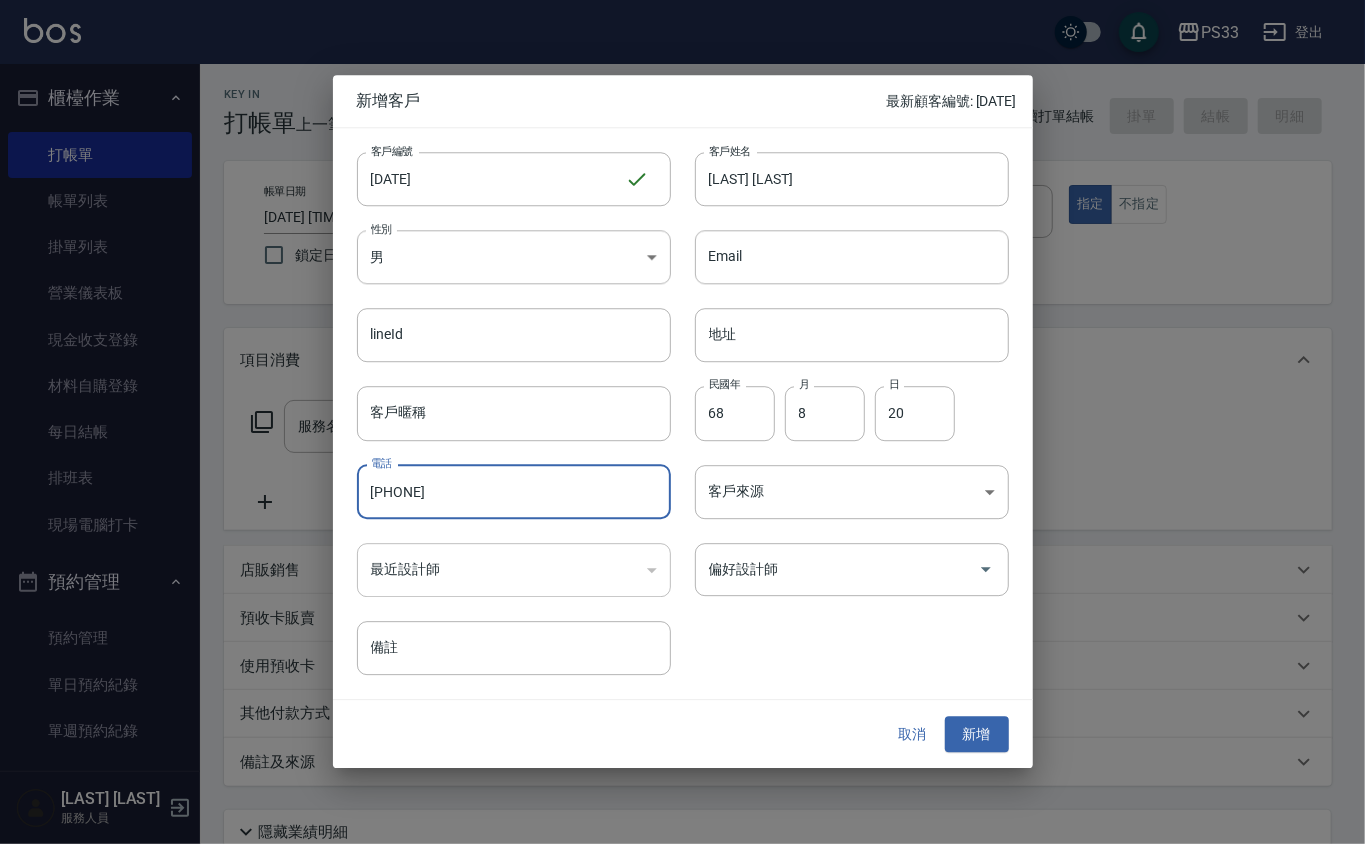 type on "[PHONE]" 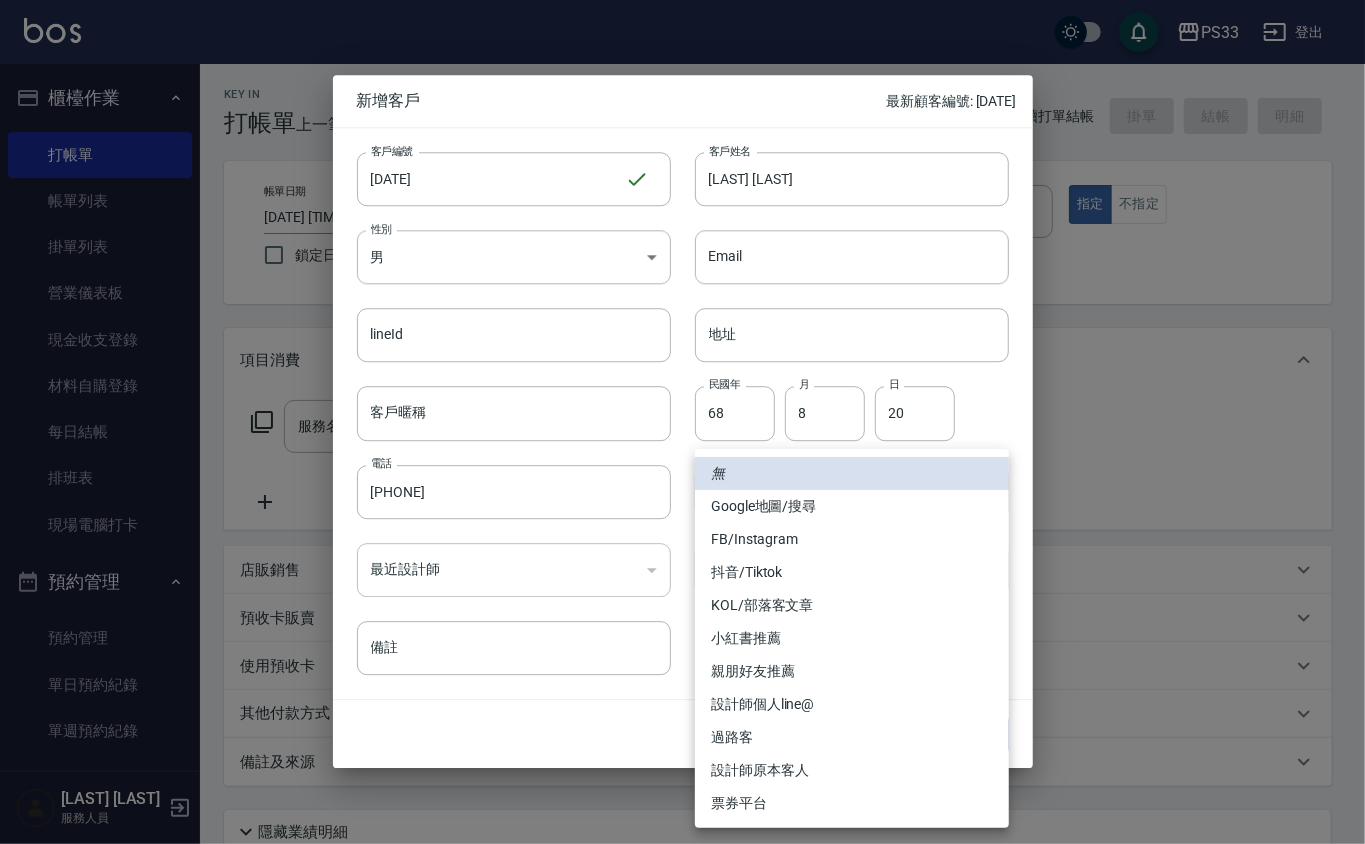 type 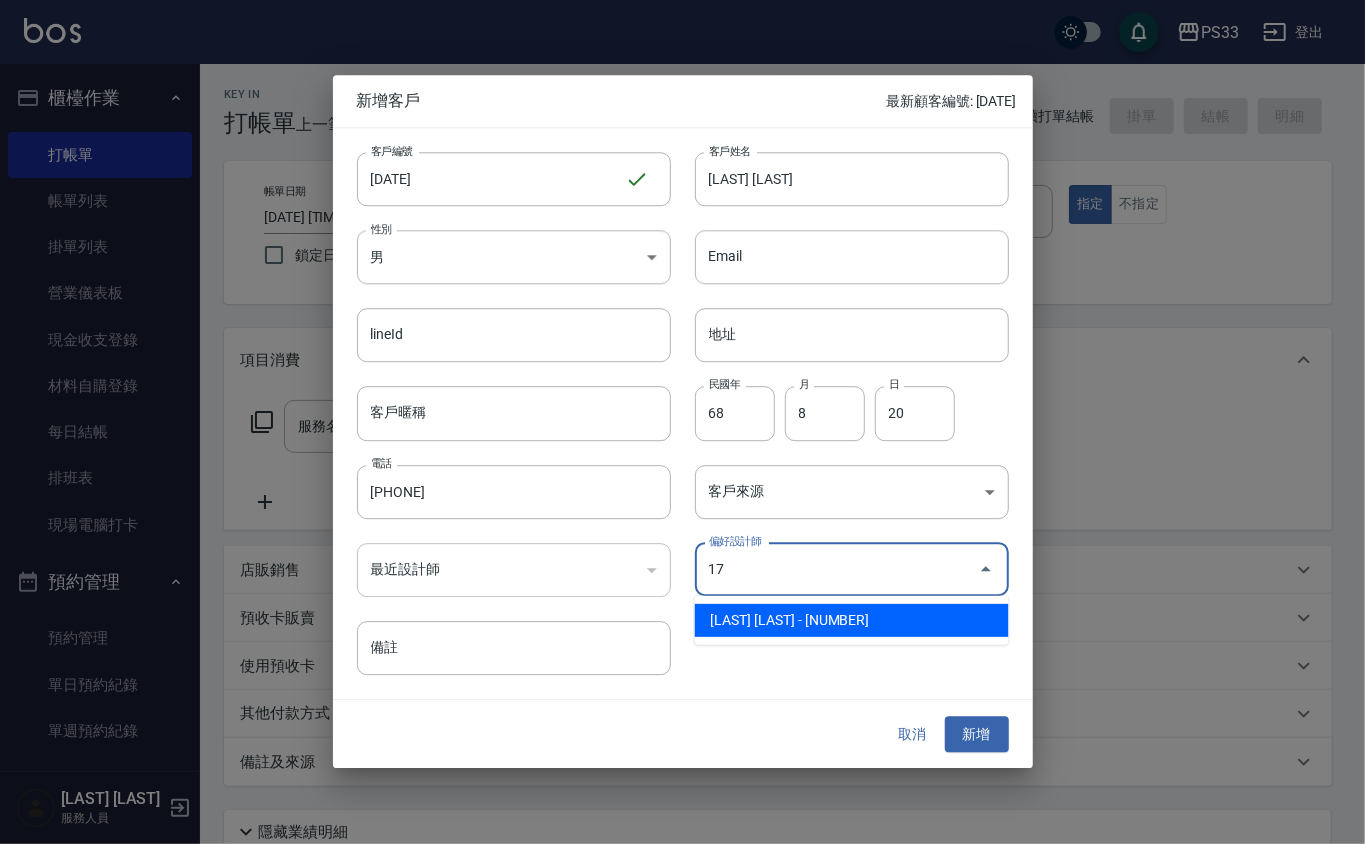 type on "[LAST] [LAST]" 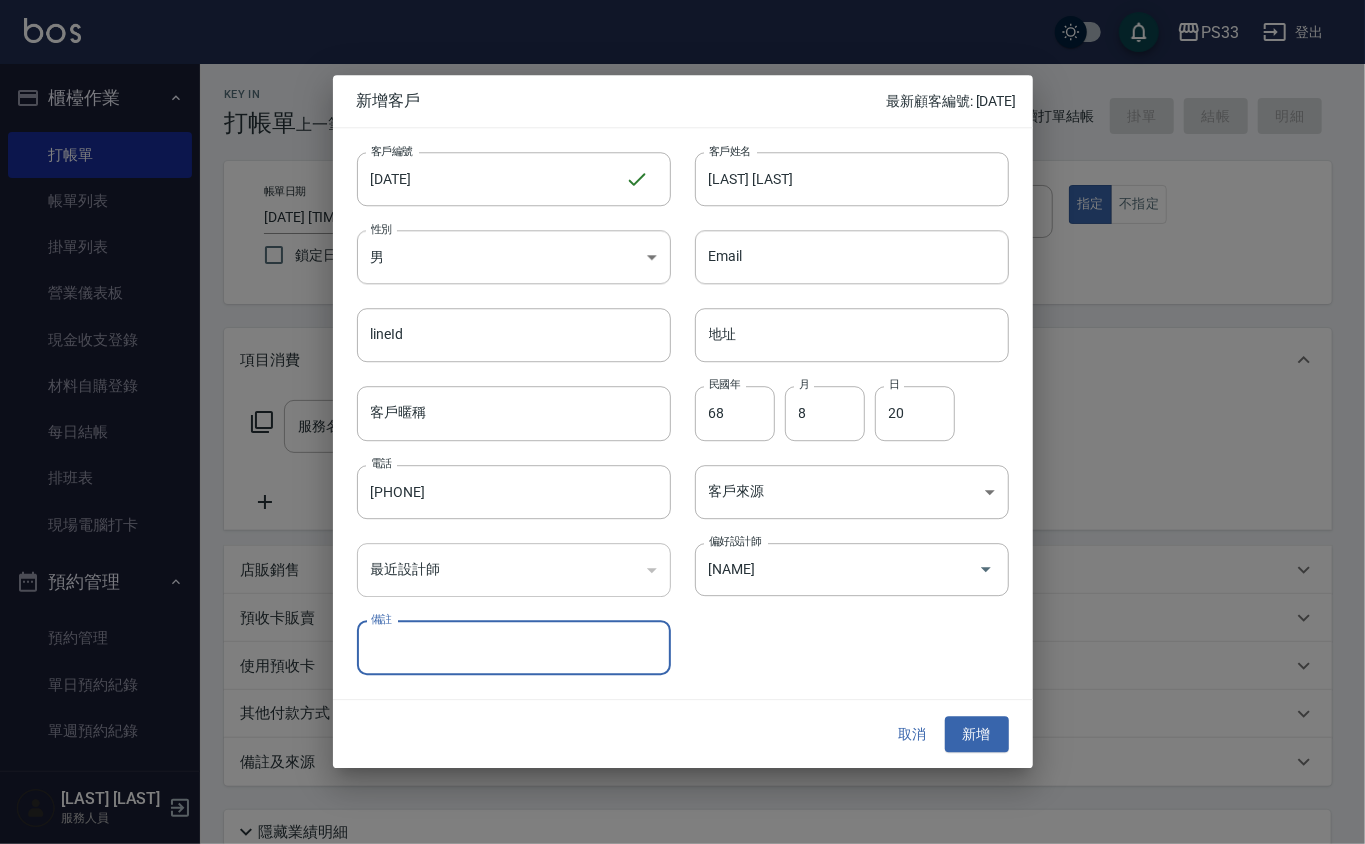 type 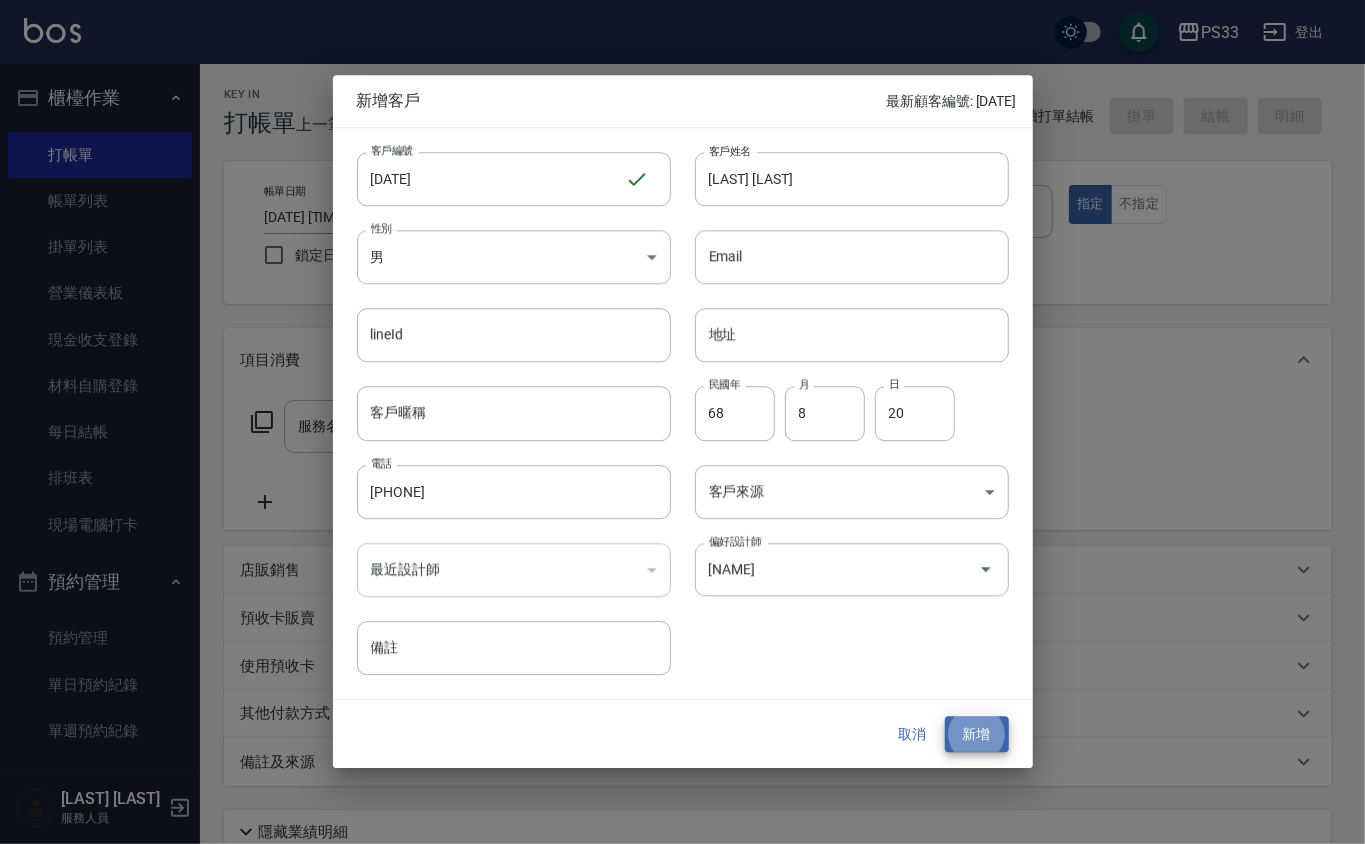 click on "新增" at bounding box center [977, 734] 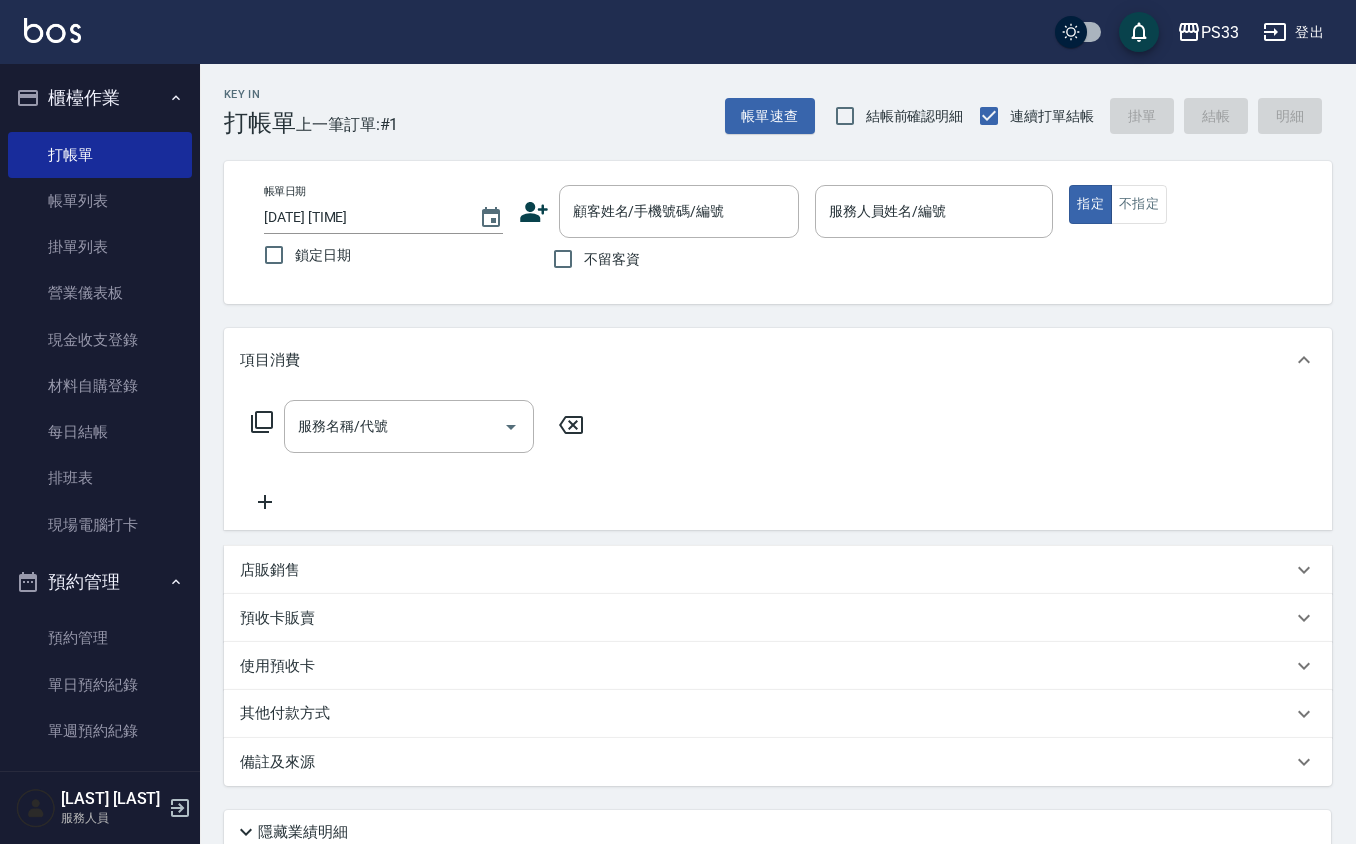 click 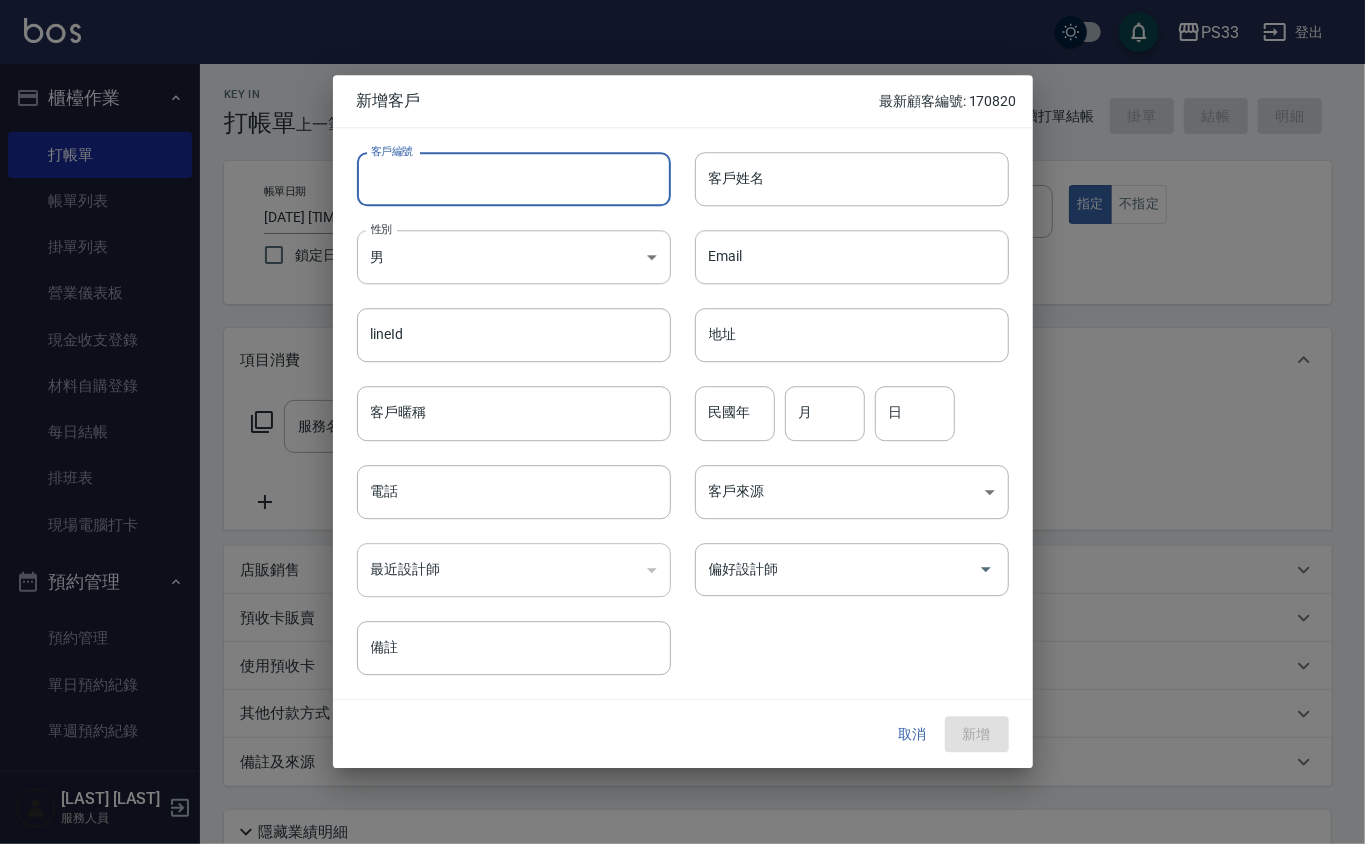 click on "客戶編號" at bounding box center (514, 179) 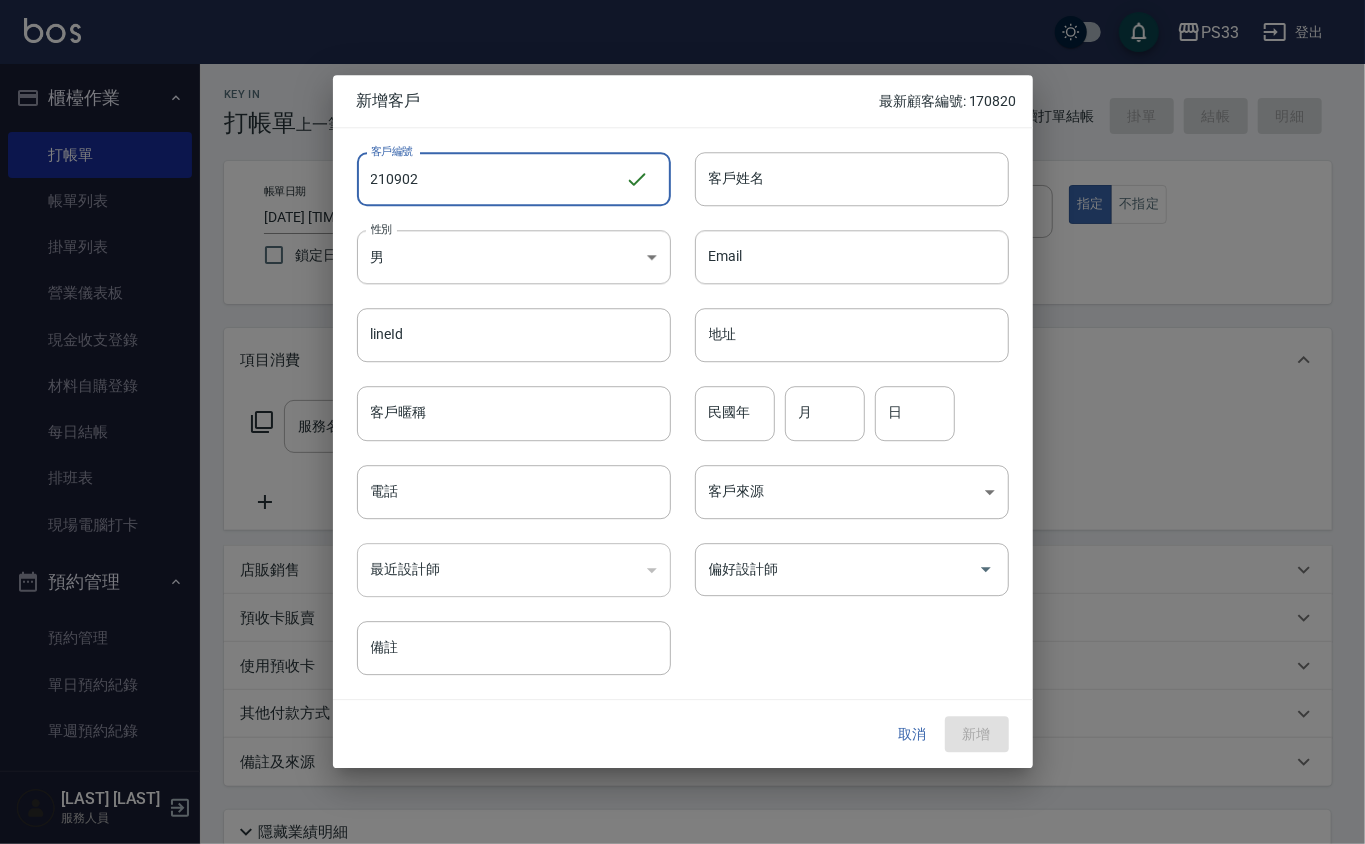 type on "210902" 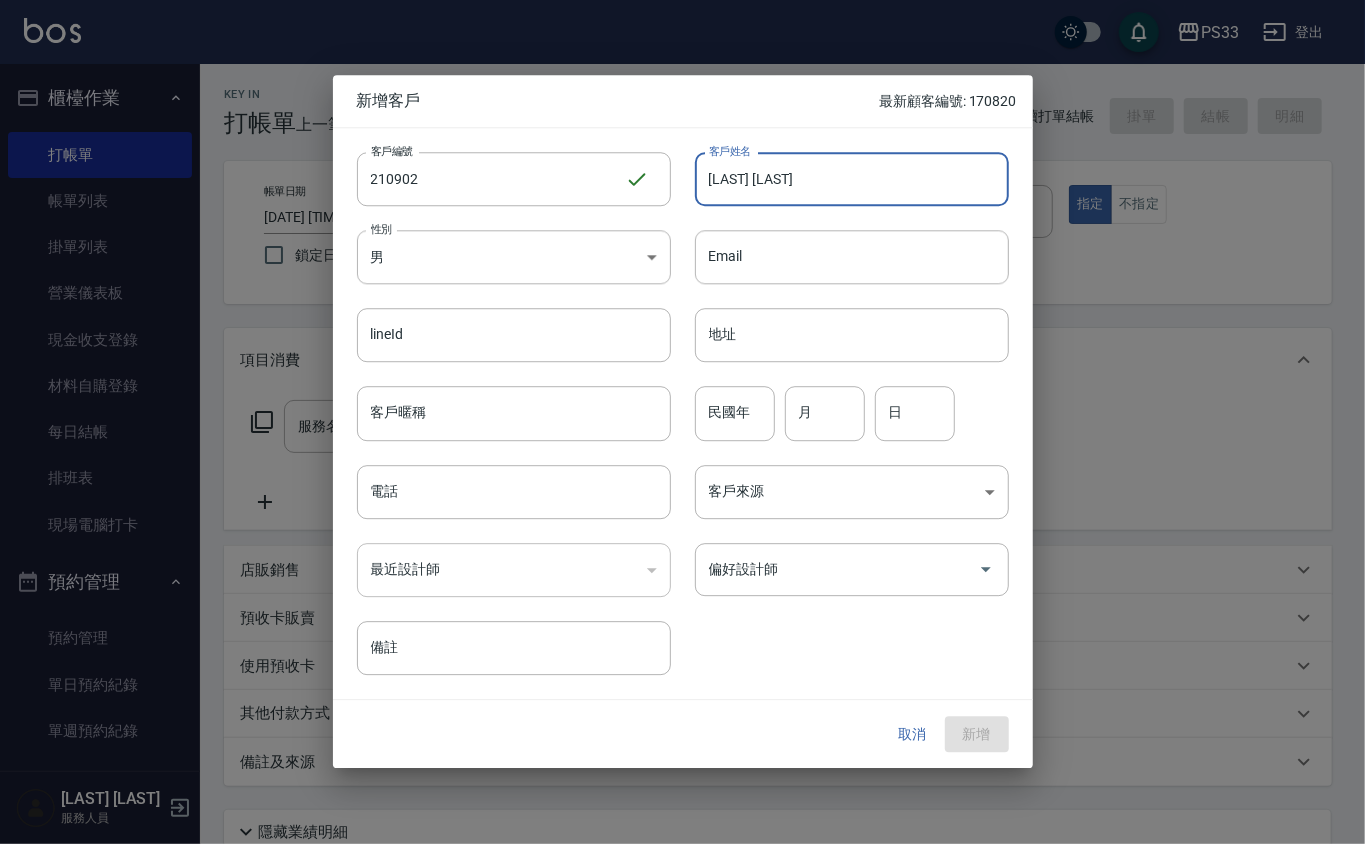 type on "[LAST]" 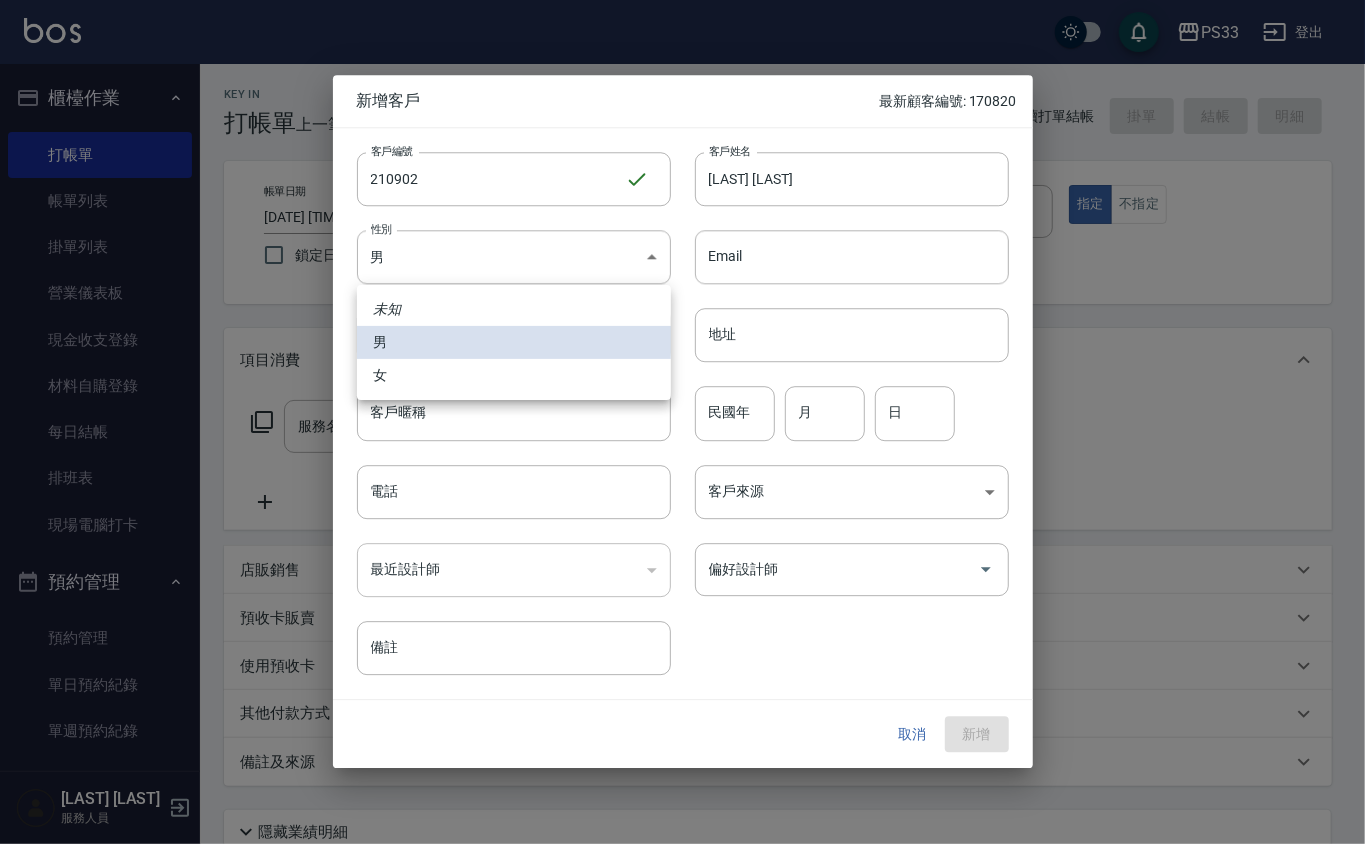 type 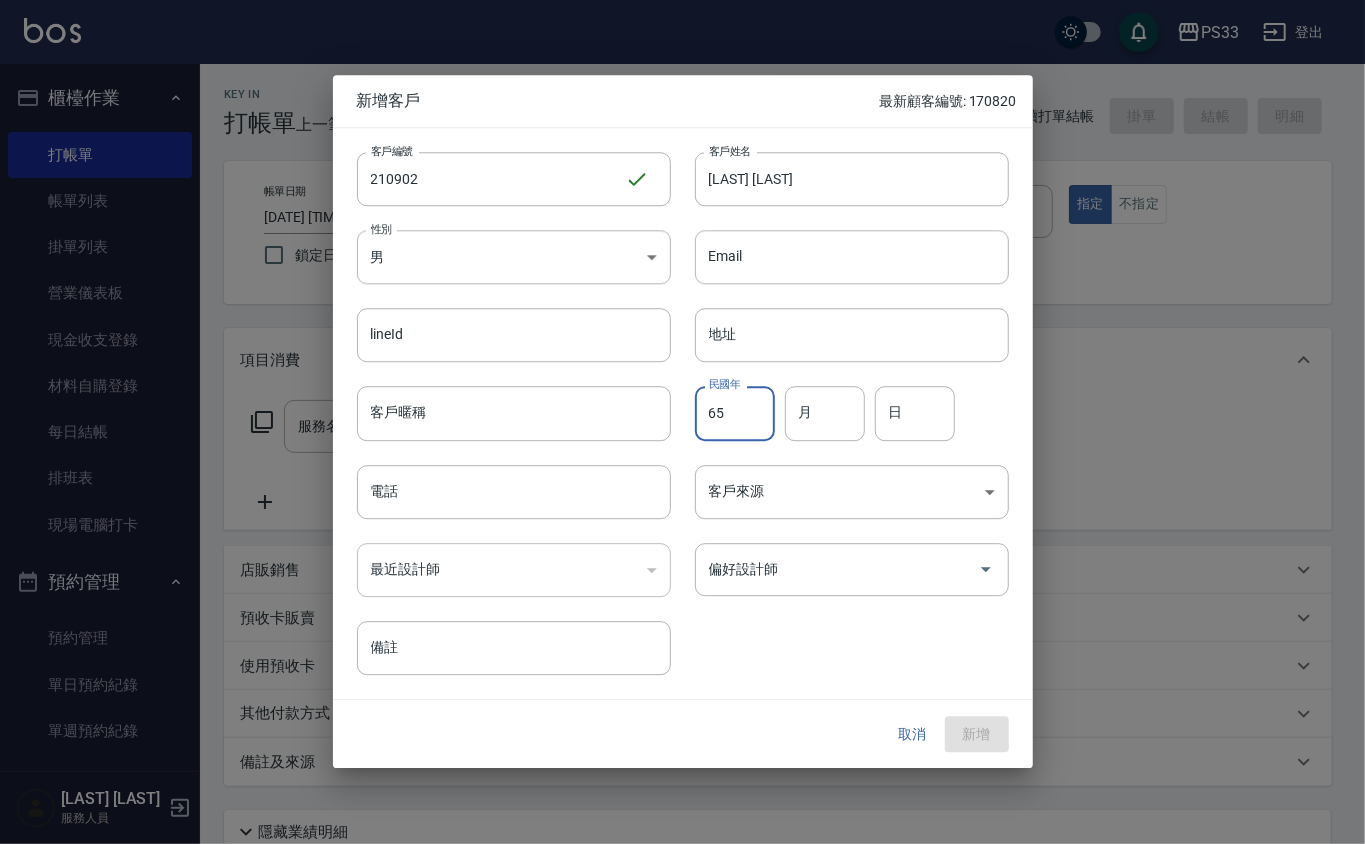 type on "65" 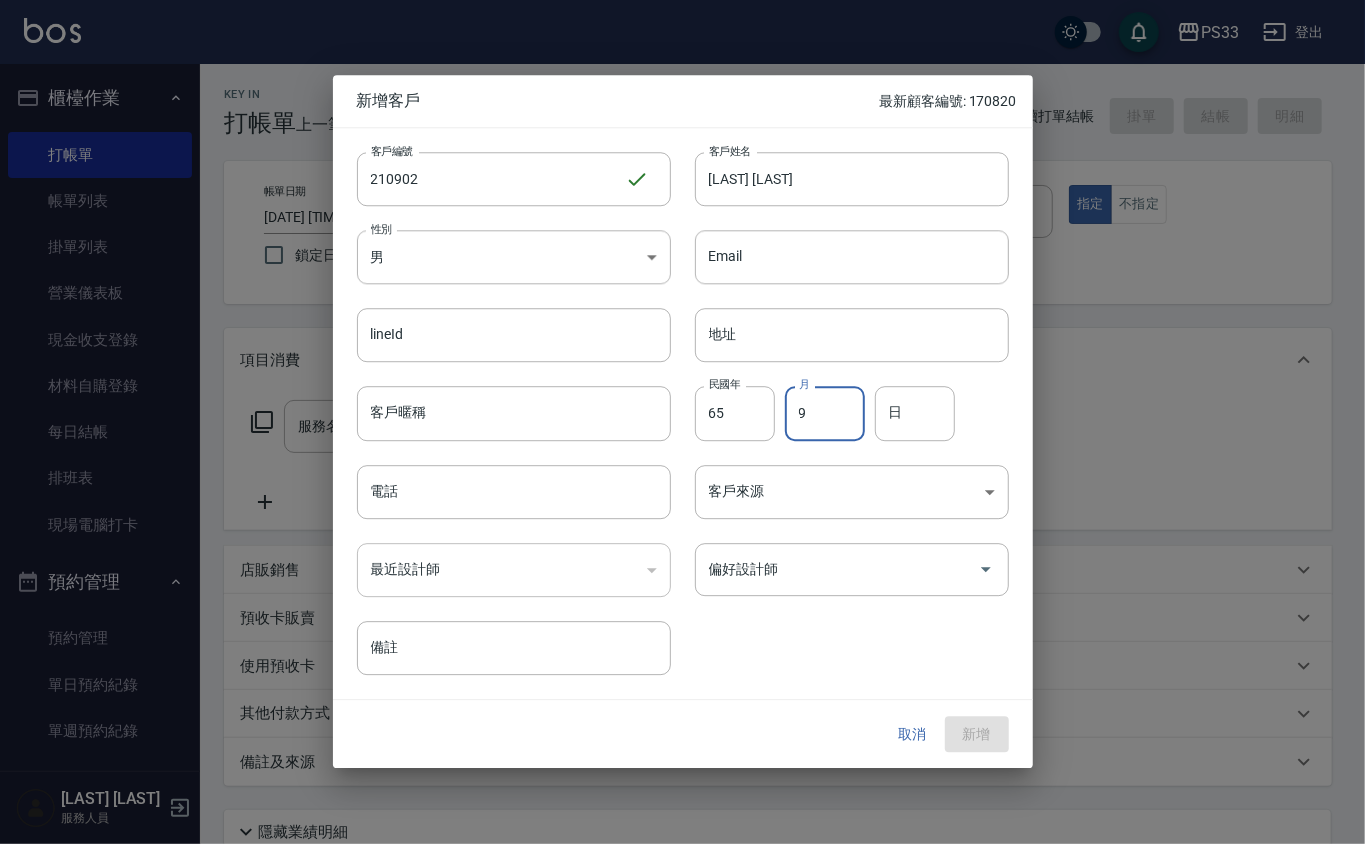type on "9" 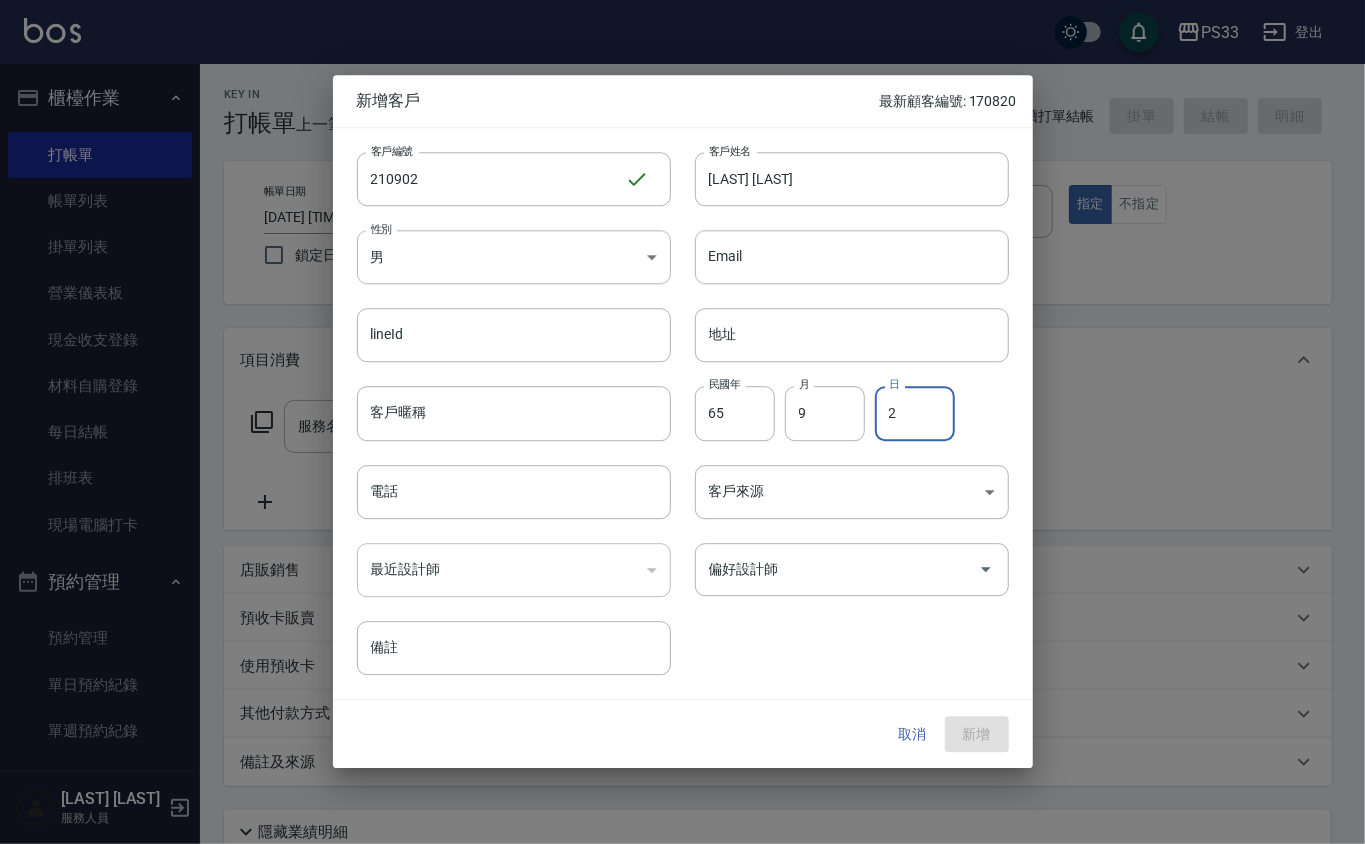 type on "2" 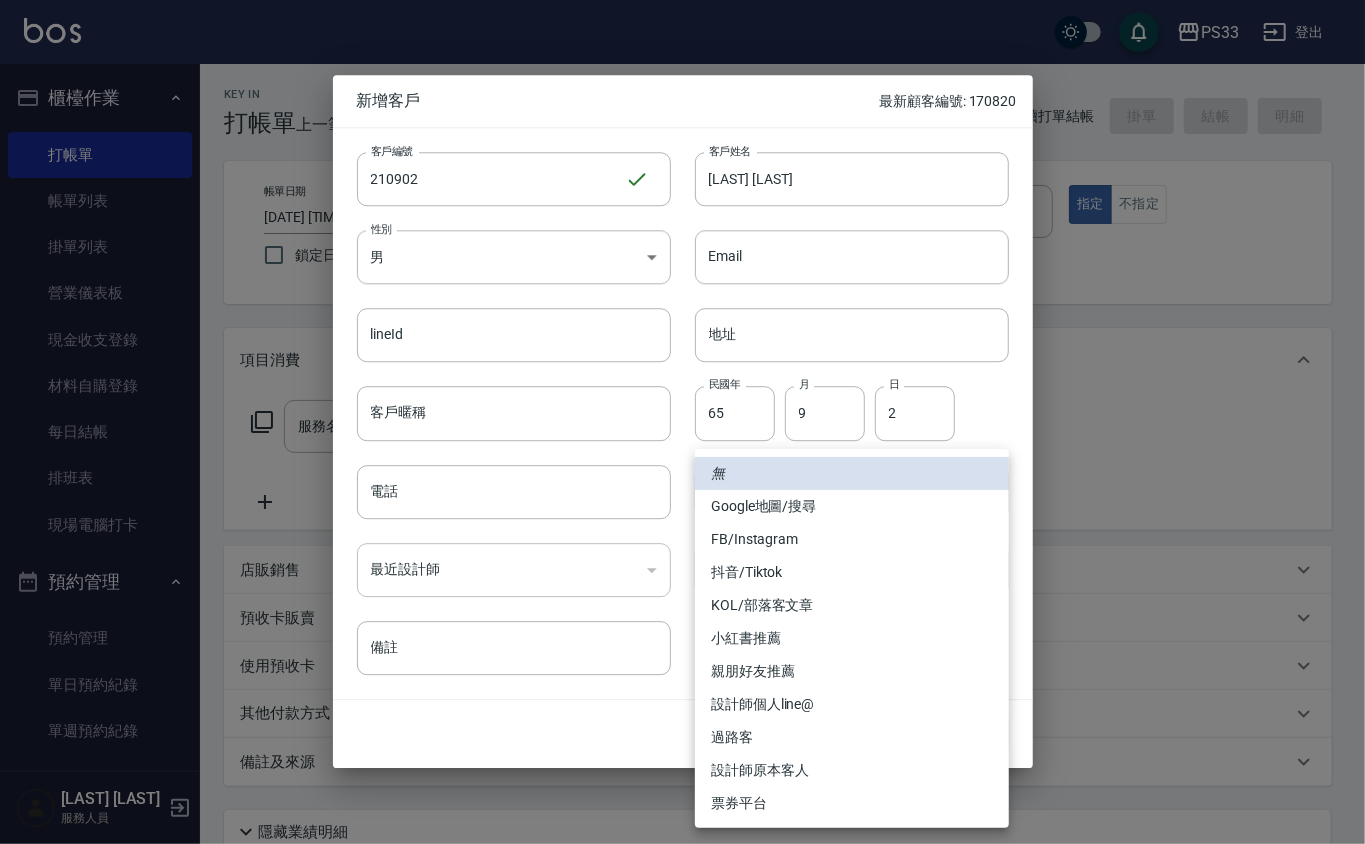 type 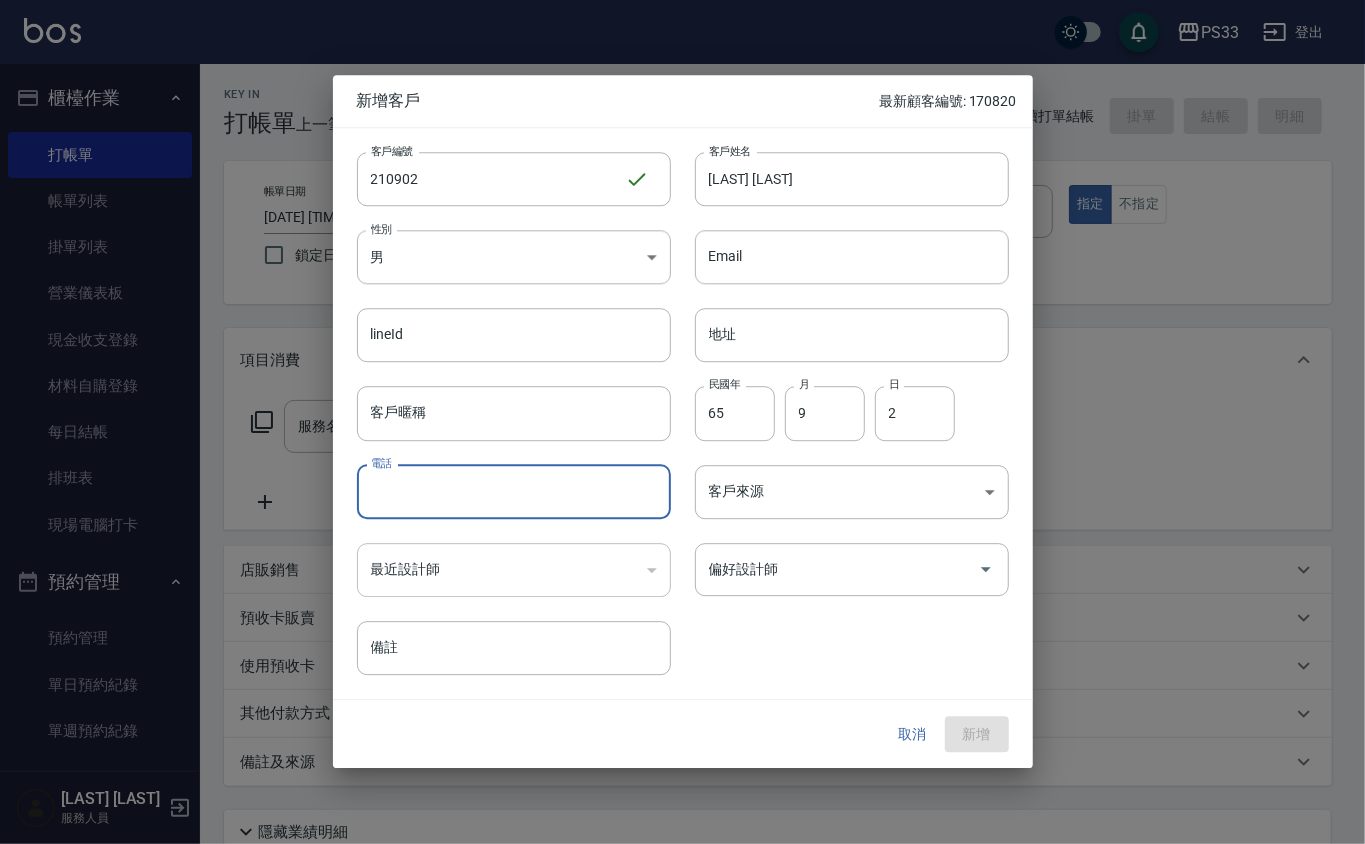 click on "電話" at bounding box center (514, 492) 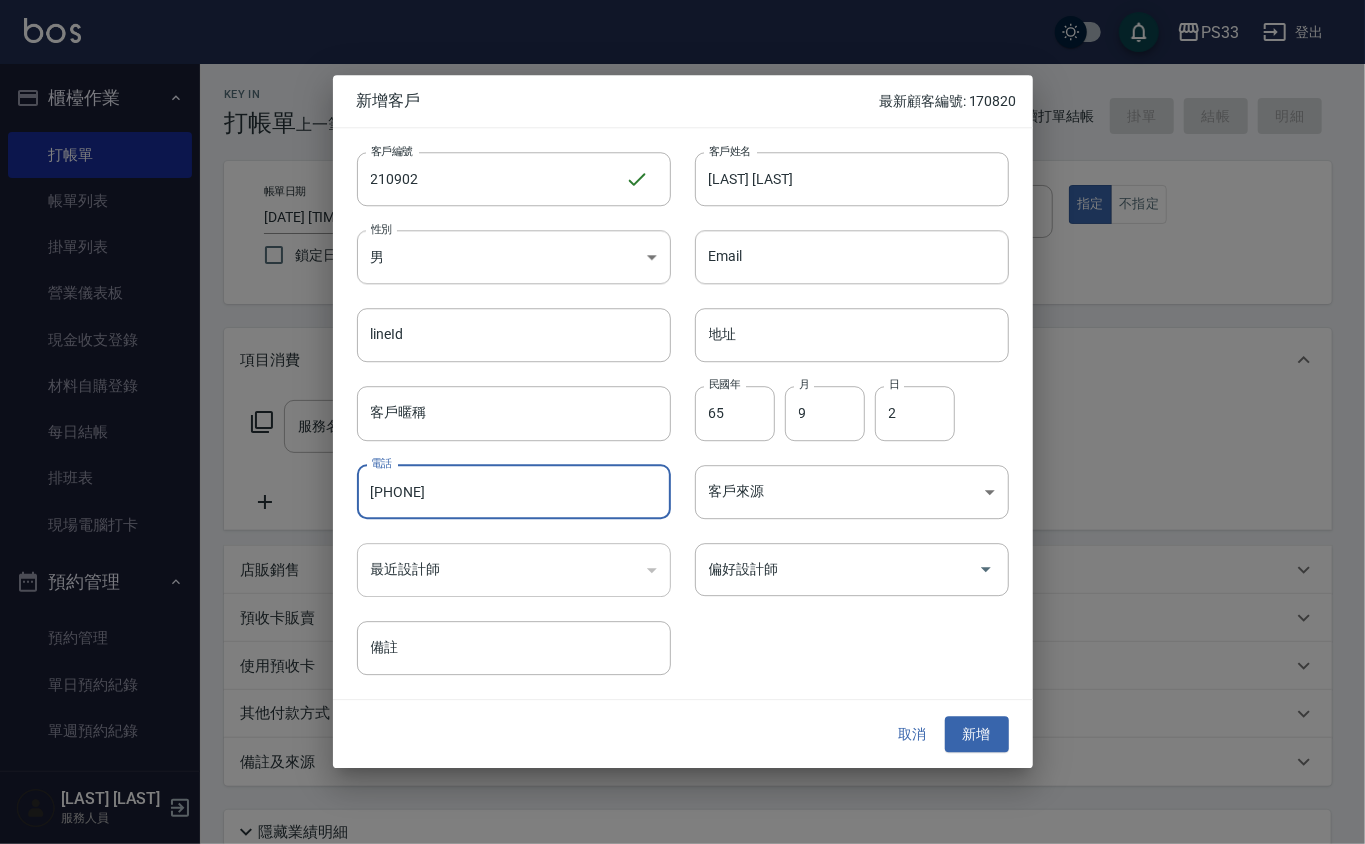 type on "[PHONE]" 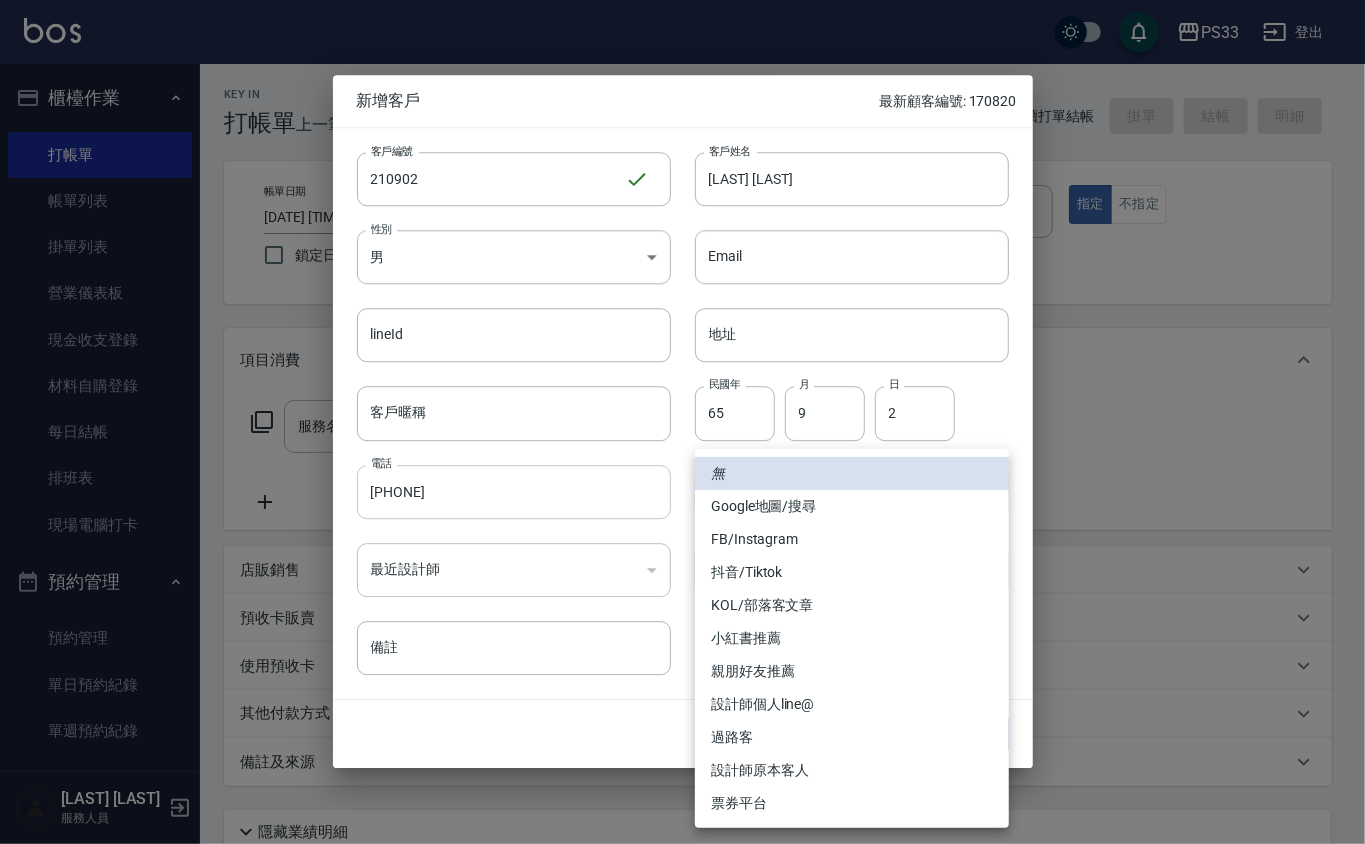 type 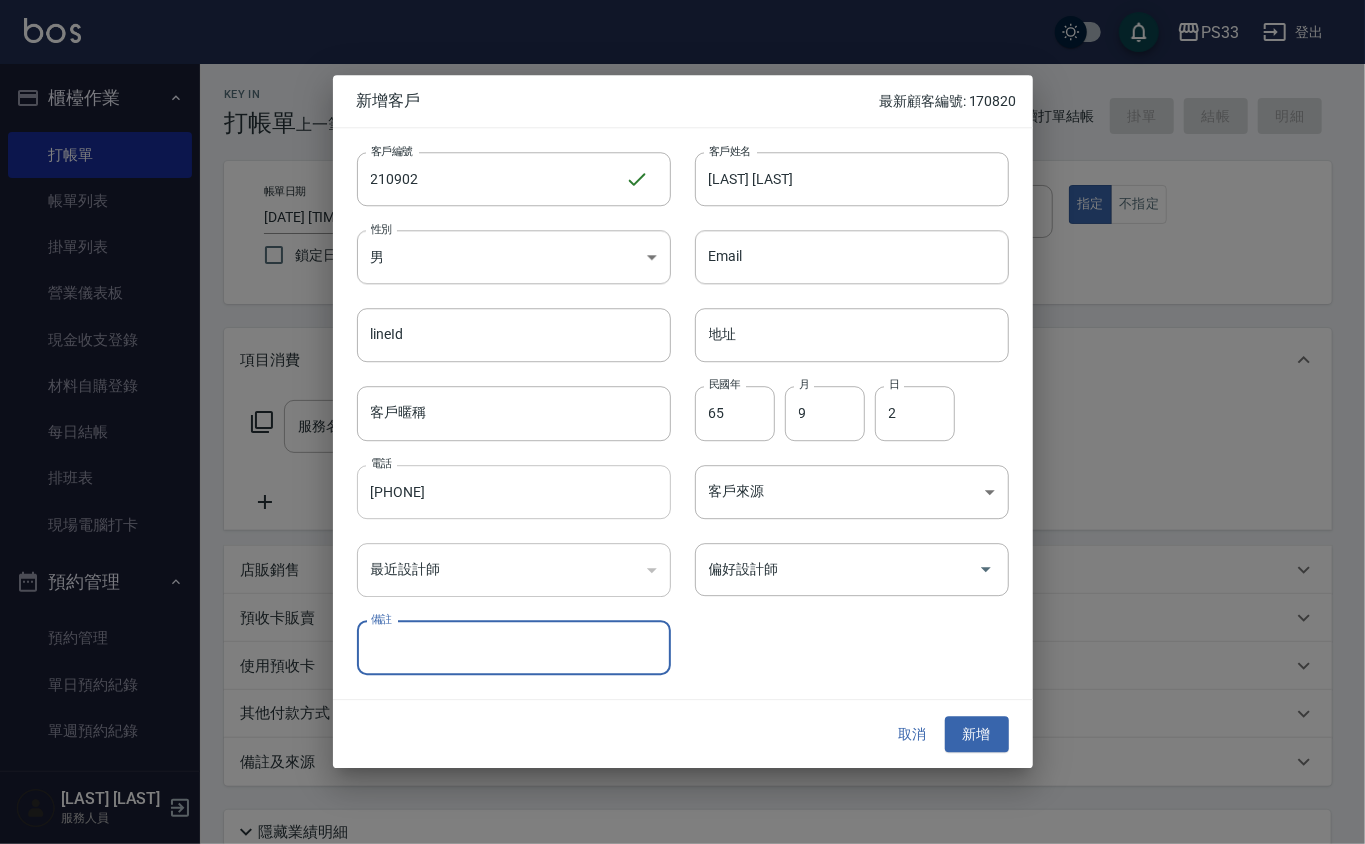 type 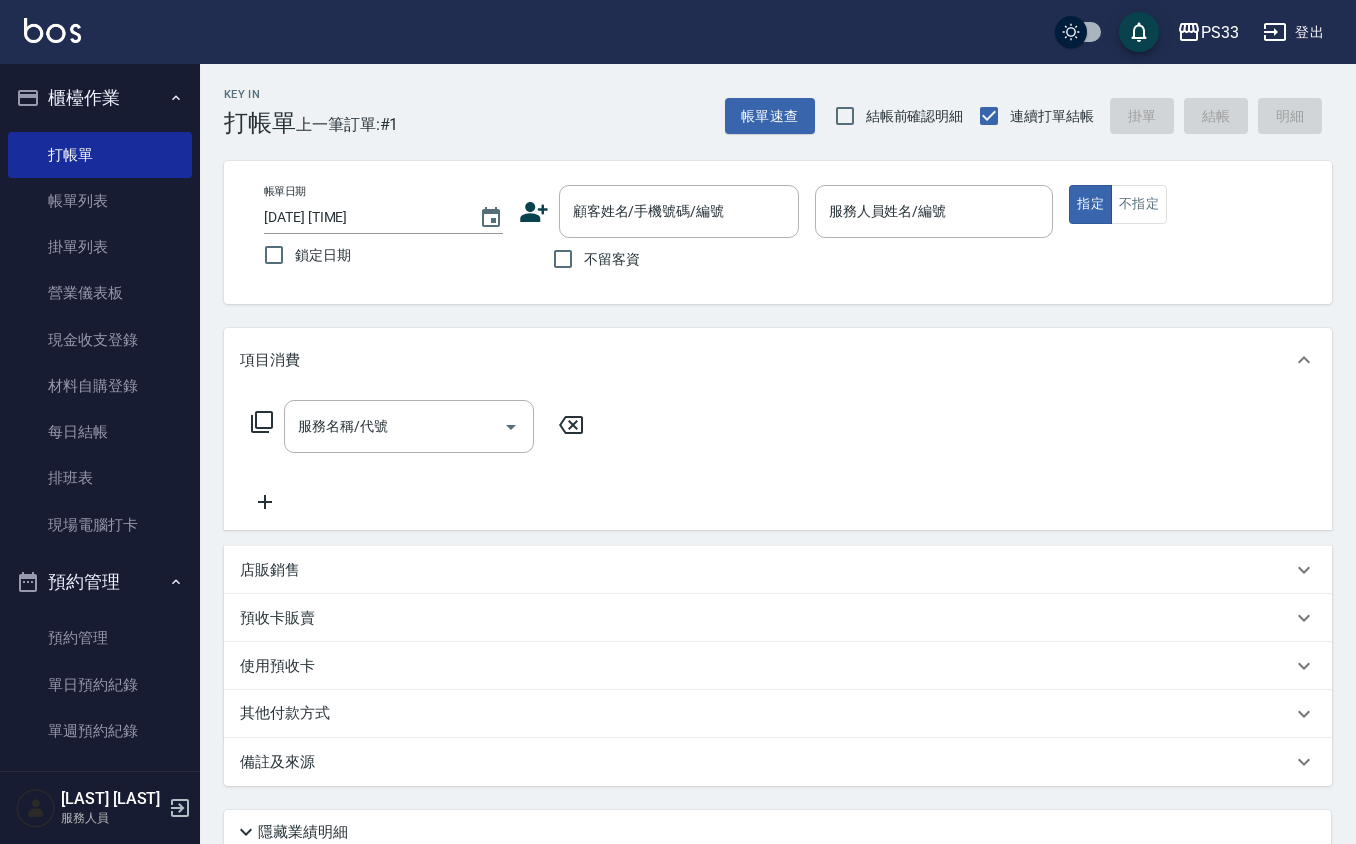 click 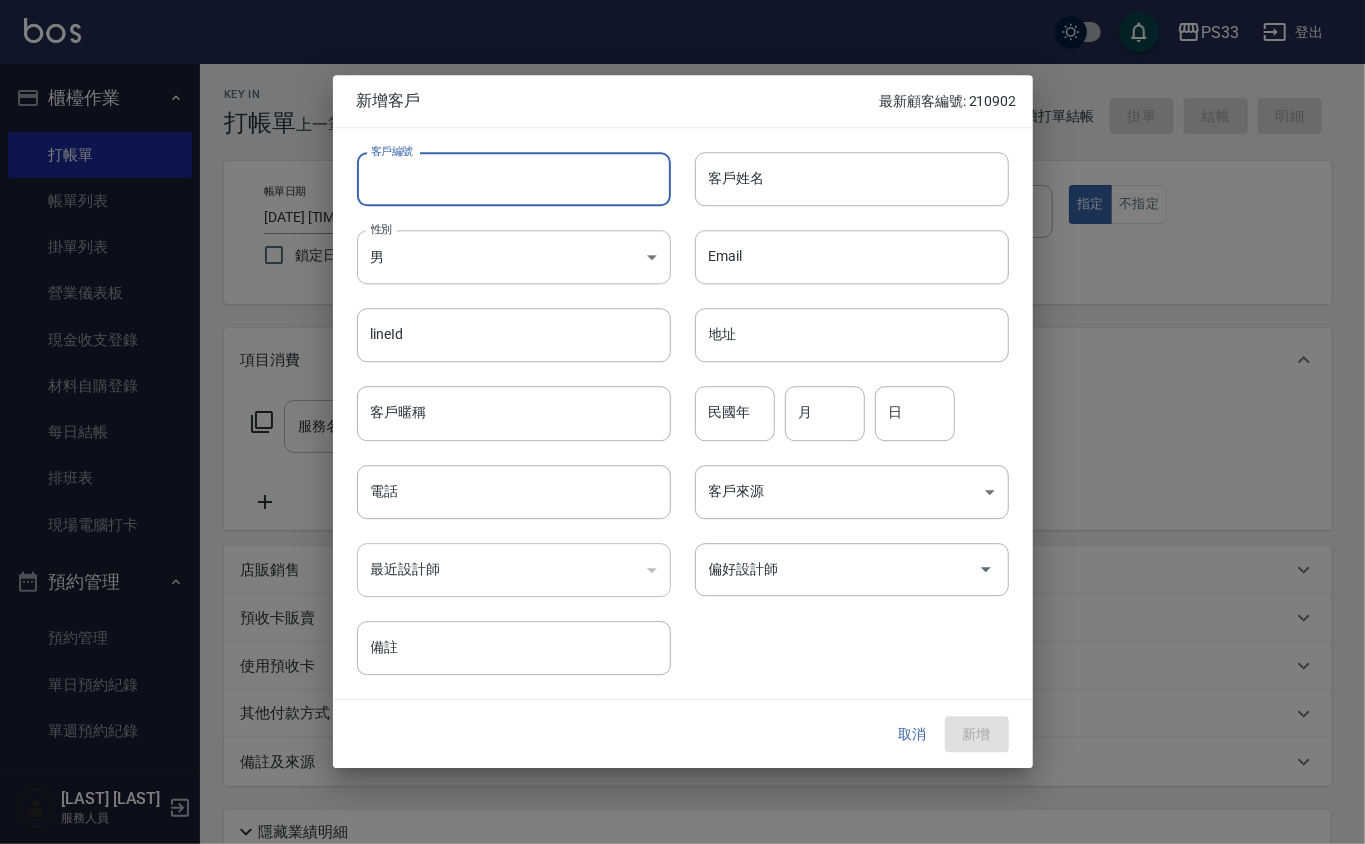 click on "客戶編號" at bounding box center [514, 179] 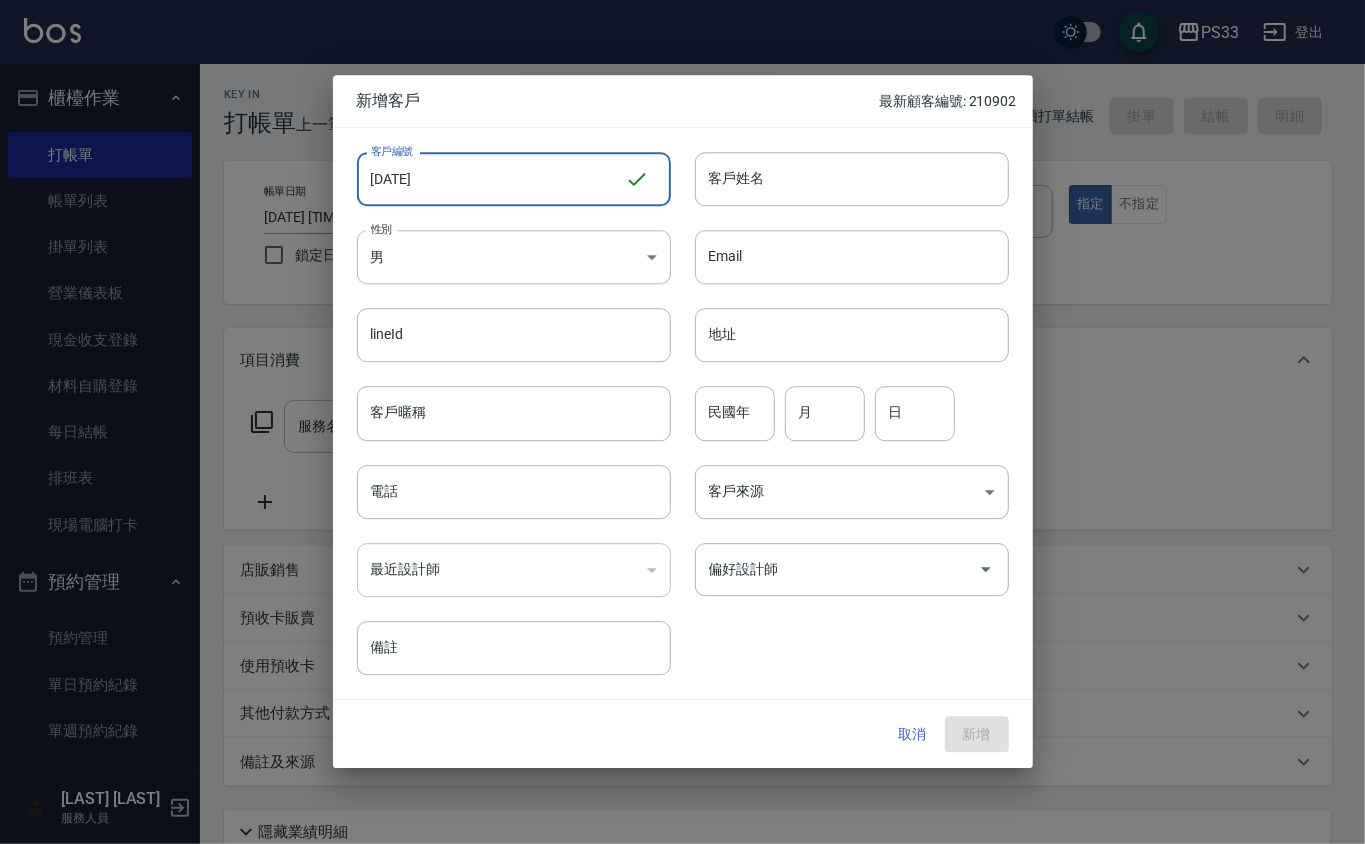 type on "221017" 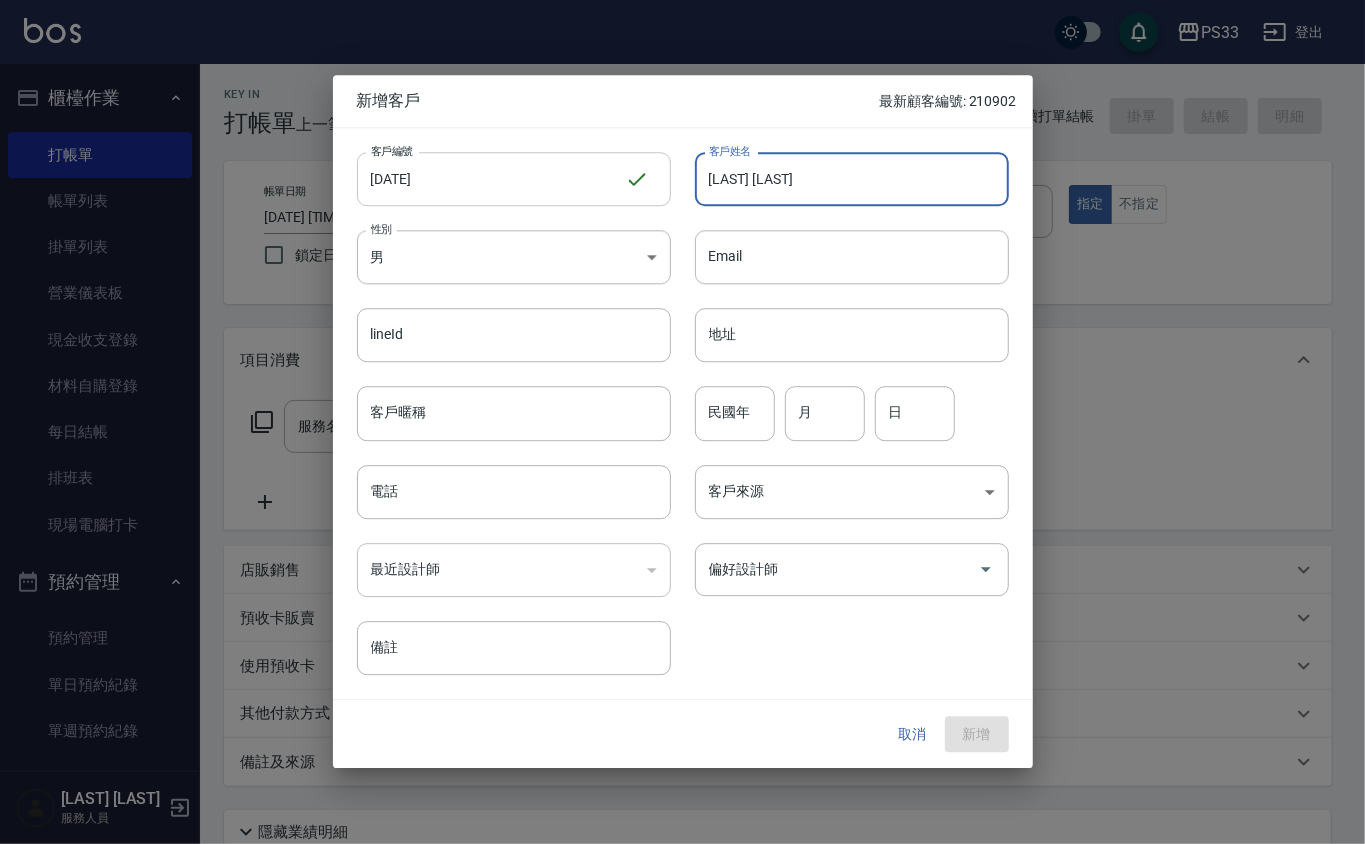 type on "[LAST] [LAST]" 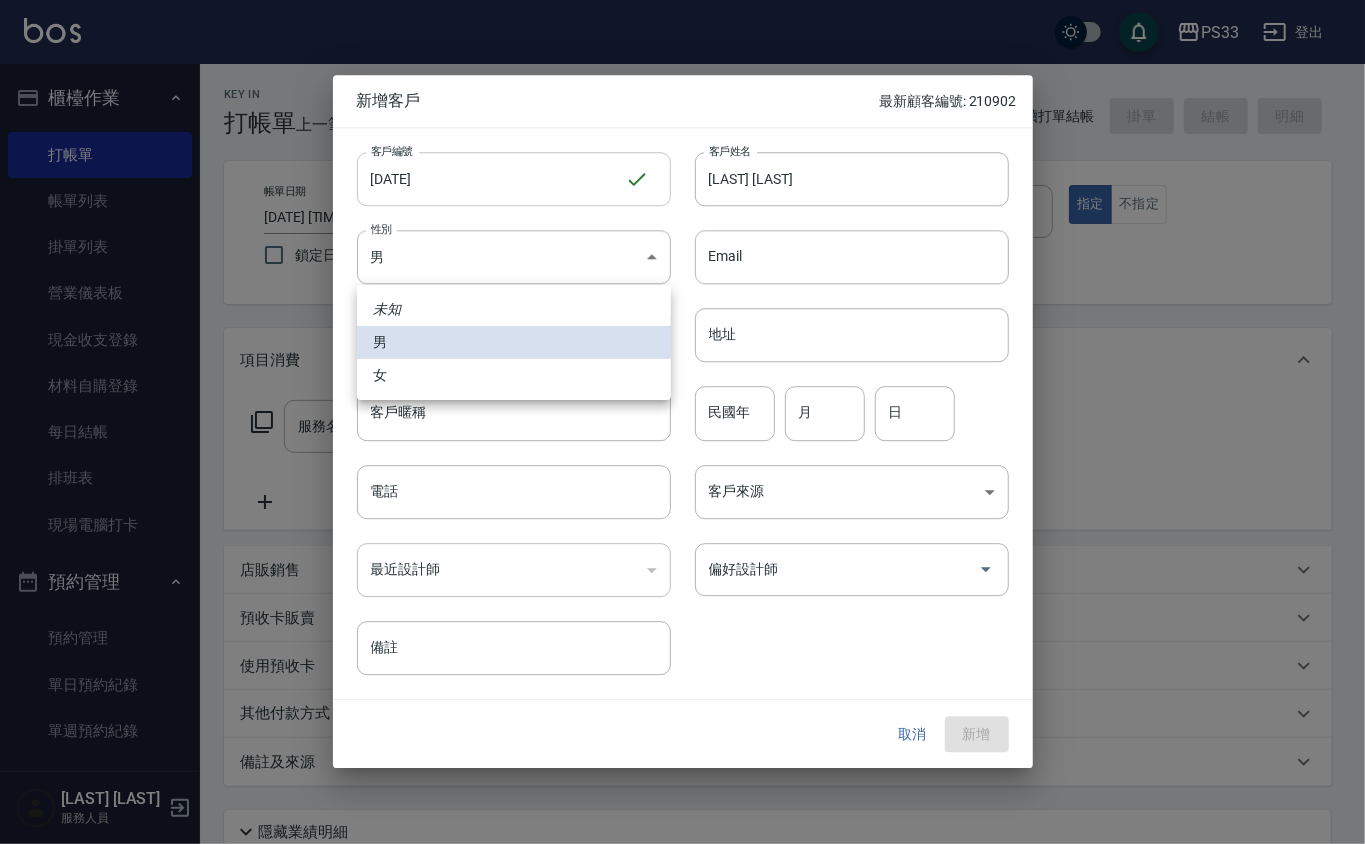 type 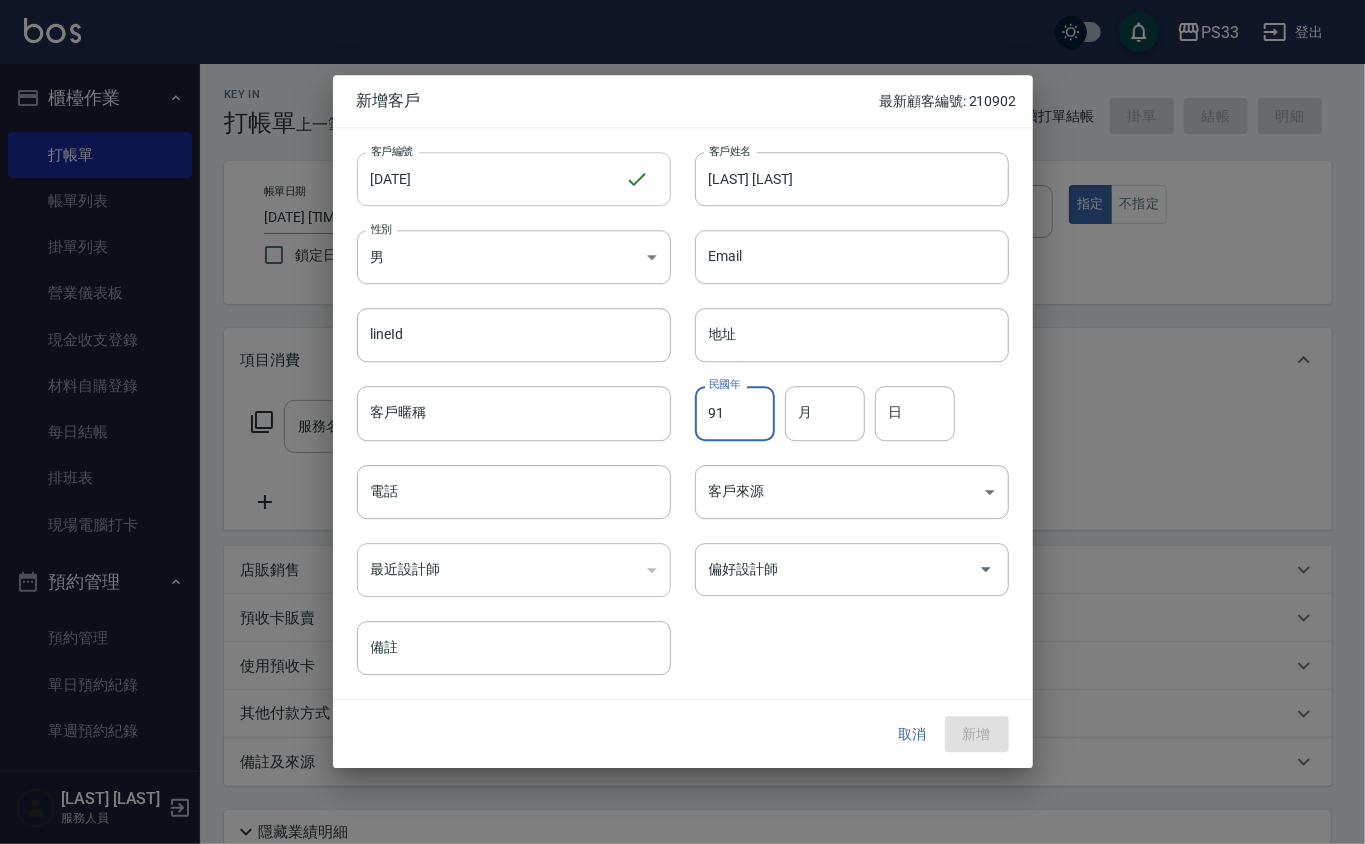 type on "91" 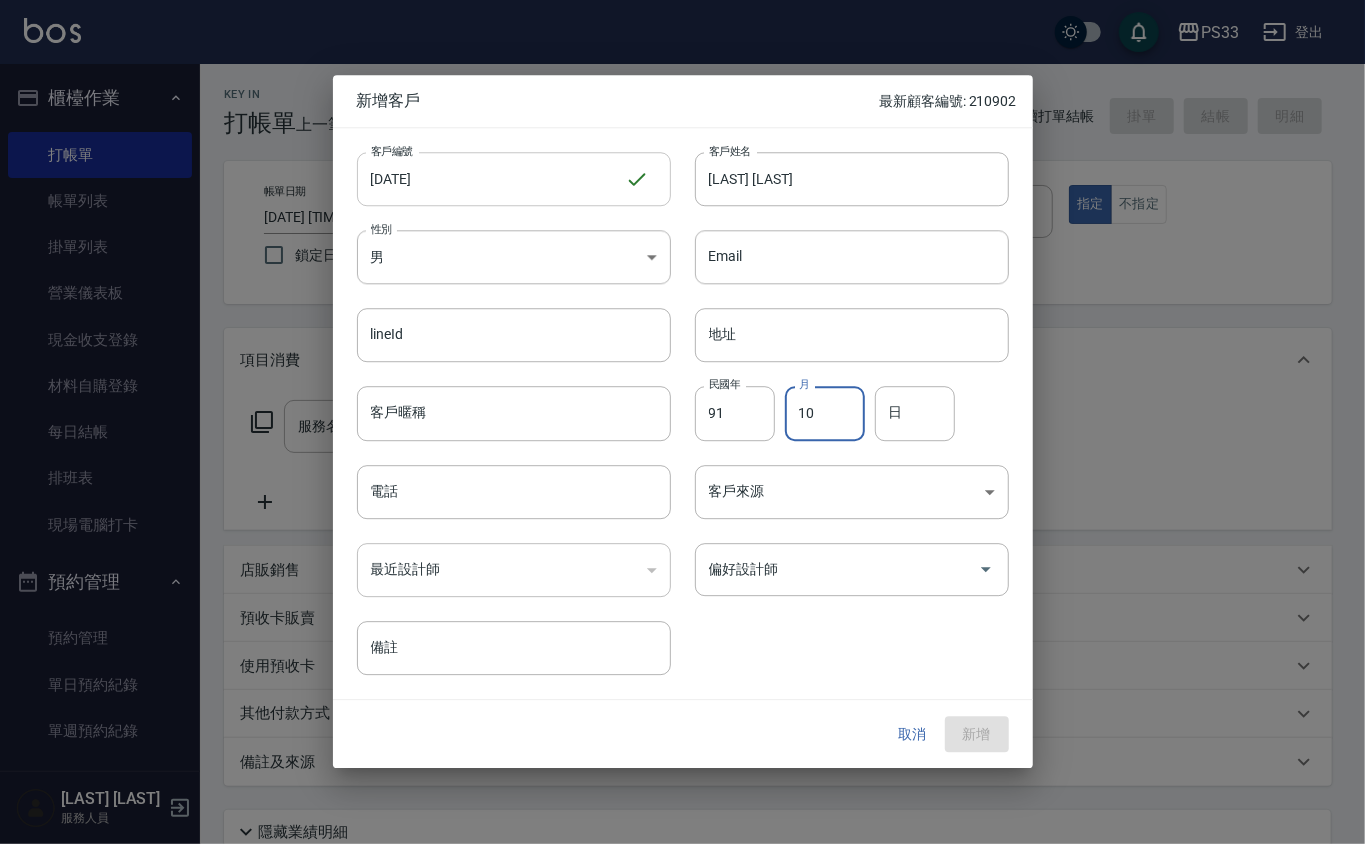 type on "10" 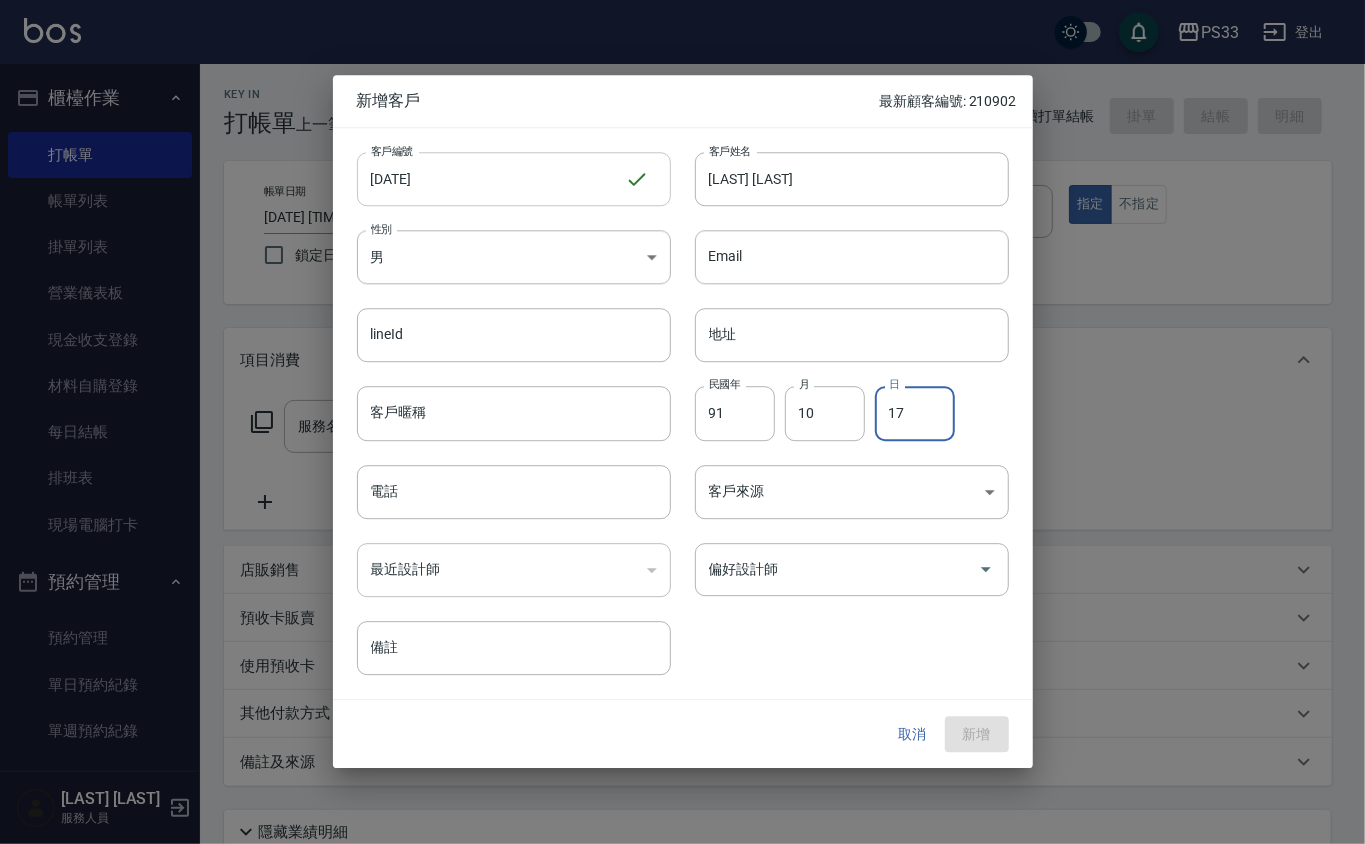type on "17" 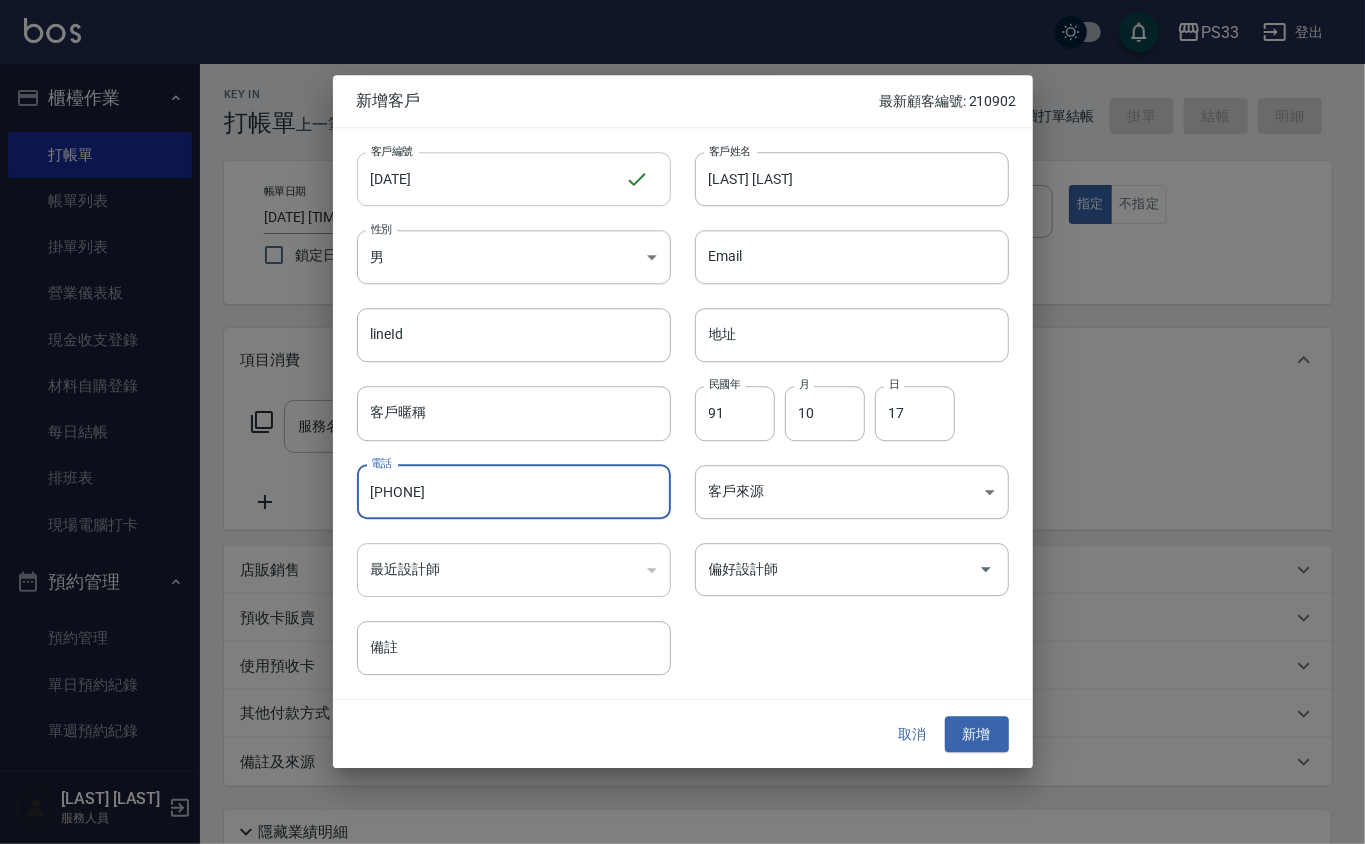 type on "[PHONE]" 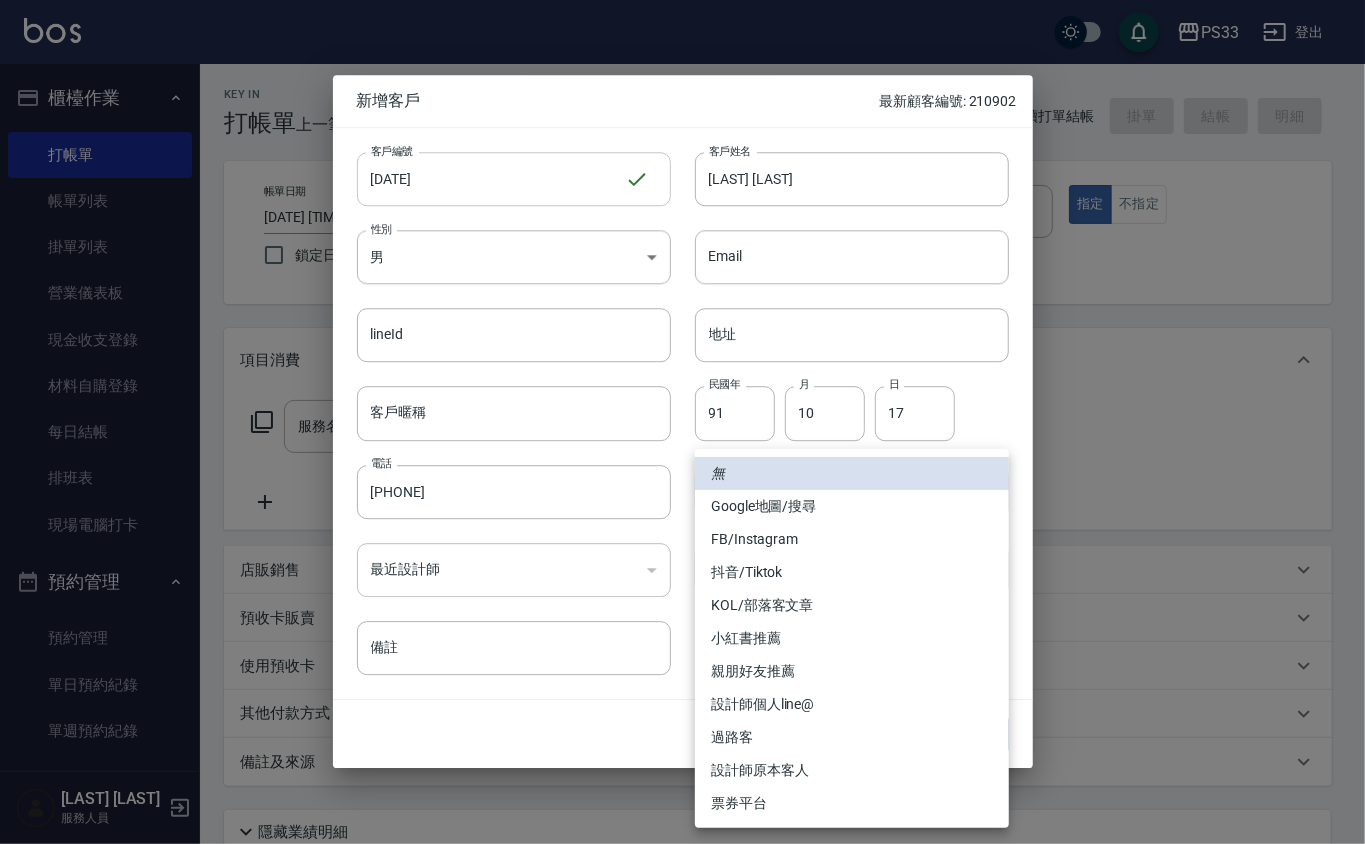 type 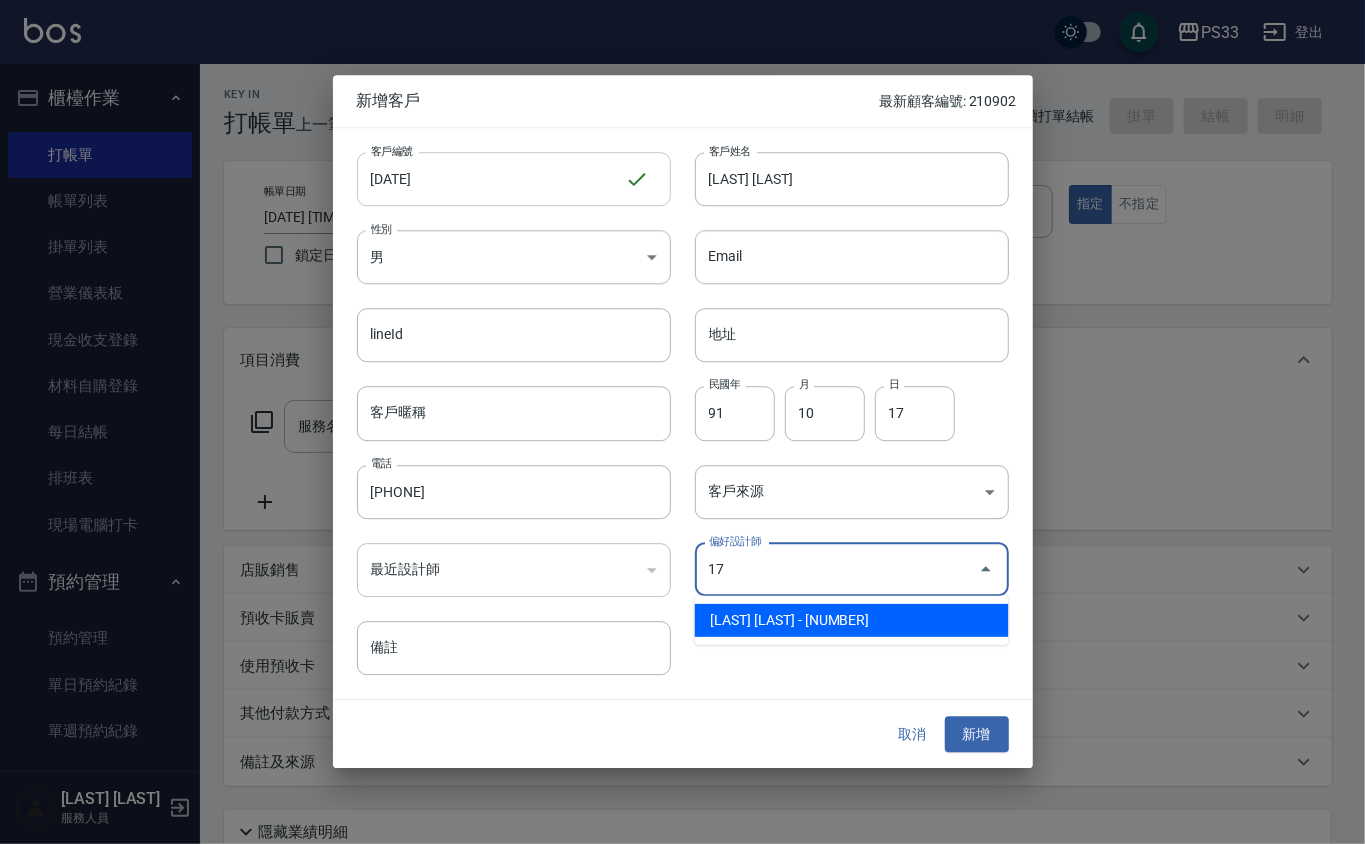 type on "[LAST] [LAST]" 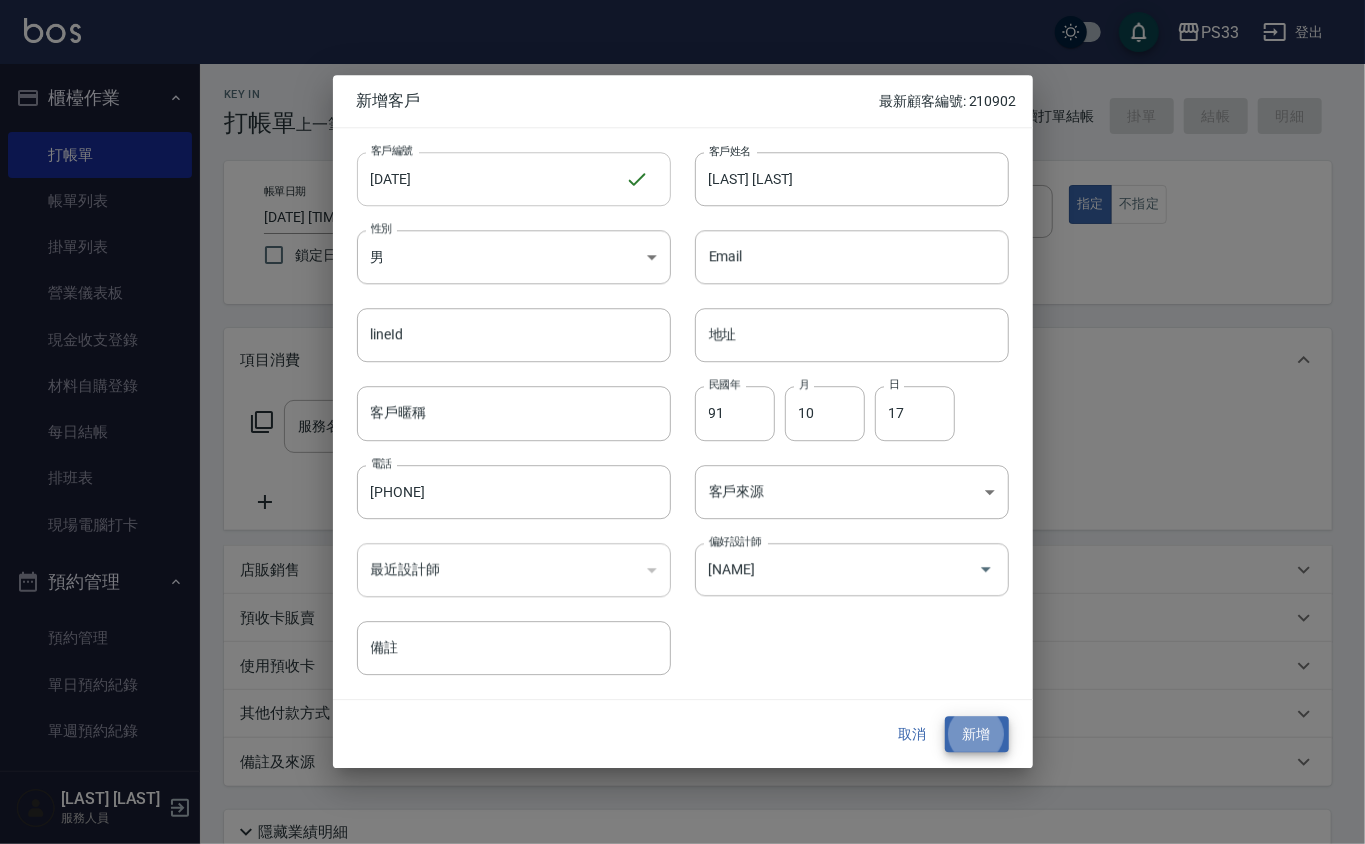 type 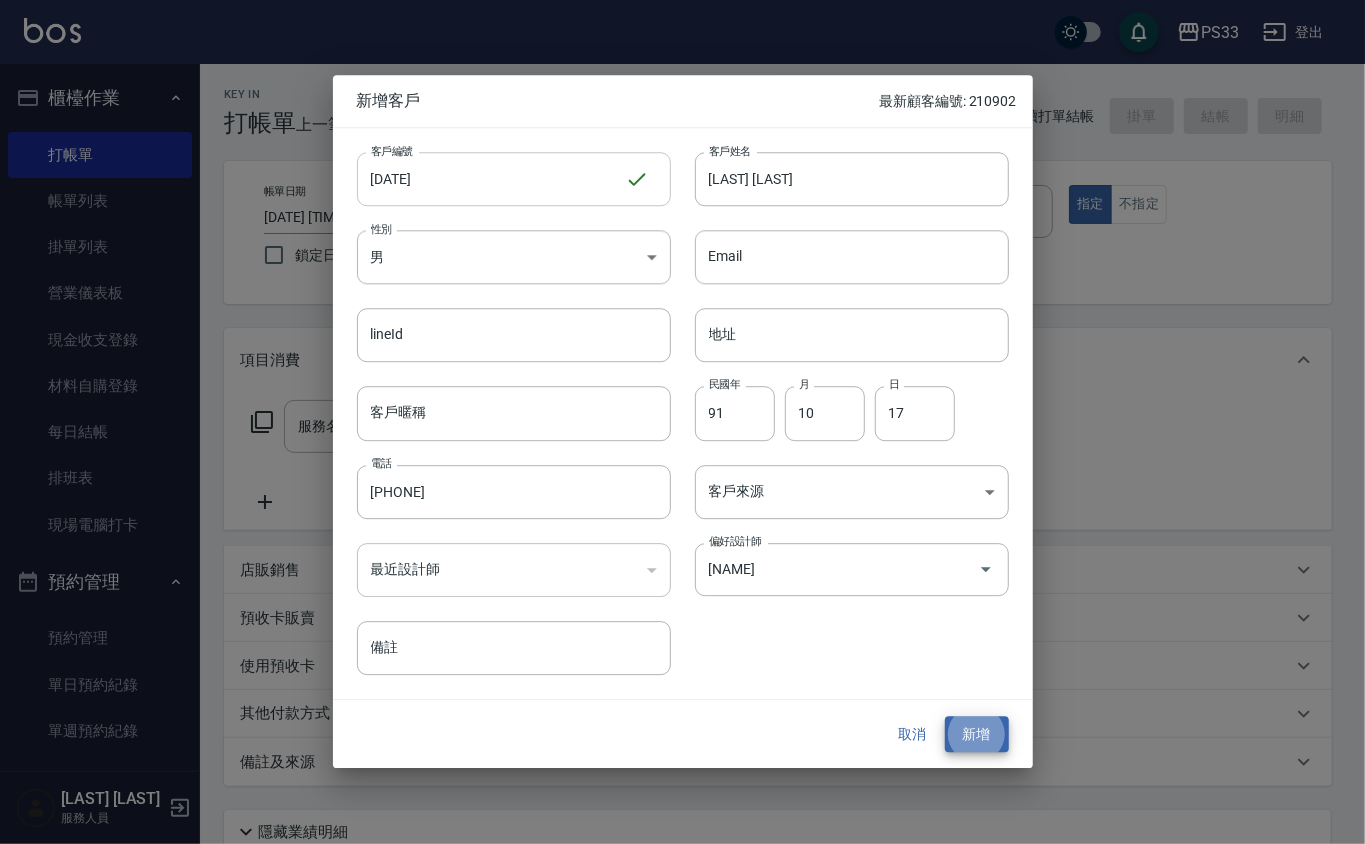 click on "新增" at bounding box center (977, 734) 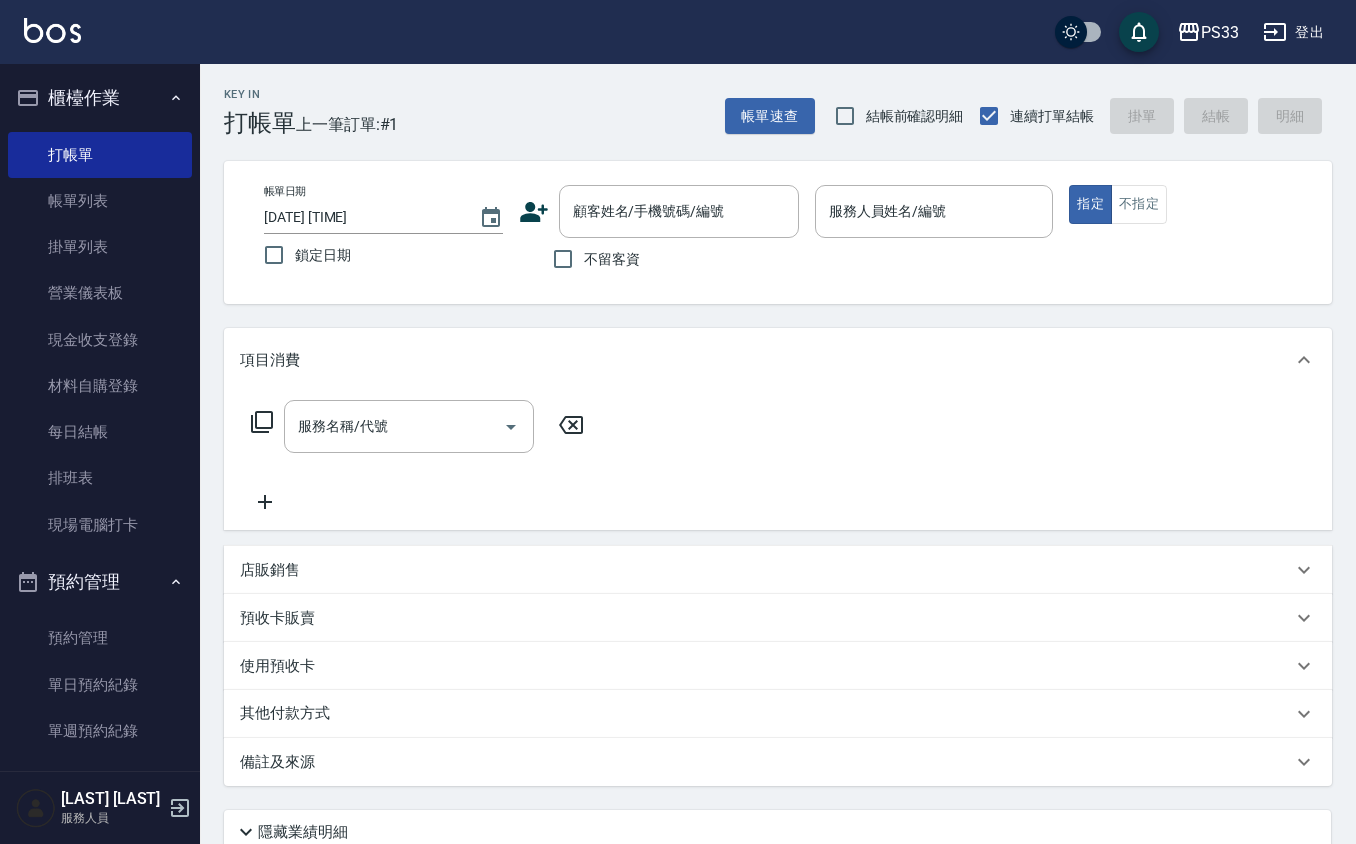 click 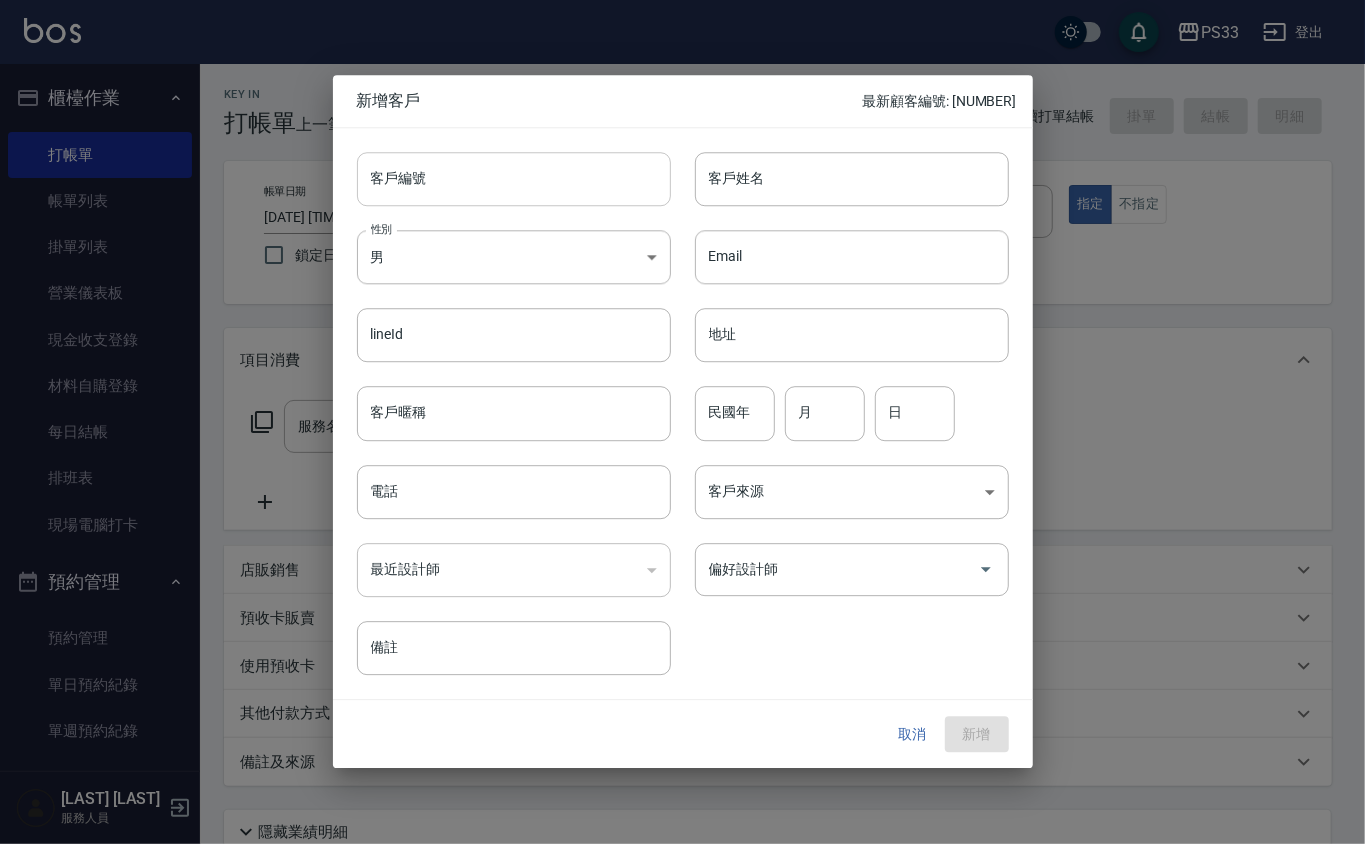 drag, startPoint x: 542, startPoint y: 213, endPoint x: 533, endPoint y: 173, distance: 41 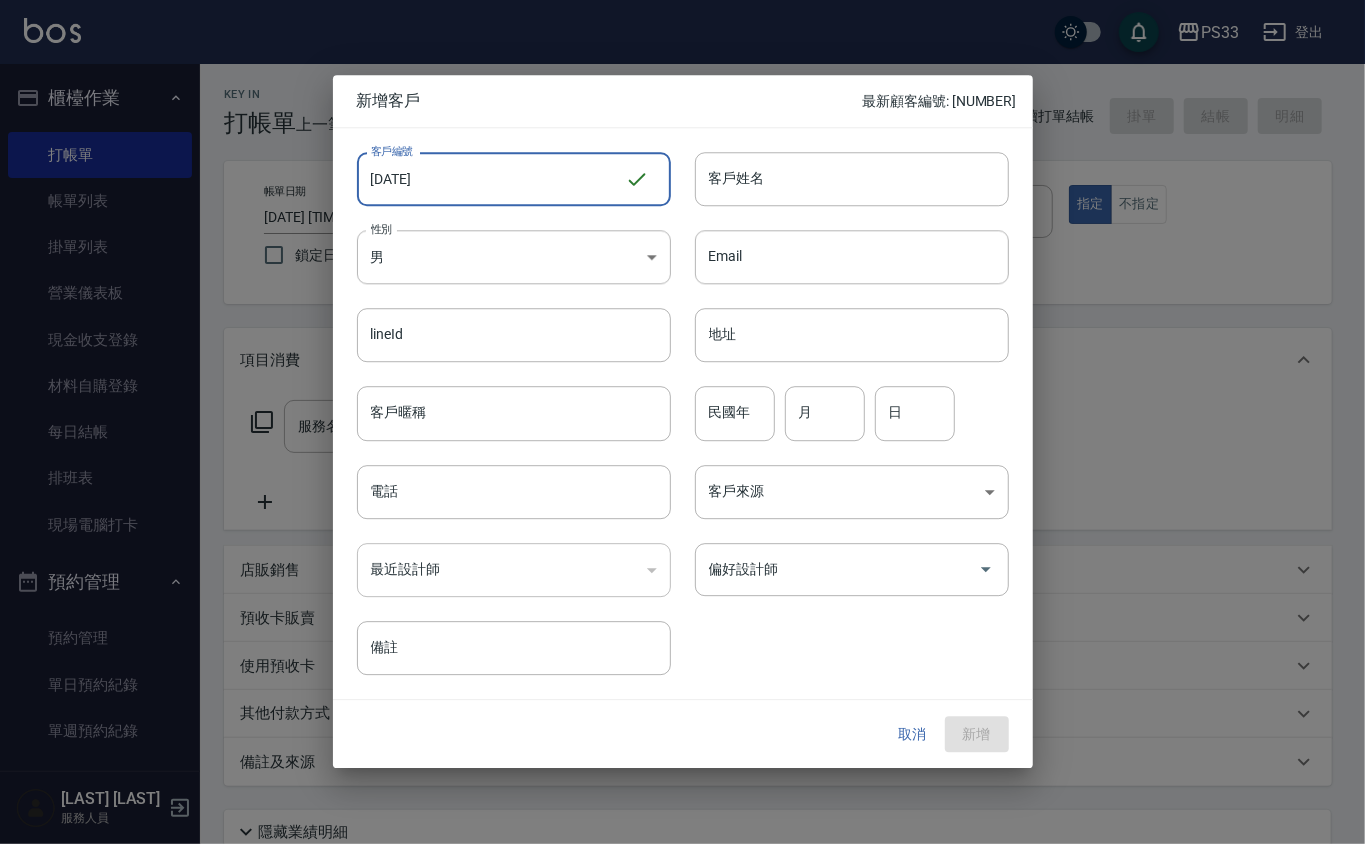 type on "060215" 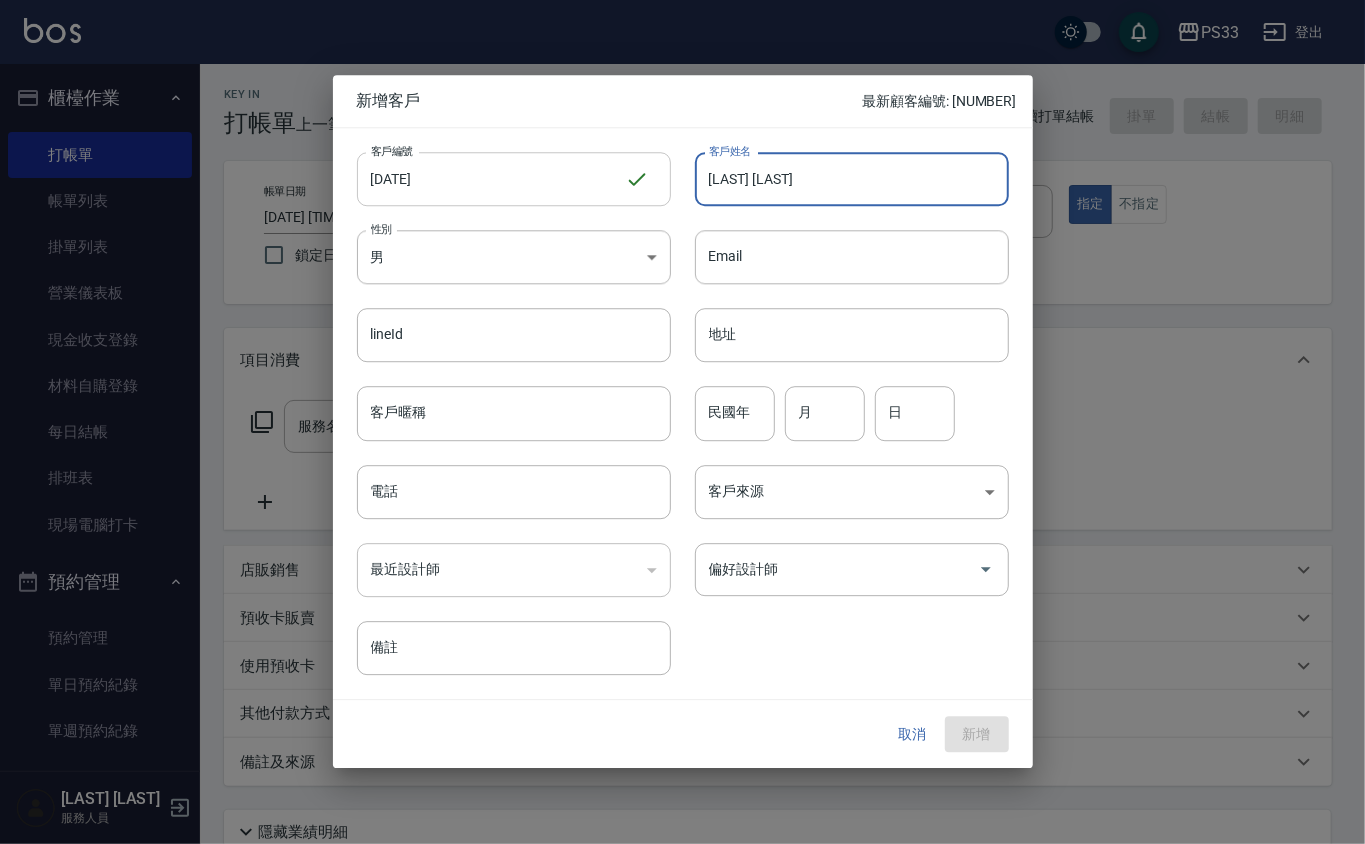 type on "[LAST] [LAST]" 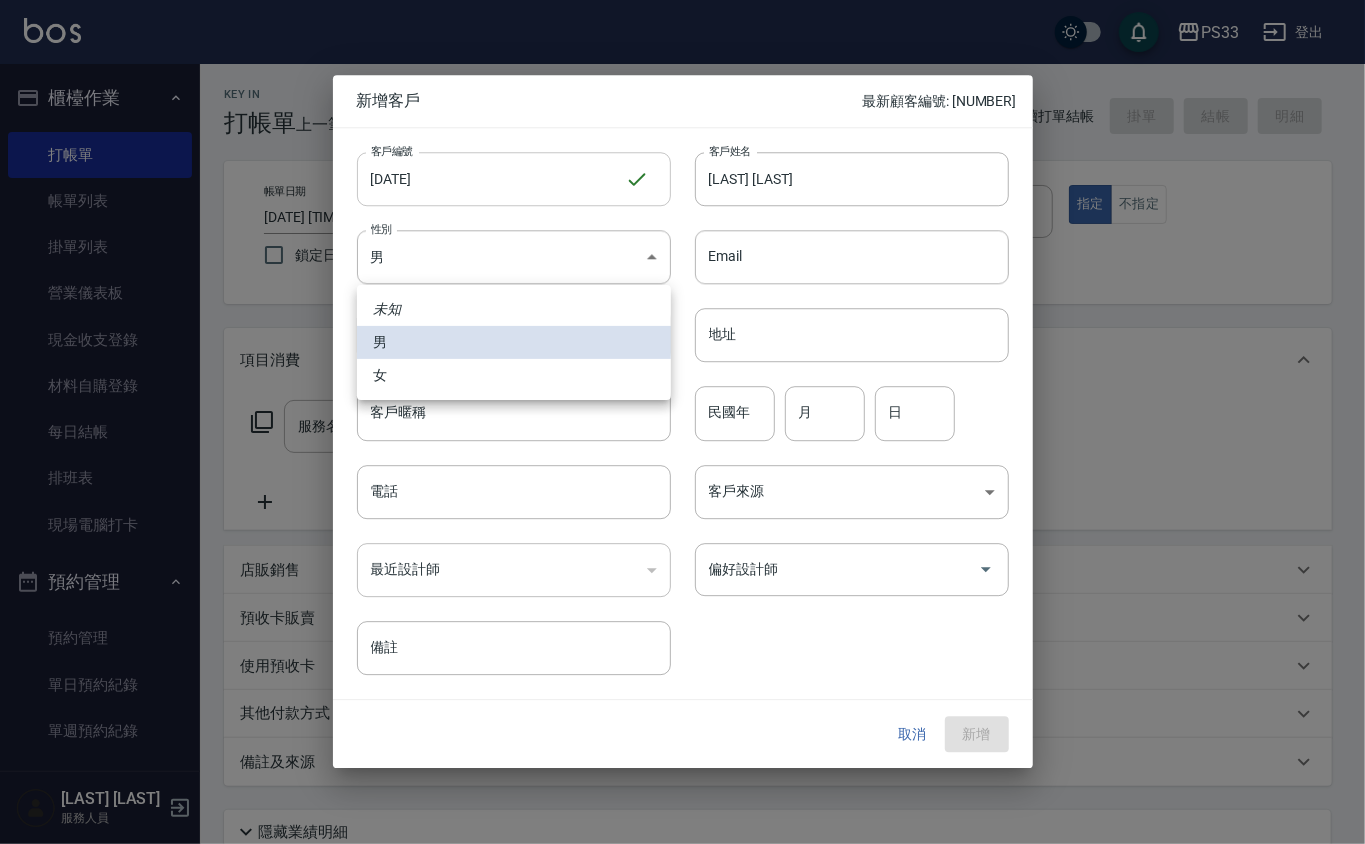 type 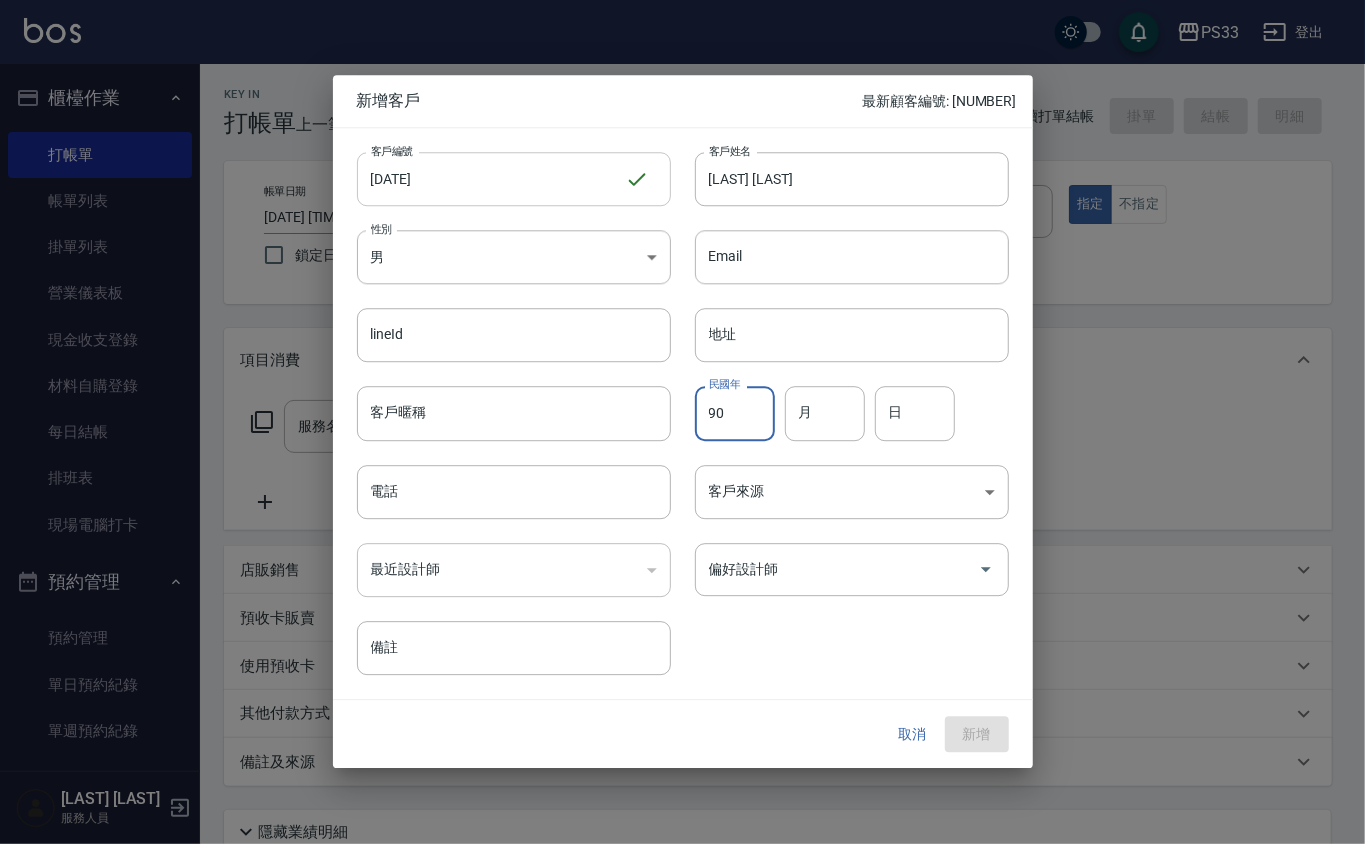 type on "90" 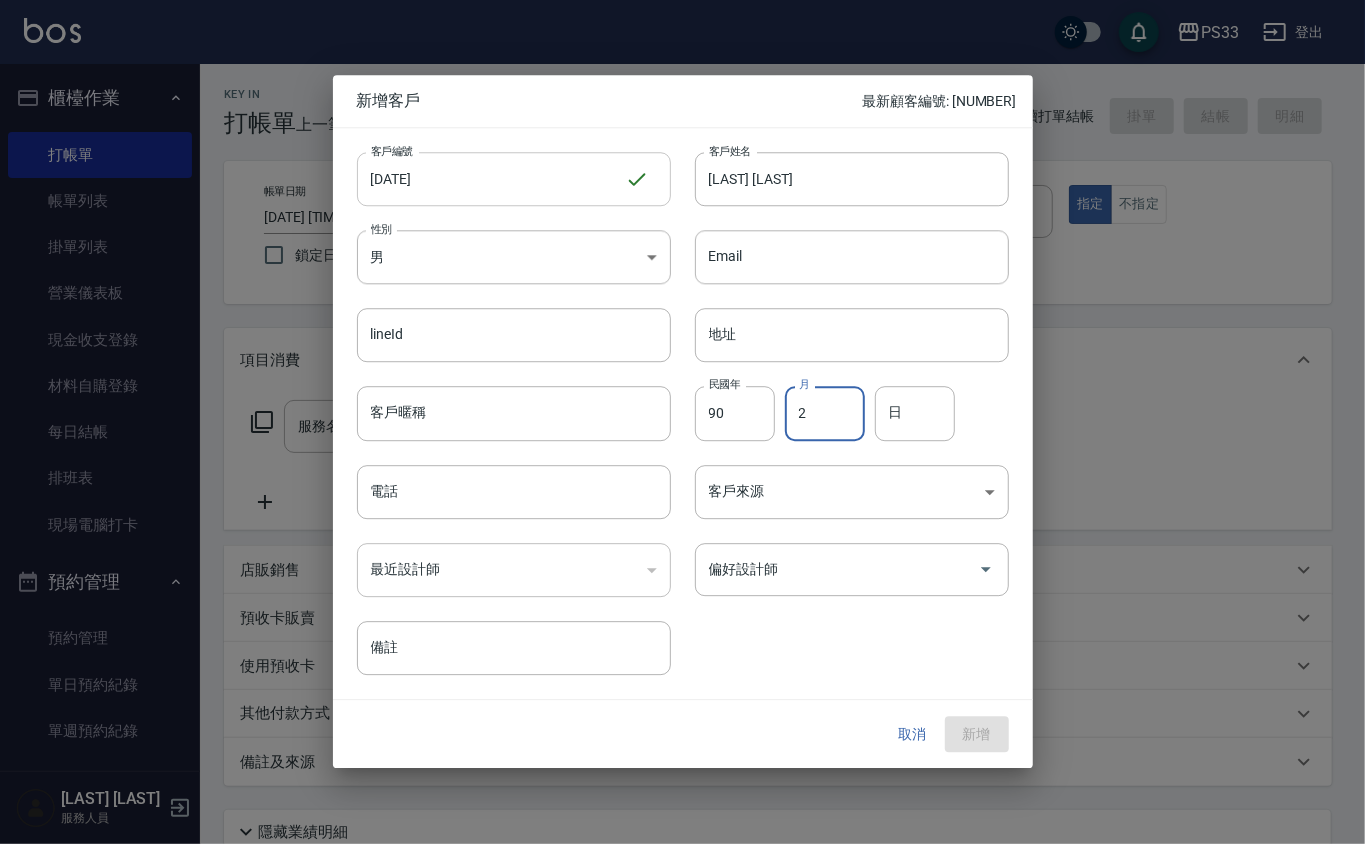 type on "2" 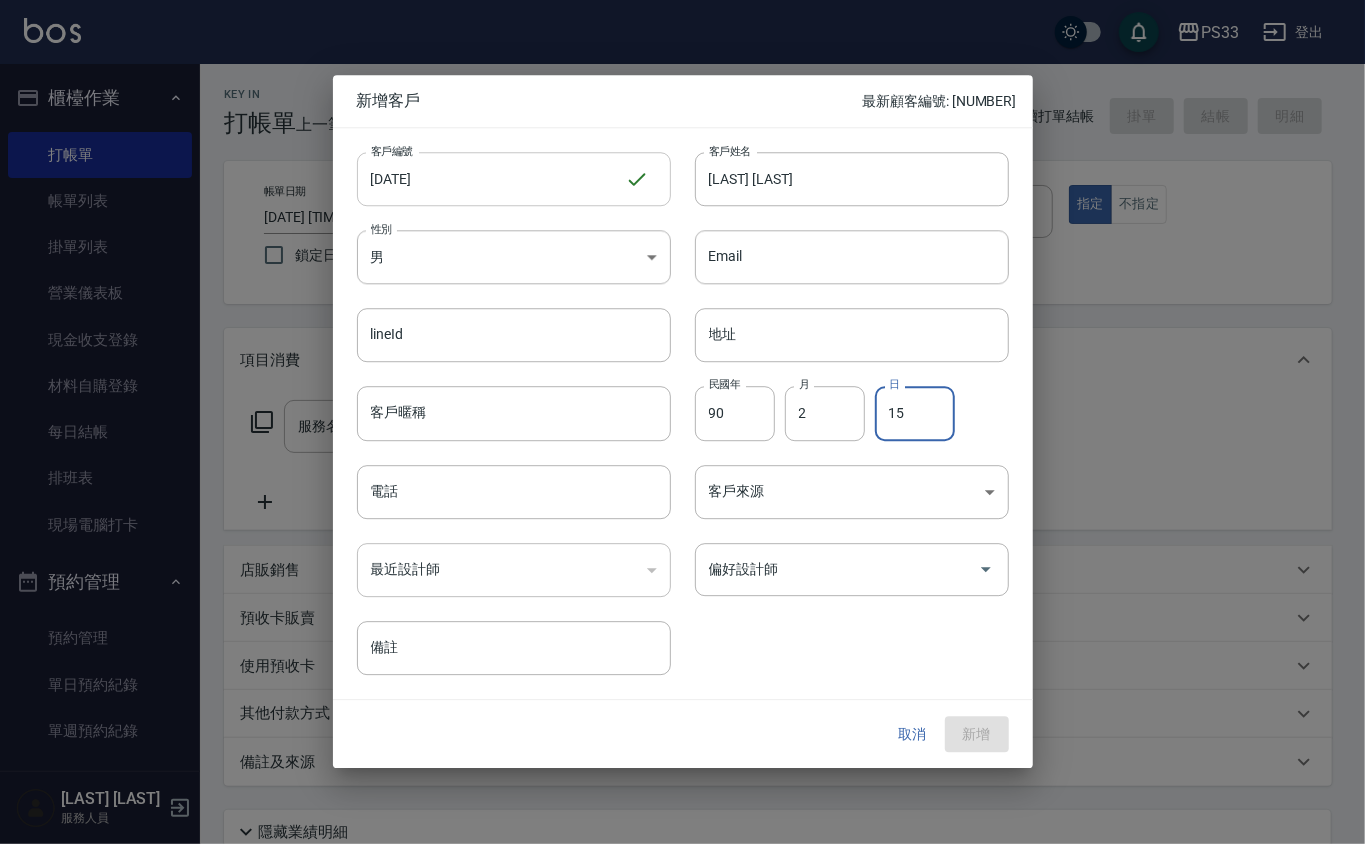 type on "15" 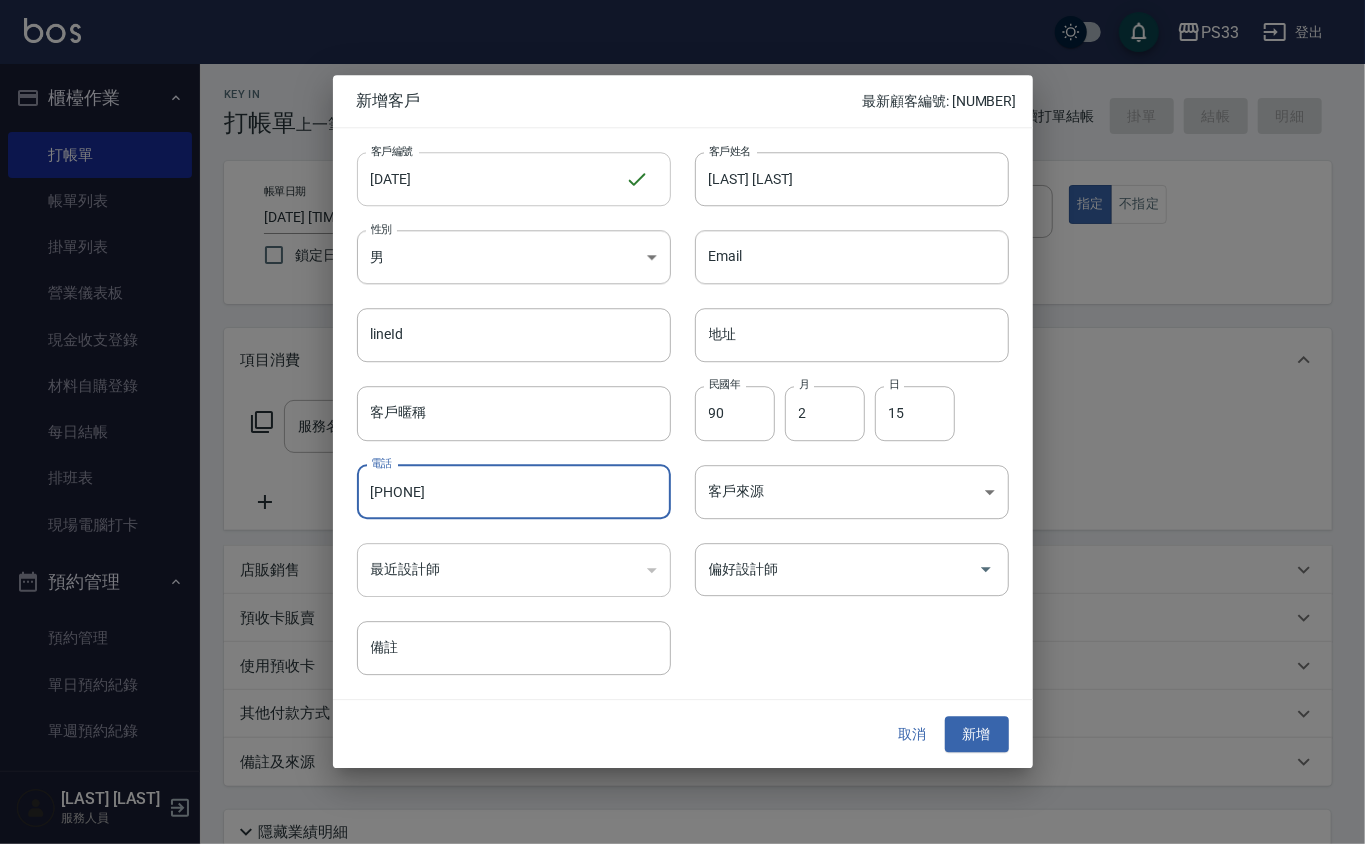 type on "[PHONE]" 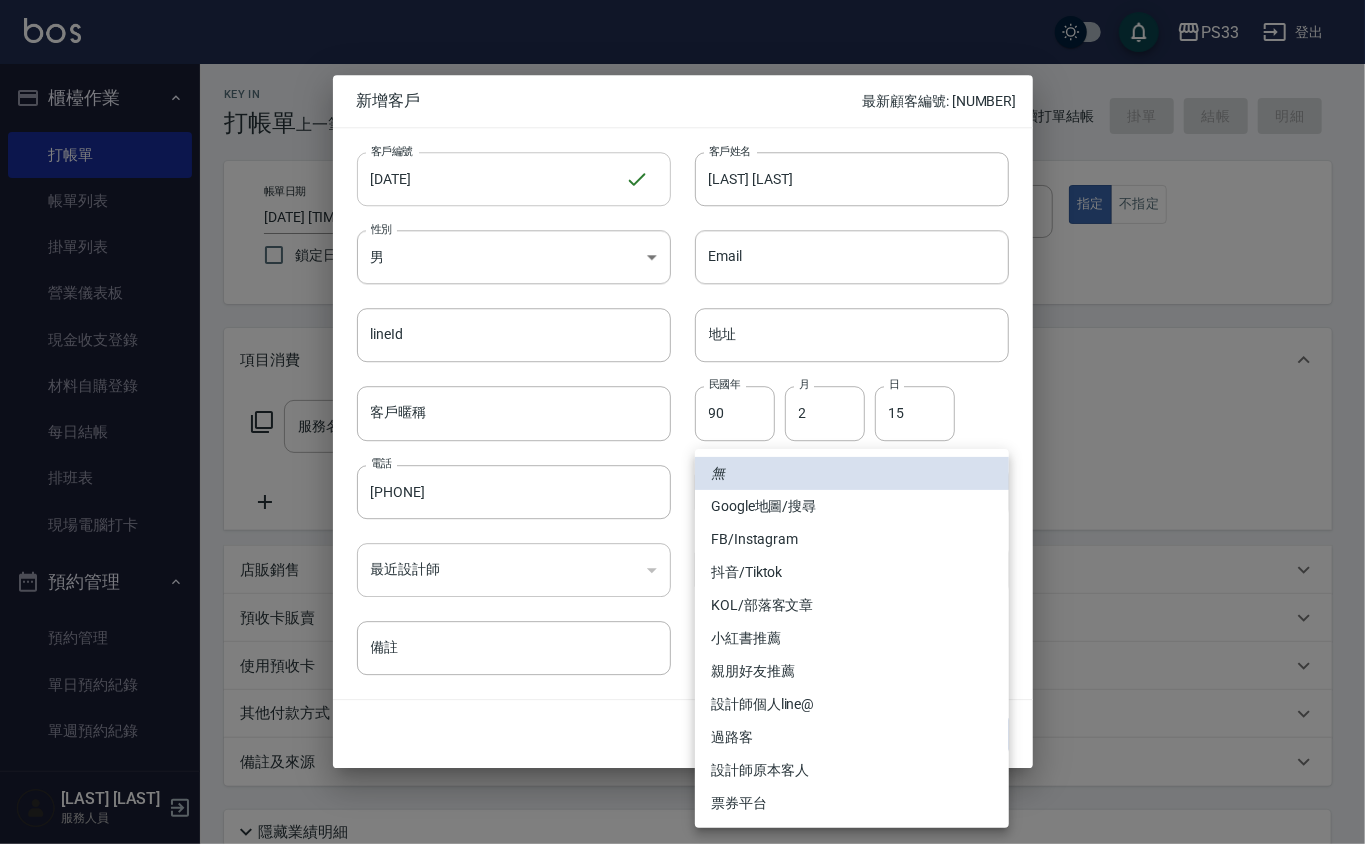 type 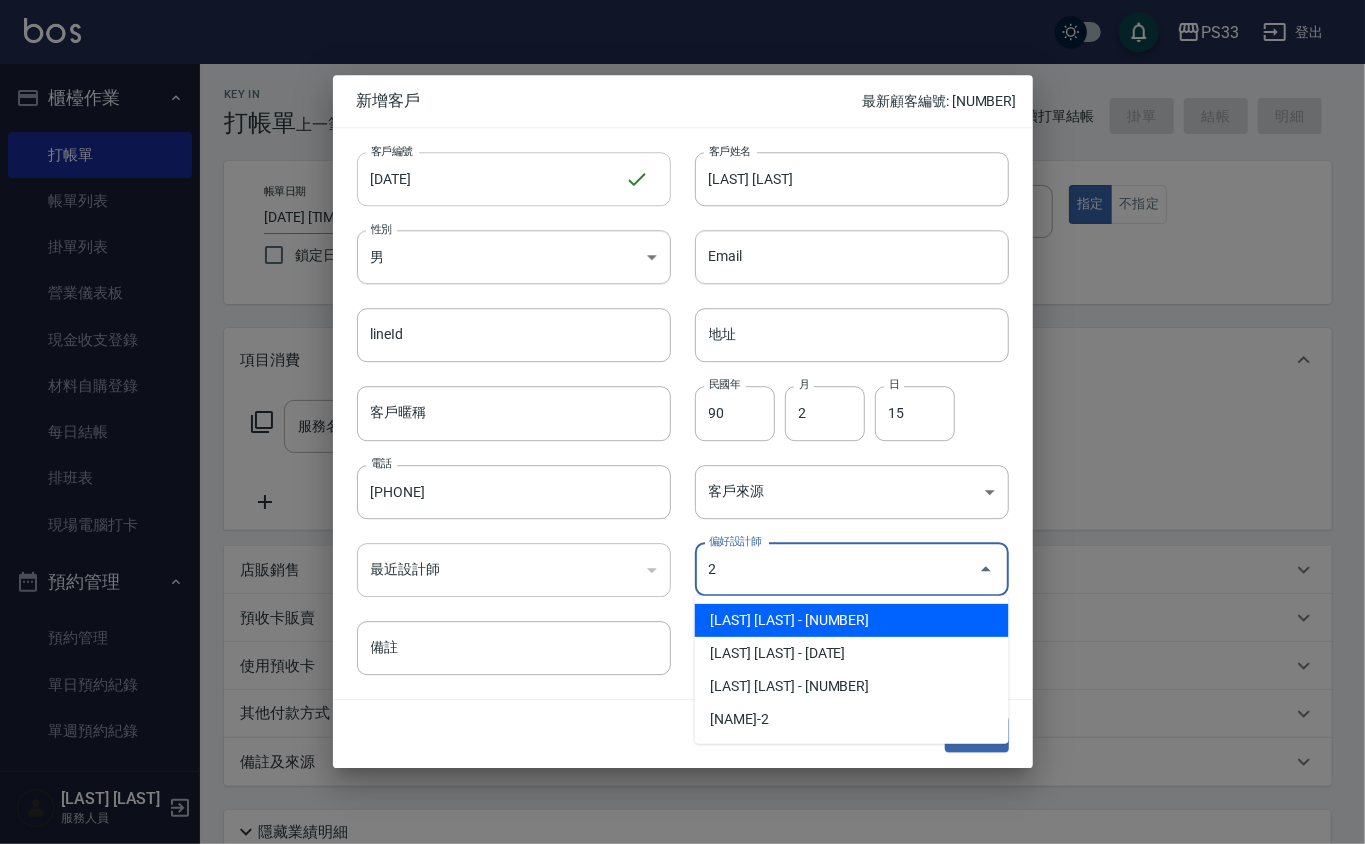 type on "[LAST] [LAST]" 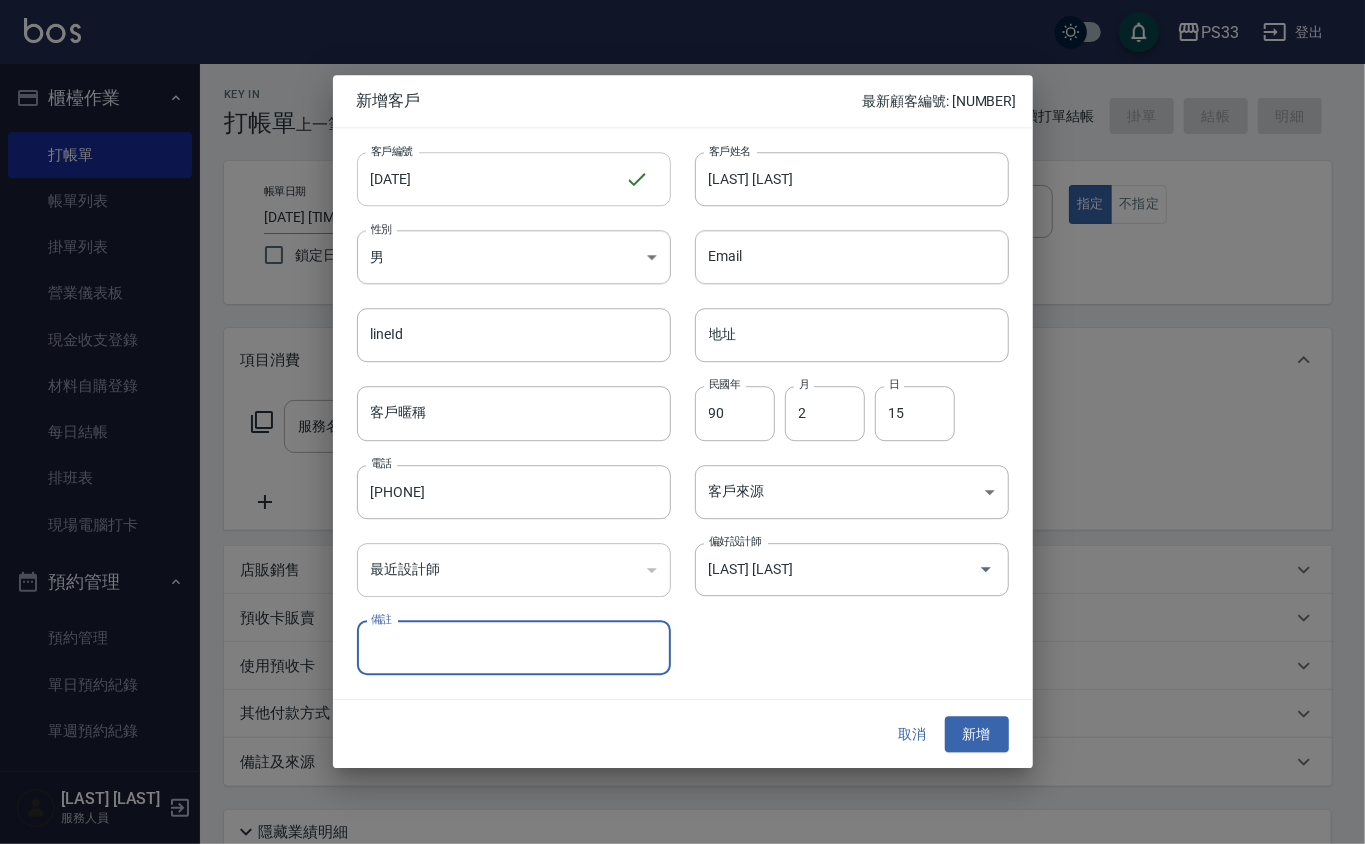 type 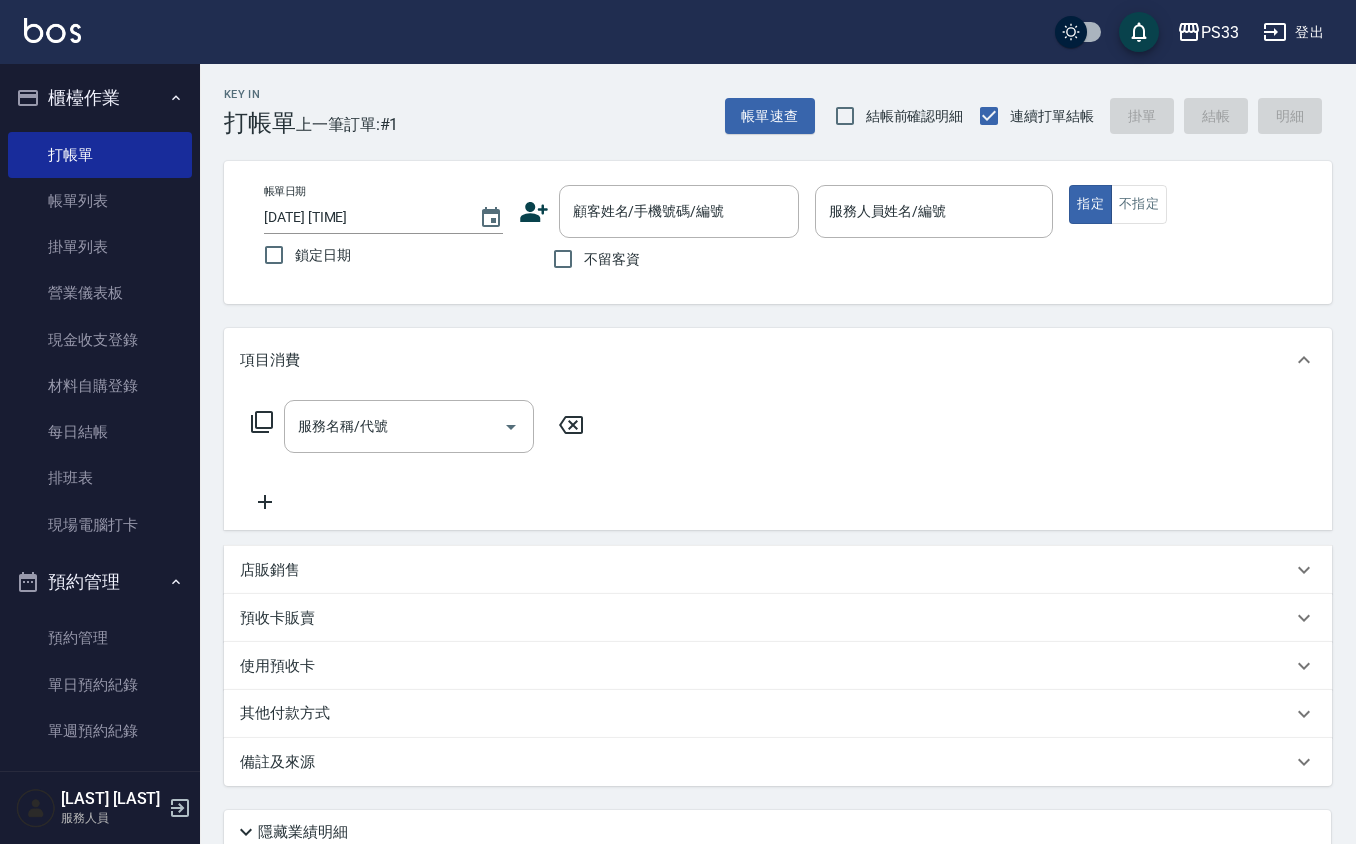 click 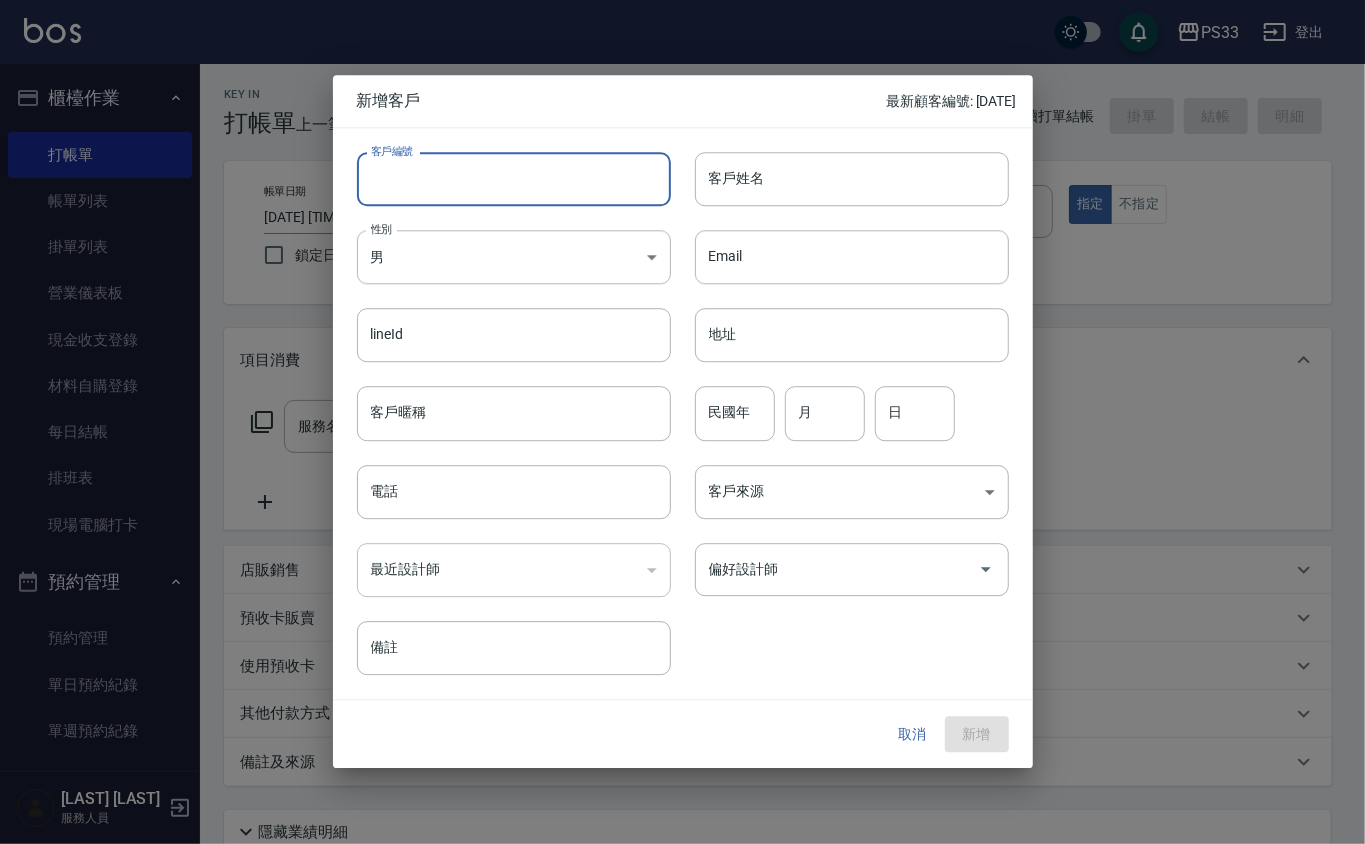 click on "客戶編號" at bounding box center [514, 179] 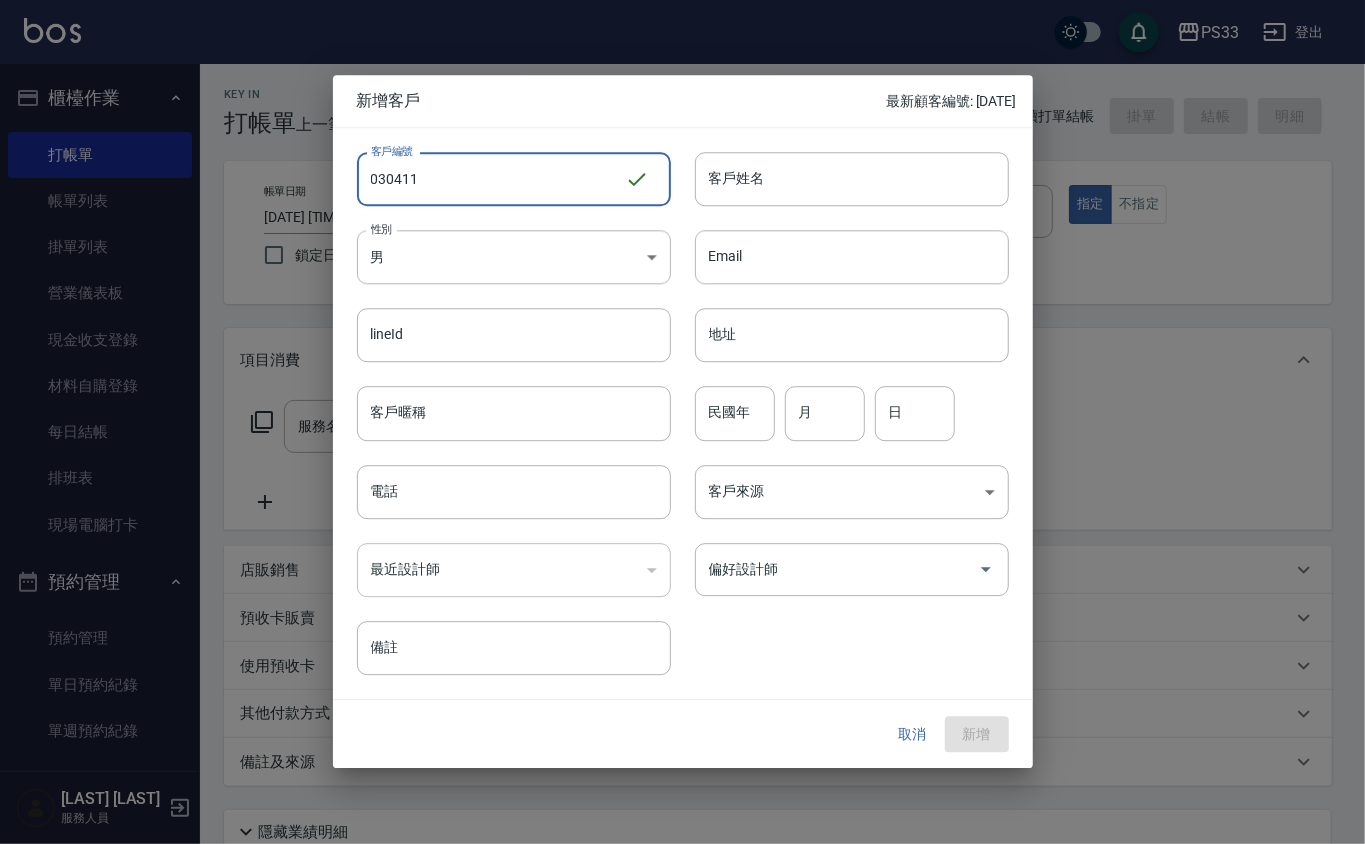 type on "030411" 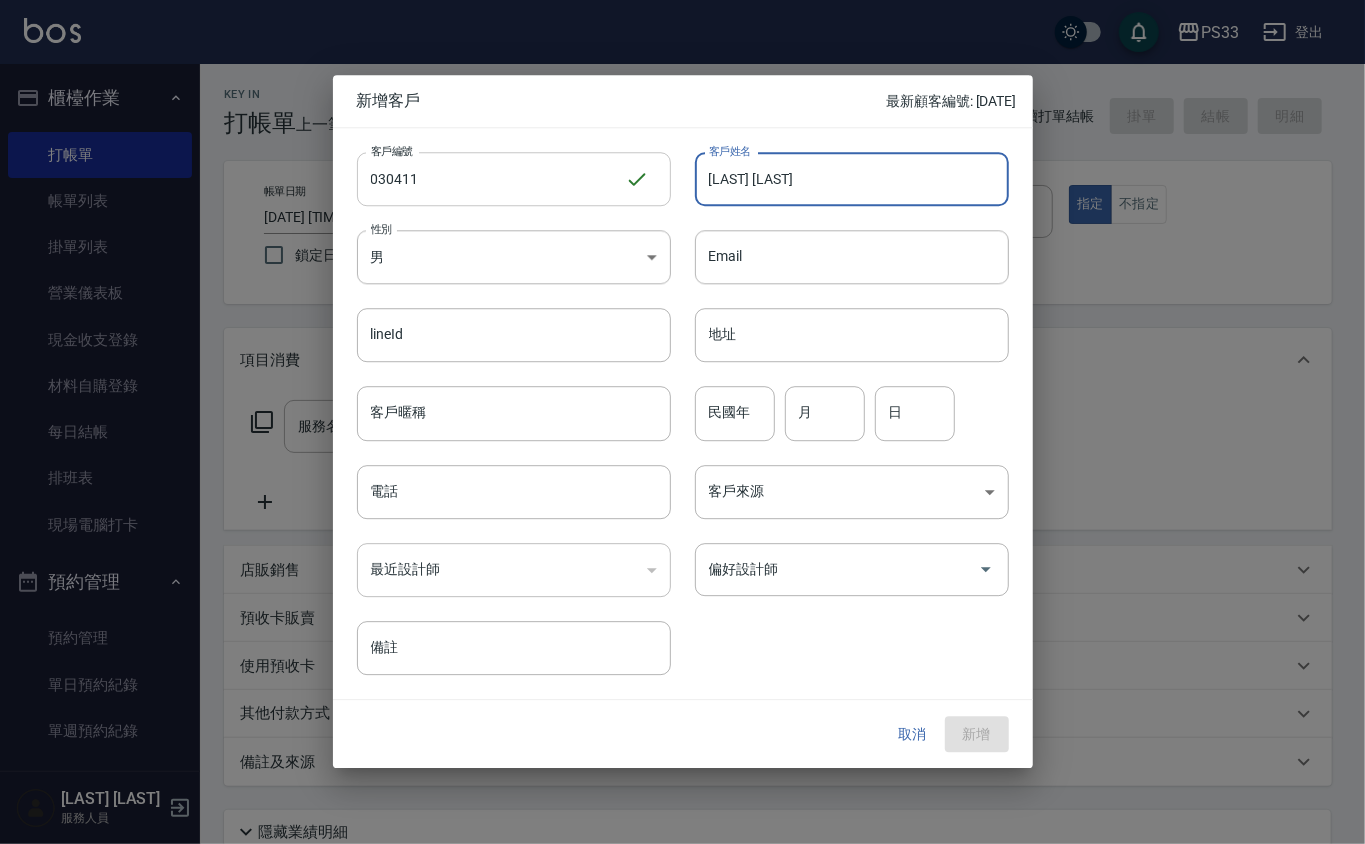 type on "[LAST] [LAST]" 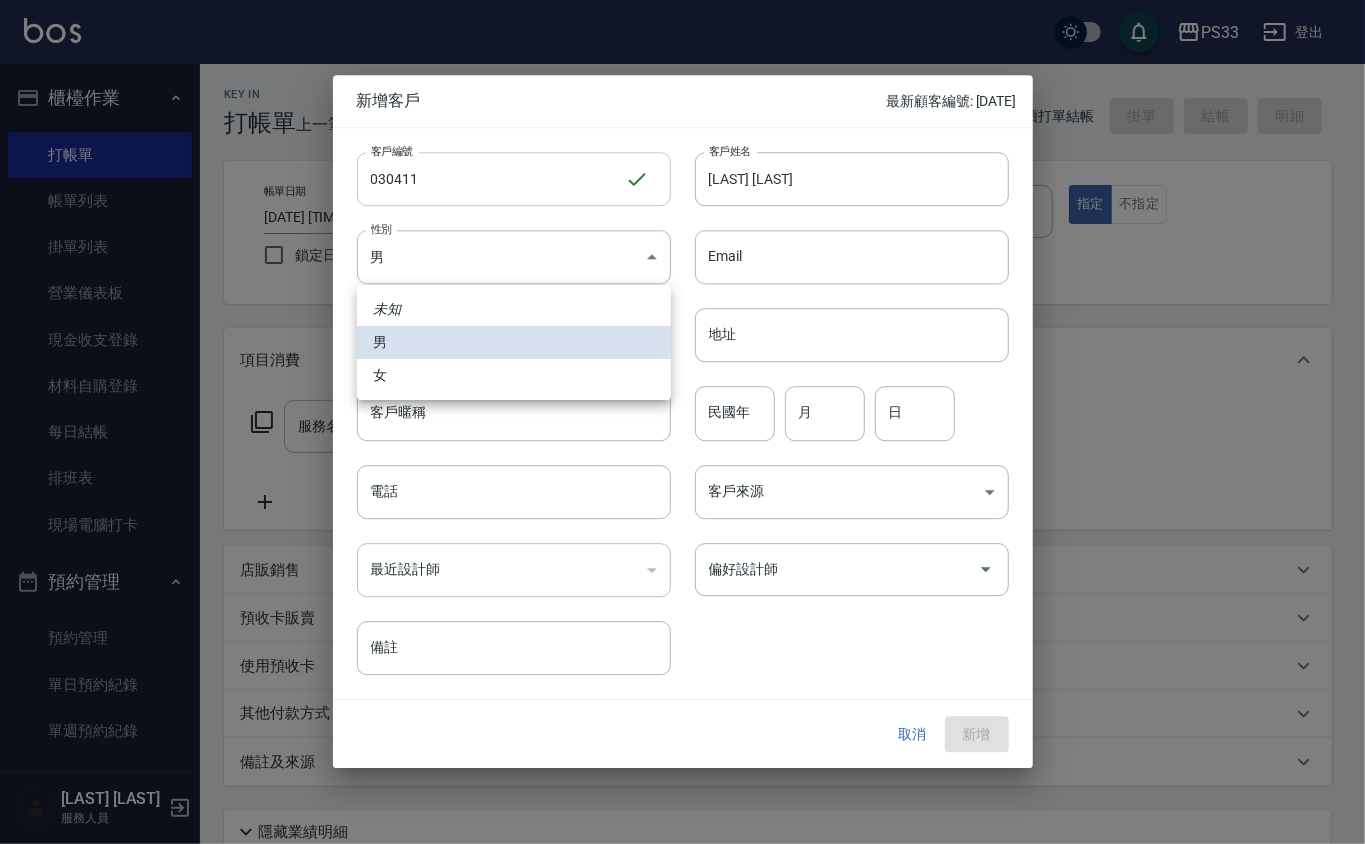 type 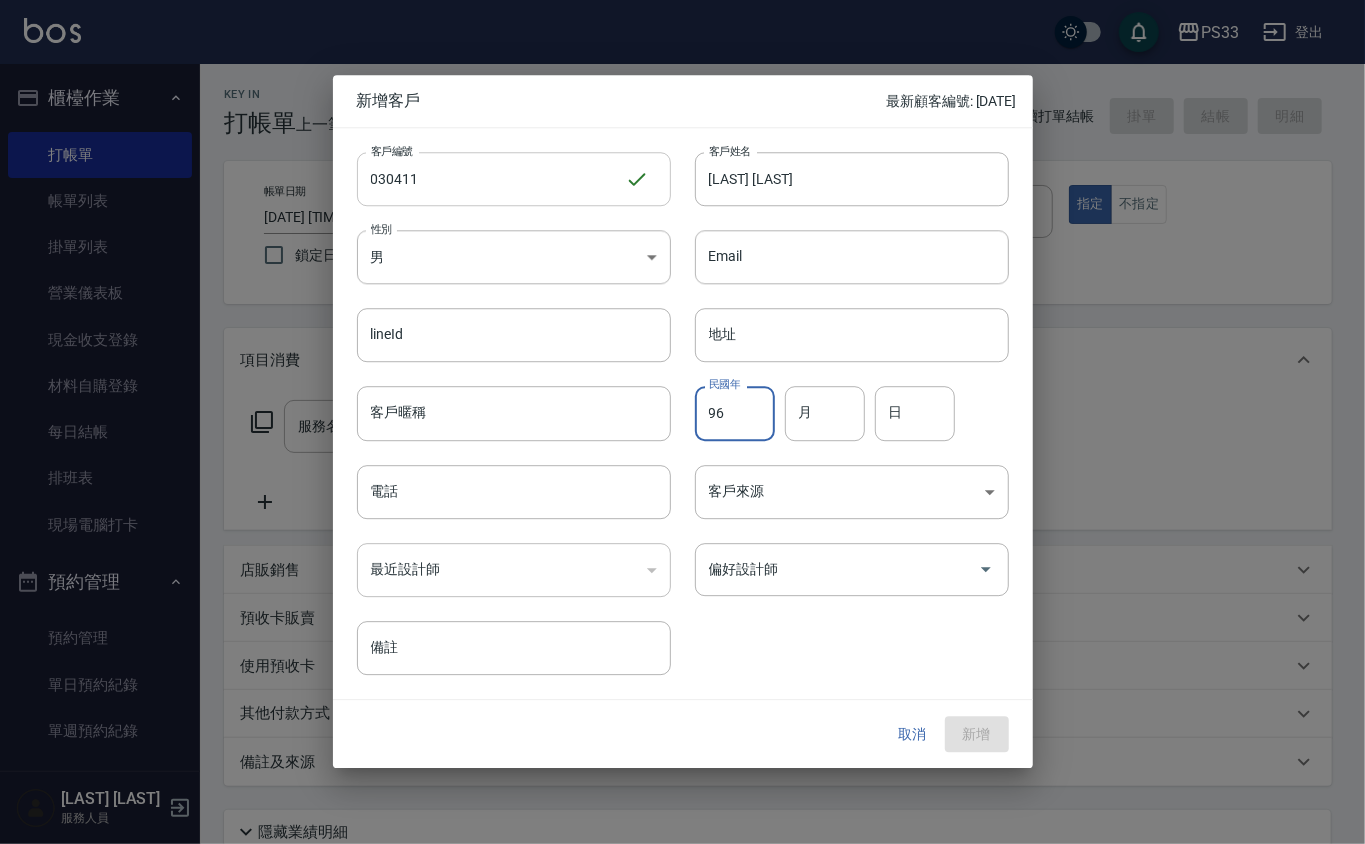 type on "96" 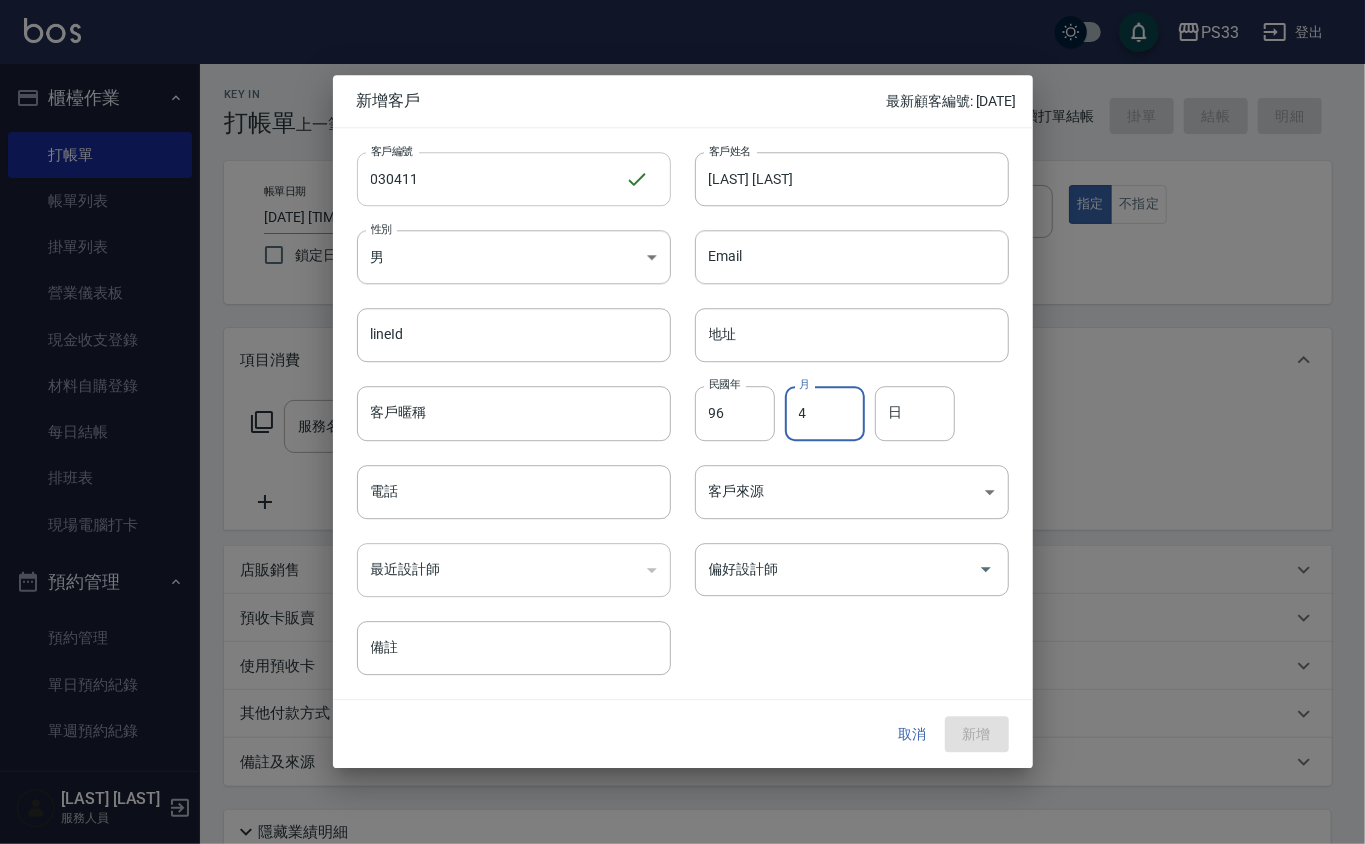 type on "4" 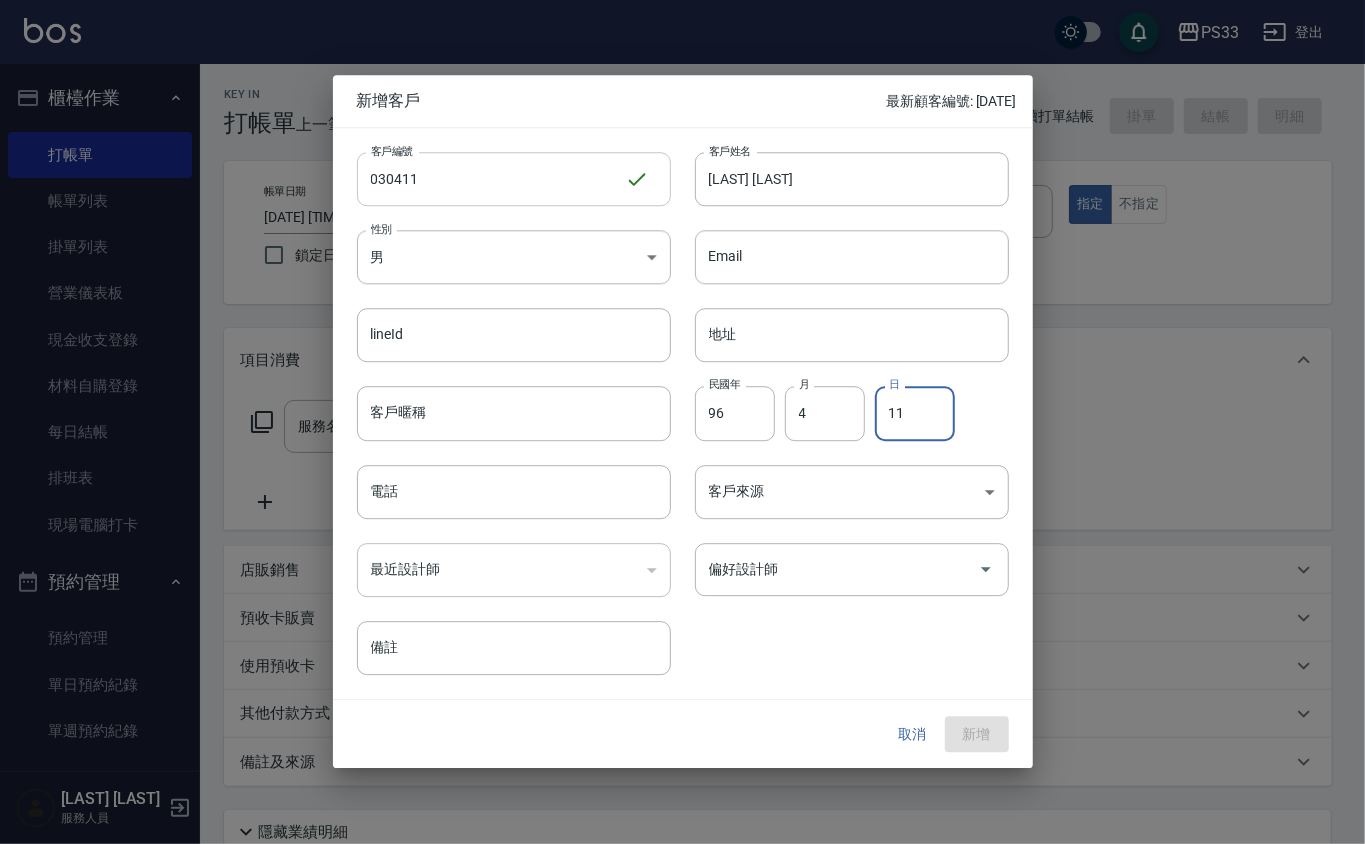 type on "11" 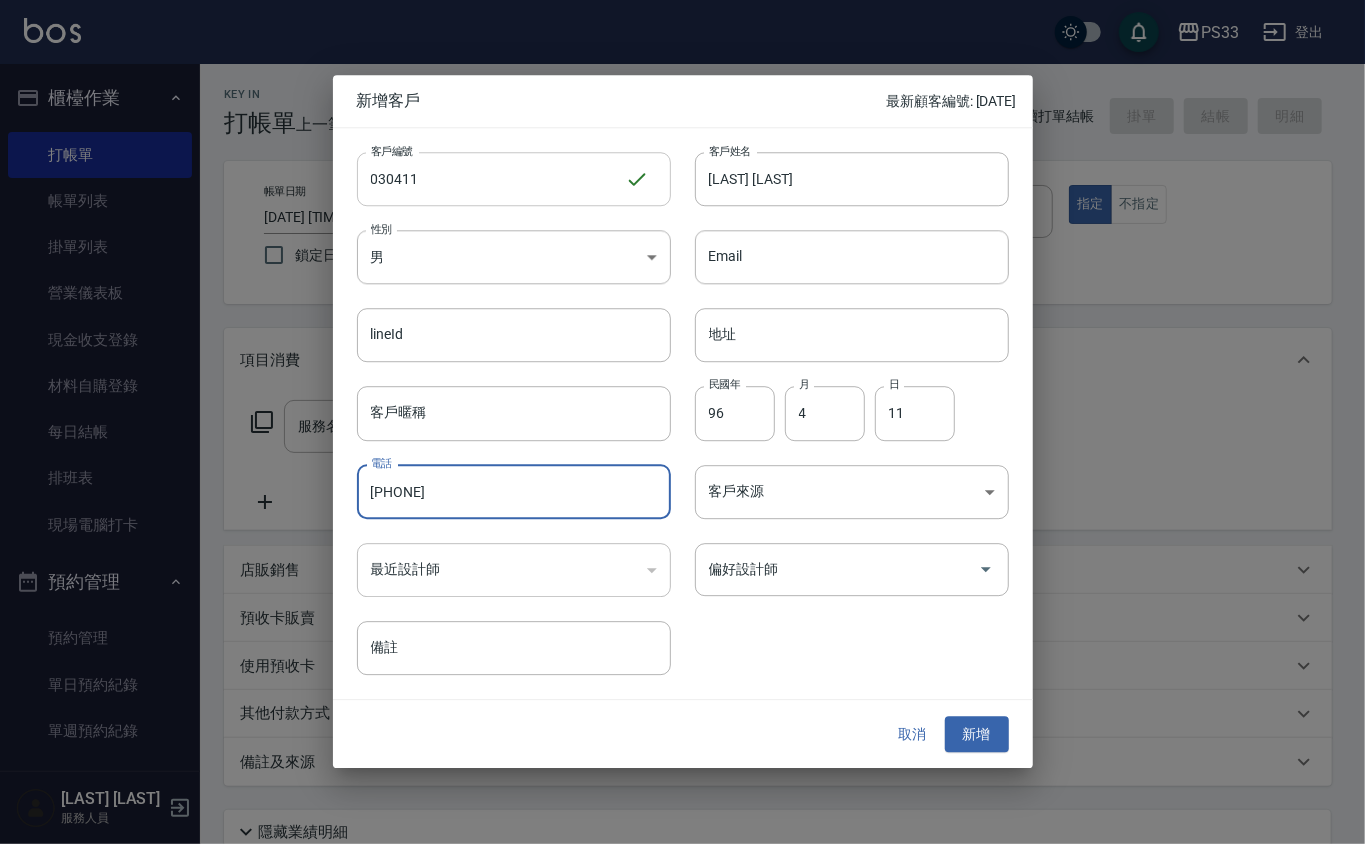 type on "[PHONE]" 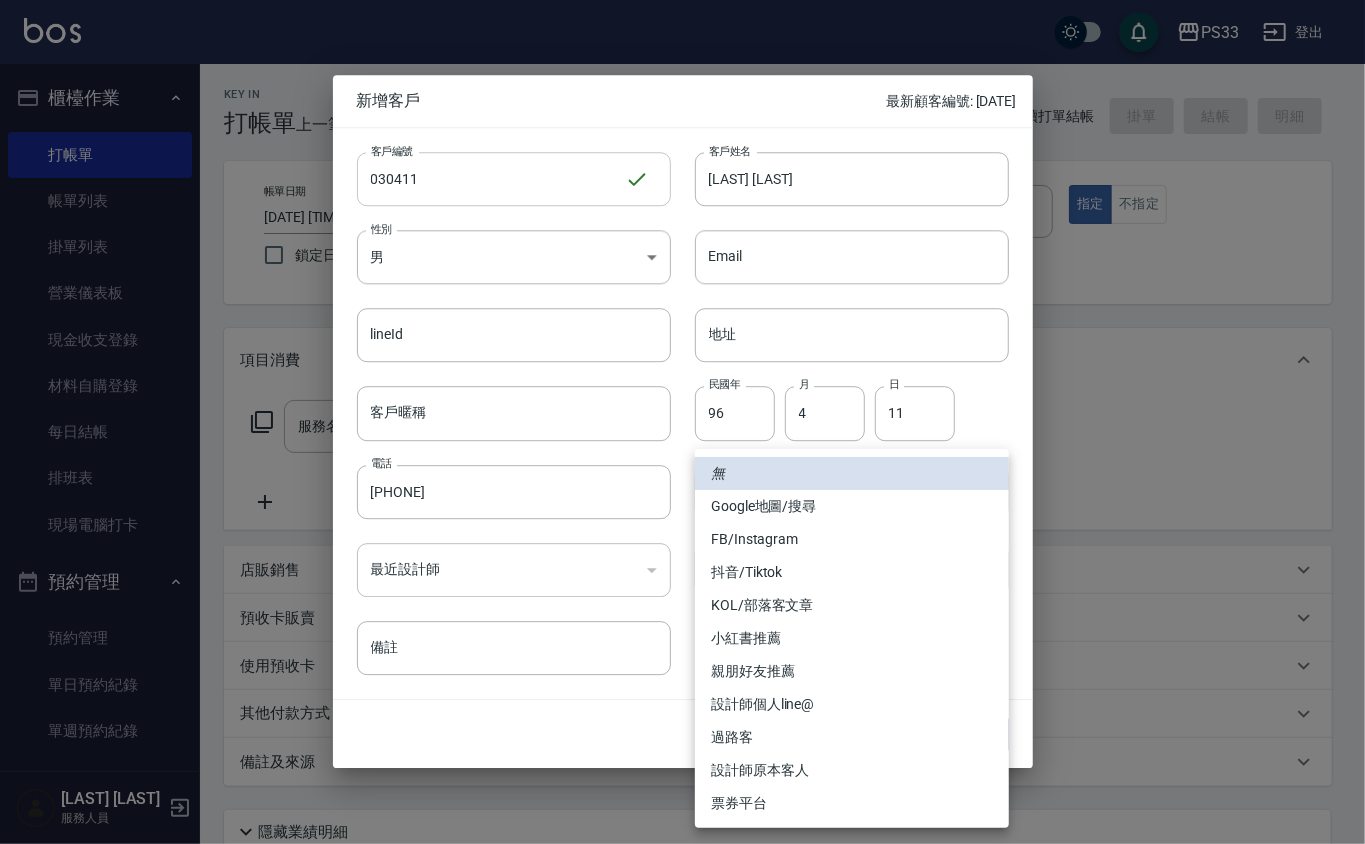 type 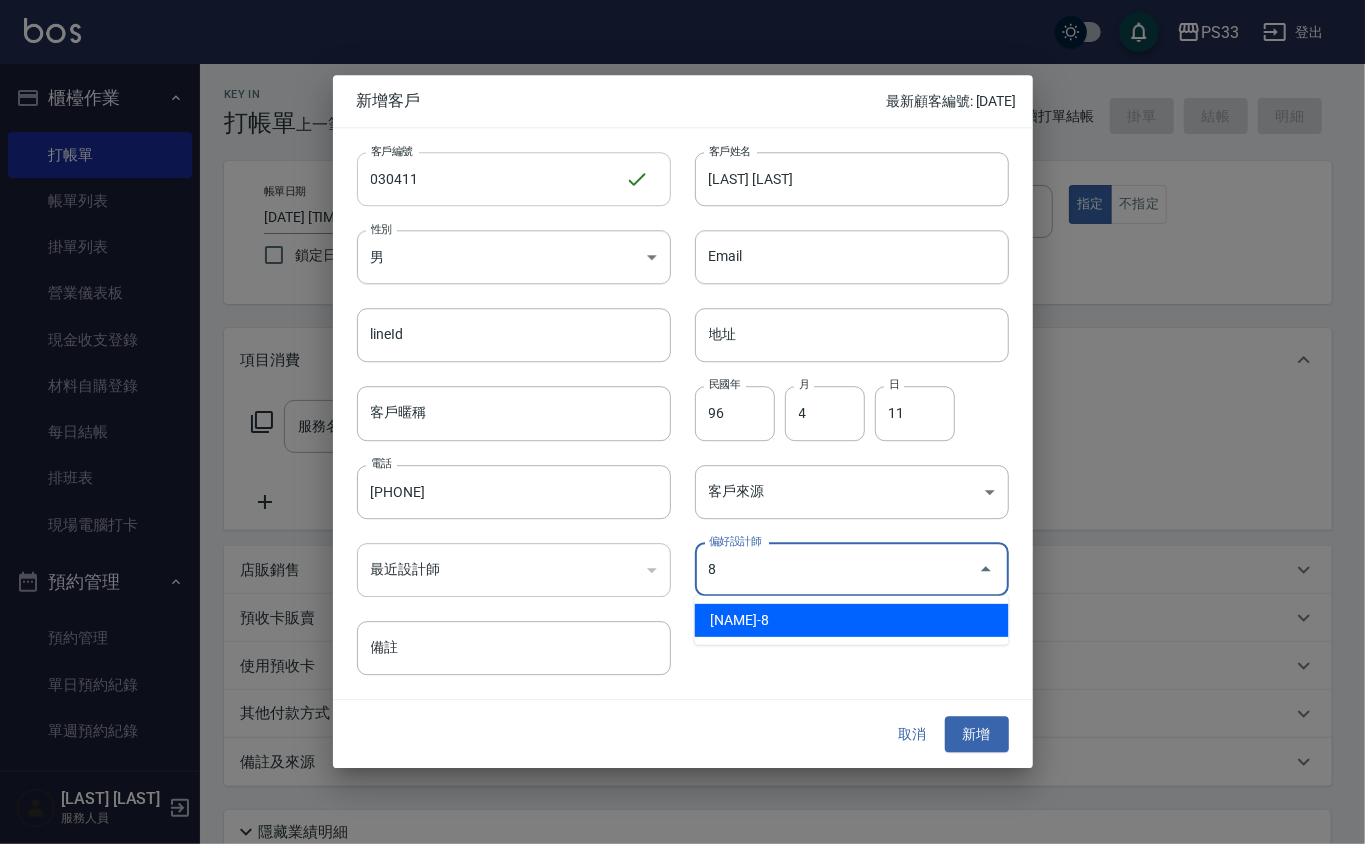 type on "[LAST] [LAST]" 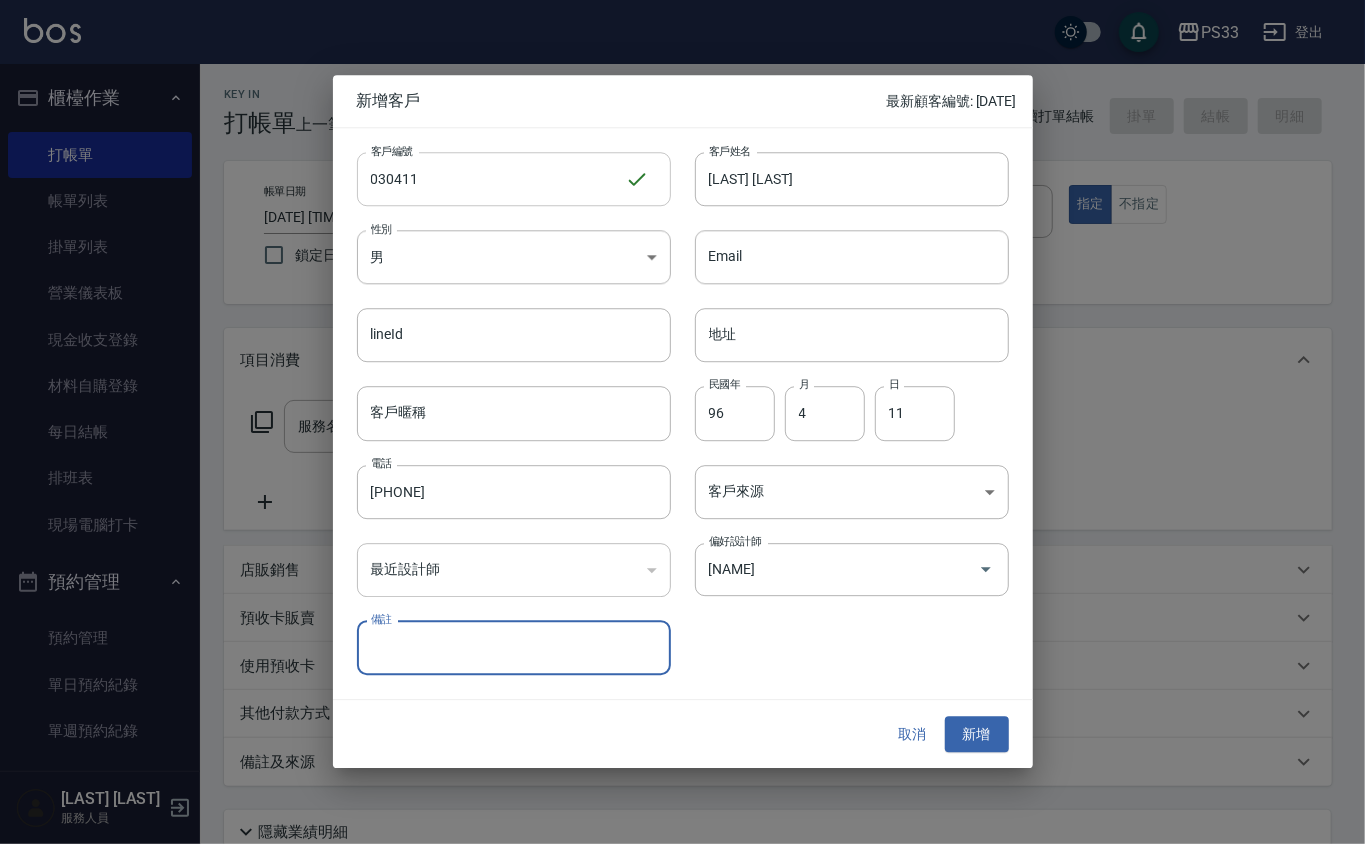 type 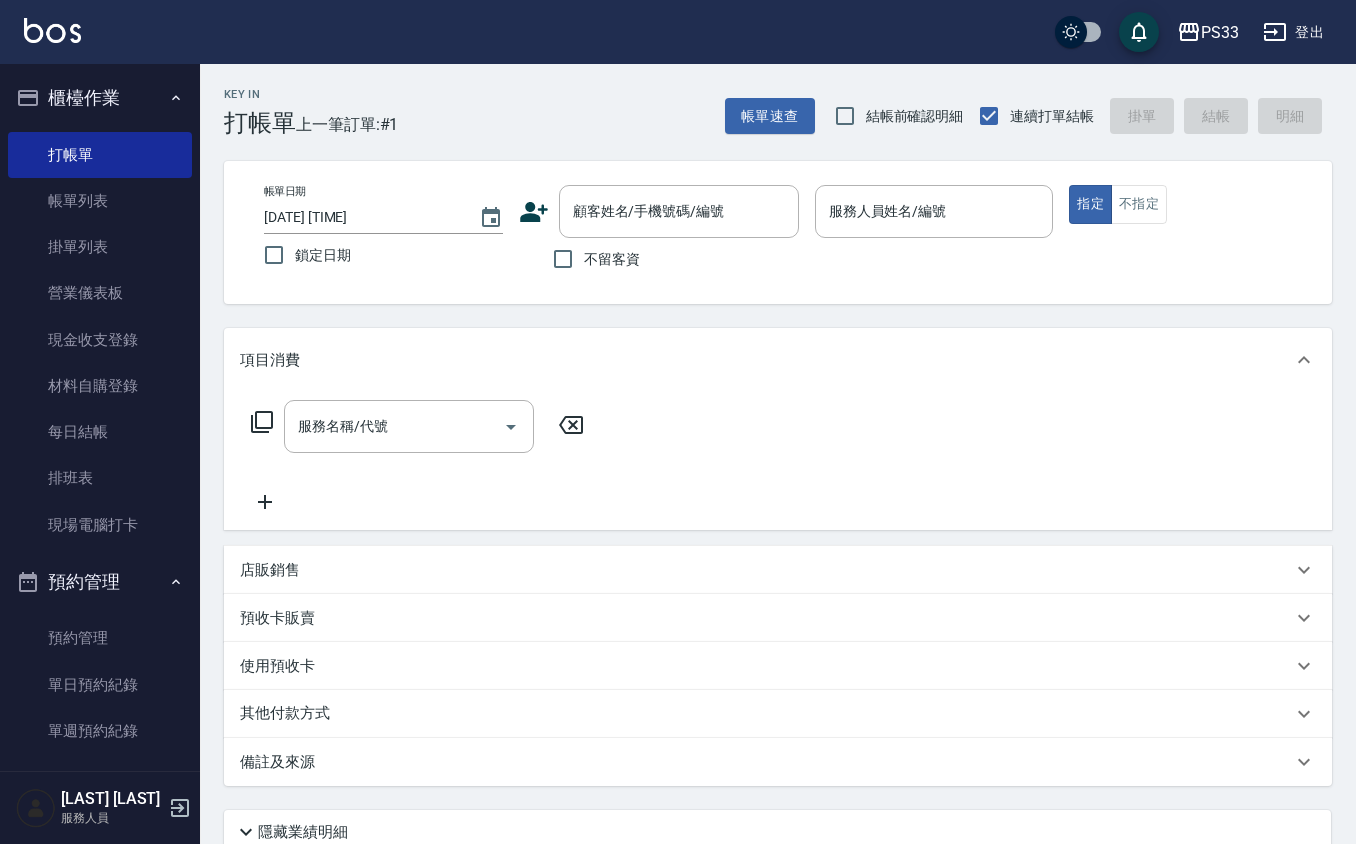 click 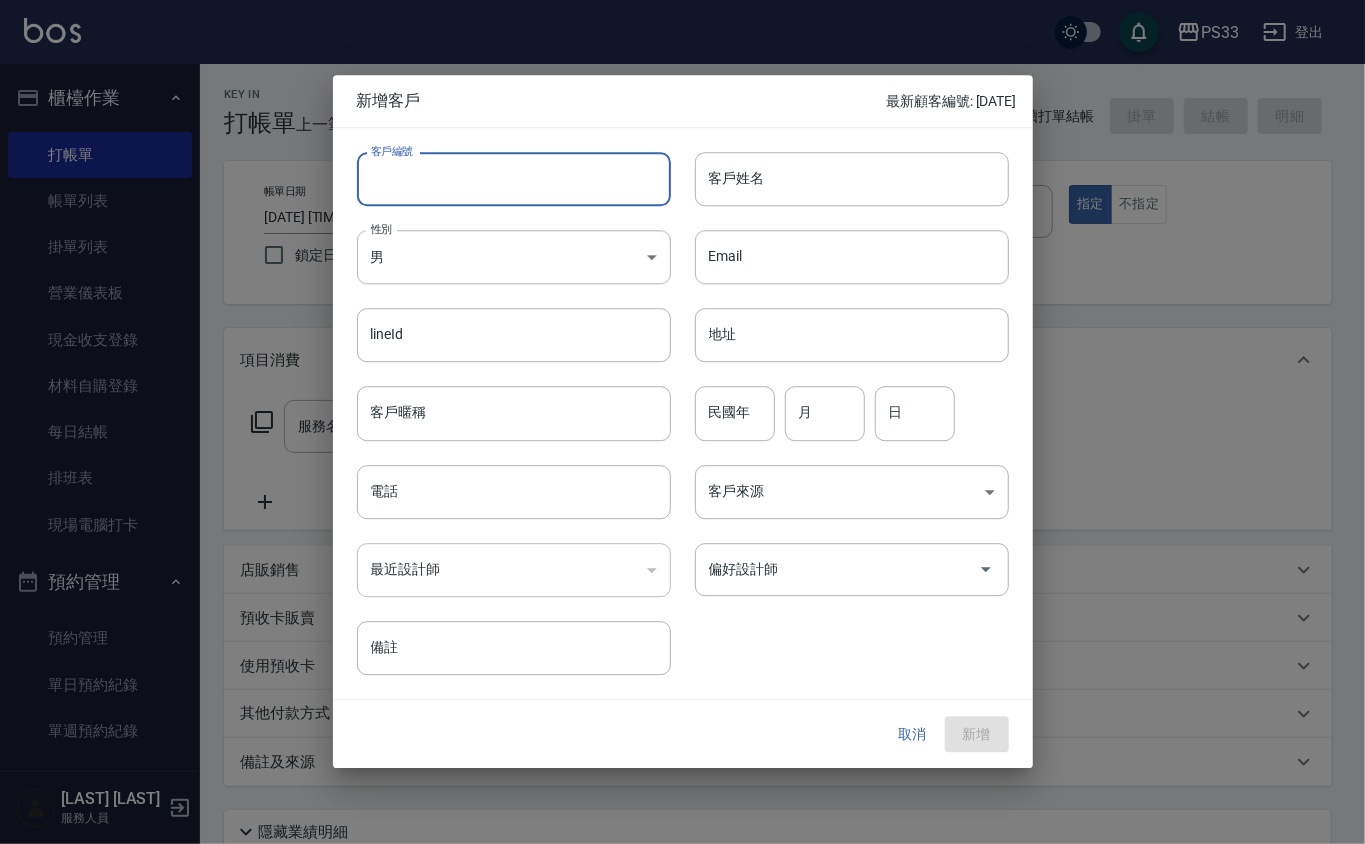 click on "客戶編號" at bounding box center (514, 179) 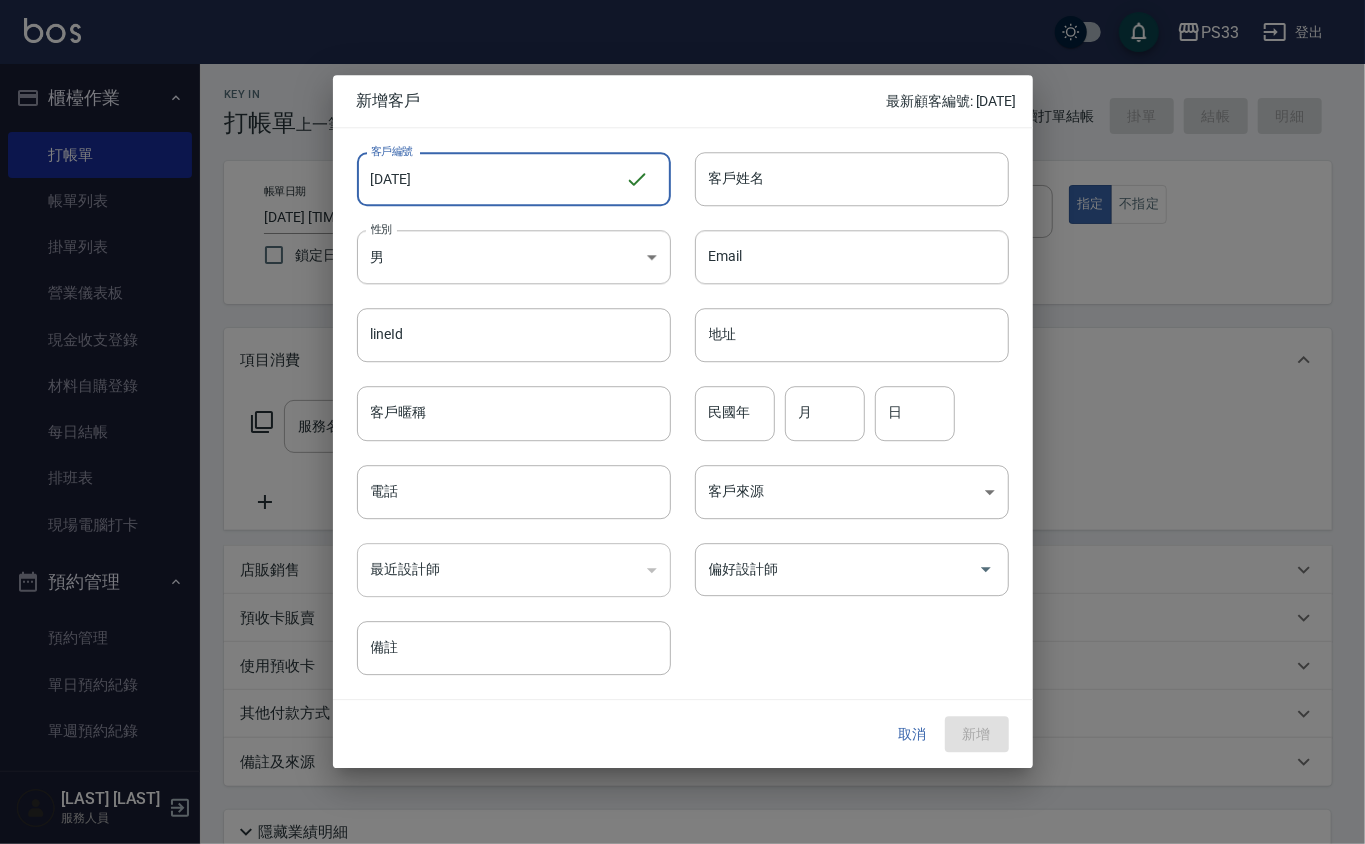 type on "220622" 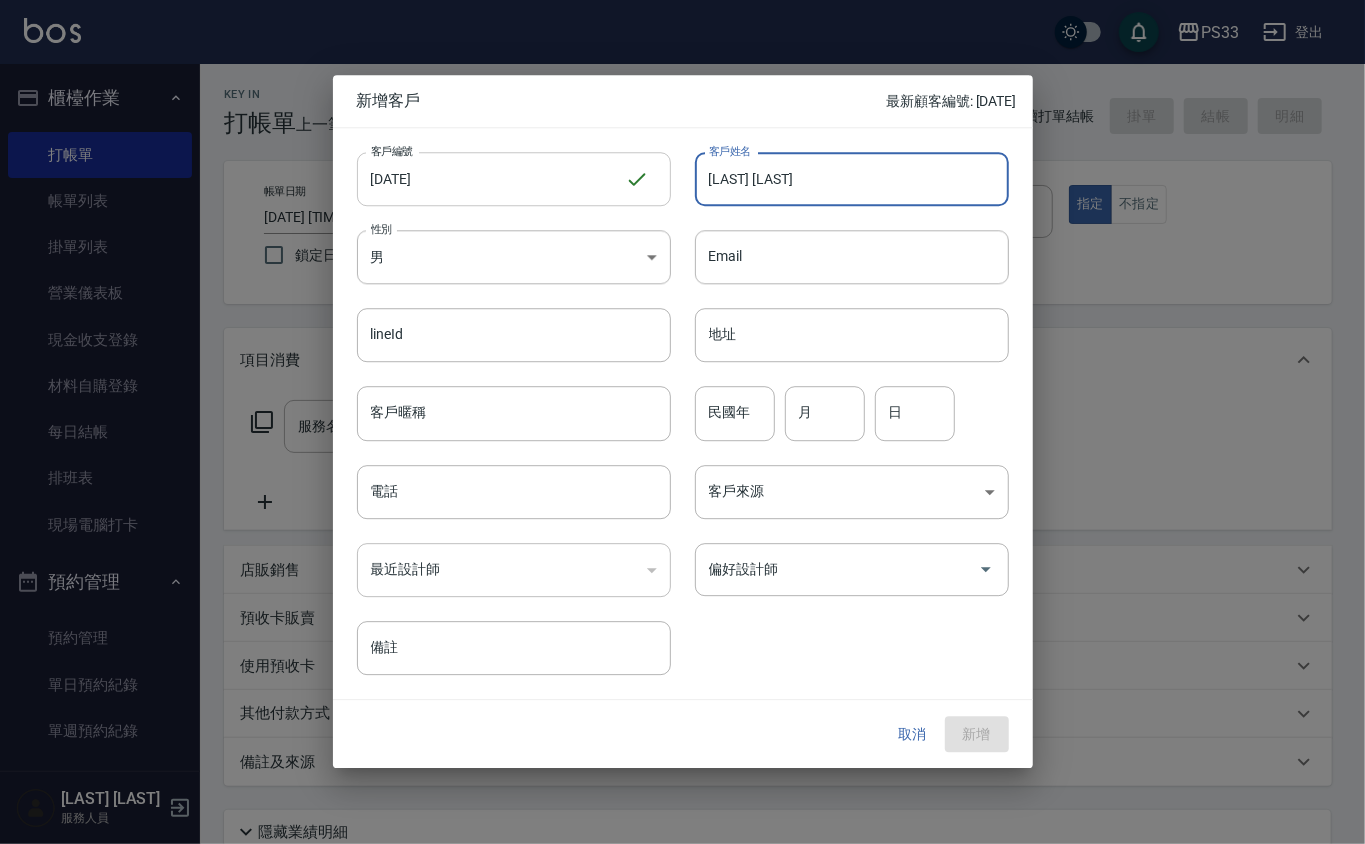 type on "[LAST] [LAST]" 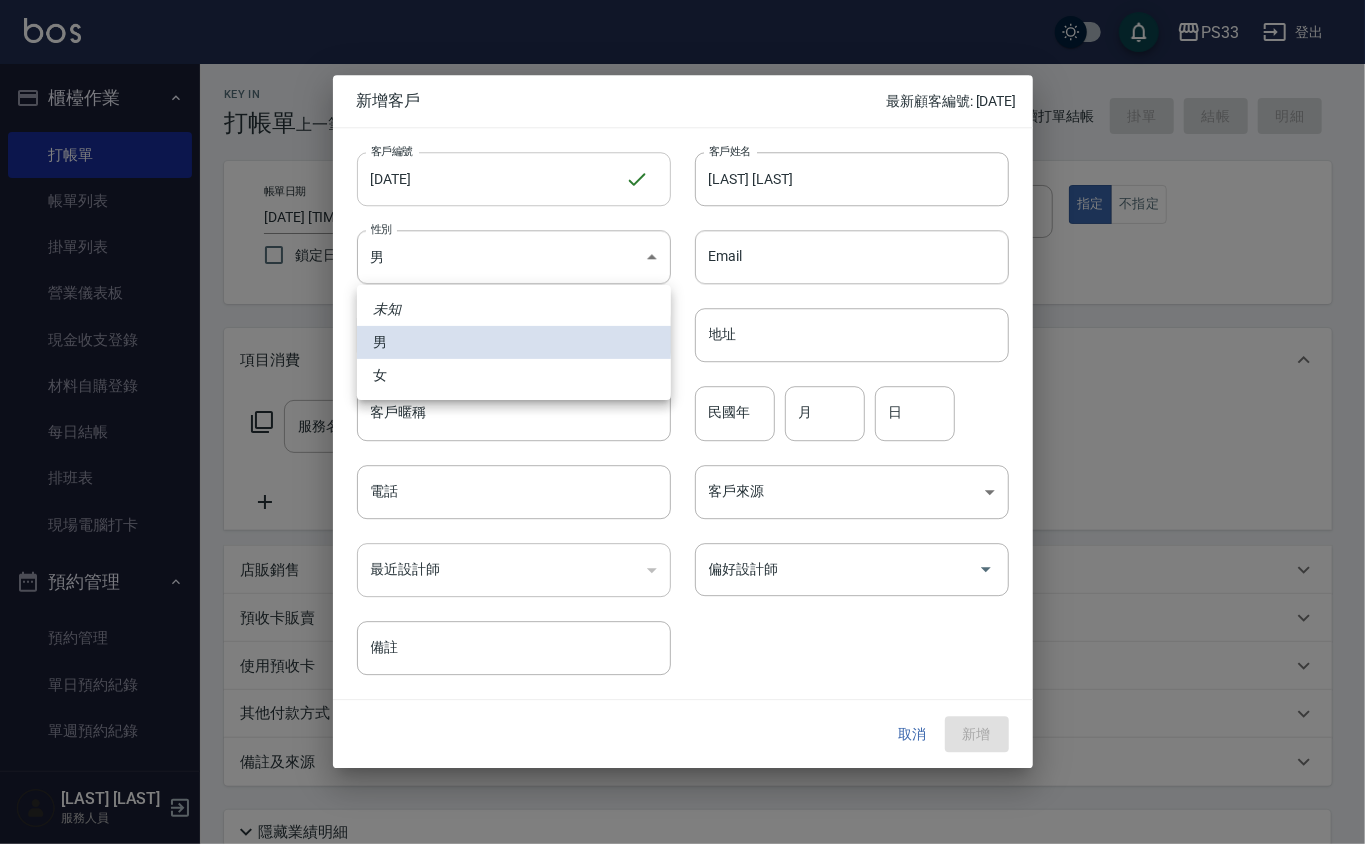 type 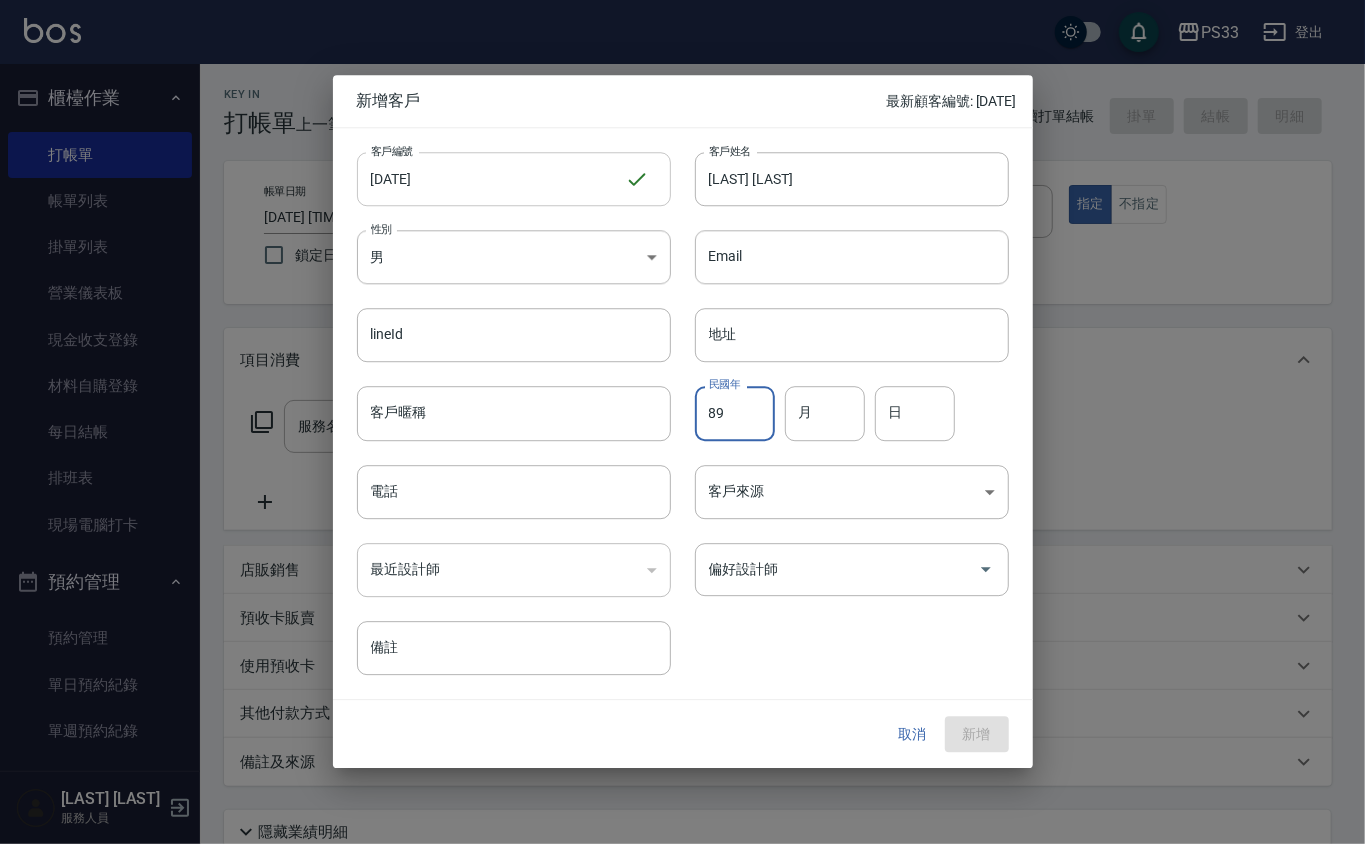 type on "89" 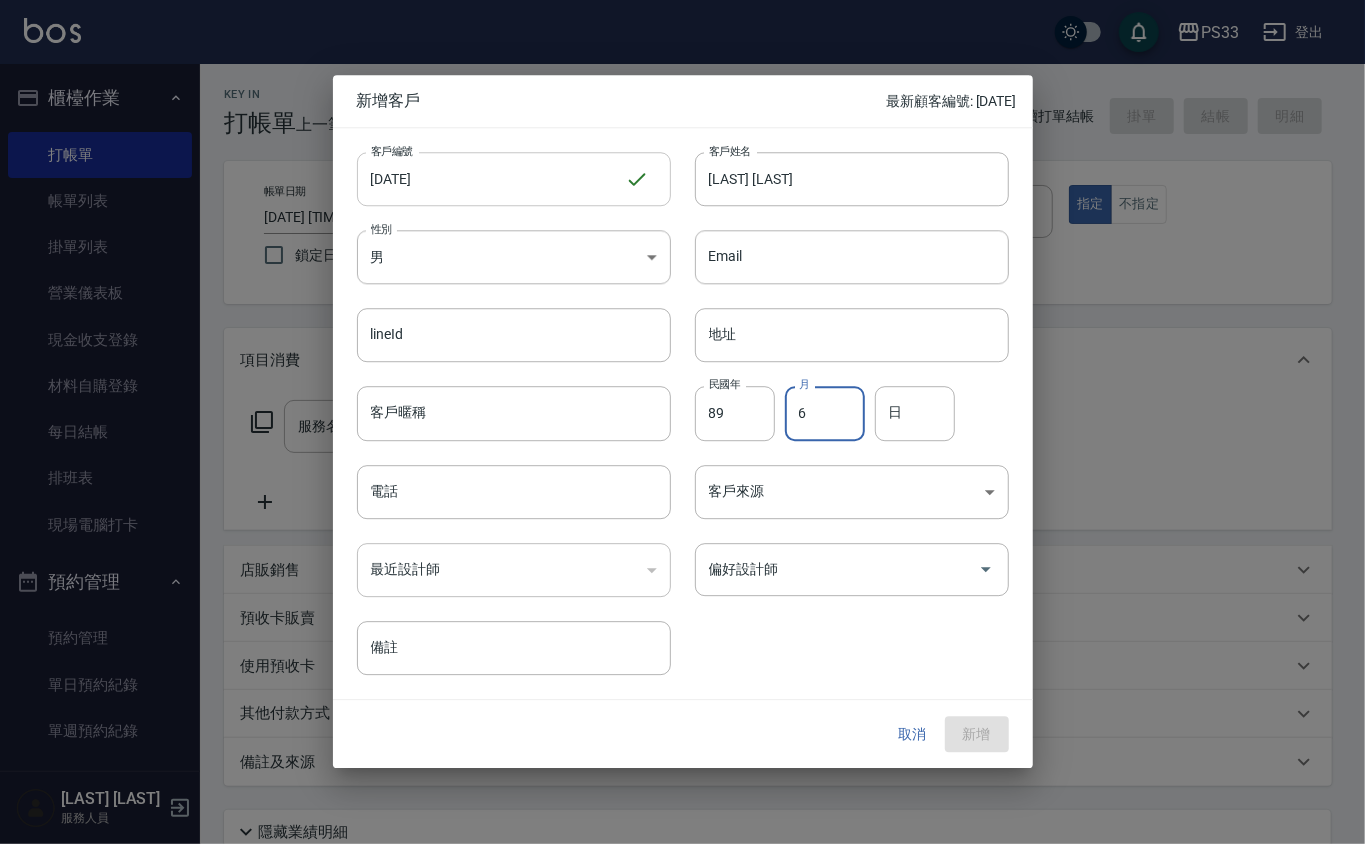 type on "6" 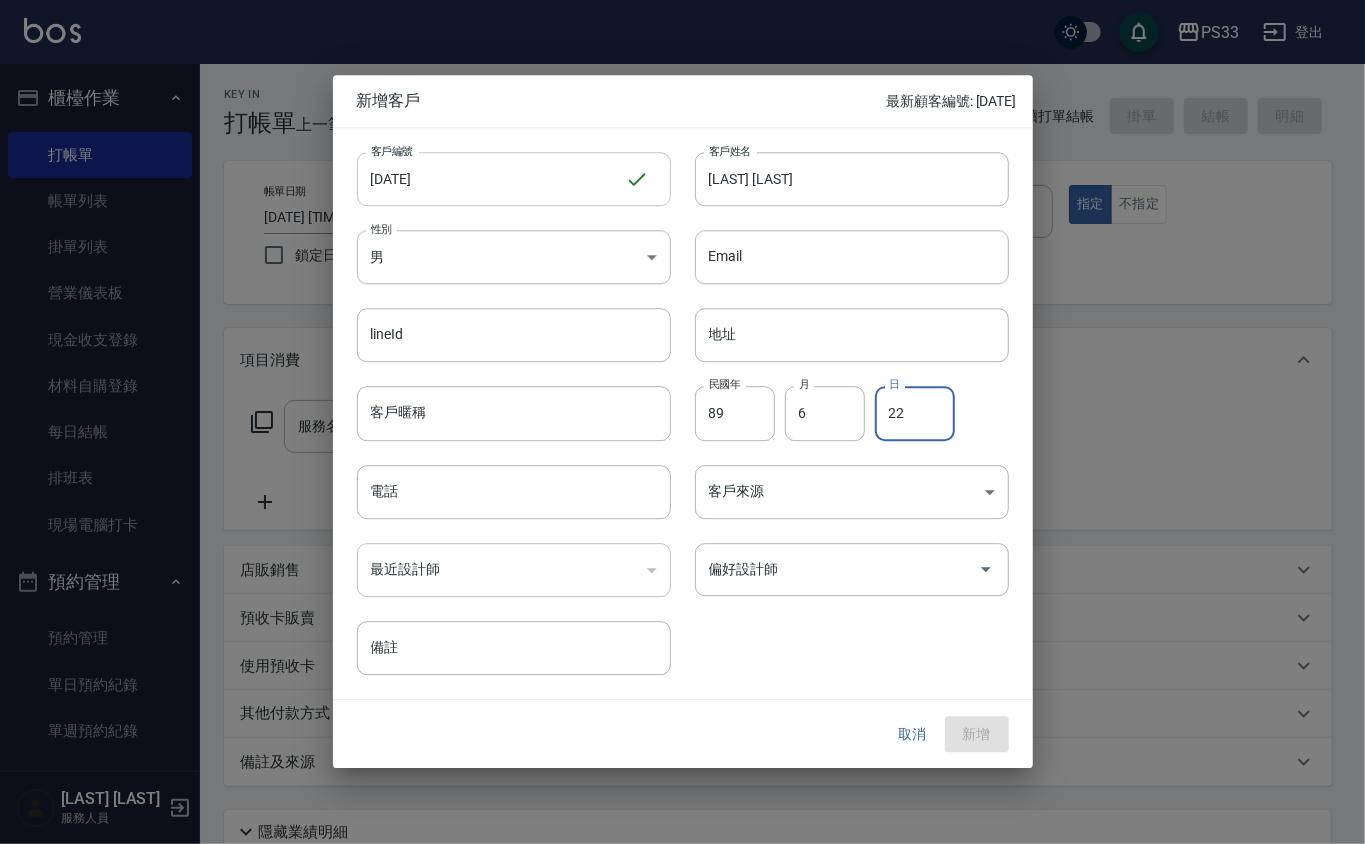 type on "22" 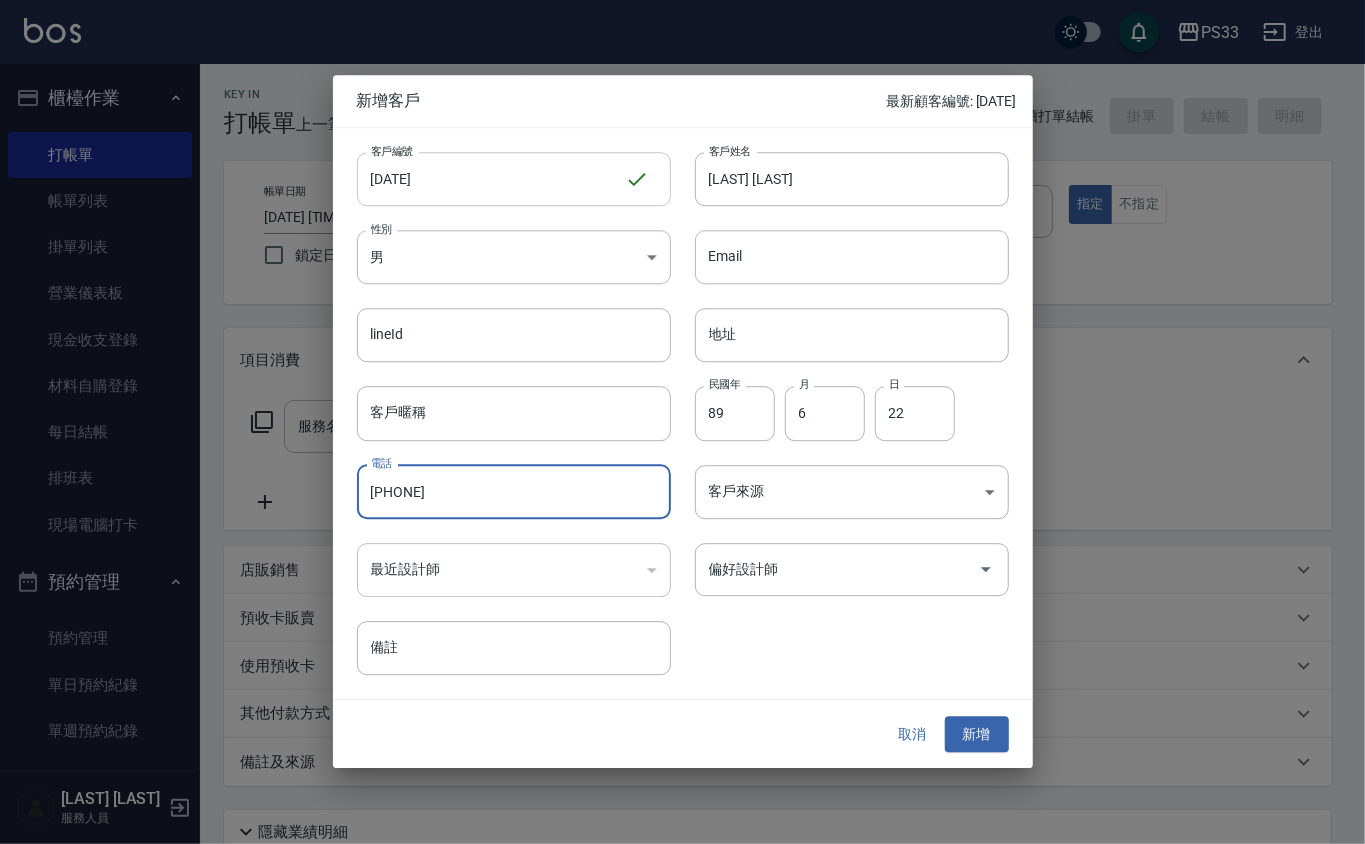 type on "[PHONE]" 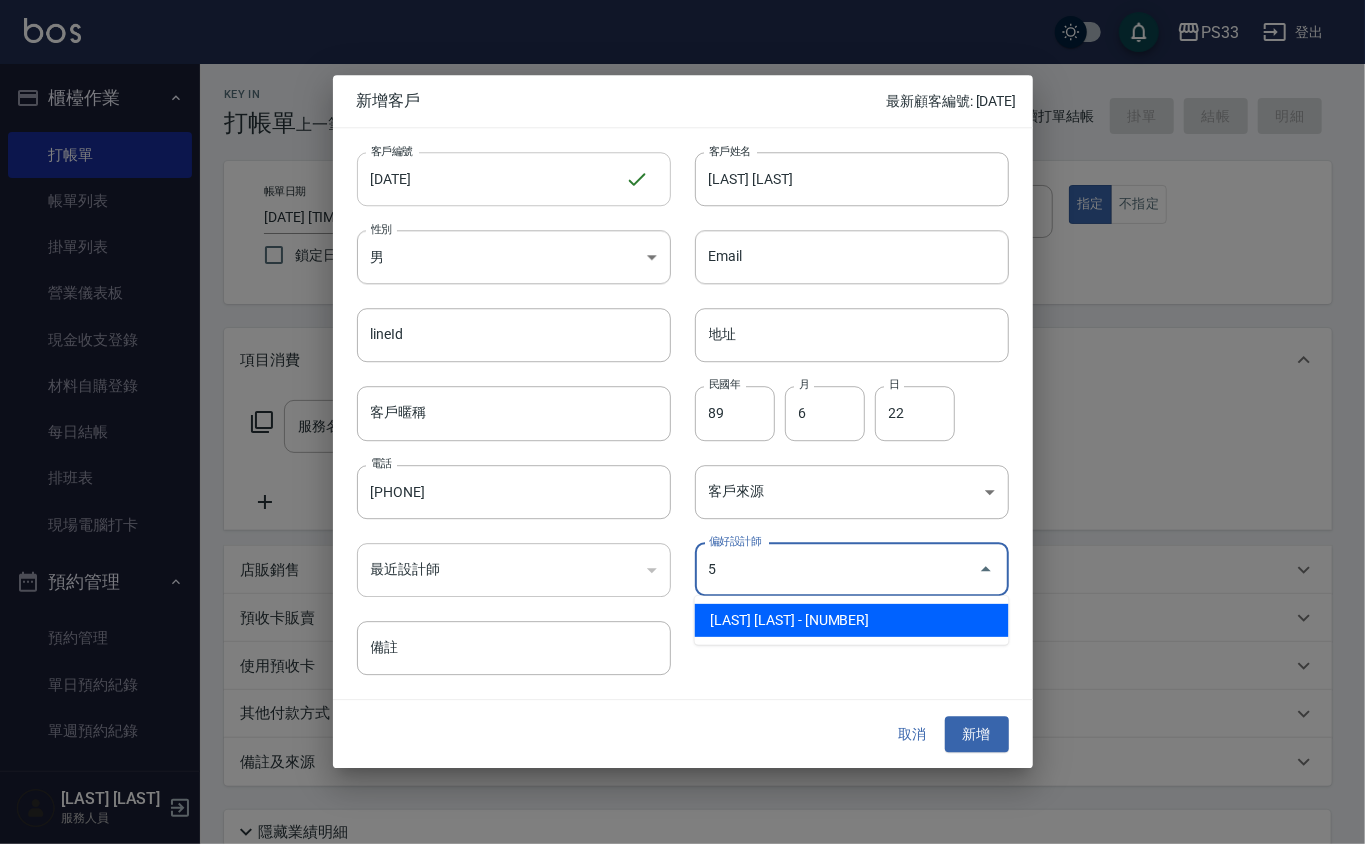 type on "[LAST] [LAST]" 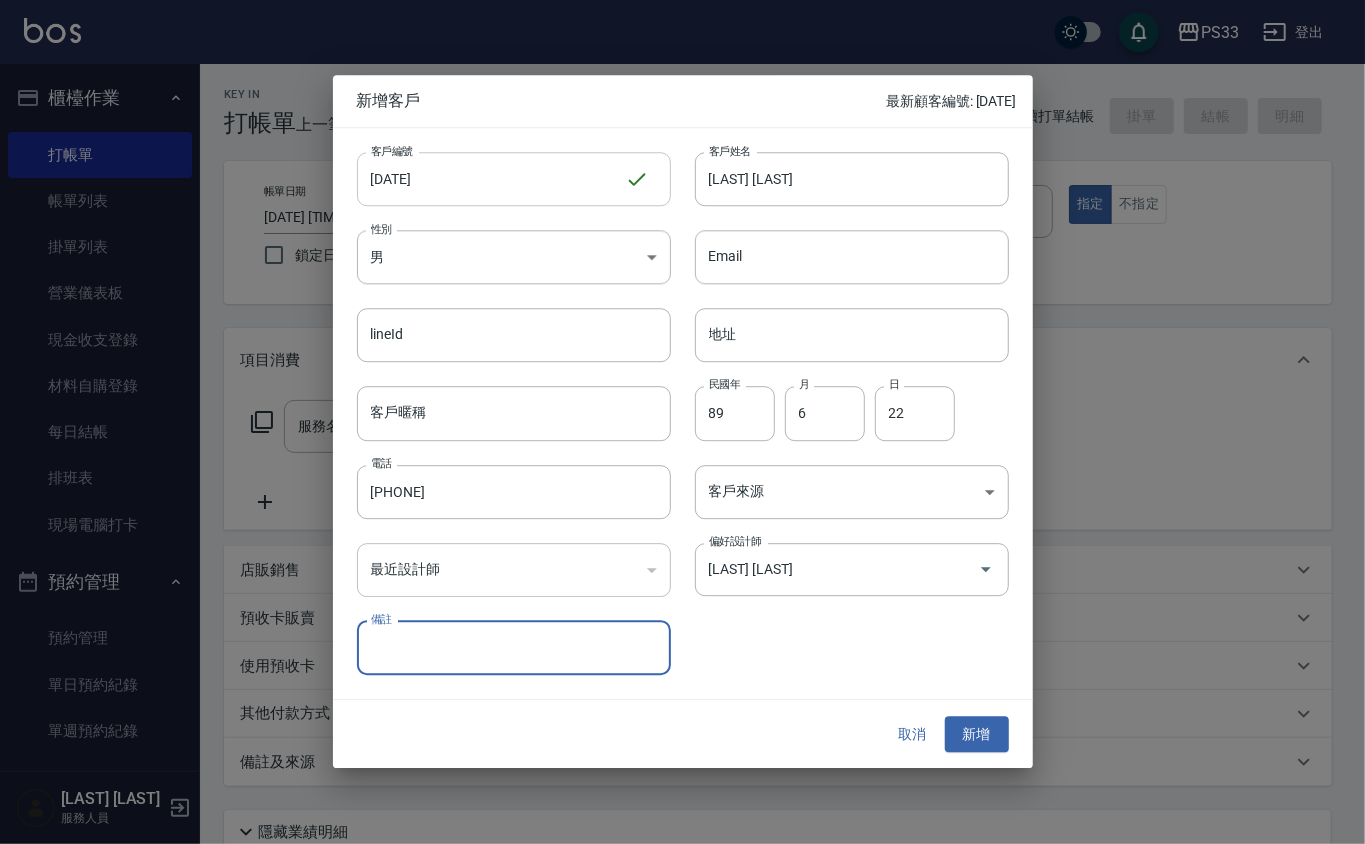 type 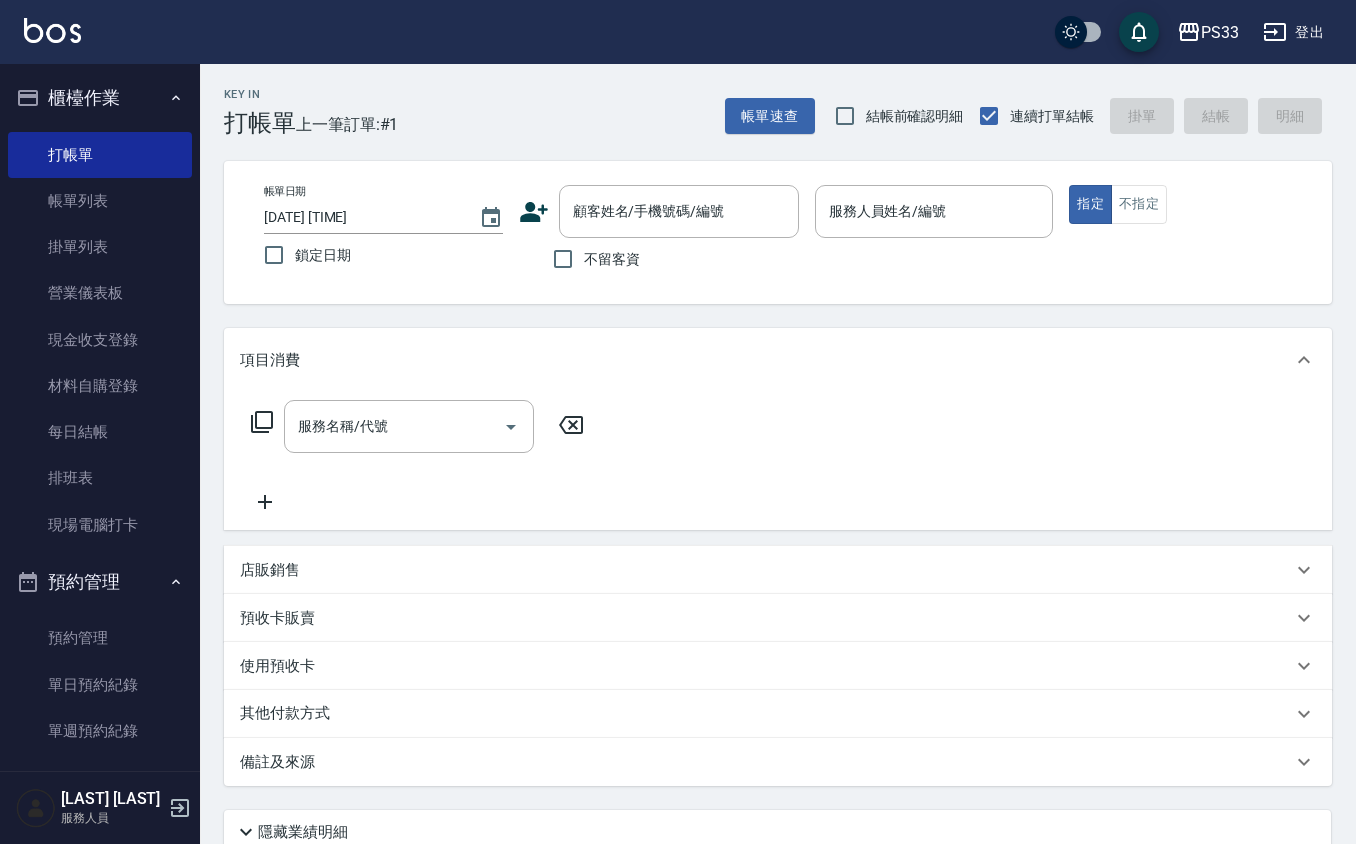 click 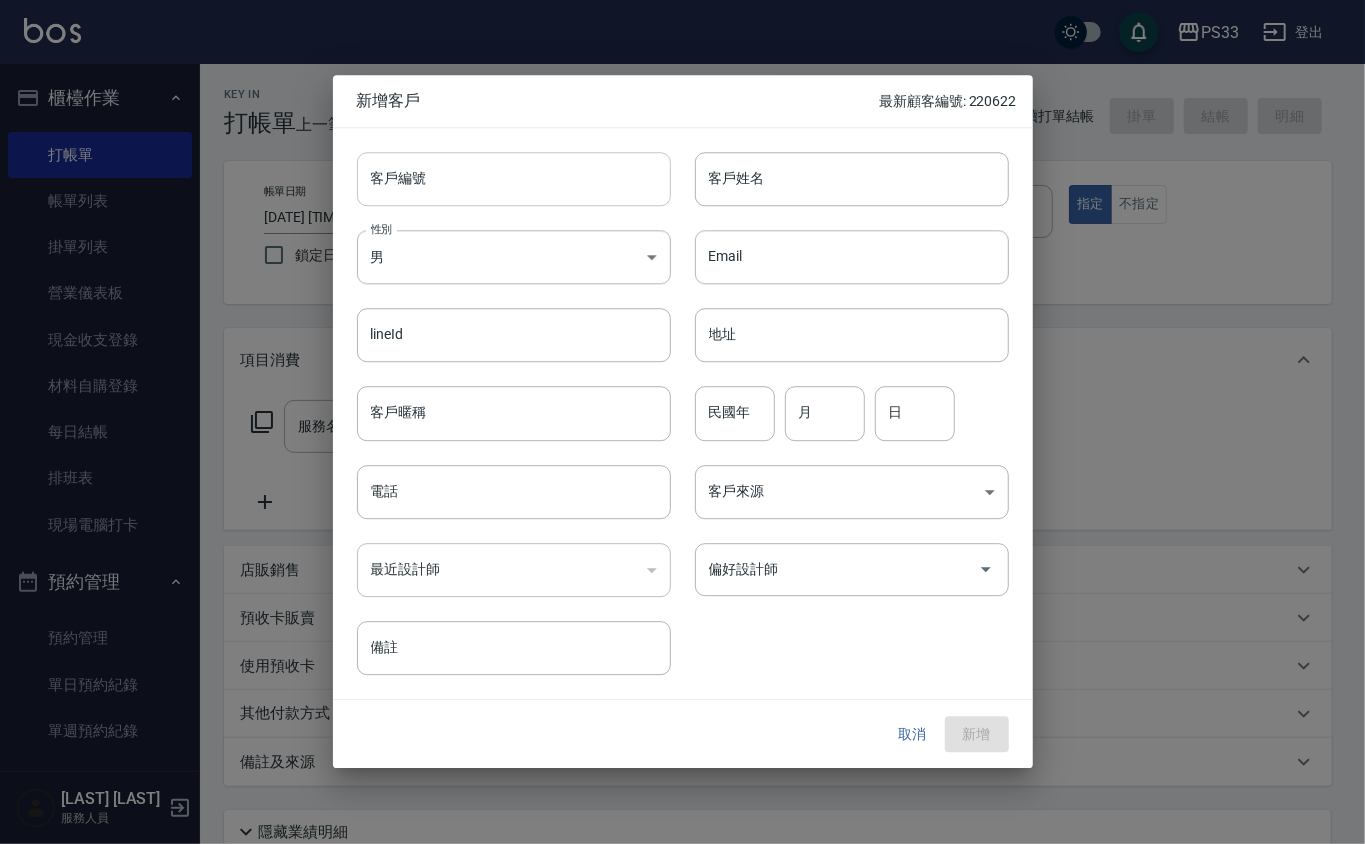 click on "客戶編號" at bounding box center (514, 179) 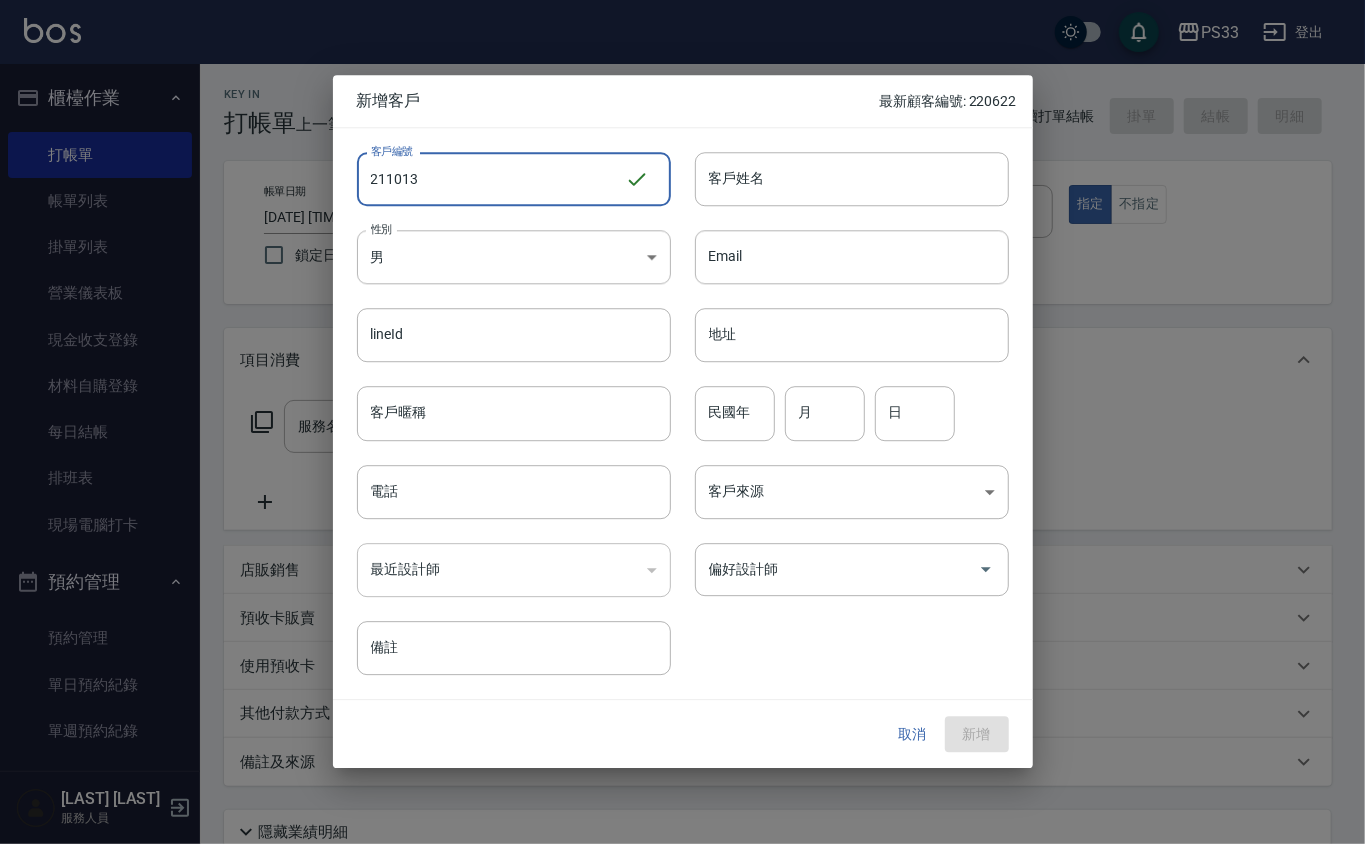 type on "211013" 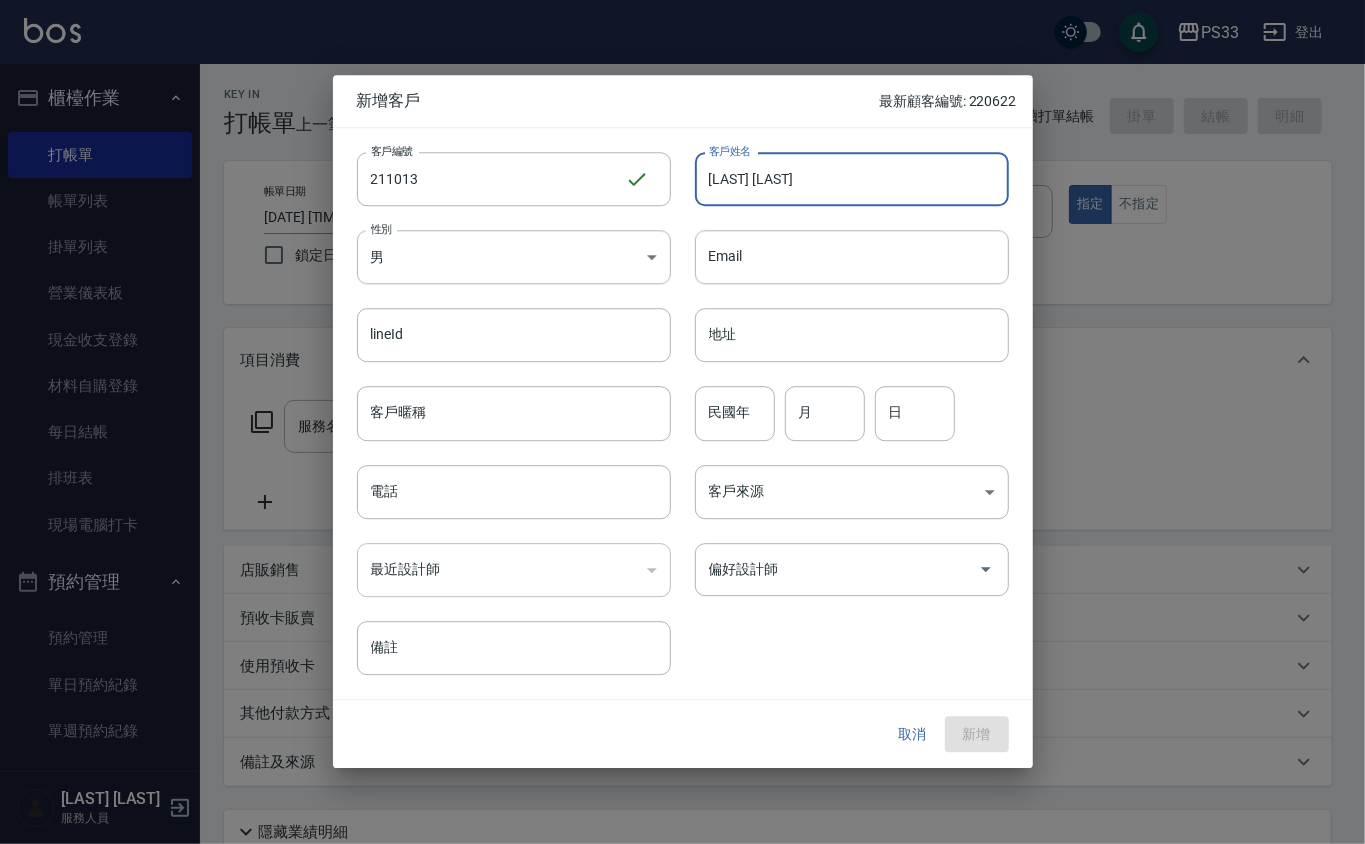 type on "[LAST] [LAST]" 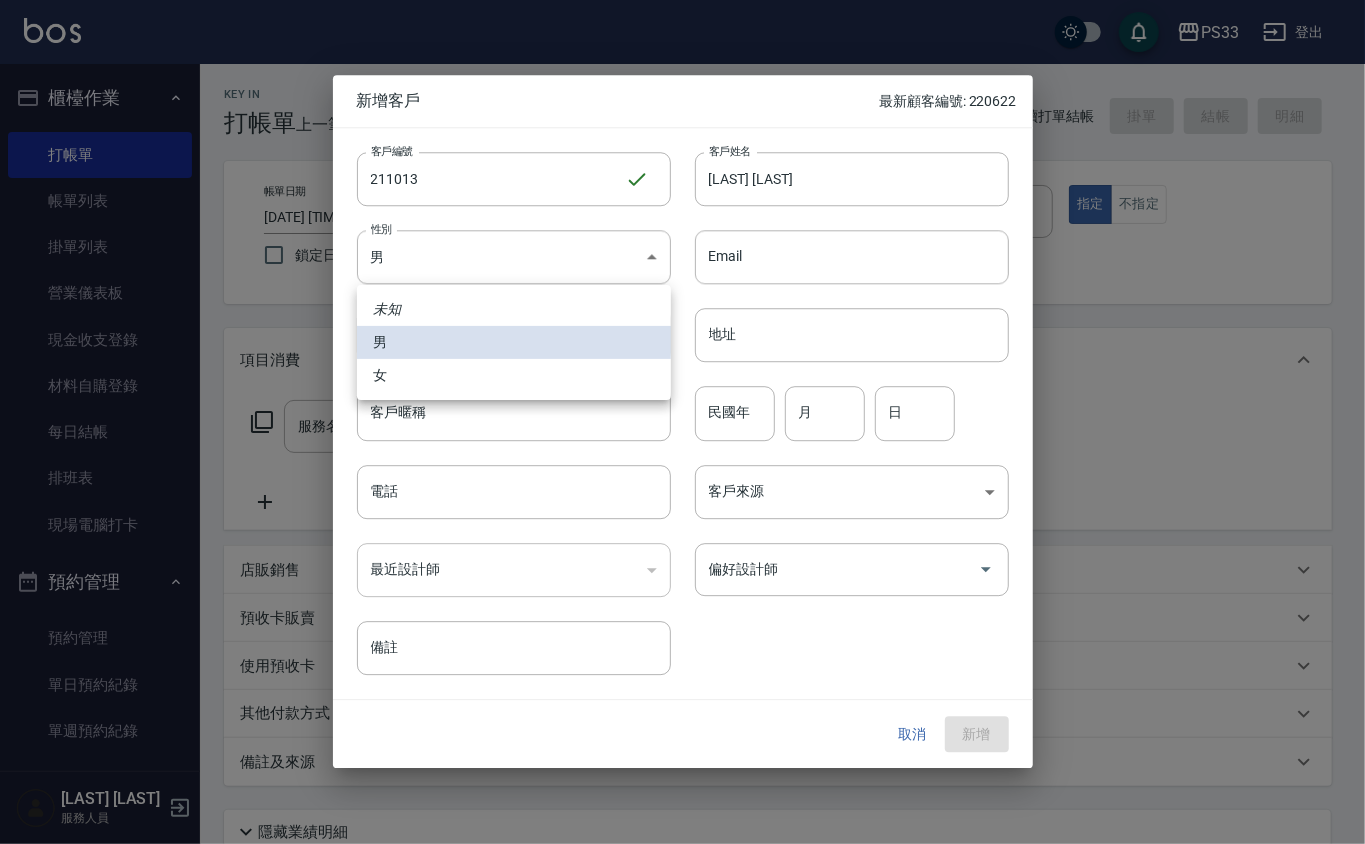 type 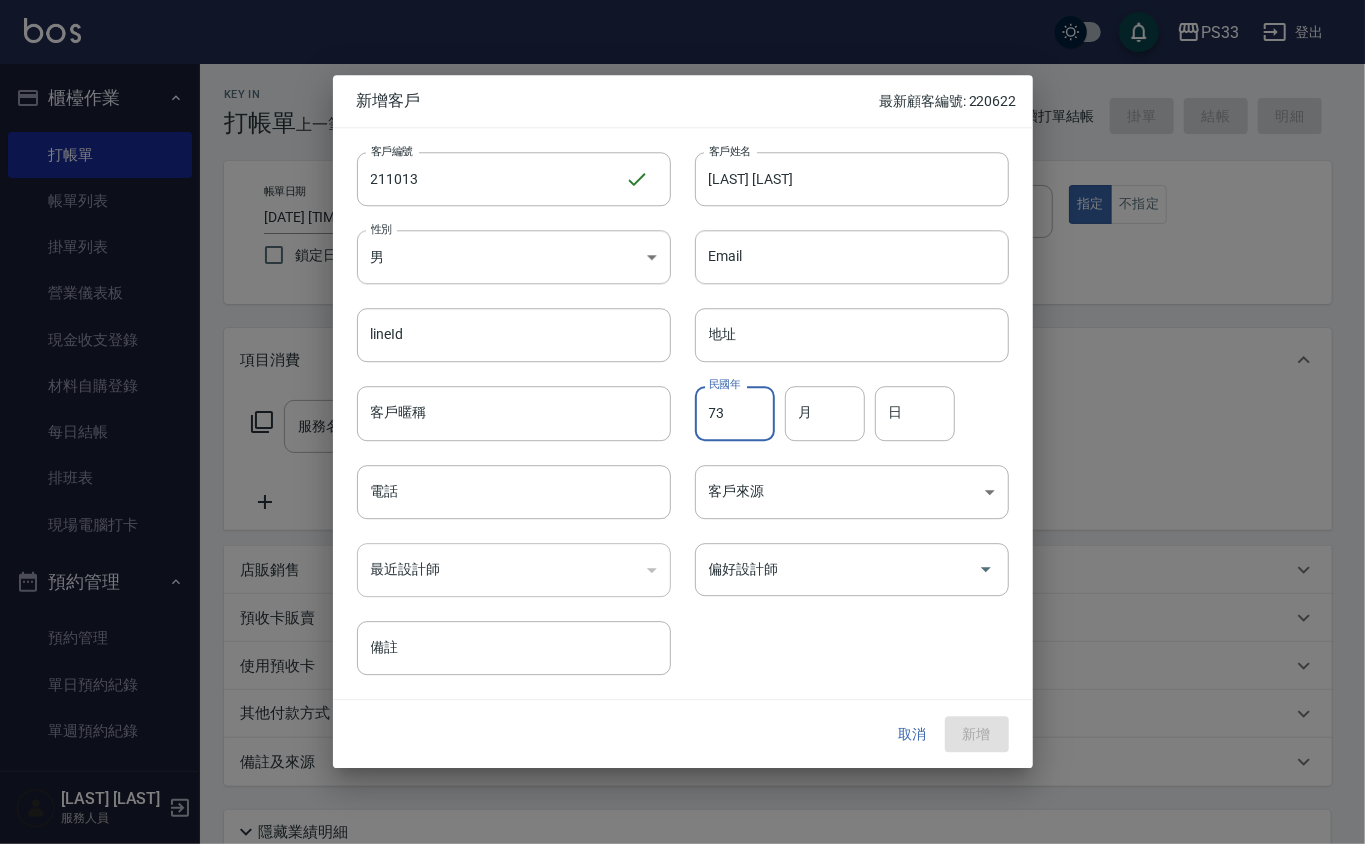 type on "73" 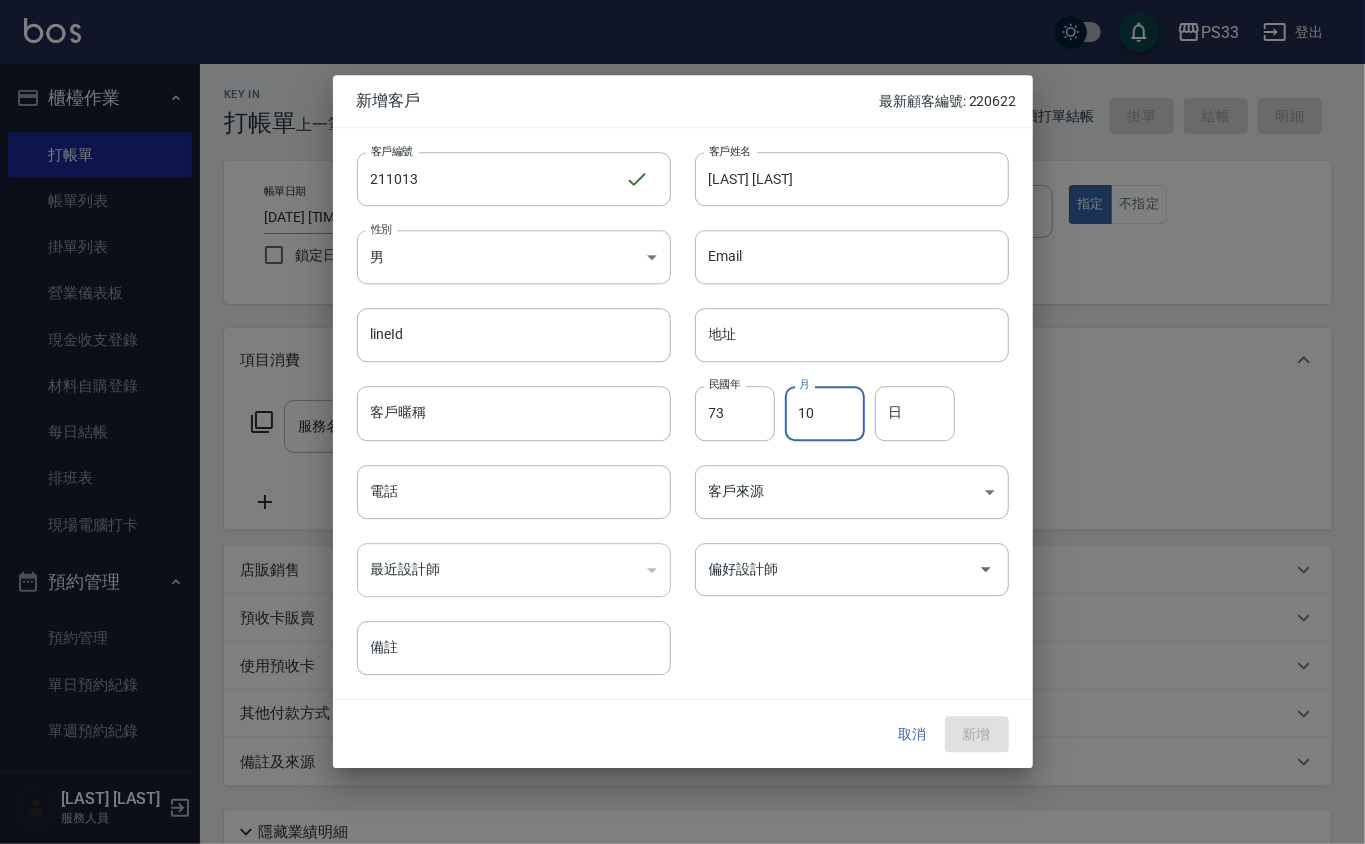 type on "10" 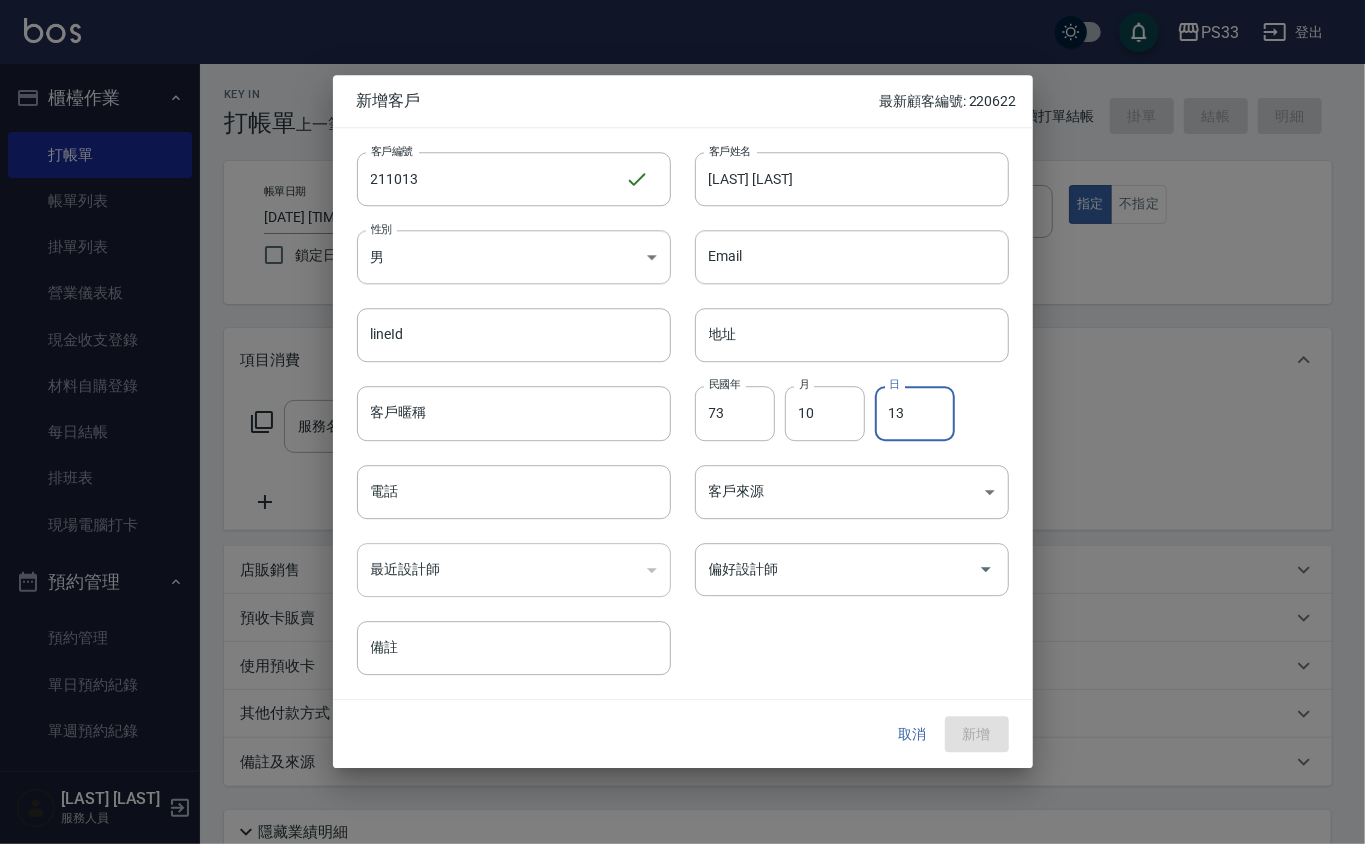 type on "13" 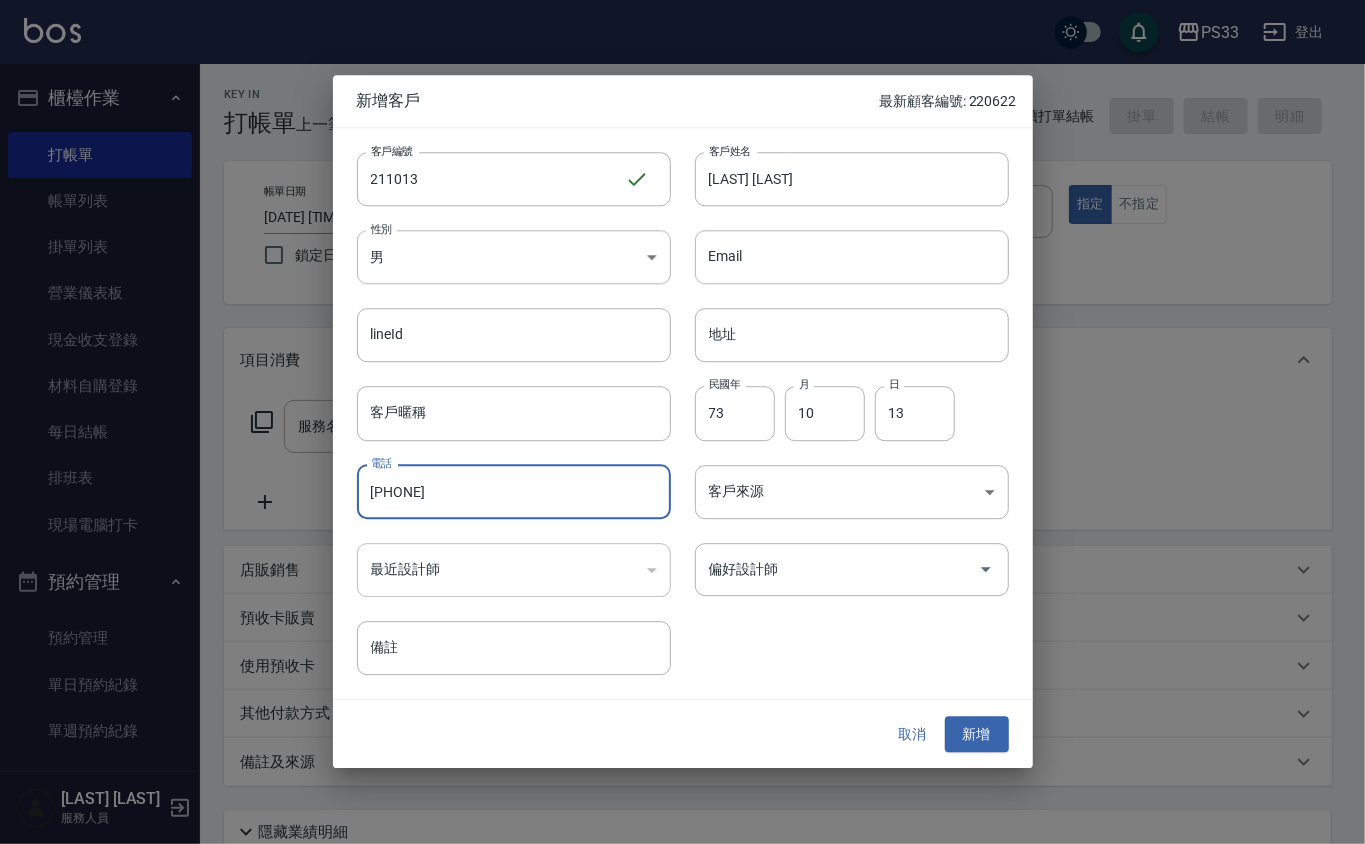 type on "[PHONE]" 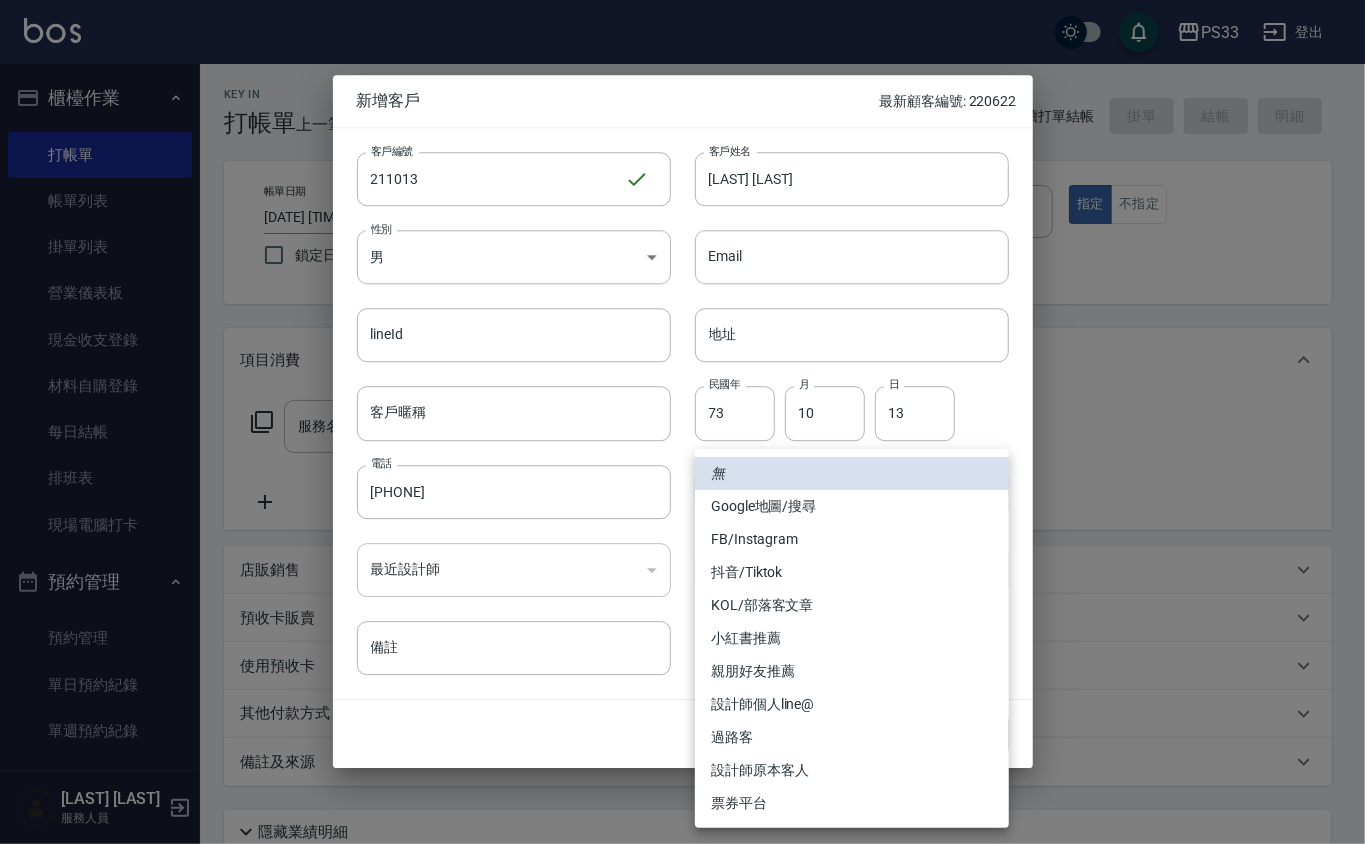 type 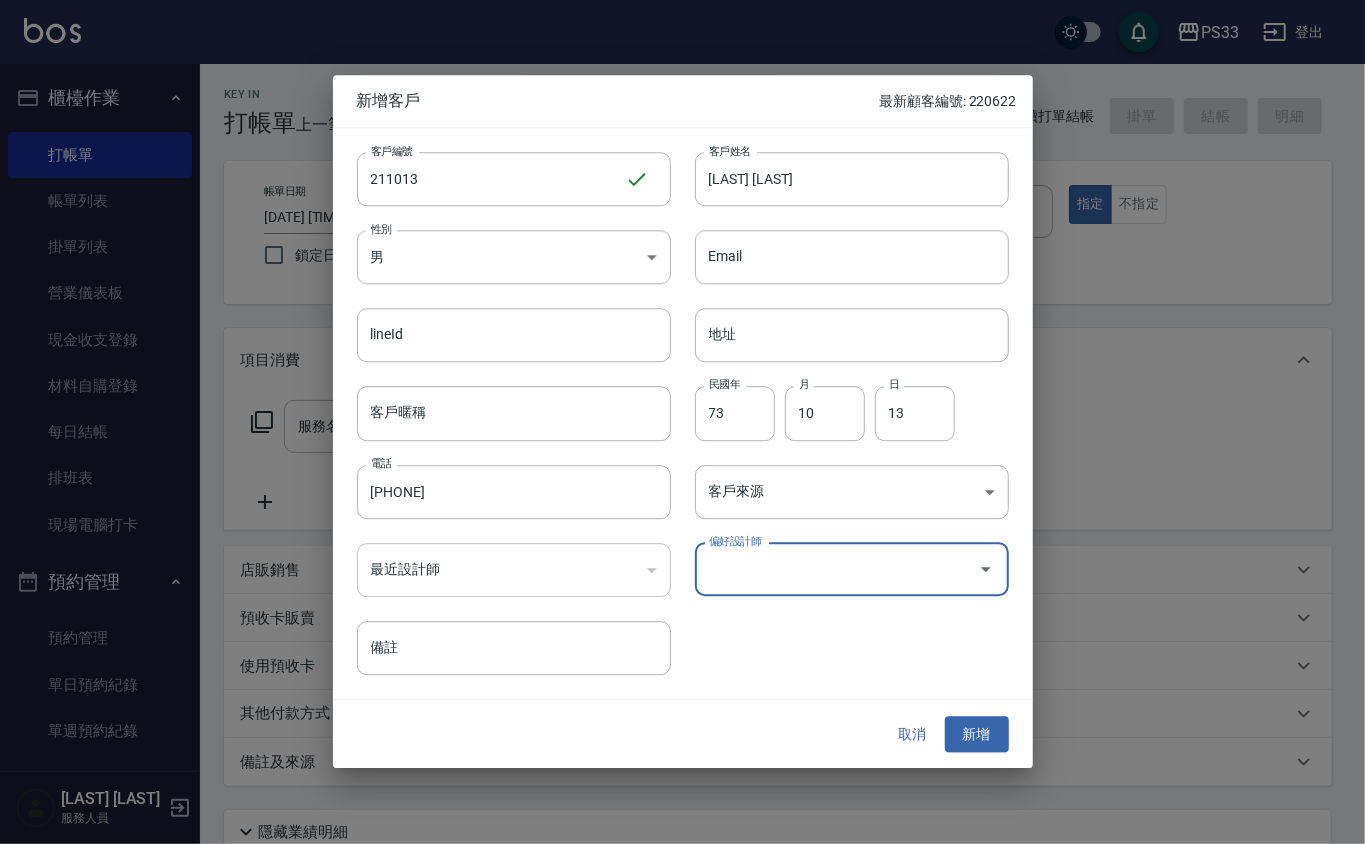 type 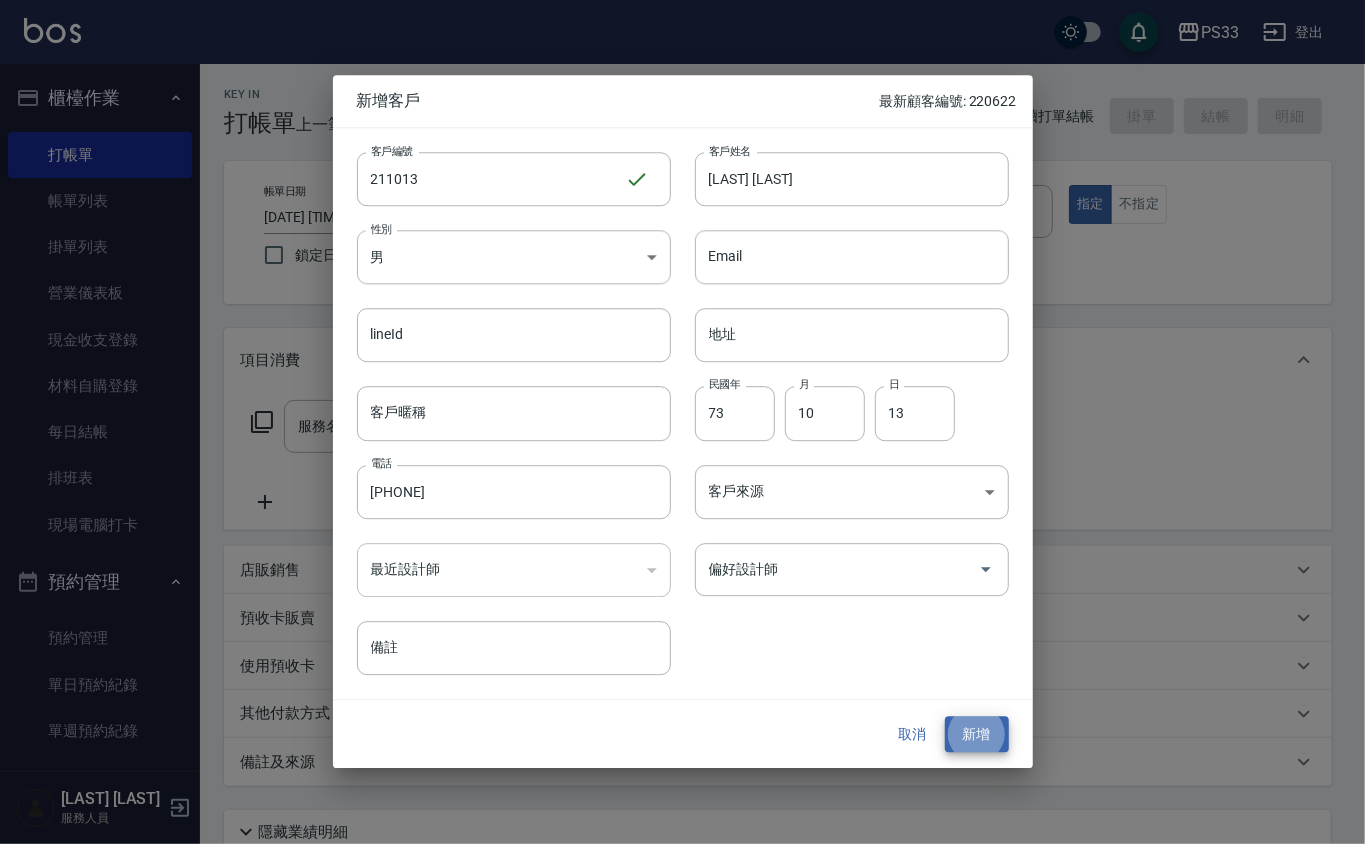 click on "新增" at bounding box center (977, 734) 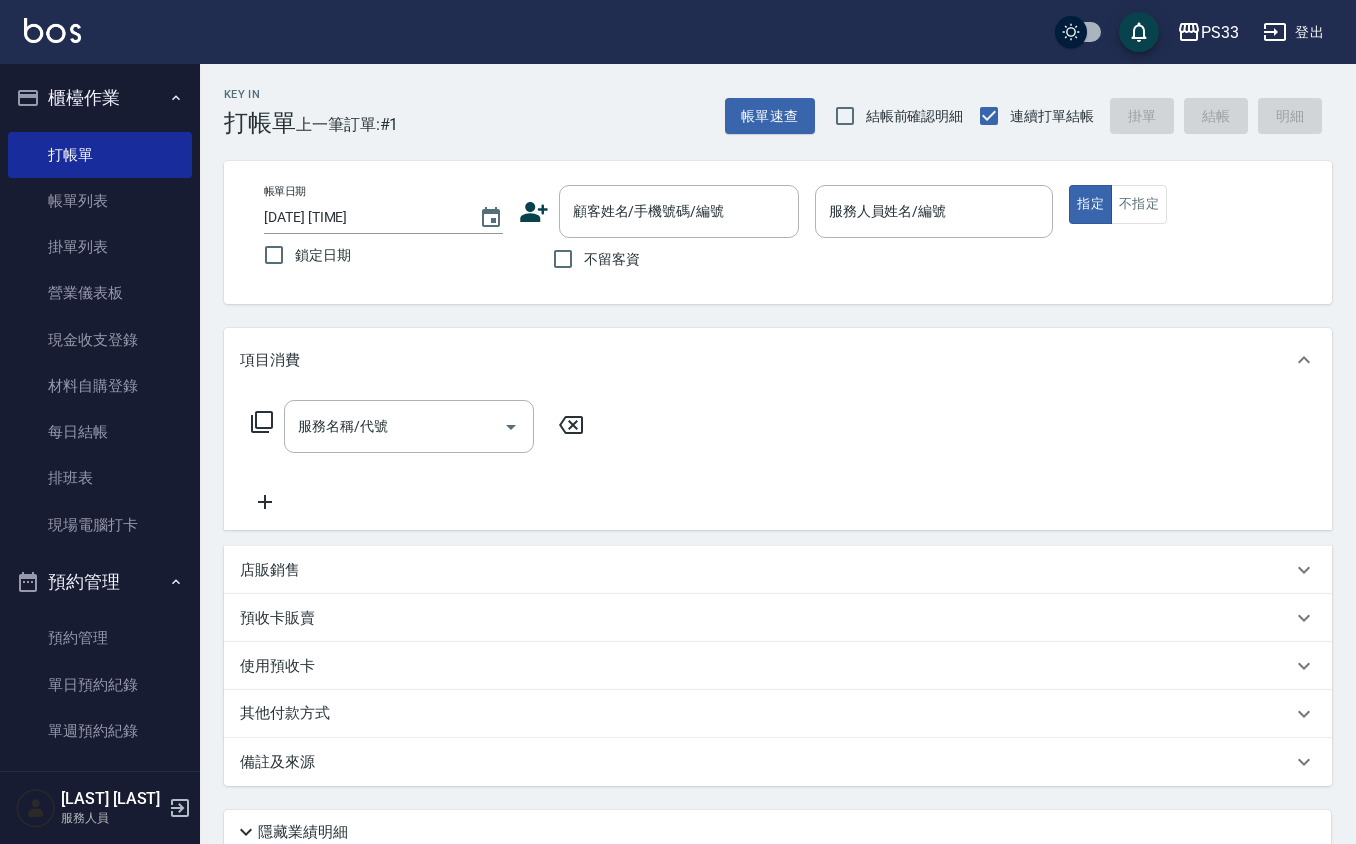 click 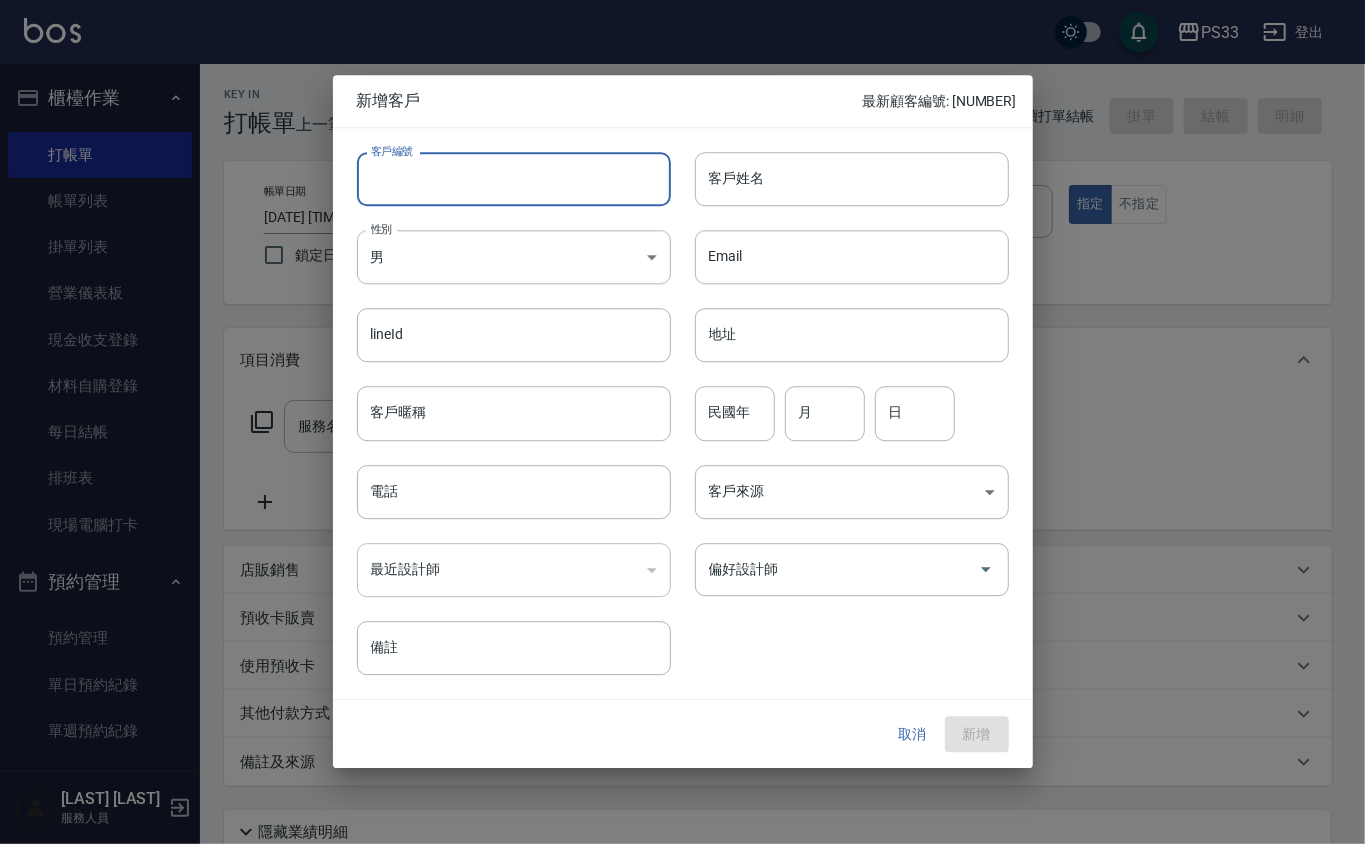 click on "客戶編號" at bounding box center [514, 179] 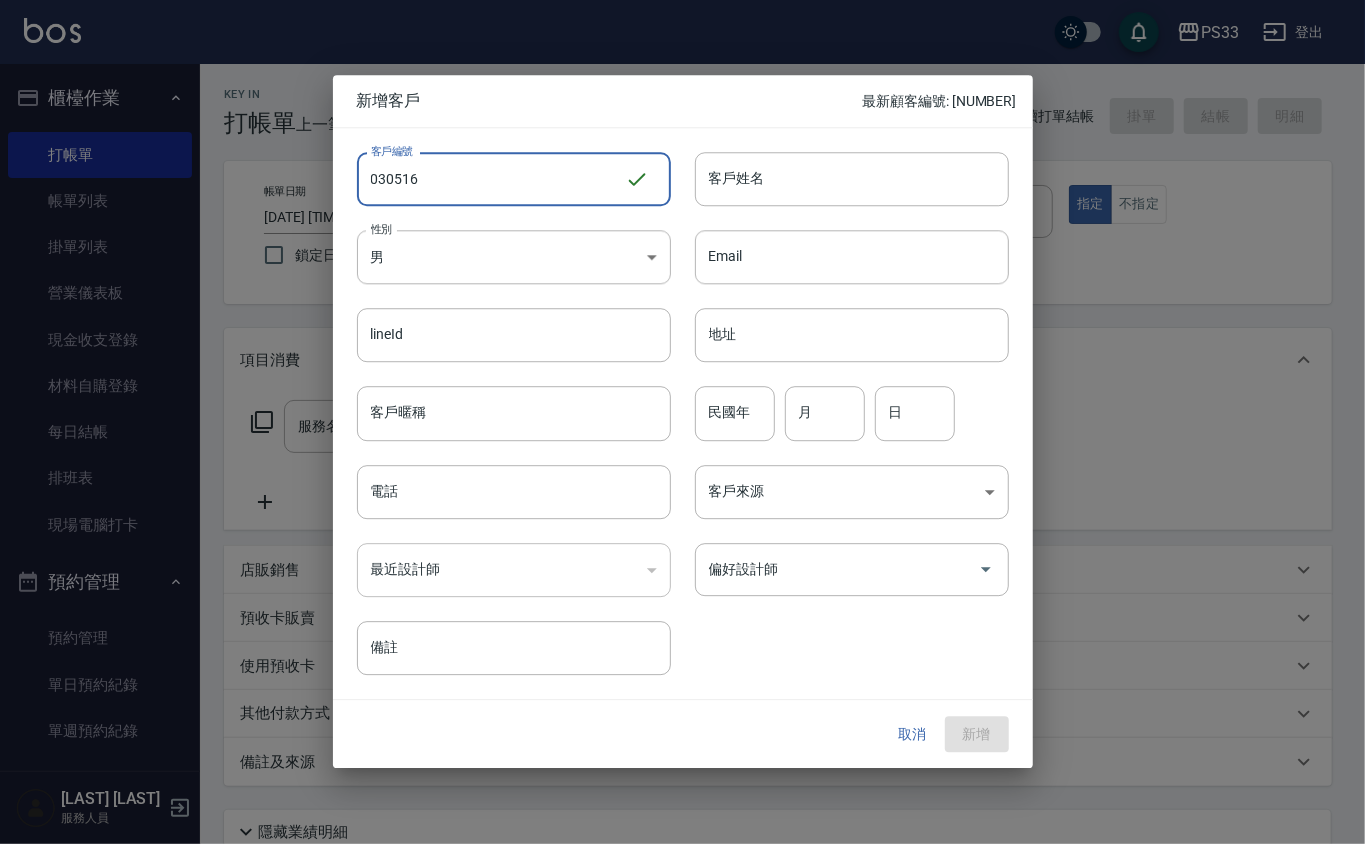 type on "030516" 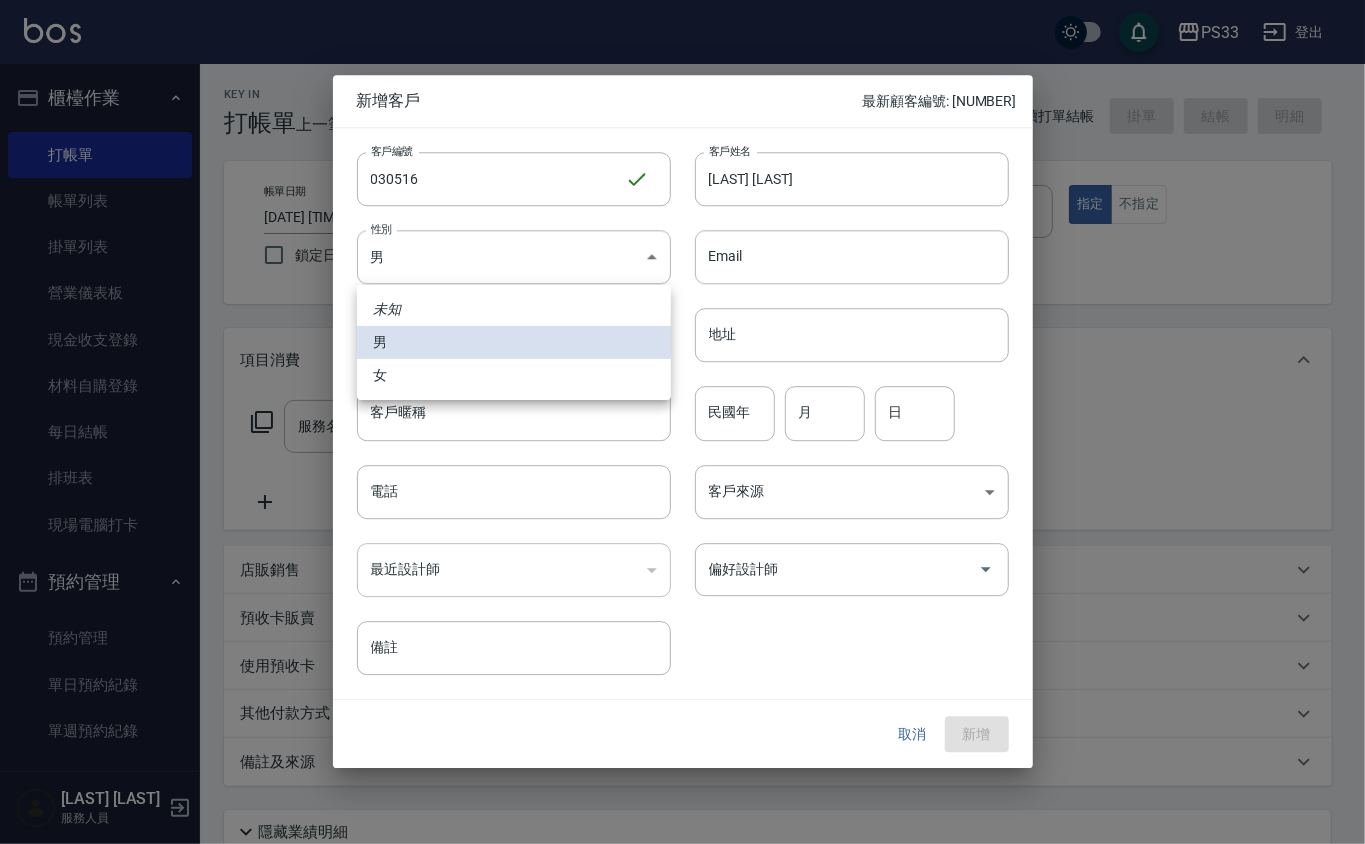 click at bounding box center [682, 422] 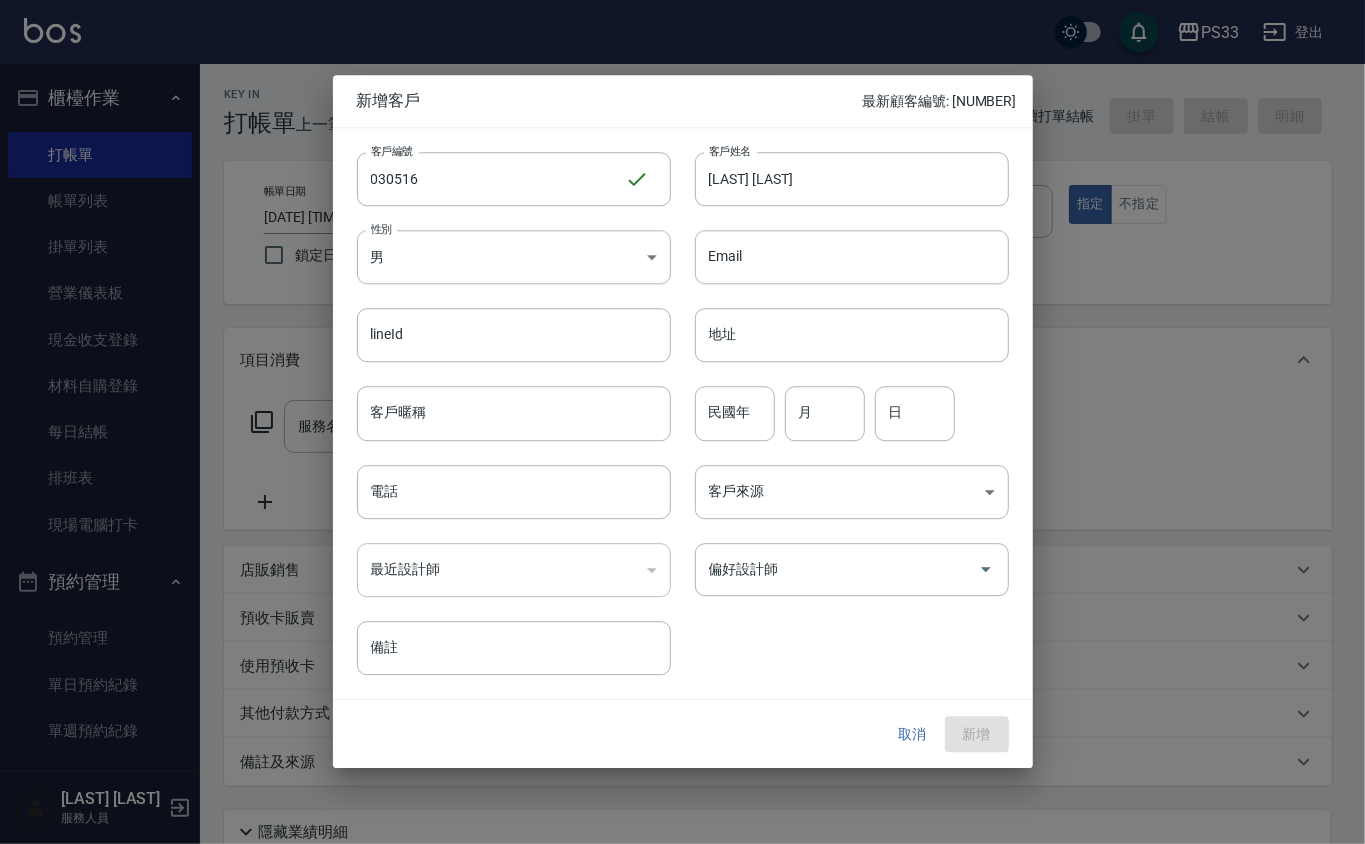 click on "馮方每" at bounding box center [852, 179] 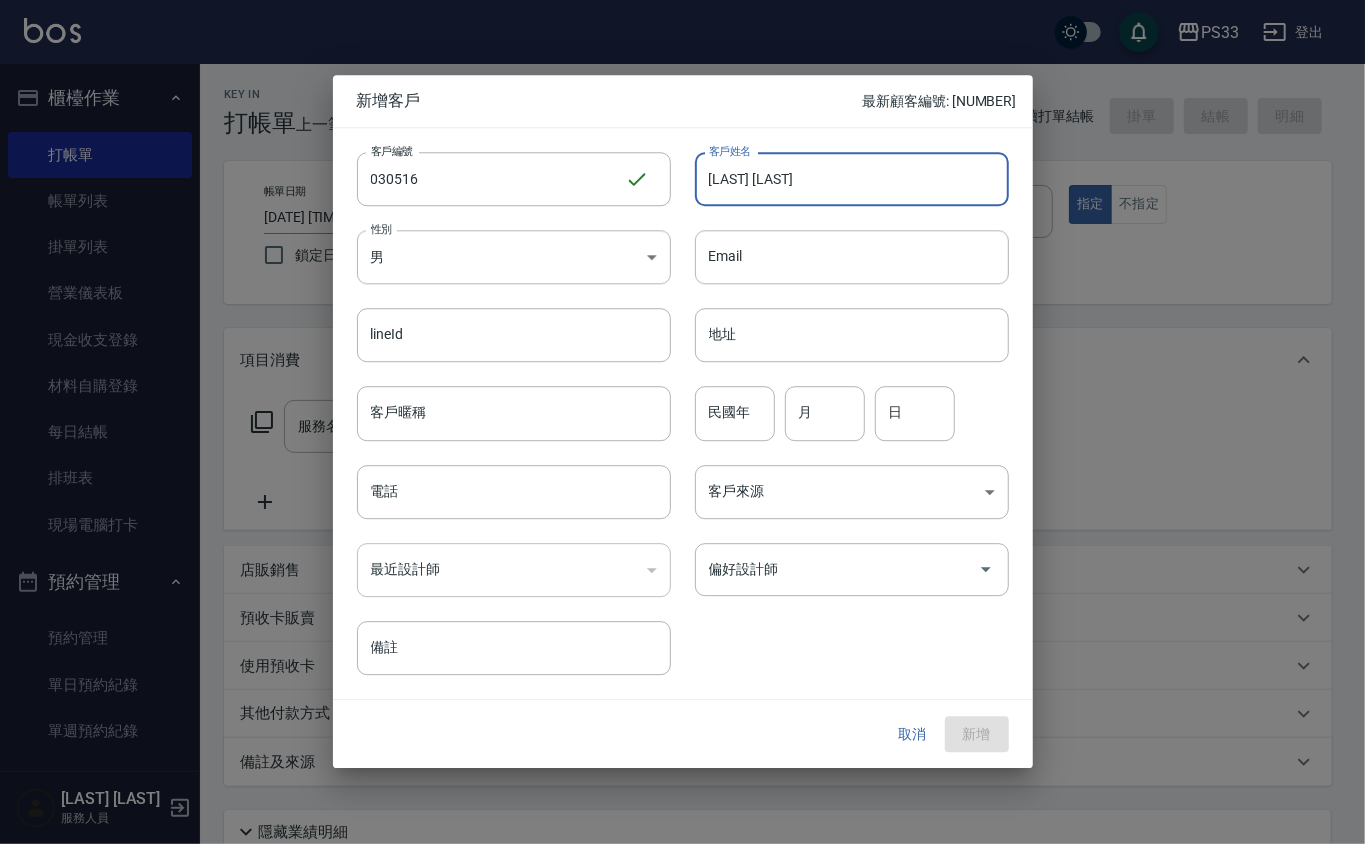 type on "[LAST] [LAST]" 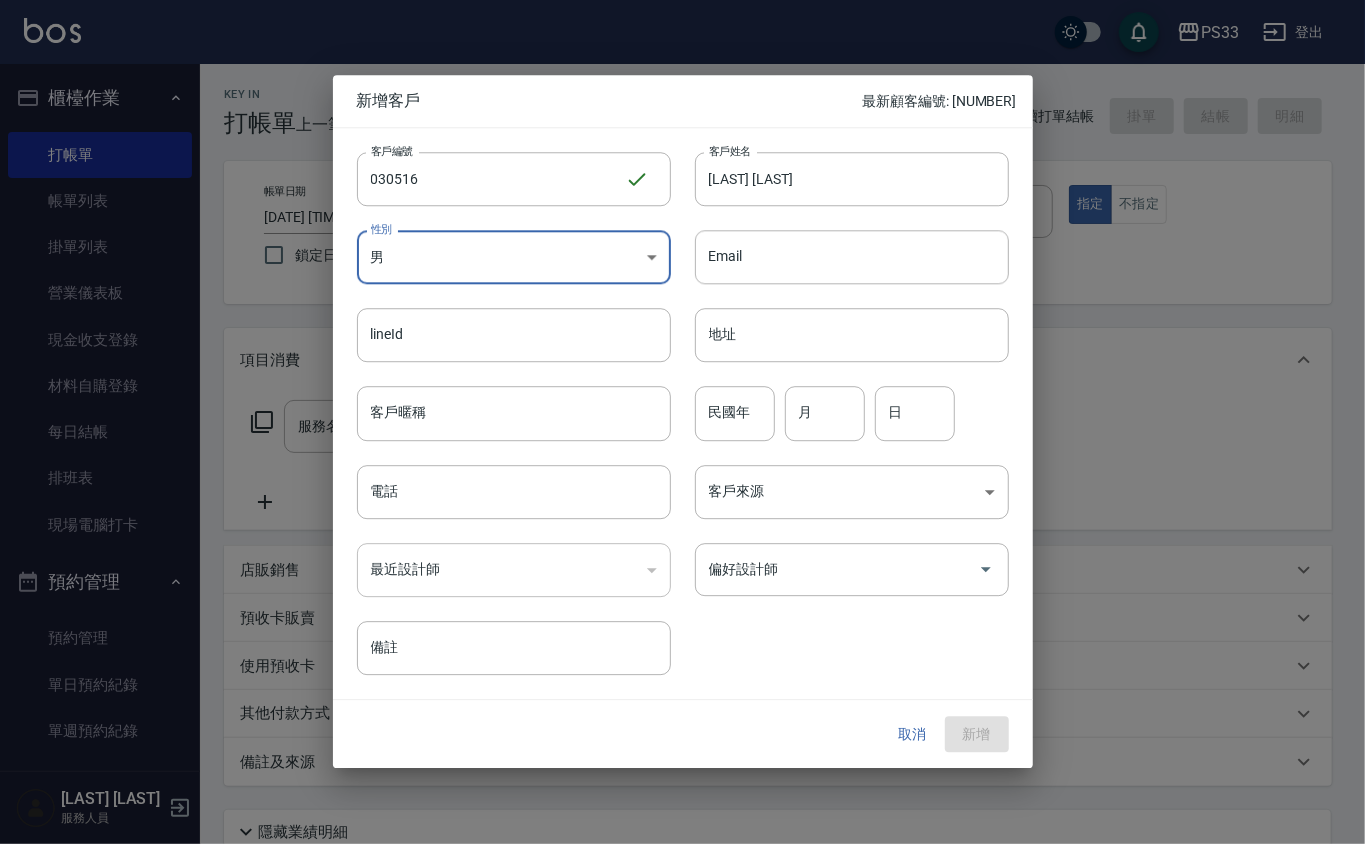 type 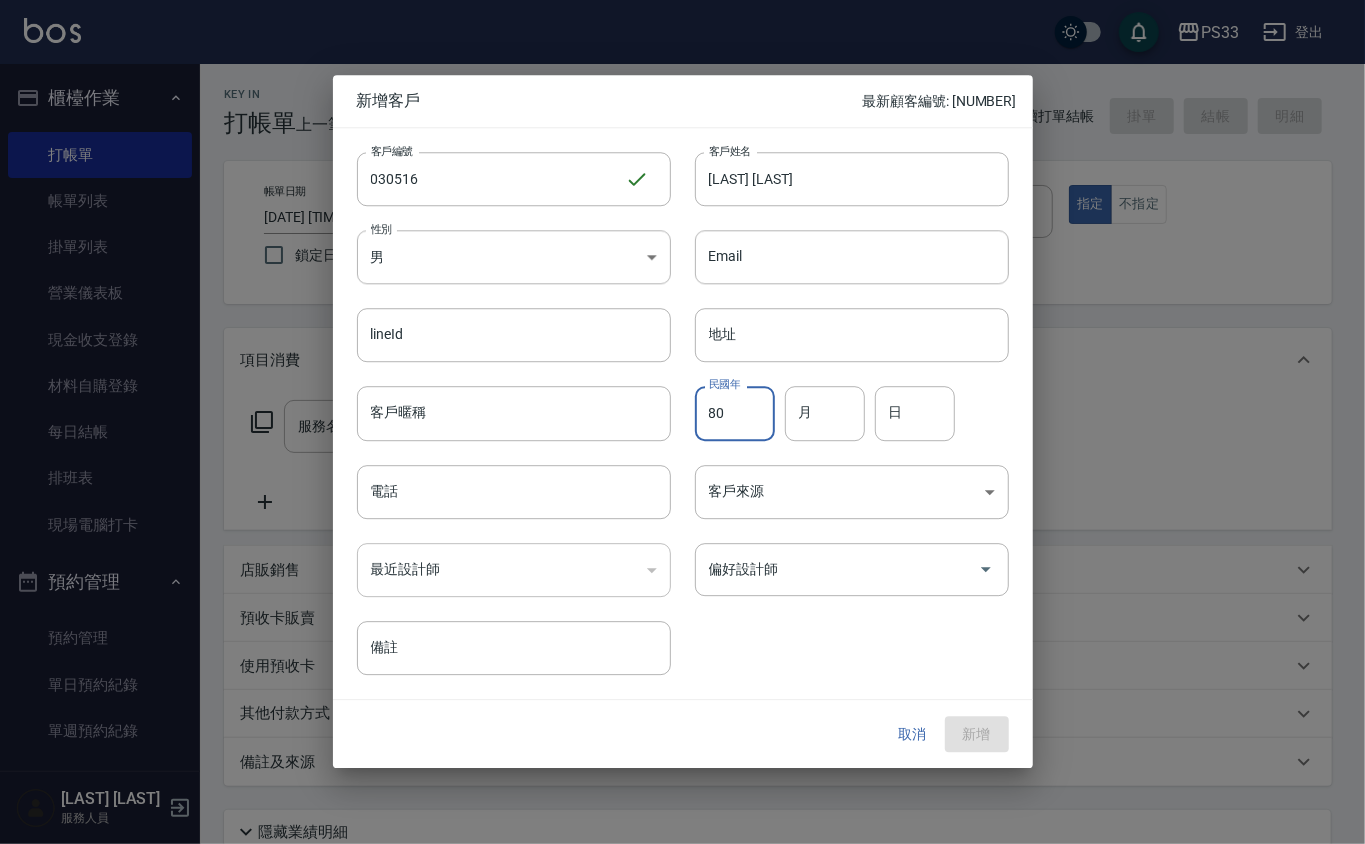type on "80" 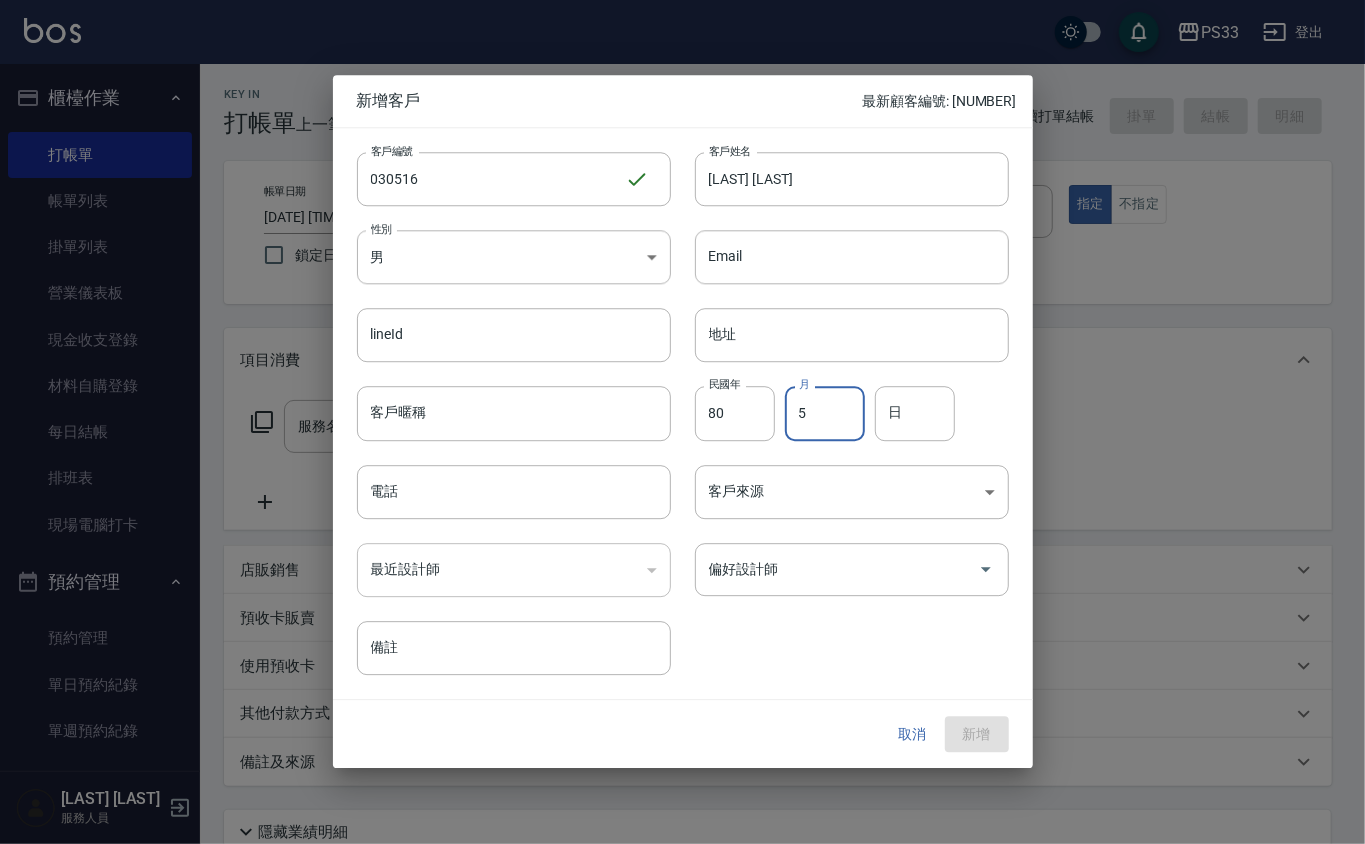 type on "5" 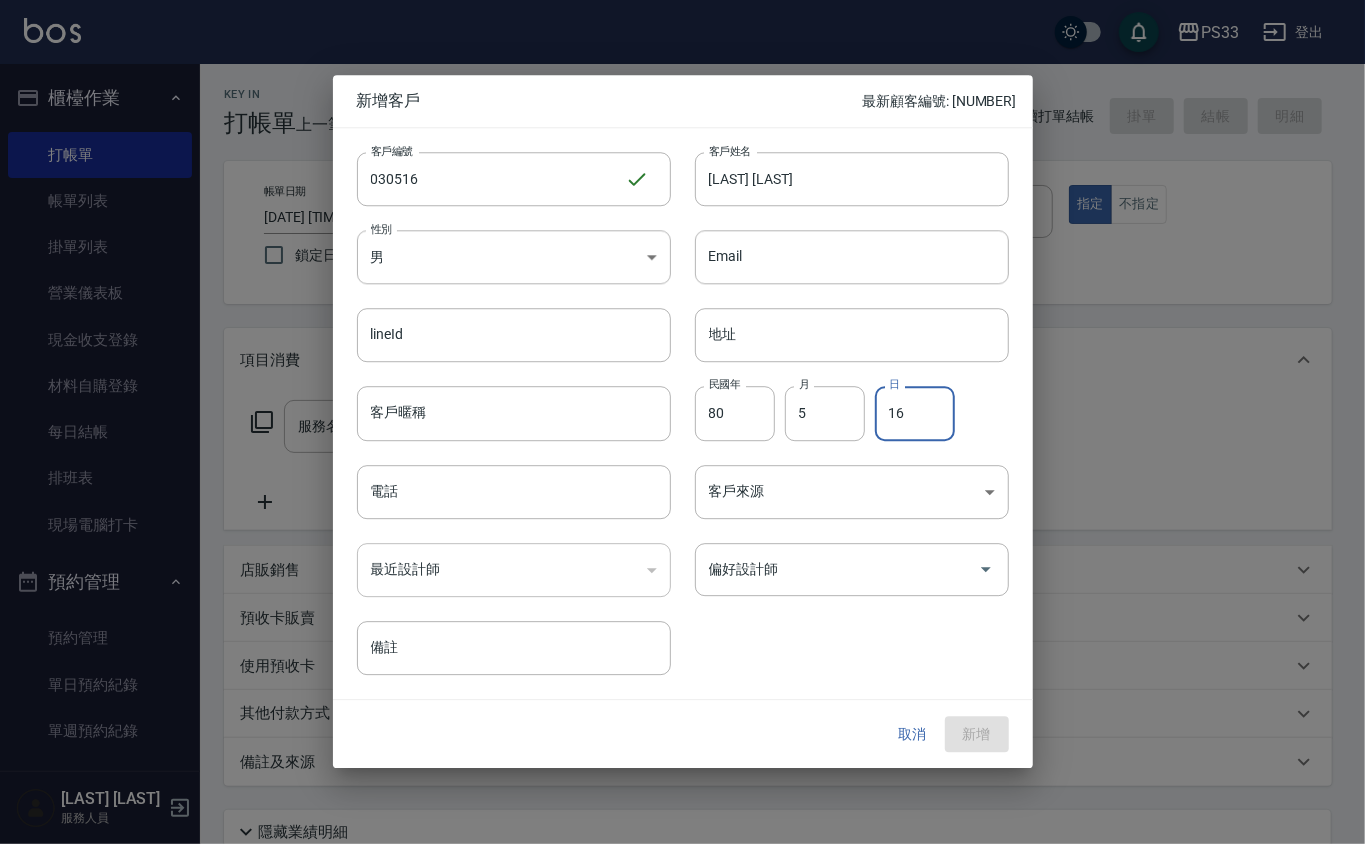 type on "16" 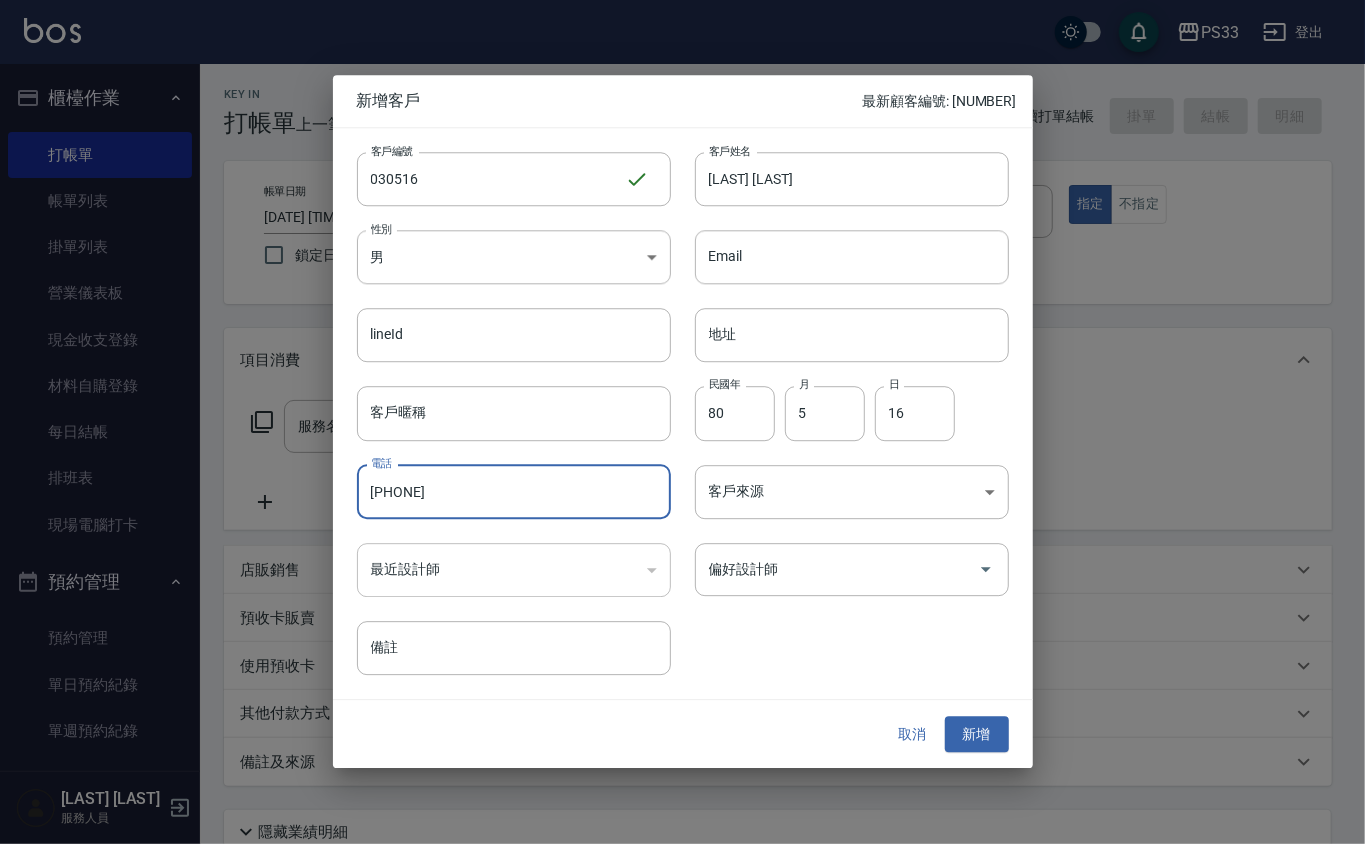type on "[PHONE]" 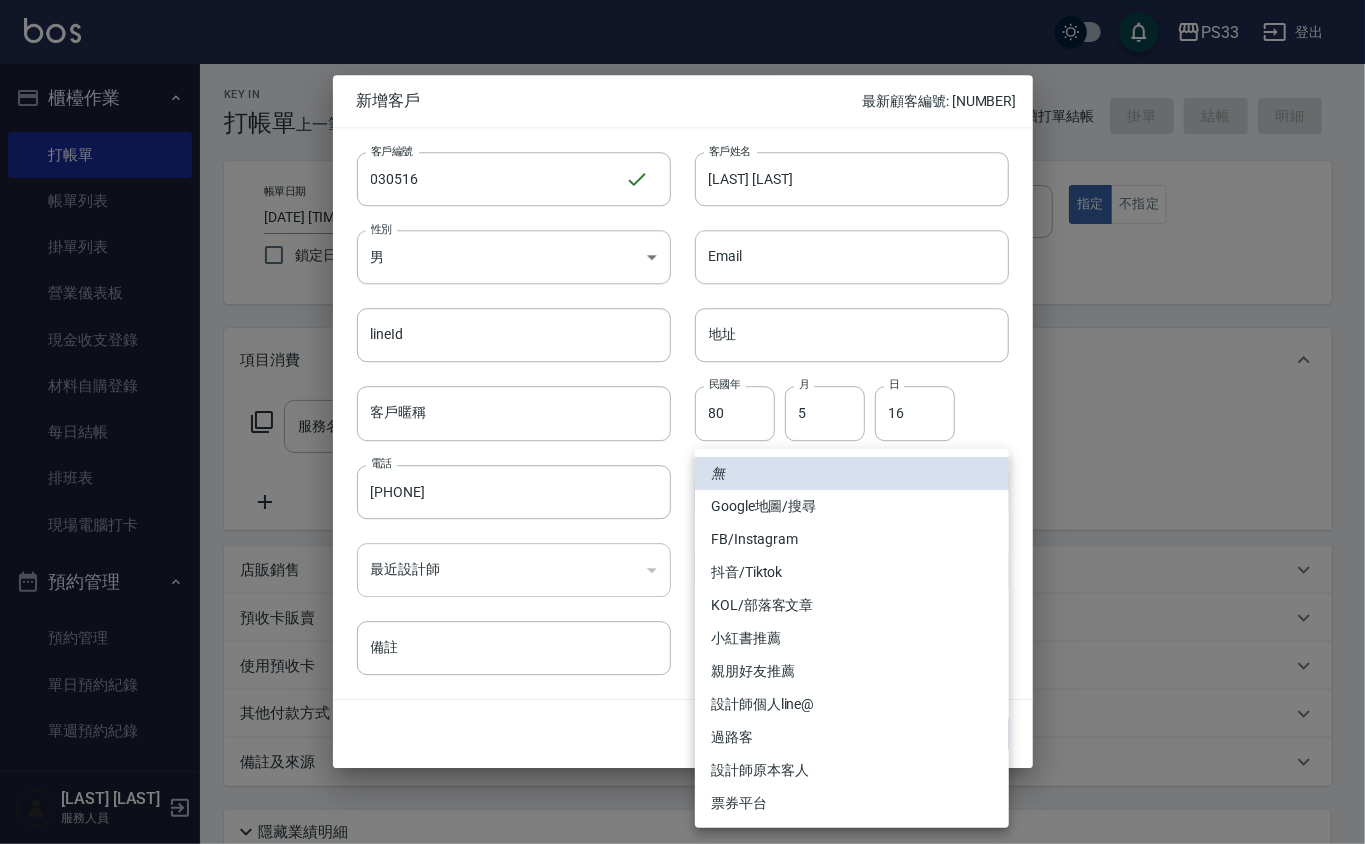 type 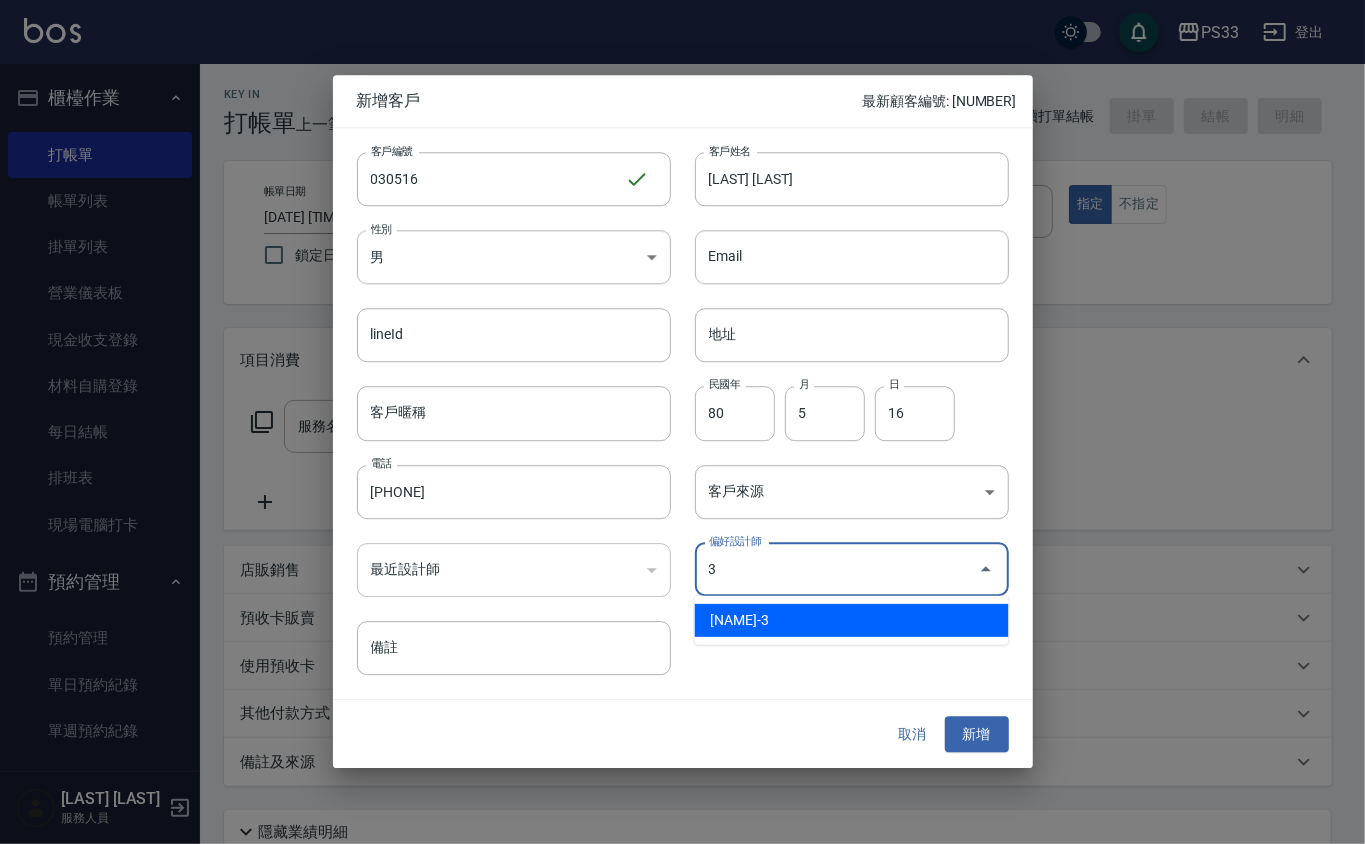 type on "[NAME] [LAST]" 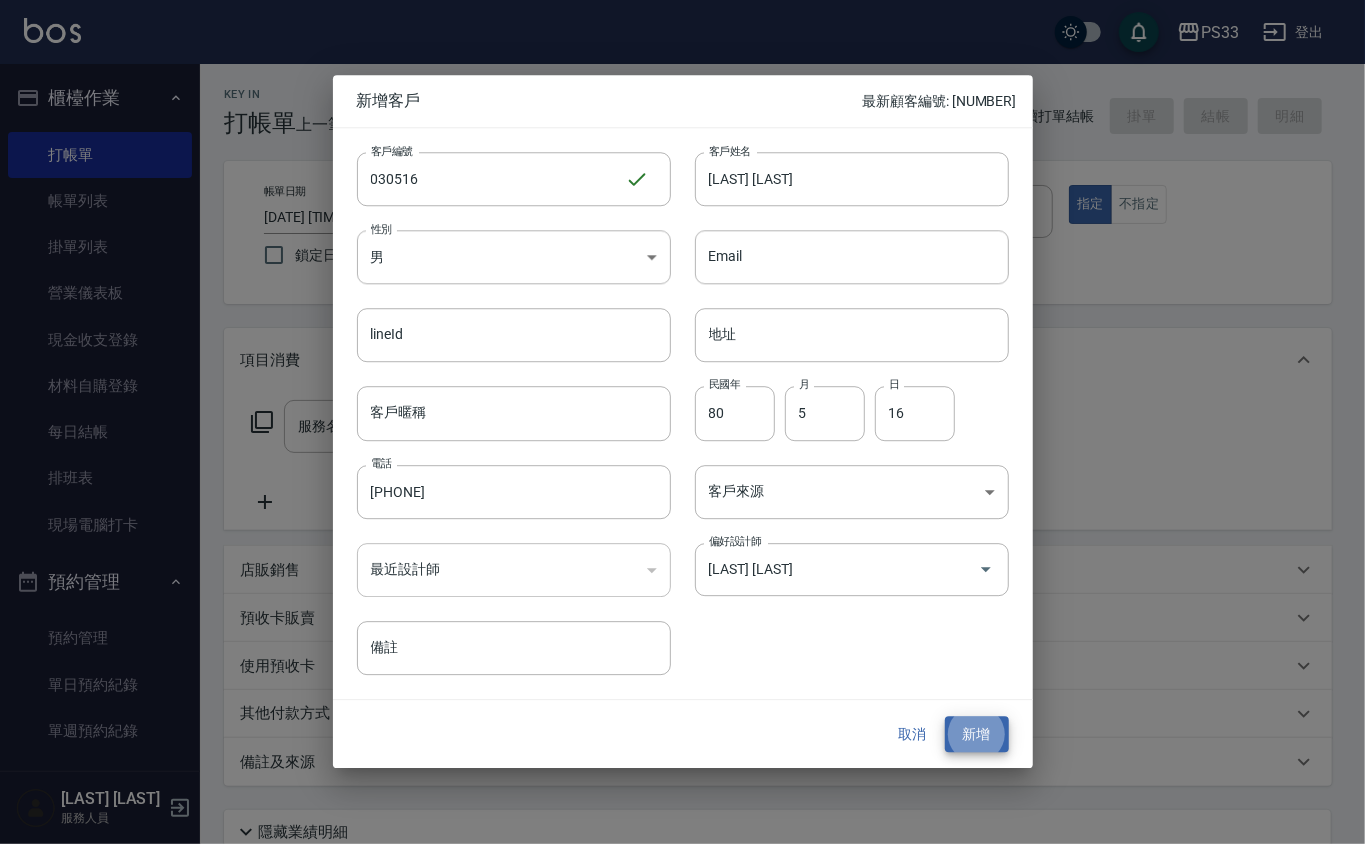 type 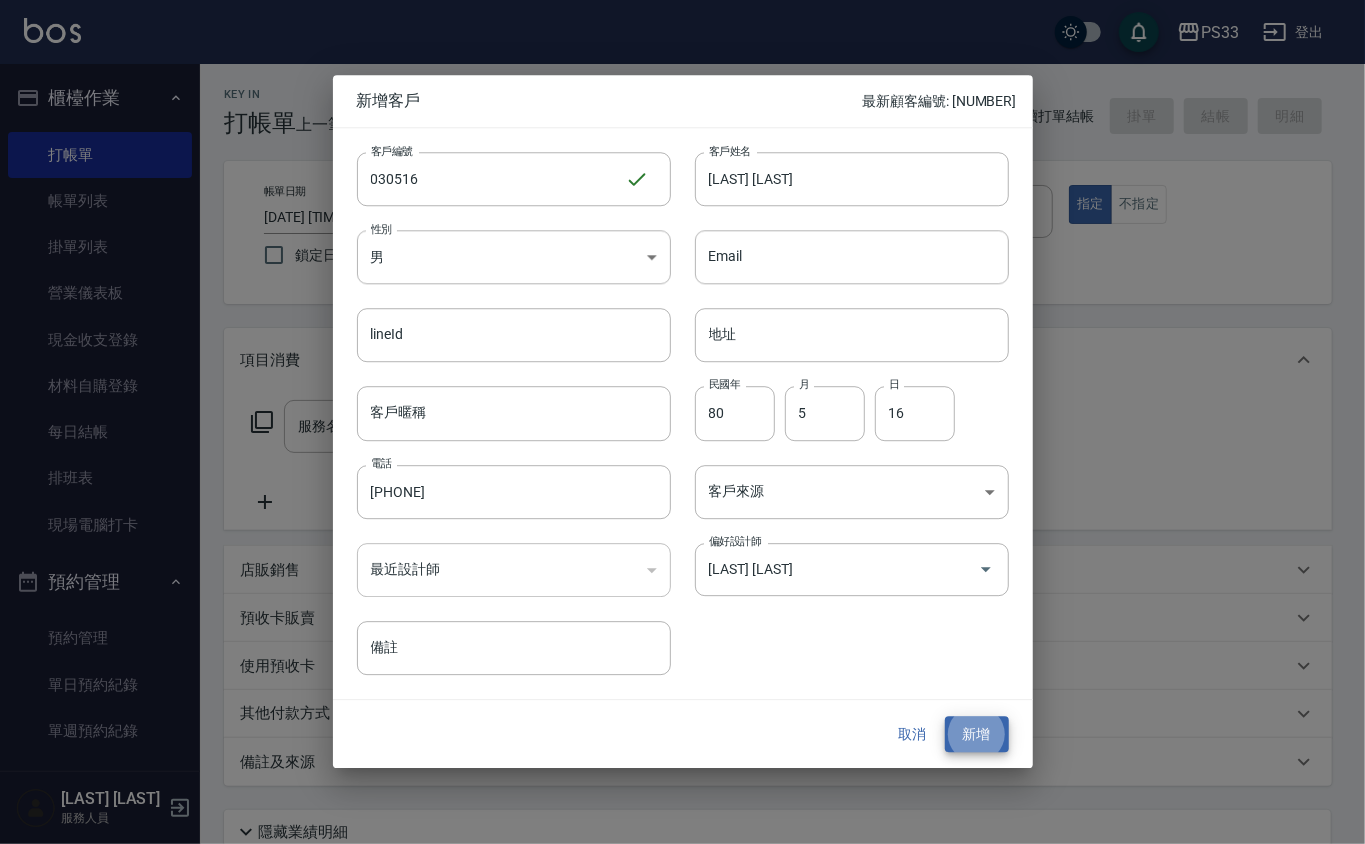click on "新增" at bounding box center (977, 734) 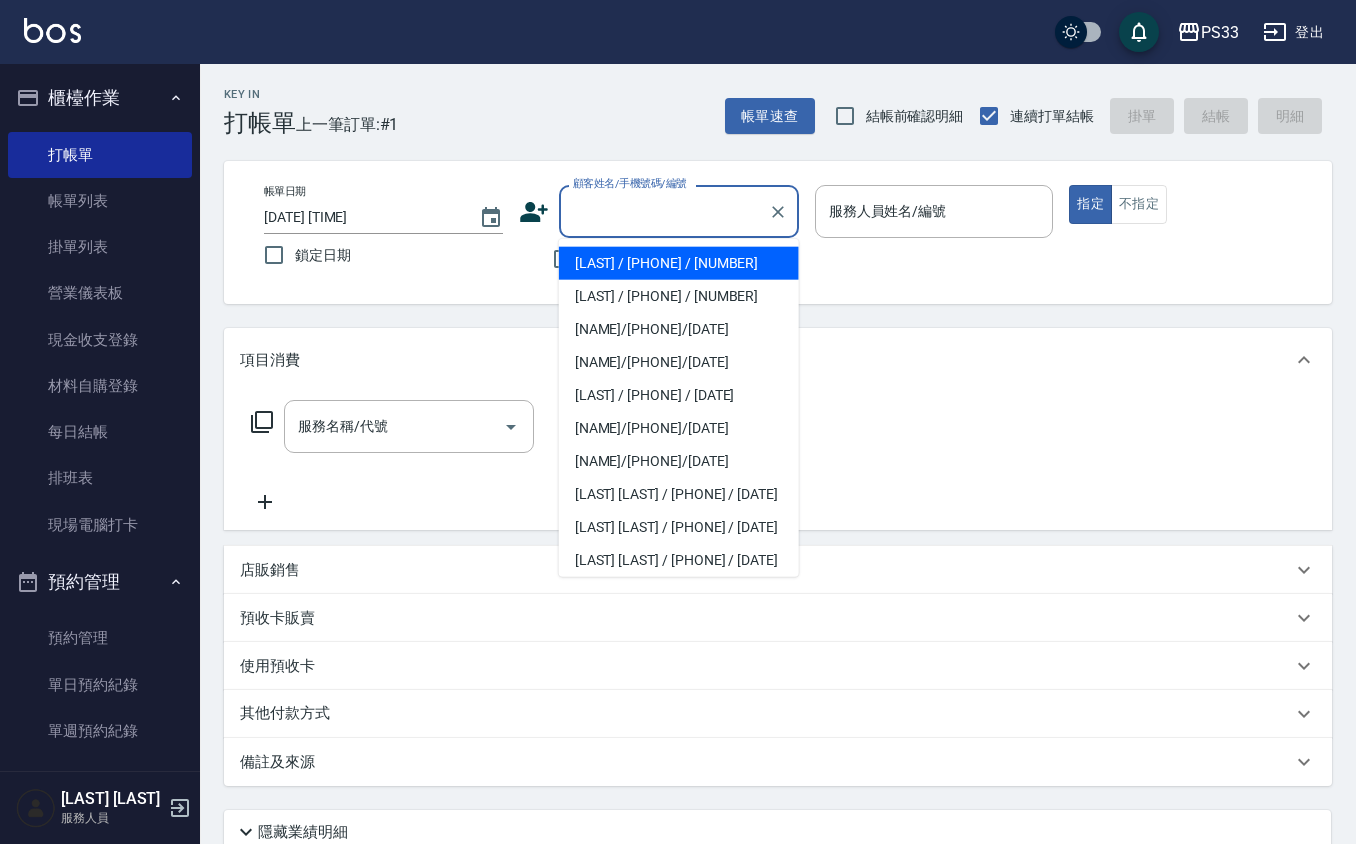click on "顧客姓名/手機號碼/編號" at bounding box center (664, 211) 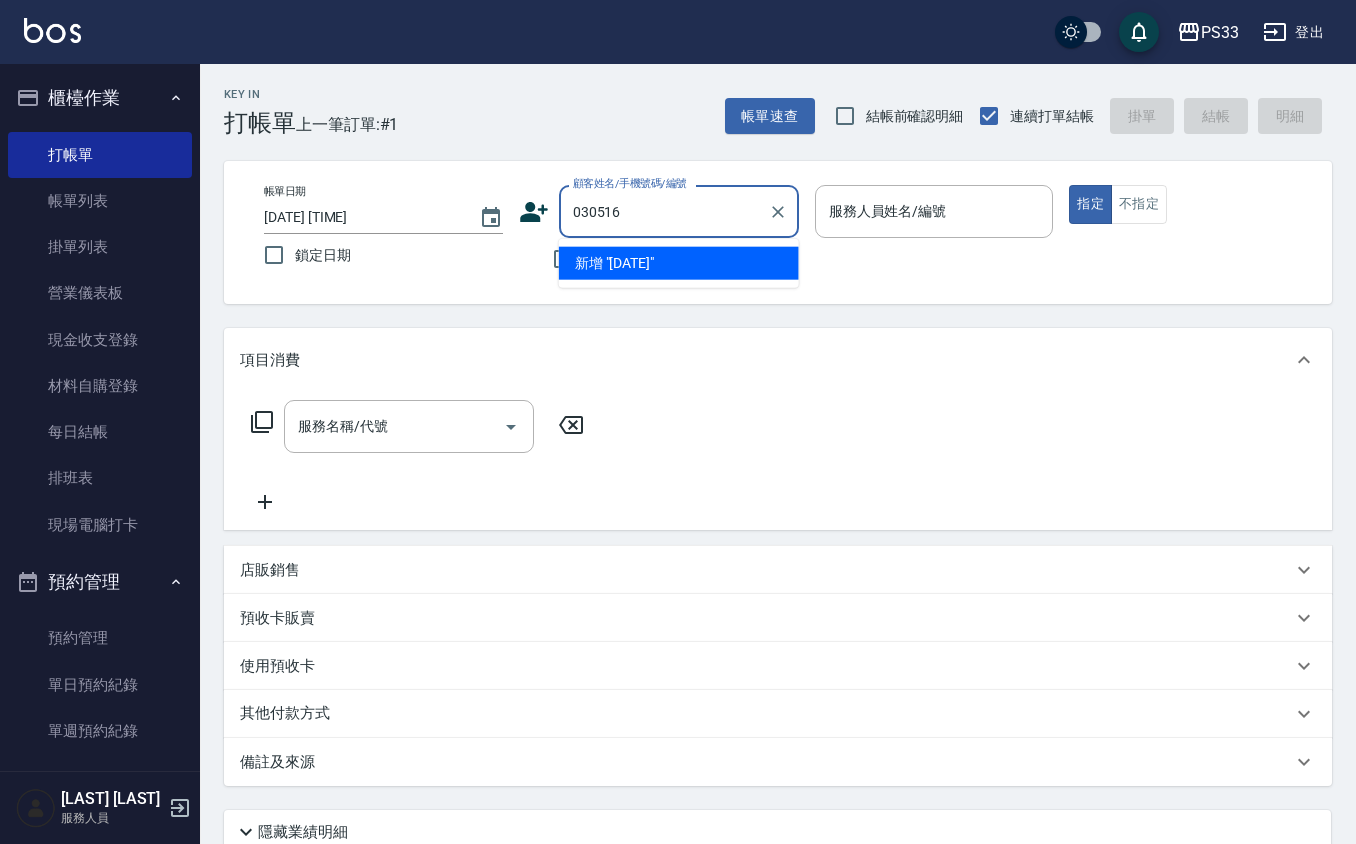type on "030516" 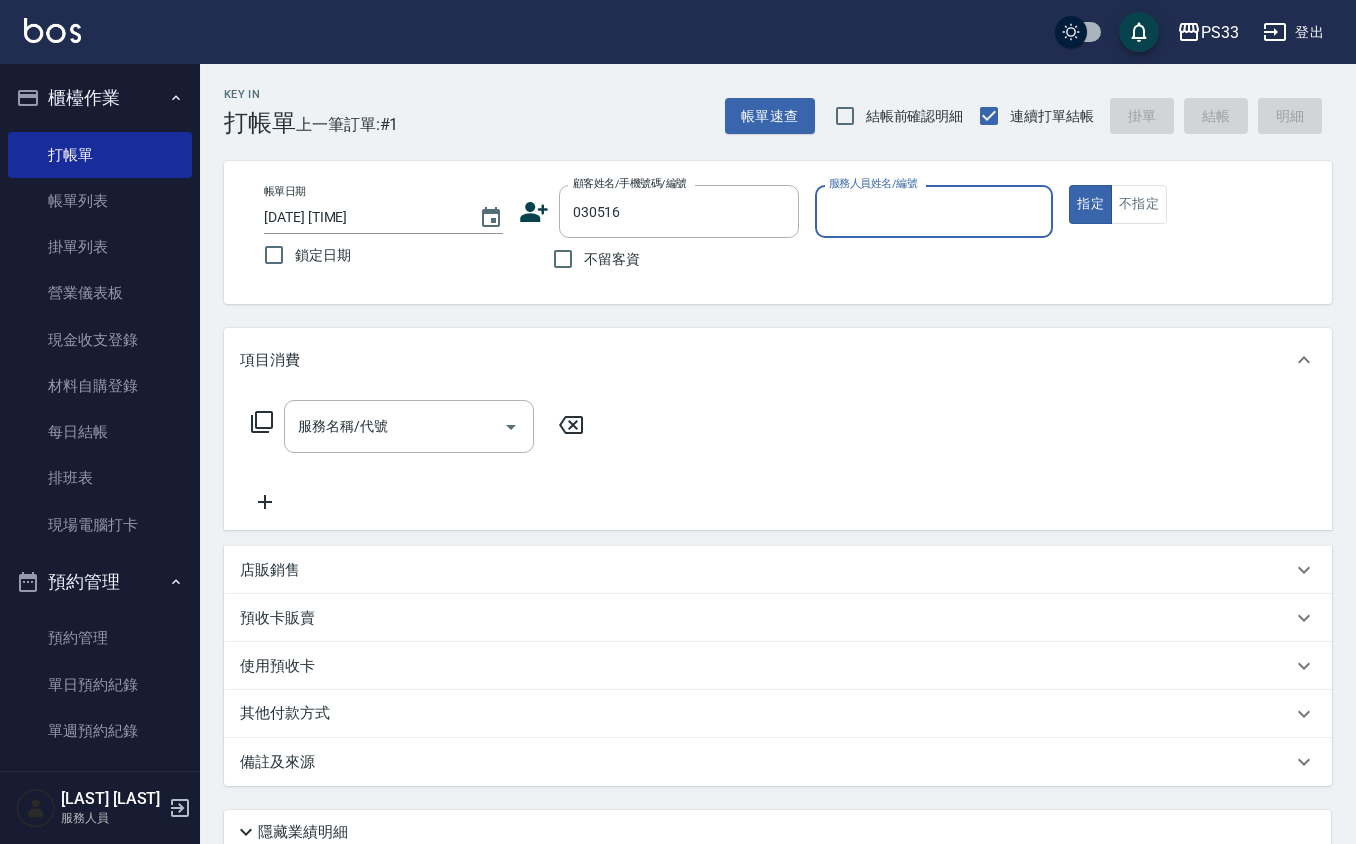 type on "3" 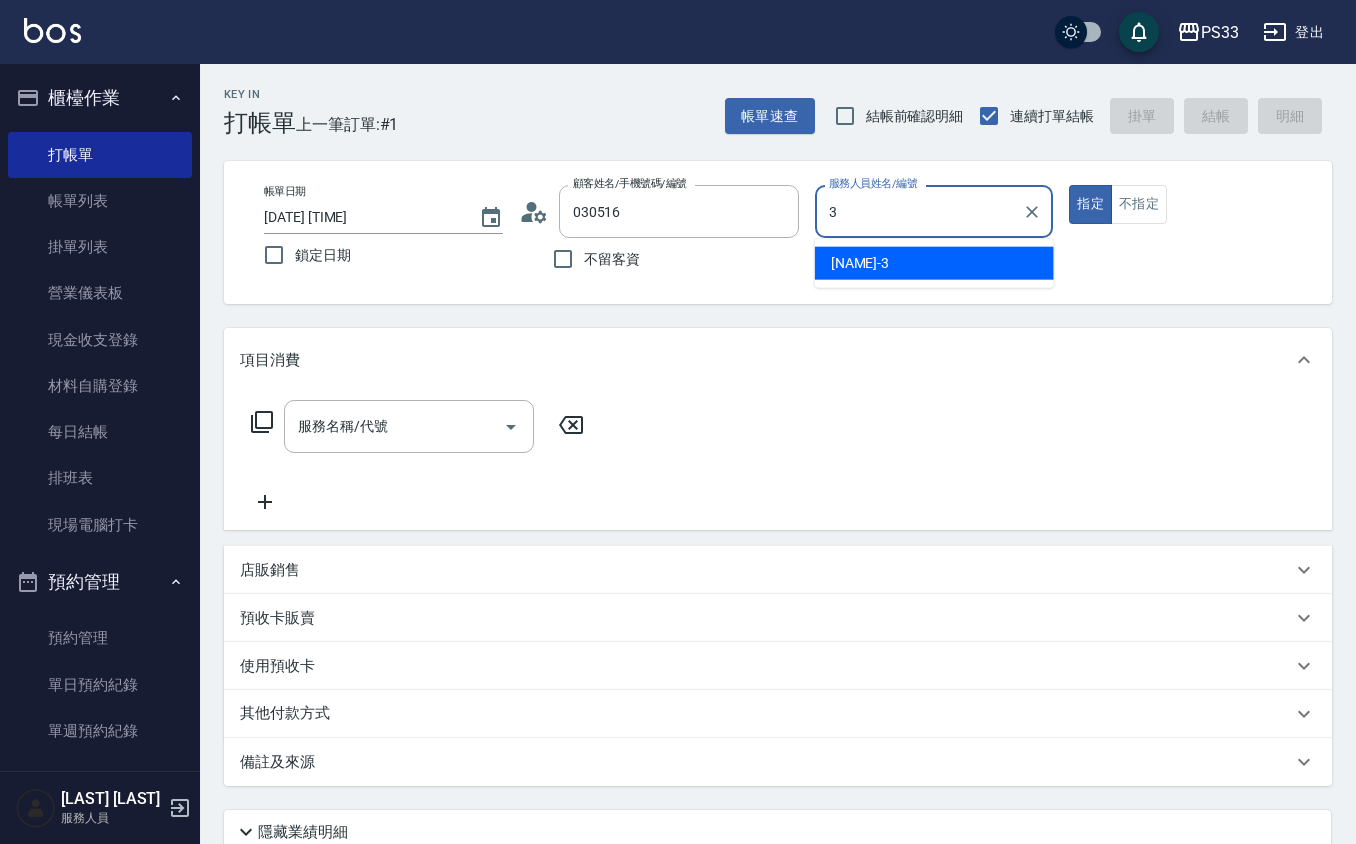 type on "馮方美/0929127440/030516" 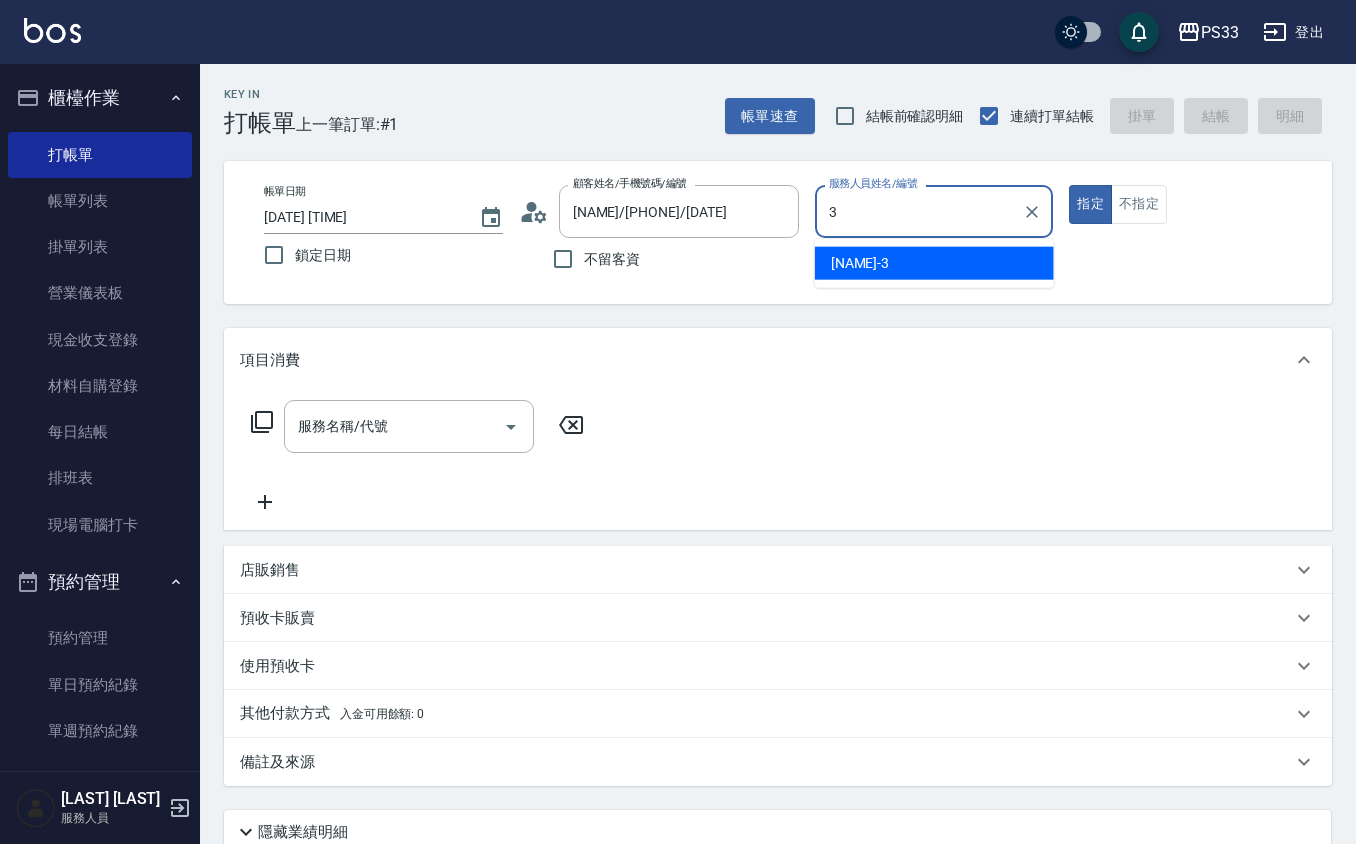 type on "[NAME]-3" 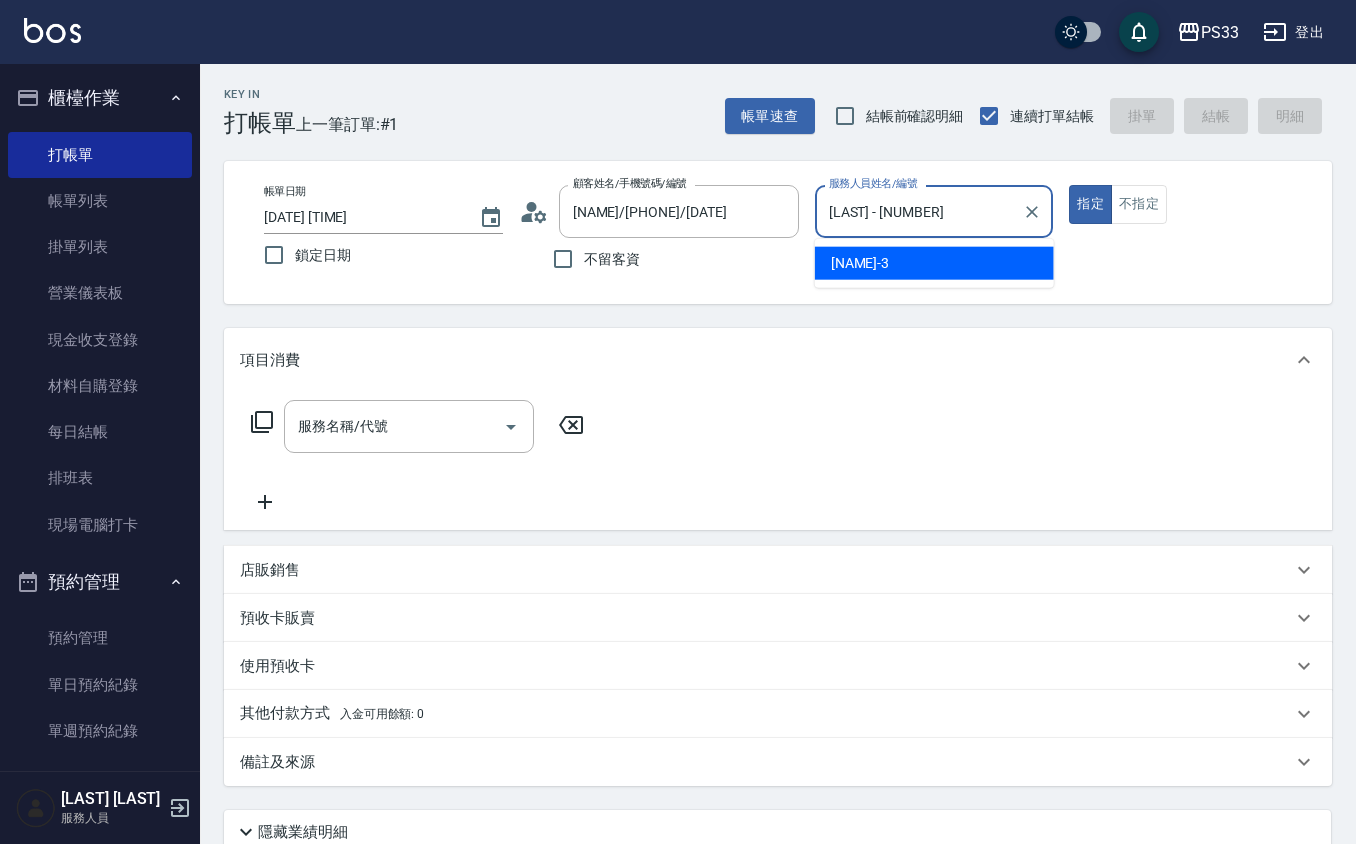 type on "true" 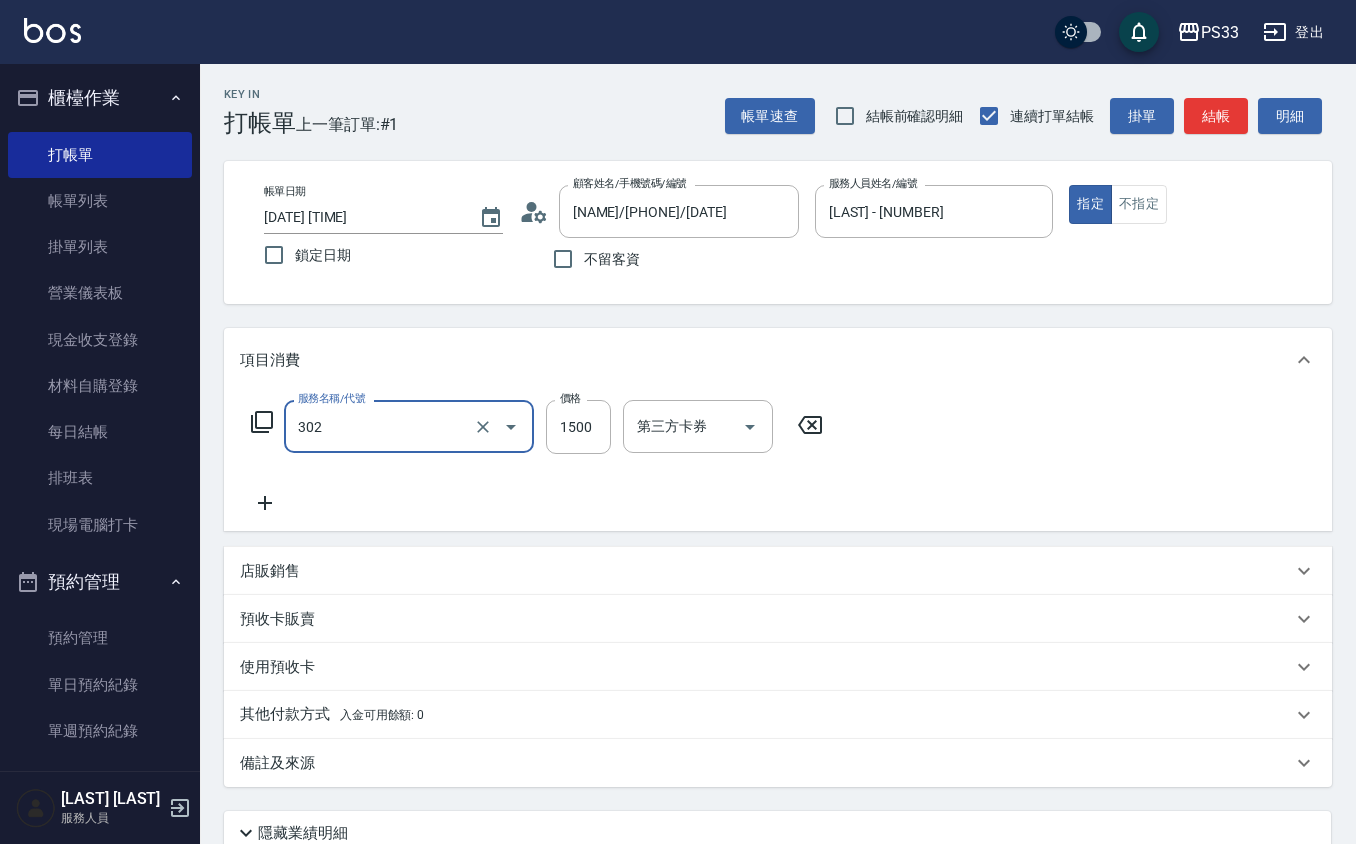 type on "設計燙髮(302)" 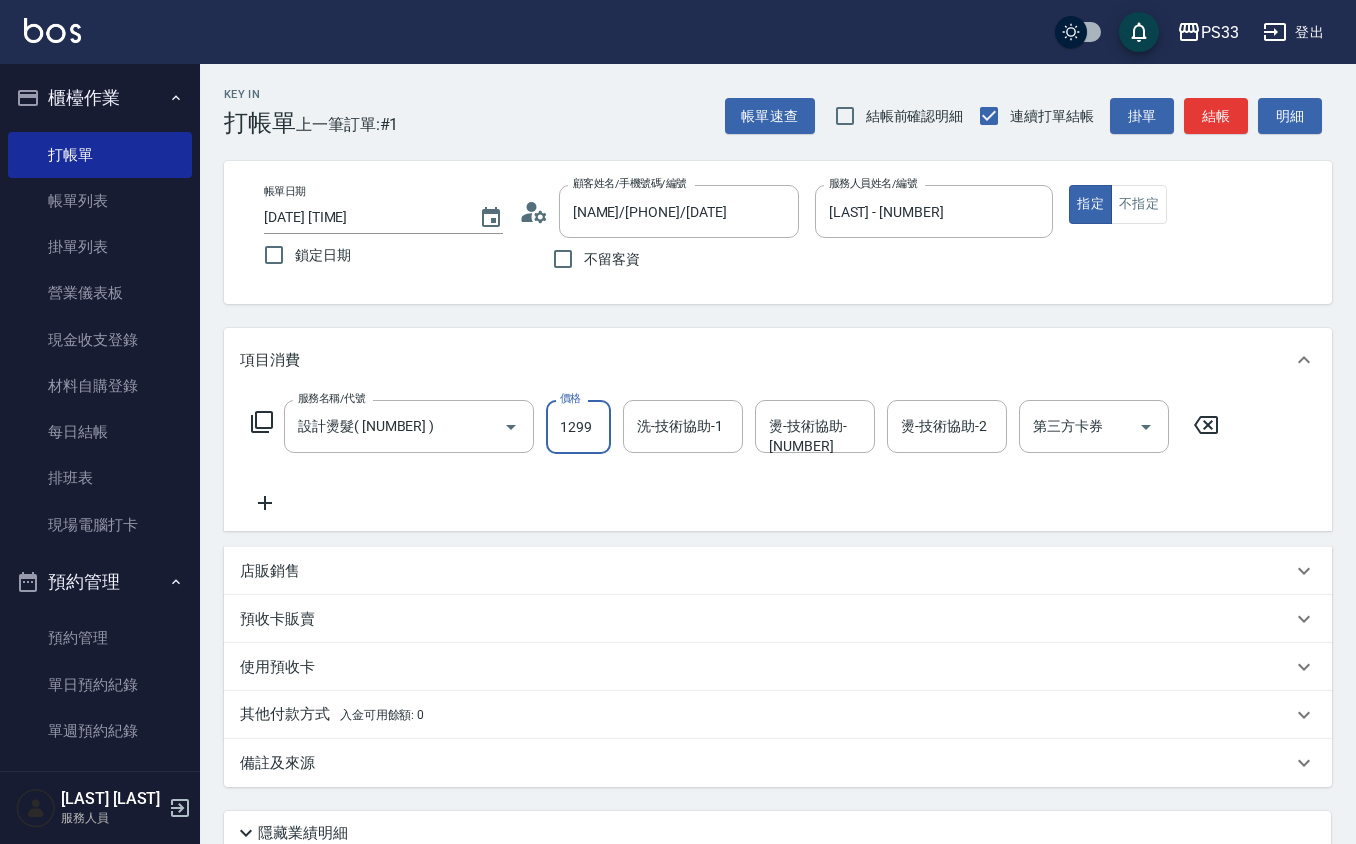 type on "1299" 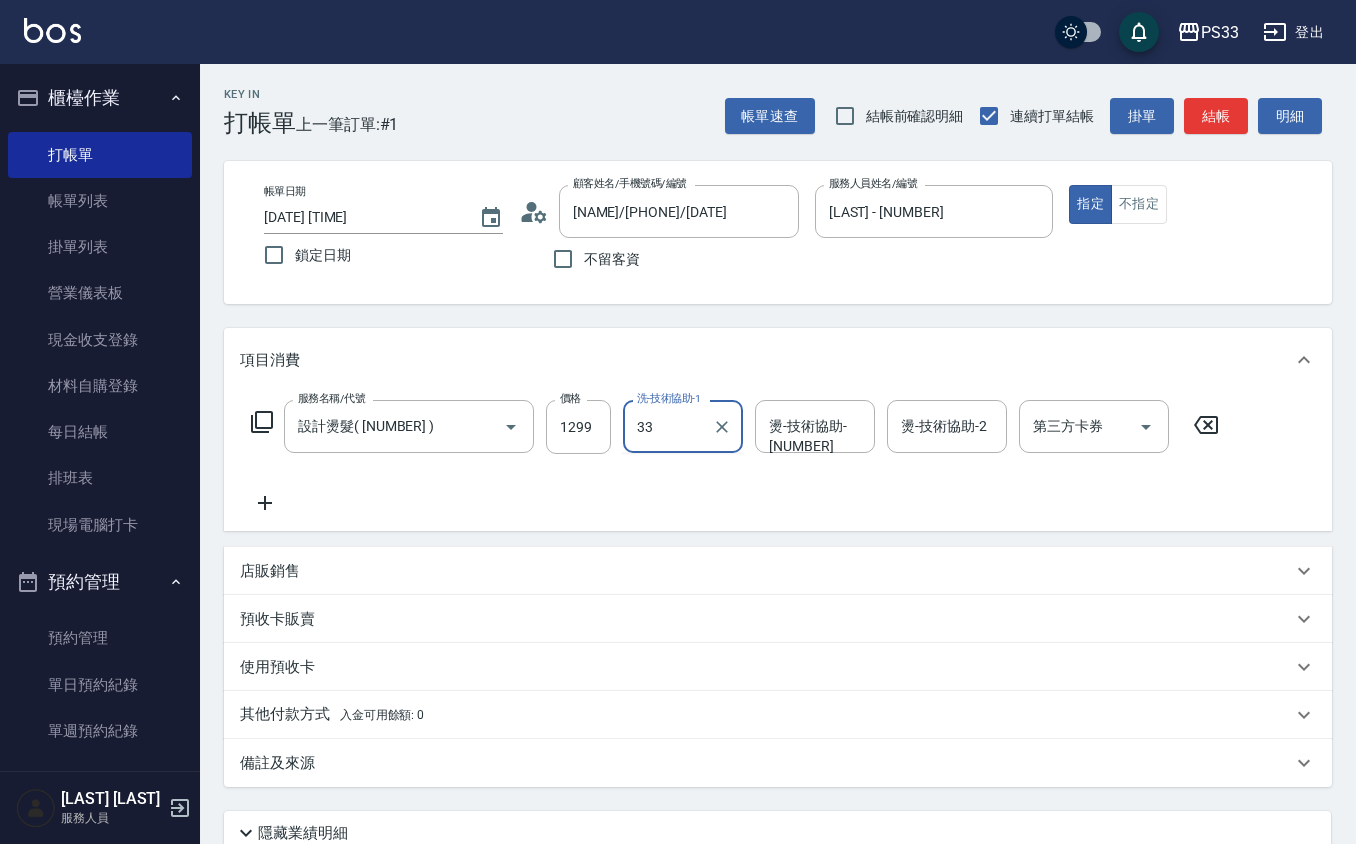 type on "33" 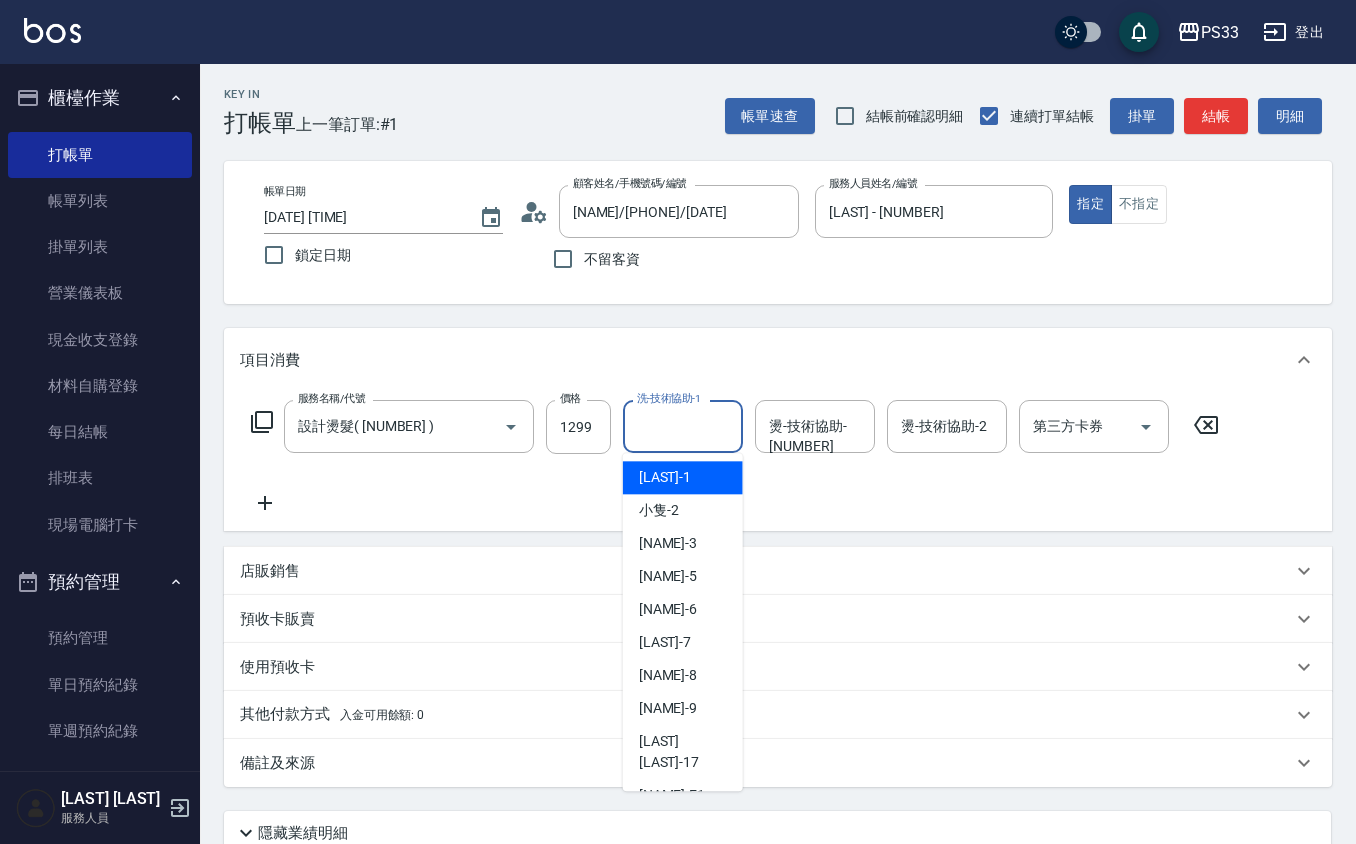 click on "洗-技術協助-1" at bounding box center [683, 426] 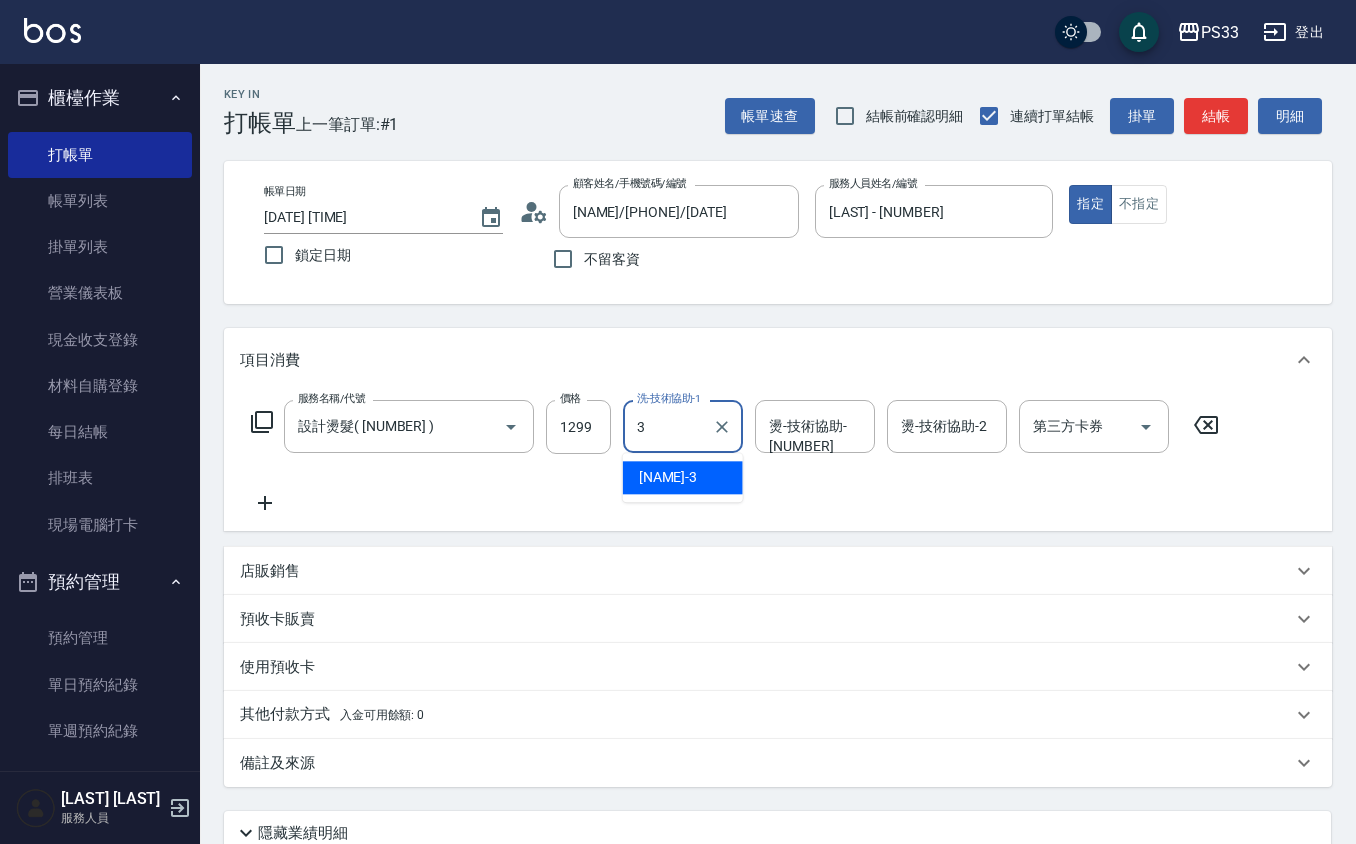 type on "[NAME]-3" 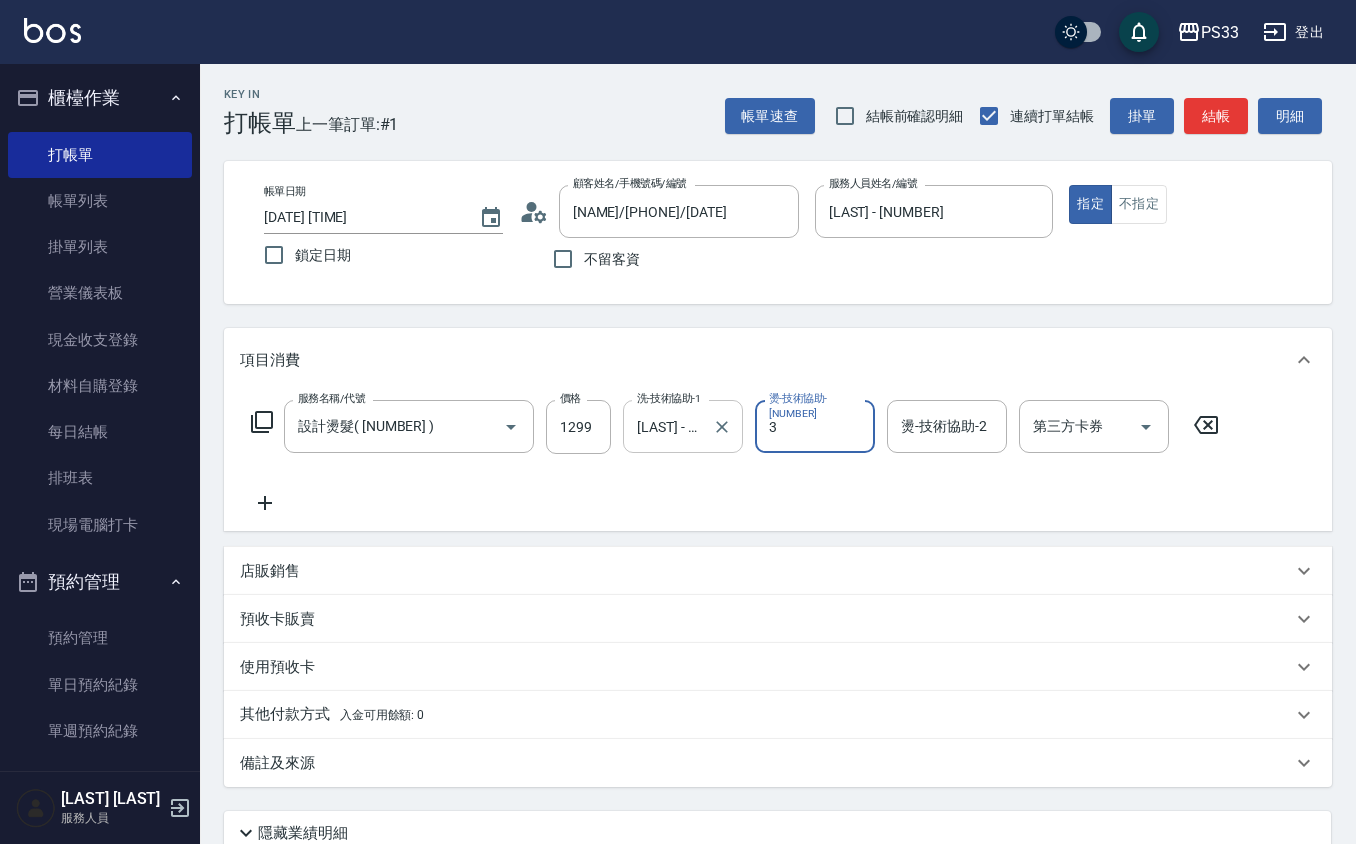 type on "[NAME]-3" 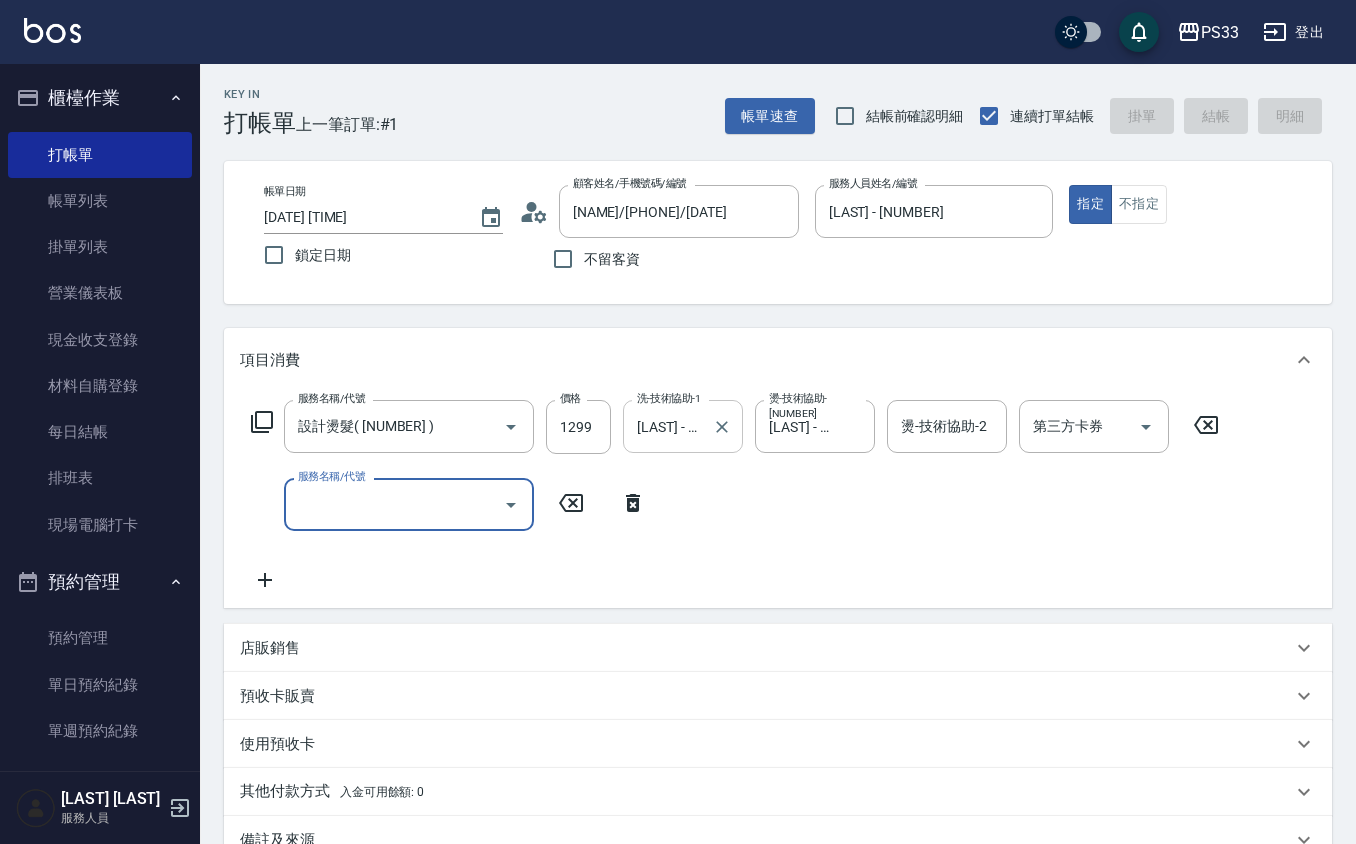 type on "2025/08/02 18:50" 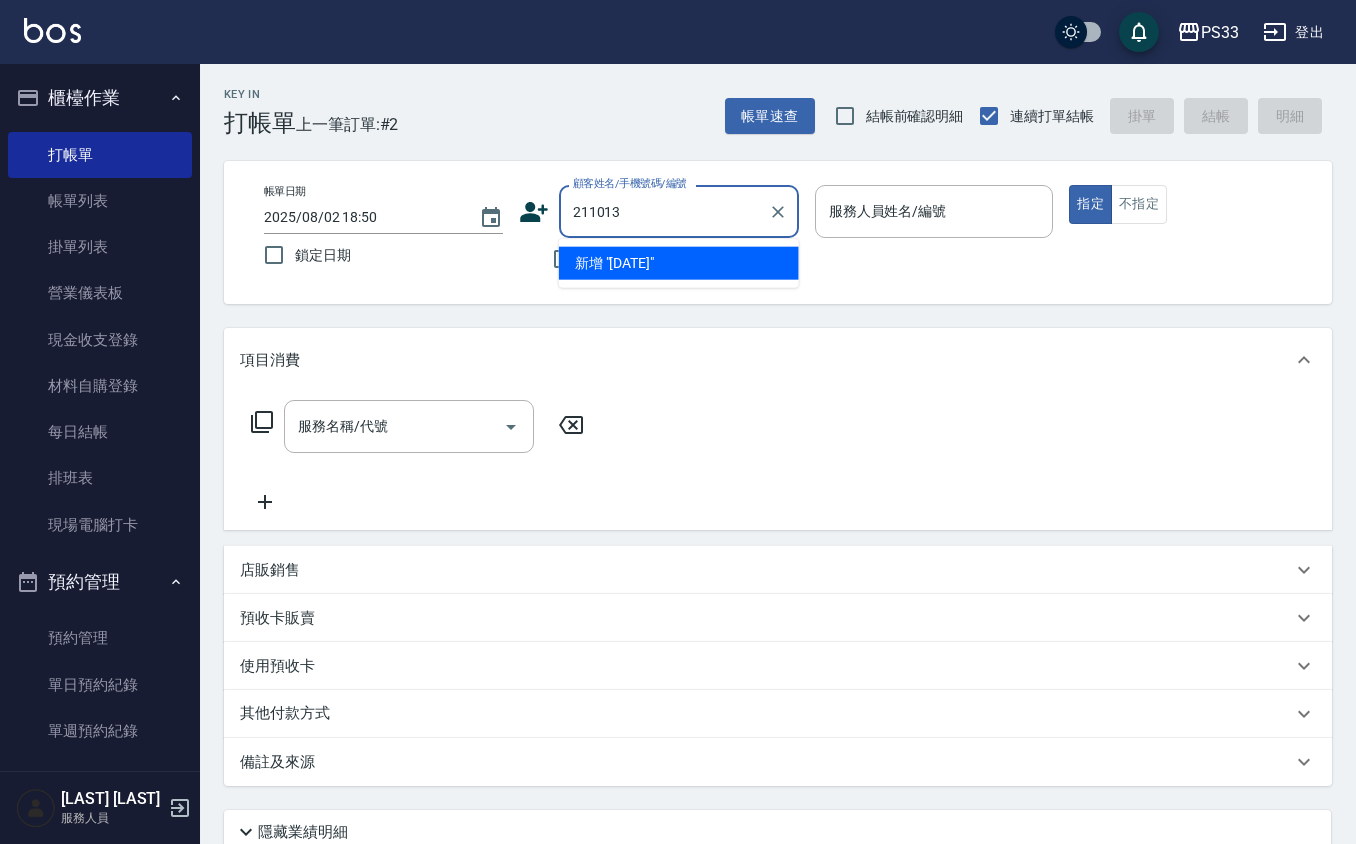 type on "211013" 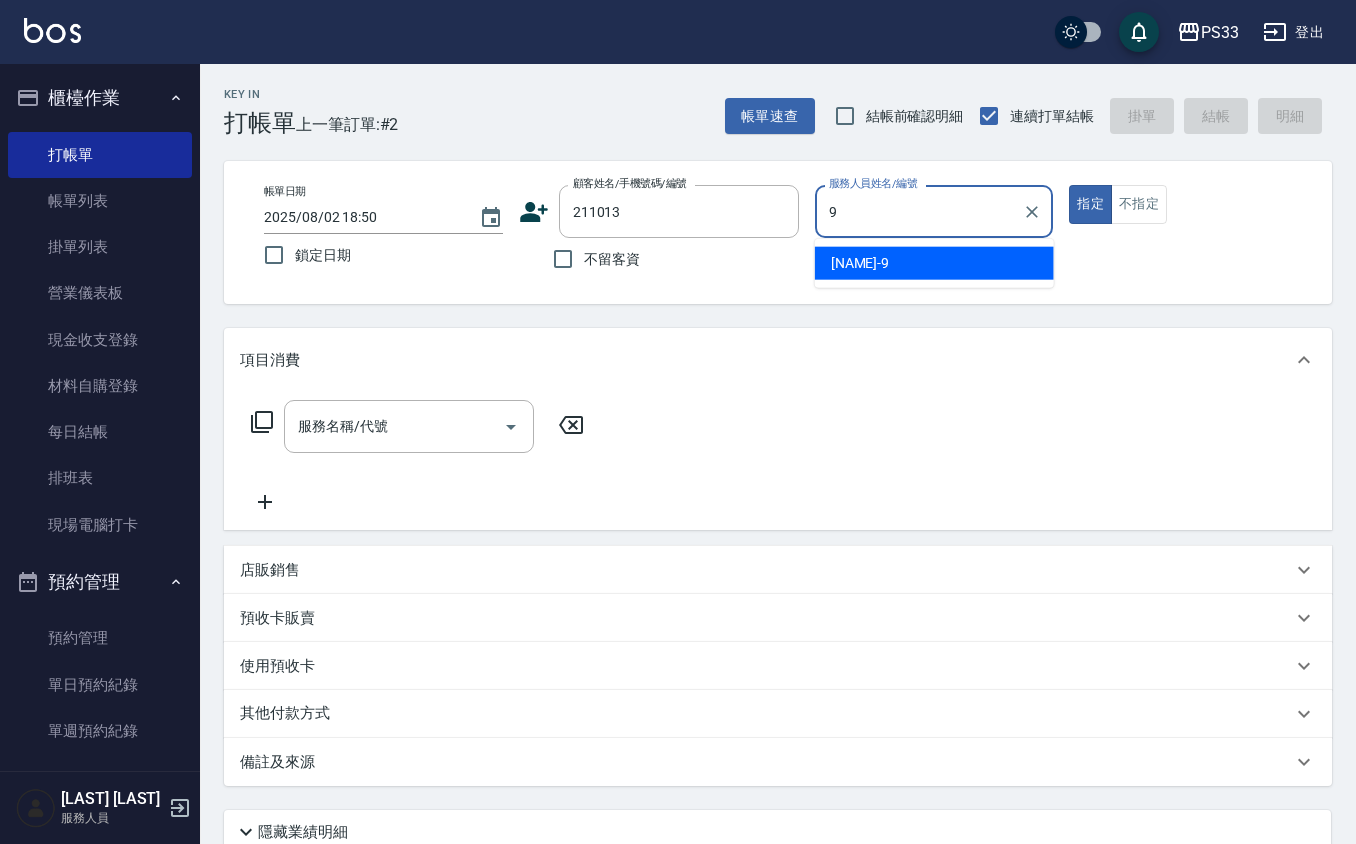 type on "[LAST]-[NUMBER]" 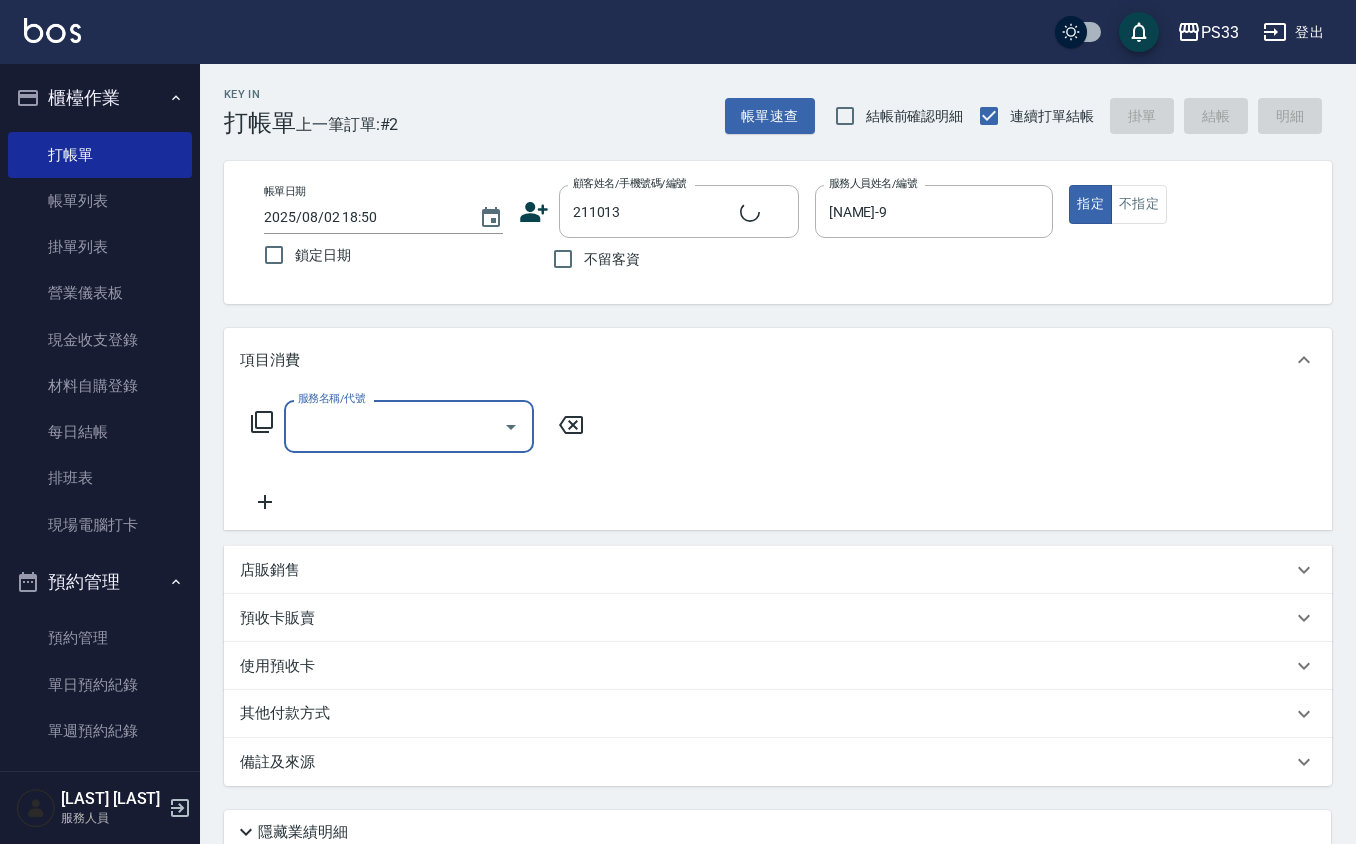type on "沈秋紅/0982622552/211013" 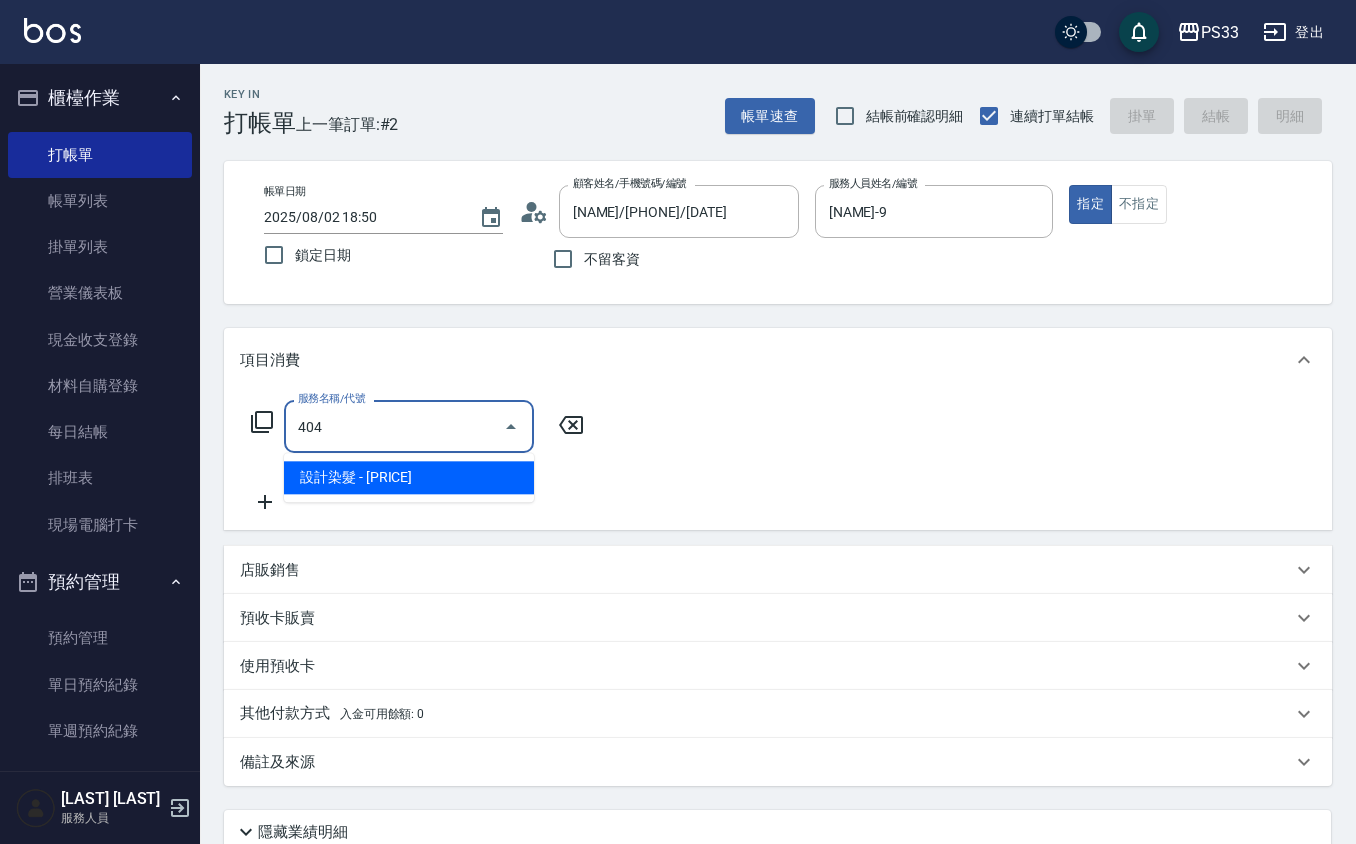 type on "設計染髮(404)" 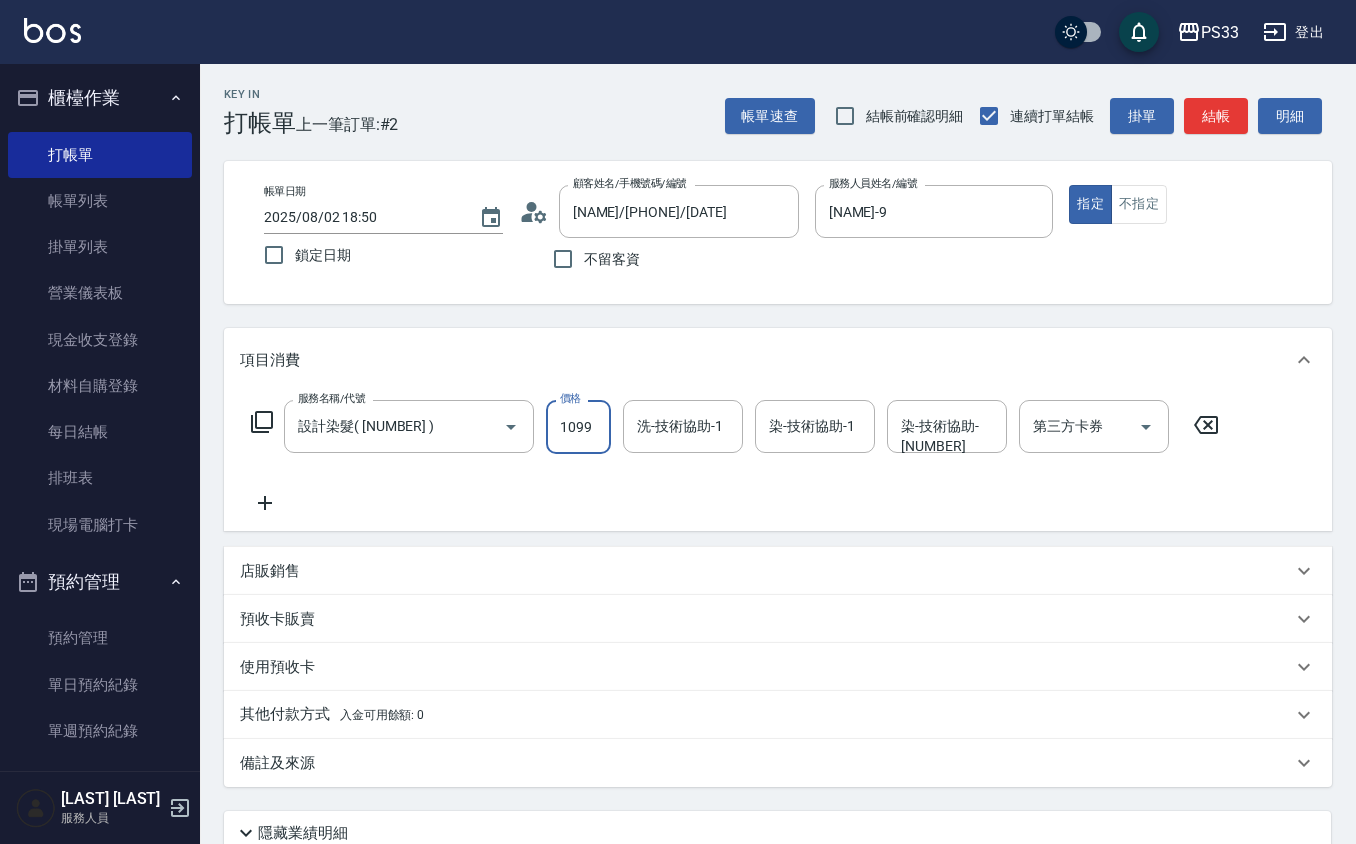 type on "1099" 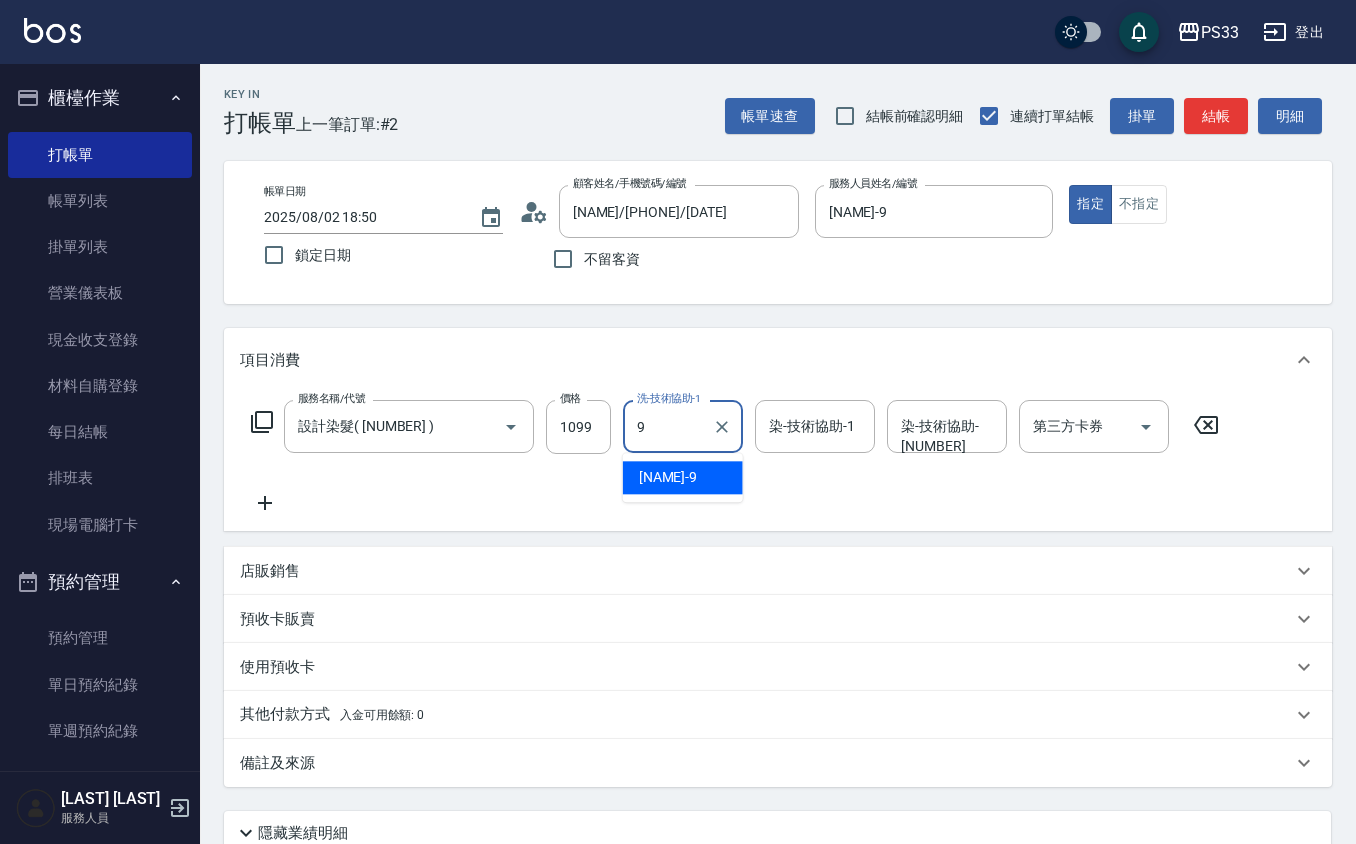 type on "[LAST]-[NUMBER]" 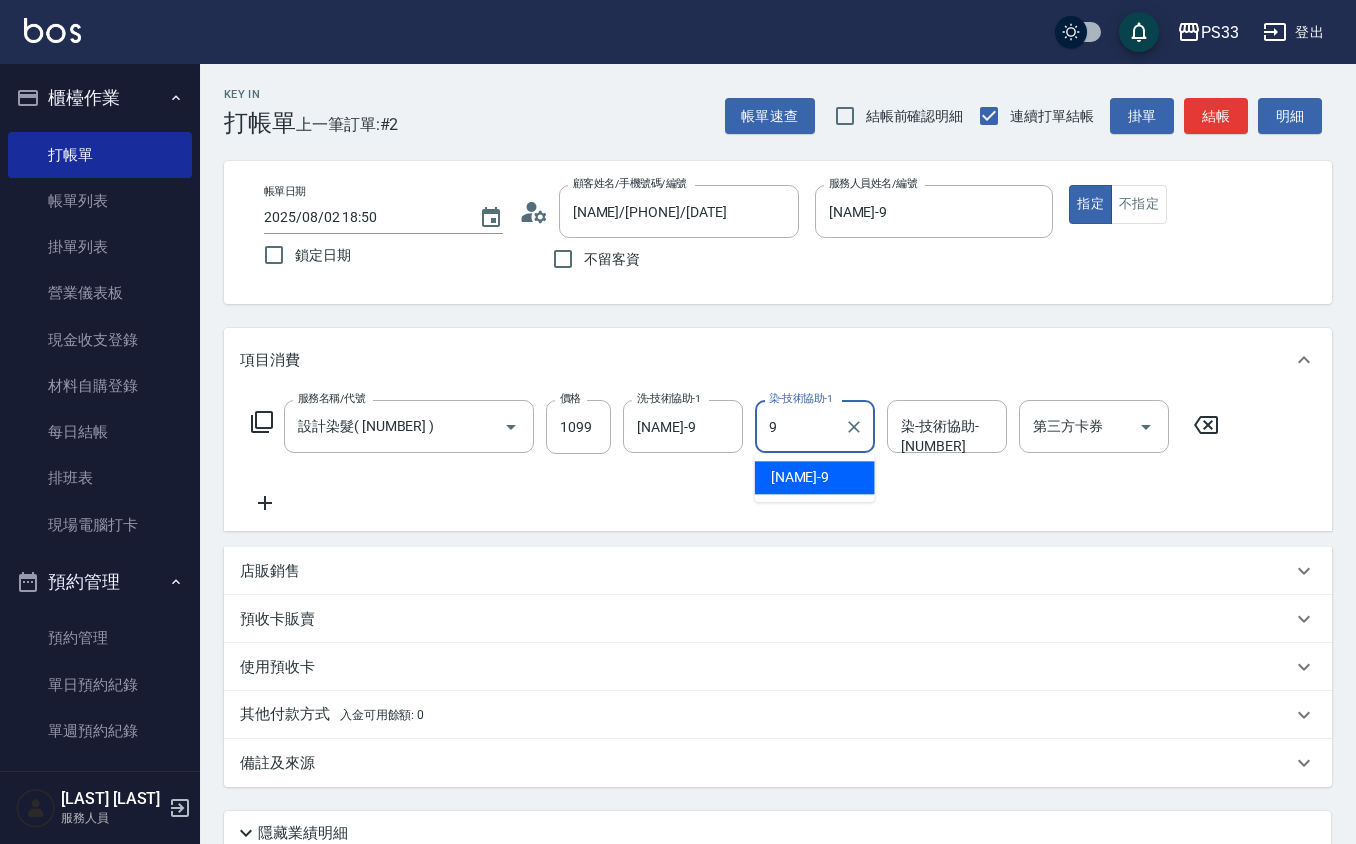 type on "[LAST]-[NUMBER]" 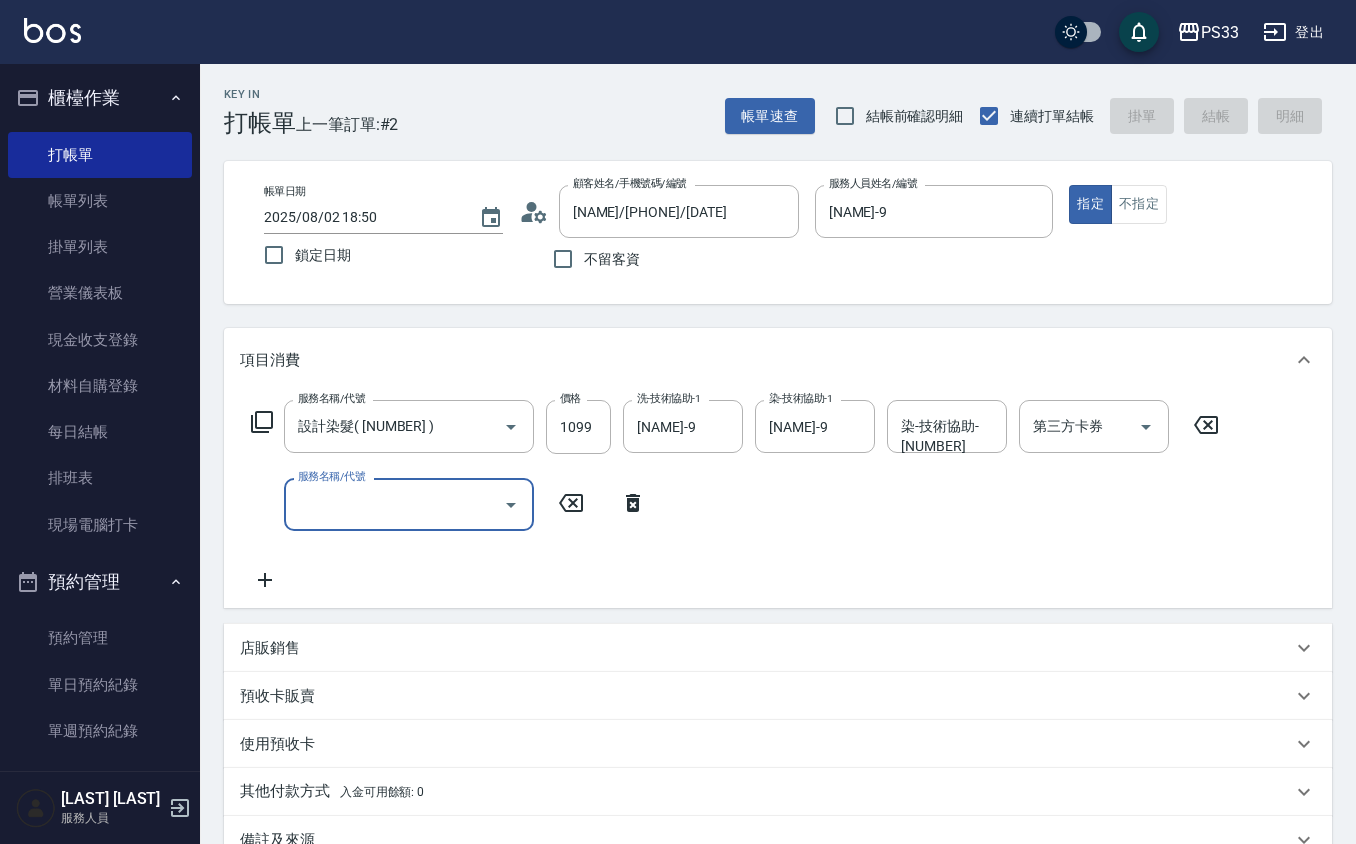 type 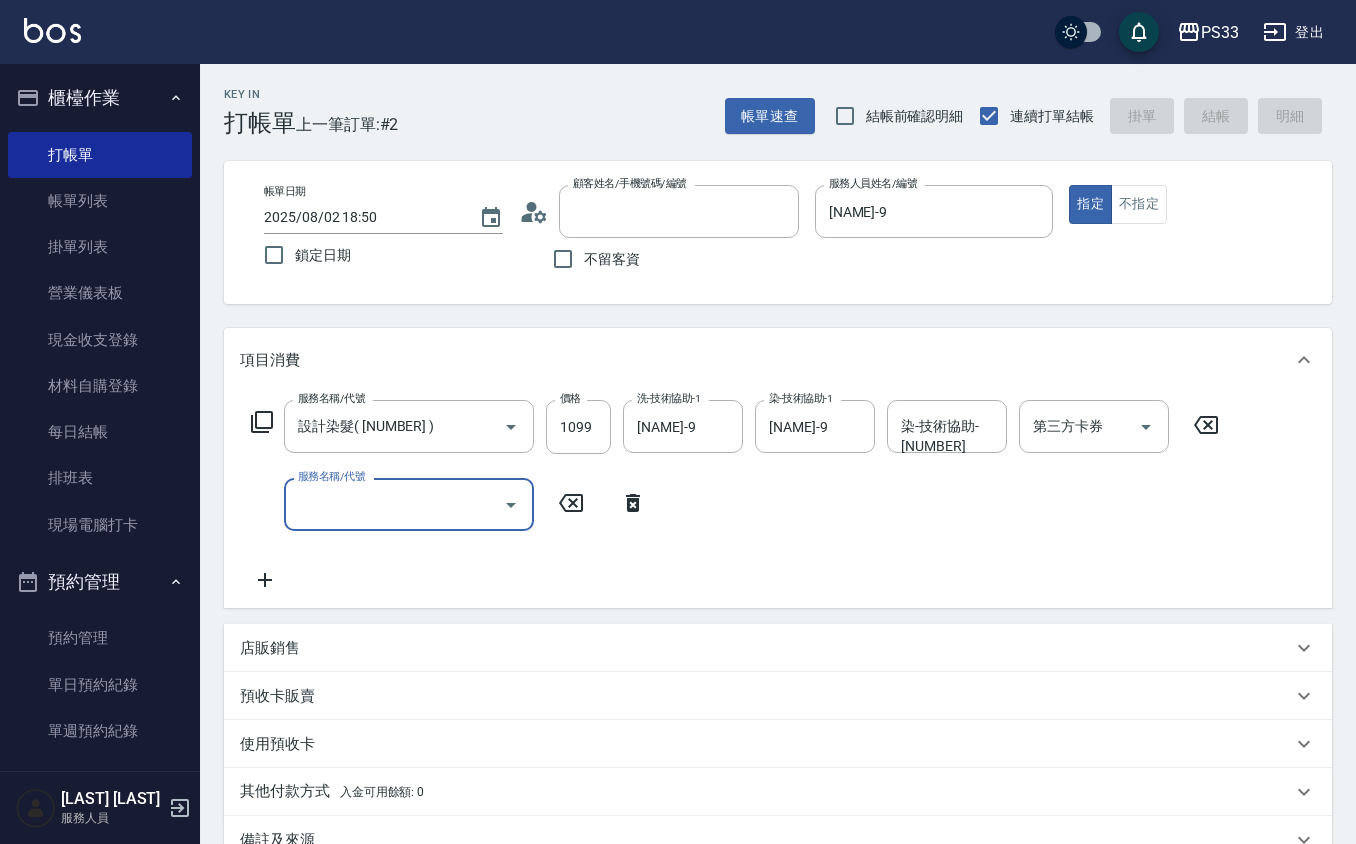 type on "2025/08/02 18:51" 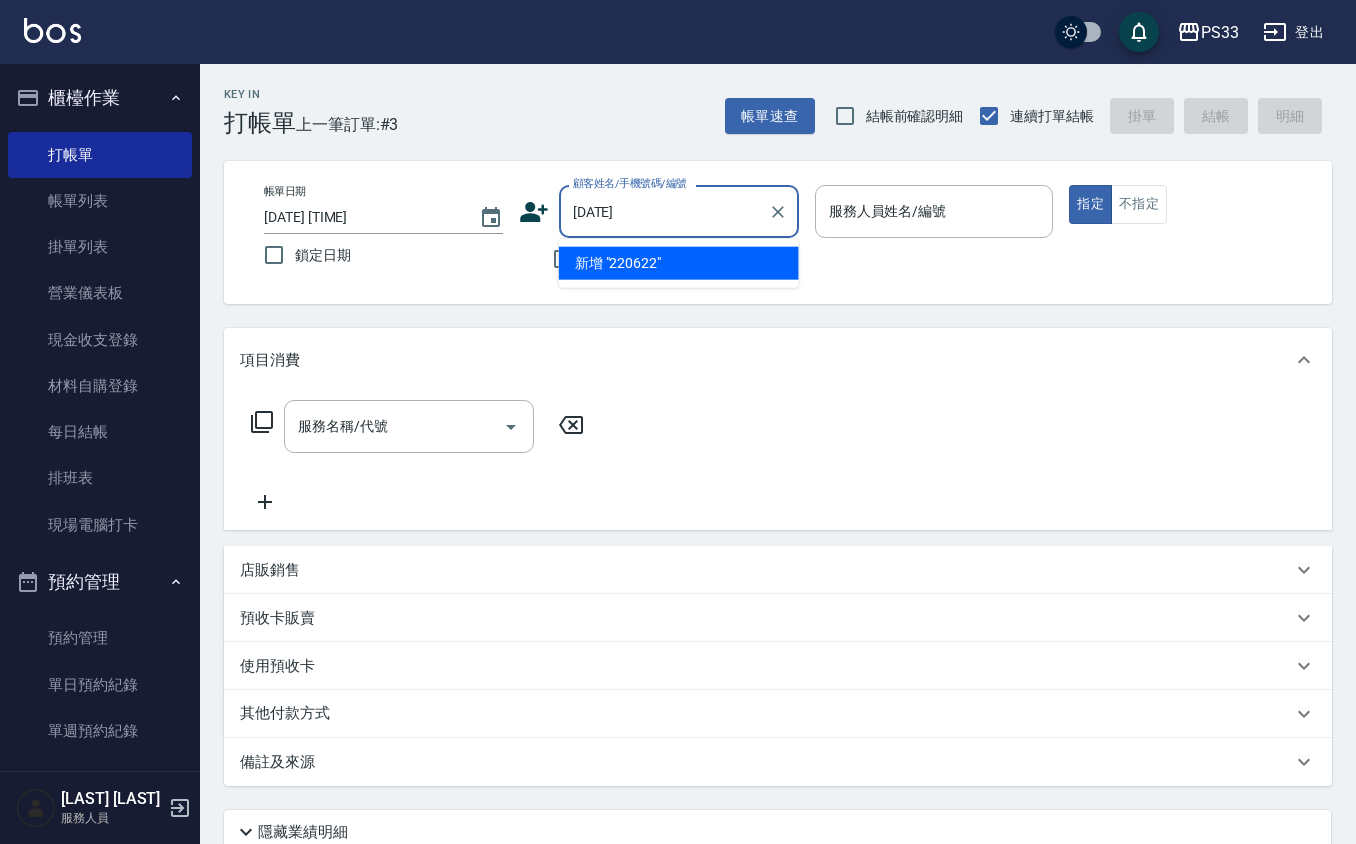 type on "220622" 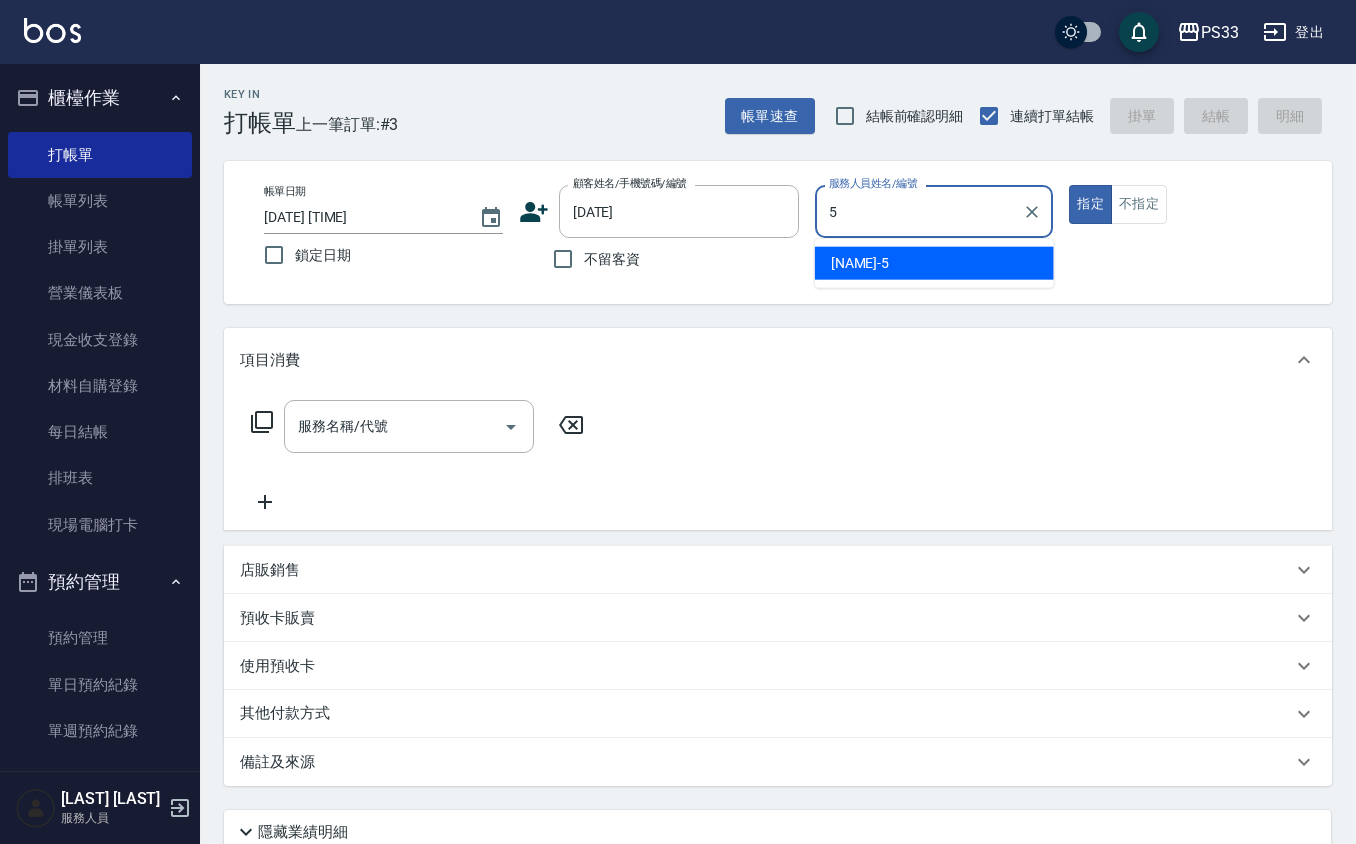 type on "[LAST]-[NUMBER]" 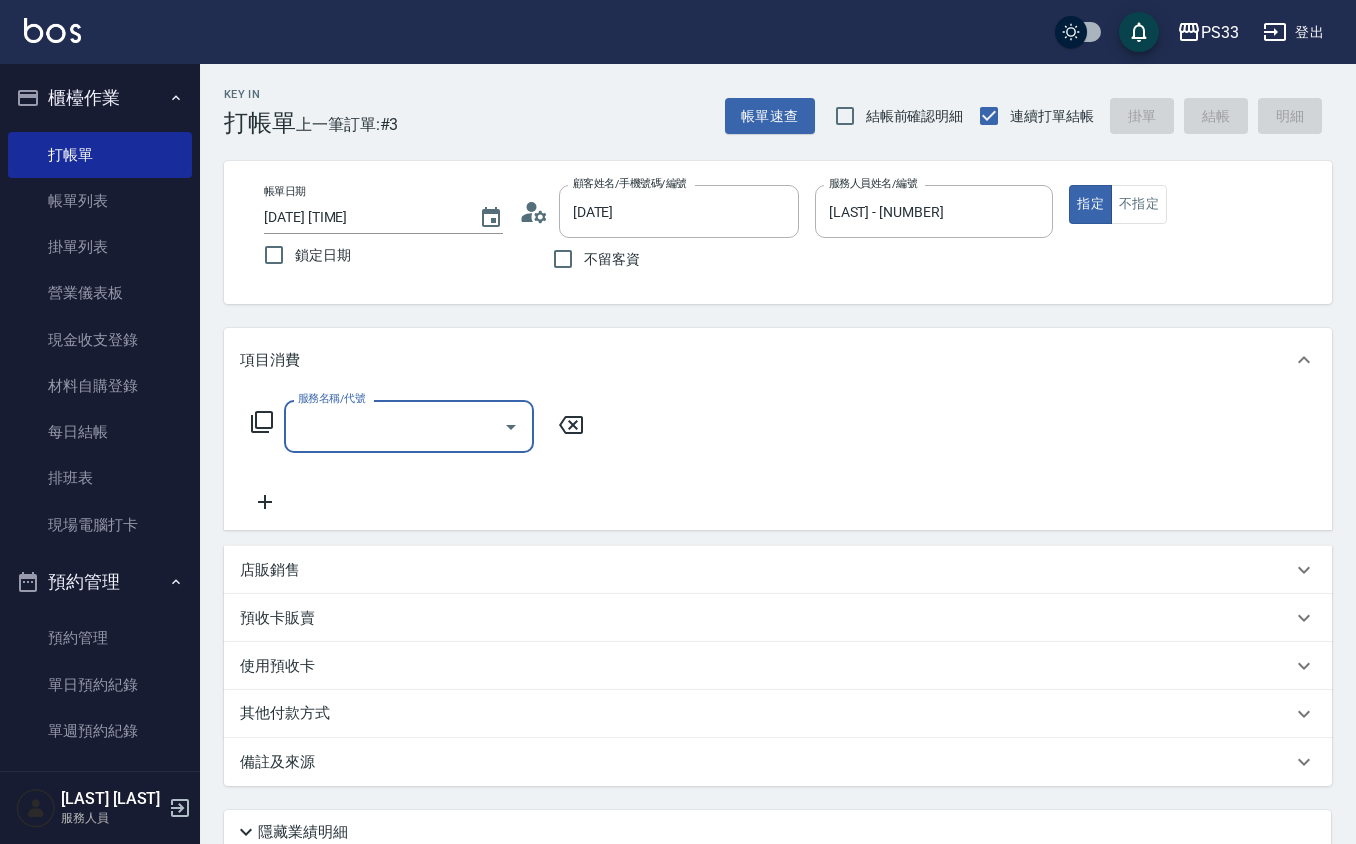 type on "古雅月/0981298622/220622" 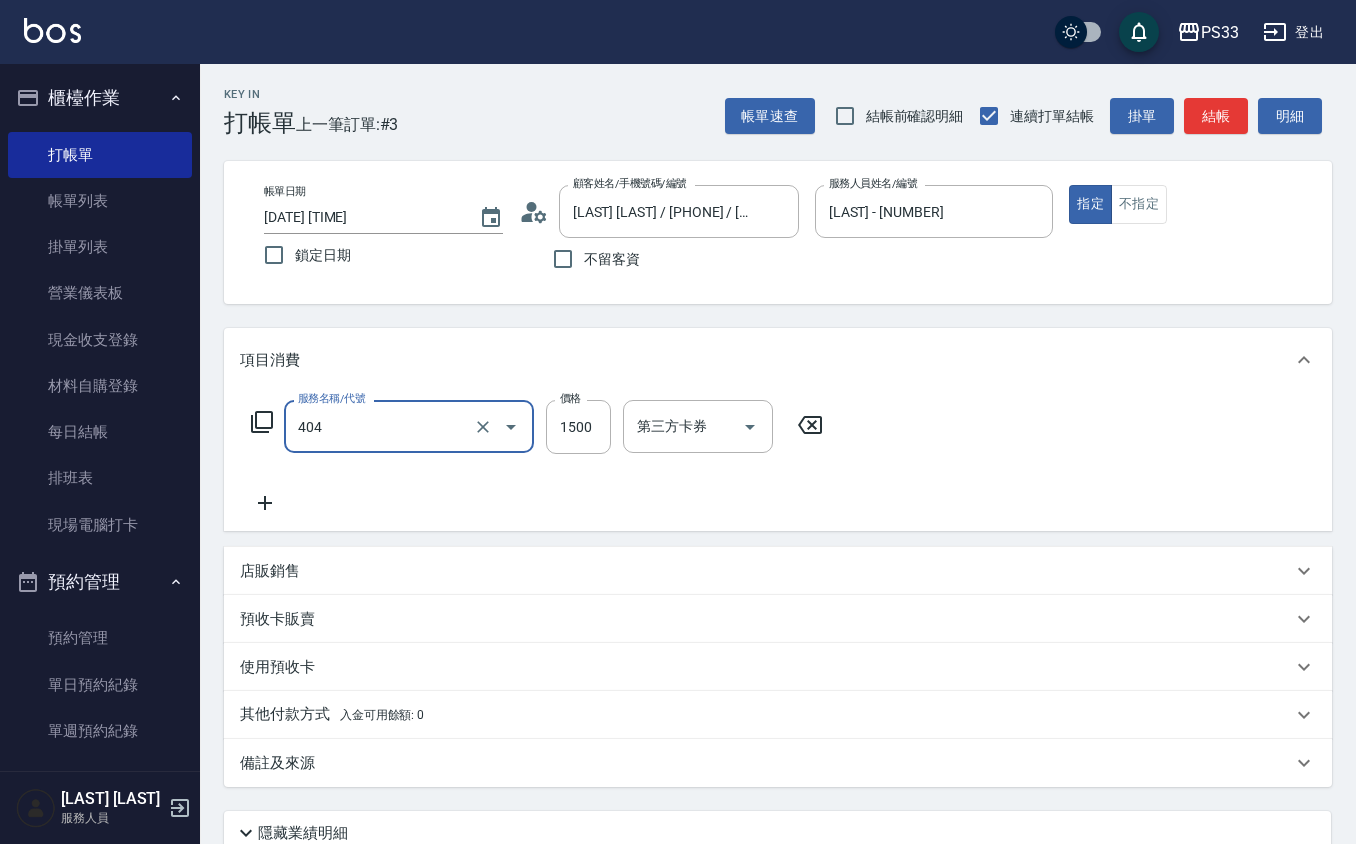 type on "設計染髮(404)" 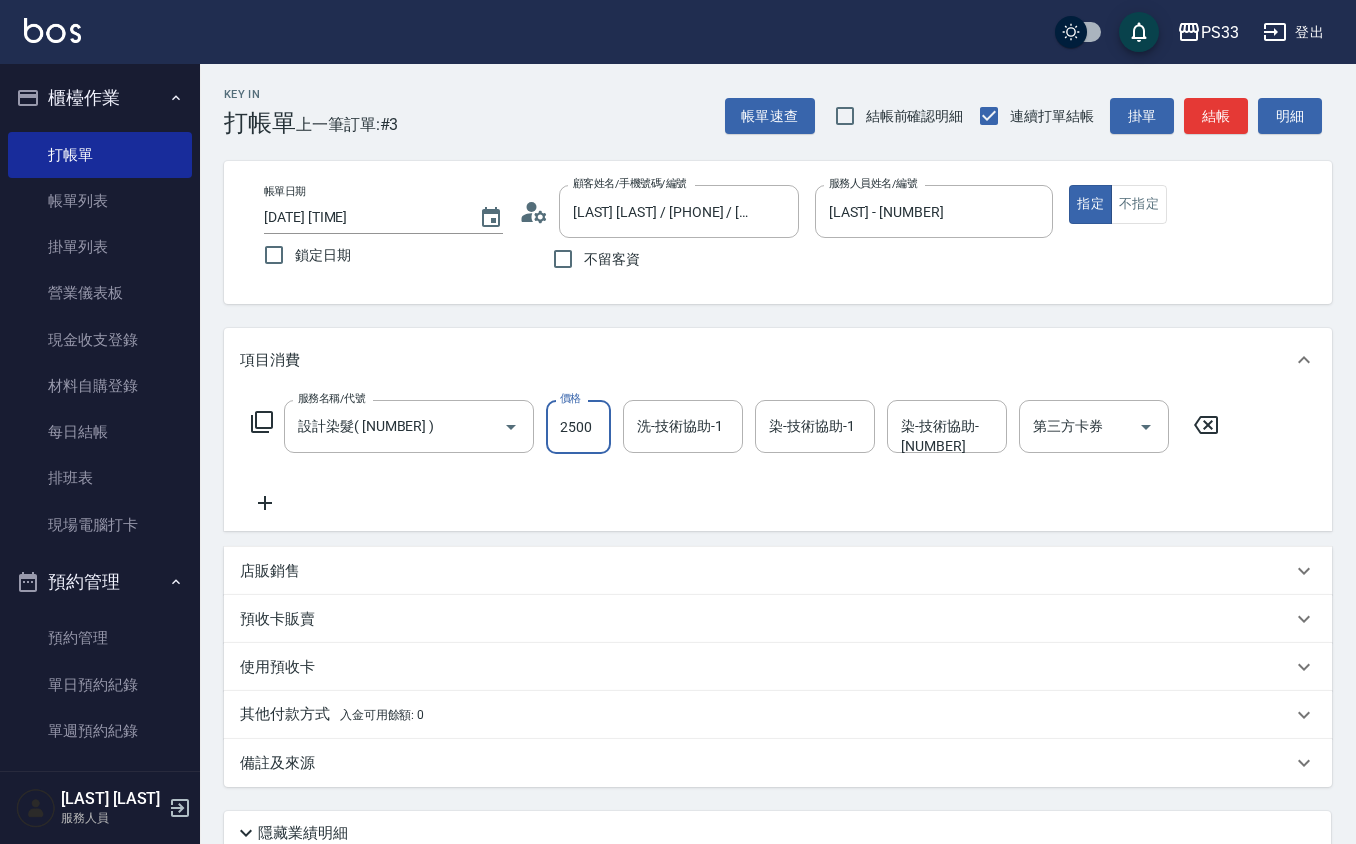 type on "2500" 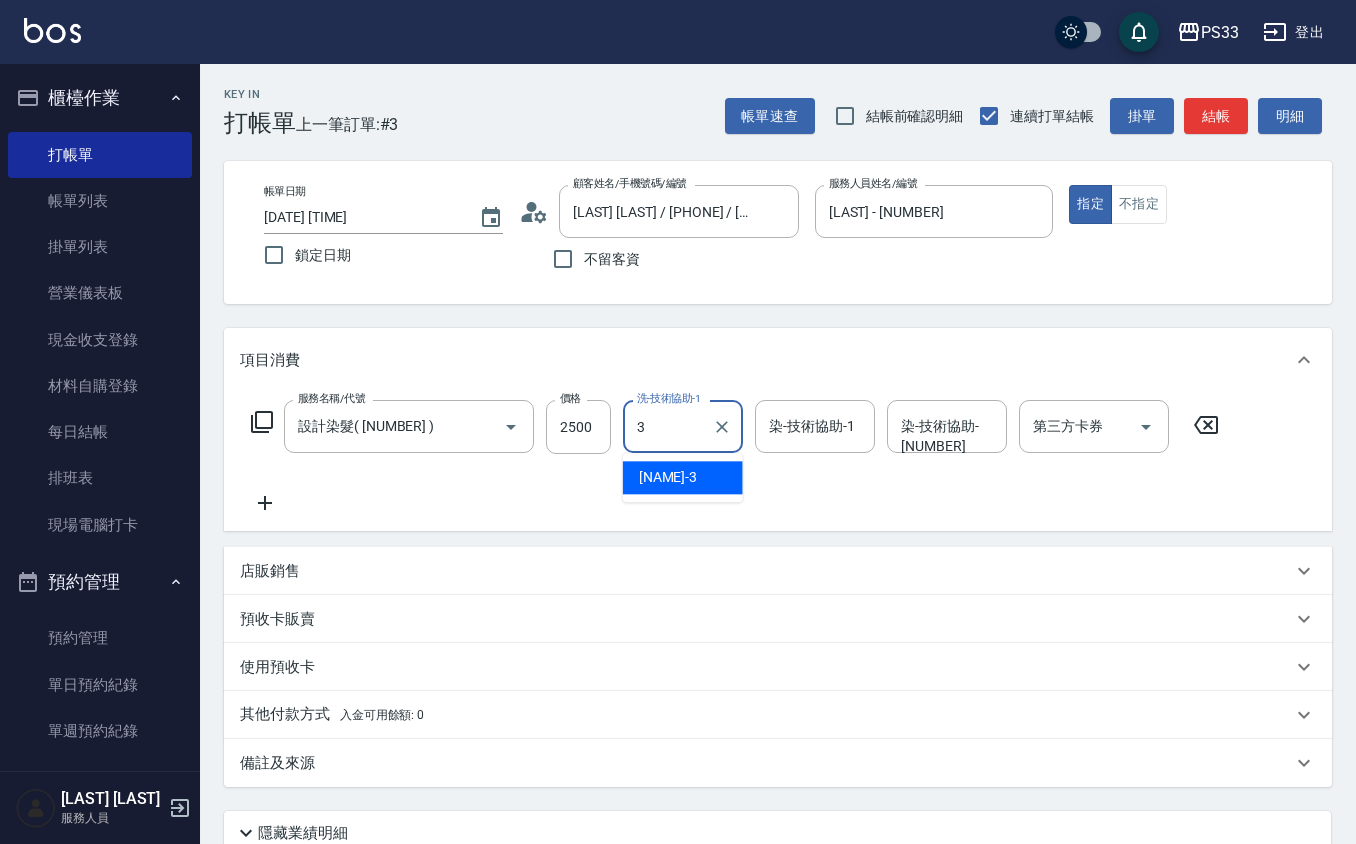 type on "[NAME]-3" 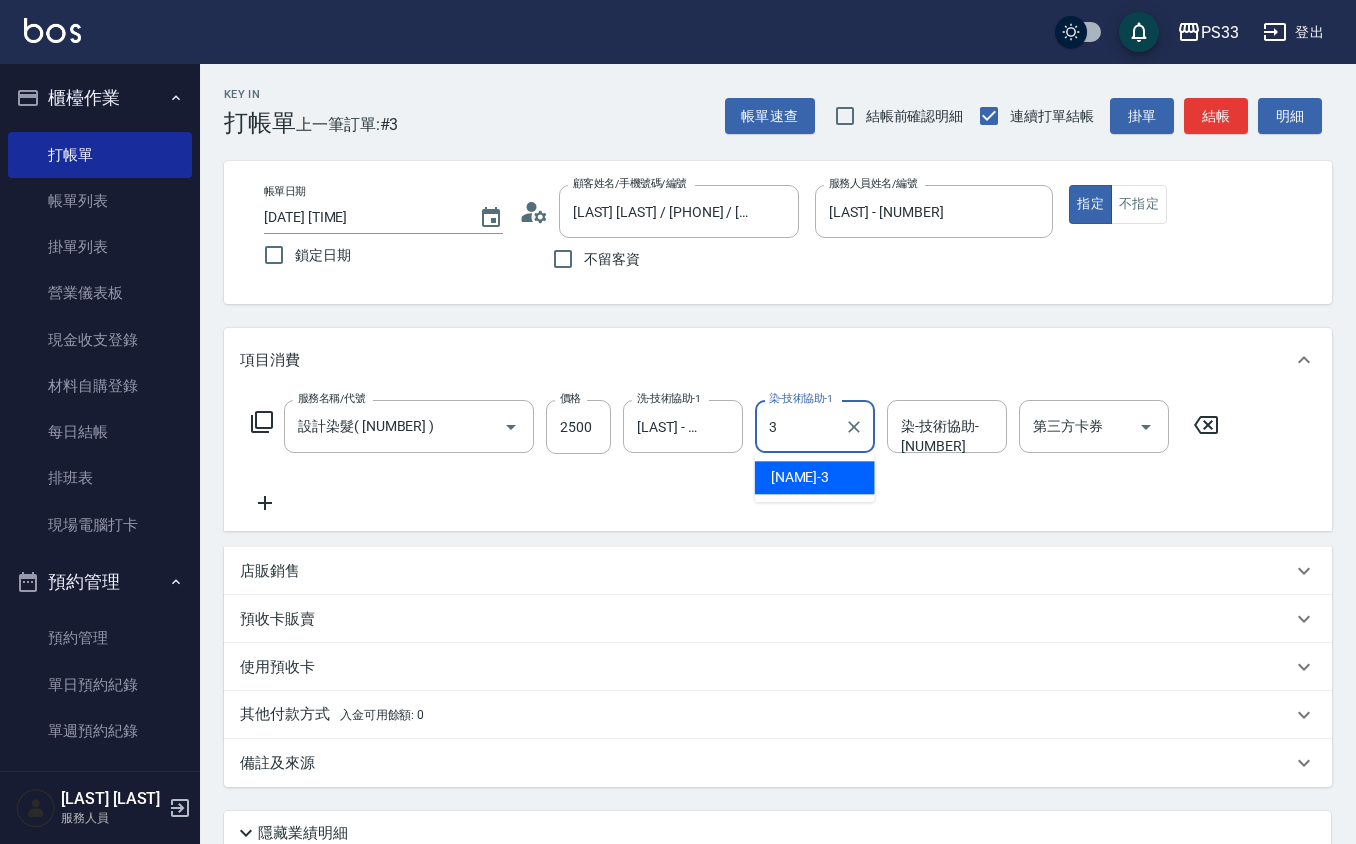 type on "[NAME]-3" 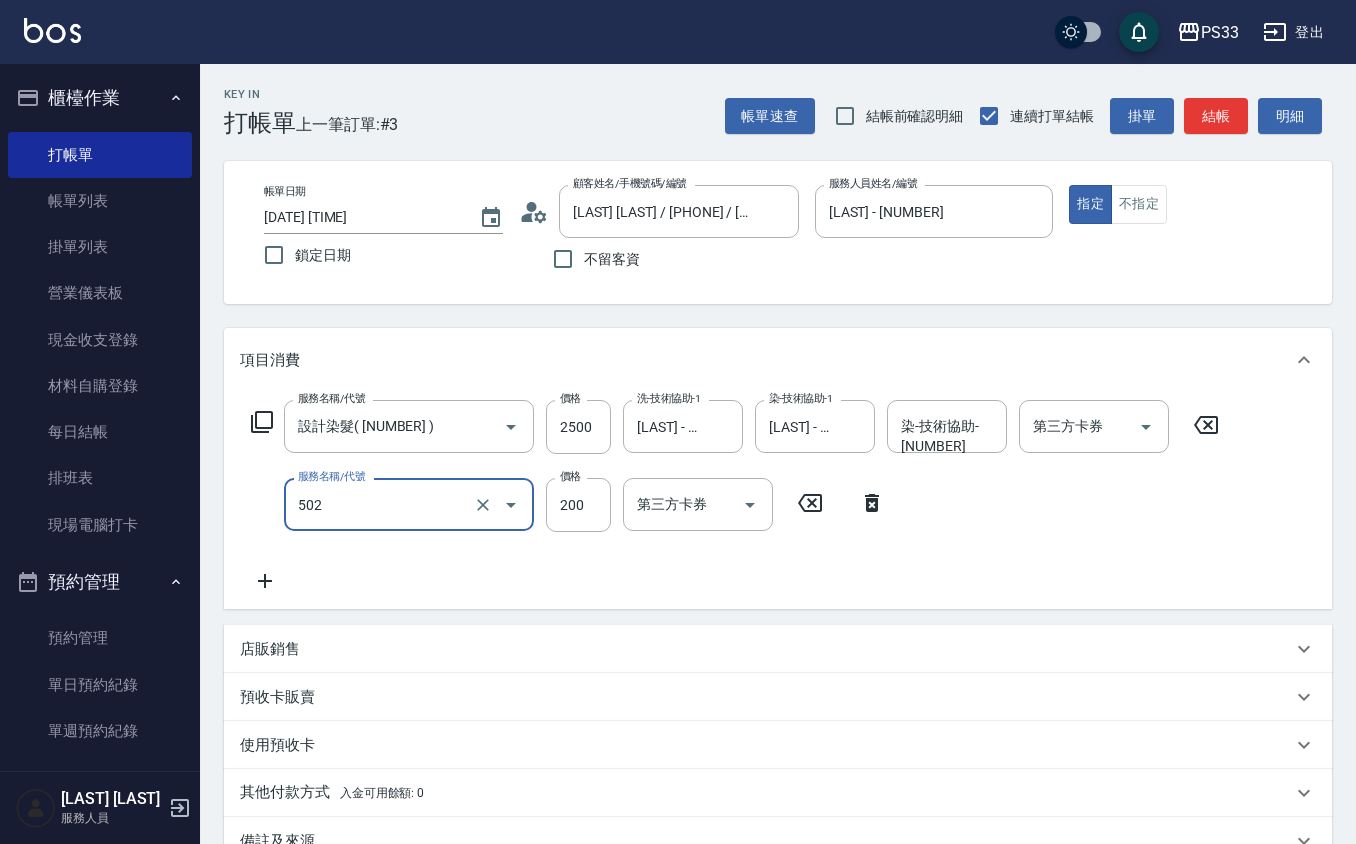 type on "自備護髮(502)" 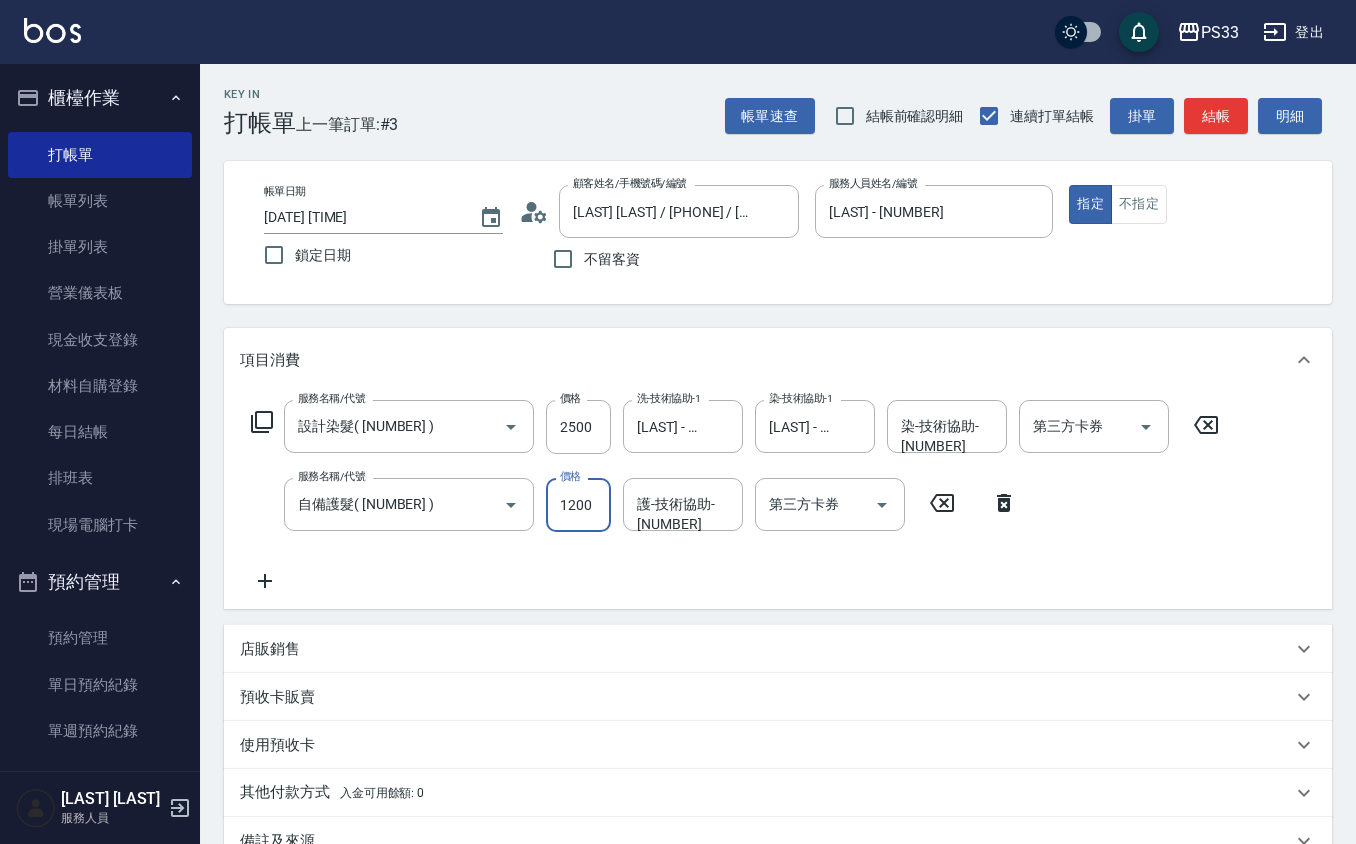 type on "1200" 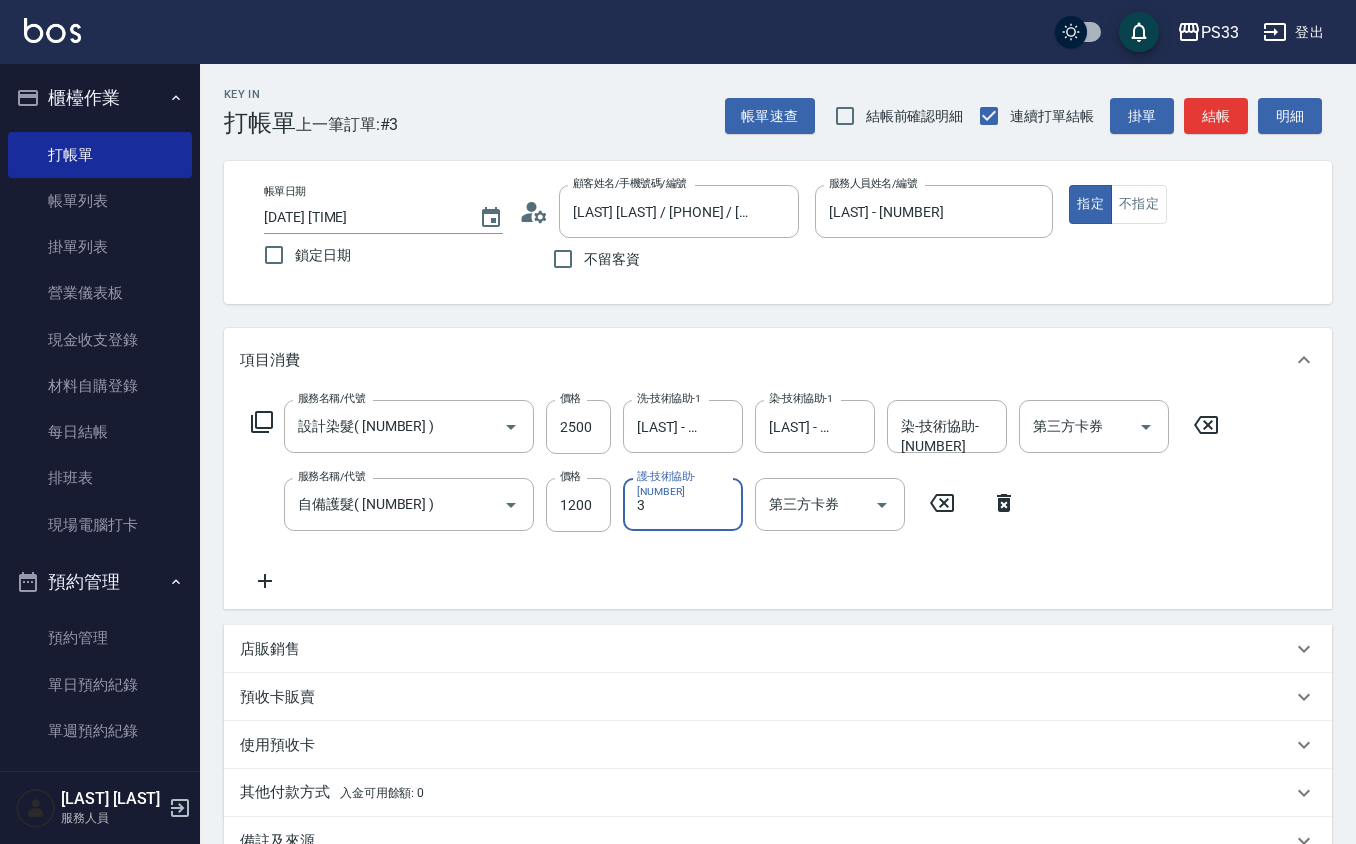 type on "[NAME]-3" 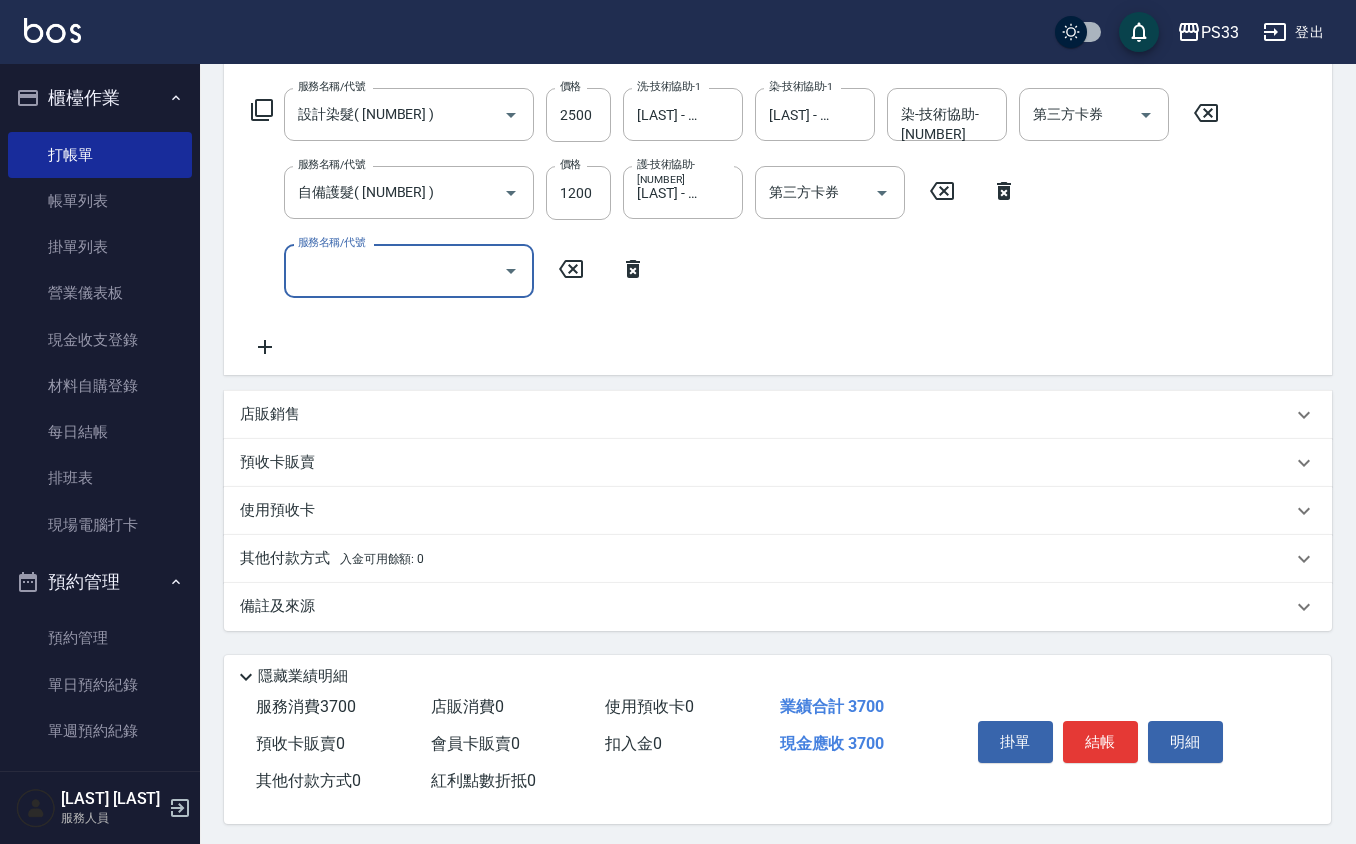 scroll, scrollTop: 320, scrollLeft: 0, axis: vertical 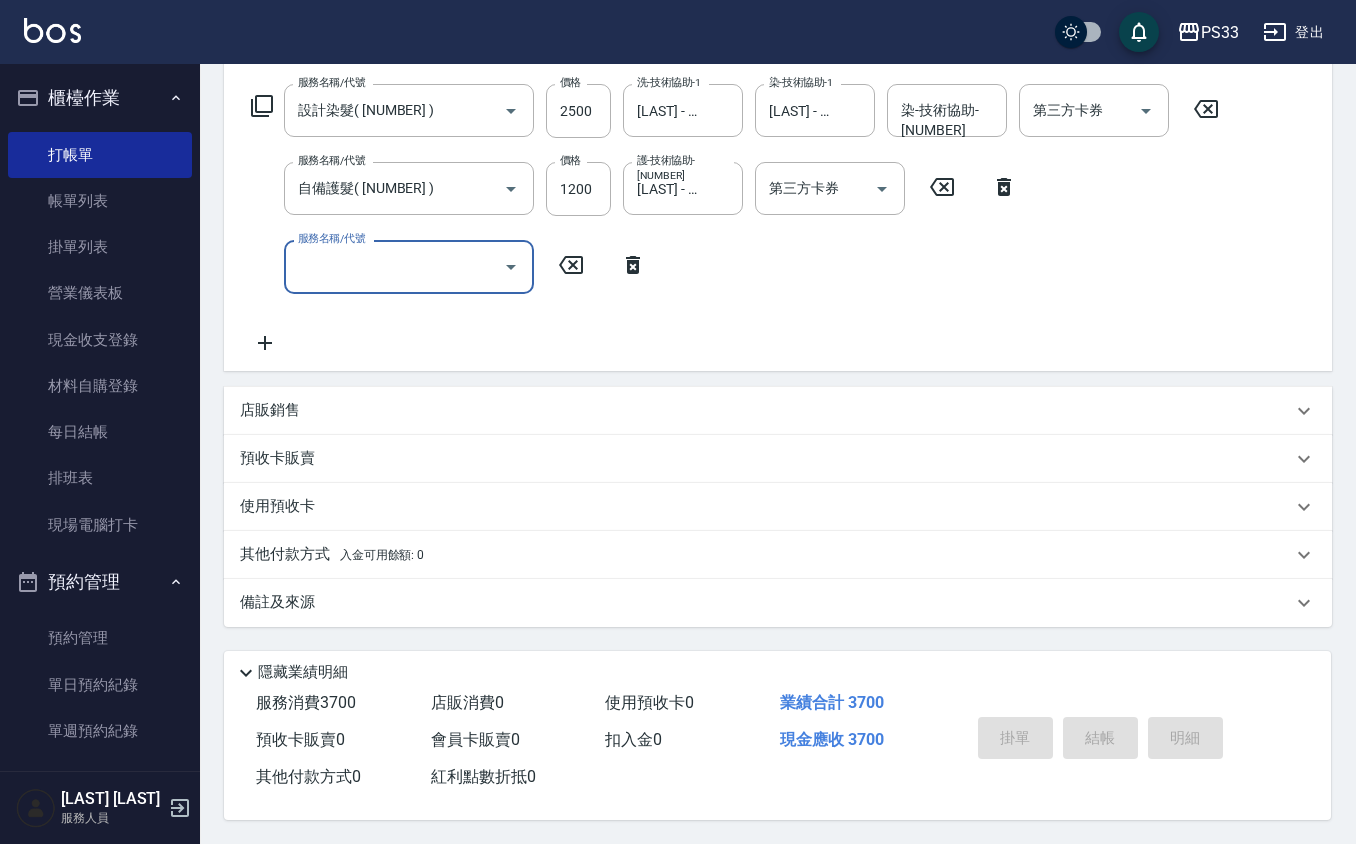 type 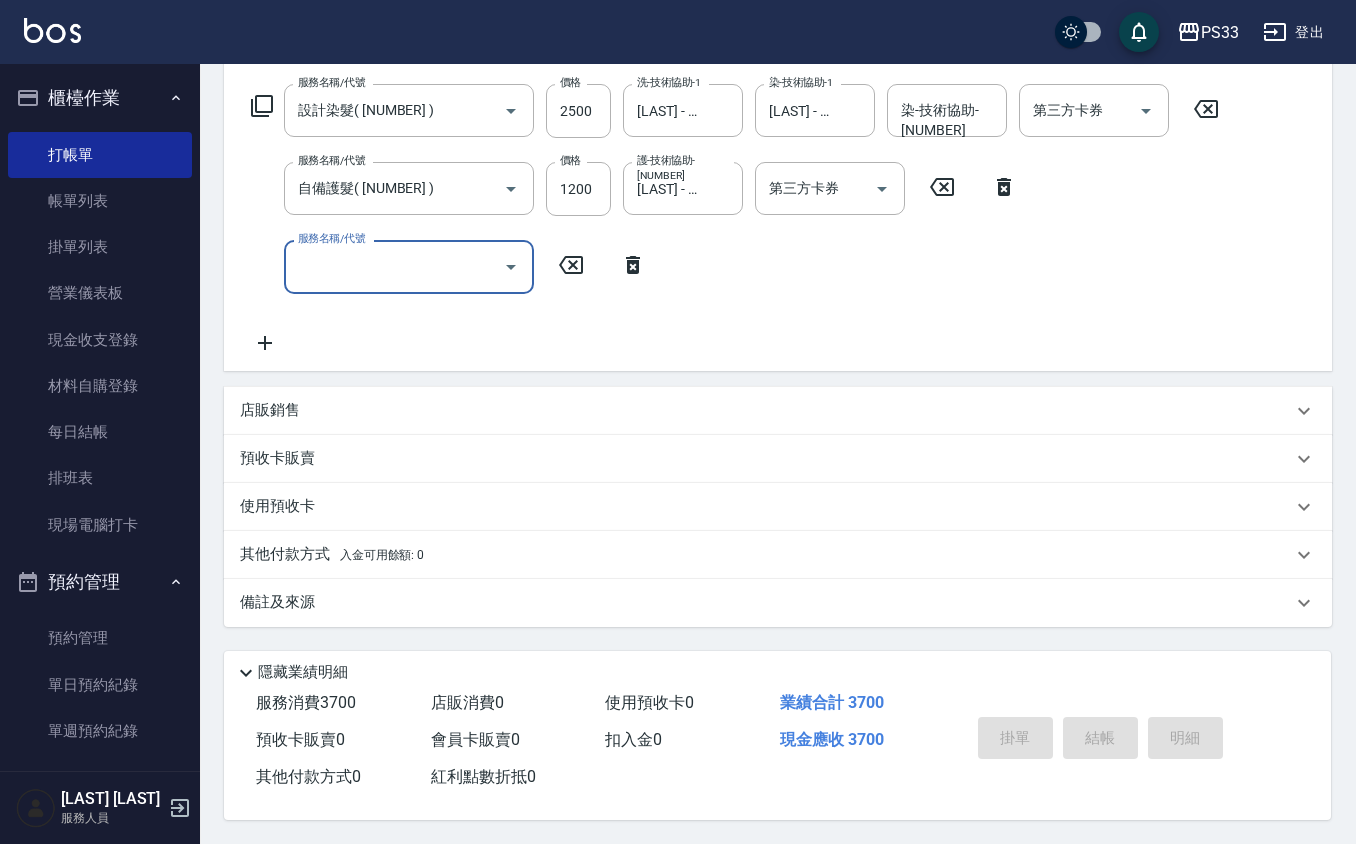 type 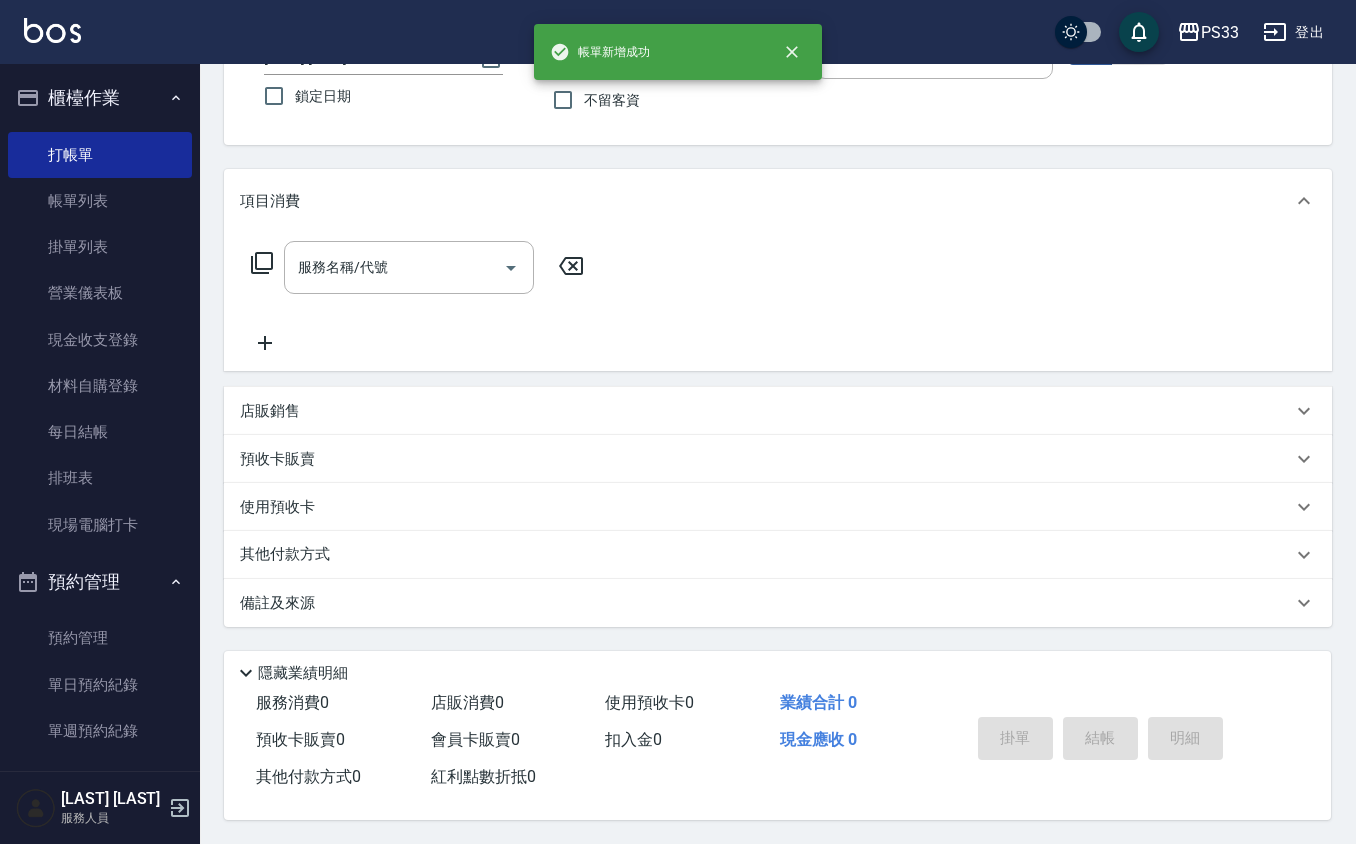 scroll, scrollTop: 0, scrollLeft: 0, axis: both 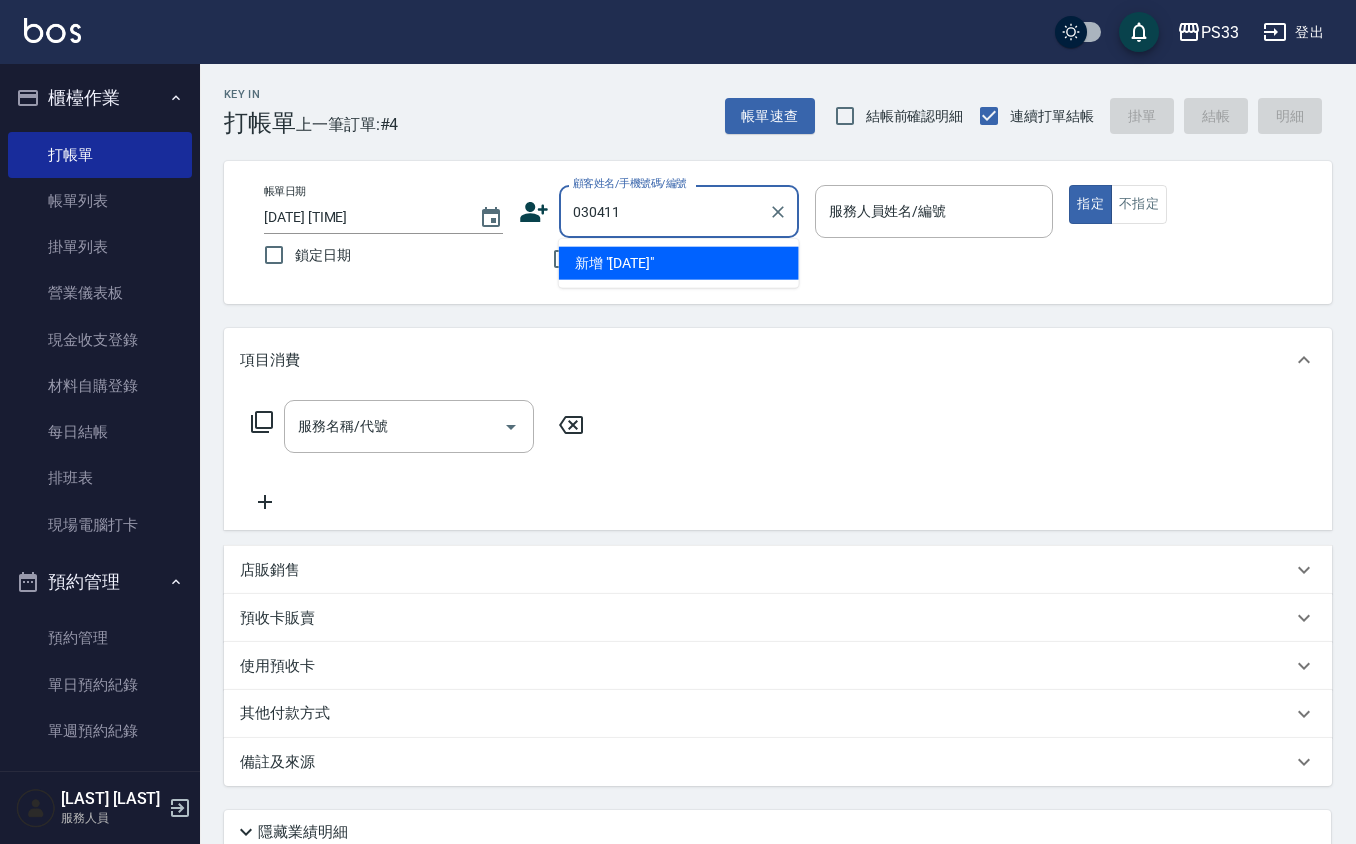 type on "030411" 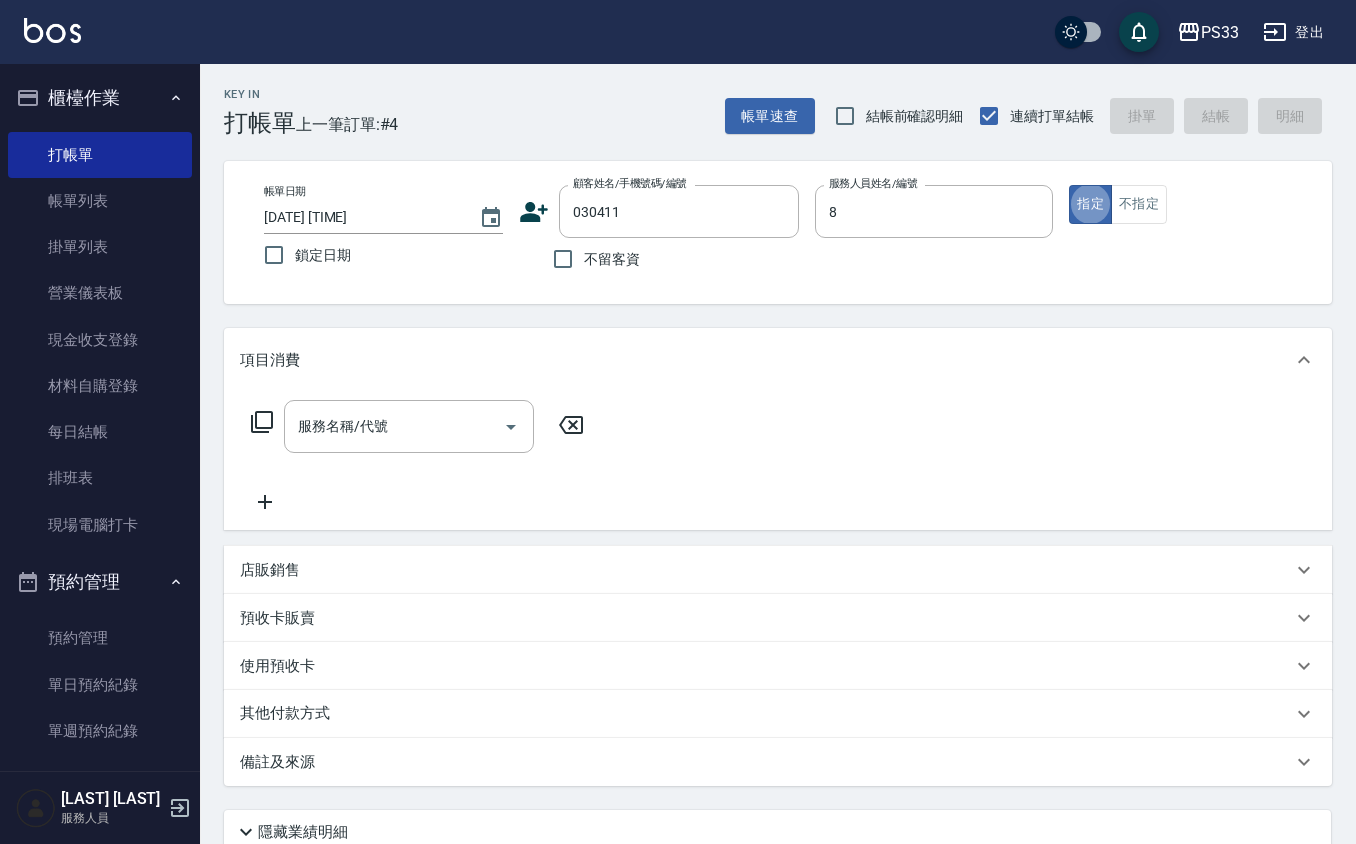 type on "[LAST]-[NUMBER]" 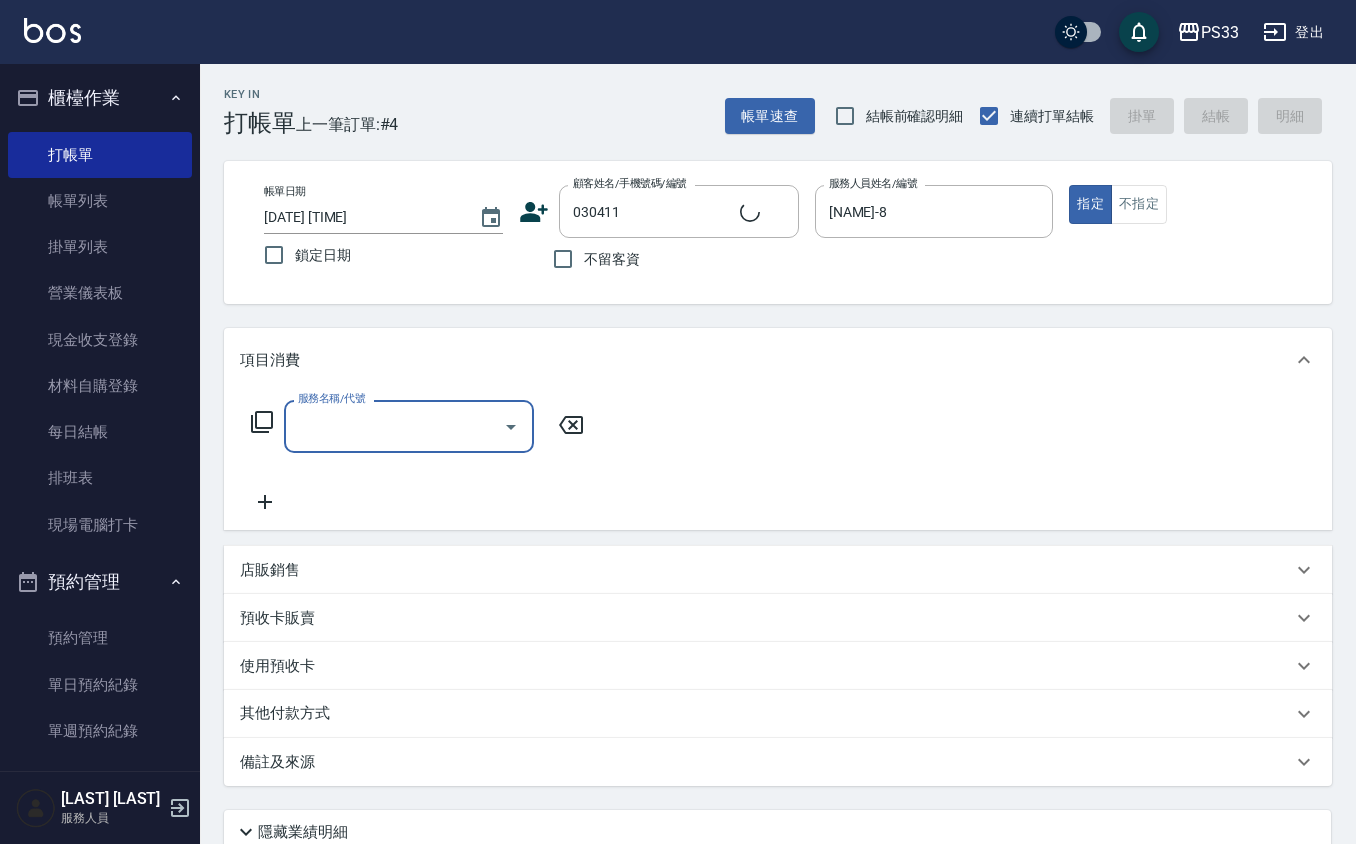 type on "陳筠蓁/0968609372/030411" 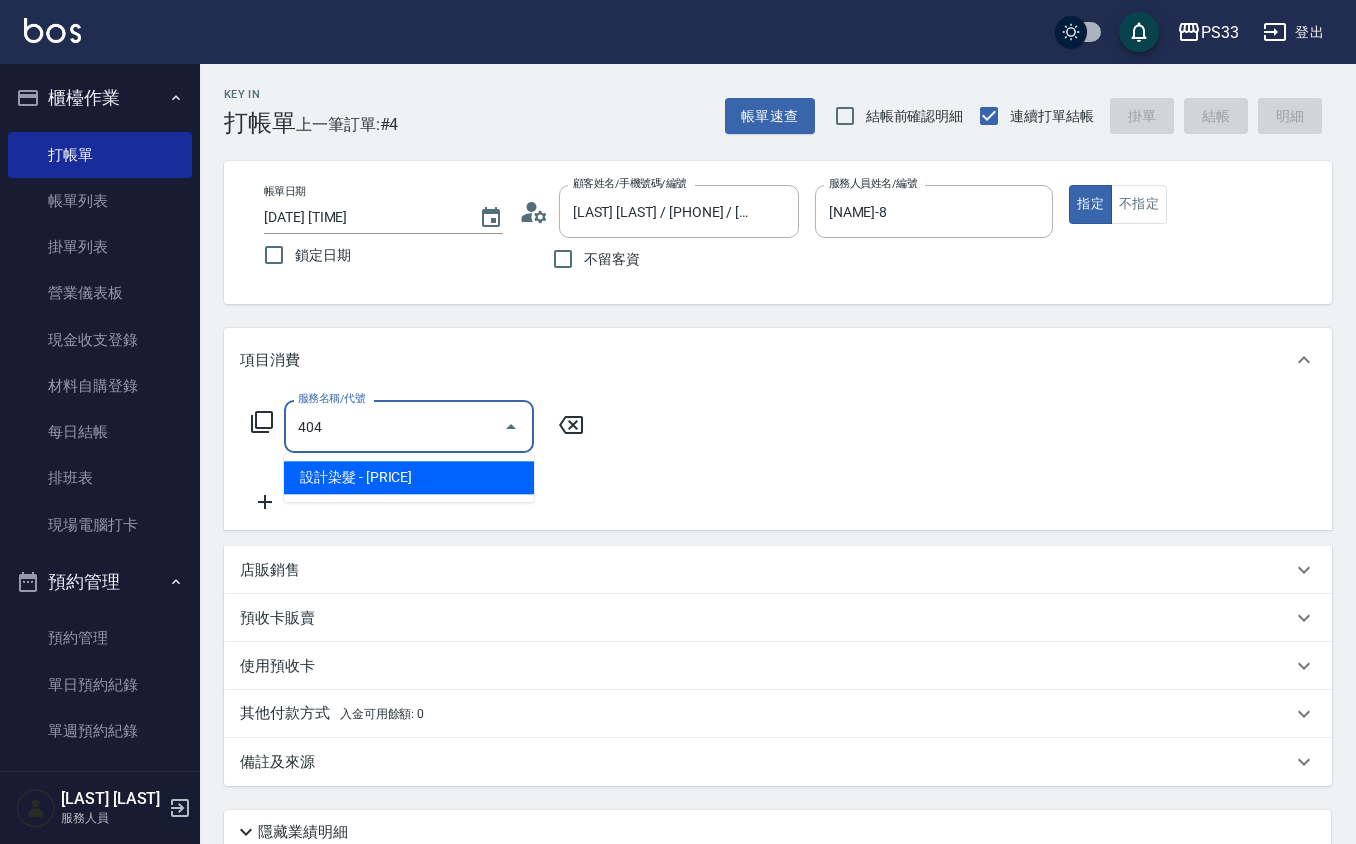 type on "設計染髮(404)" 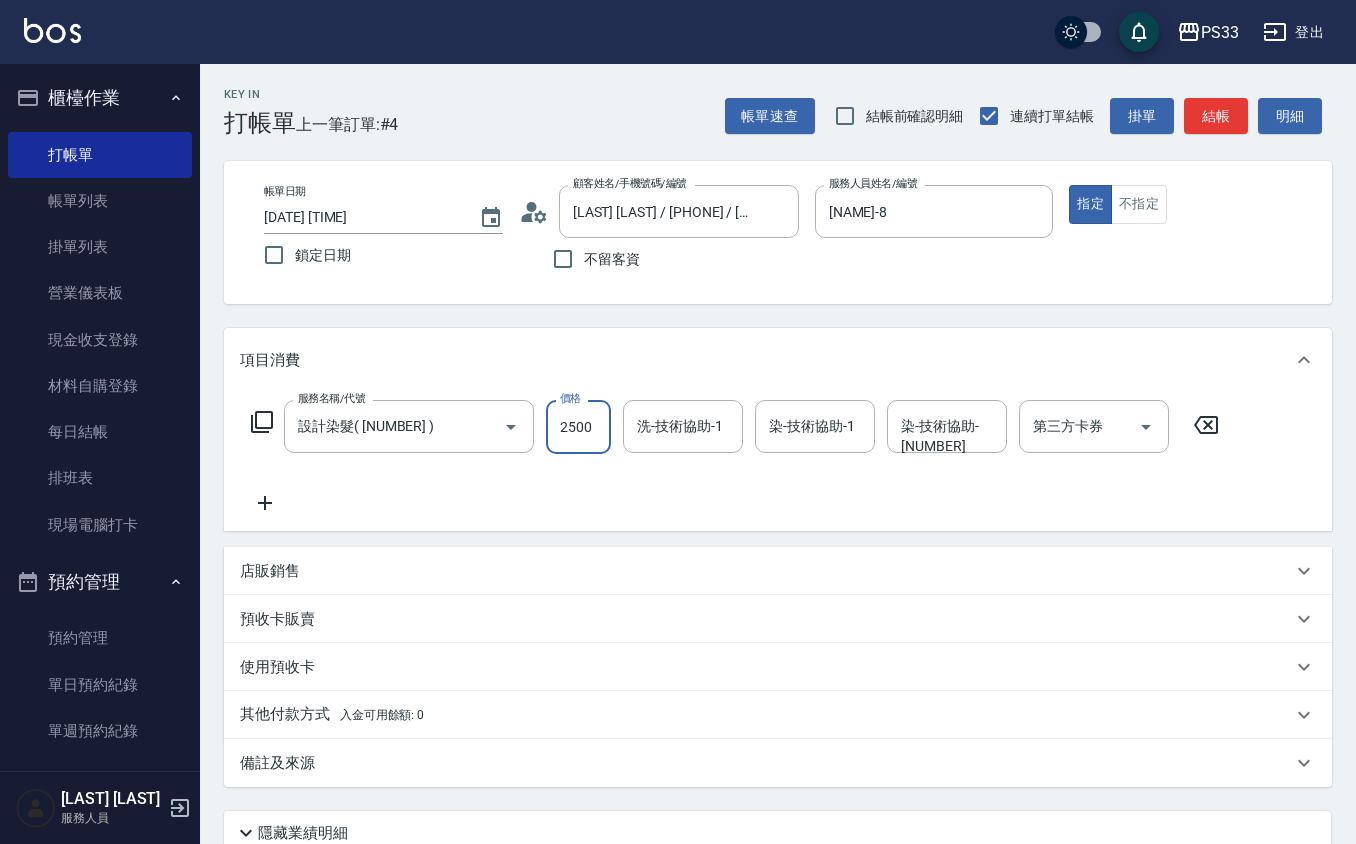 type on "2500" 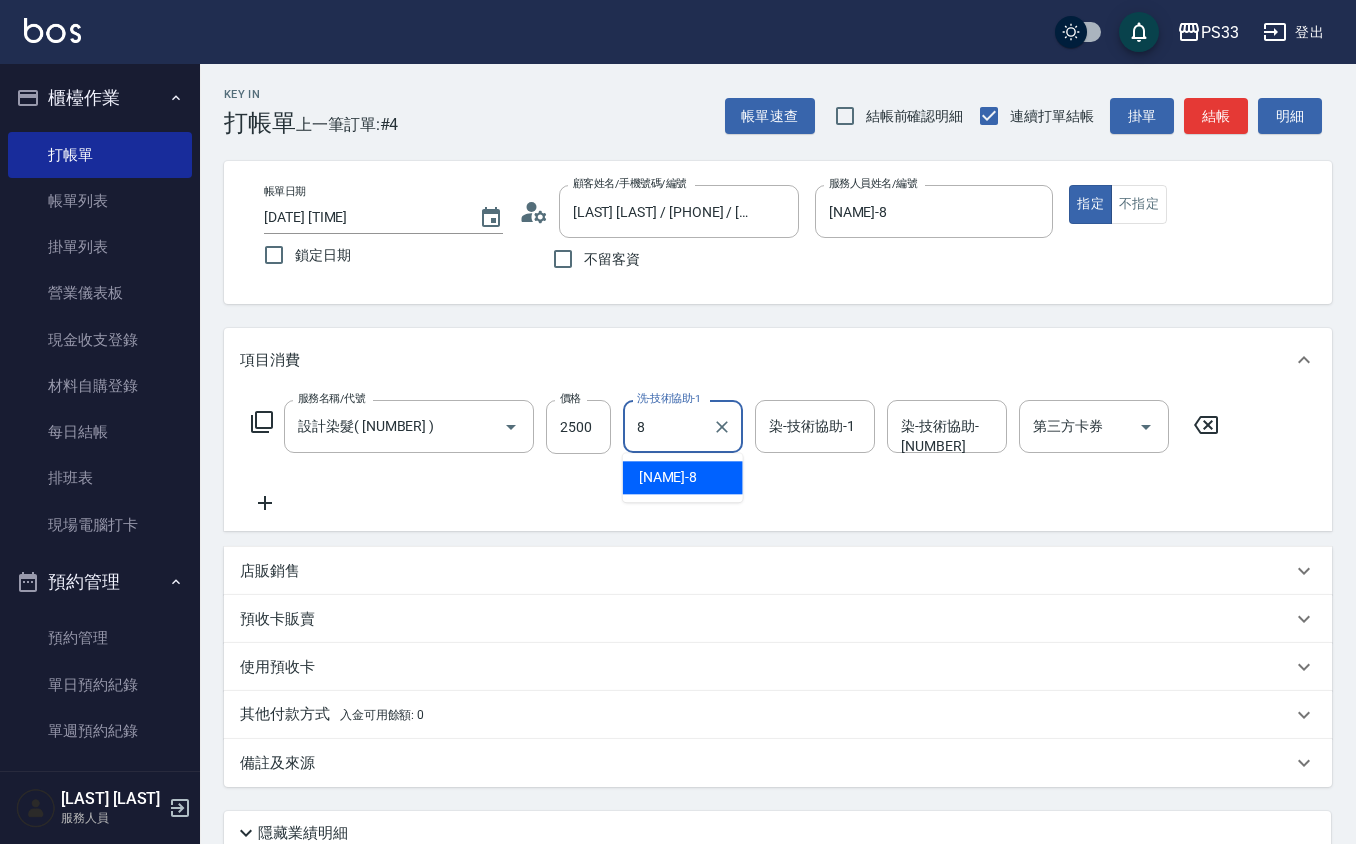 type on "[LAST]-[NUMBER]" 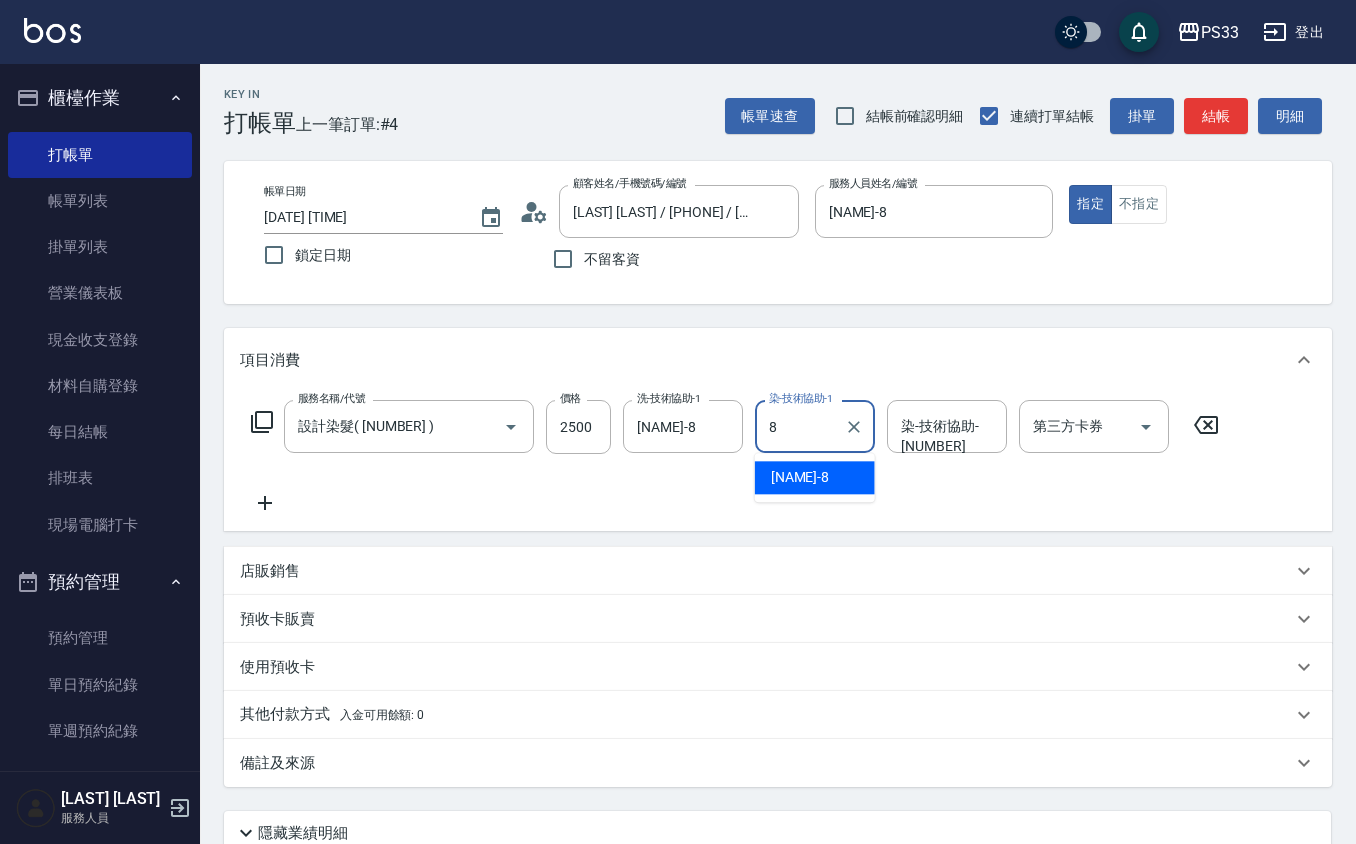 type on "[LAST]-[NUMBER]" 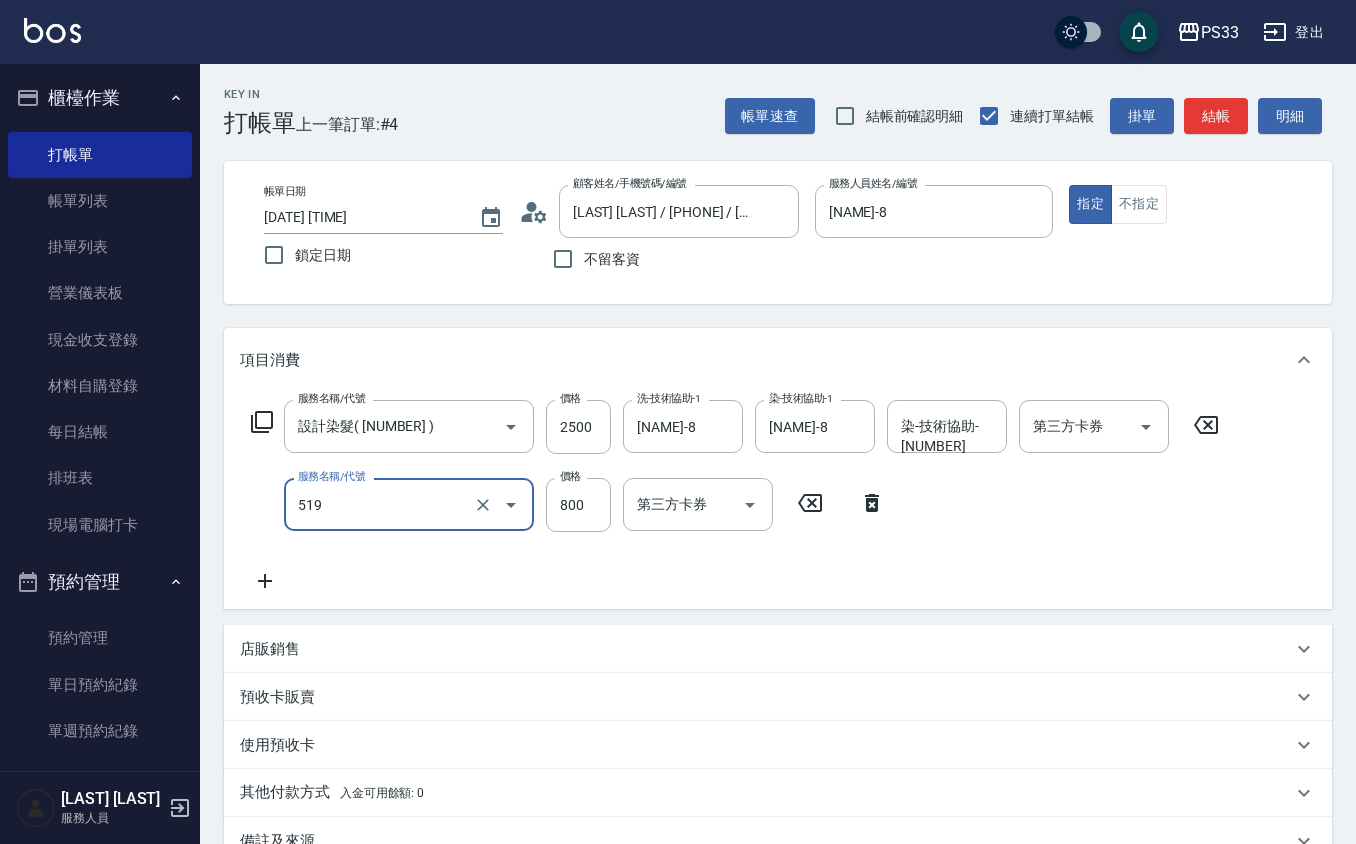 type on "C2花漾深層護髮/新(519)" 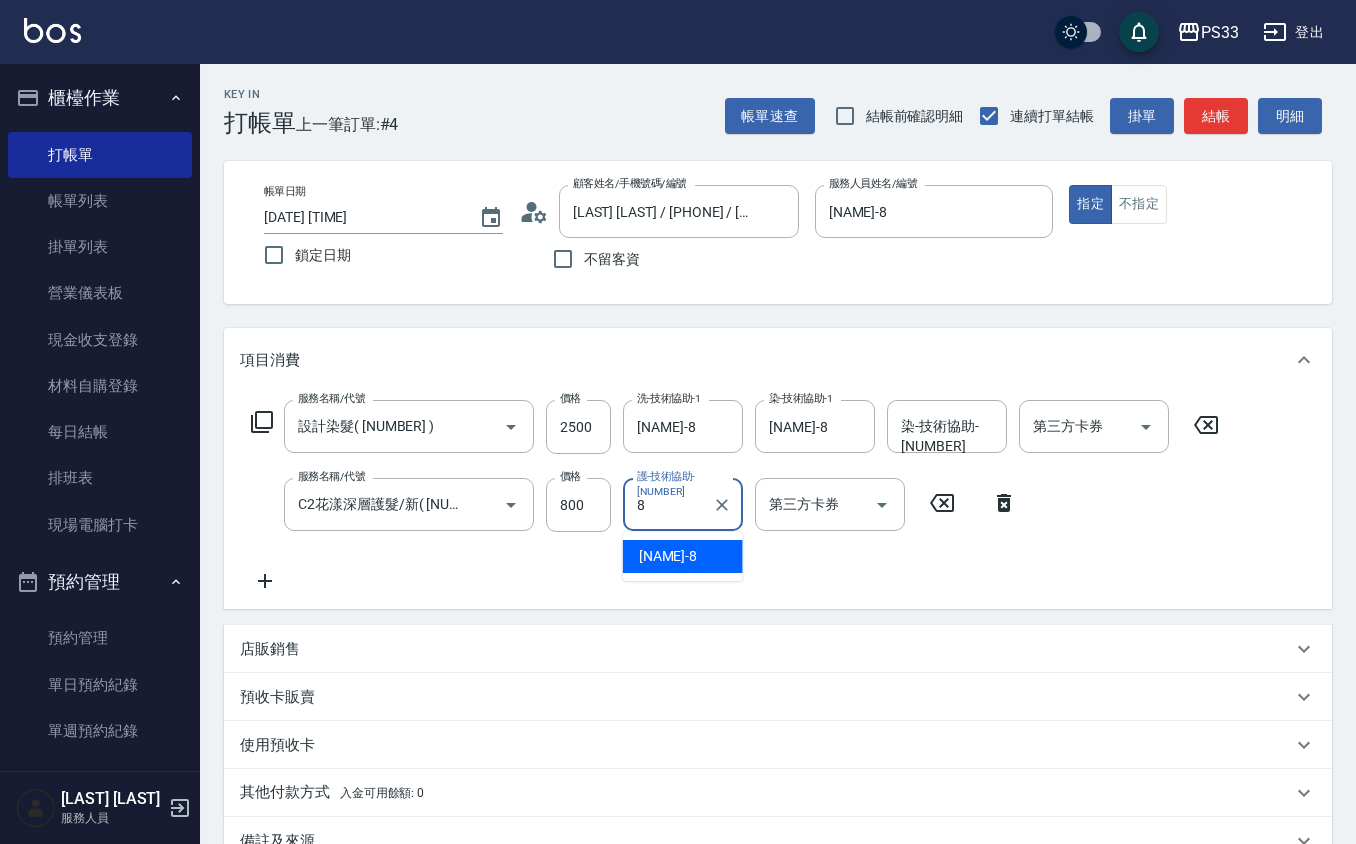 type on "[LAST]-[NUMBER]" 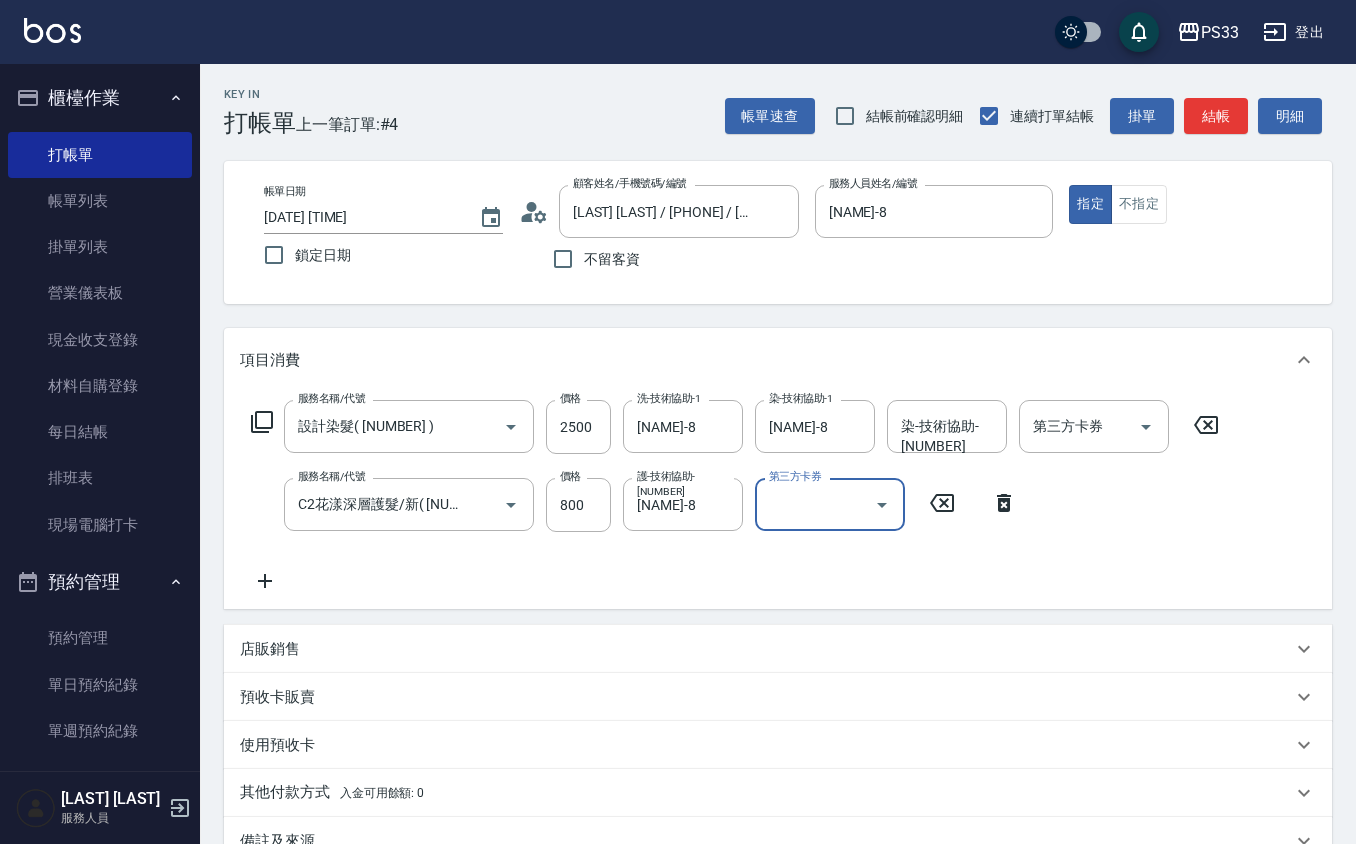 scroll, scrollTop: 244, scrollLeft: 0, axis: vertical 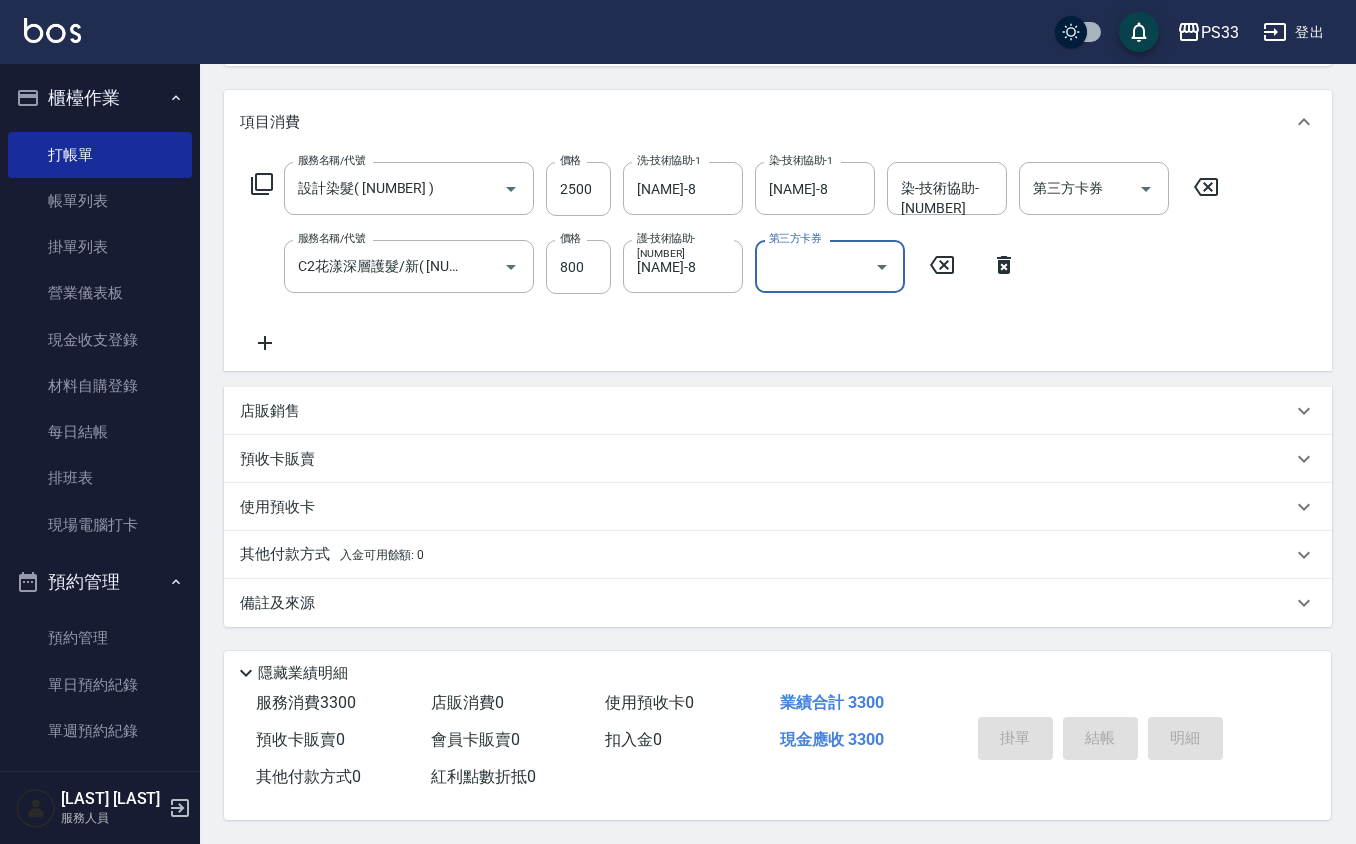 type 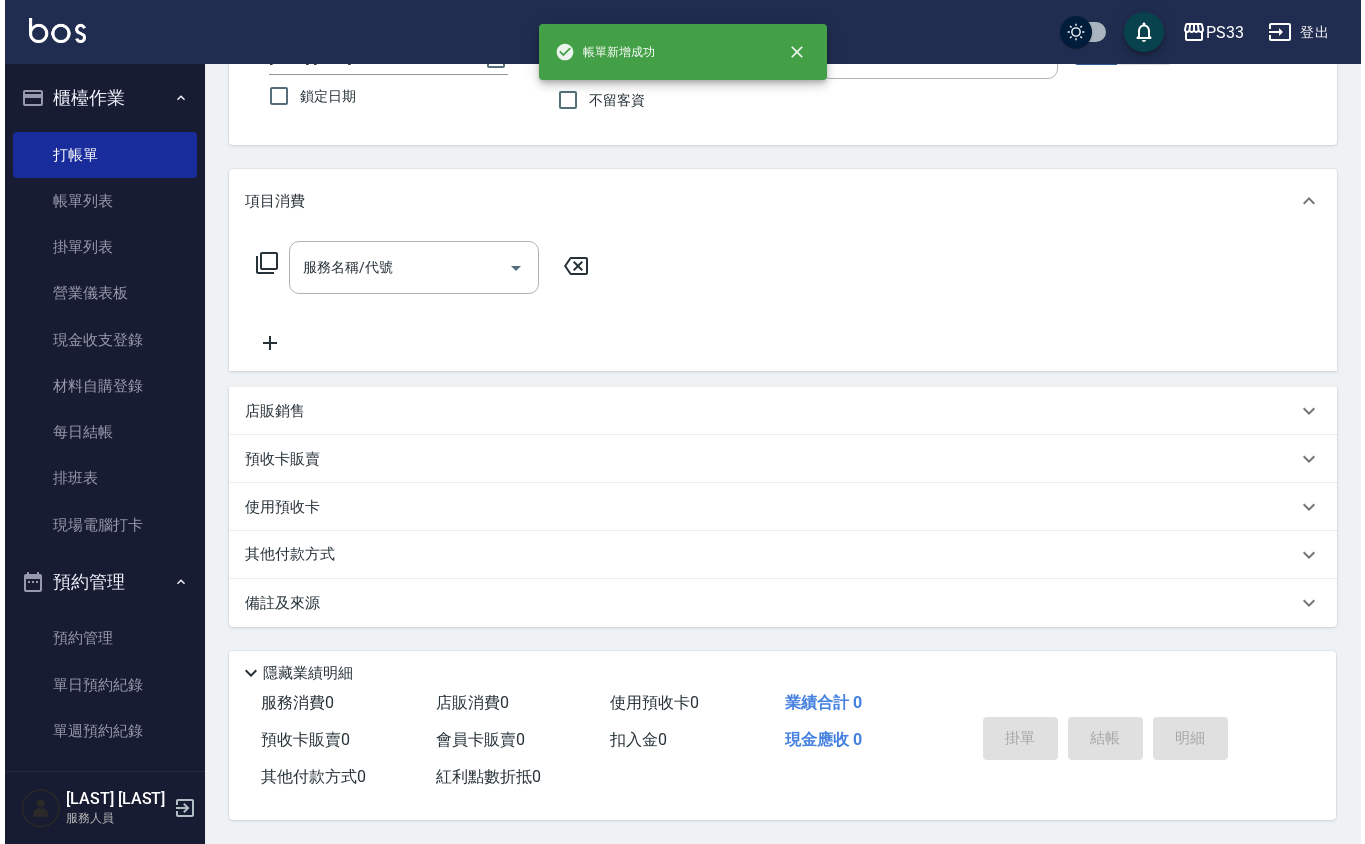 scroll, scrollTop: 0, scrollLeft: 0, axis: both 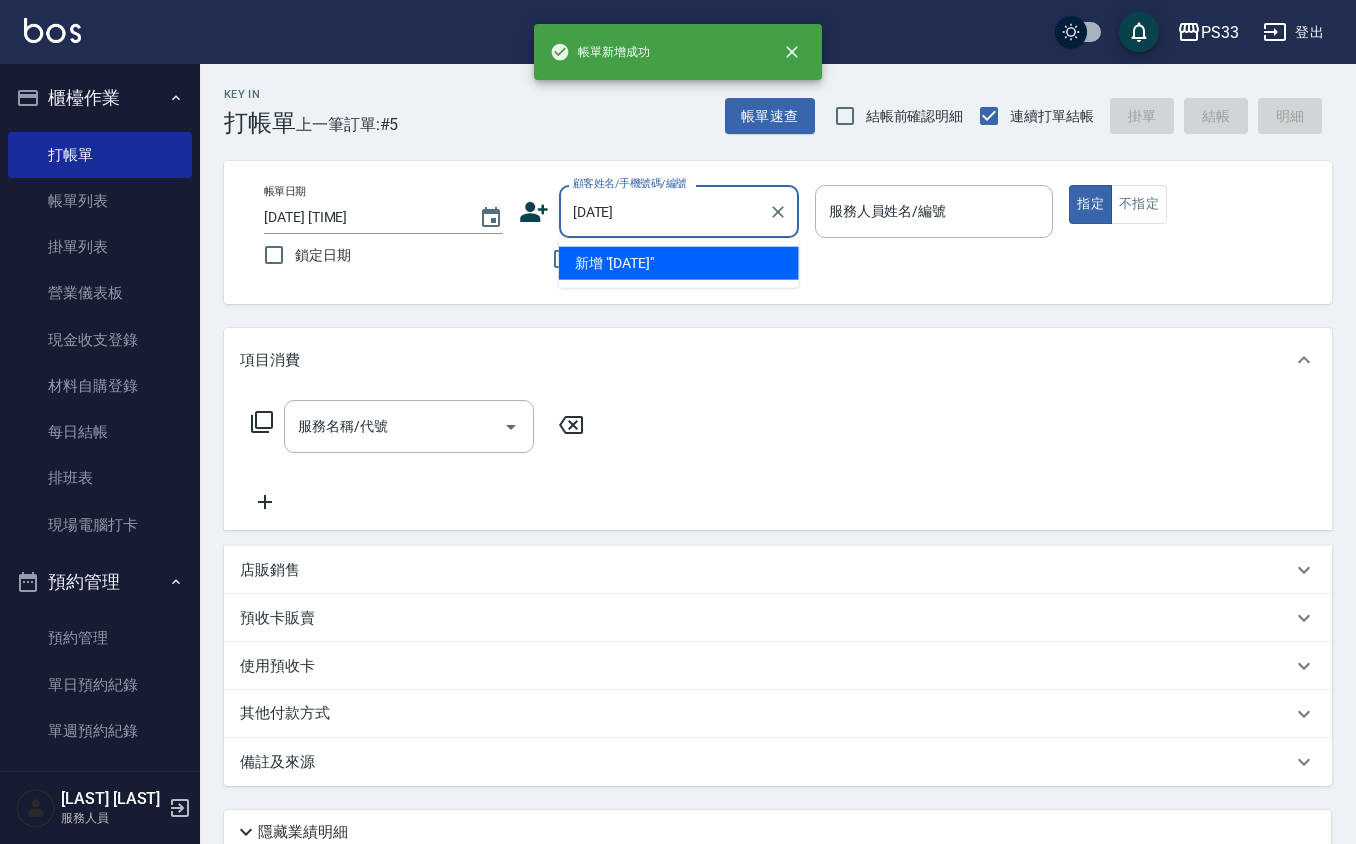 type on "060215" 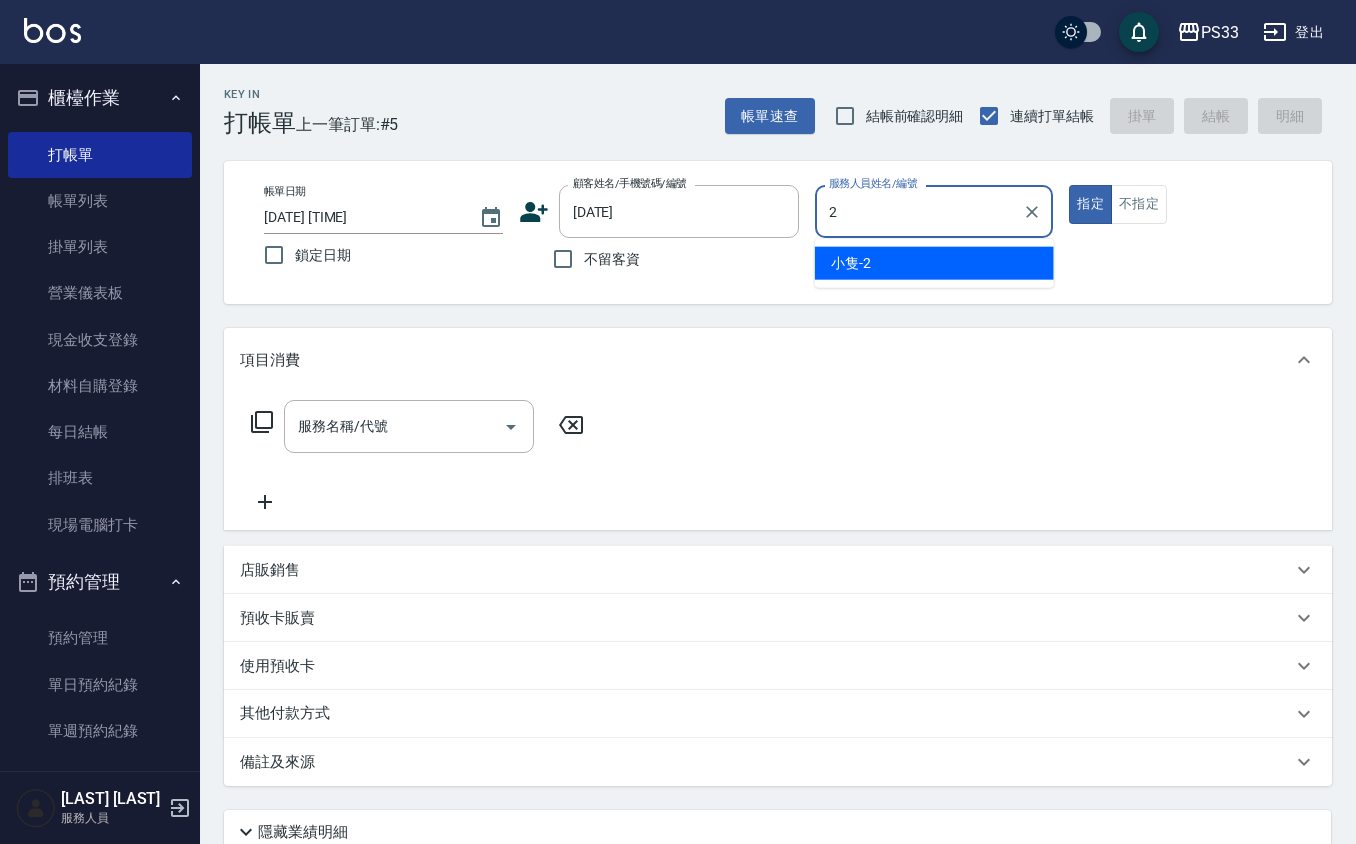 type on "小隻-2" 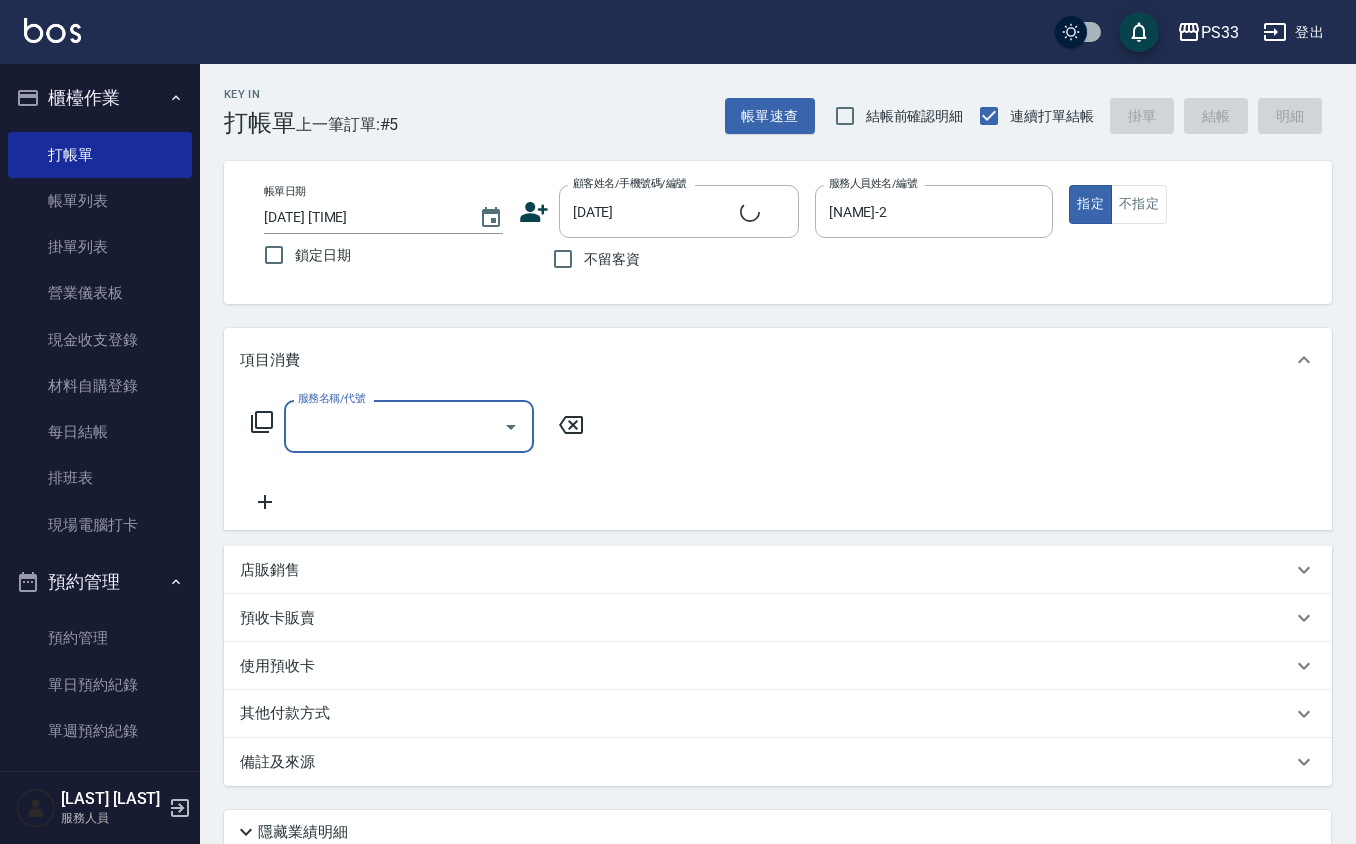 type on "劉雅柔/0913339923/060215" 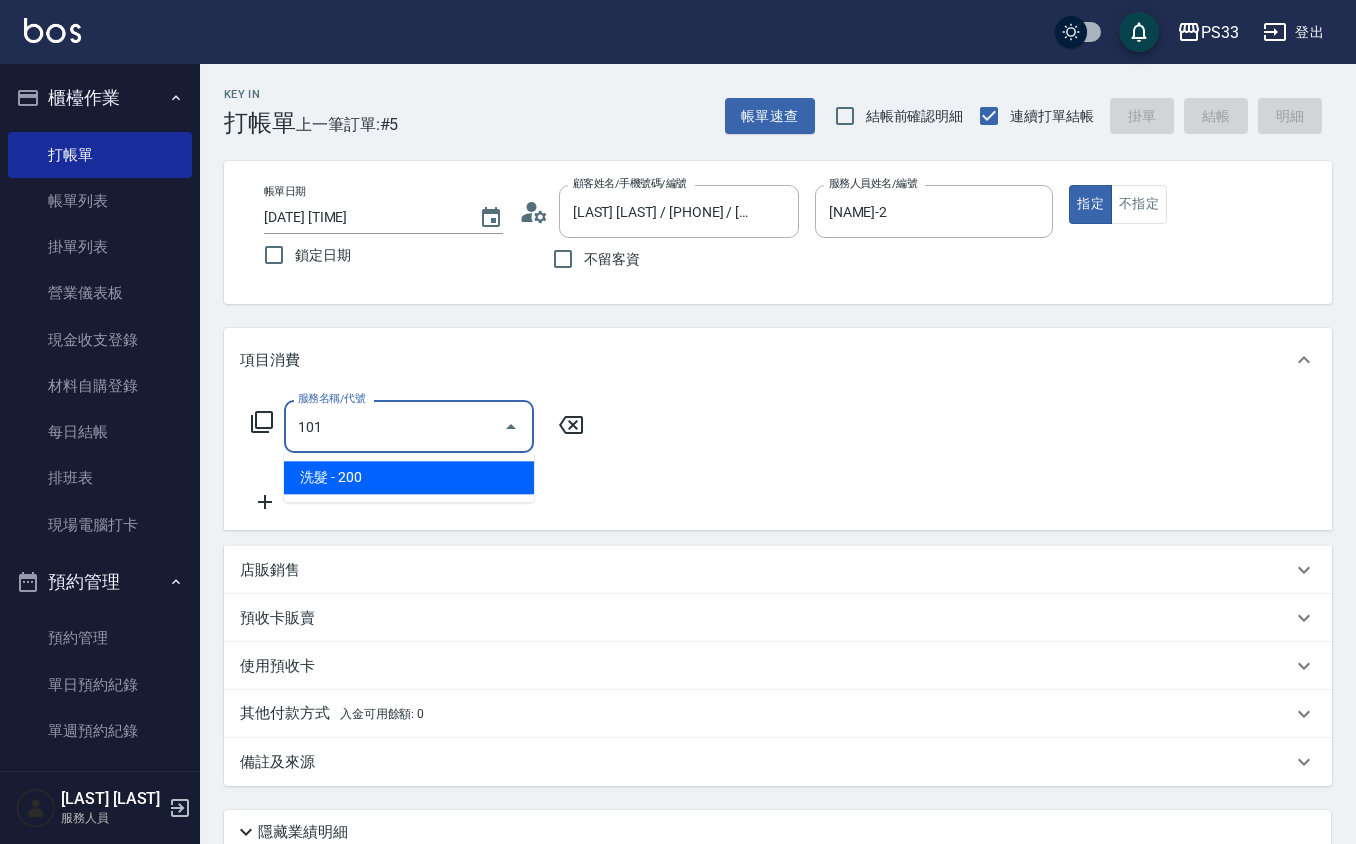 type on "洗髮(101)" 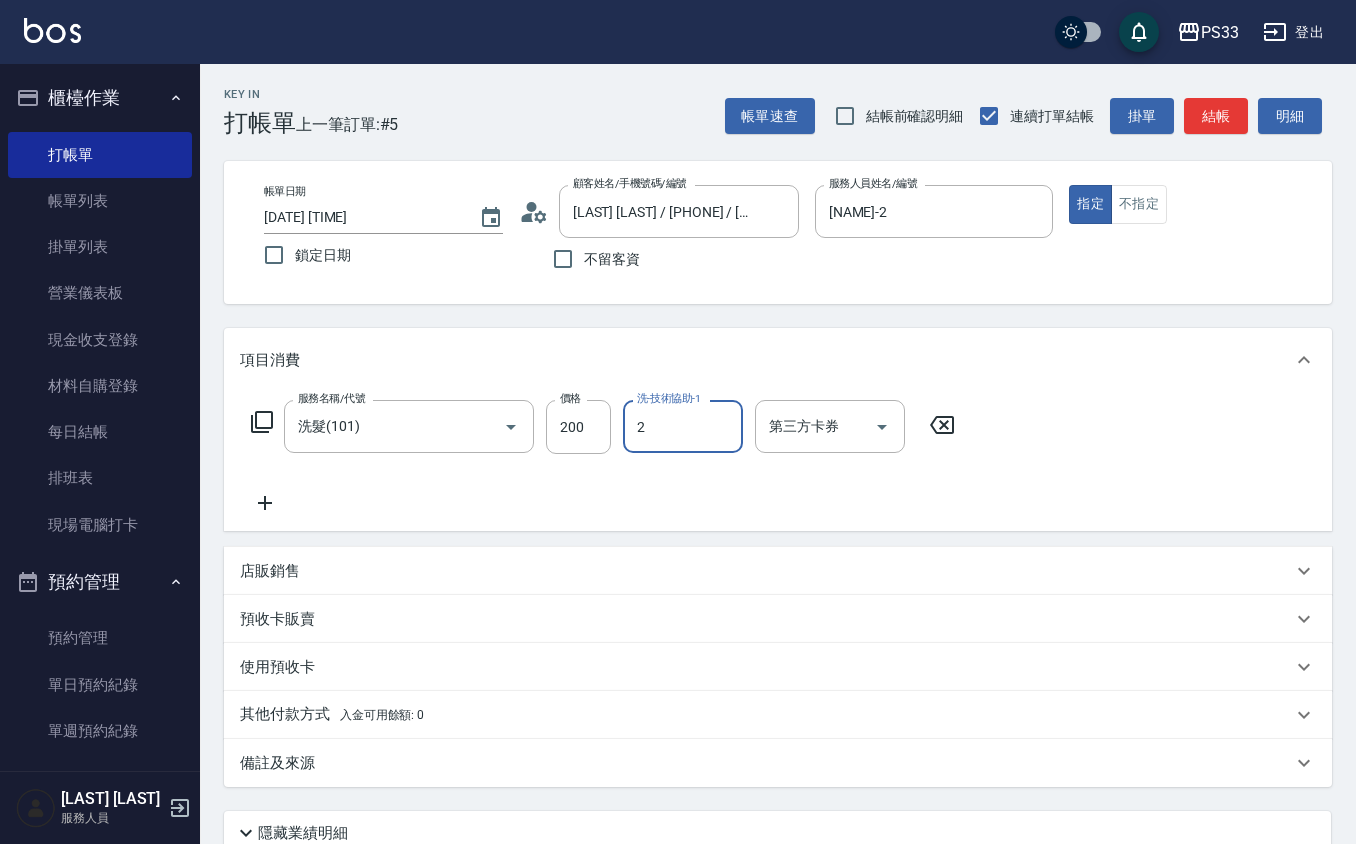 type on "小隻-2" 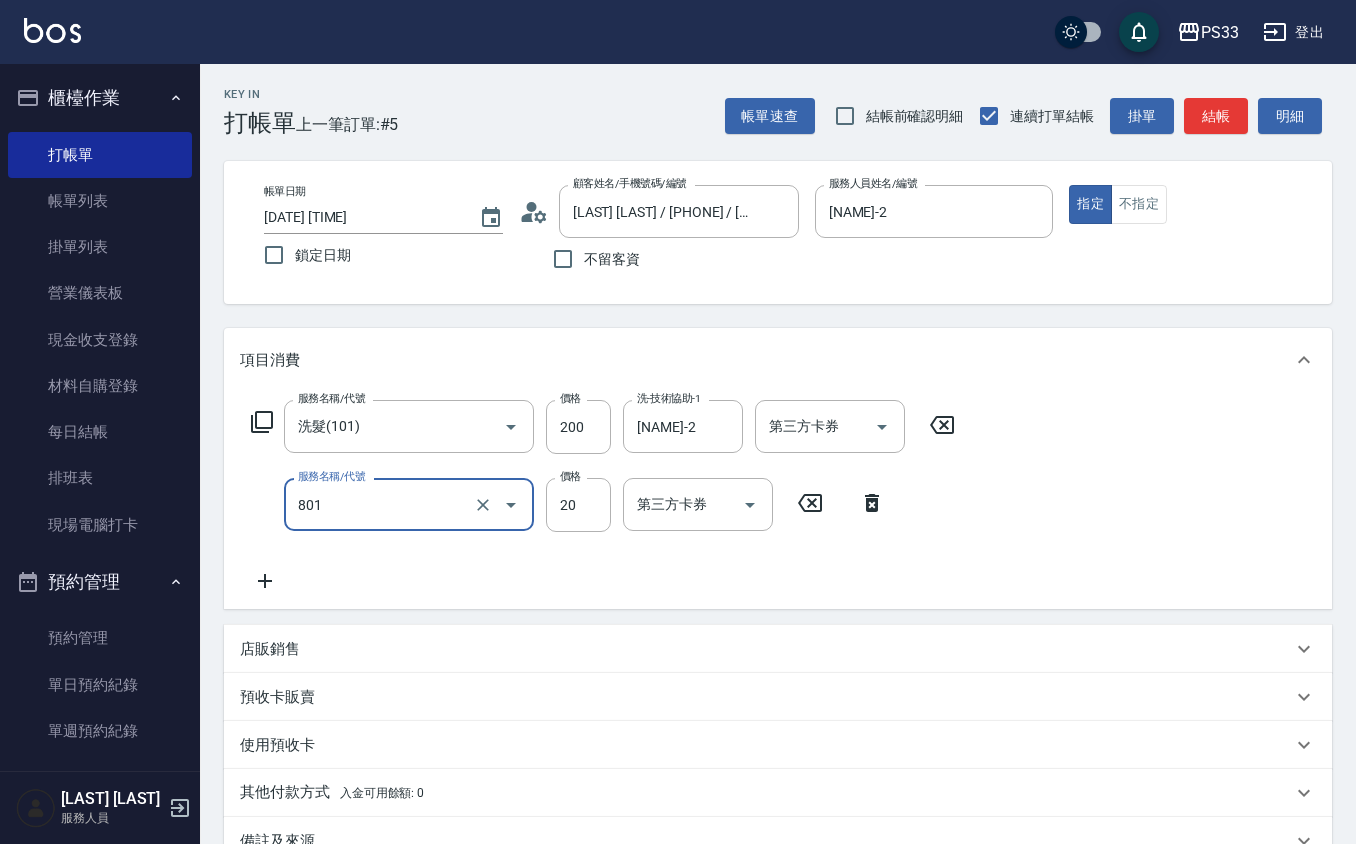 type on "潤絲(801)" 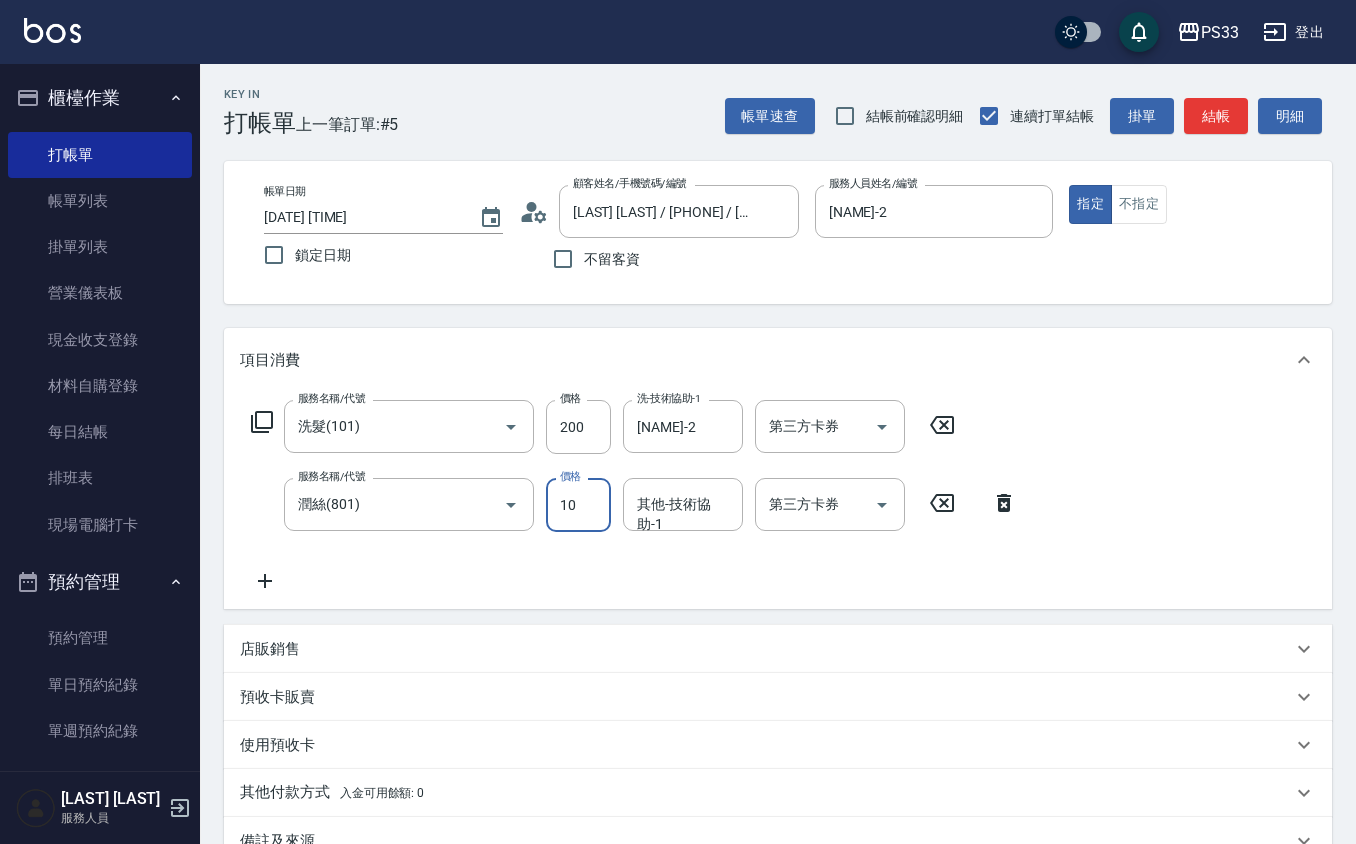 type on "10" 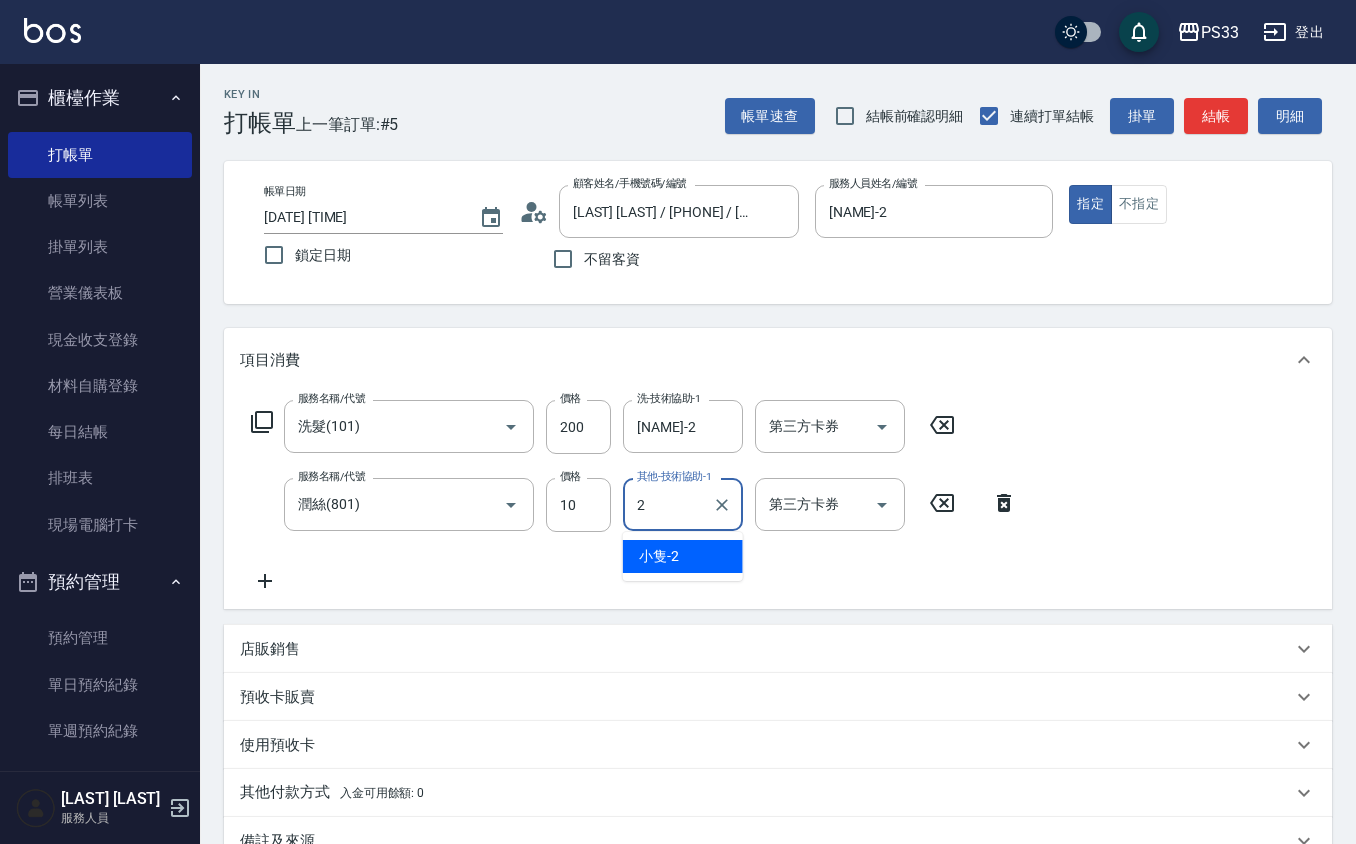 type on "小隻-2" 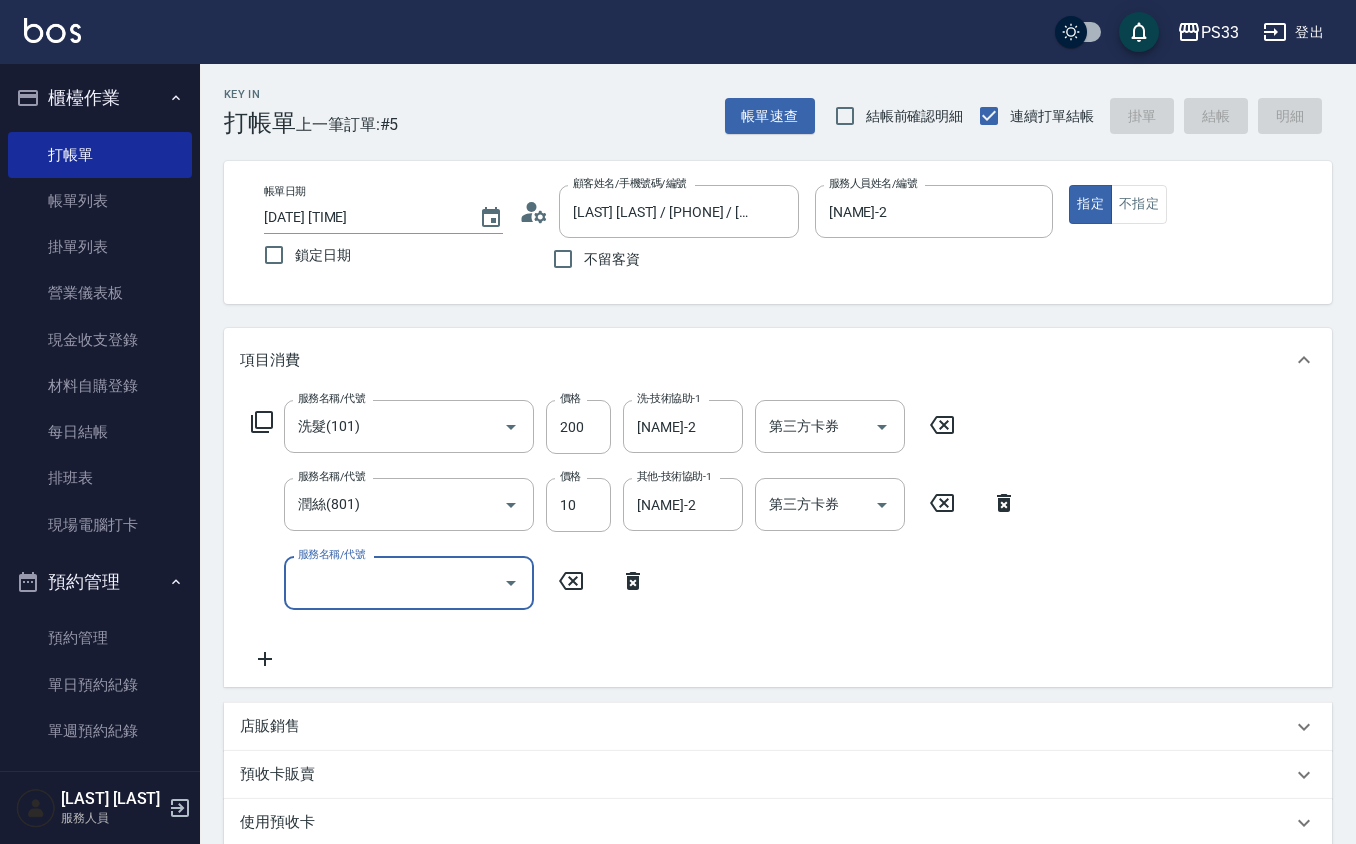 type 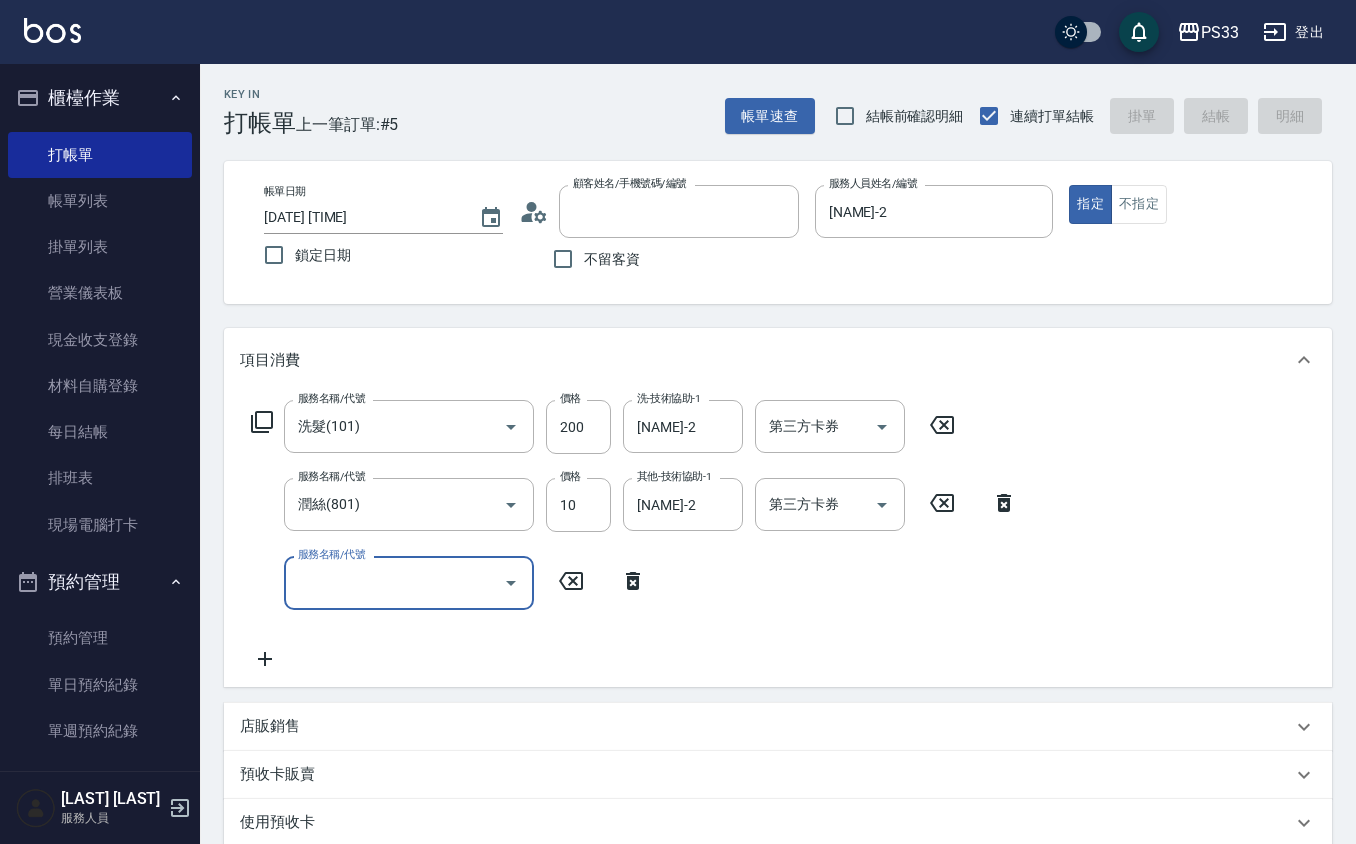 type 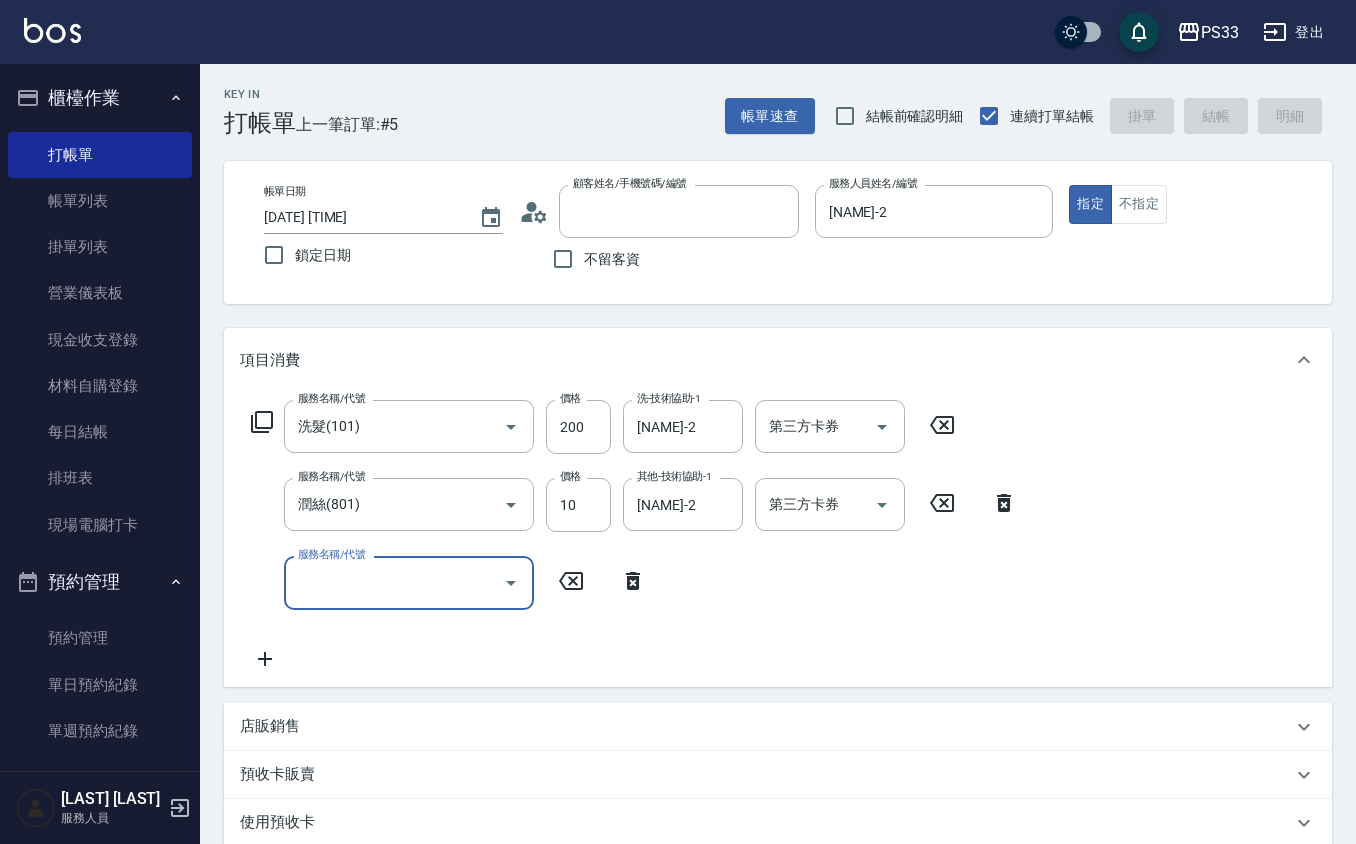 type 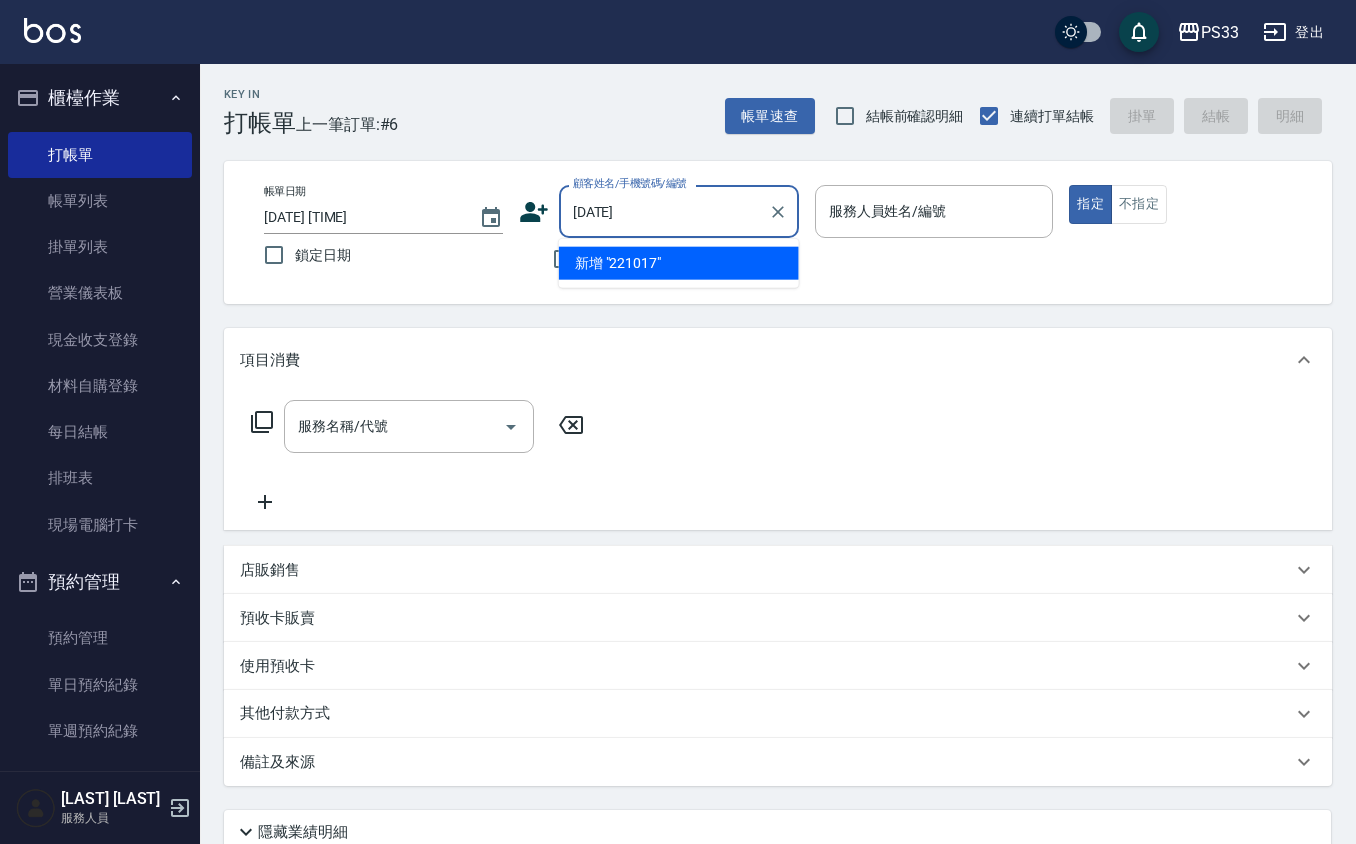 type on "221017" 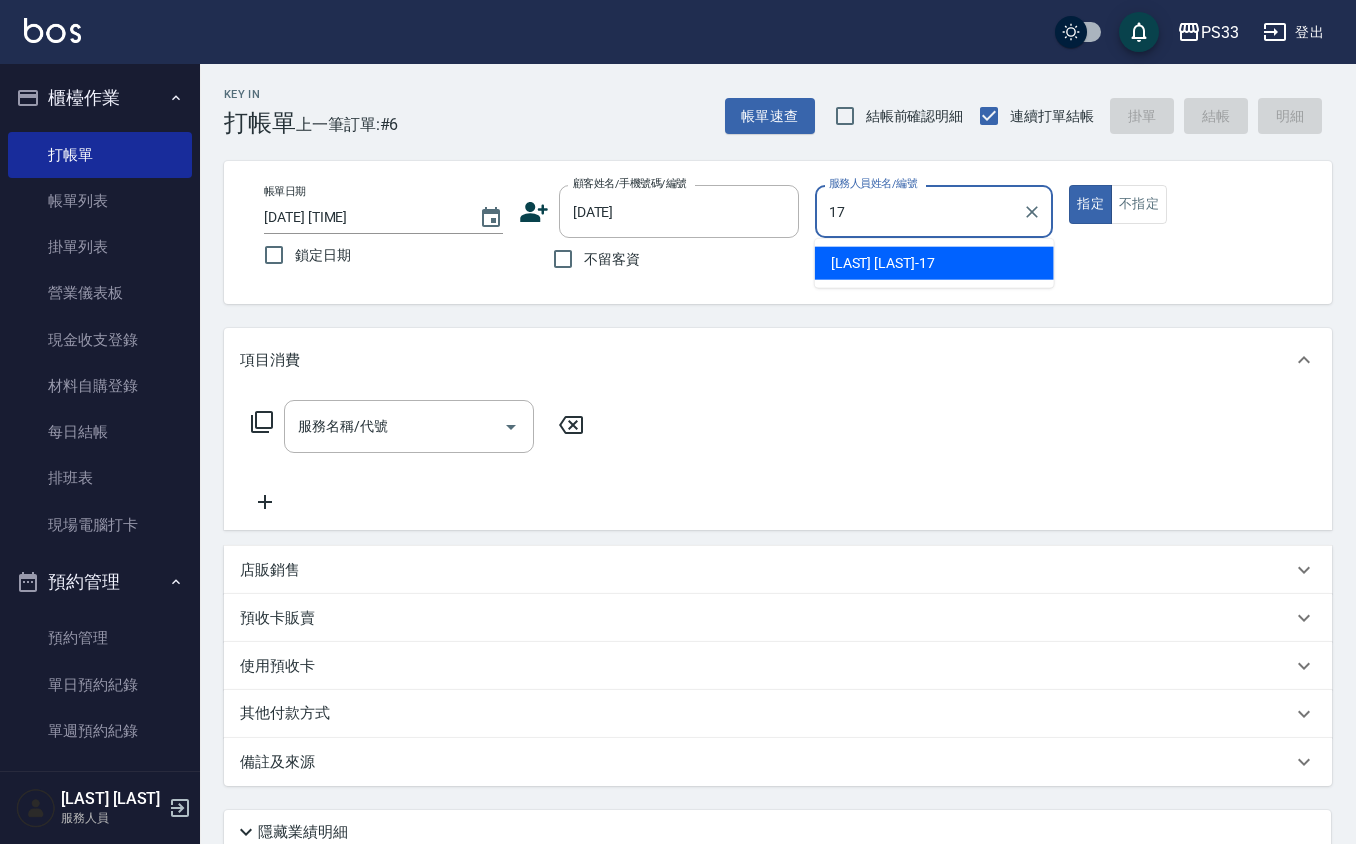 type on "[LAST]-[NUMBER]" 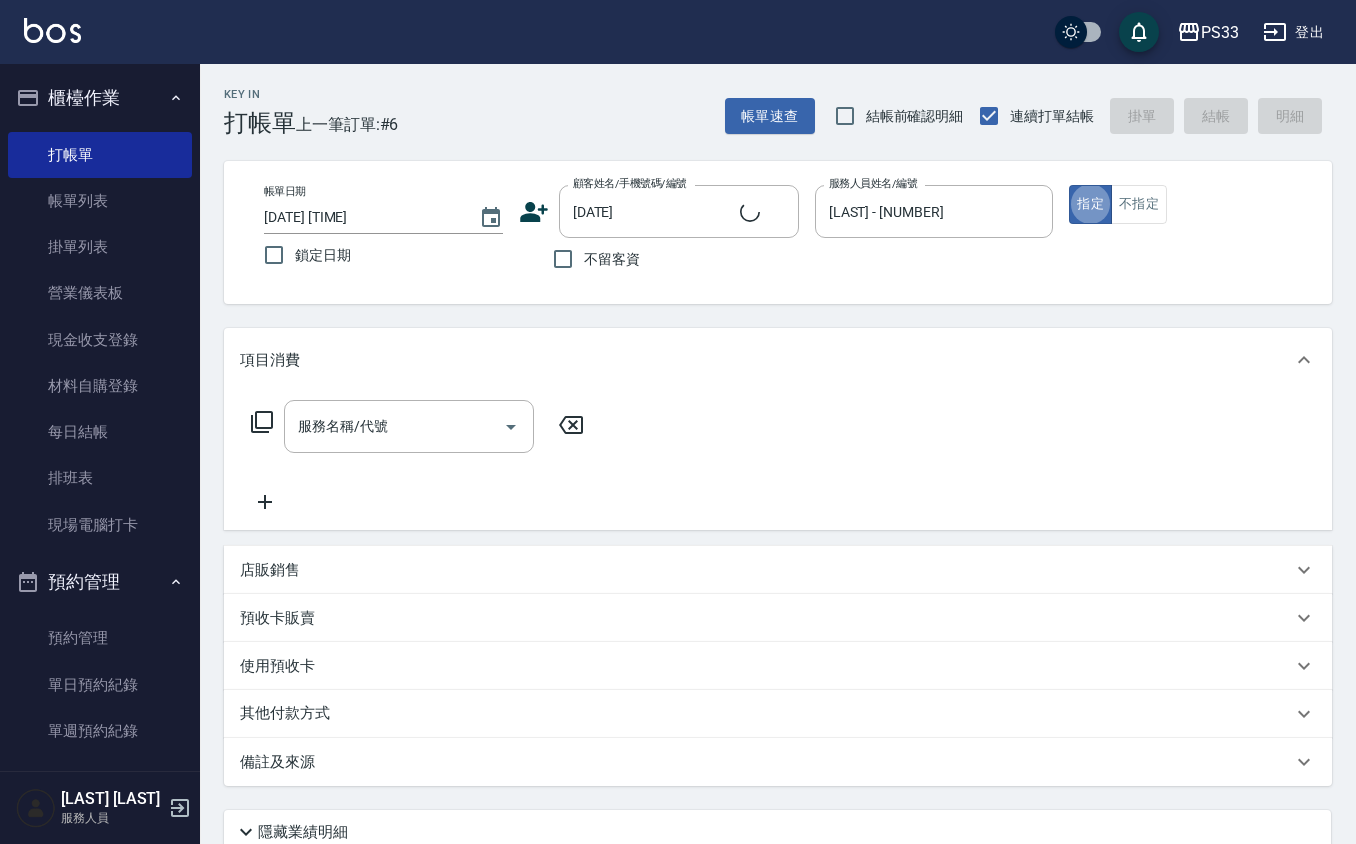 type on "倪祖福/0971482774/221017" 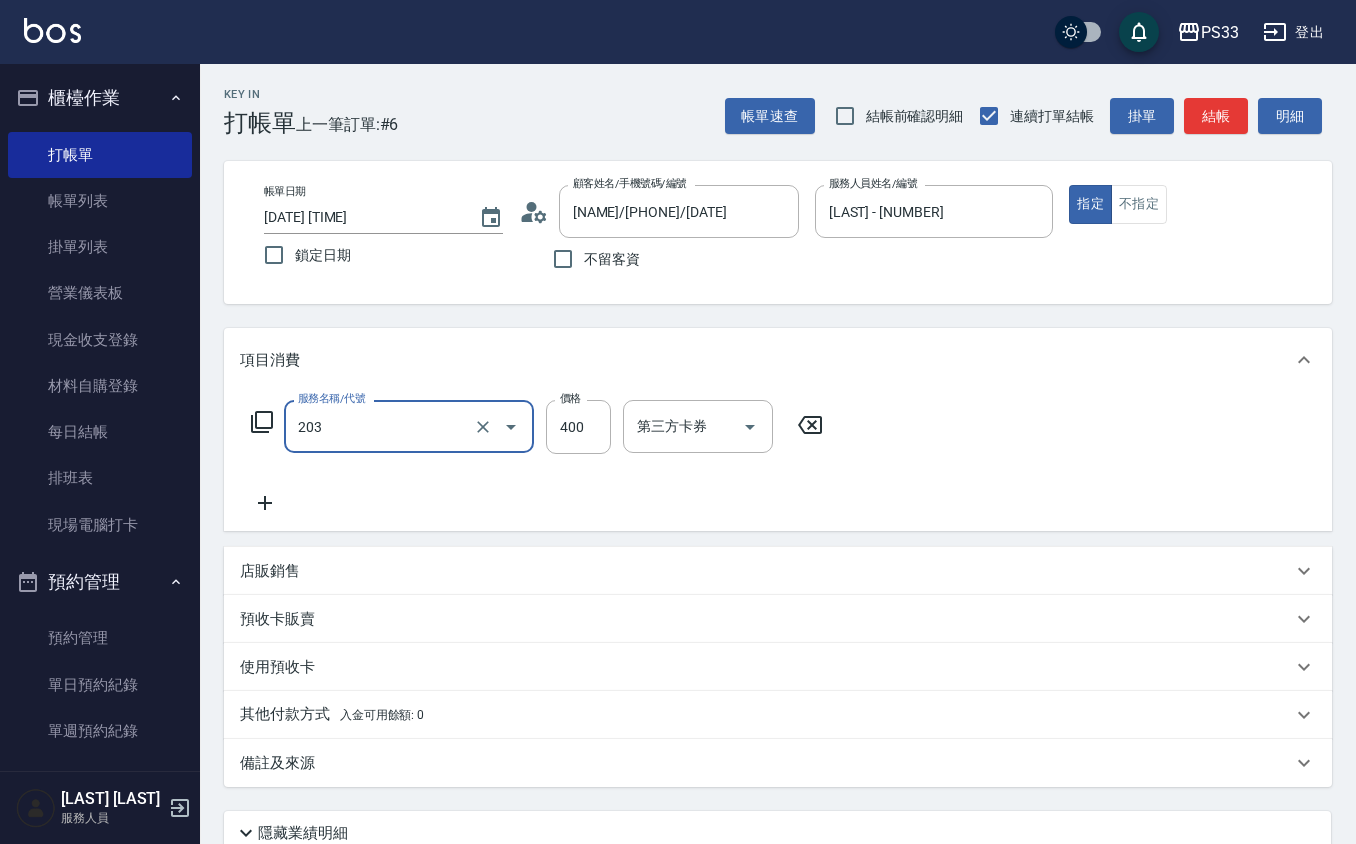 type on "指定單剪(203)" 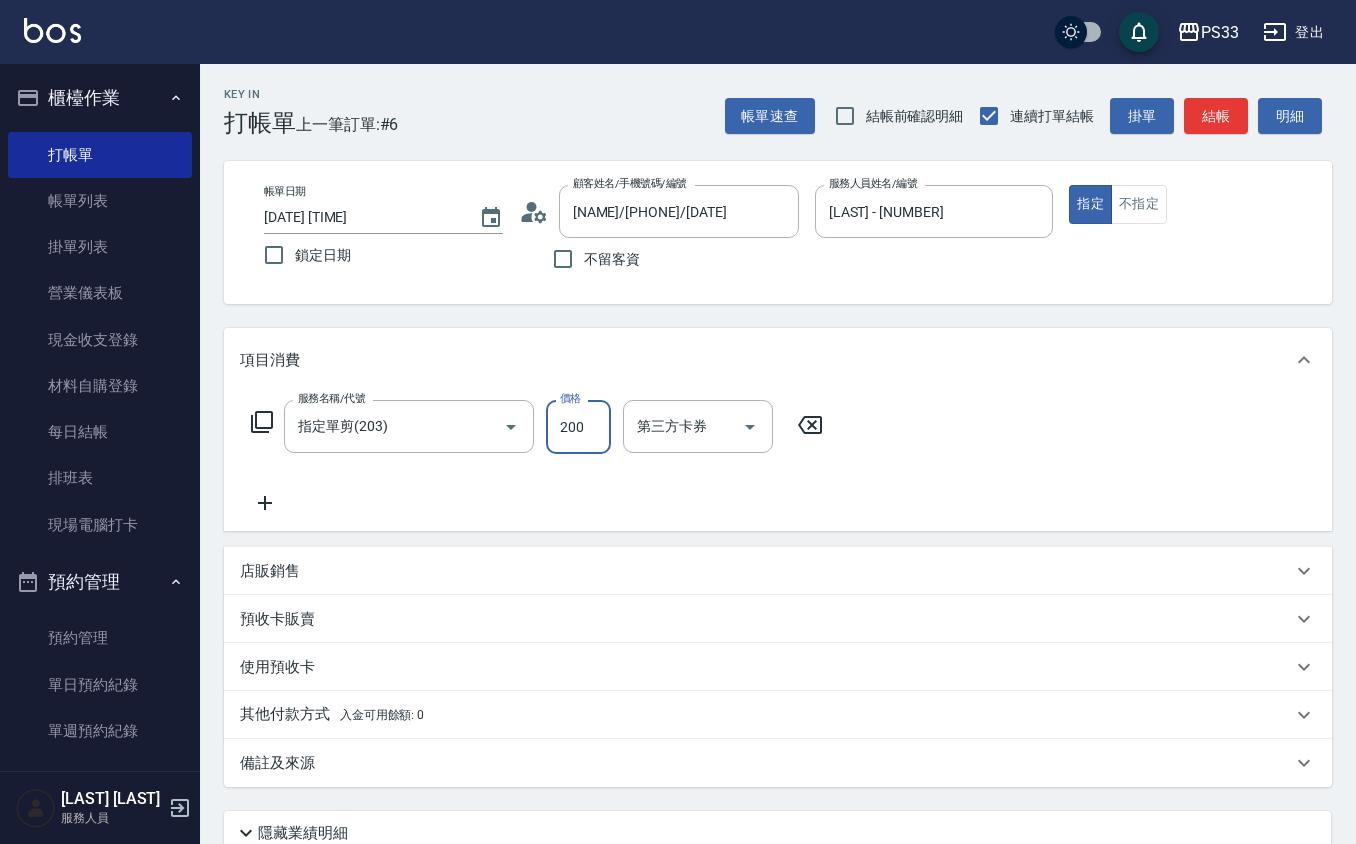 type on "200" 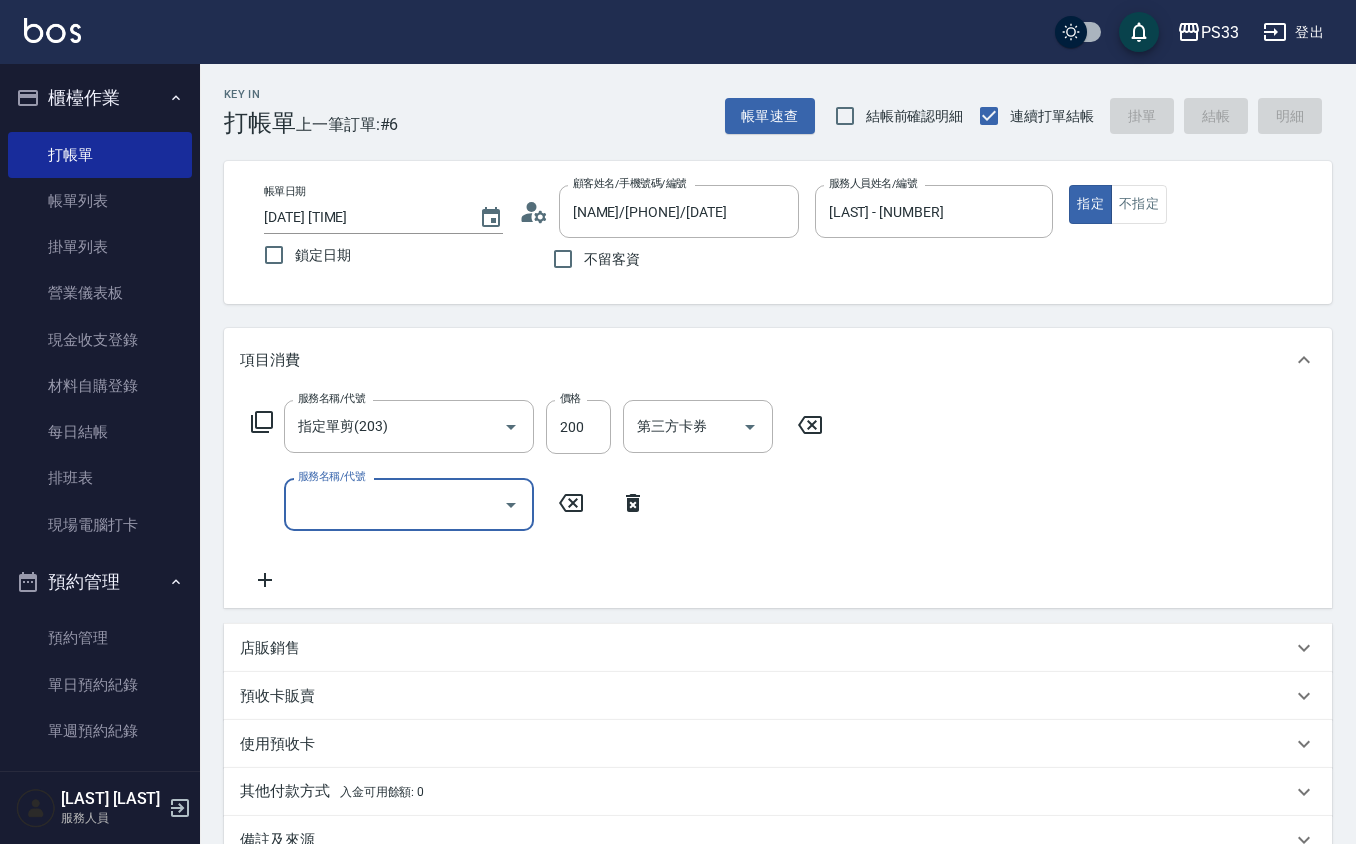 type on "2025/08/02 18:52" 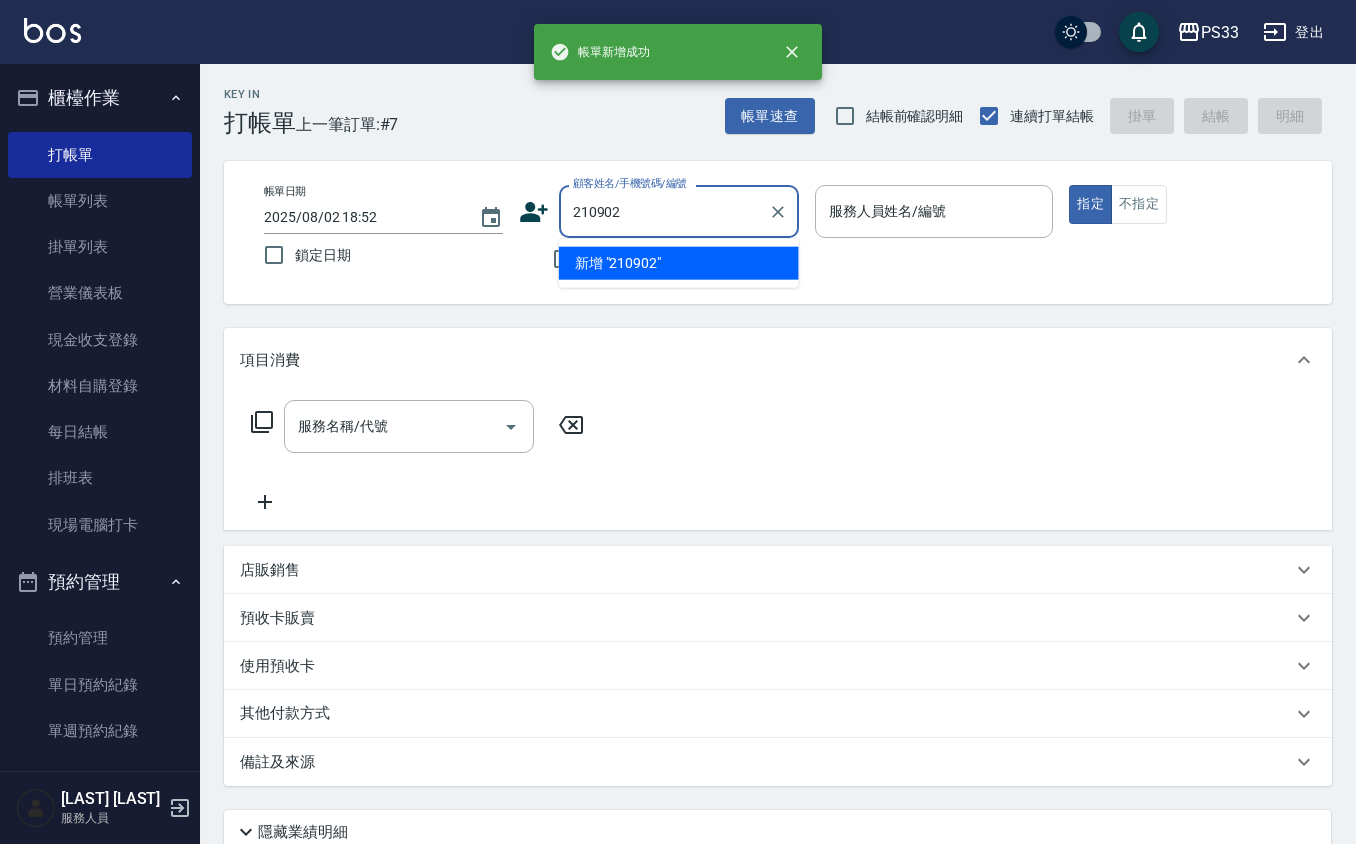 type on "210902" 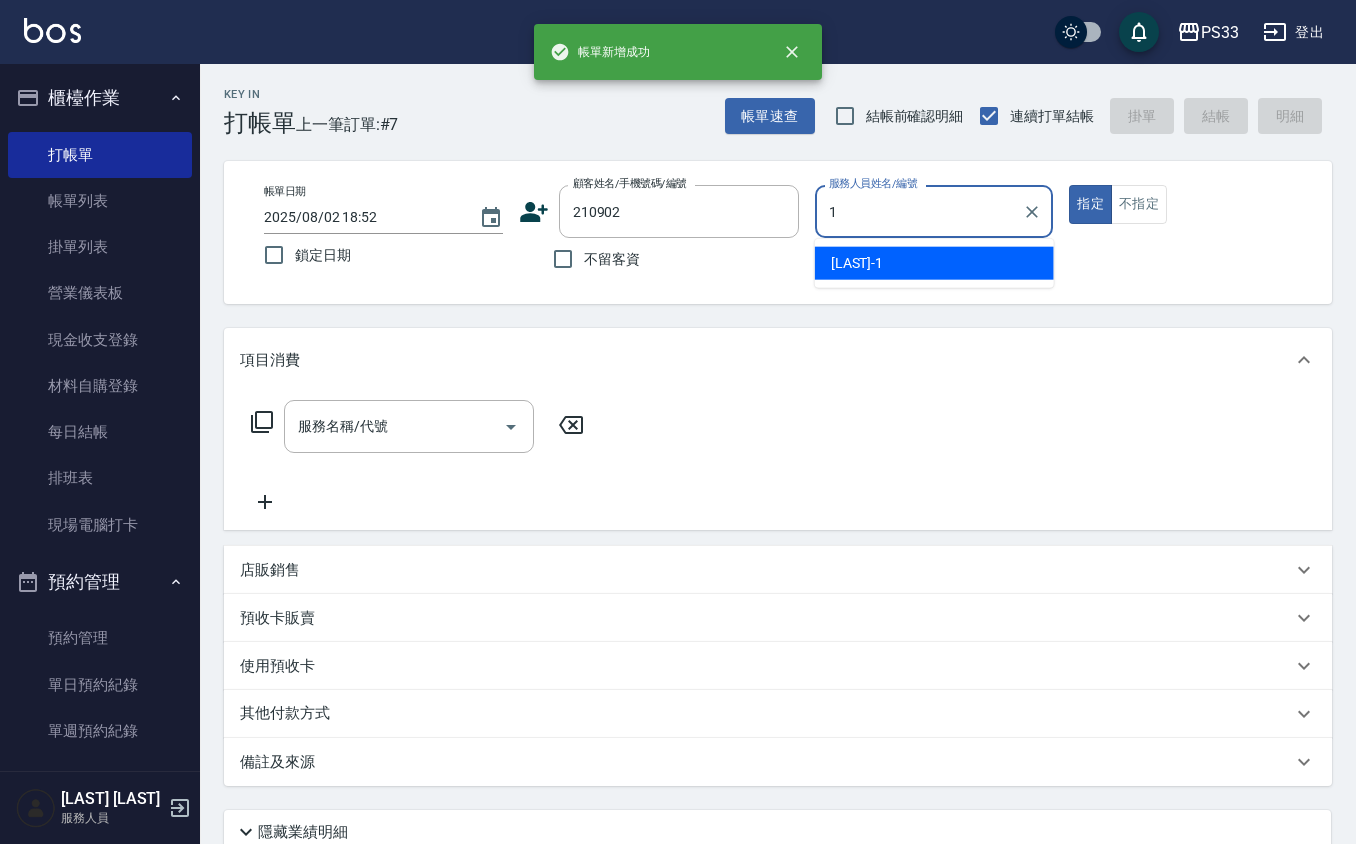 type on "17" 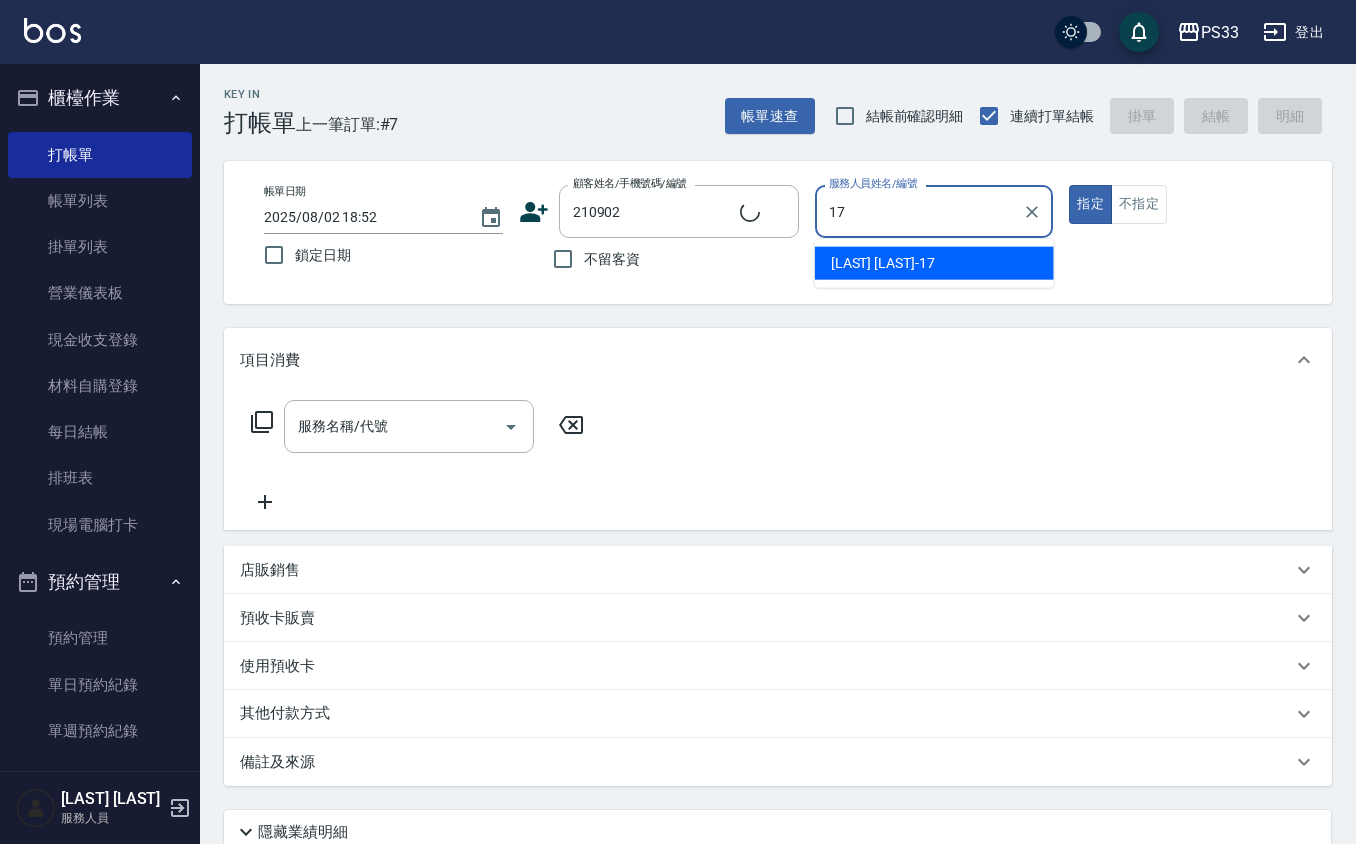 type on "[LAST] [LAST]/[PHONE]/[DATE]" 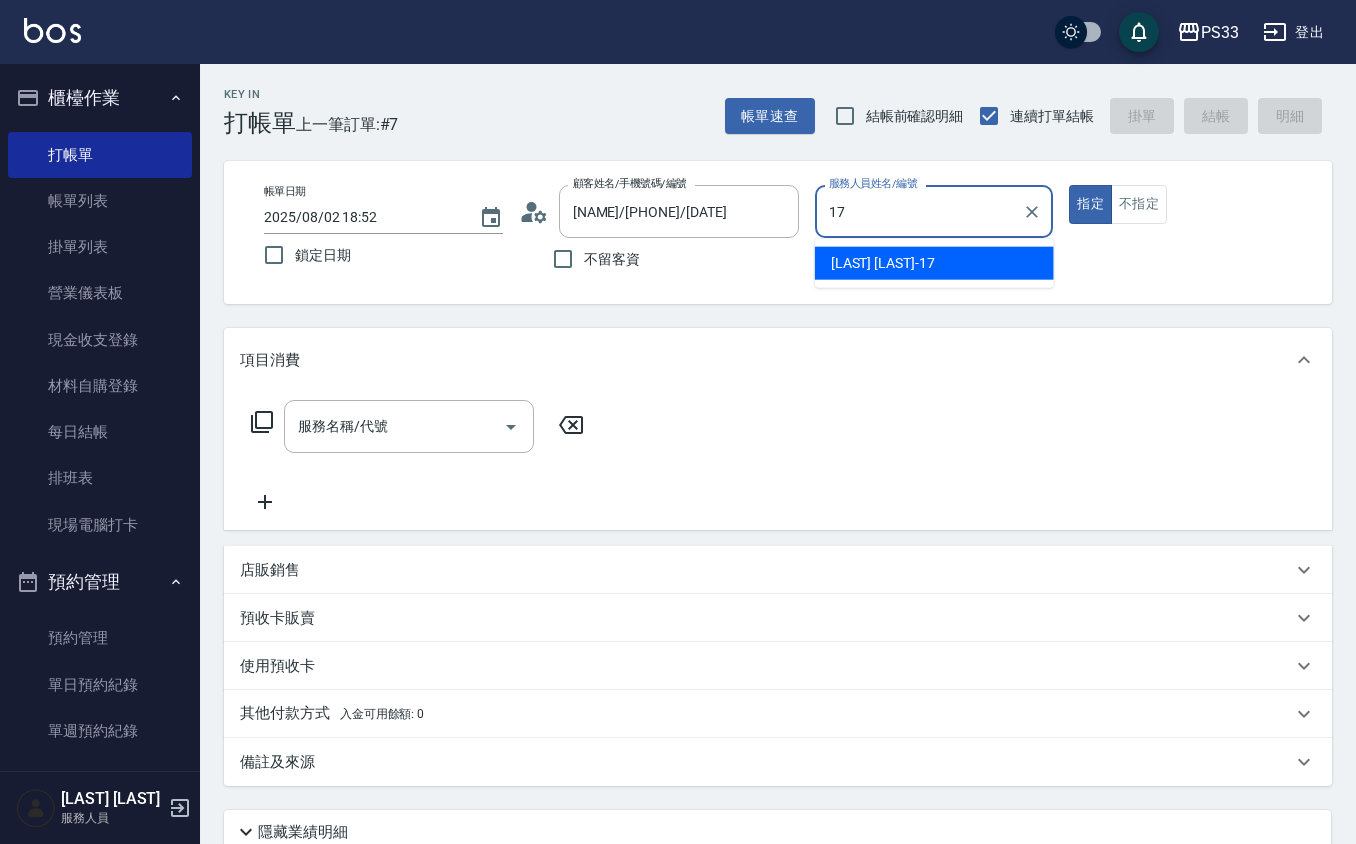 type on "[LAST]-[NUMBER]" 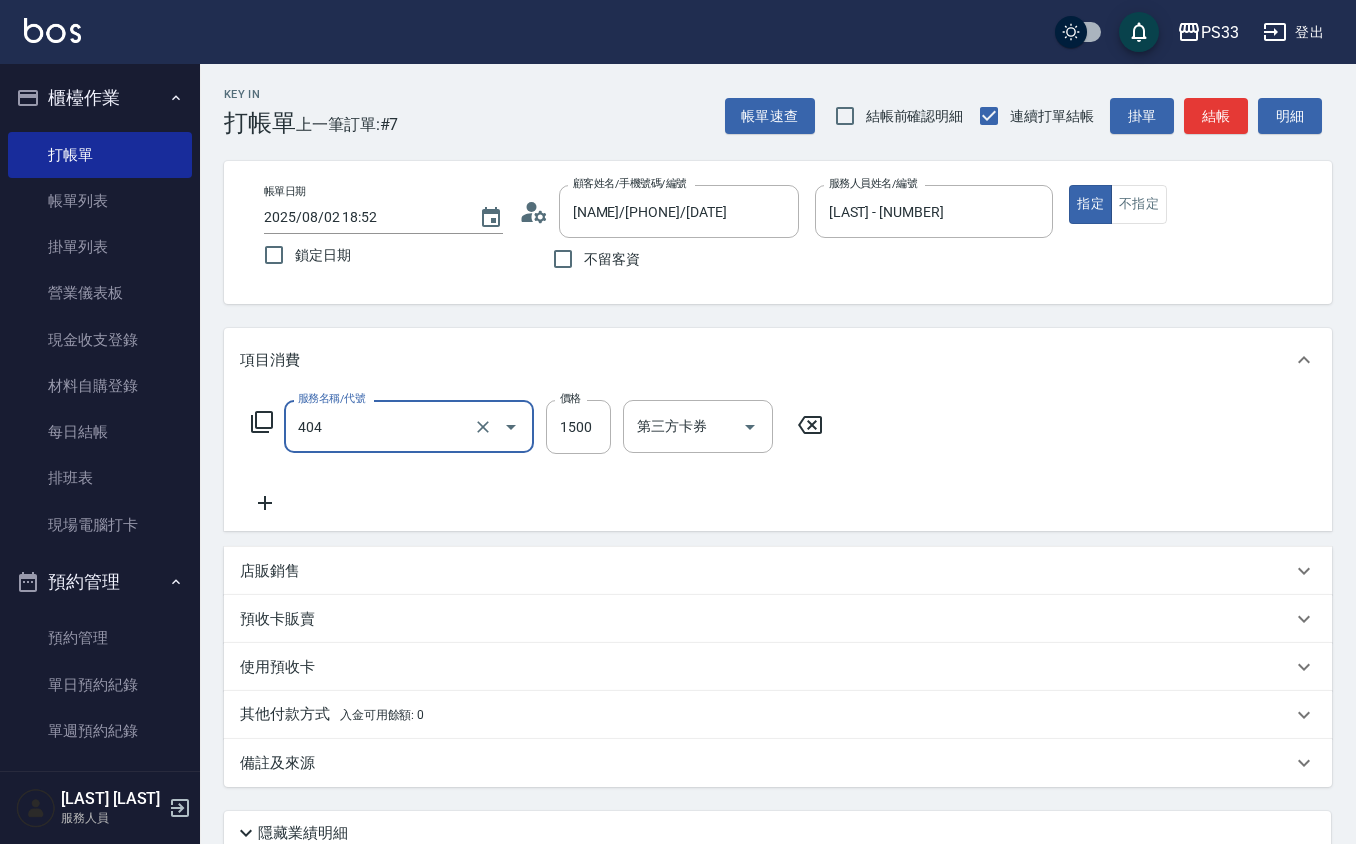 type on "設計染髮(404)" 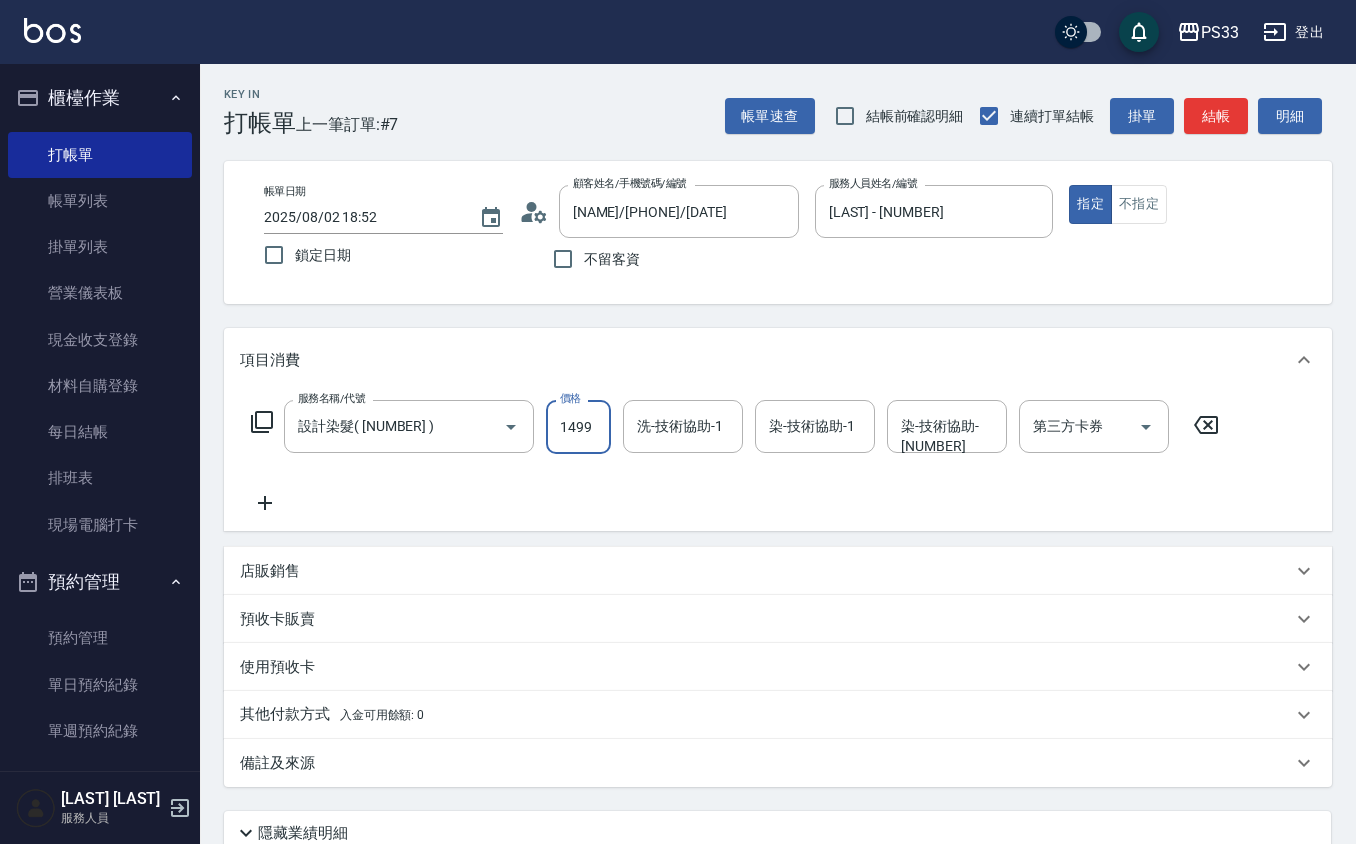 type on "1499" 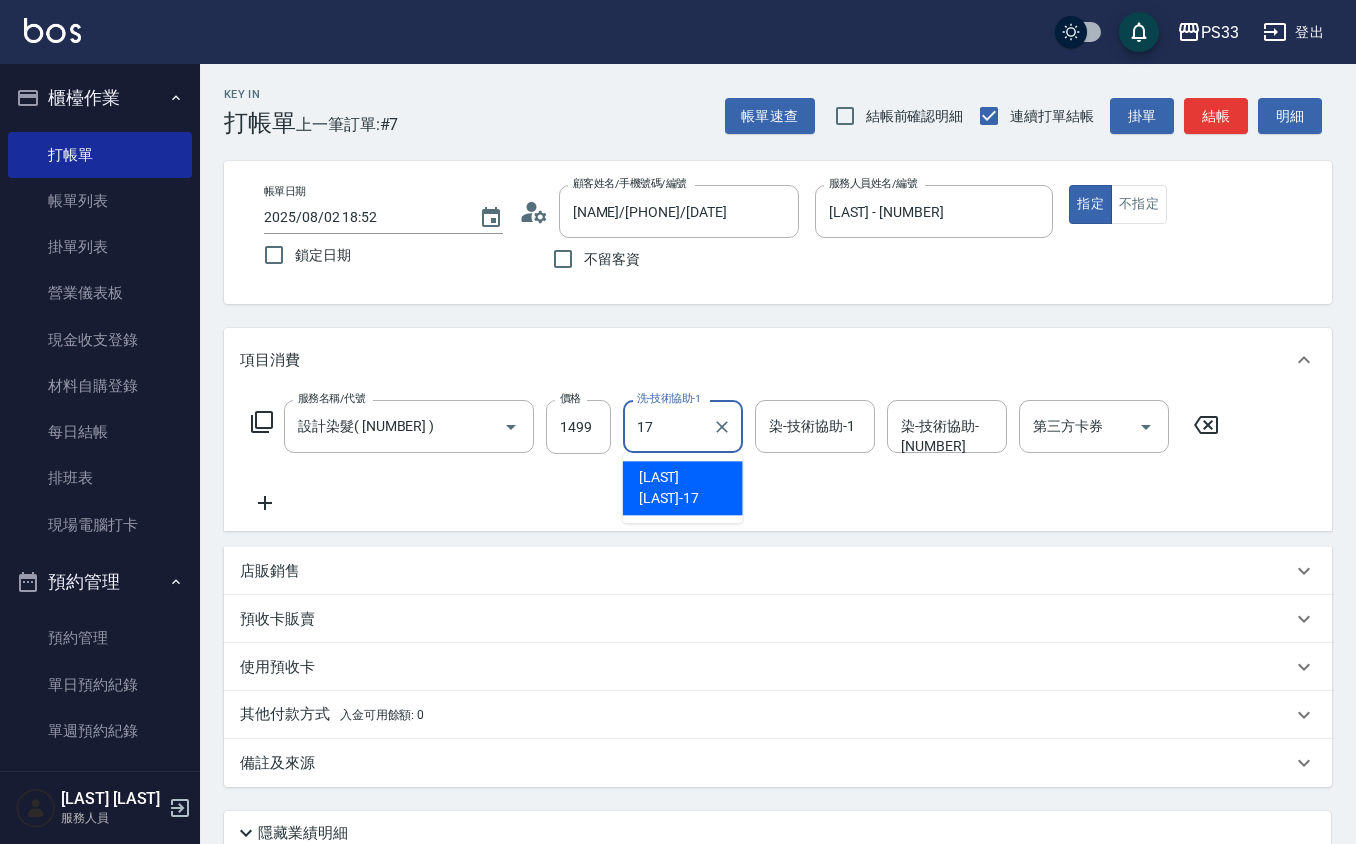 type on "[LAST]-[NUMBER]" 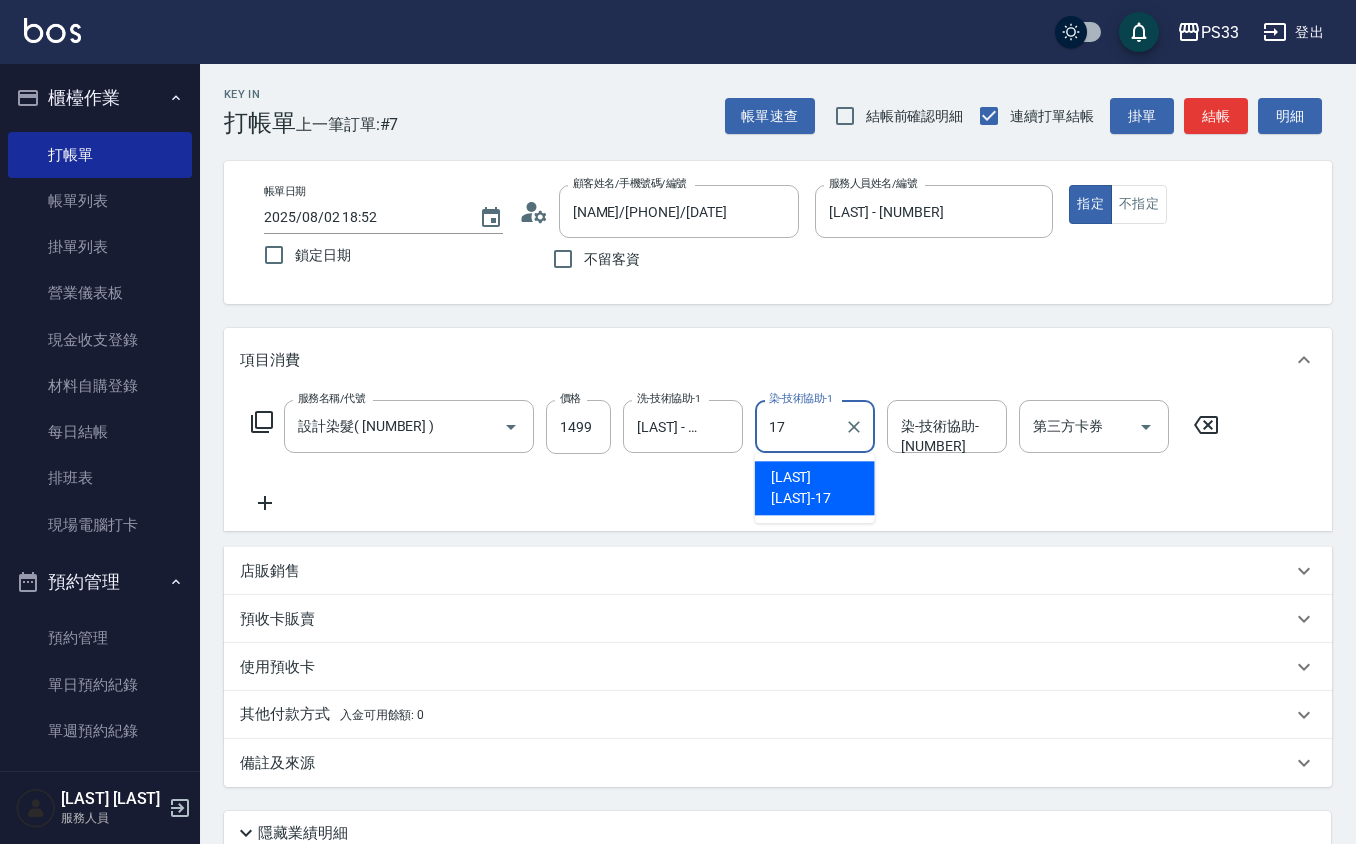 type on "[LAST]-[NUMBER]" 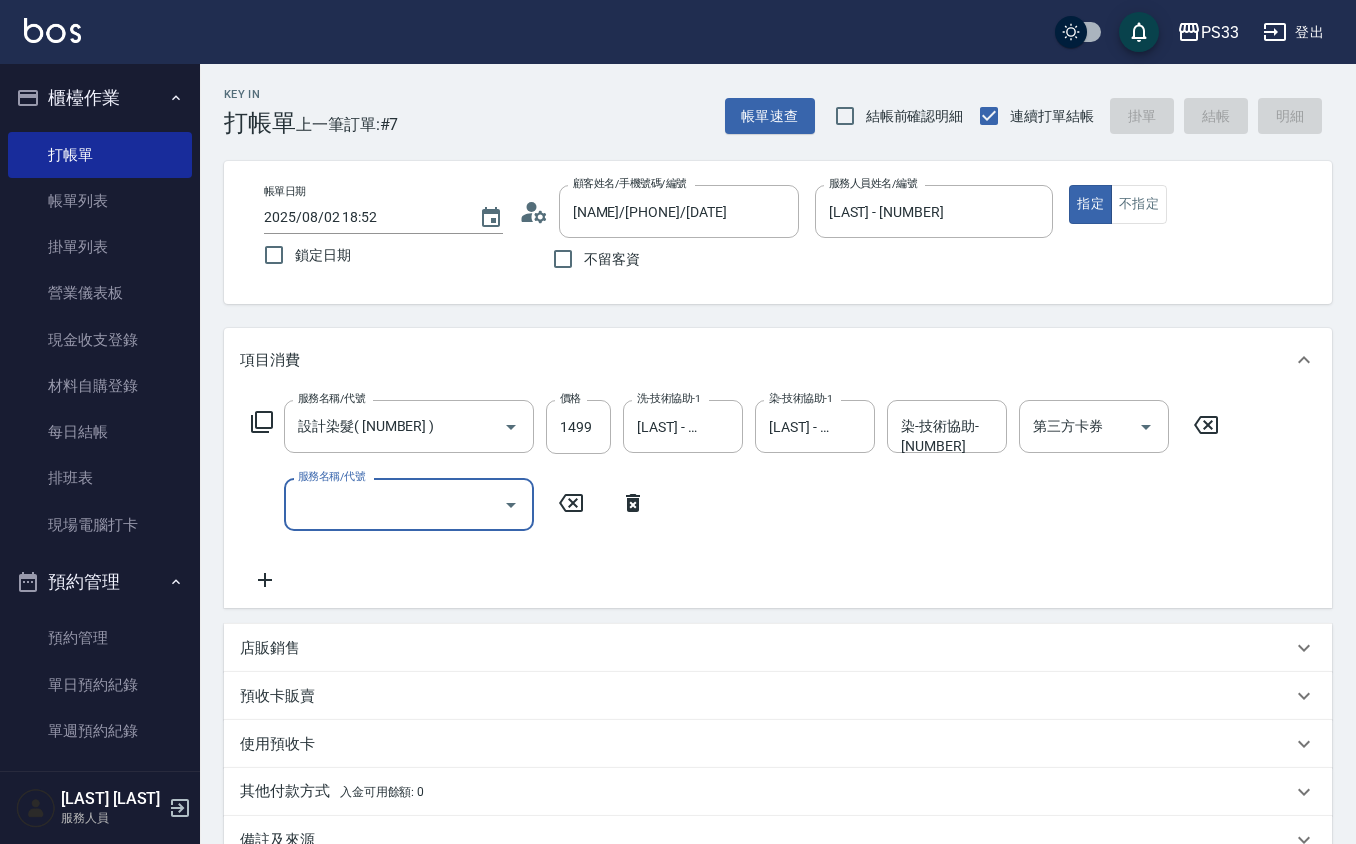 type on "2025/08/02 18:53" 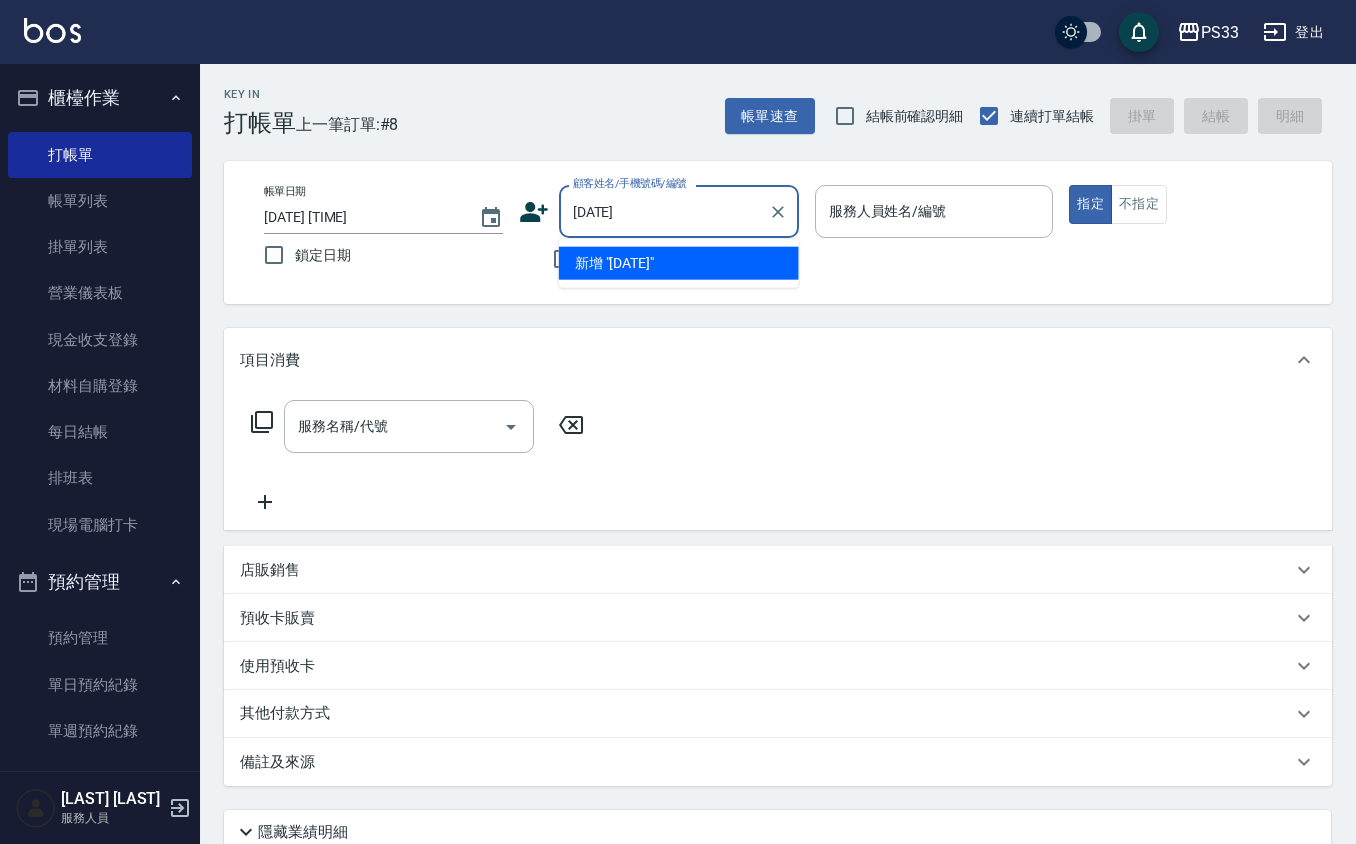 type on "170820" 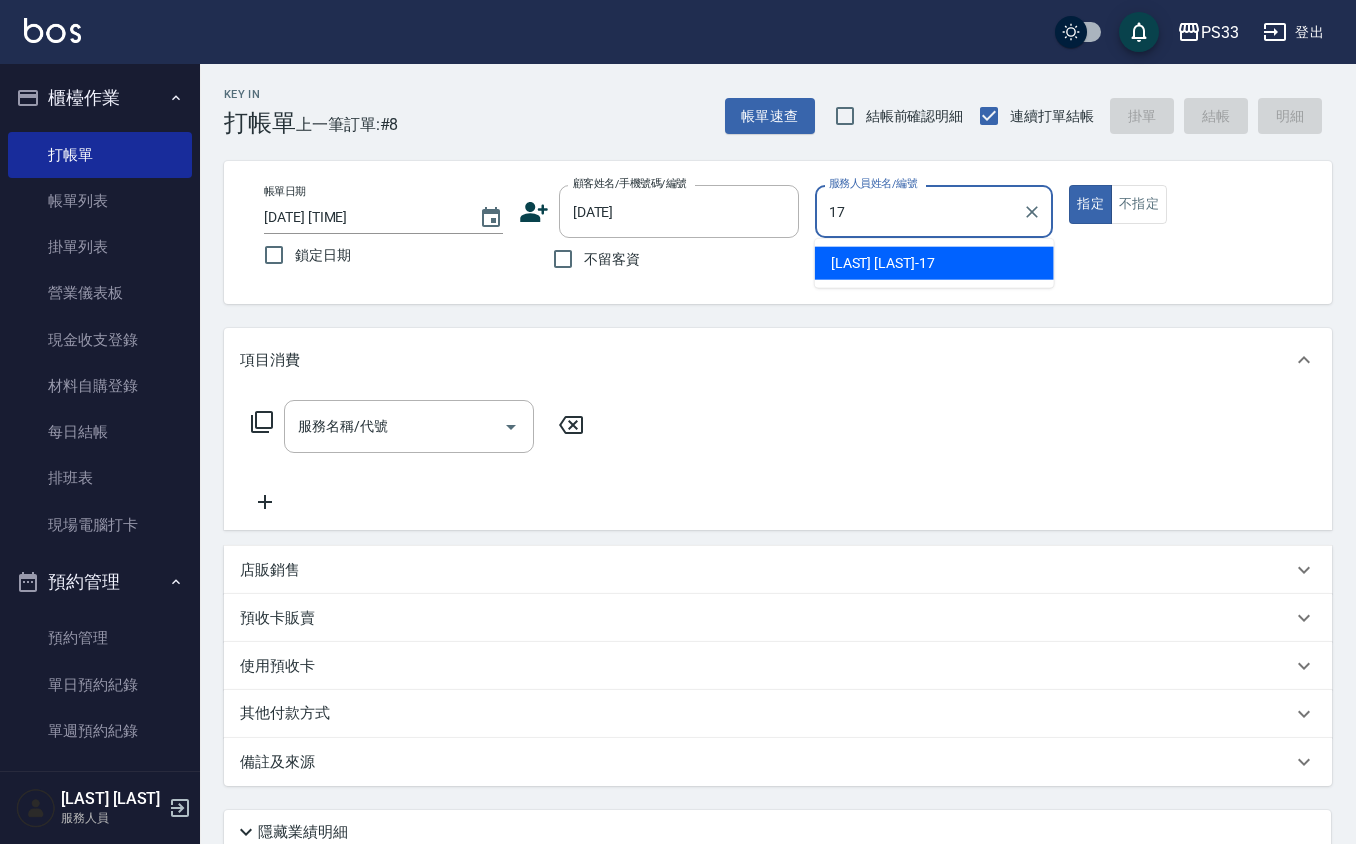 type on "[LAST]-[NUMBER]" 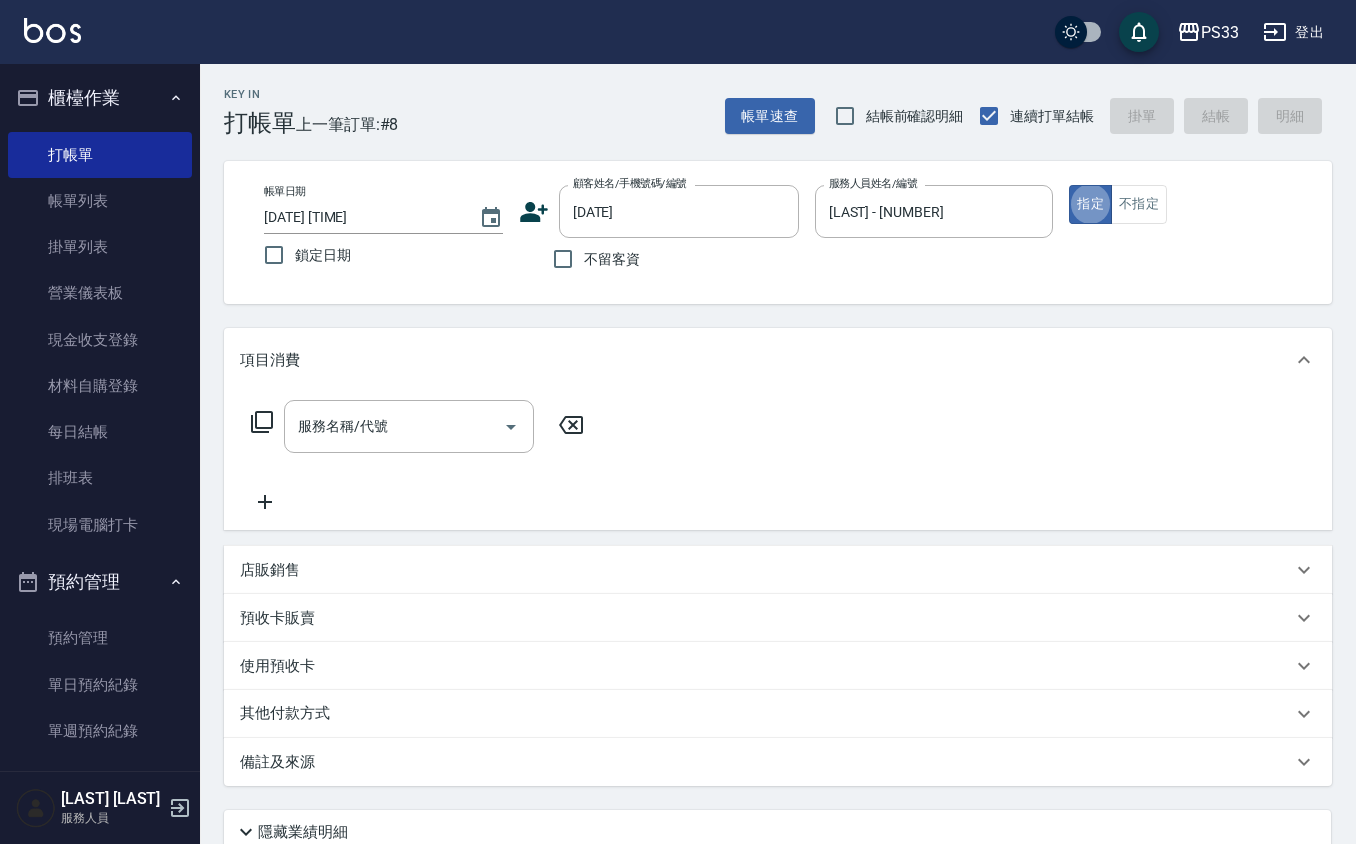 type on "王喬琪/096690511/170820" 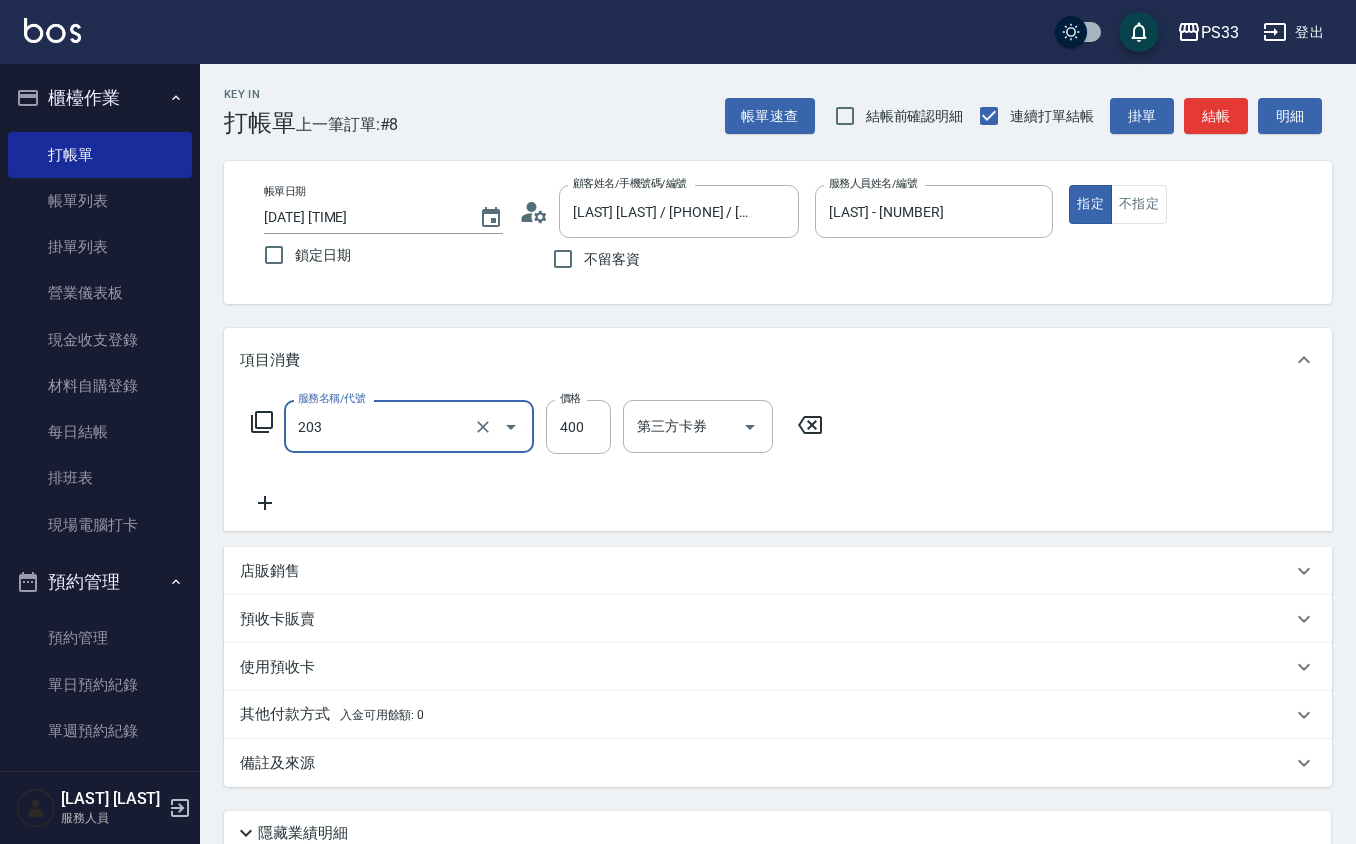 type on "指定單剪(203)" 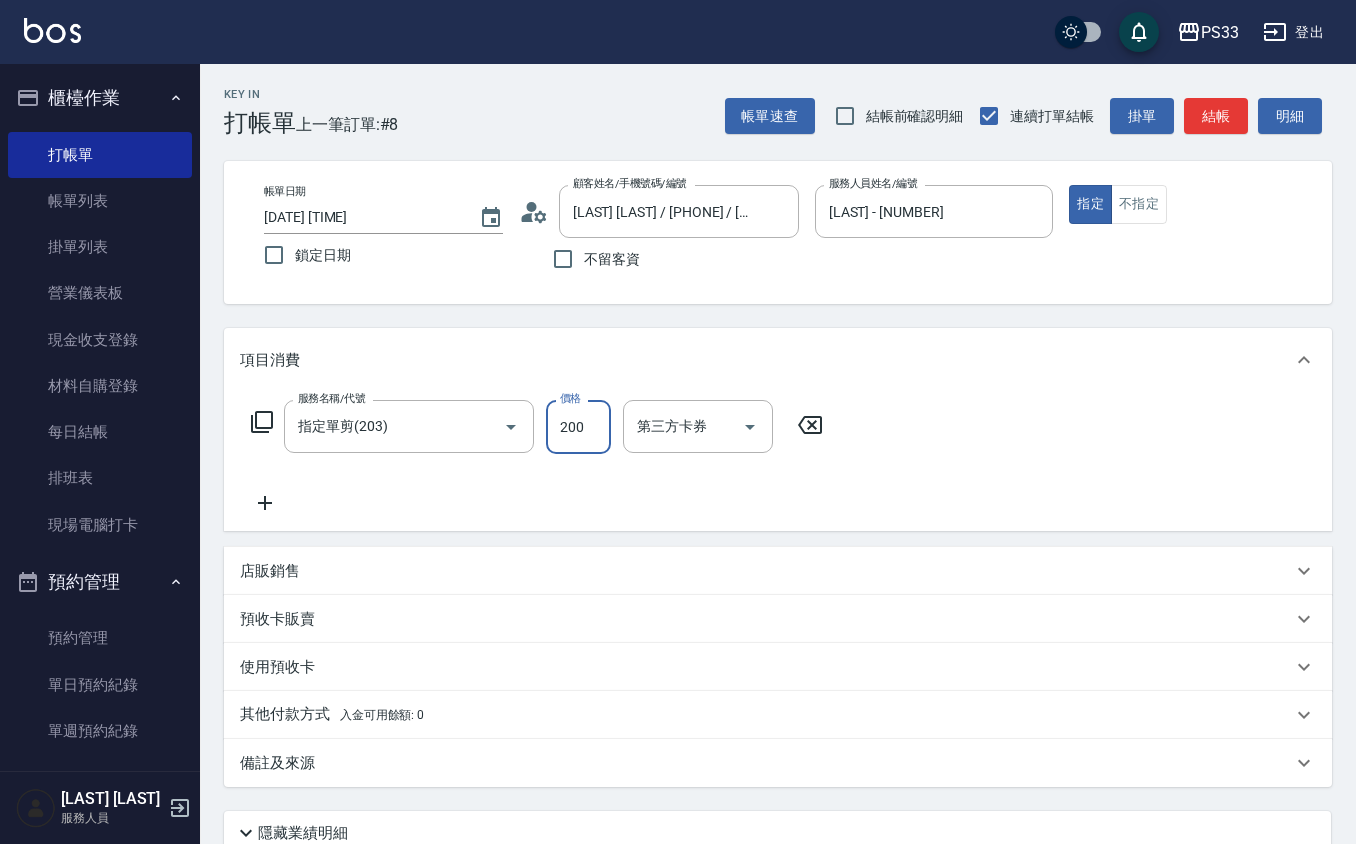 type on "200" 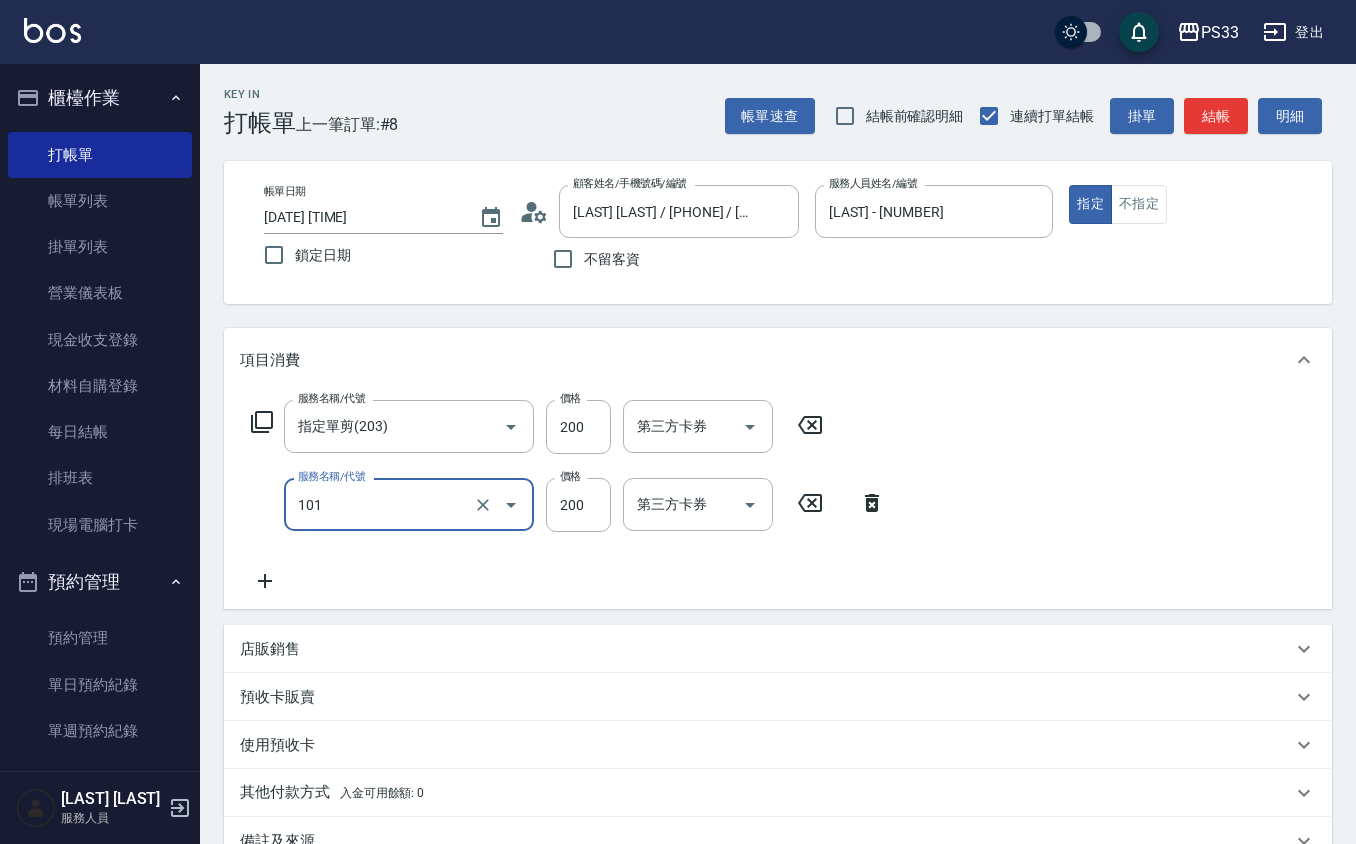 type on "洗髮(101)" 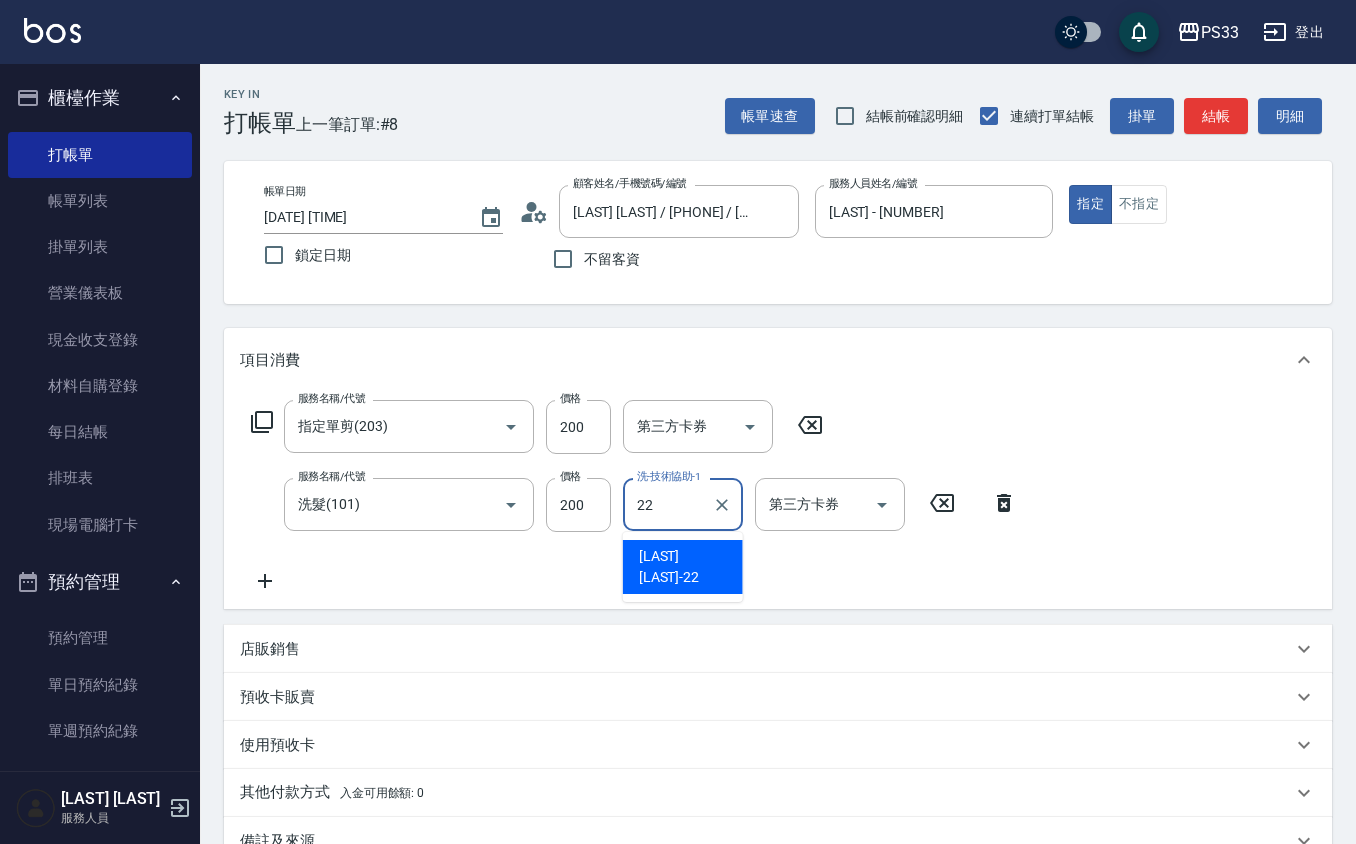 type on "[LAST] [LAST]-[NUMBER]" 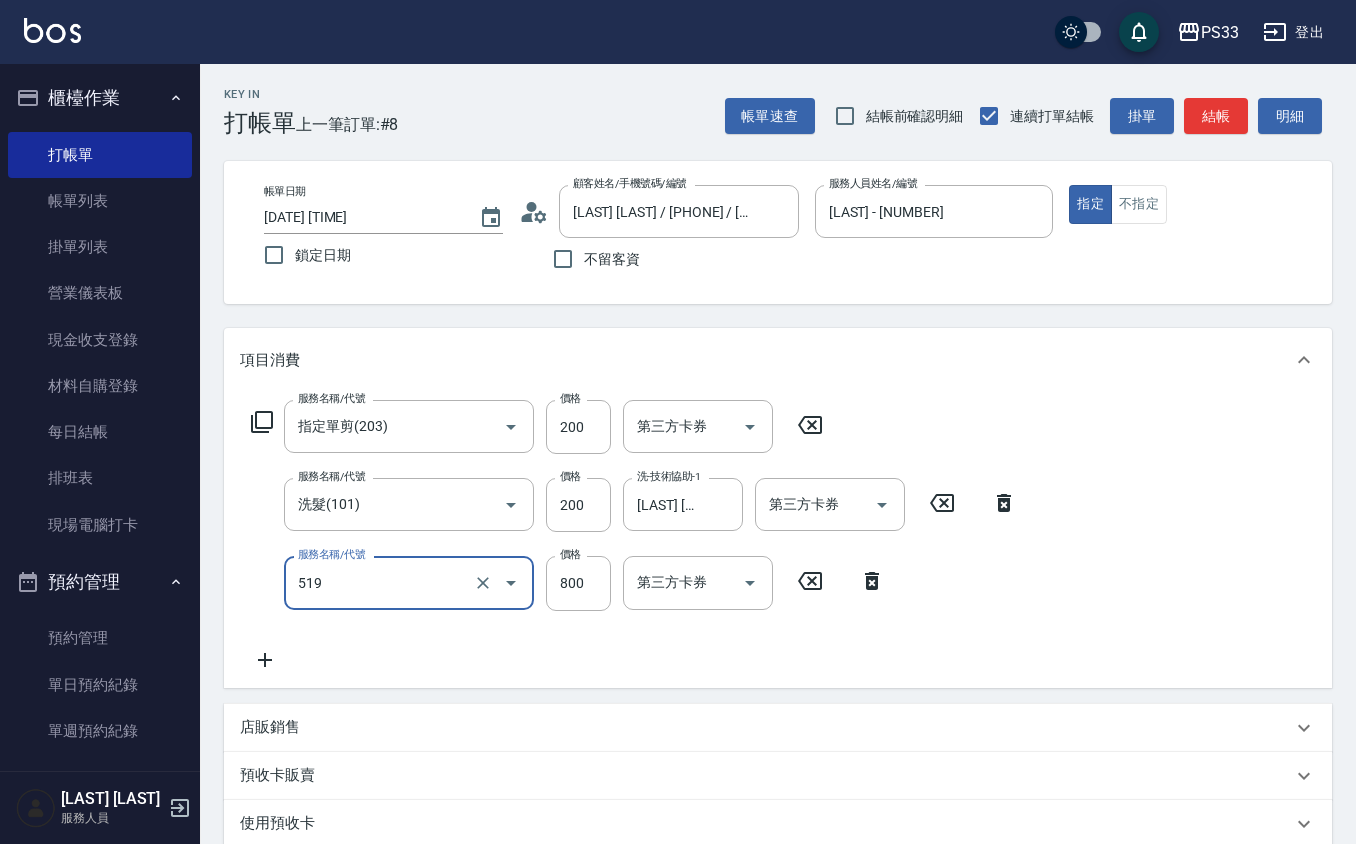 type on "C2花漾深層護髮/新(519)" 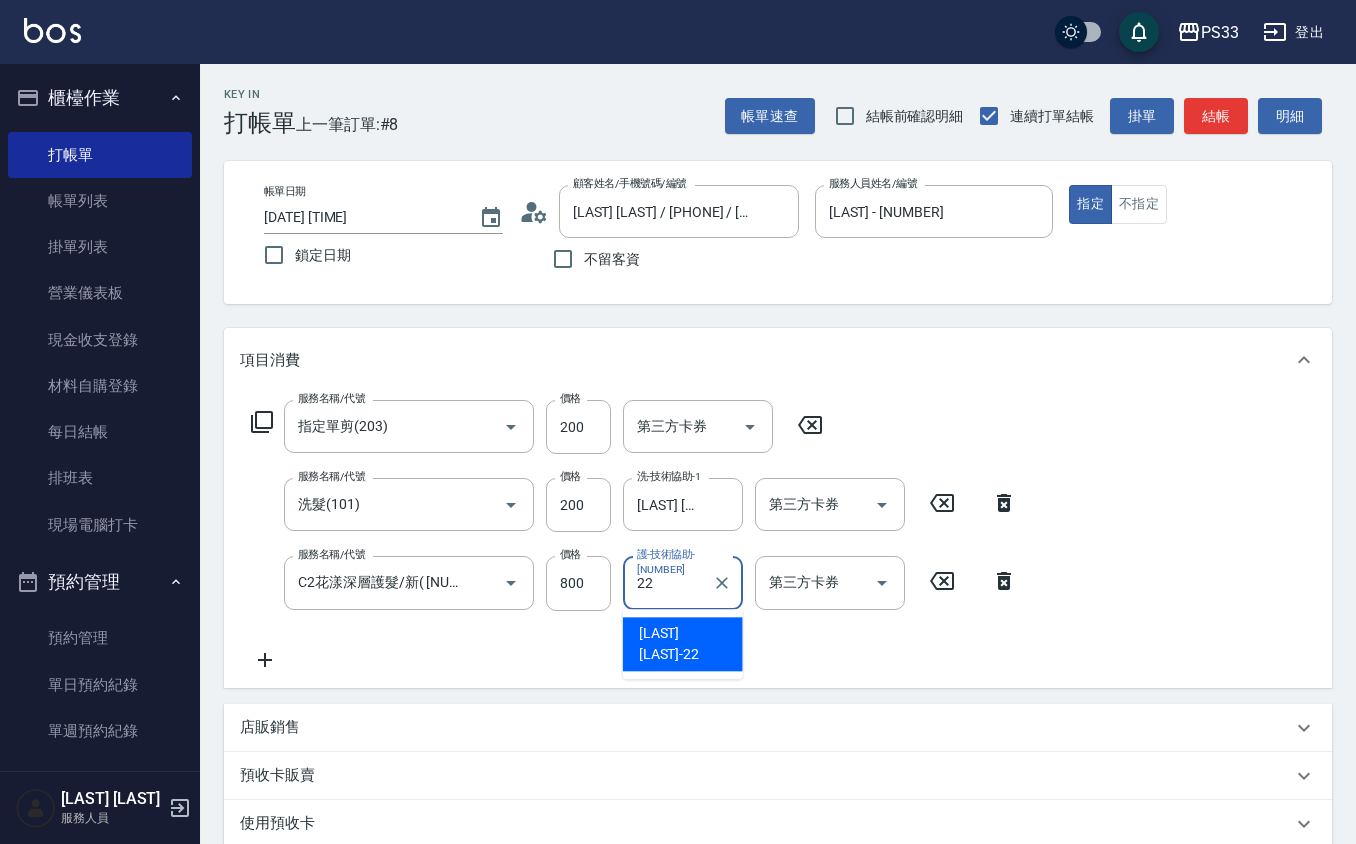 type on "[LAST] [LAST]-[NUMBER]" 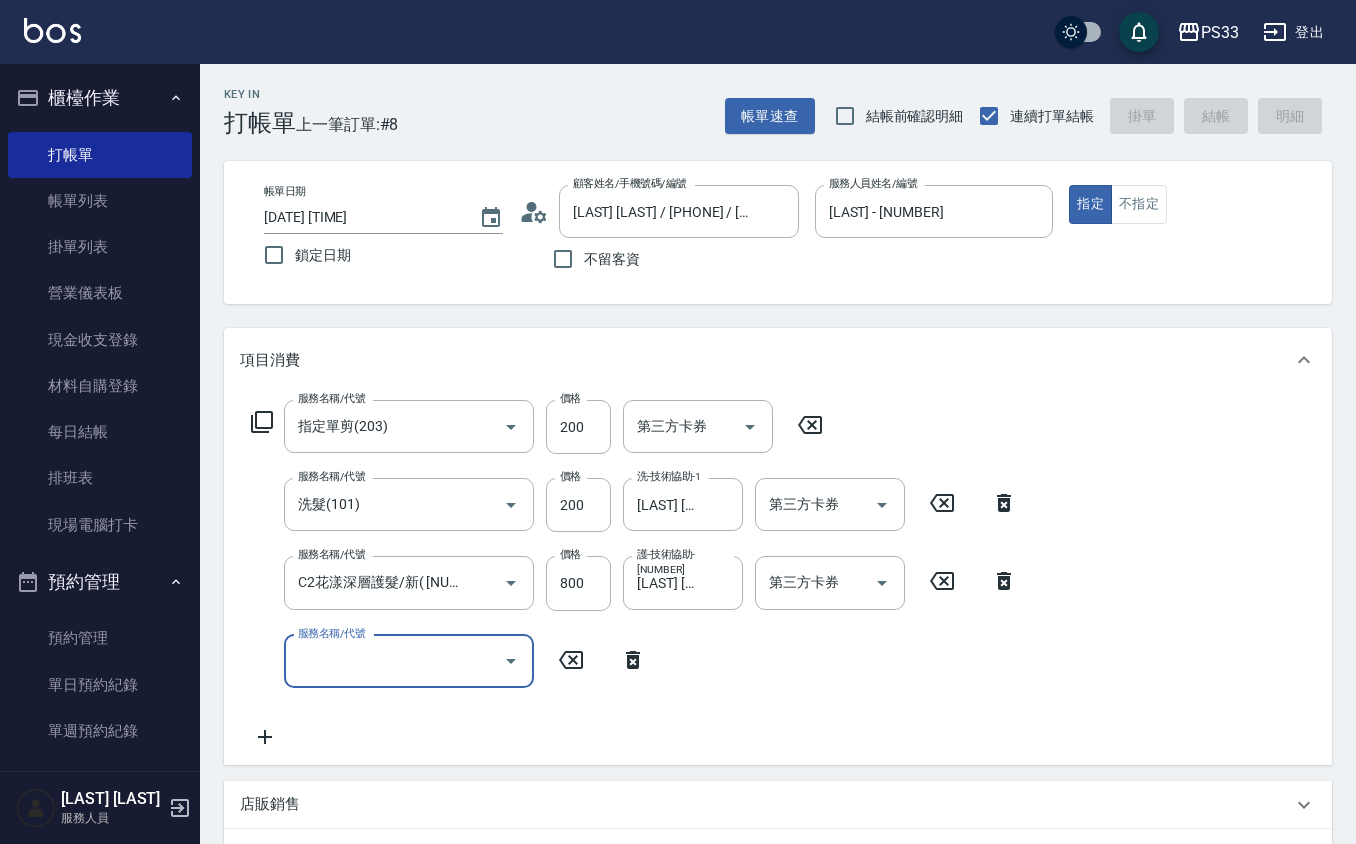 type 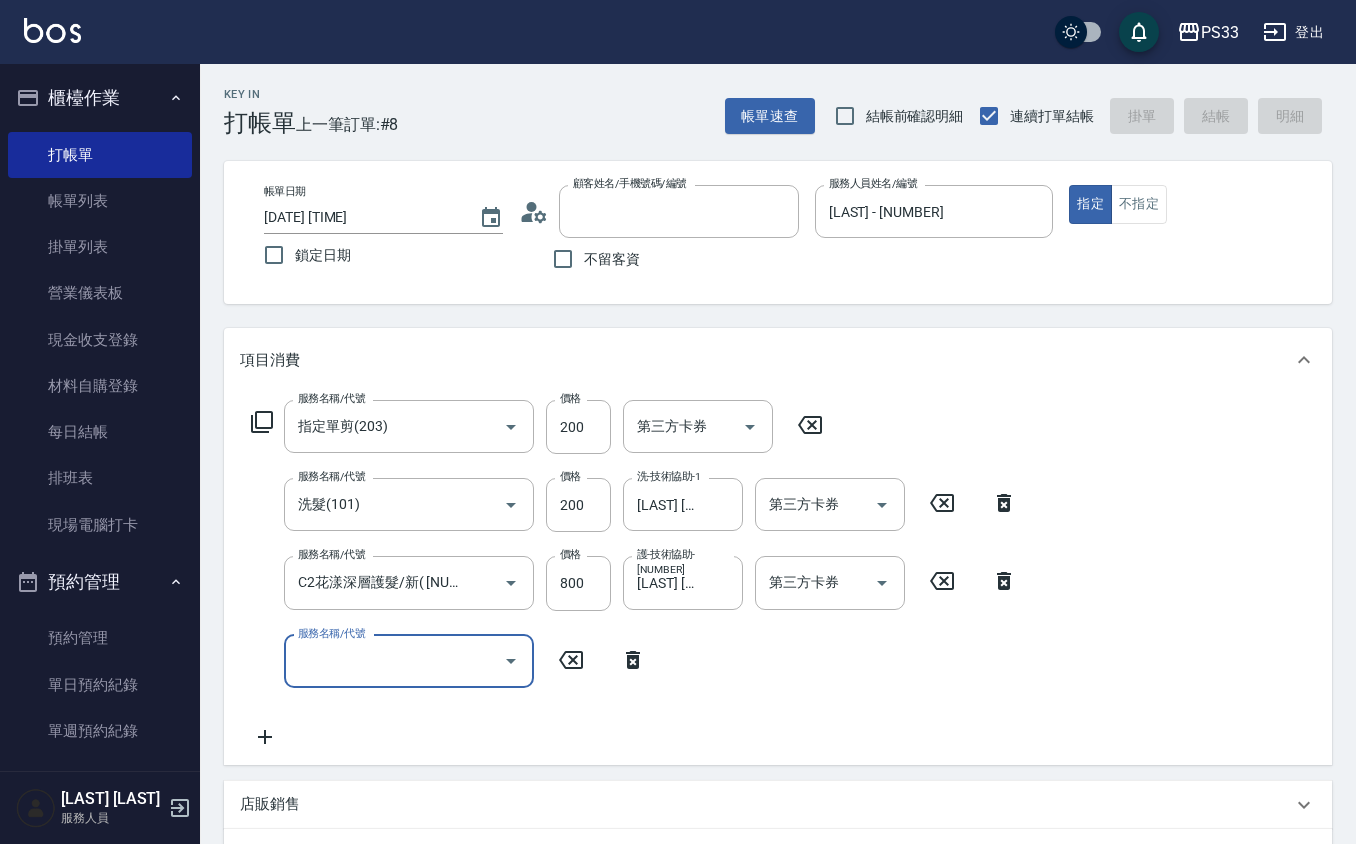 type 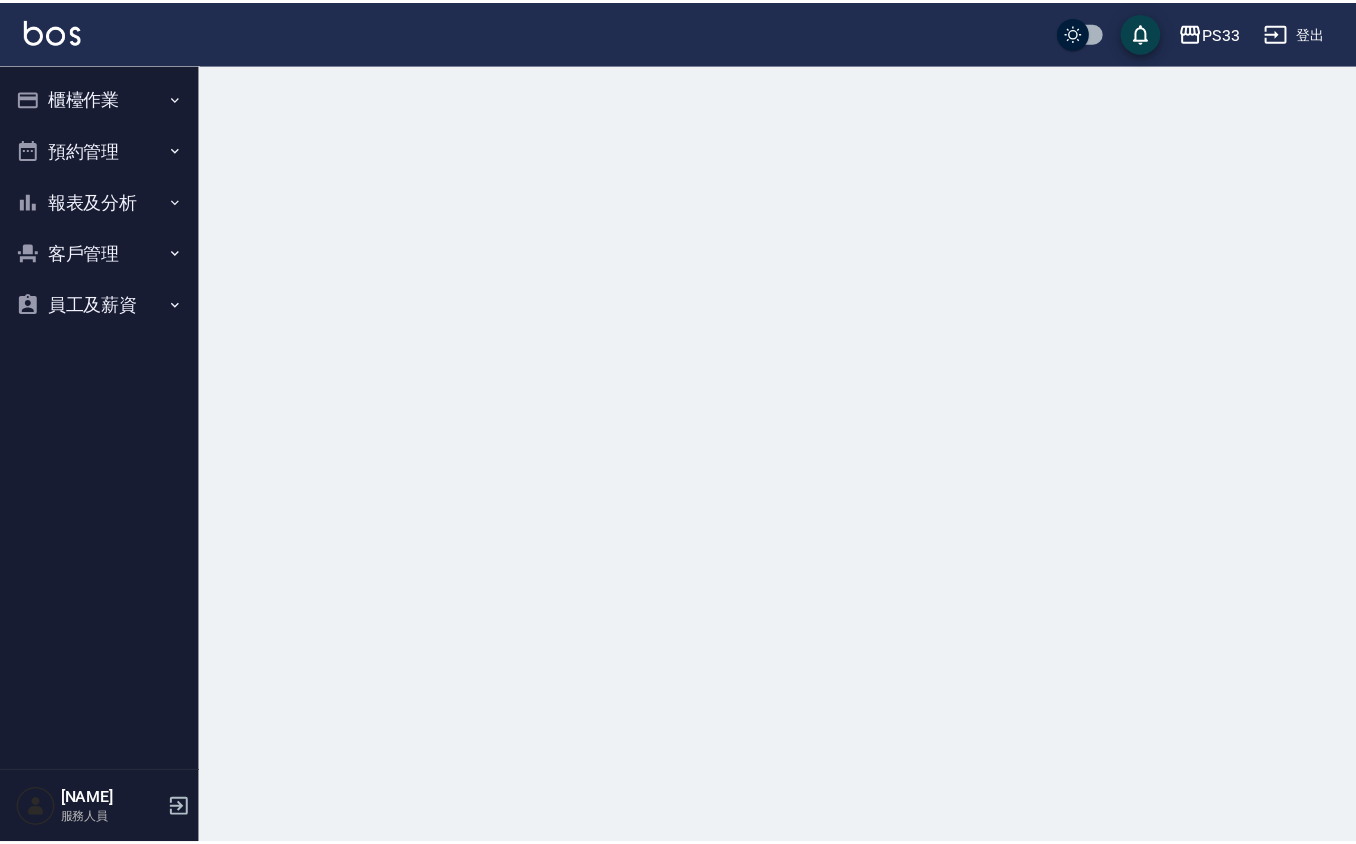 scroll, scrollTop: 0, scrollLeft: 0, axis: both 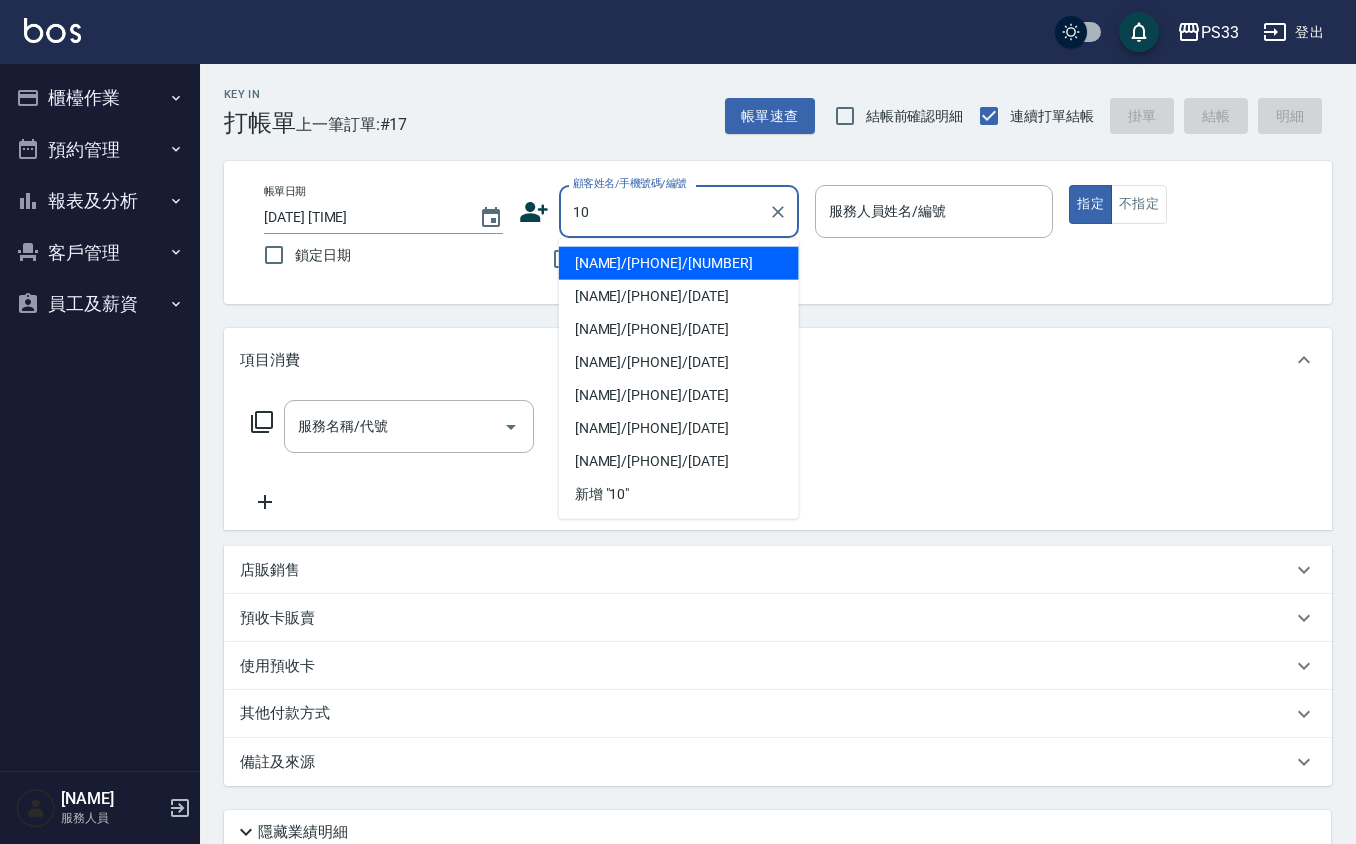 type on "[NAME]/[PHONE]/[NUMBER]" 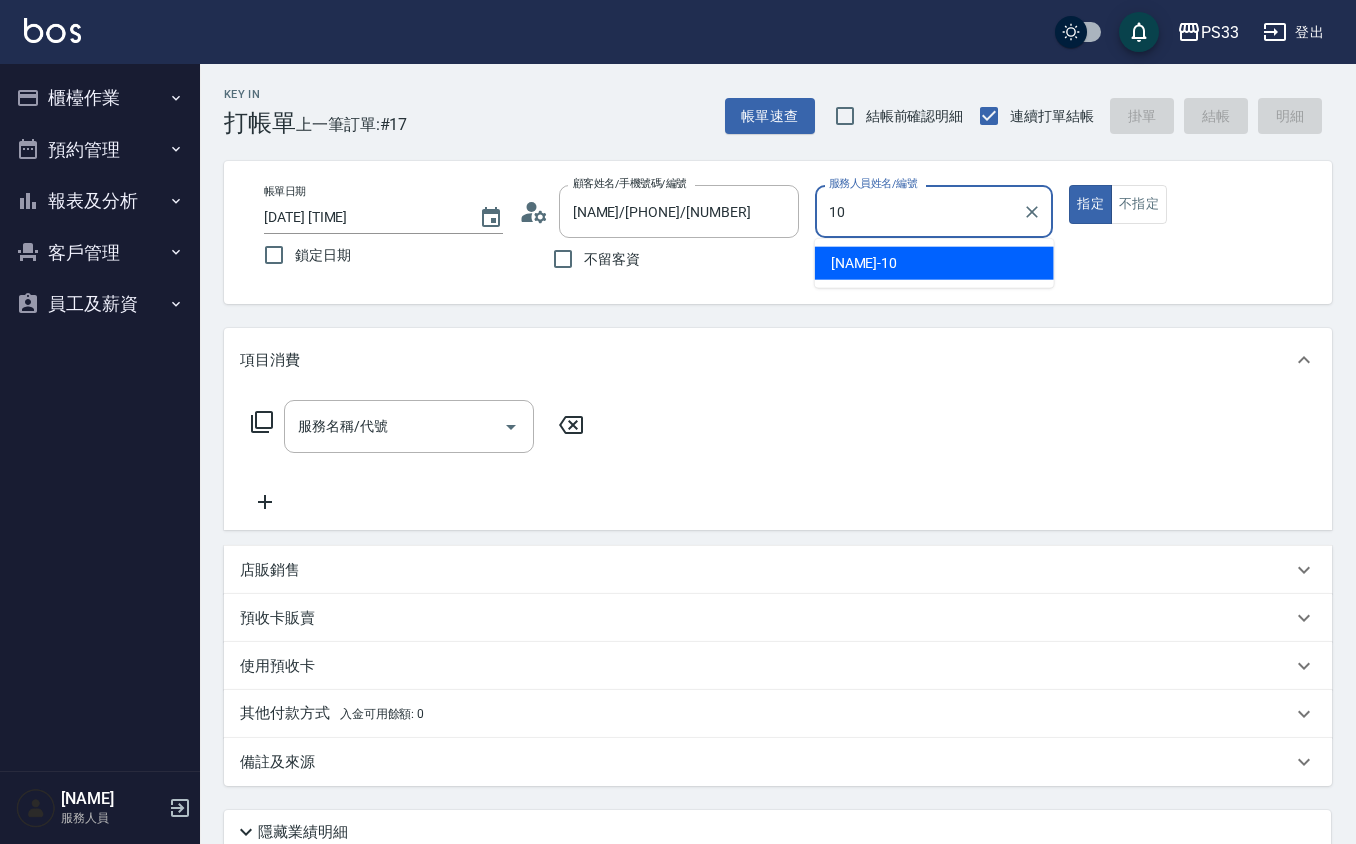 type on "[NAME]-[NUMBER]" 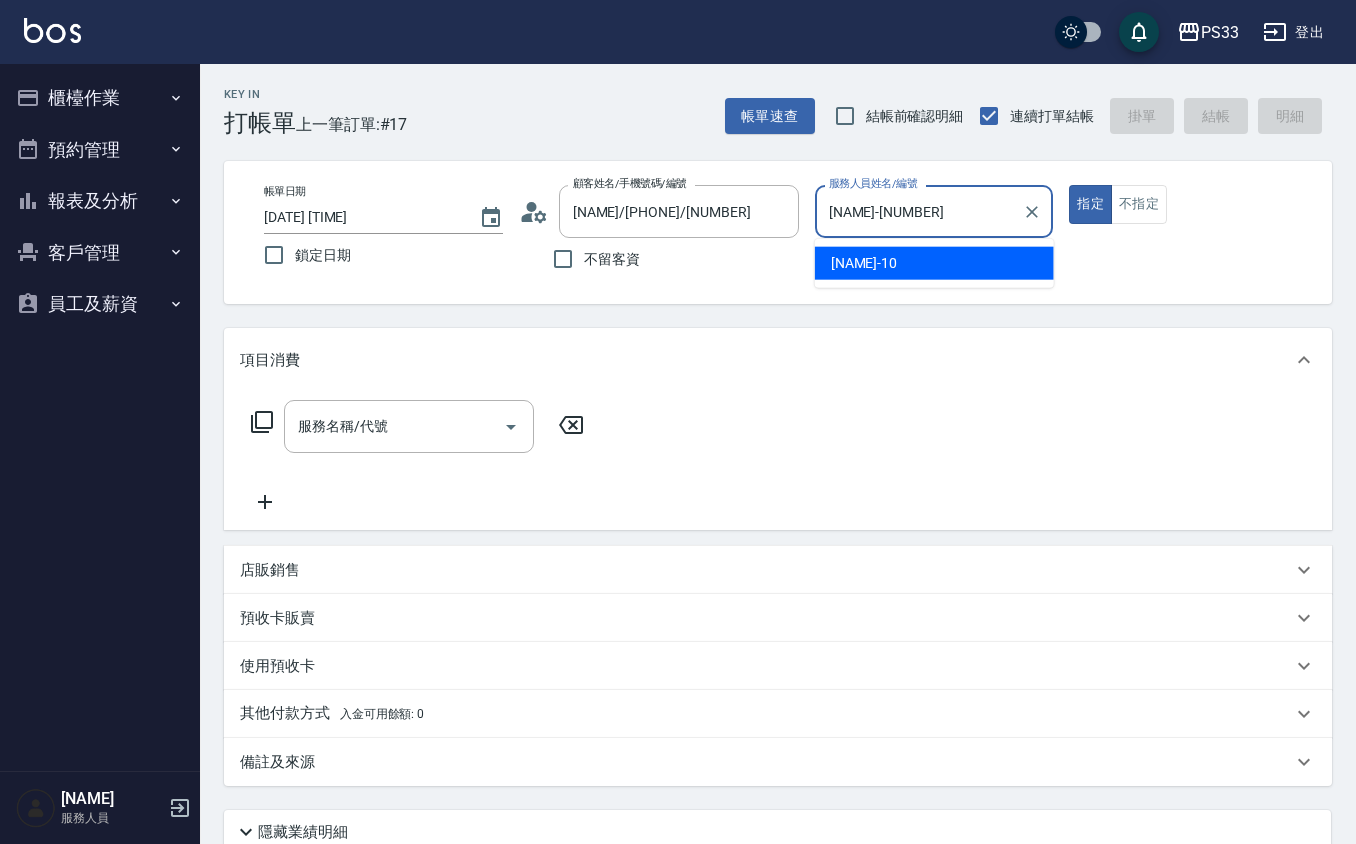 type on "true" 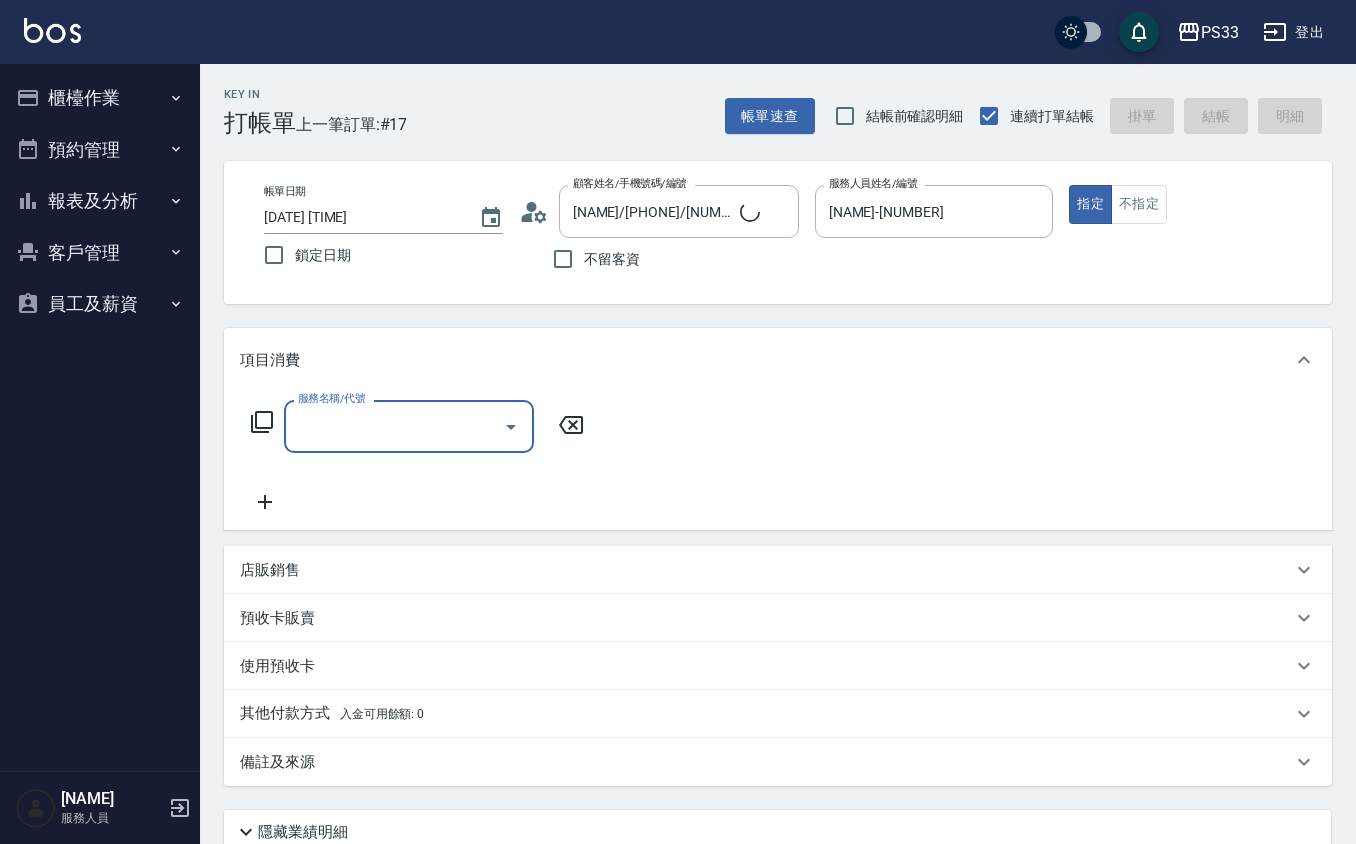 type on "[NAME]/[PHONE]/[NUMBER]" 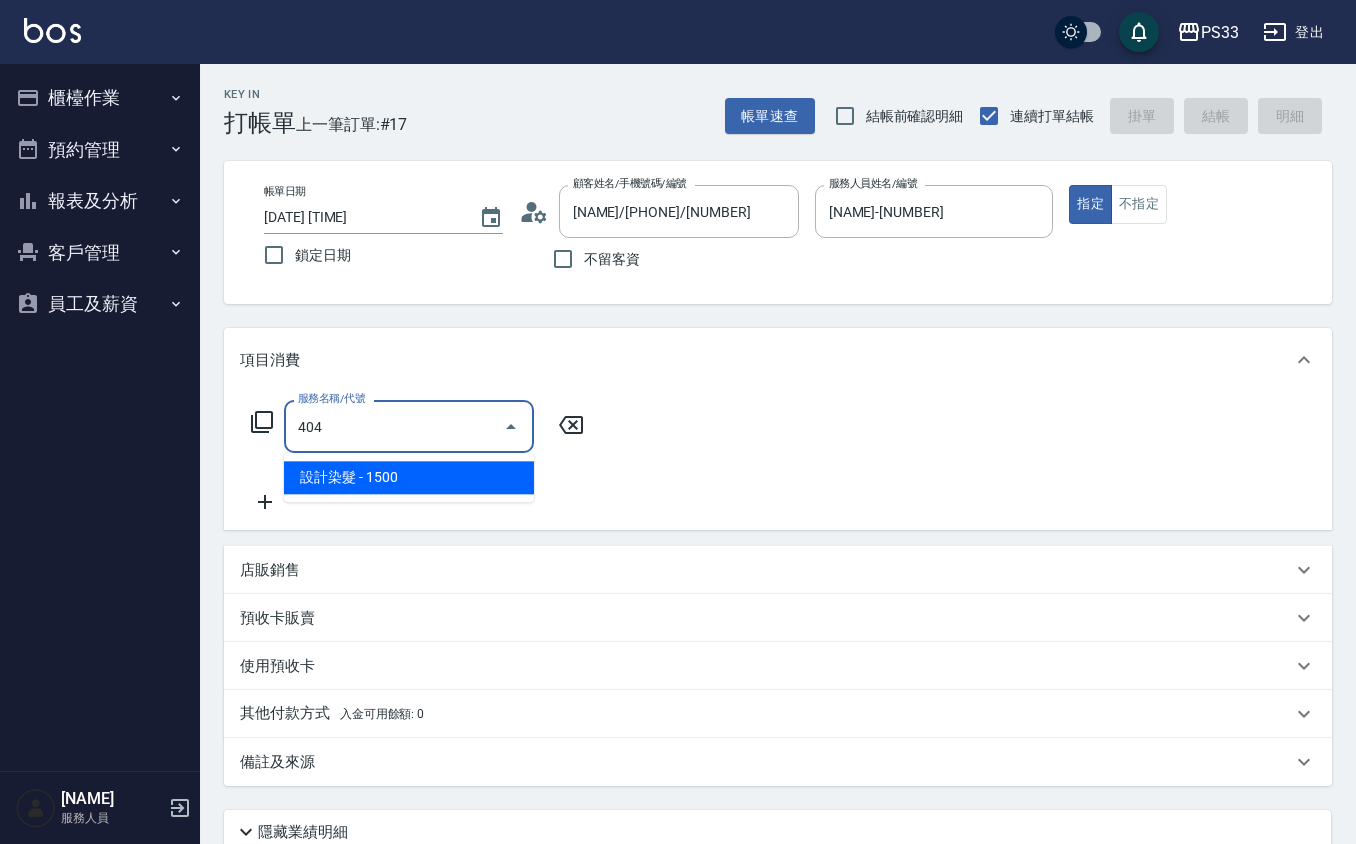 type on "設計染髮([NUMBER])" 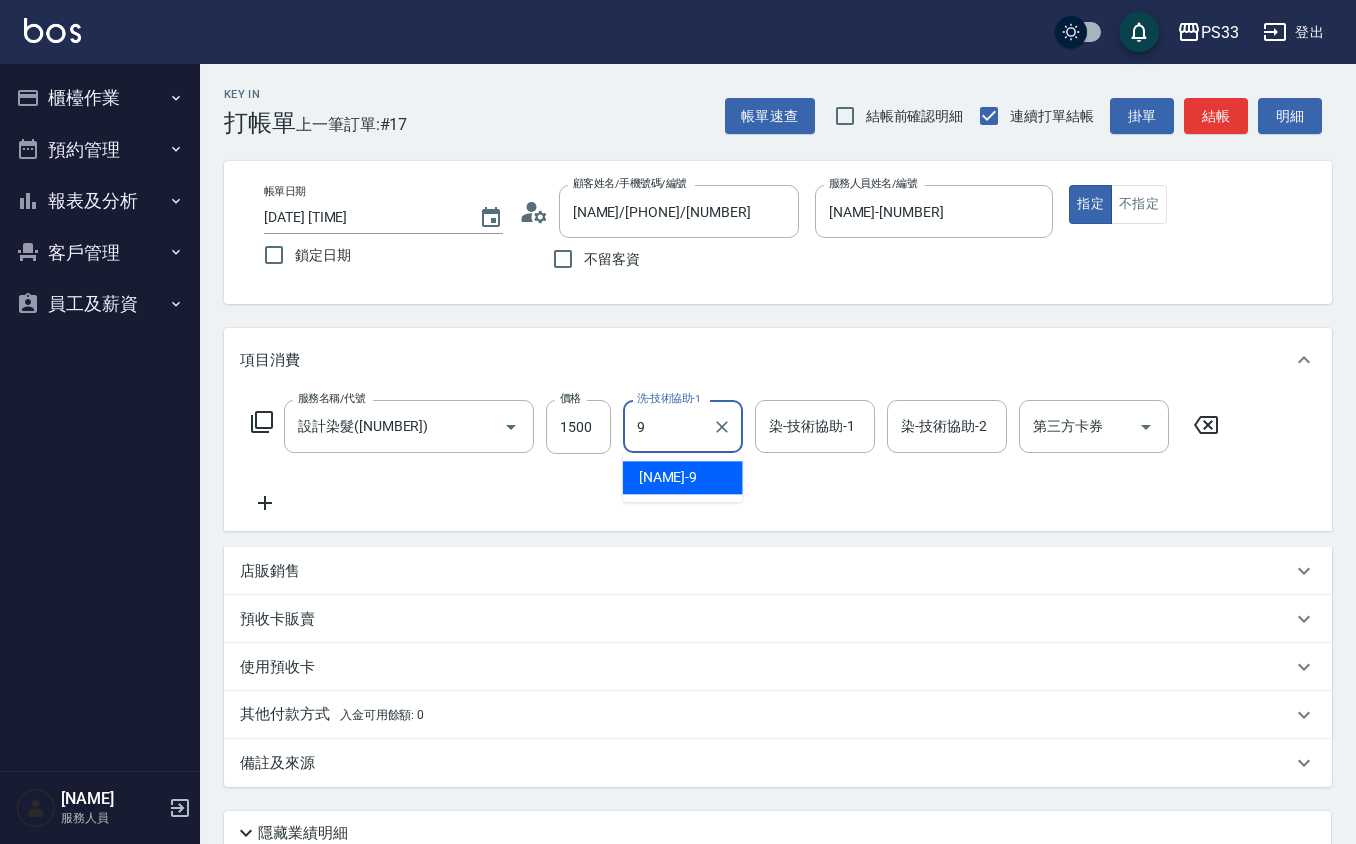 type on "[NAME]-[NUMBER]" 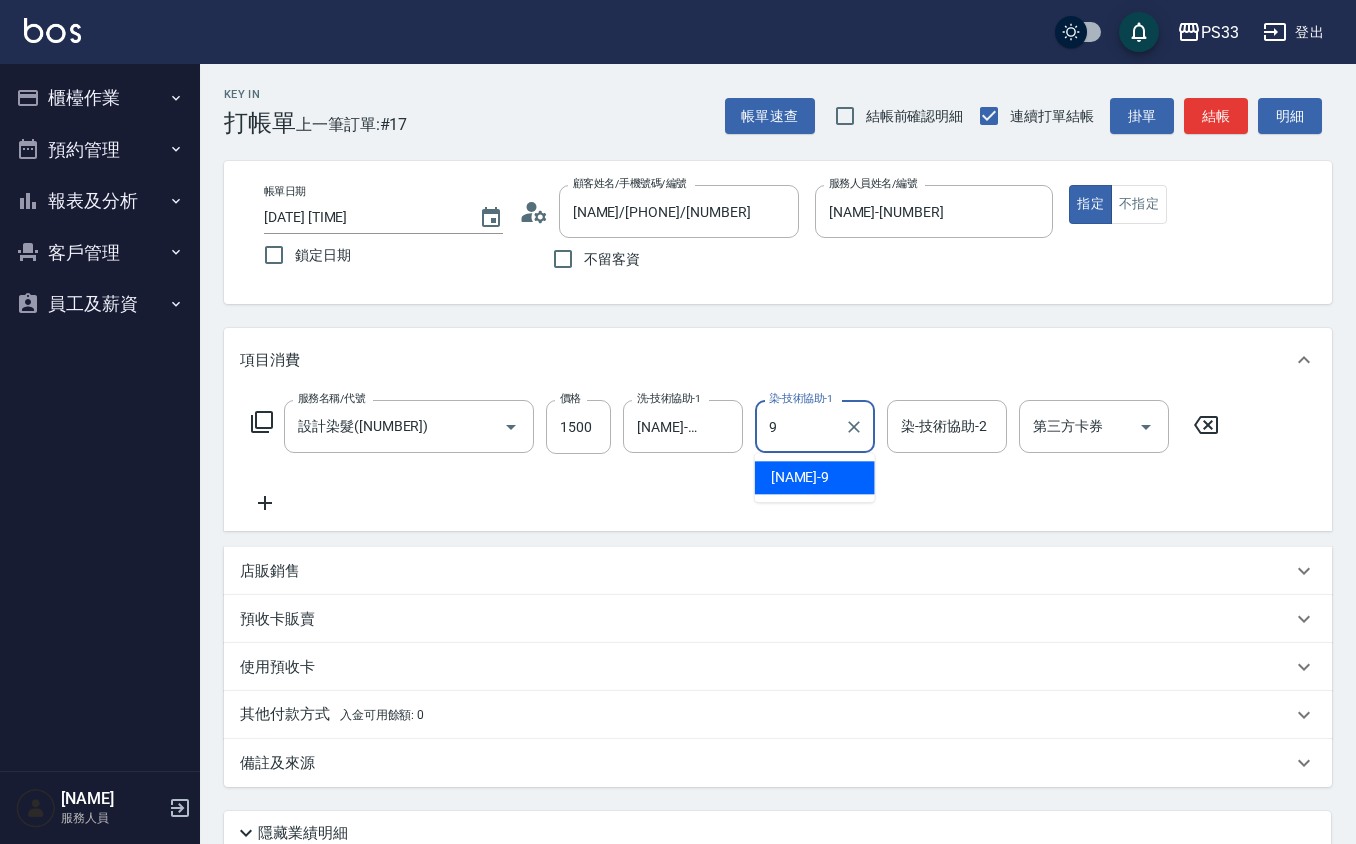 type on "[NAME]-[NUMBER]" 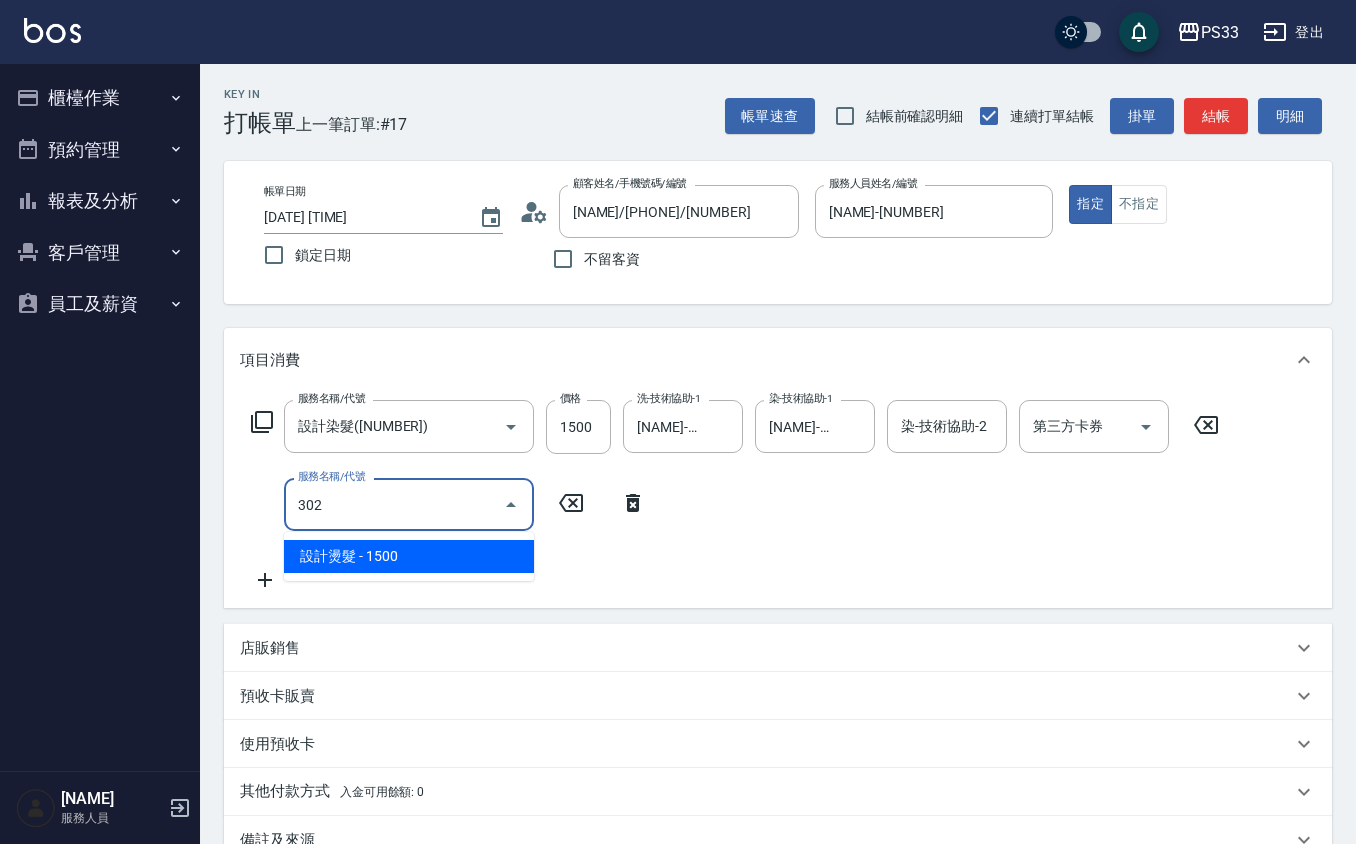 type on "設計燙髮(302)" 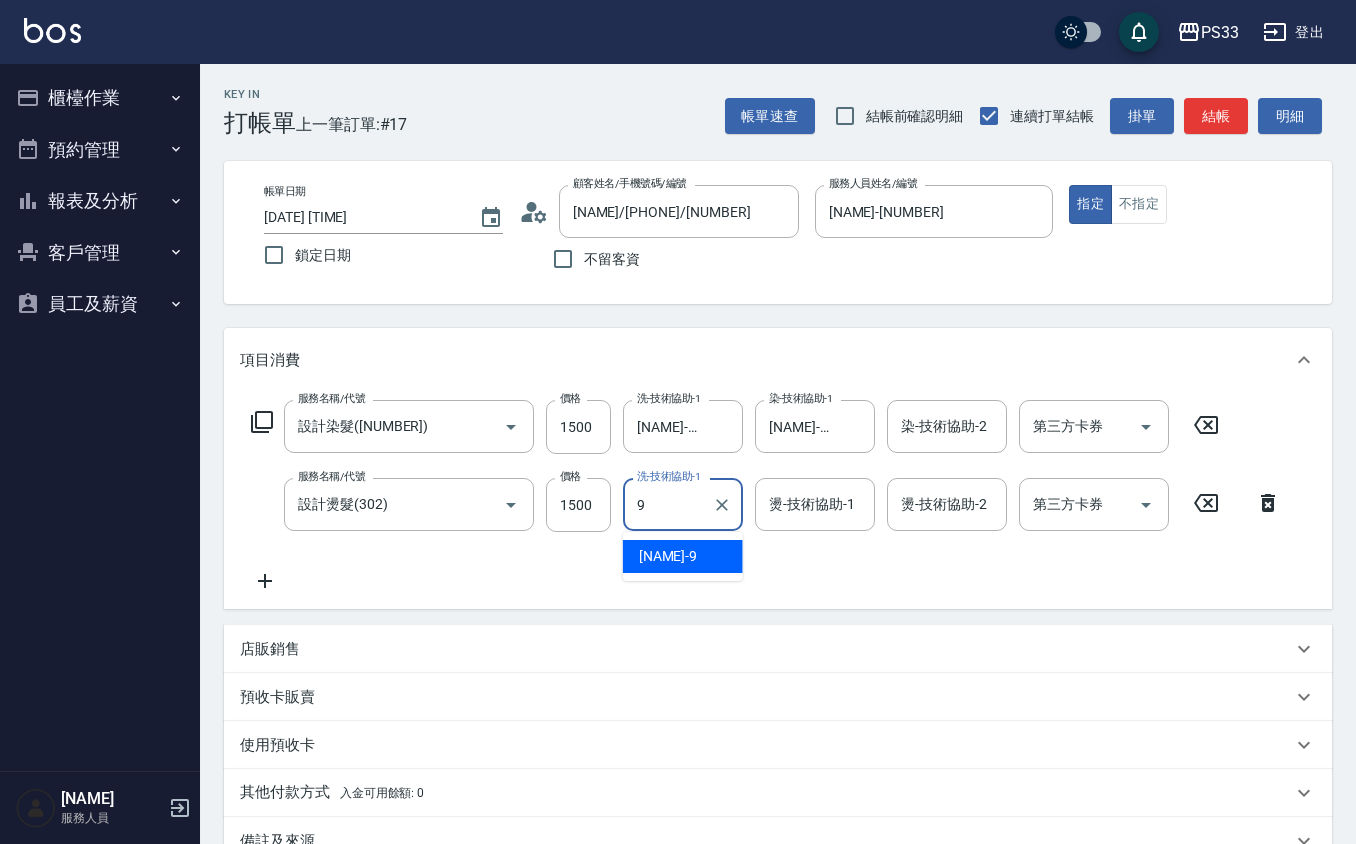 type on "[NAME]-[NUMBER]" 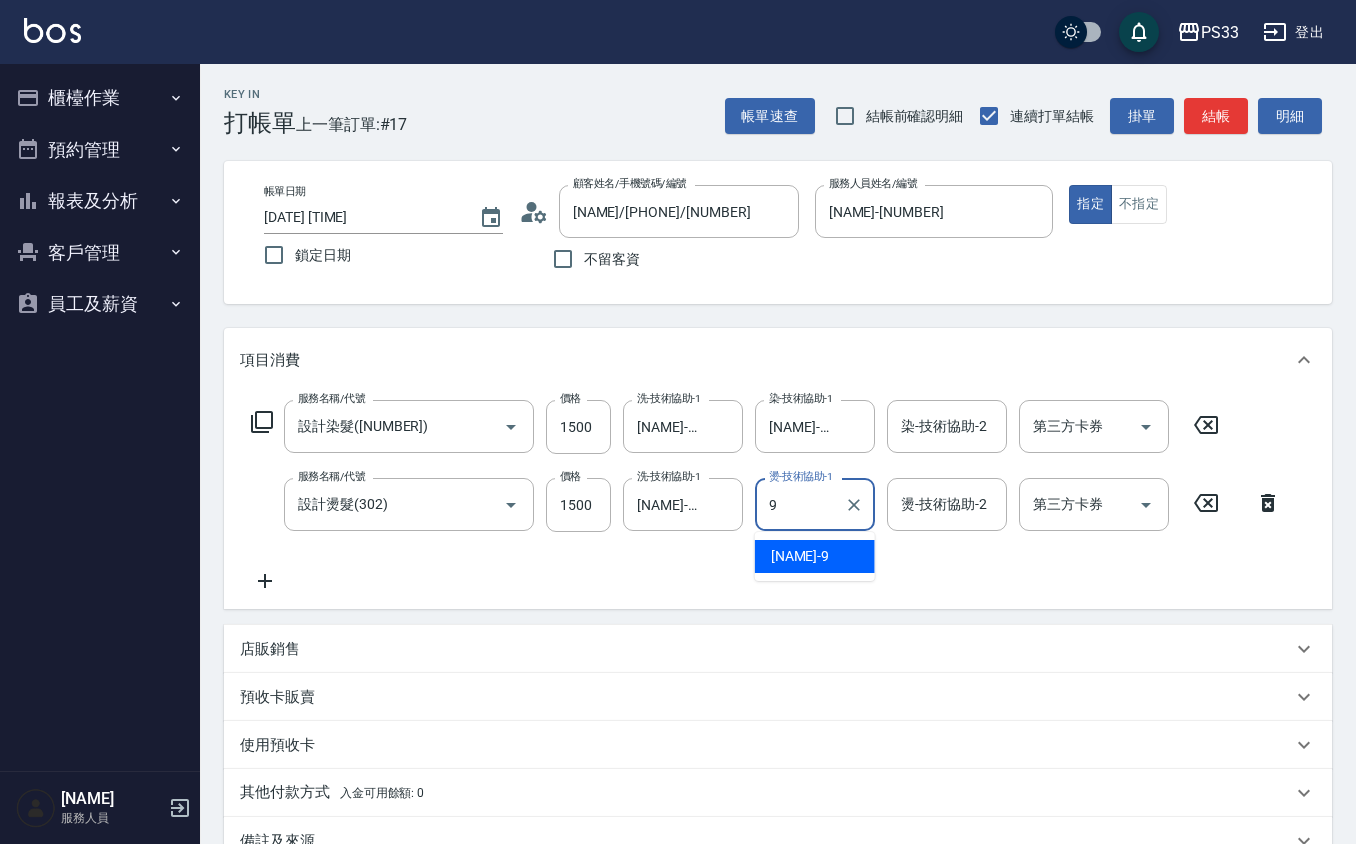 type on "[NAME]-[NUMBER]" 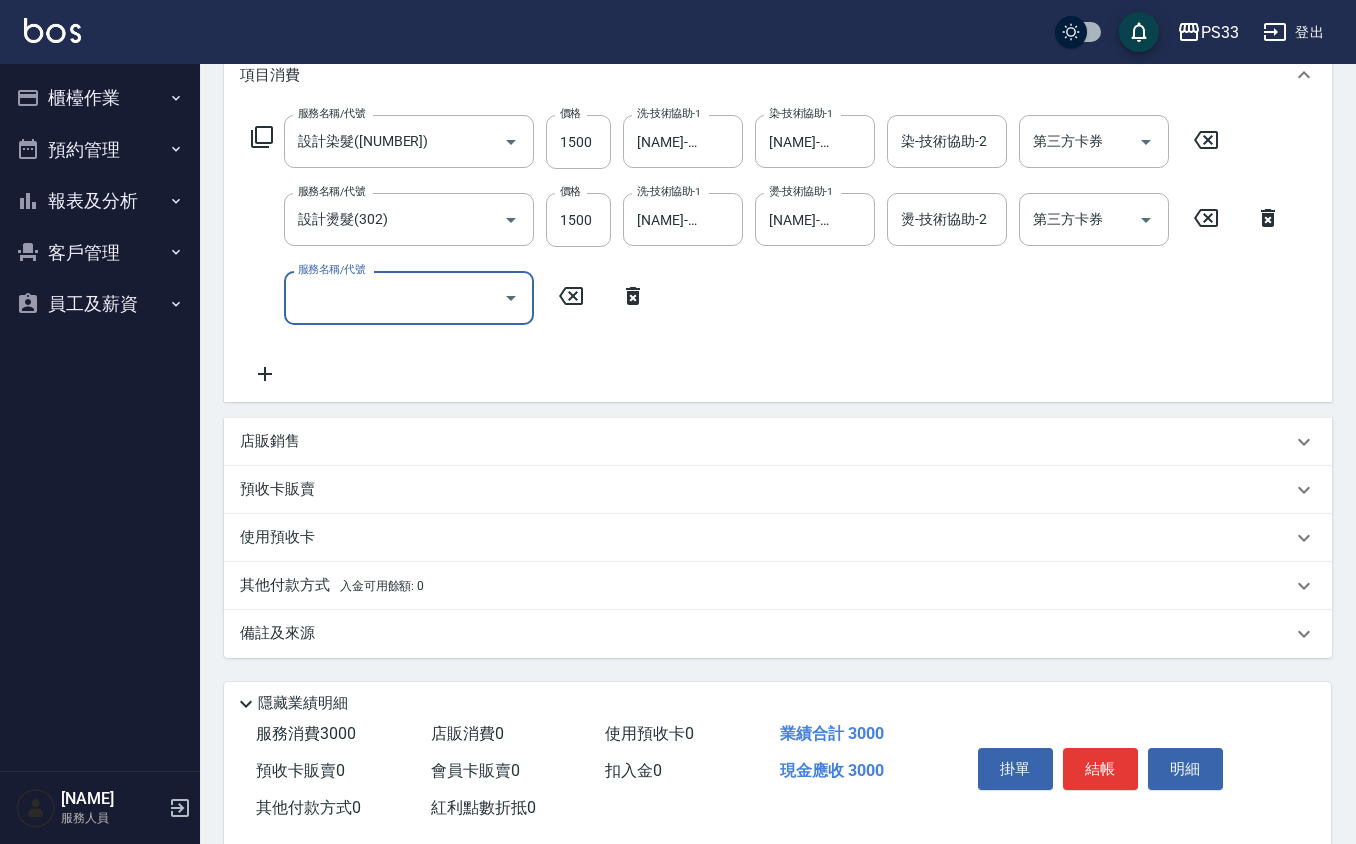 scroll, scrollTop: 320, scrollLeft: 0, axis: vertical 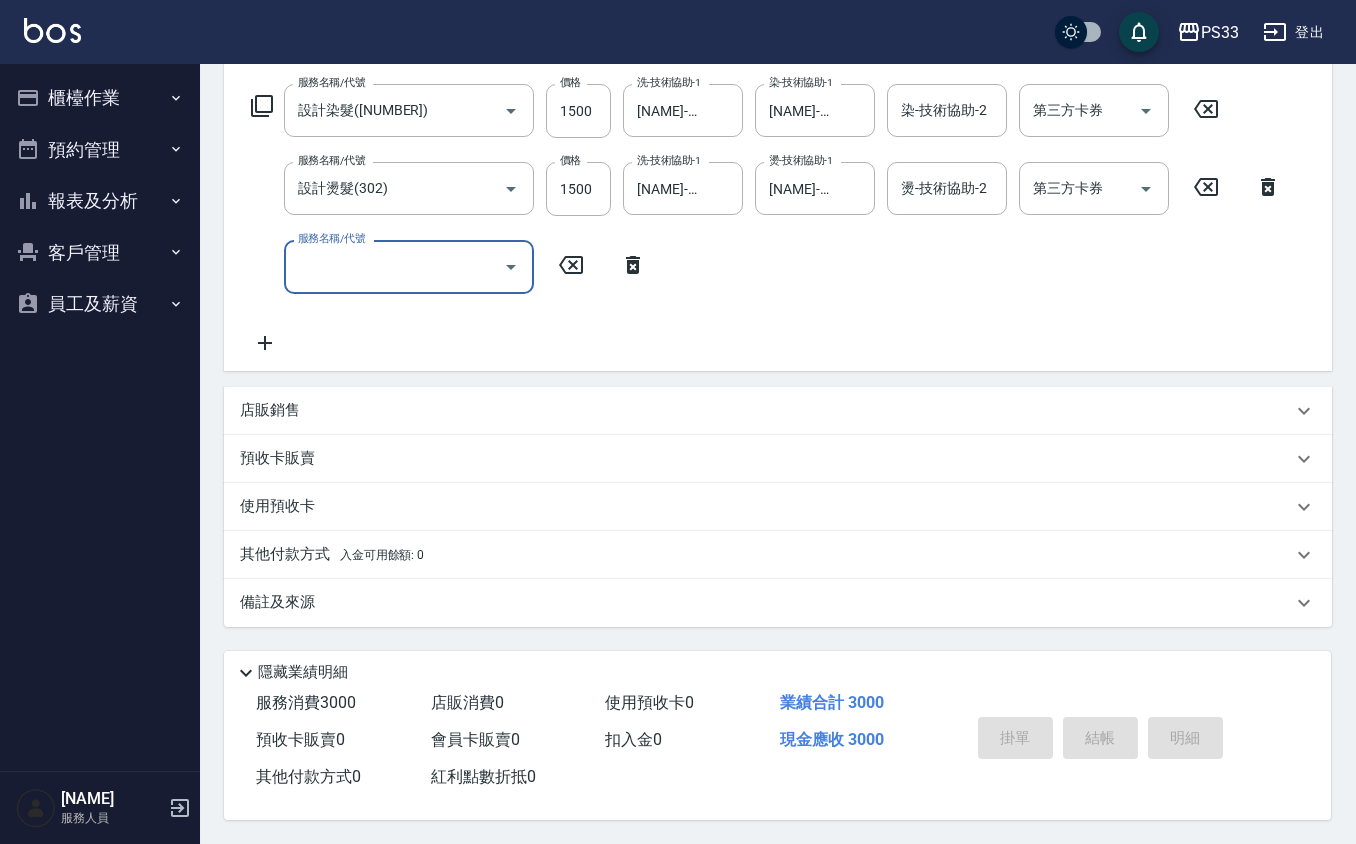 type 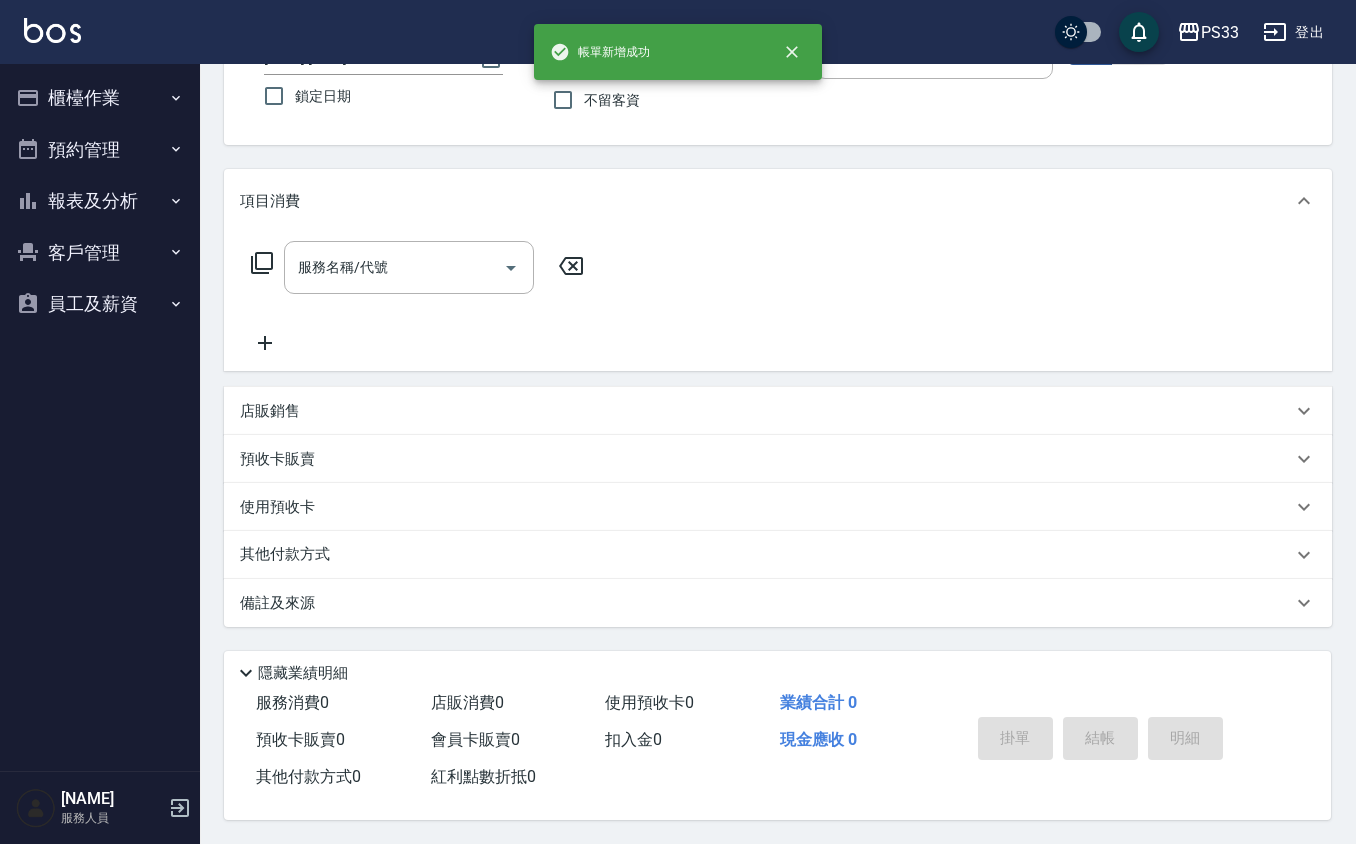 scroll, scrollTop: 0, scrollLeft: 0, axis: both 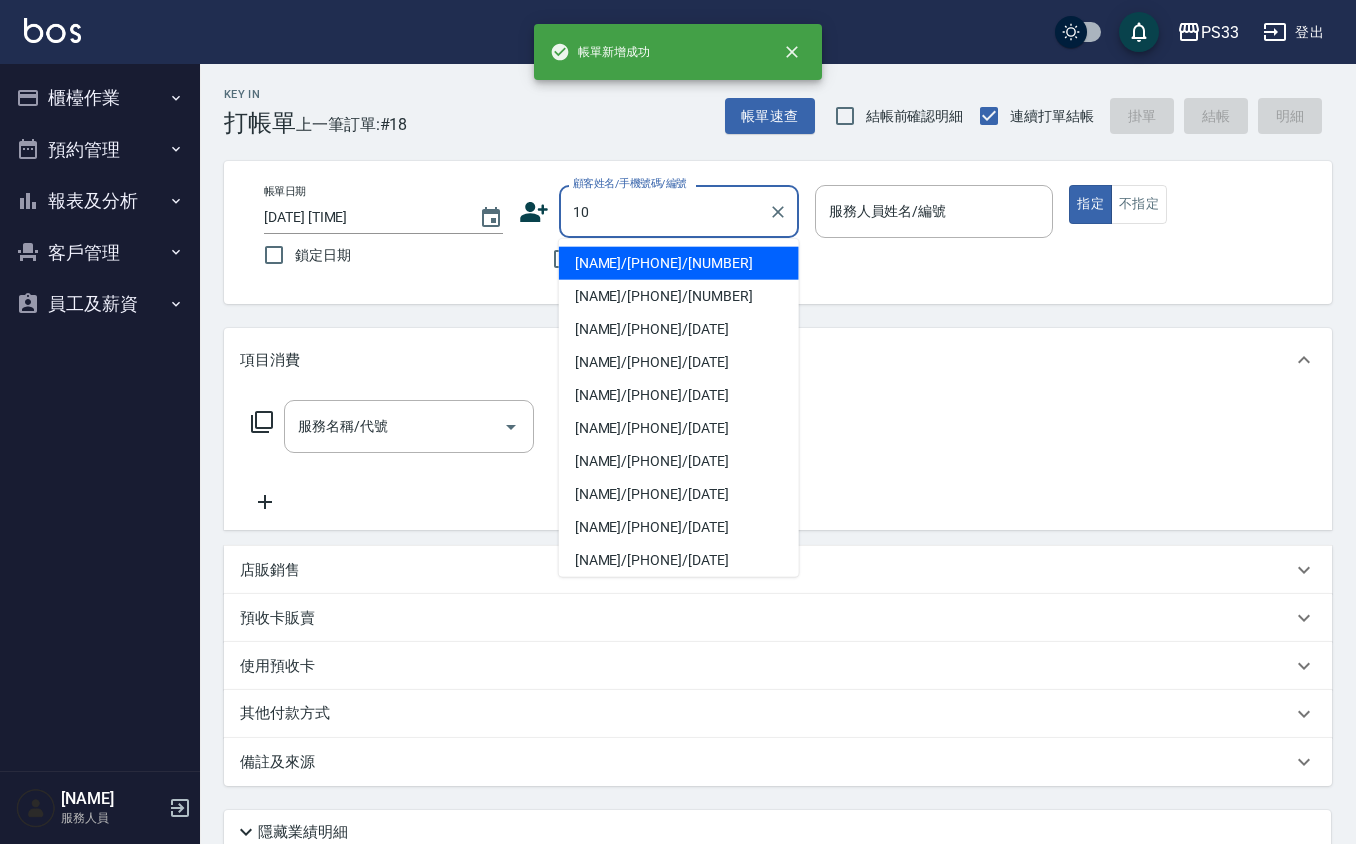 type on "[NAME]/[PHONE]/[NUMBER]" 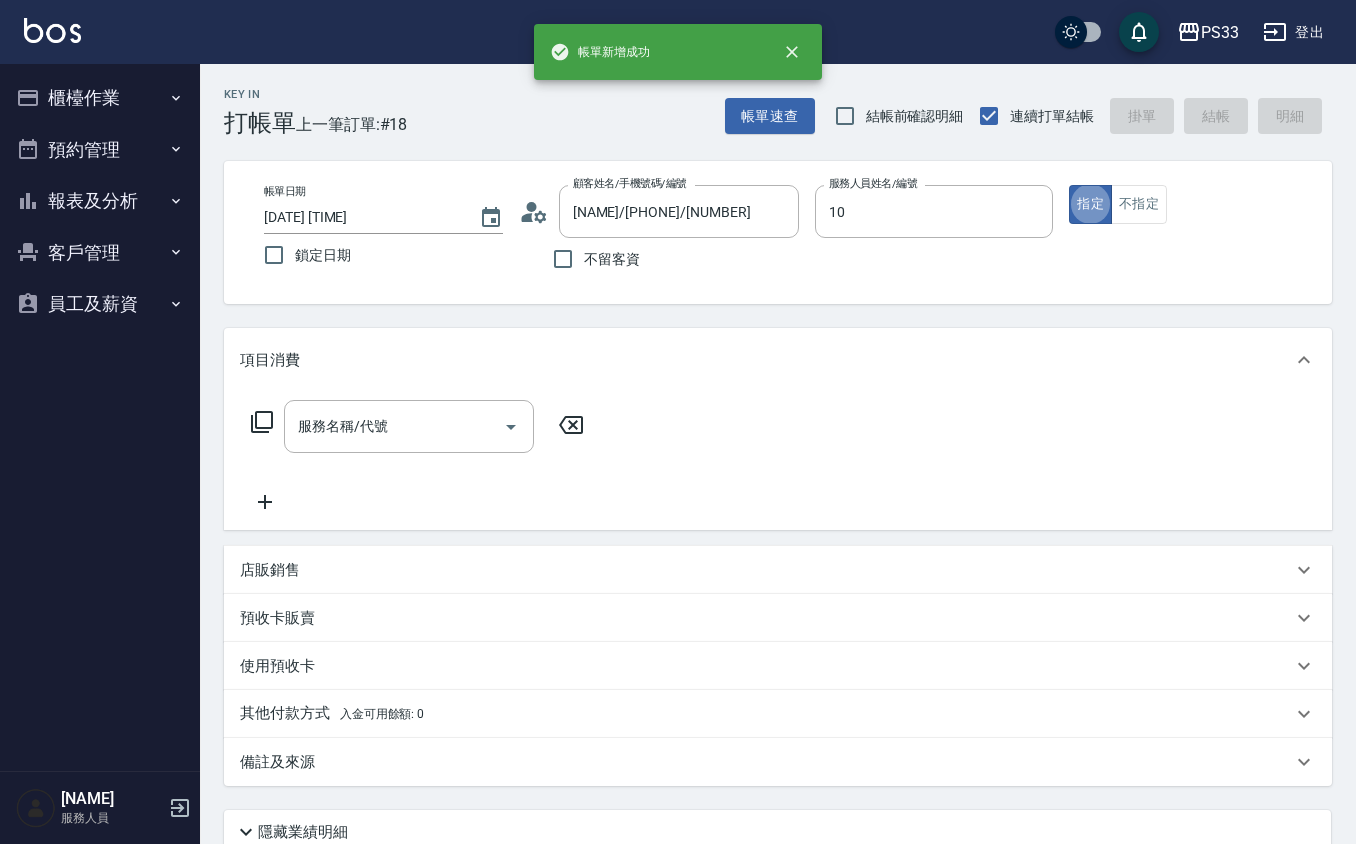 type on "[NAME]-[NUMBER]" 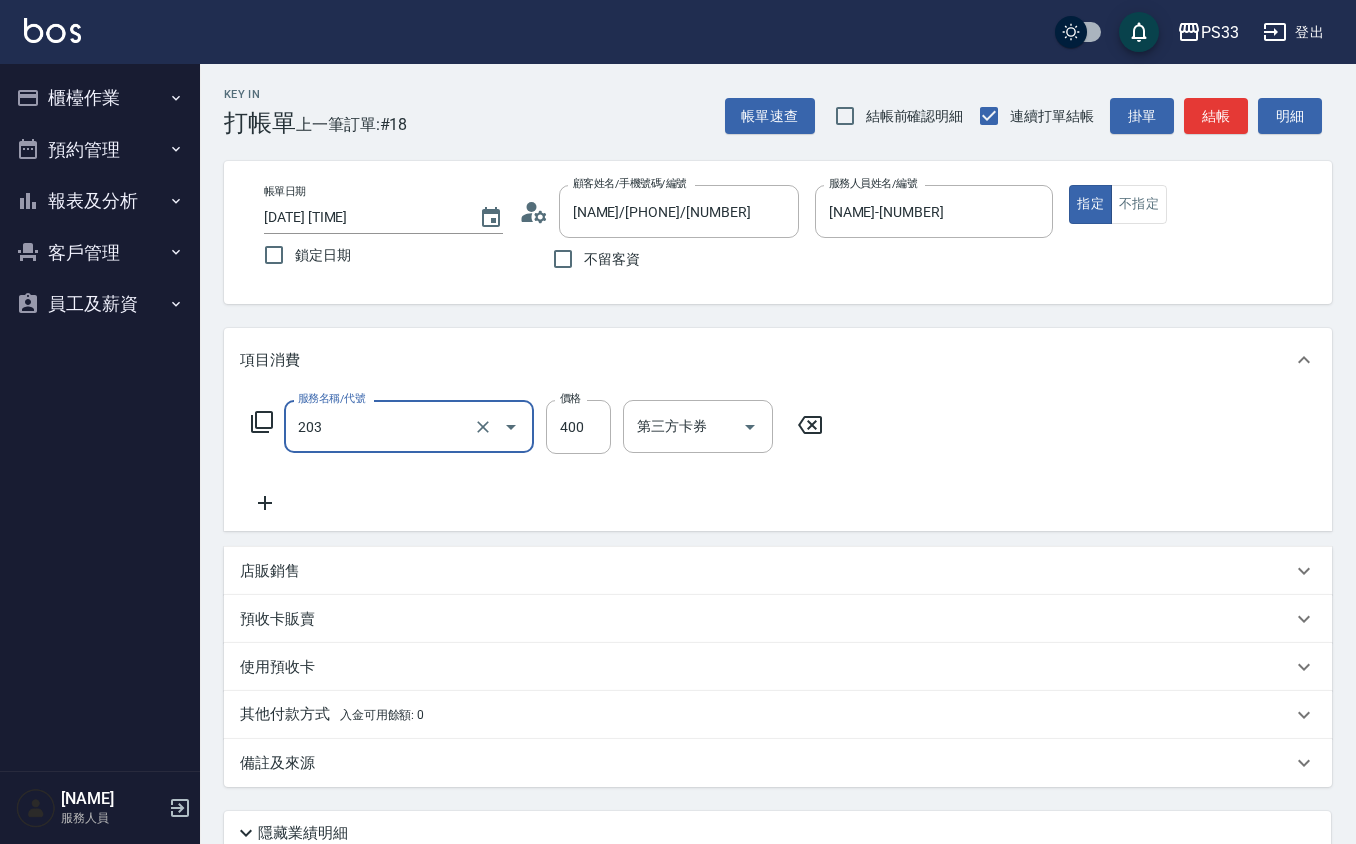 type on "指定單剪(203)" 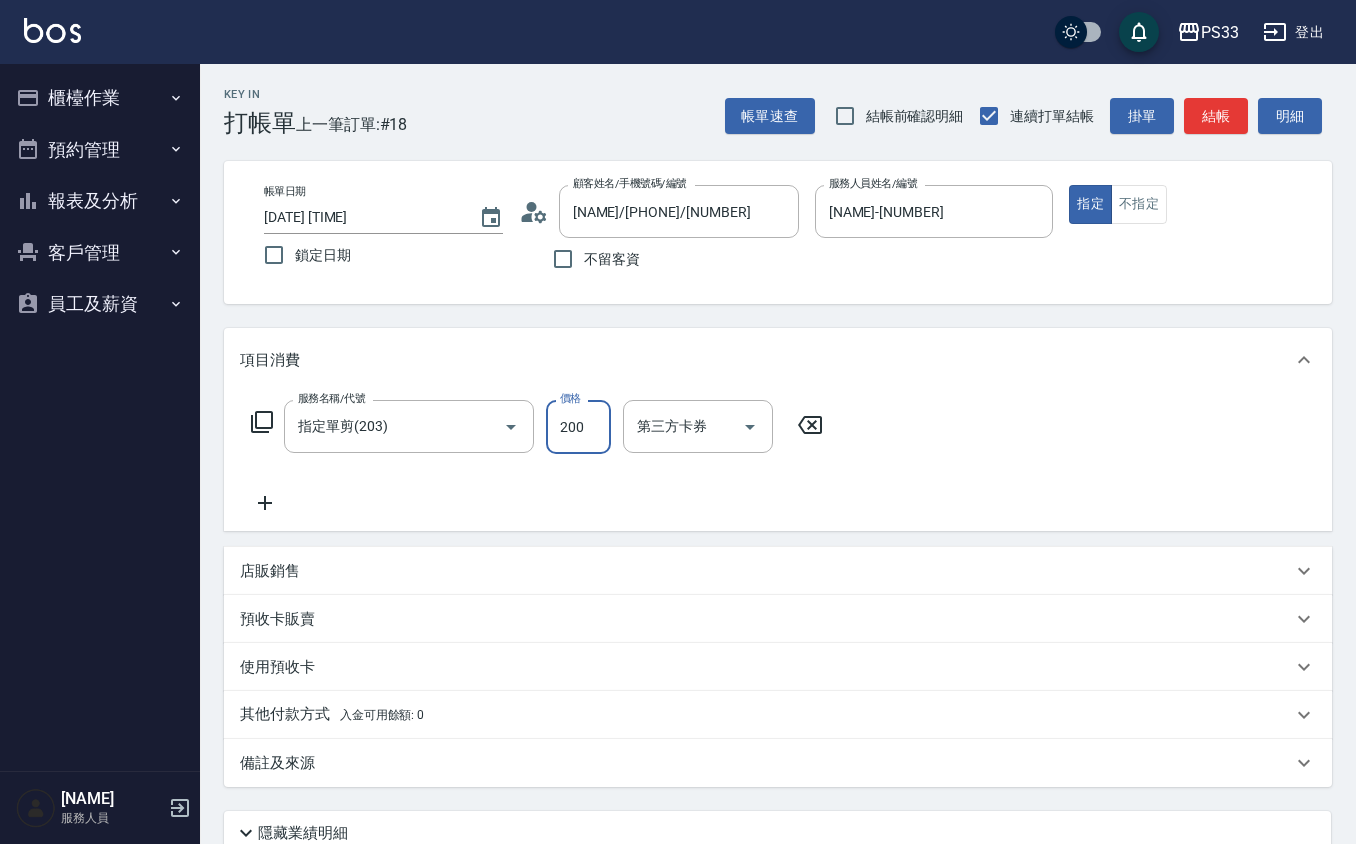 type on "200" 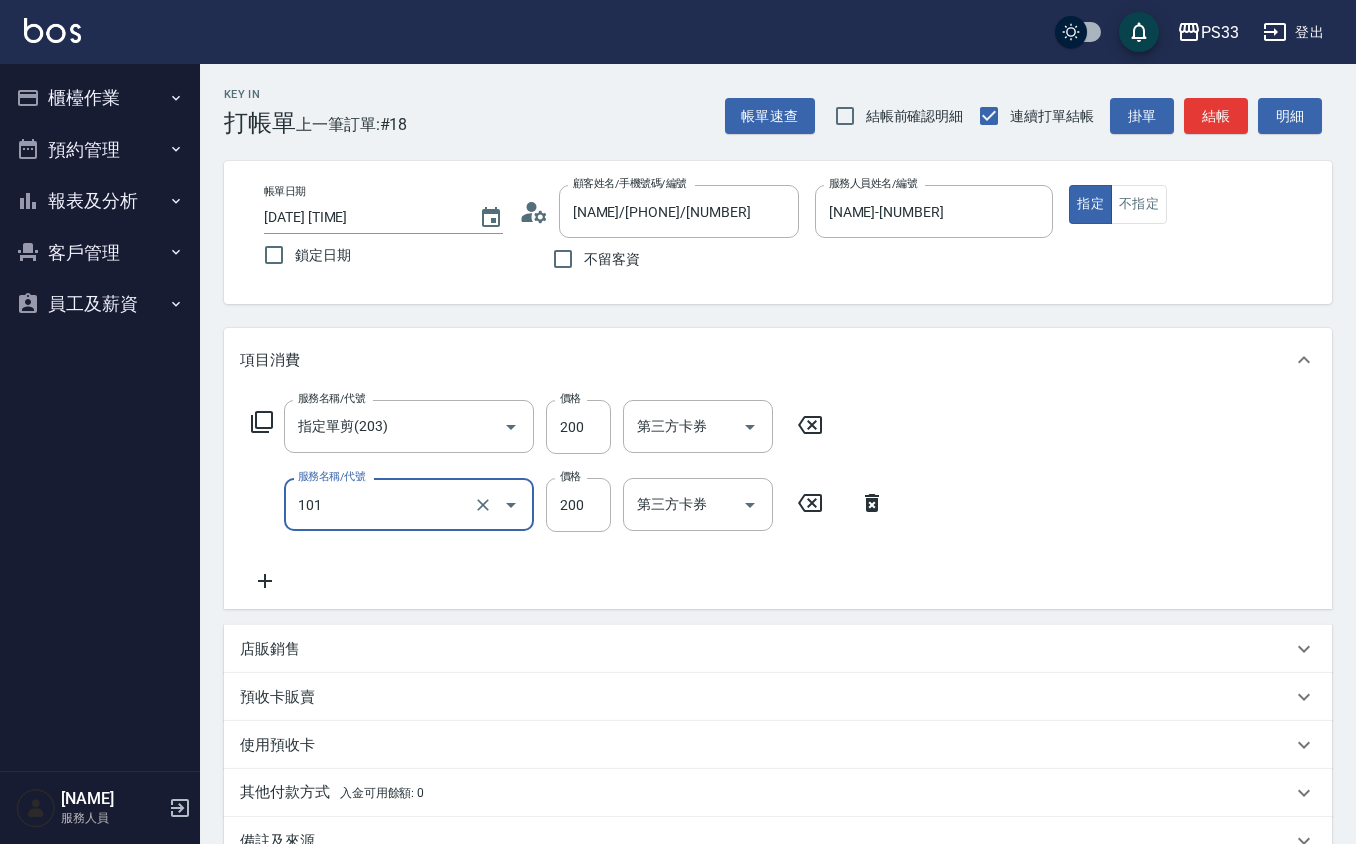type on "洗髮(101)" 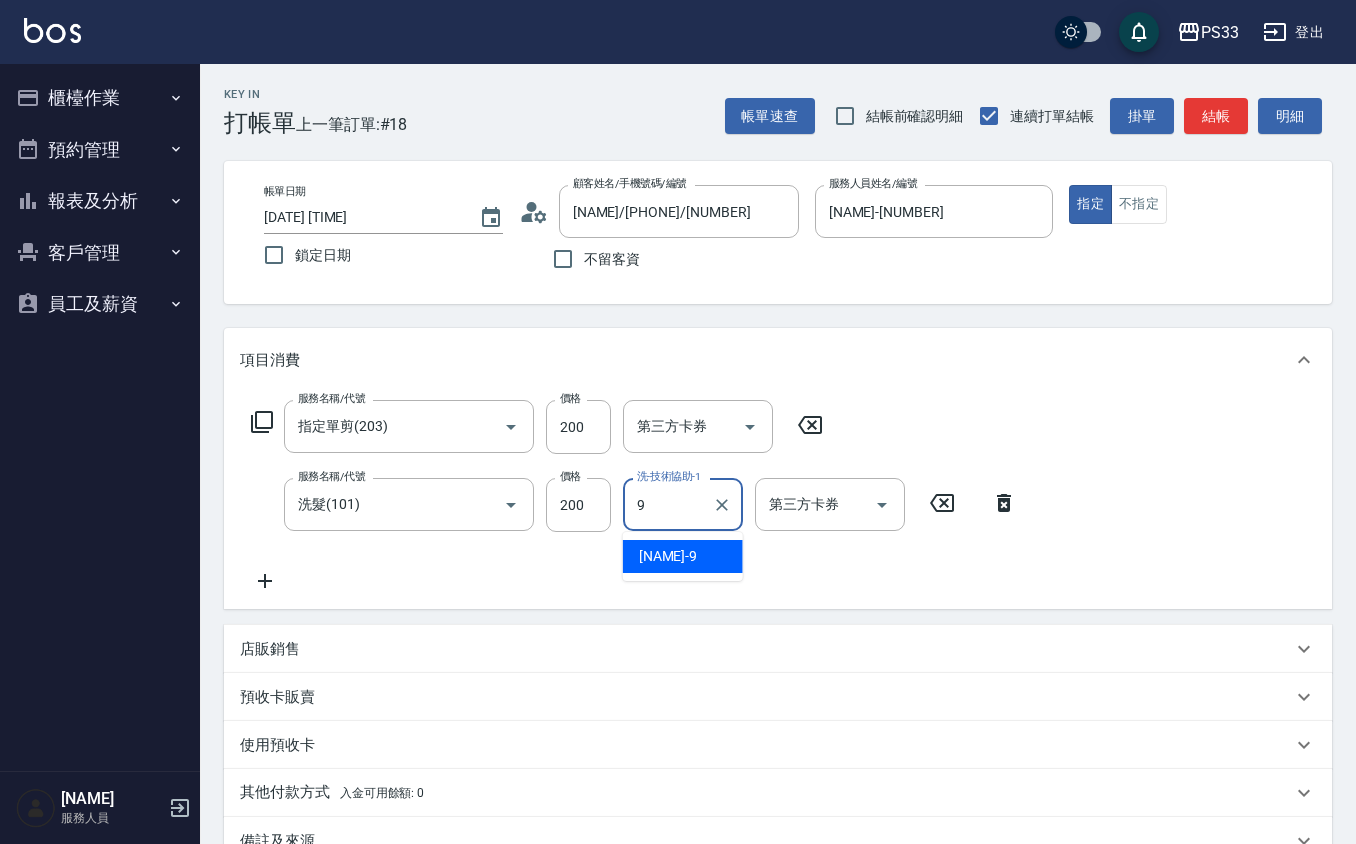 type on "[NAME]-9" 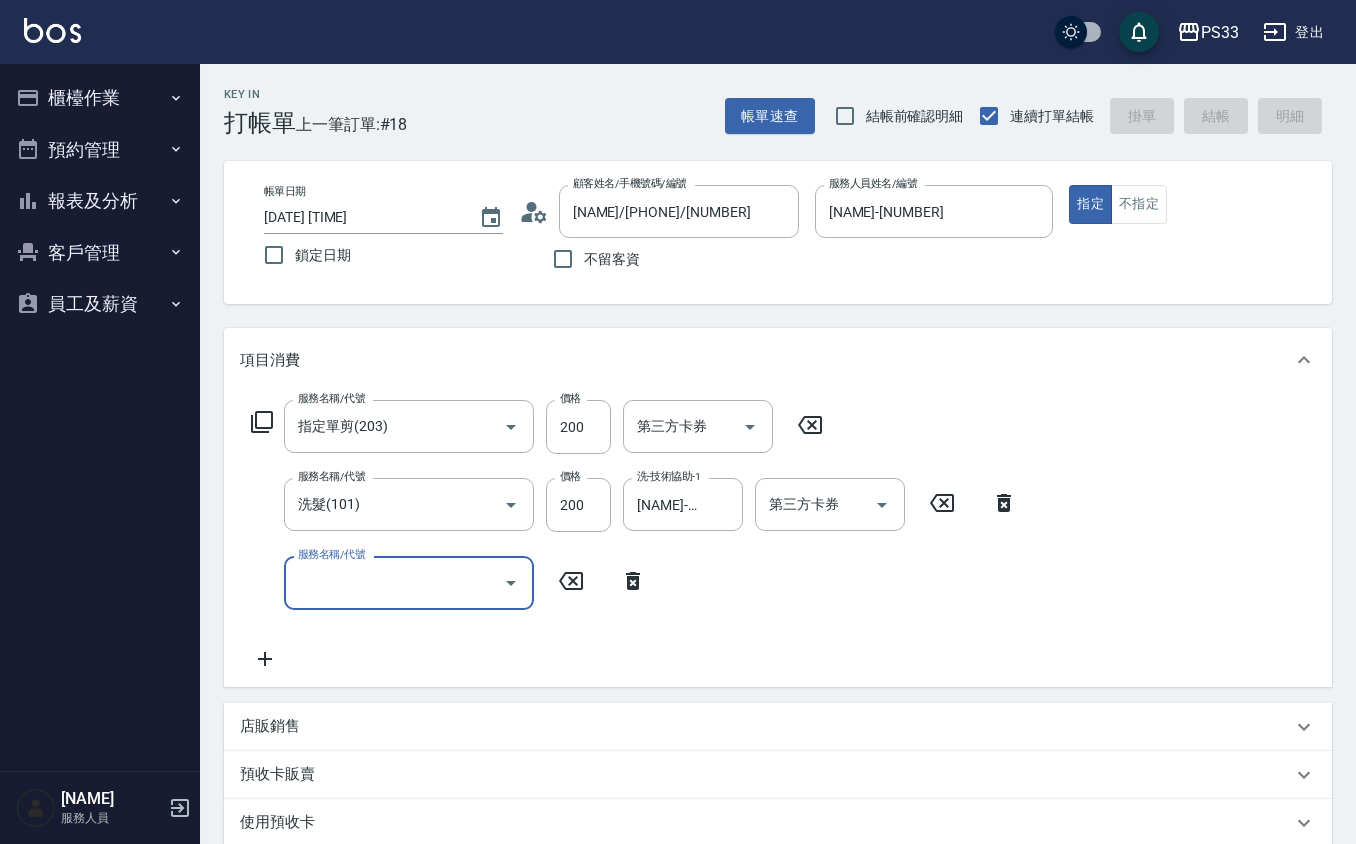 type 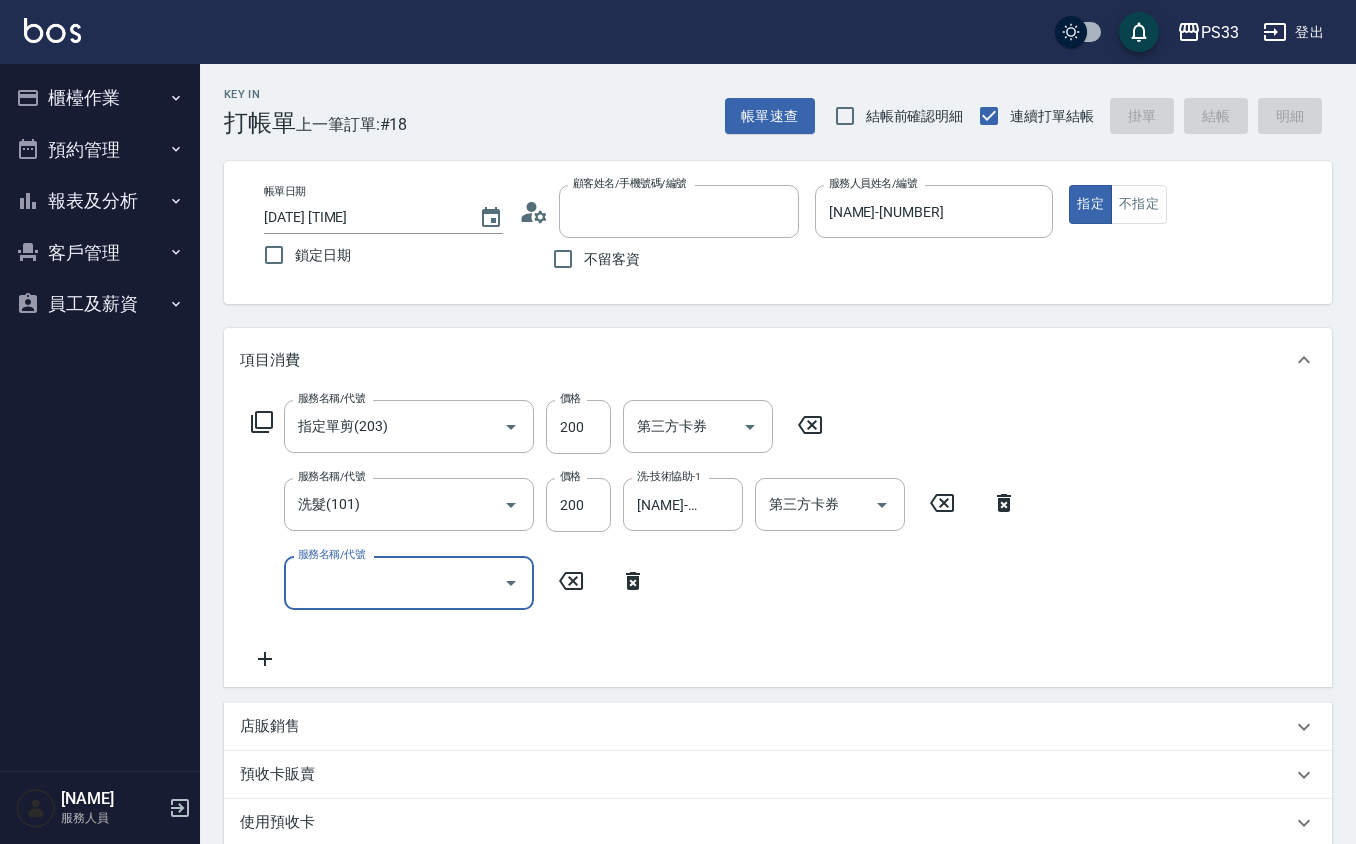 type 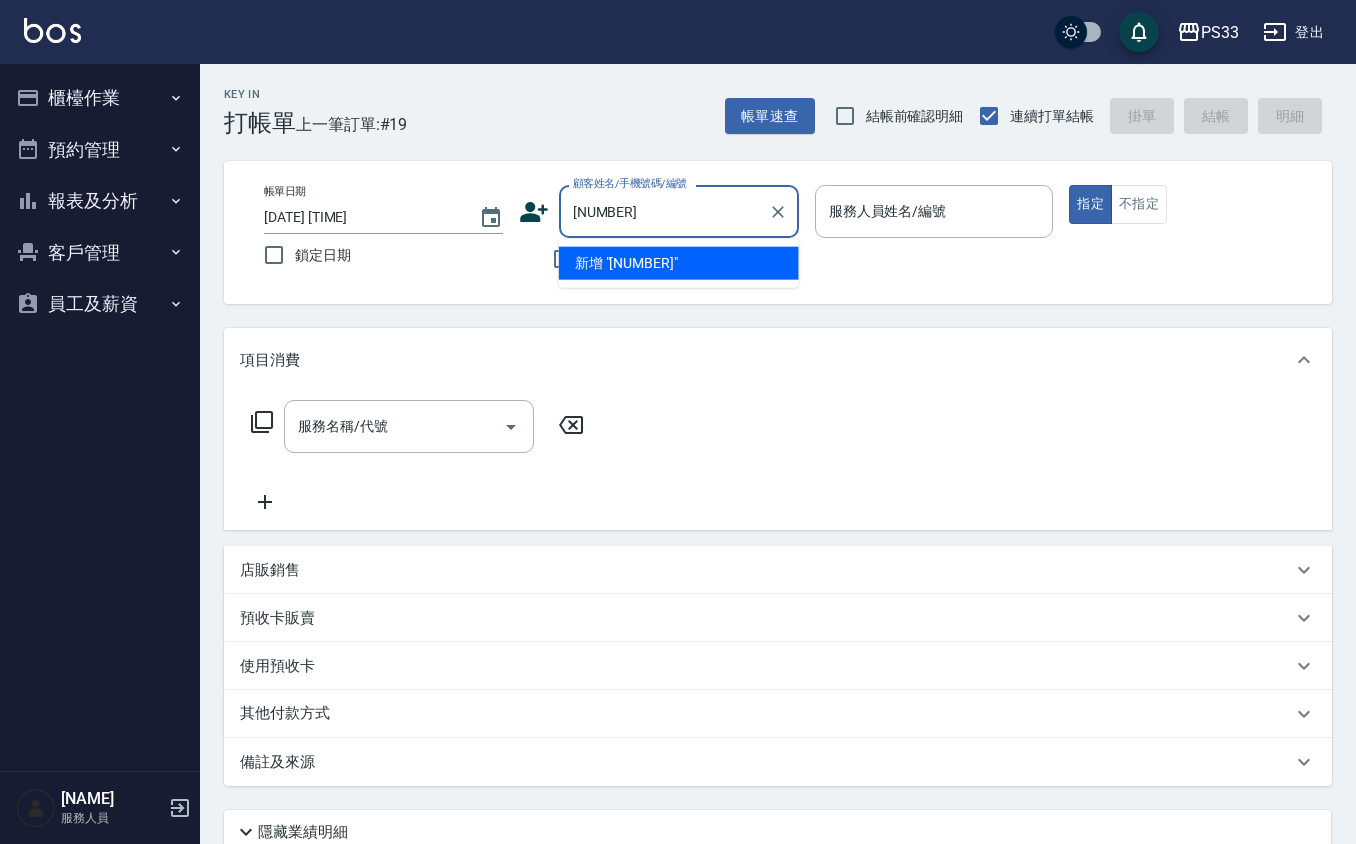 type on "080809" 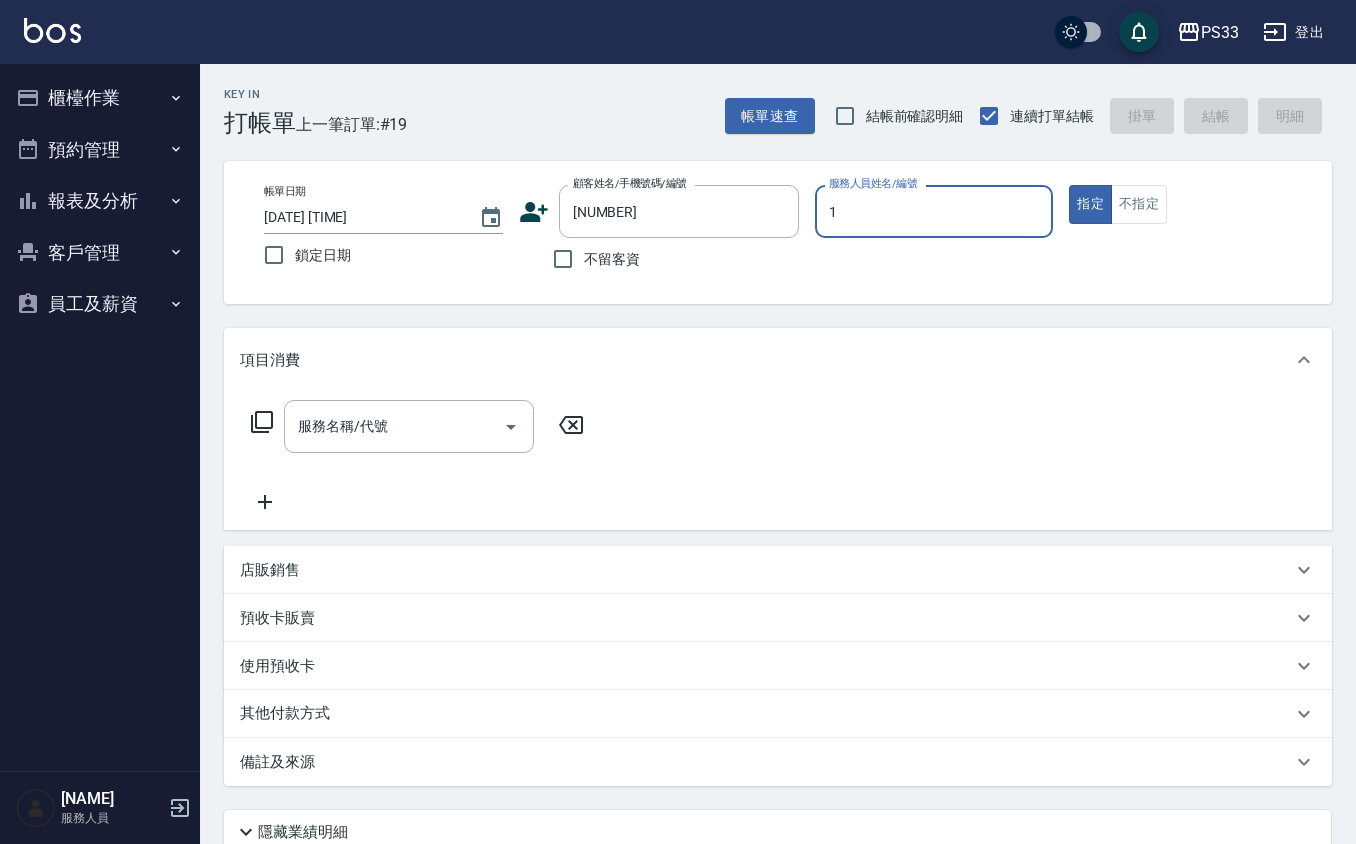 type on "Rube-1" 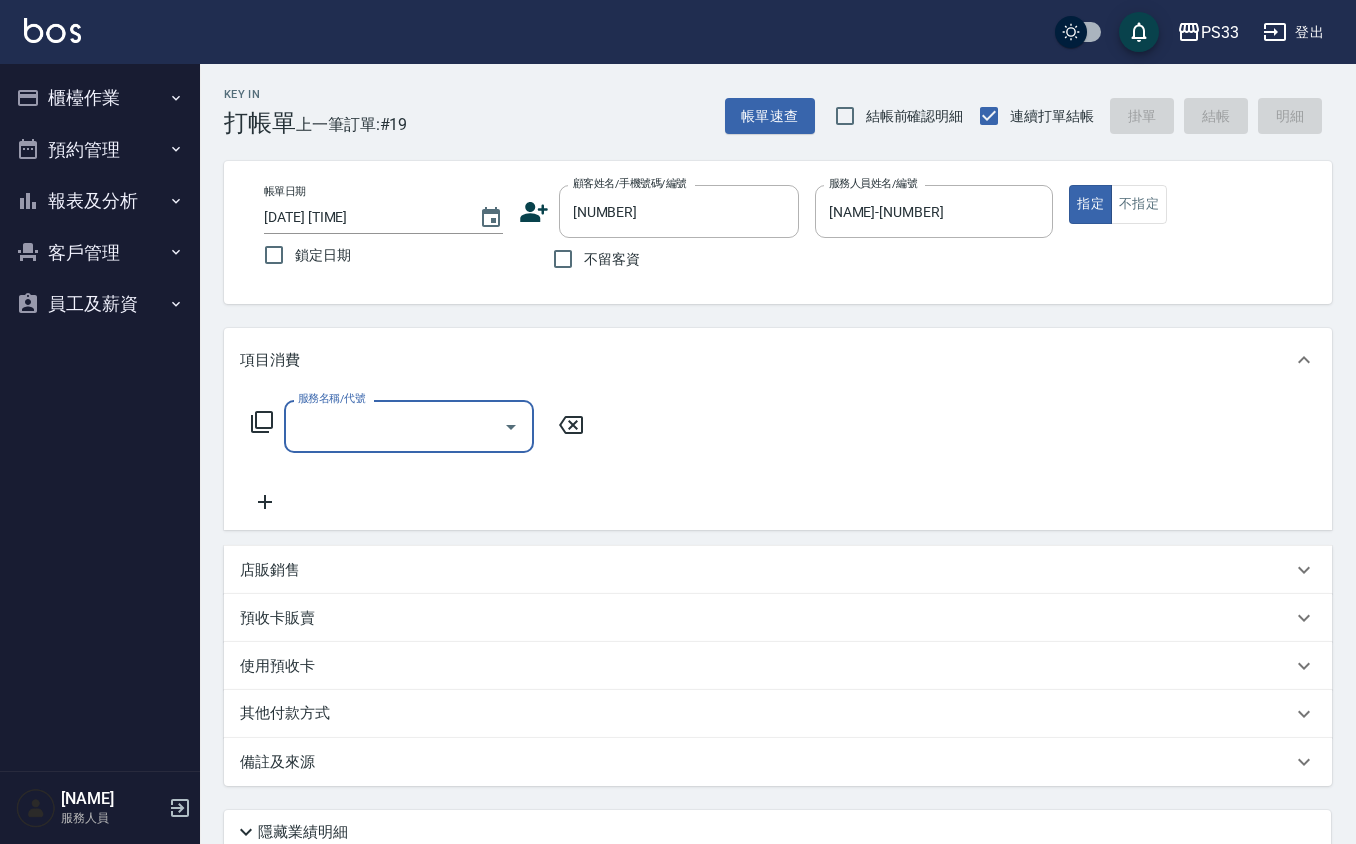 type on "劉家豪/0960755839/080809" 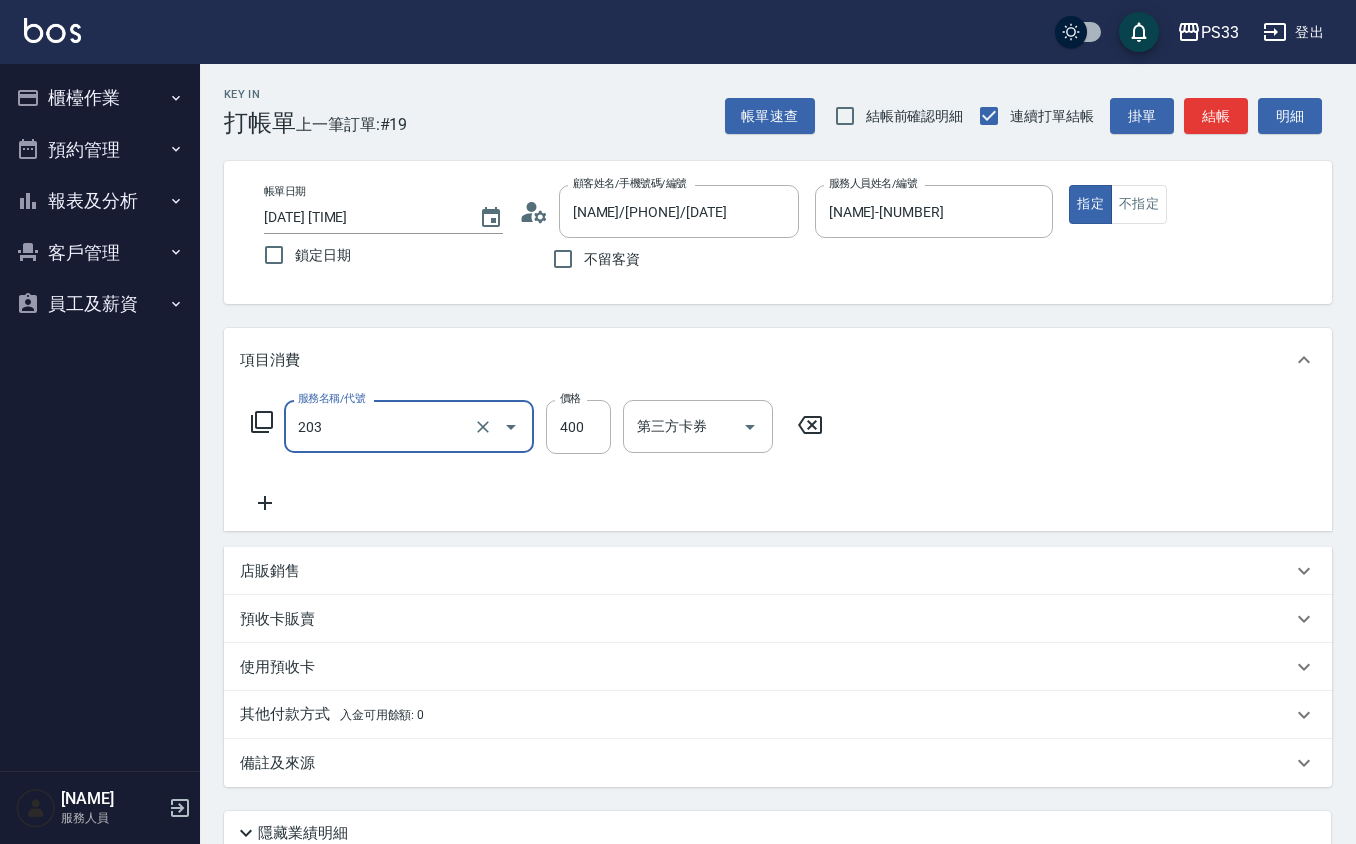 type on "1" 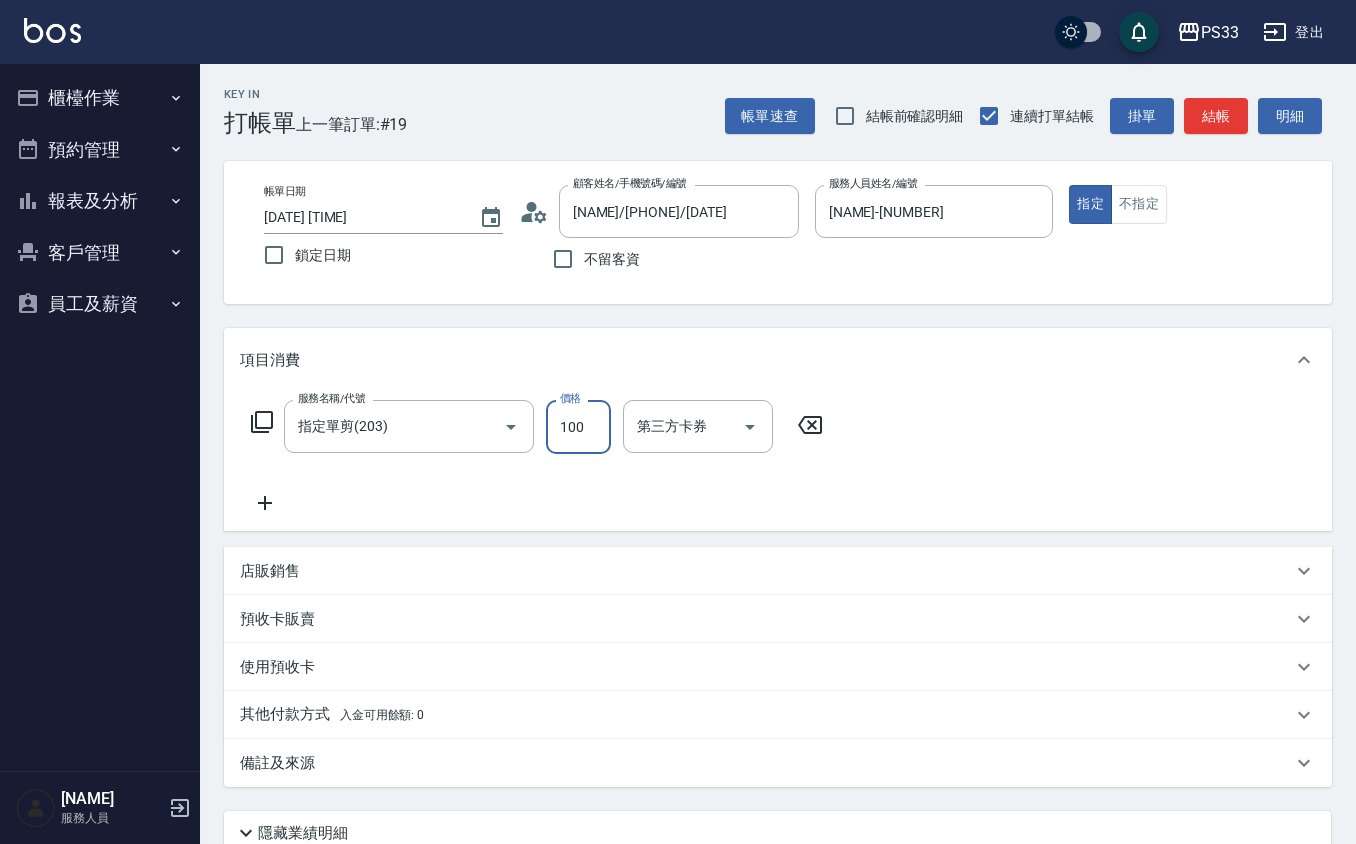 type on "100" 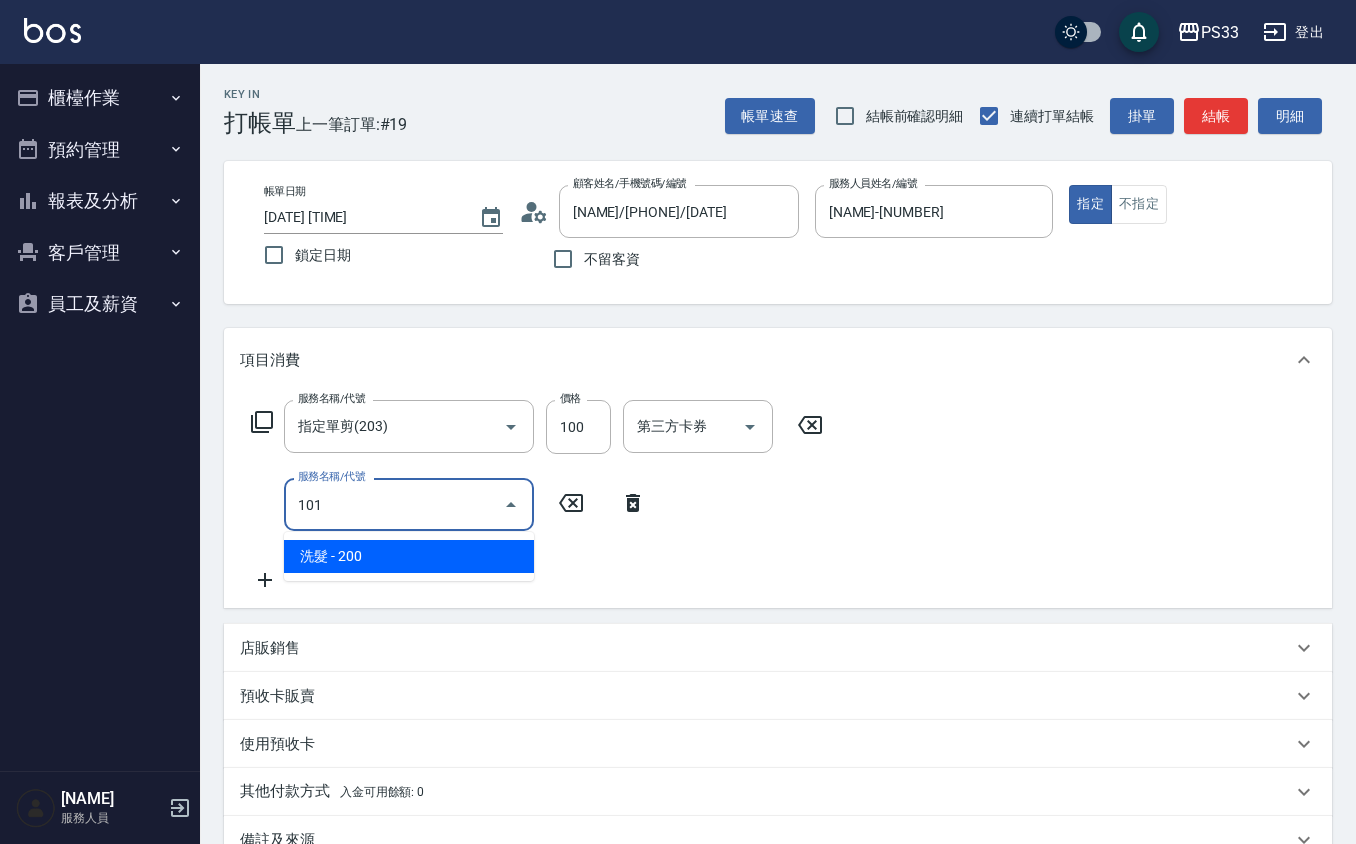 type on "洗髮(101)" 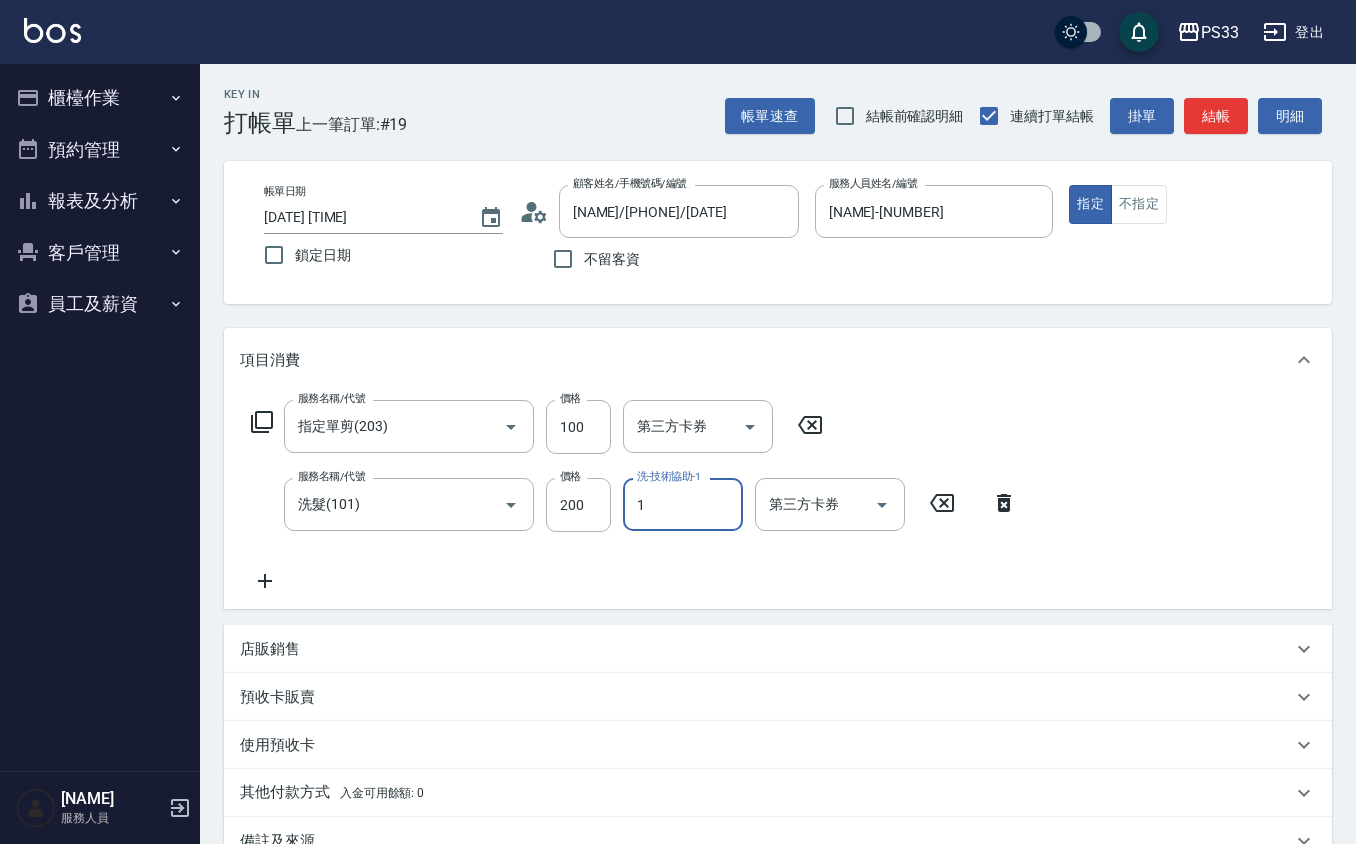 type on "Rube-1" 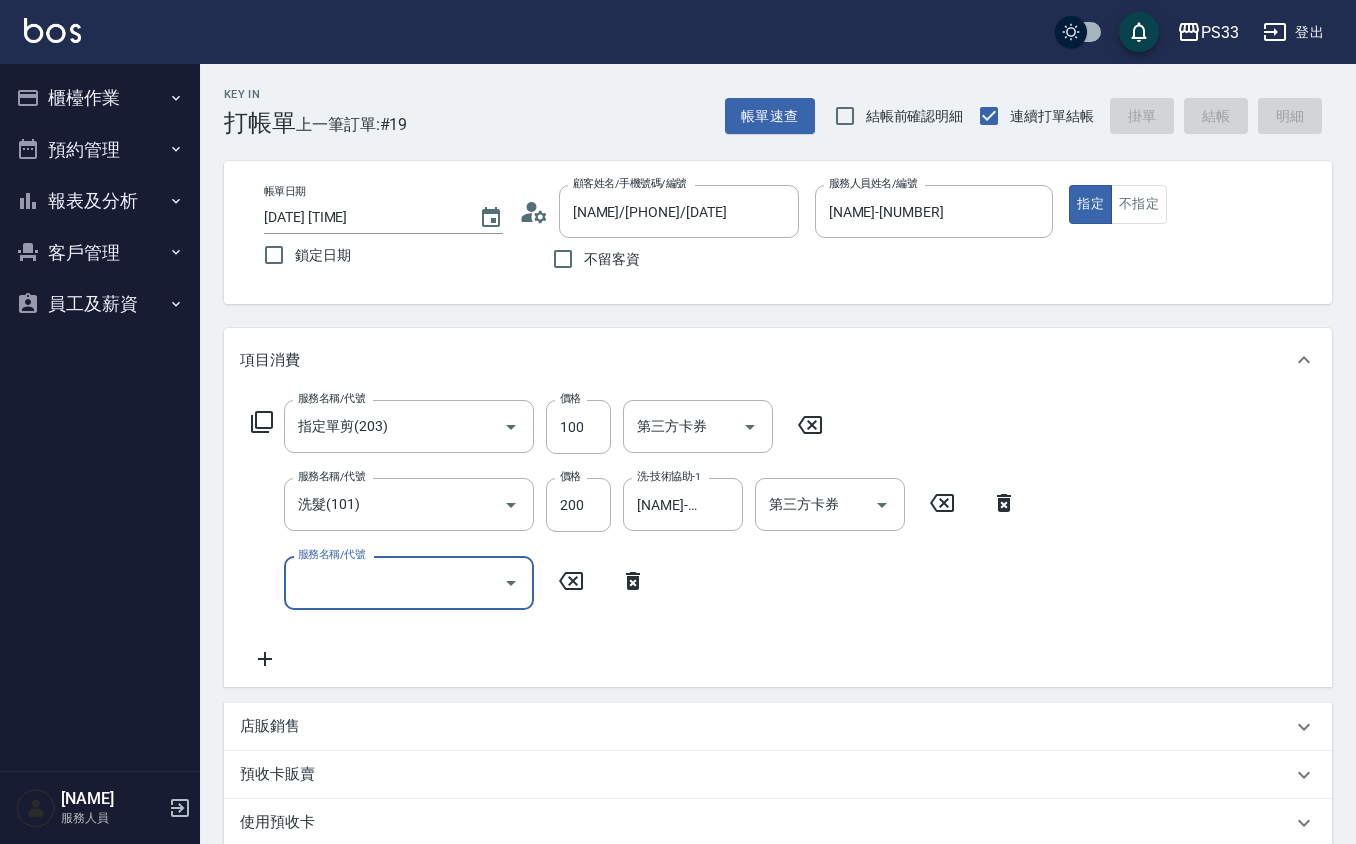 type 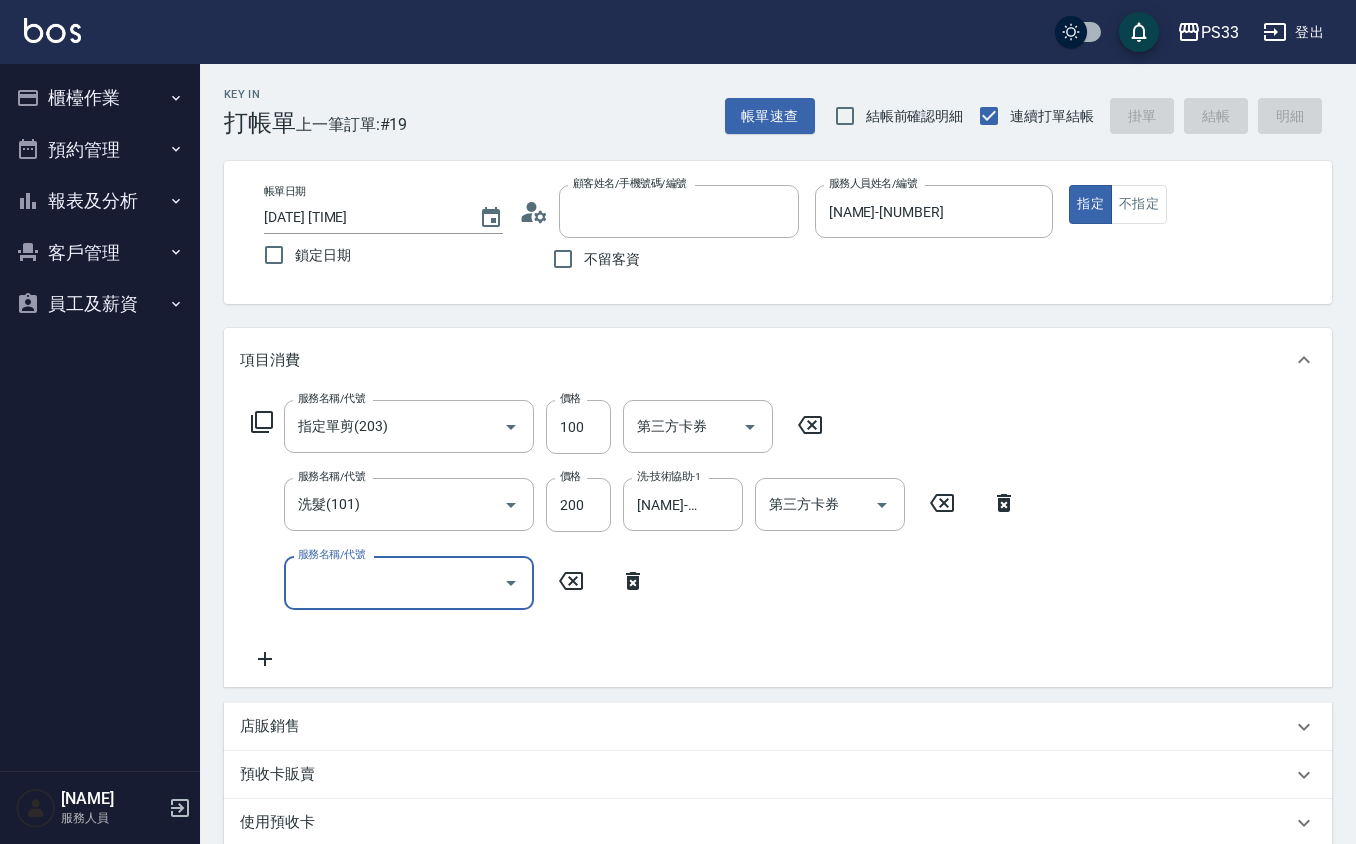 type on "2025/08/02 18:56" 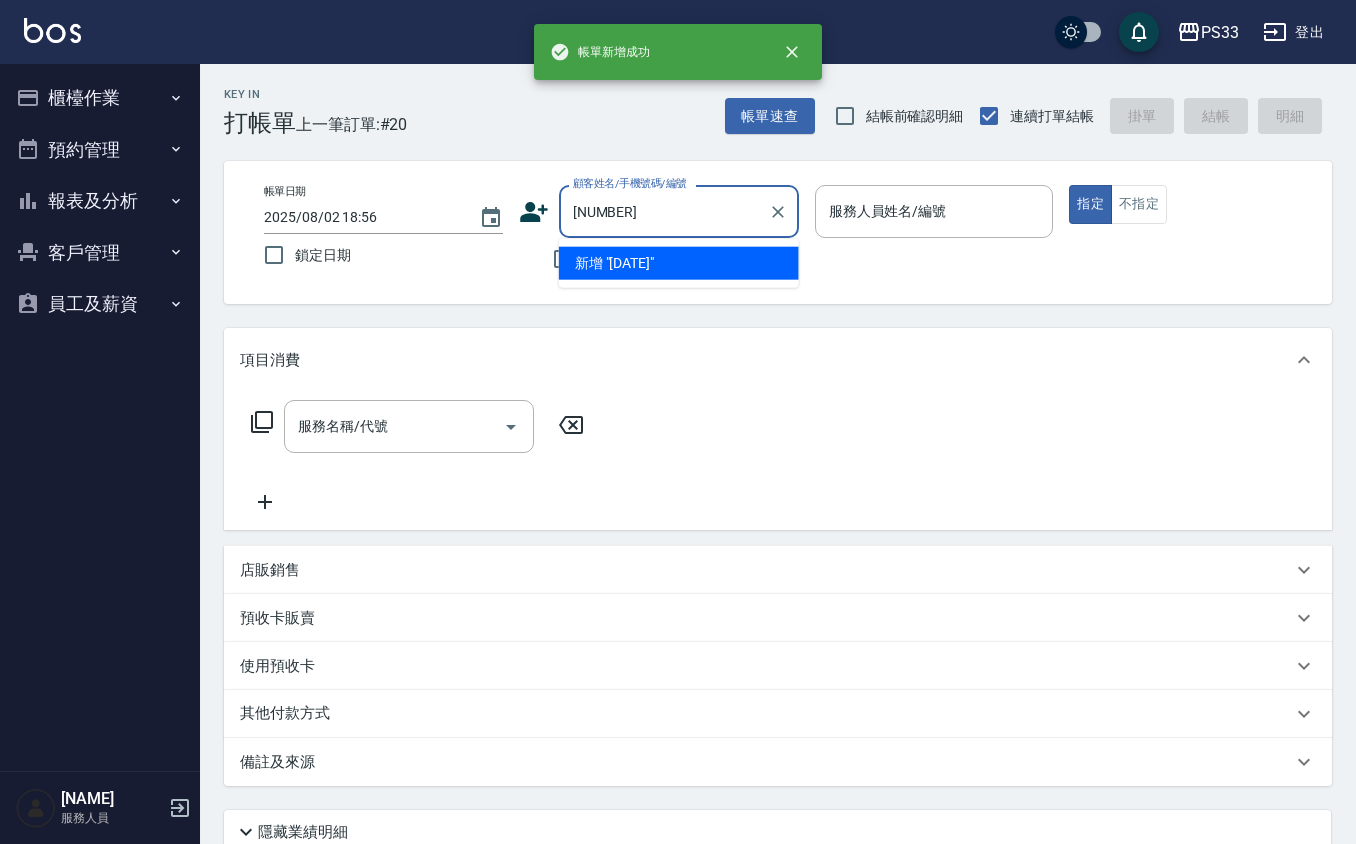 type on "180110" 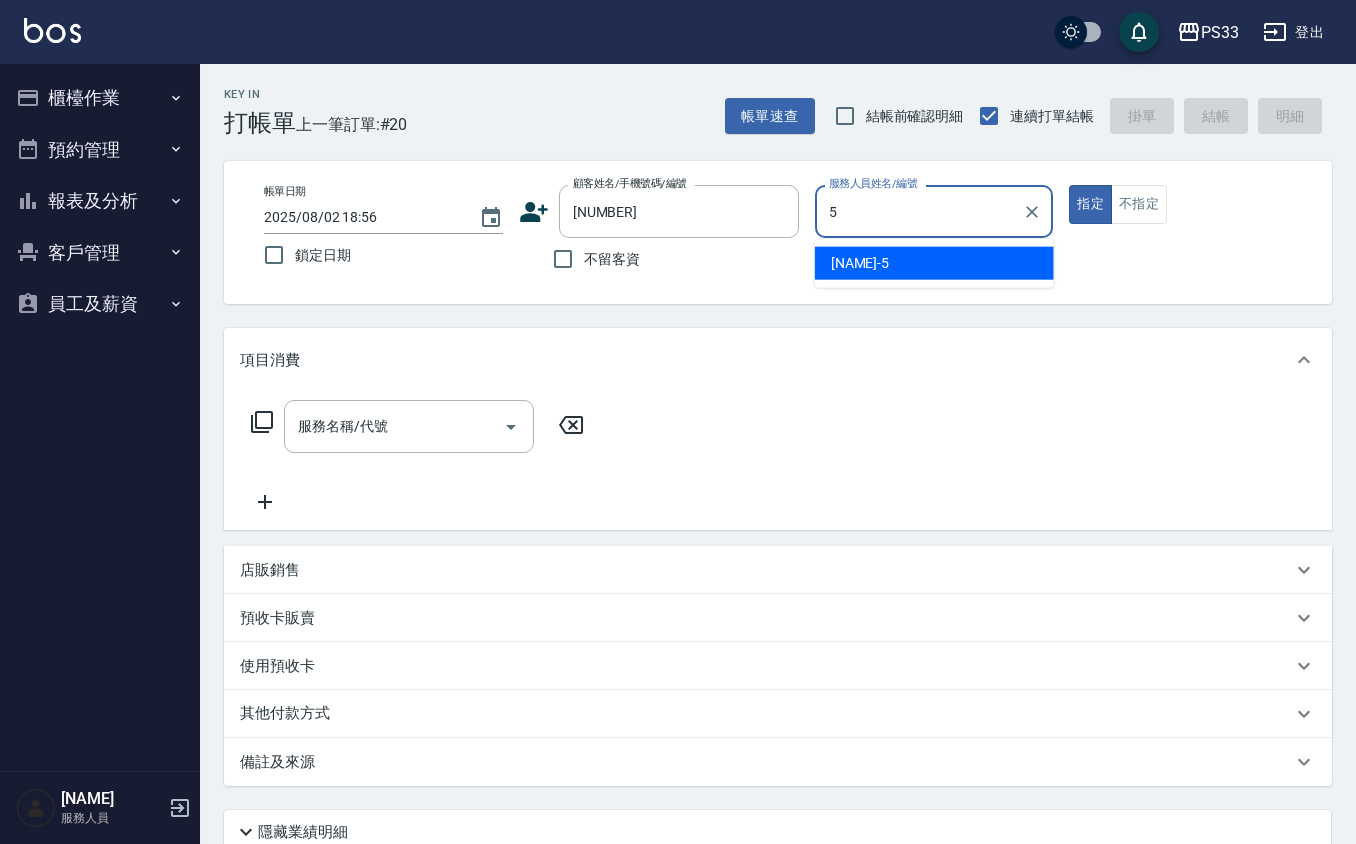 type on "[LAST] - [NUMBER]" 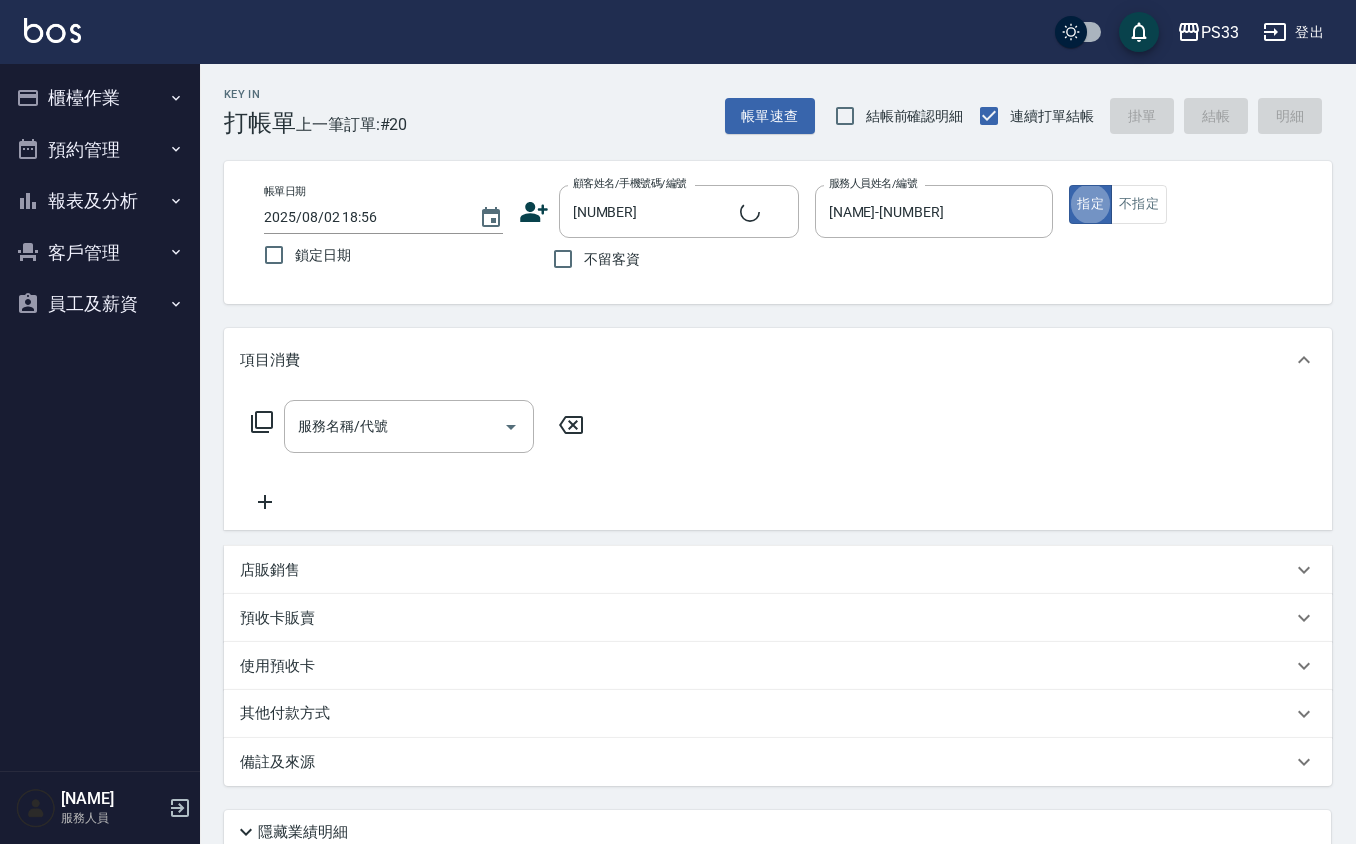 type on "陳婕庭/0907341853/180110" 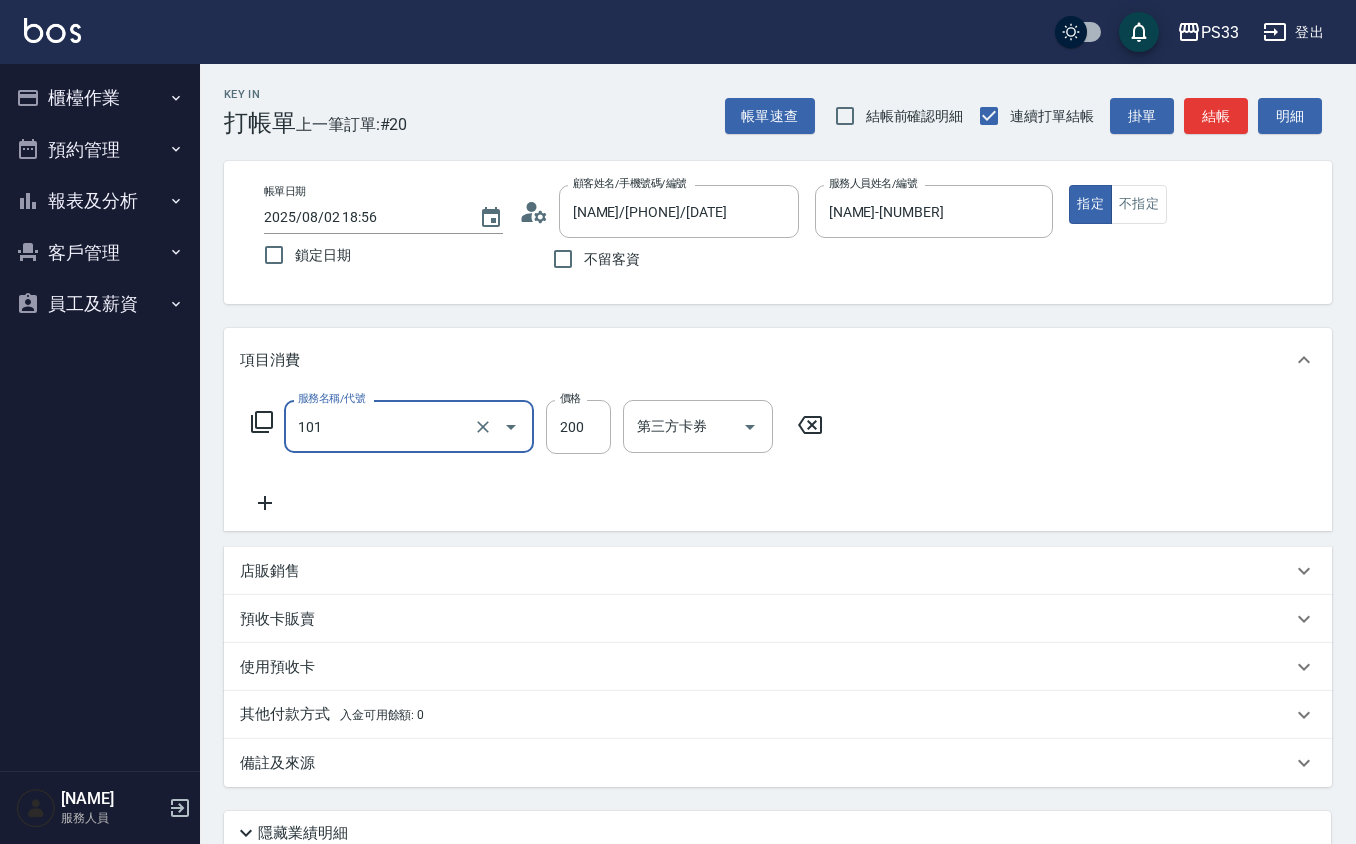 type on "洗髮(101)" 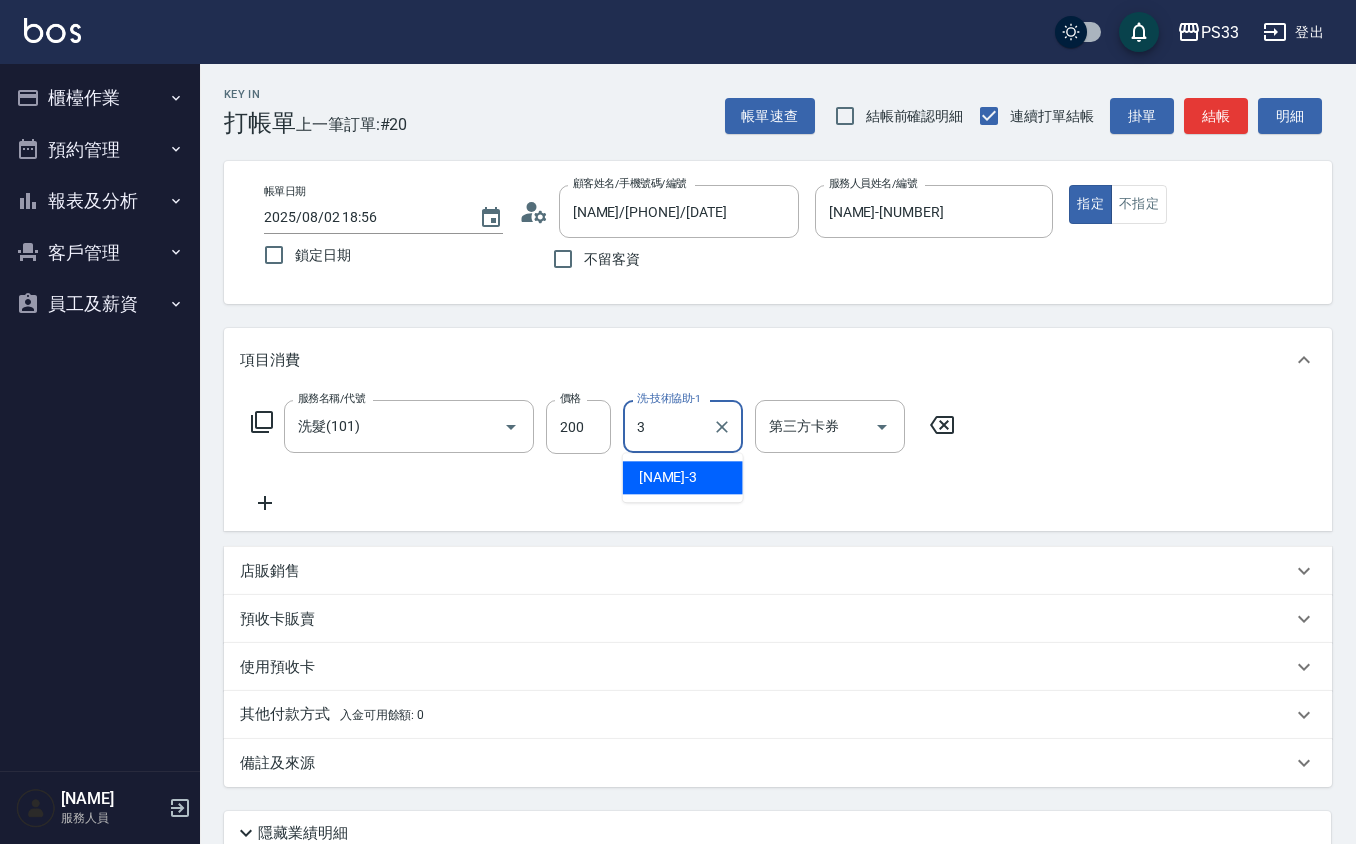 type on "[LAST] - [NUMBER]" 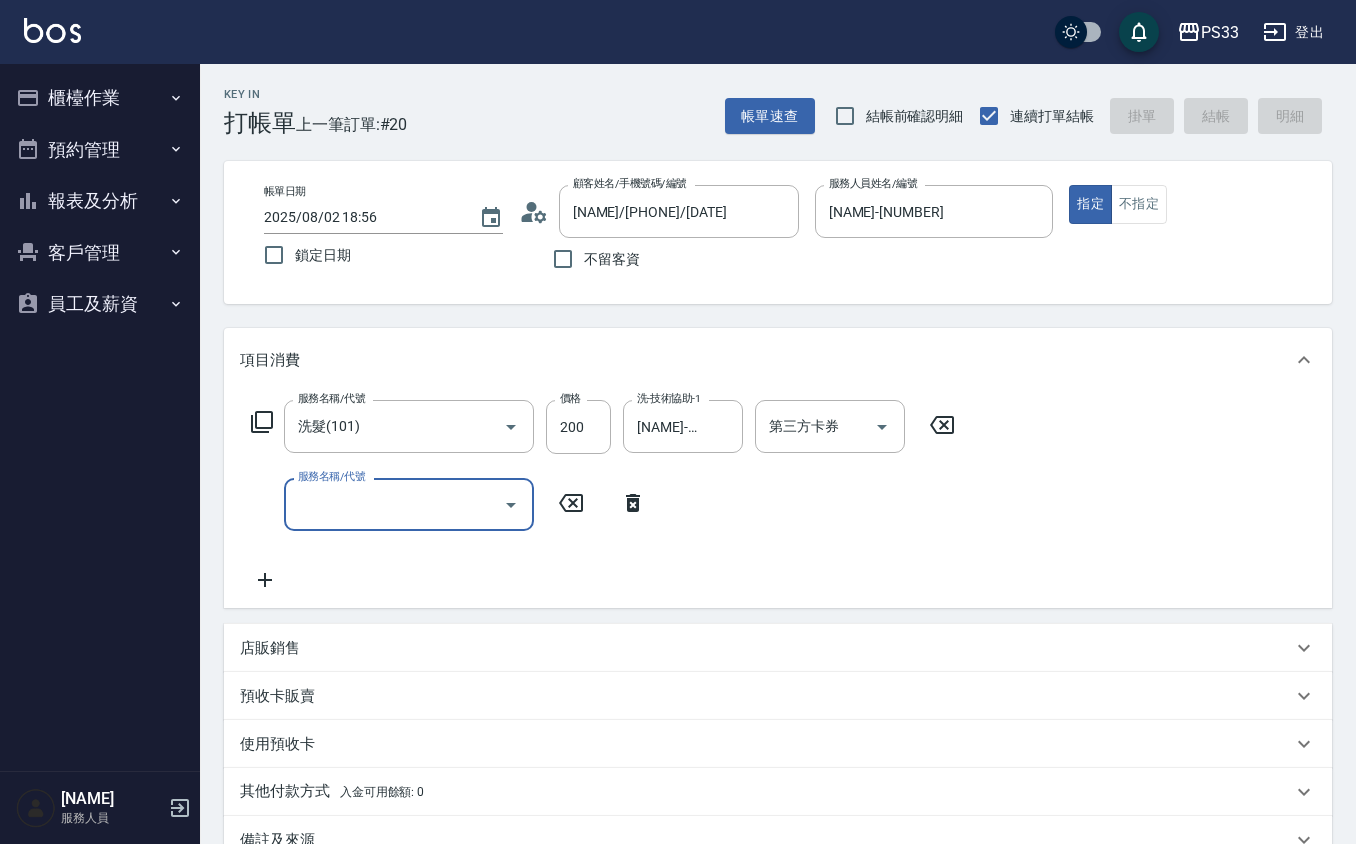 type 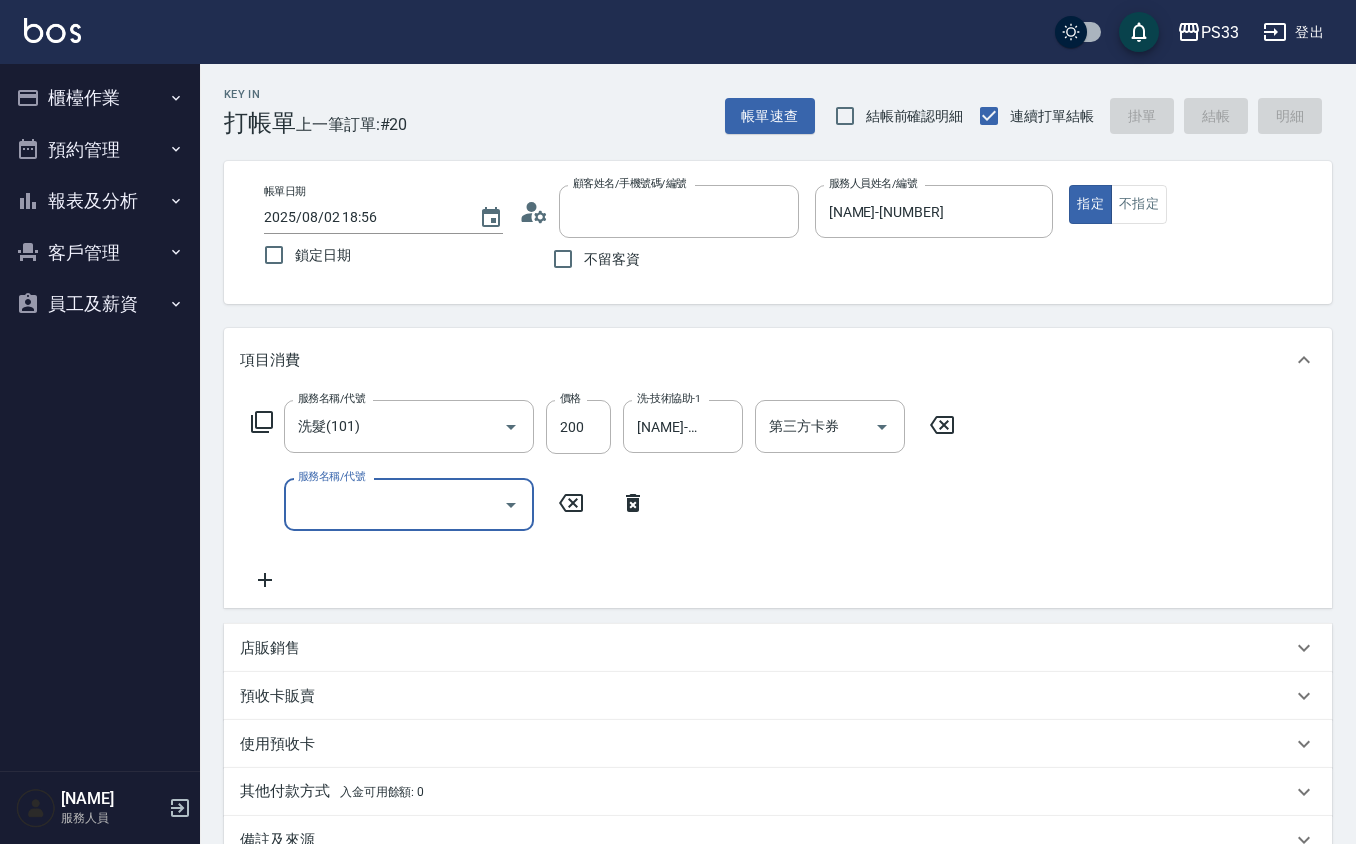type 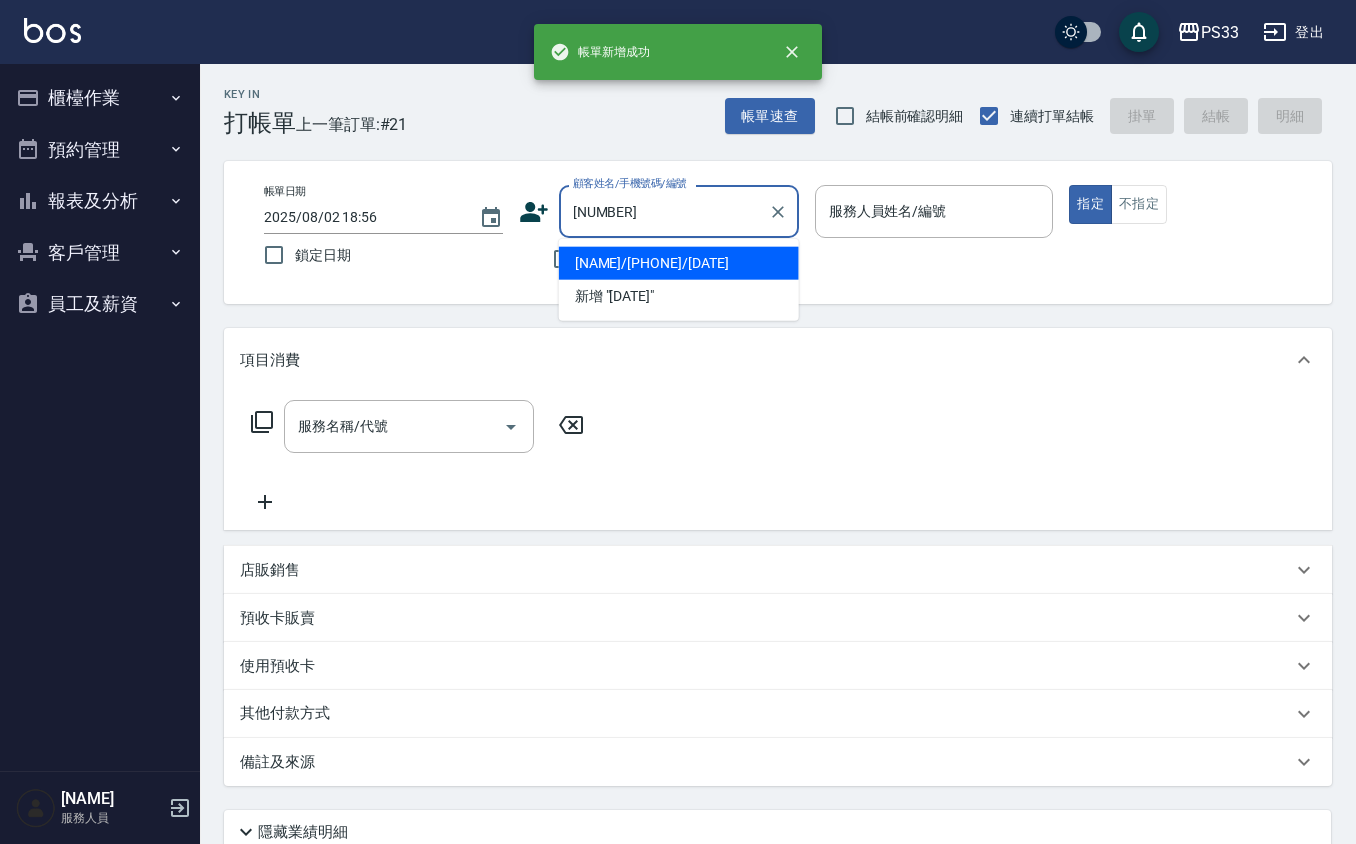 type on "陳婕庭/0907341853/180110" 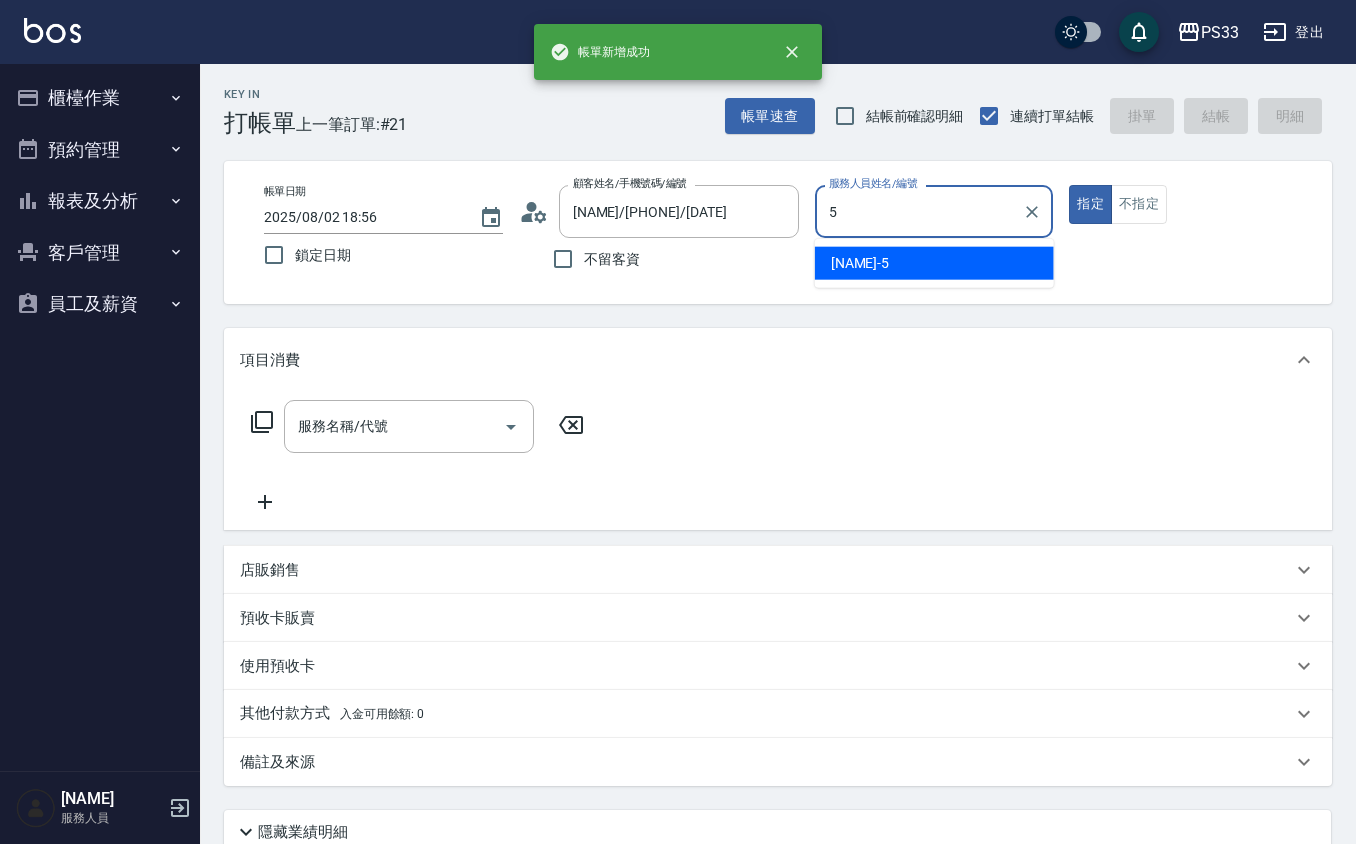 type on "[LAST] - [NUMBER]" 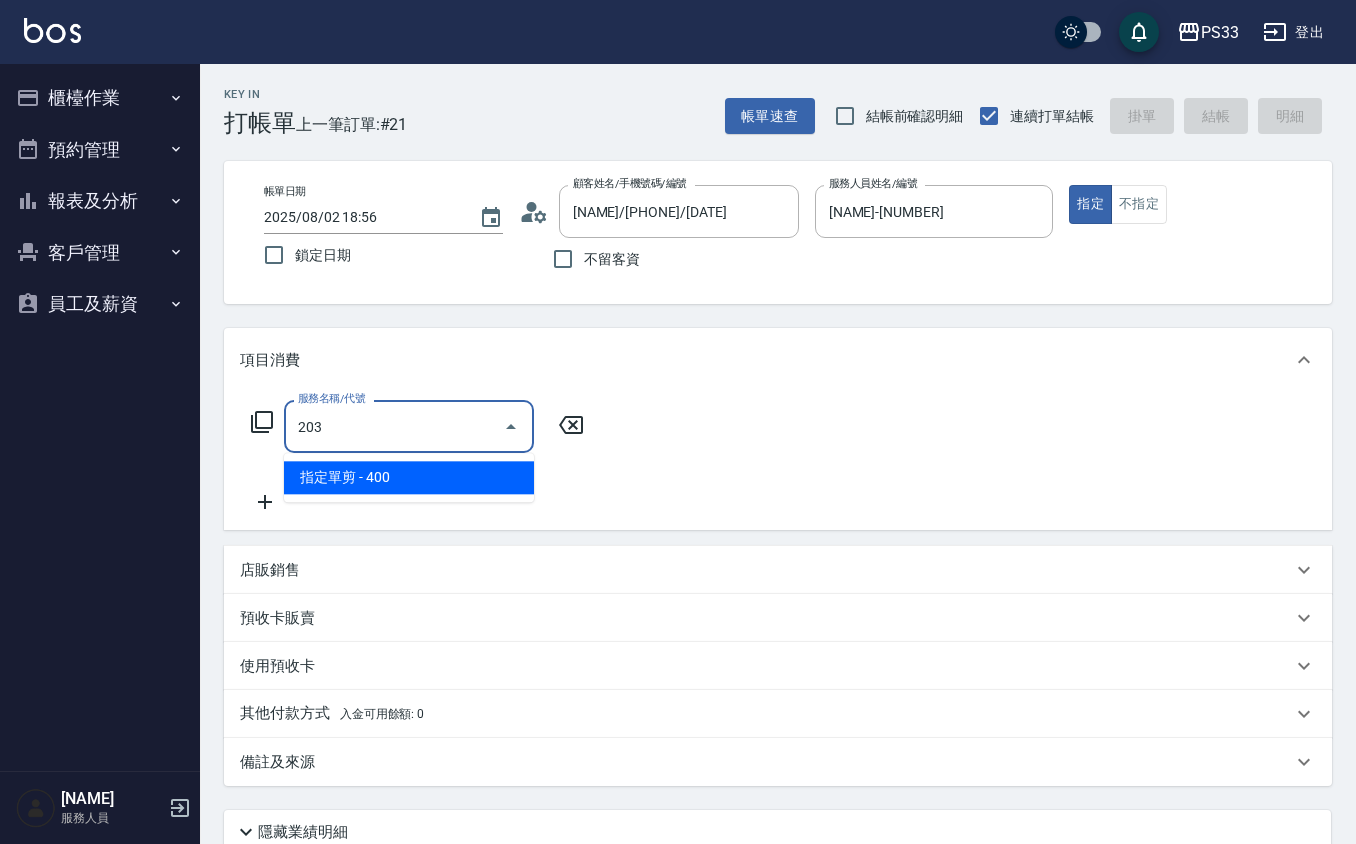 type on "指定單剪(203)" 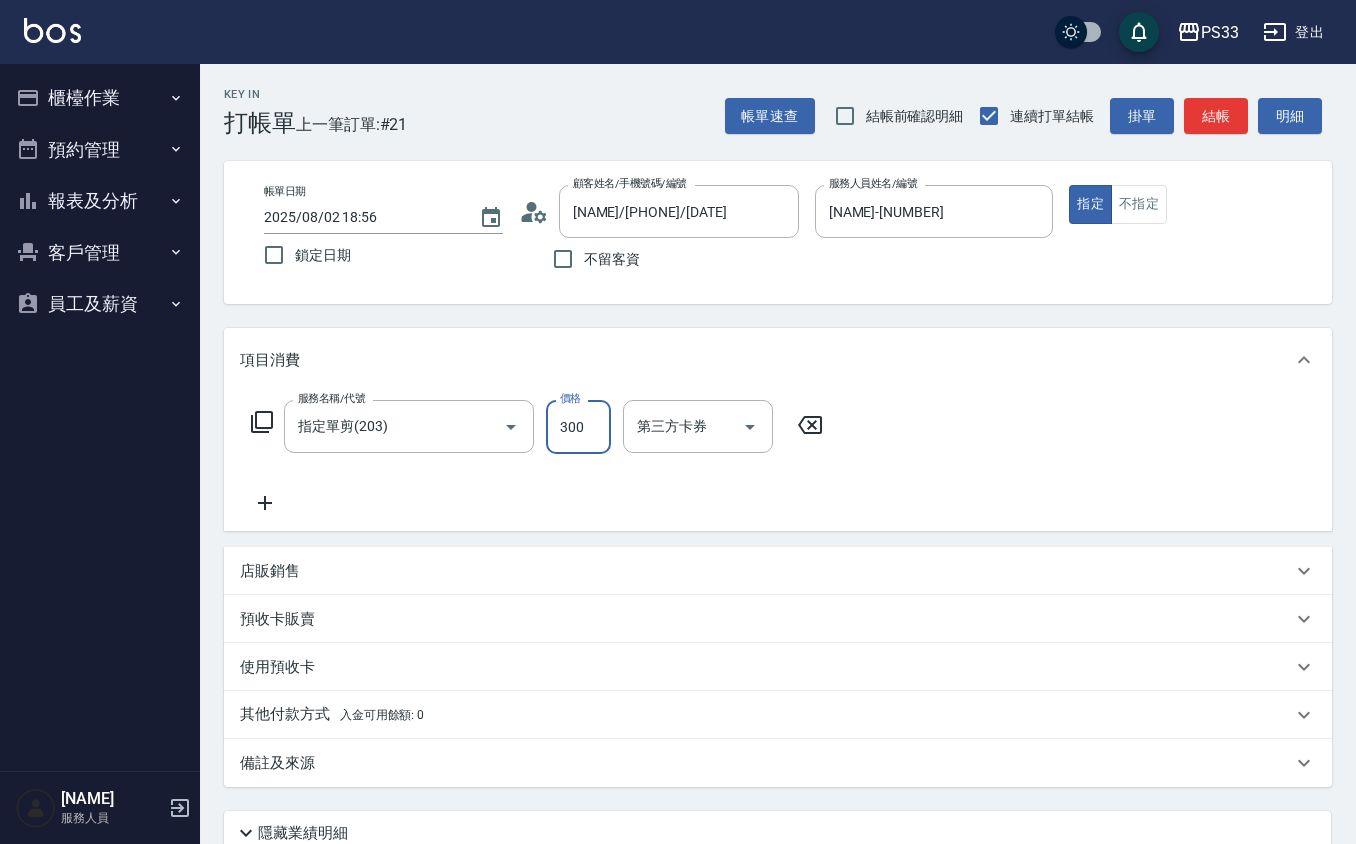type on "300" 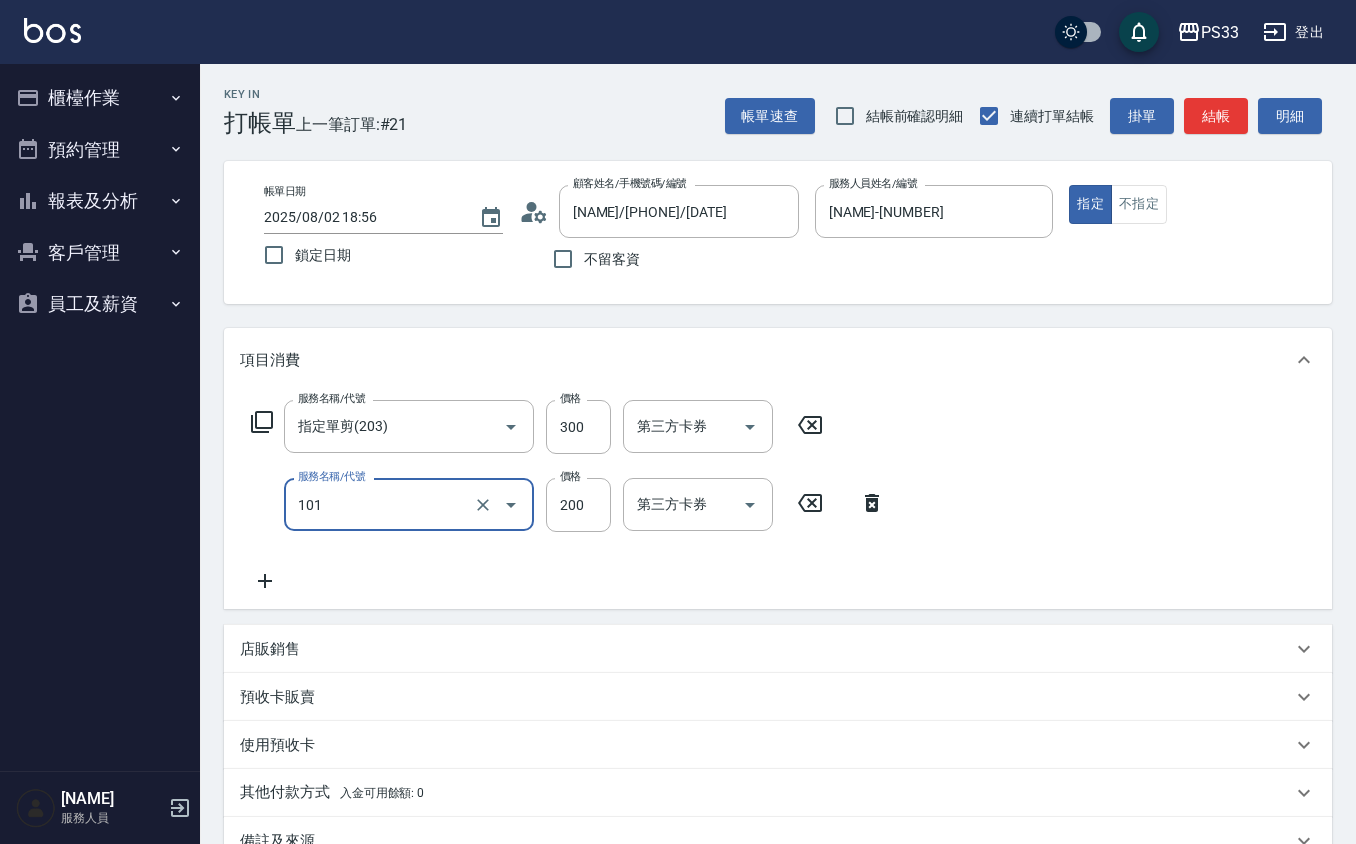 type on "洗髮(101)" 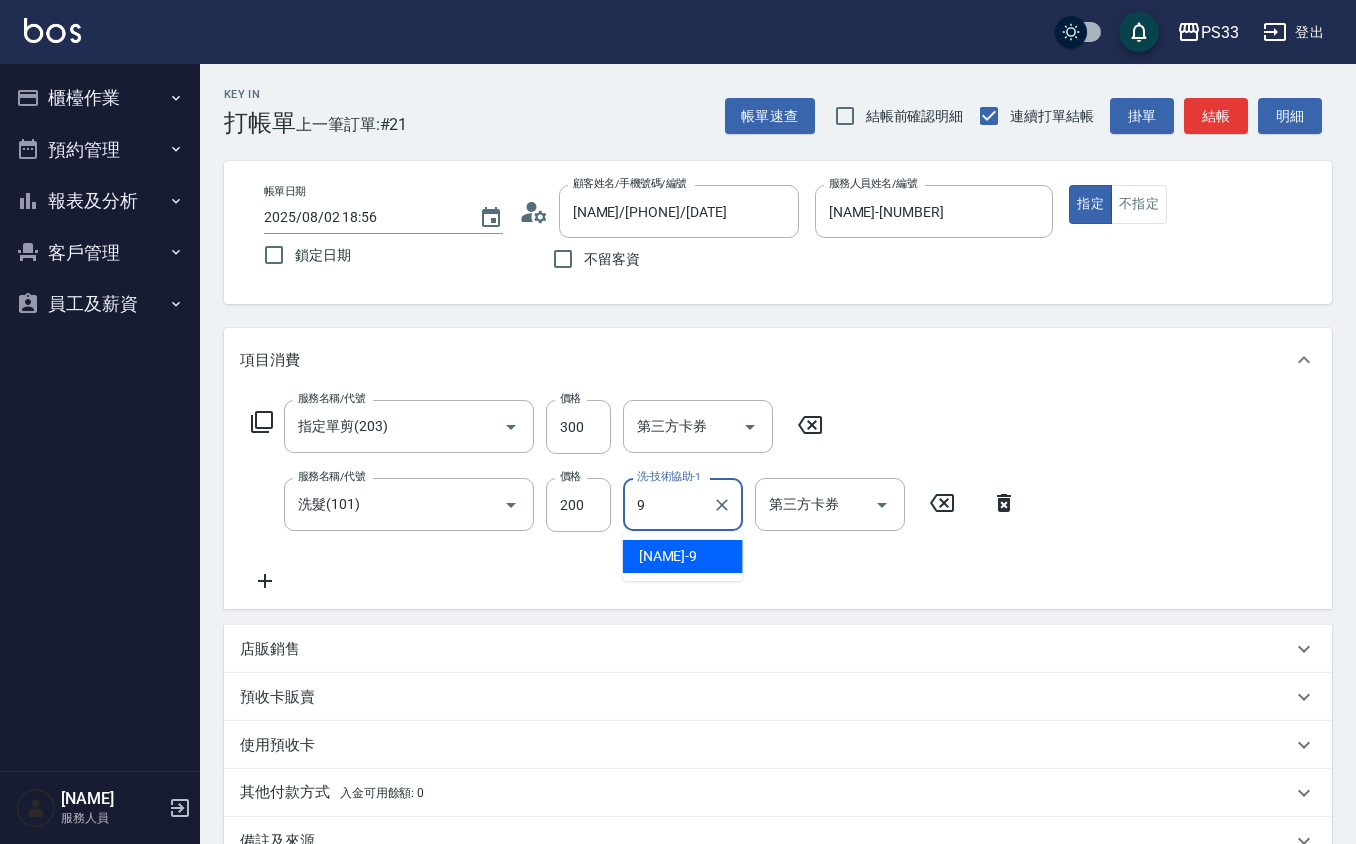 type on "[NAME]-9" 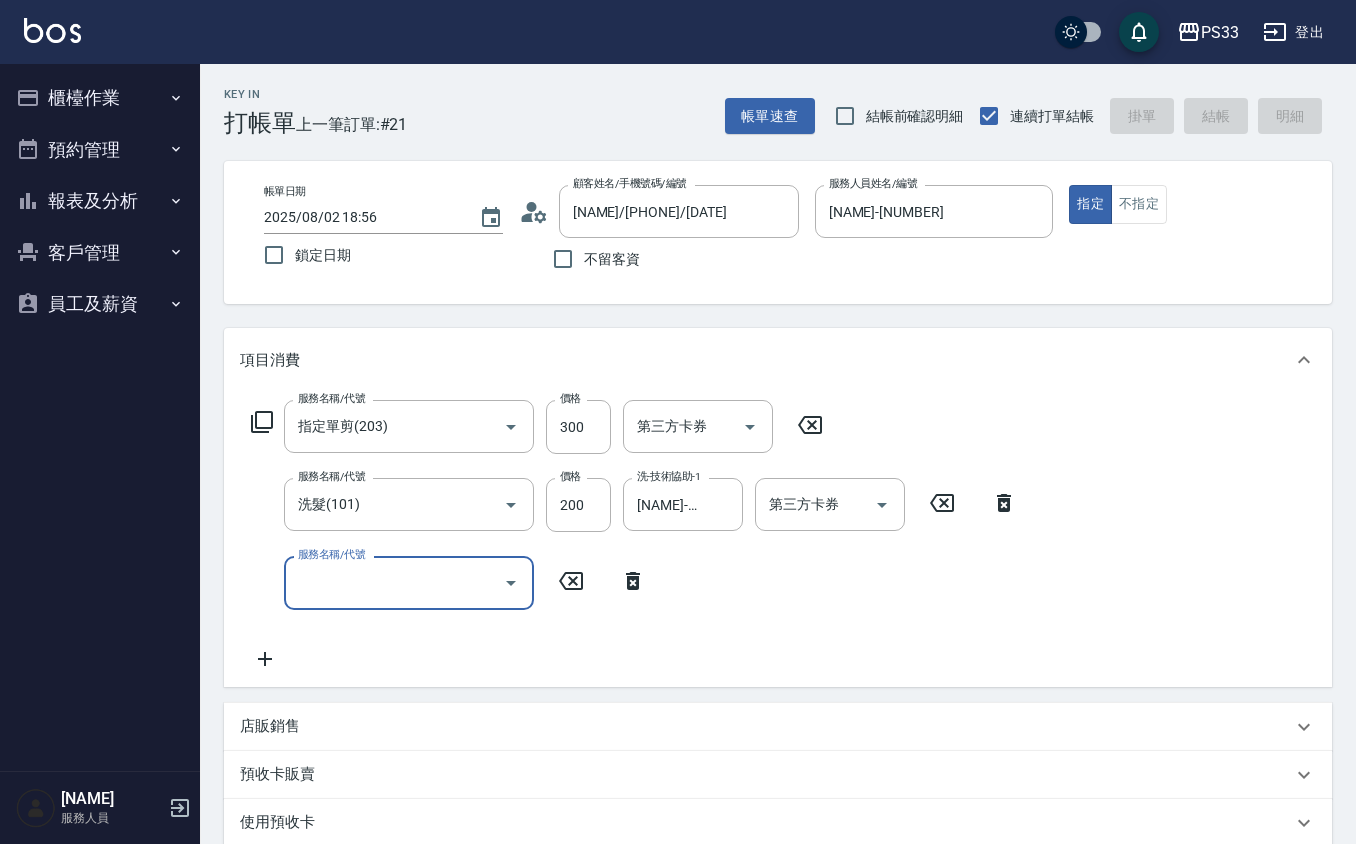 type 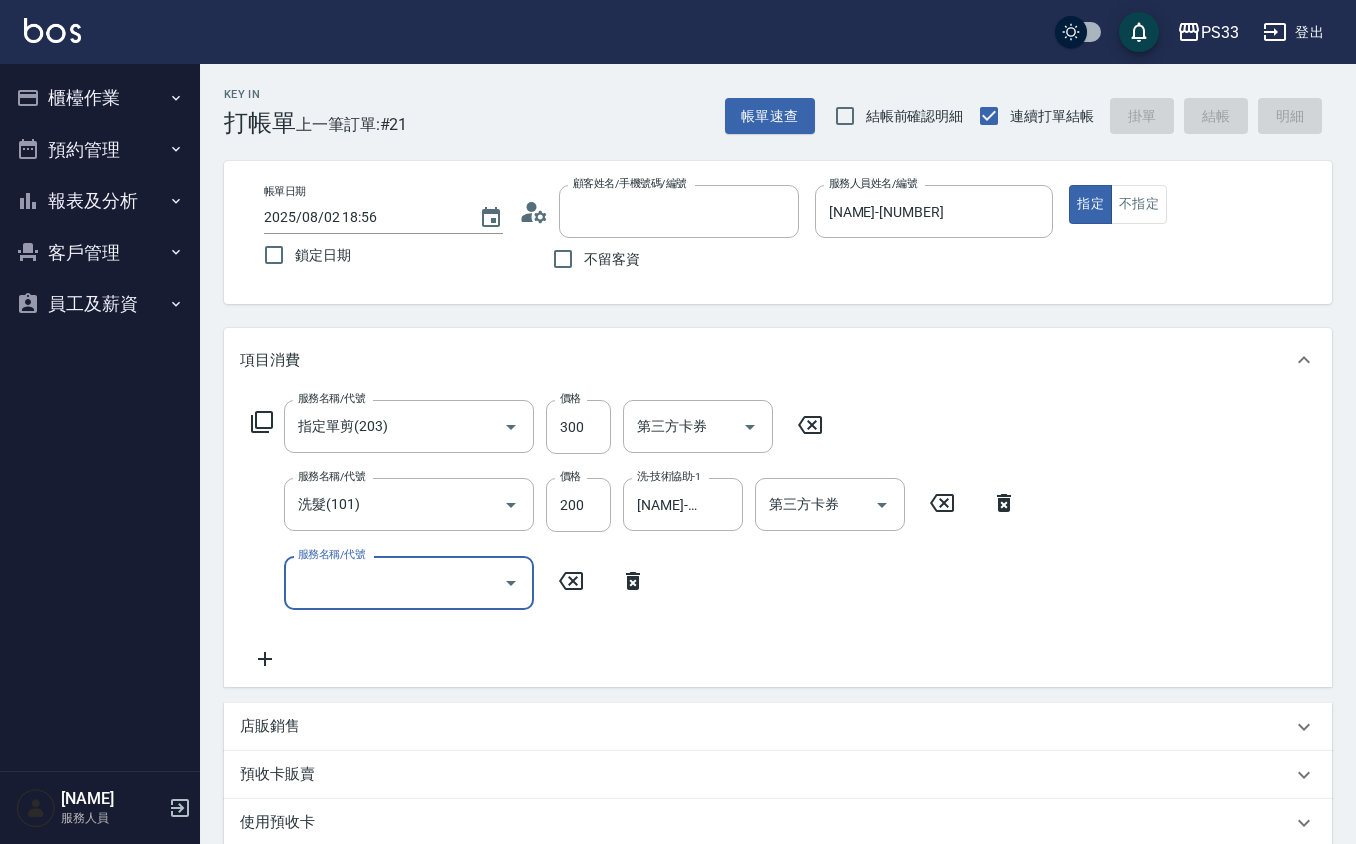 type 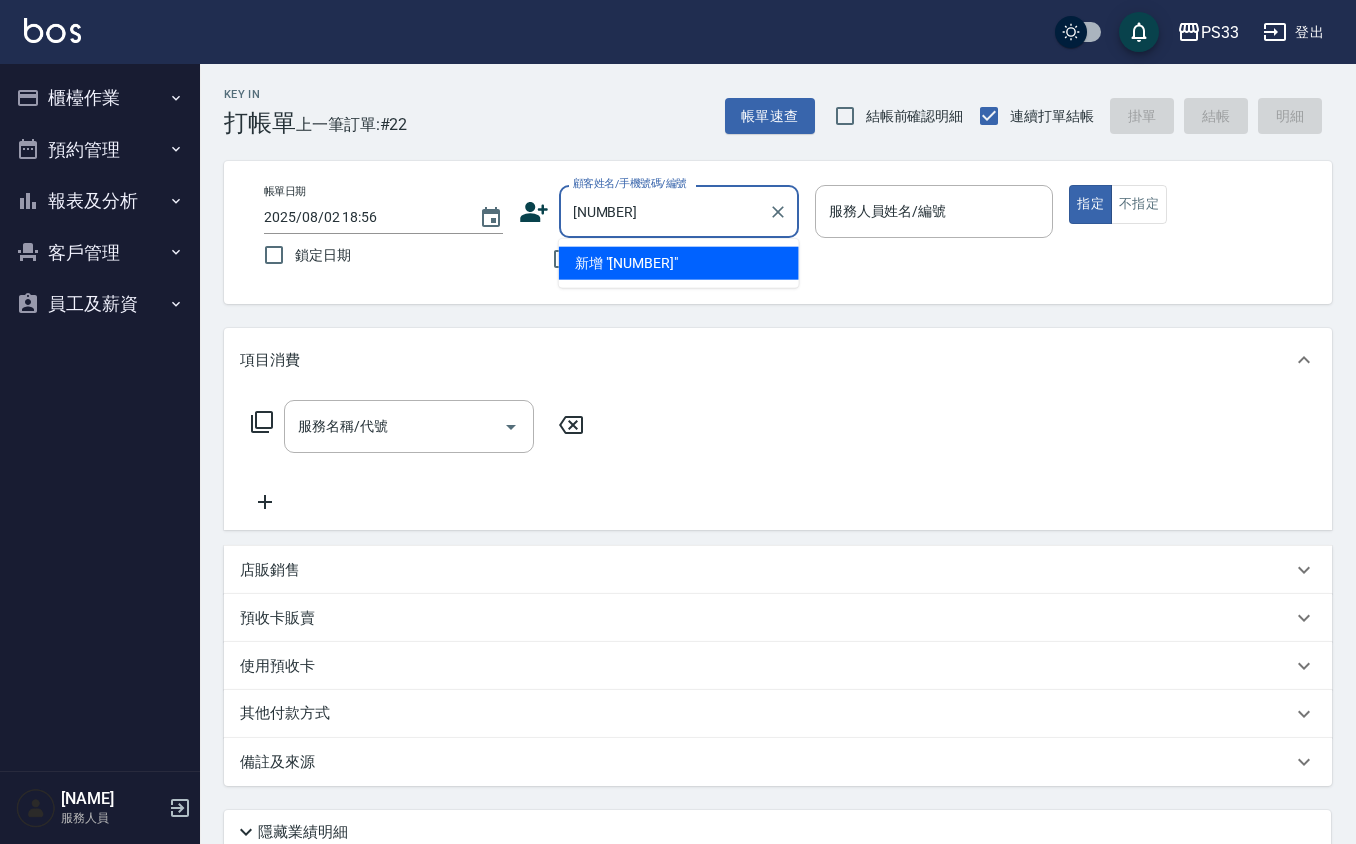 type on "050523" 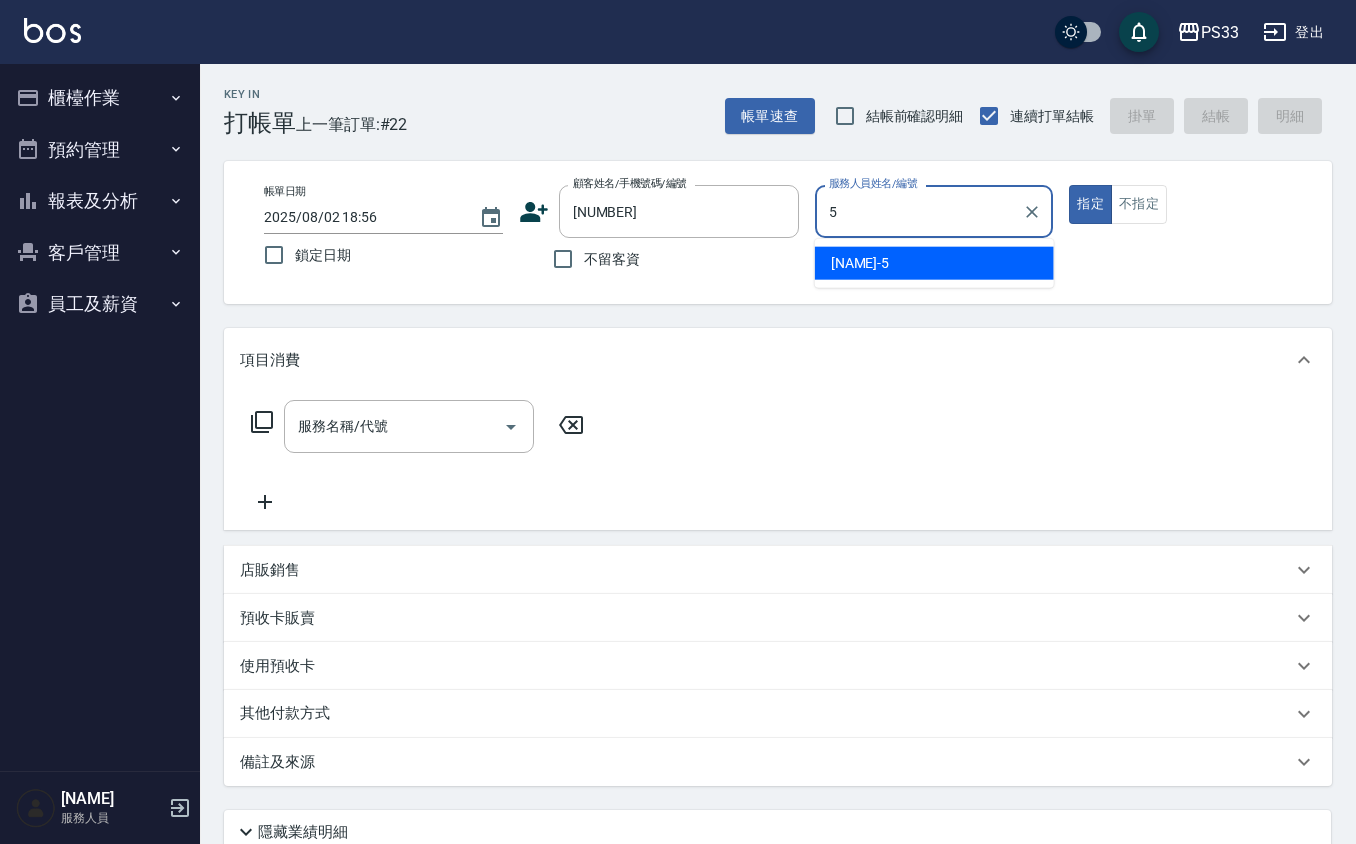type on "[LAST] - [NUMBER]" 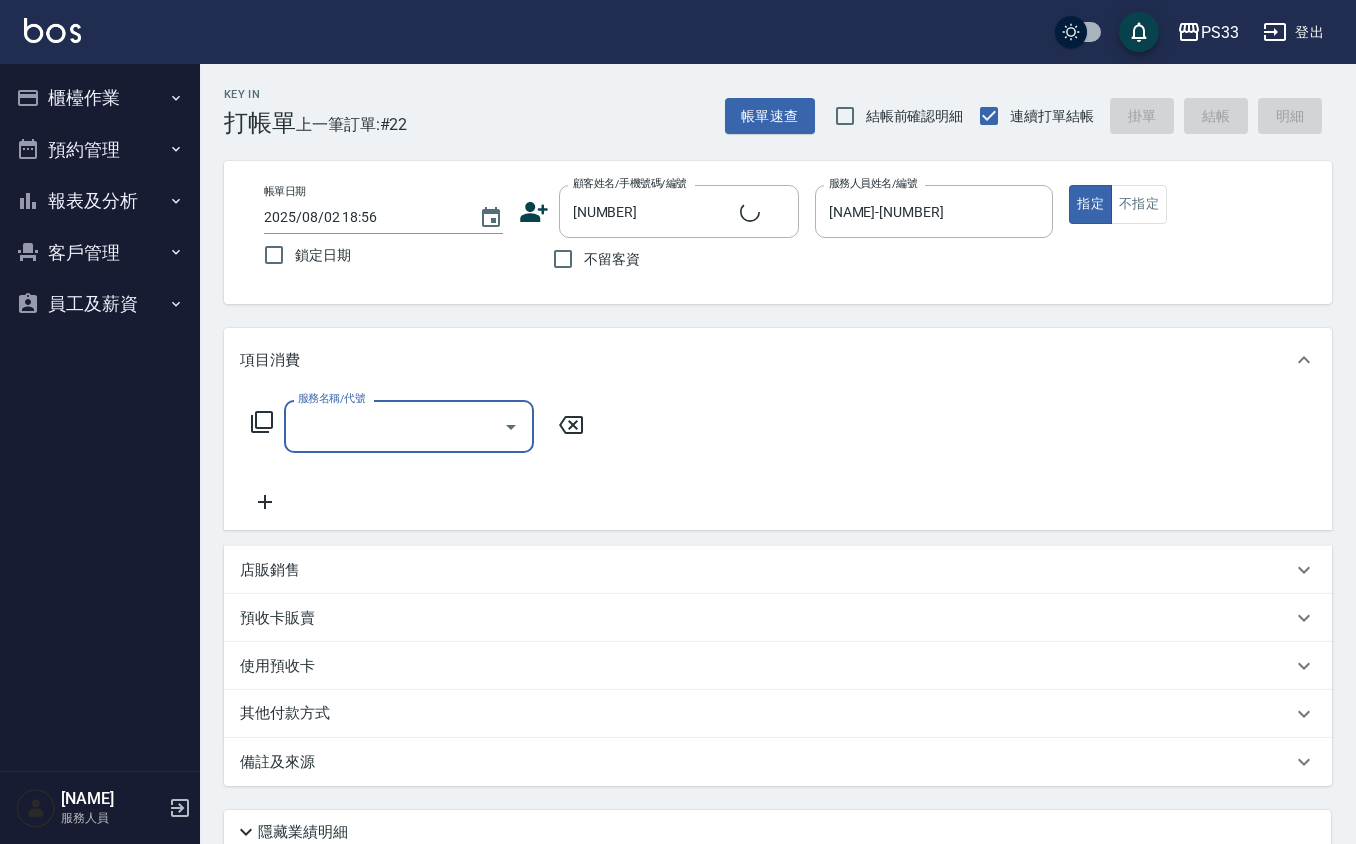 type on "徐常卿/0321654987/050523" 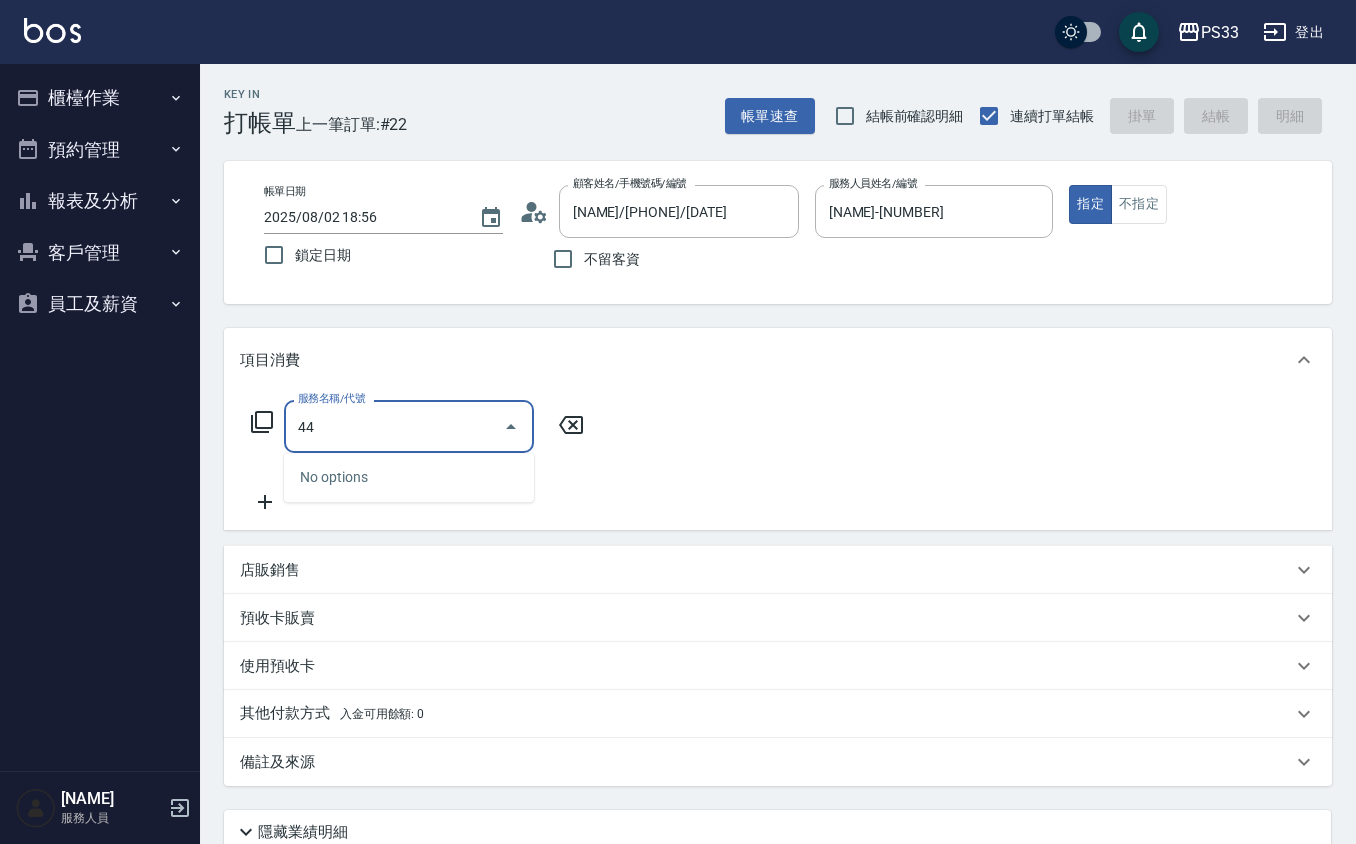 type on "4" 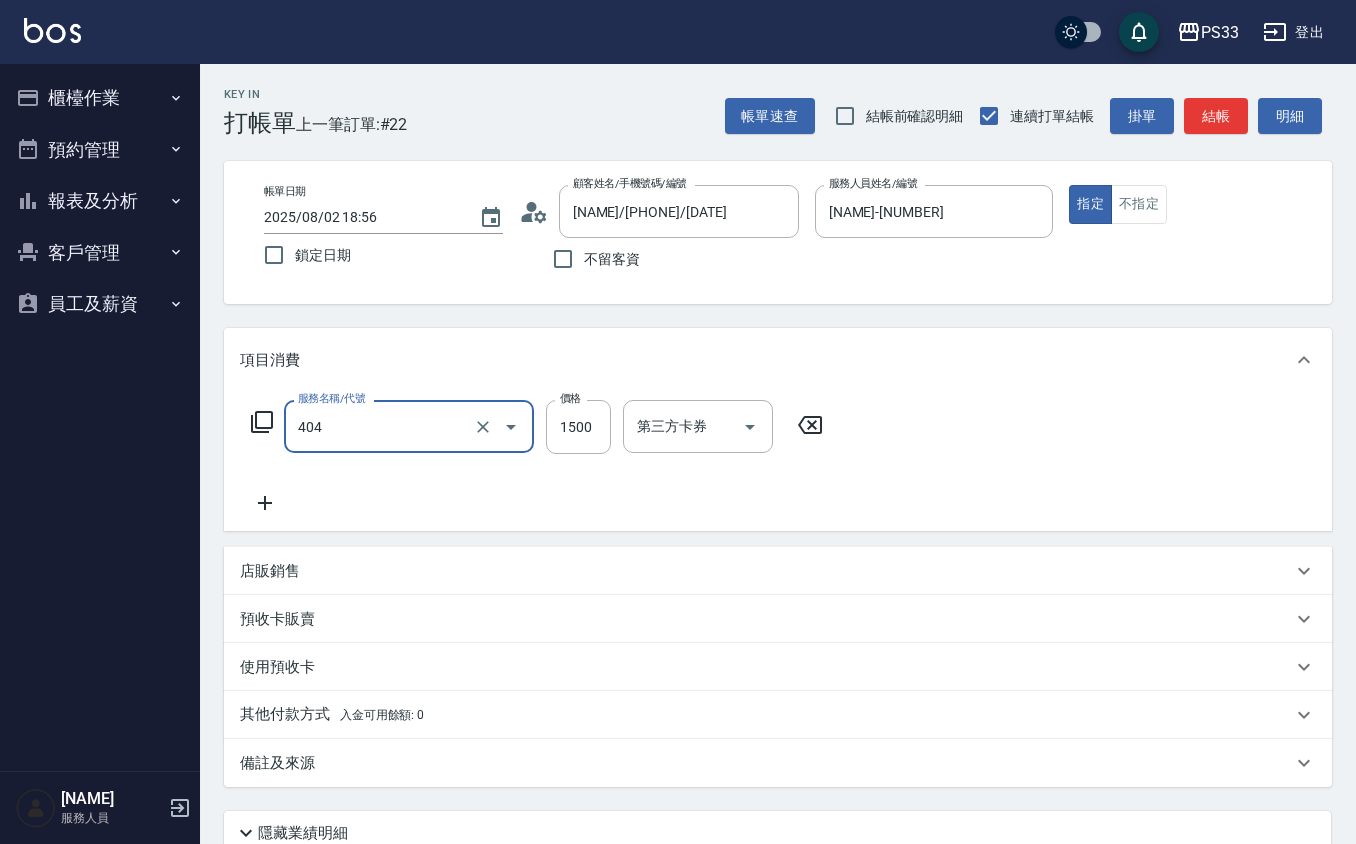 type on "設計染髮( [NUMBER] )" 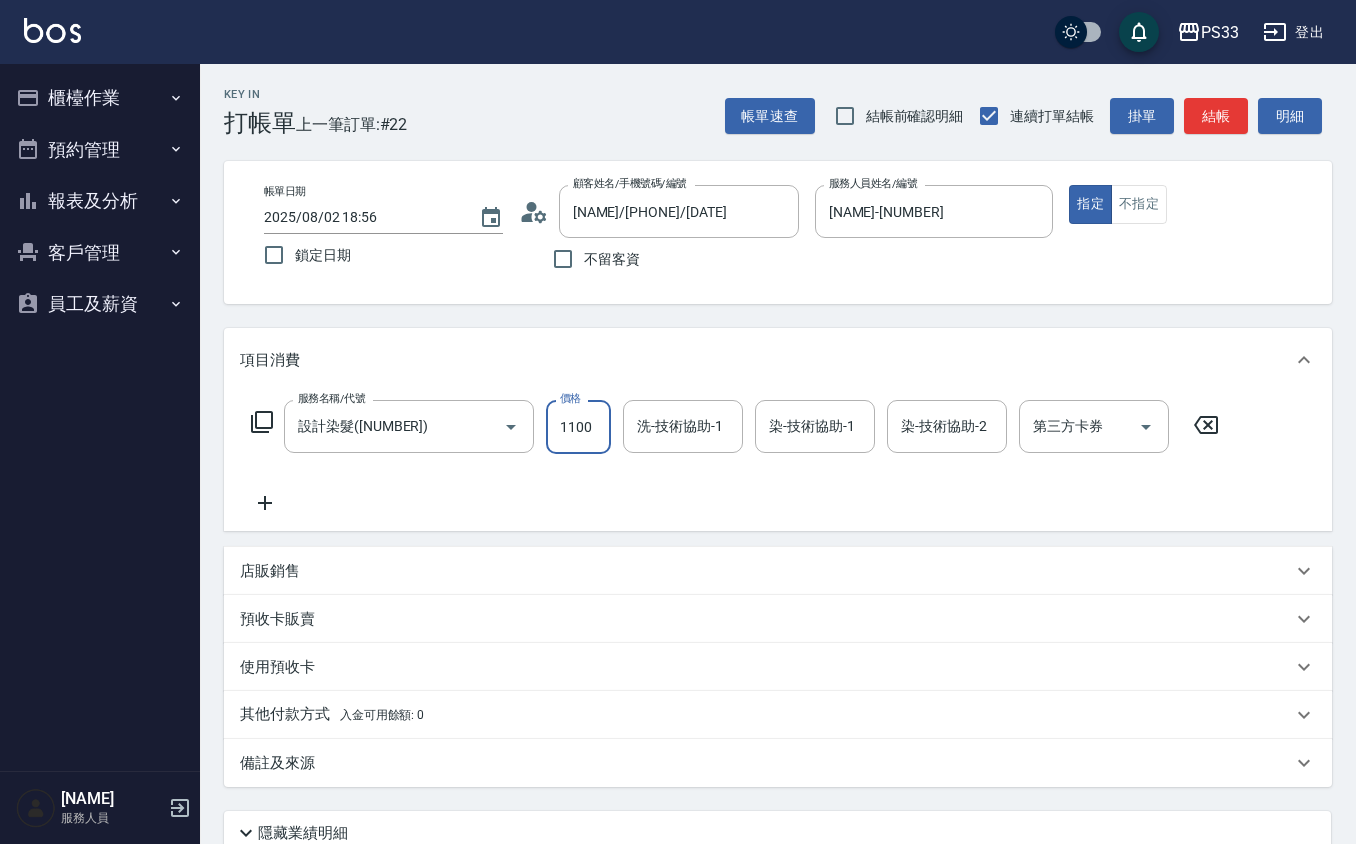 scroll, scrollTop: 0, scrollLeft: 0, axis: both 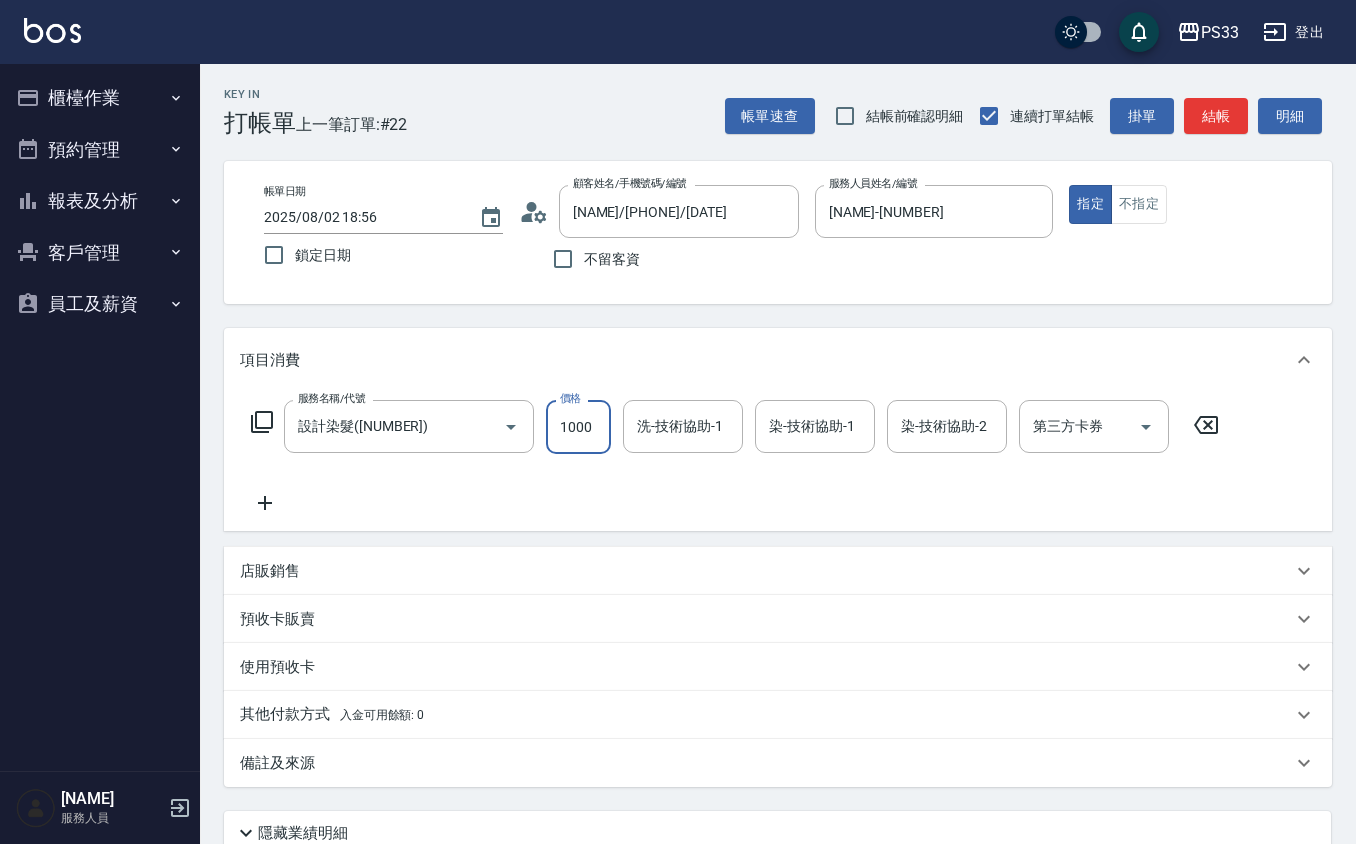 type on "1000" 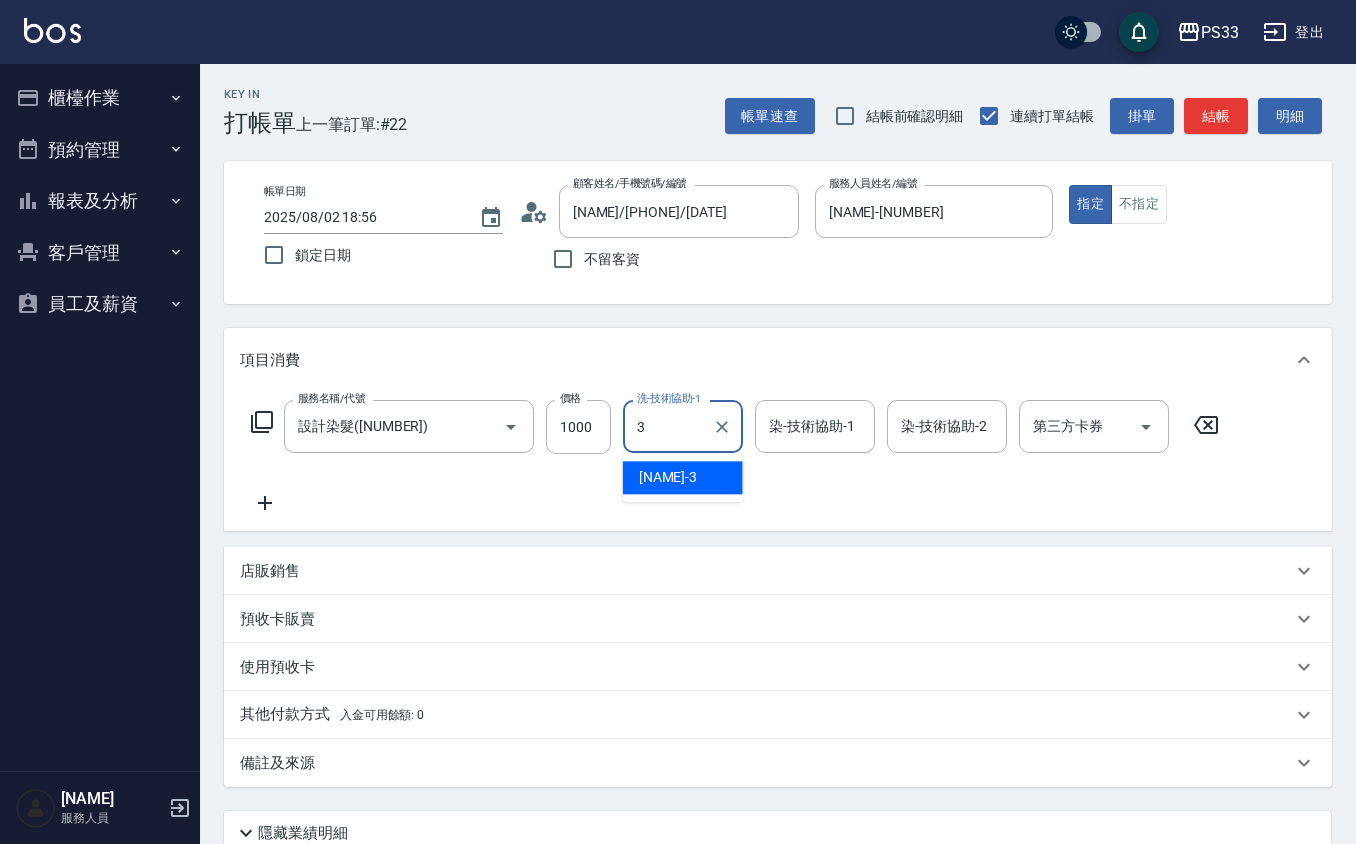 type on "[LAST] - [NUMBER]" 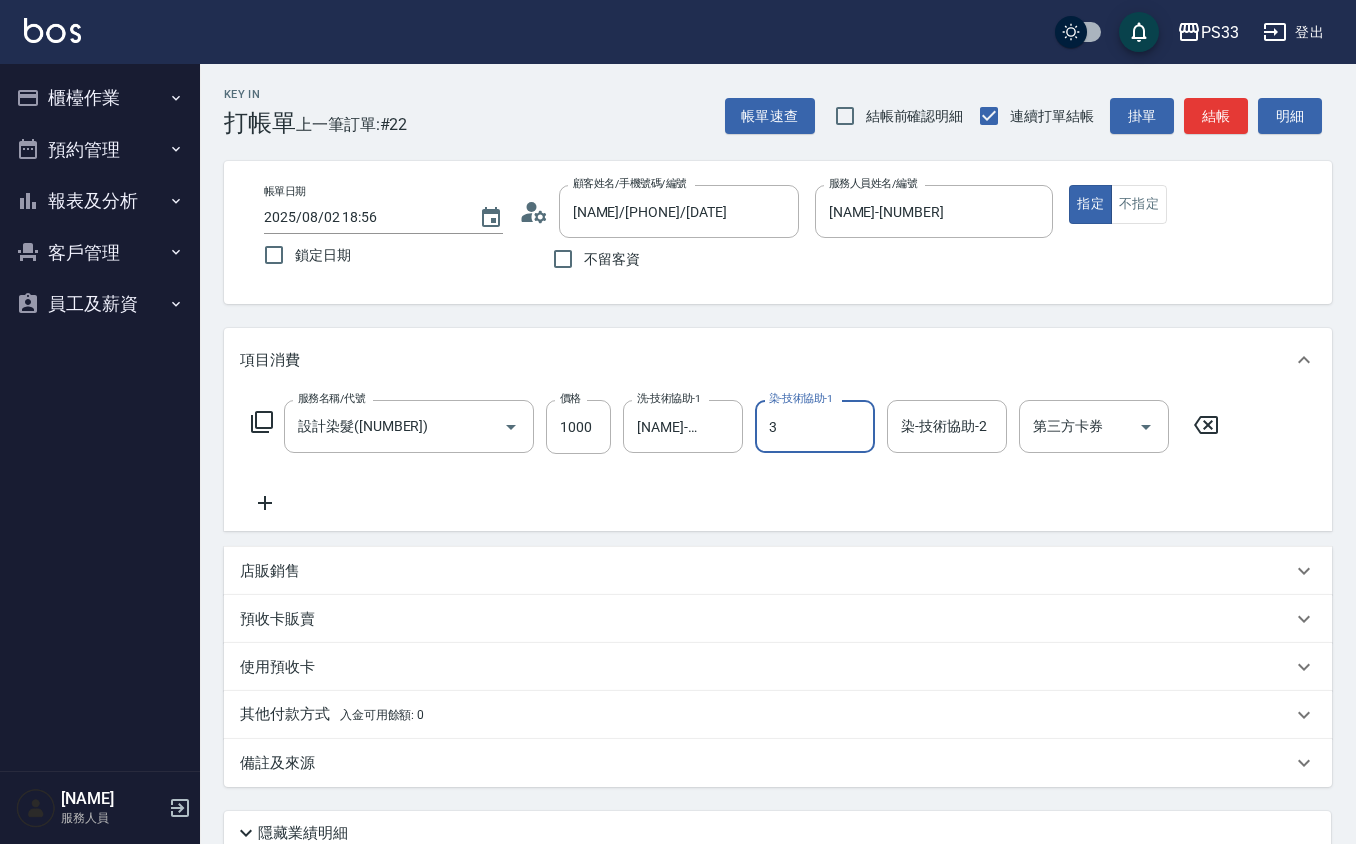 type on "[LAST] - [NUMBER]" 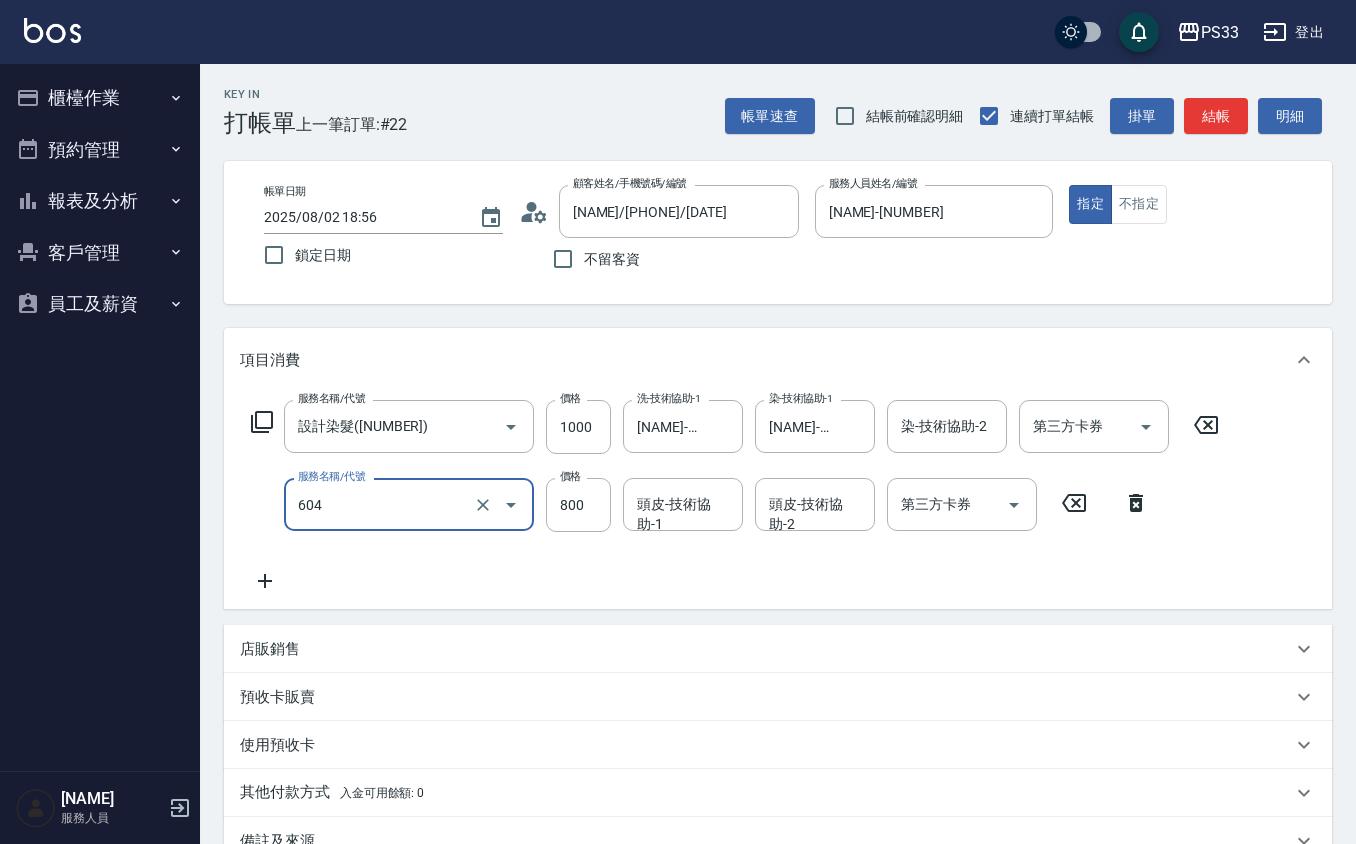 type on "髮原素頭皮保健護理洗髮(604)" 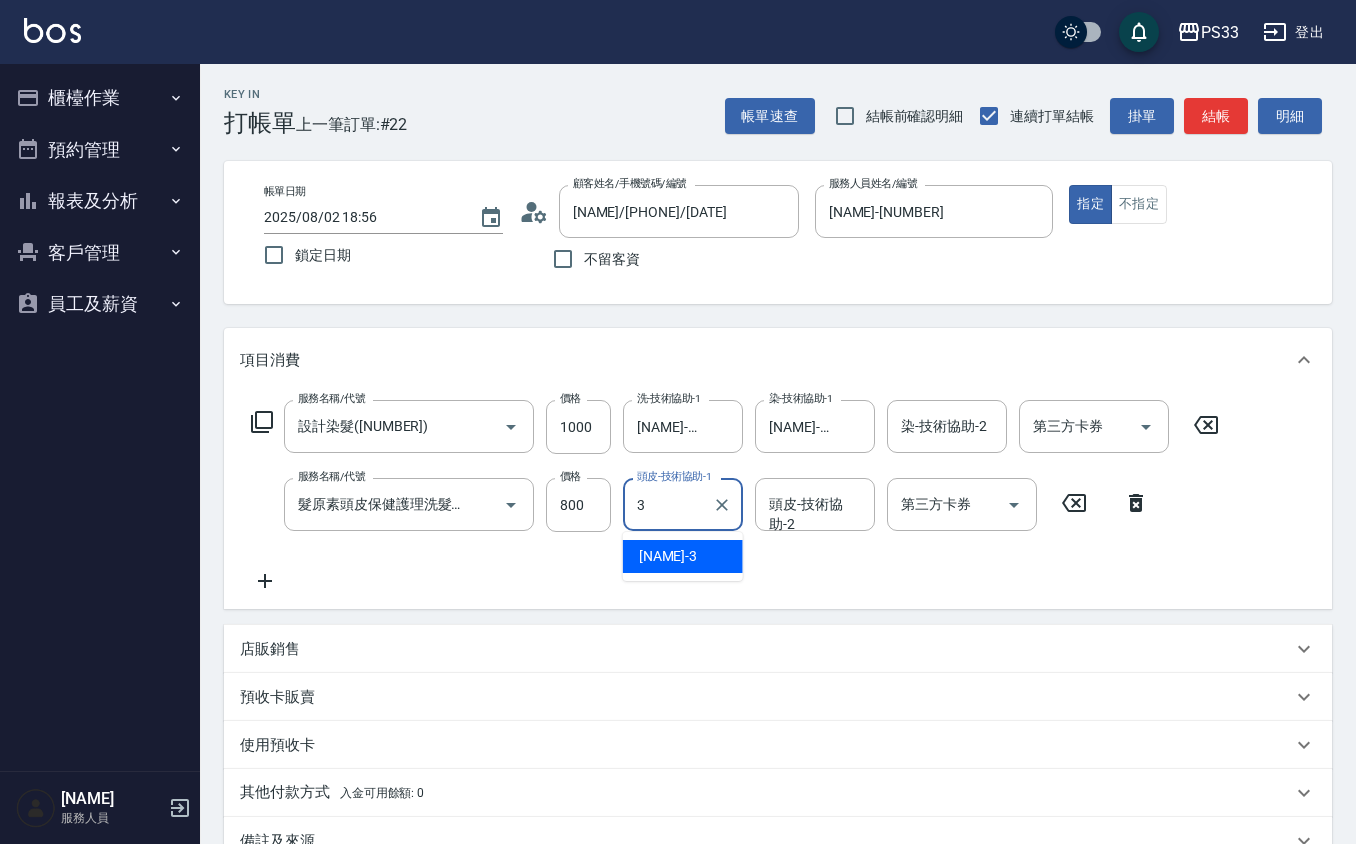 type on "[LAST] - [NUMBER]" 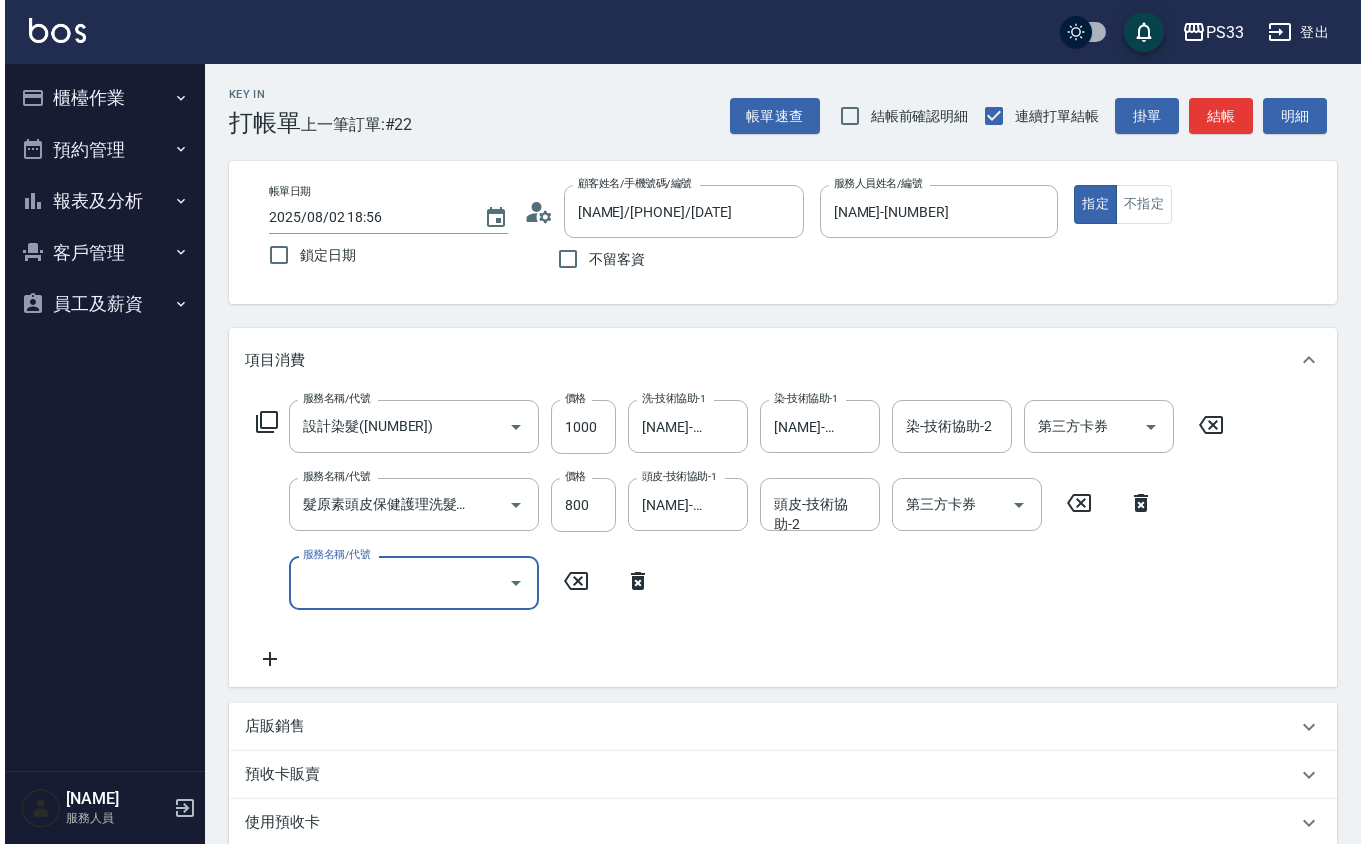 scroll, scrollTop: 0, scrollLeft: 0, axis: both 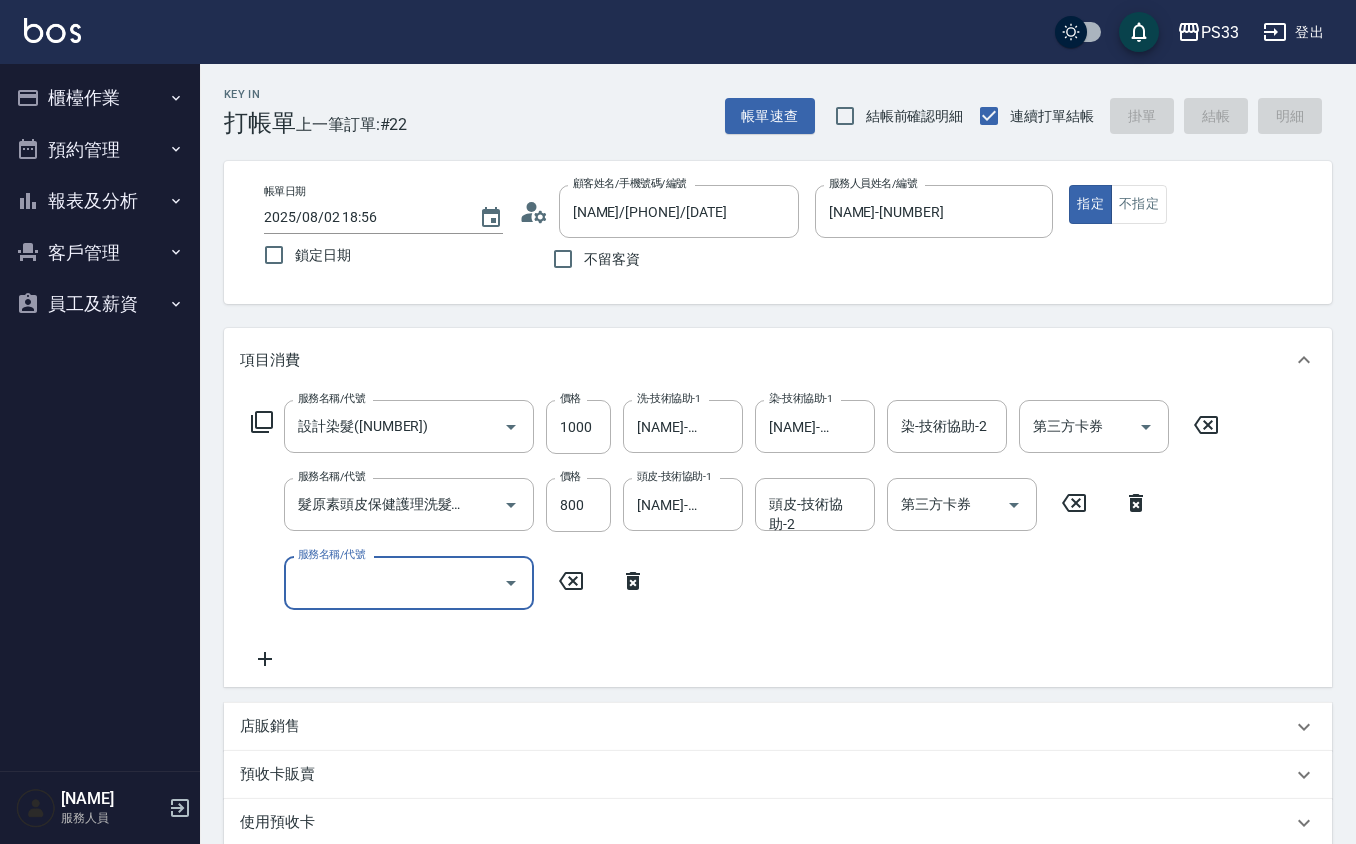 type 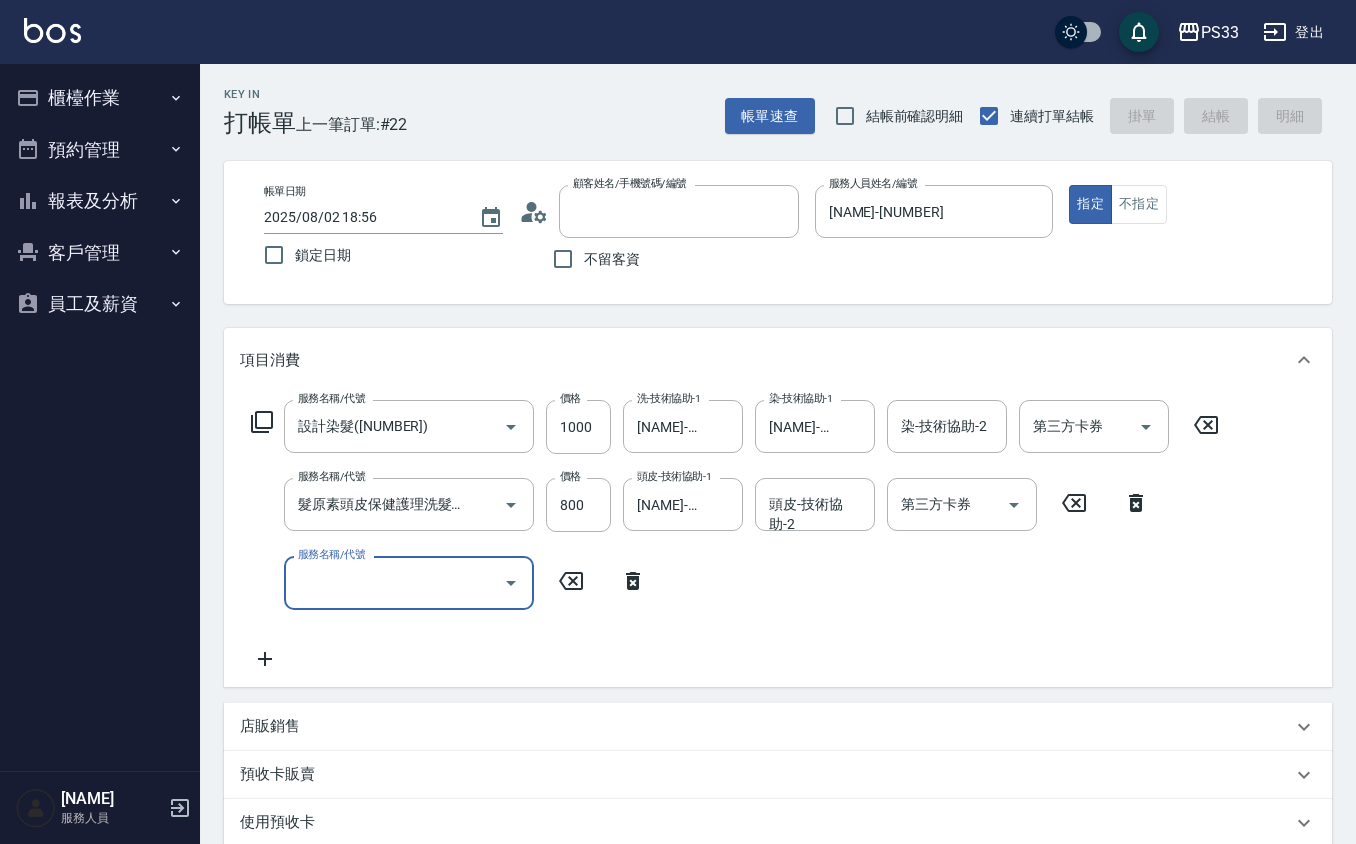 type 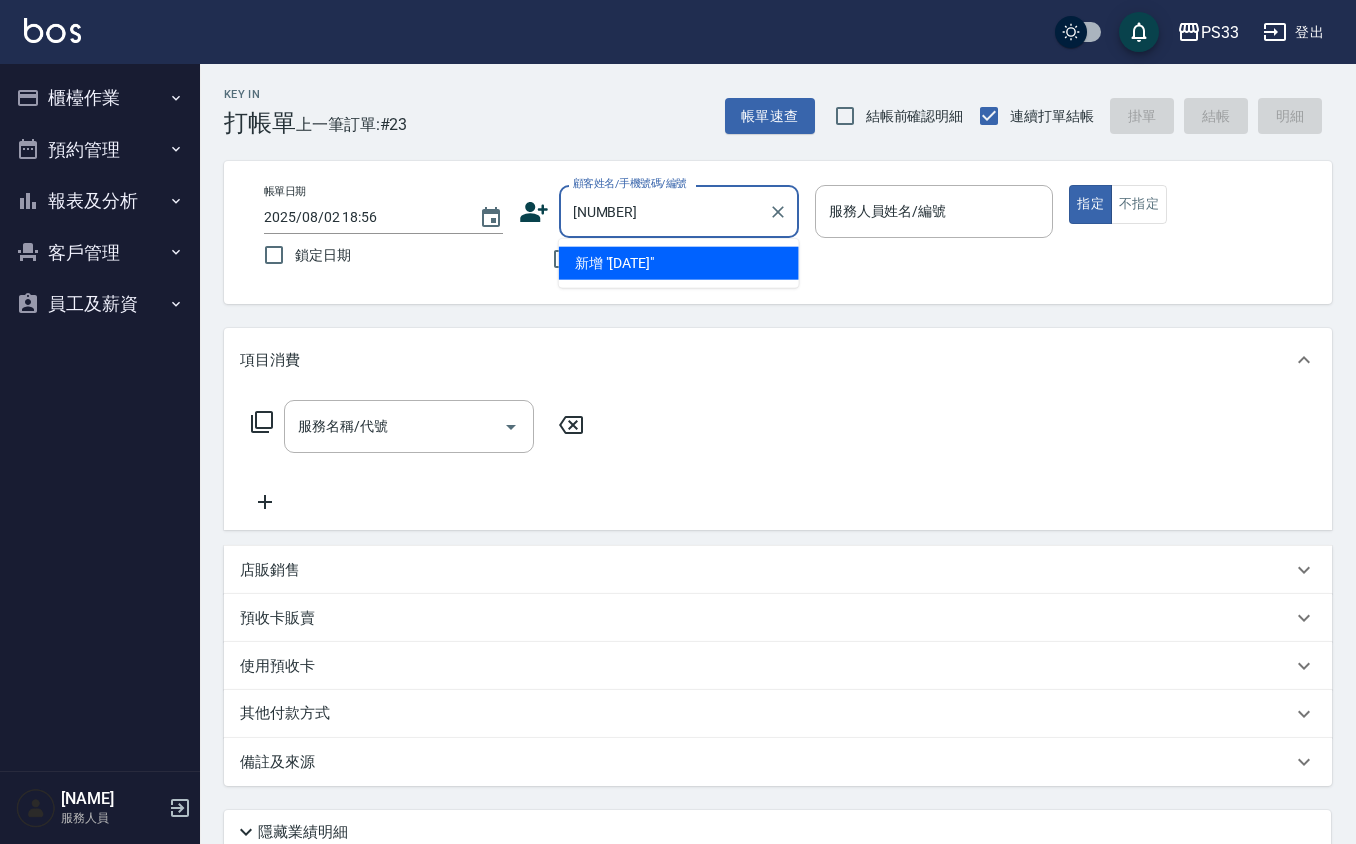 type on "201228" 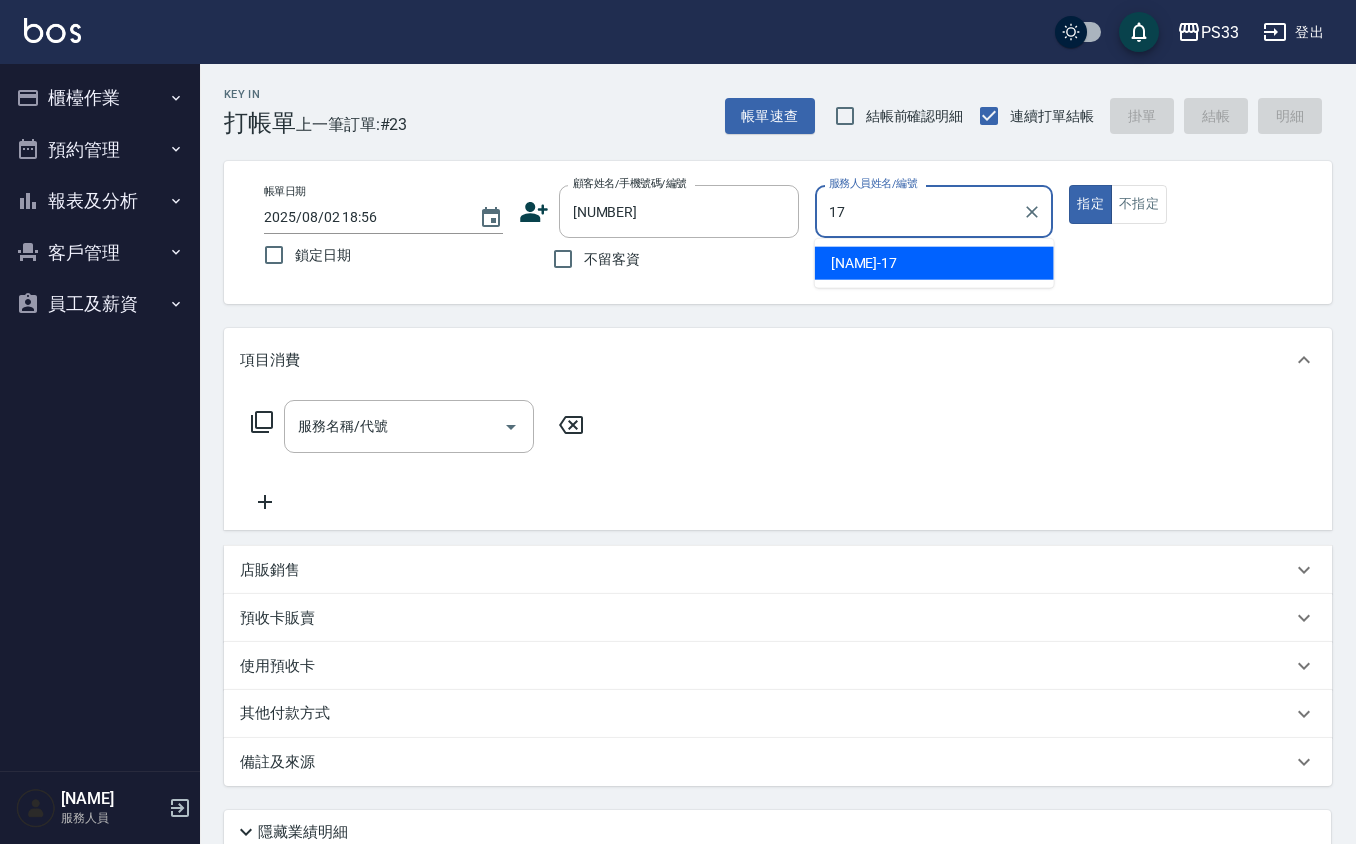 type on "[LAST] - [NUMBER]" 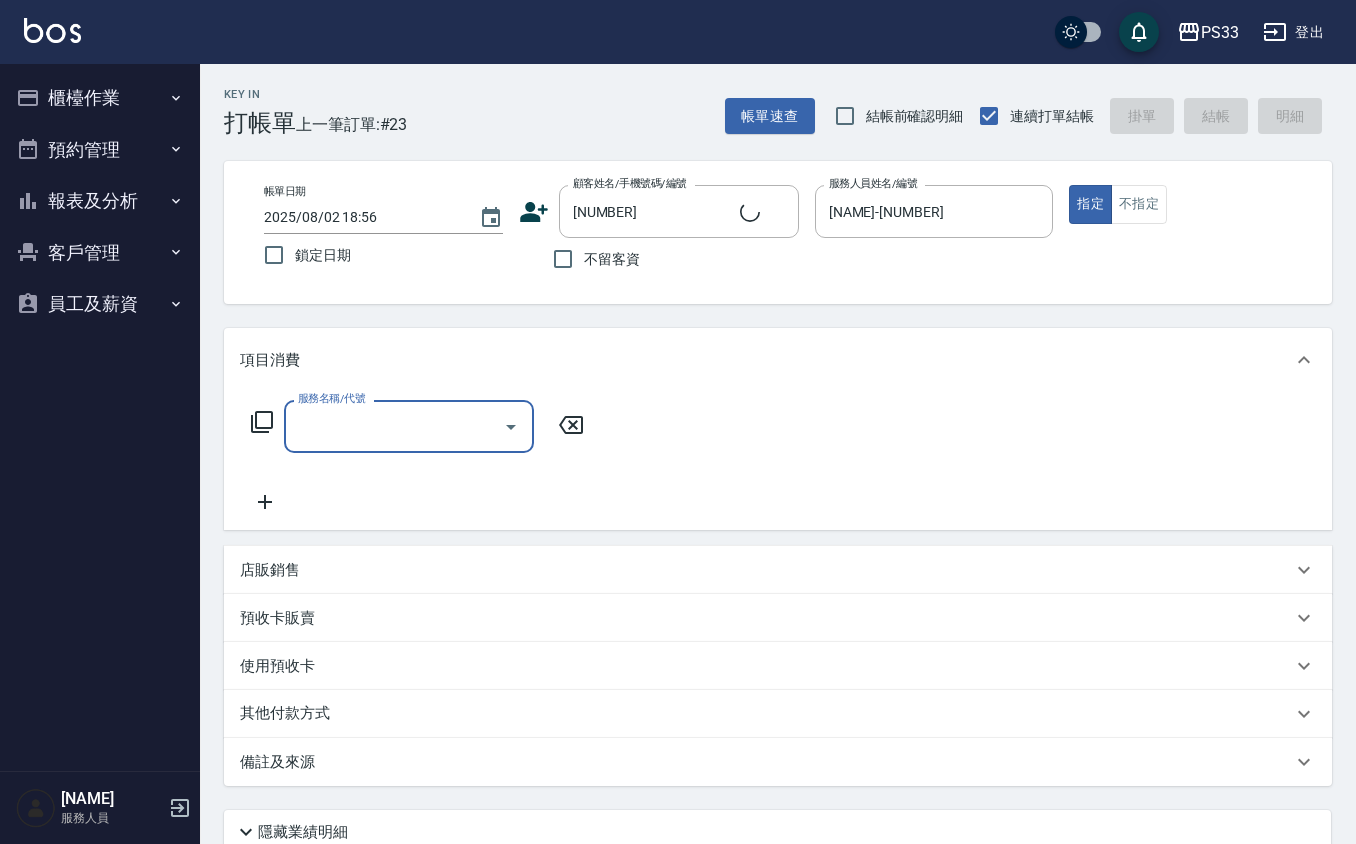 type on "蘇珮珺/0906508463/201228" 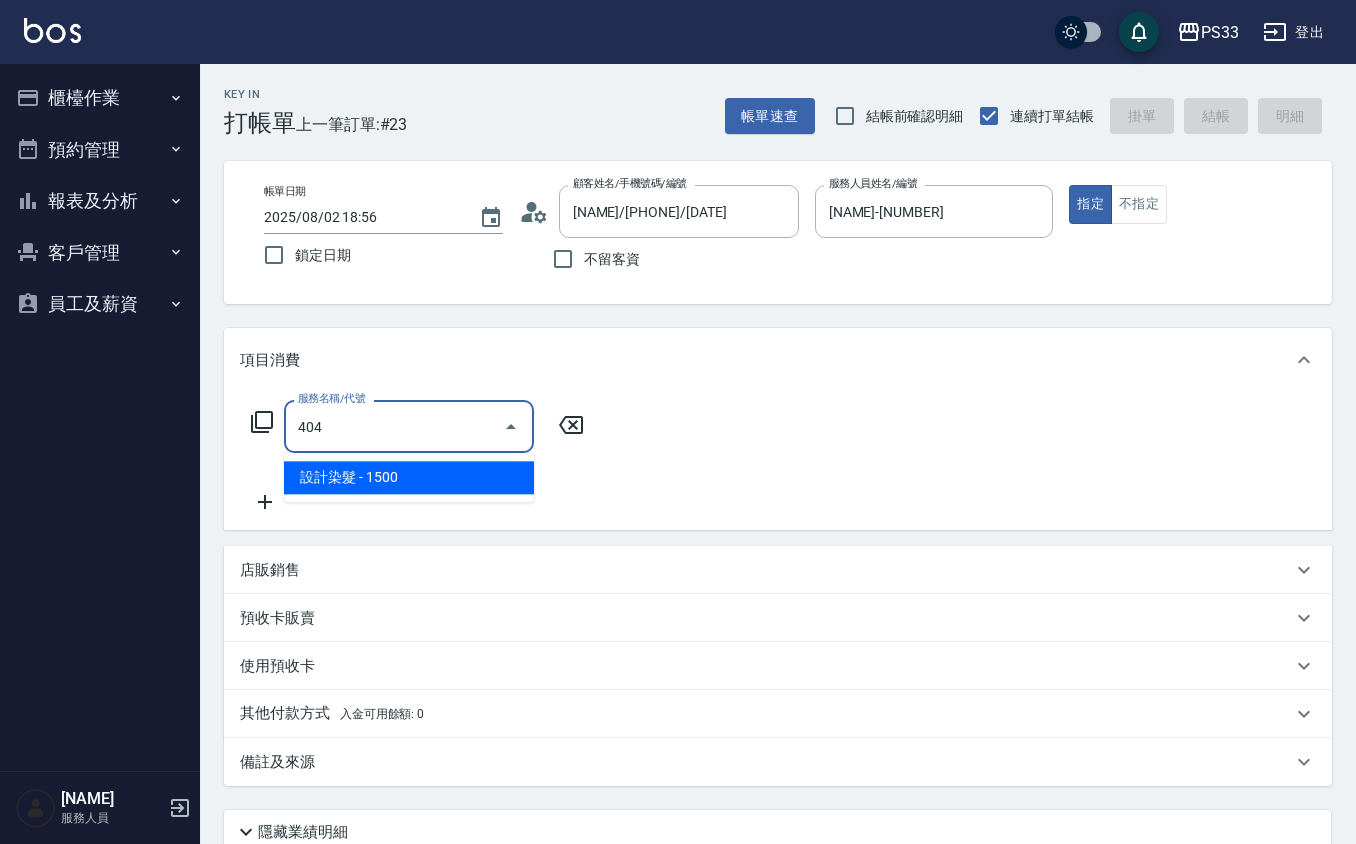 type on "設計染髮( [NUMBER] )" 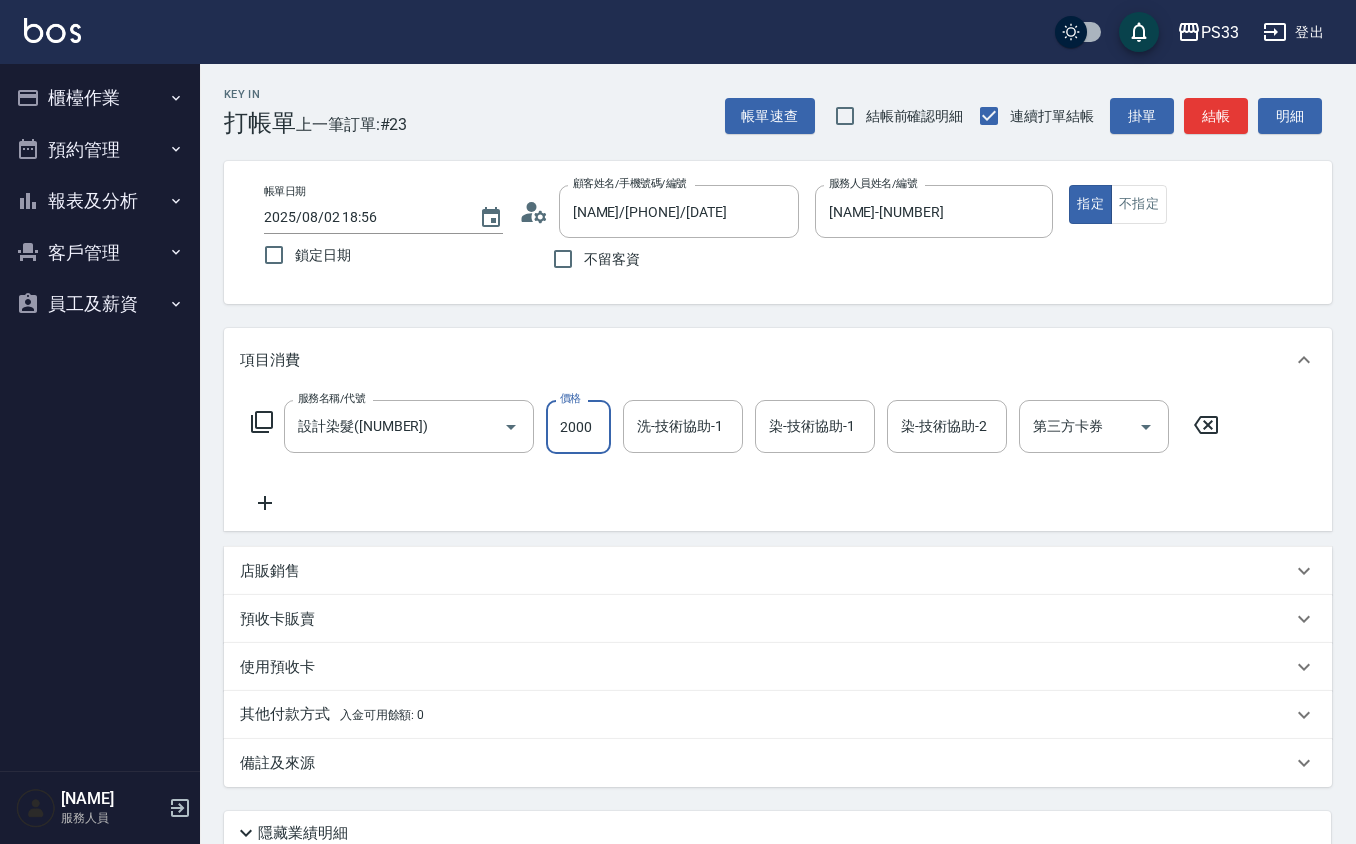 type on "2000" 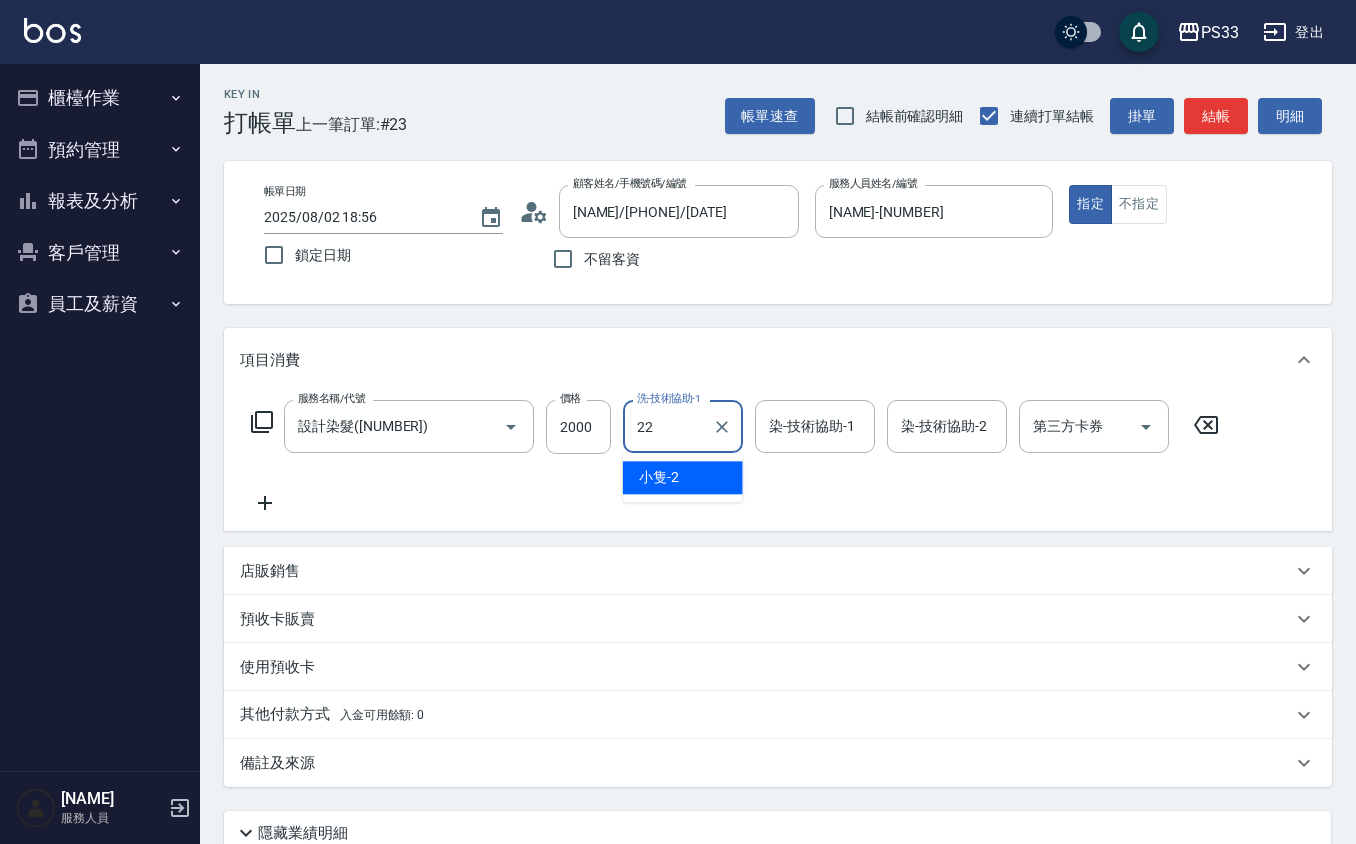 type on "[LAST] [LAST] - [NUMBER]" 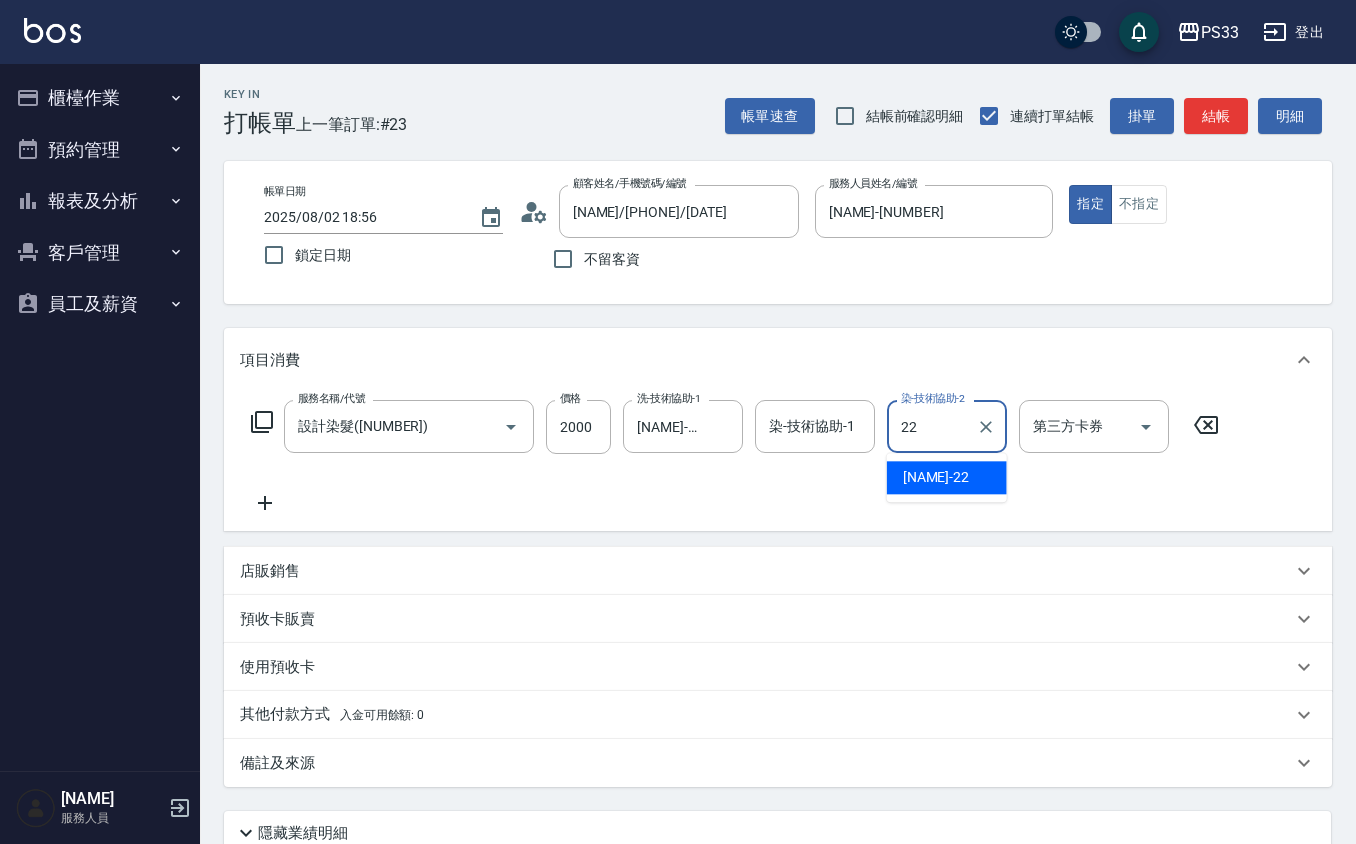 type on "[LAST] [LAST] - [NUMBER]" 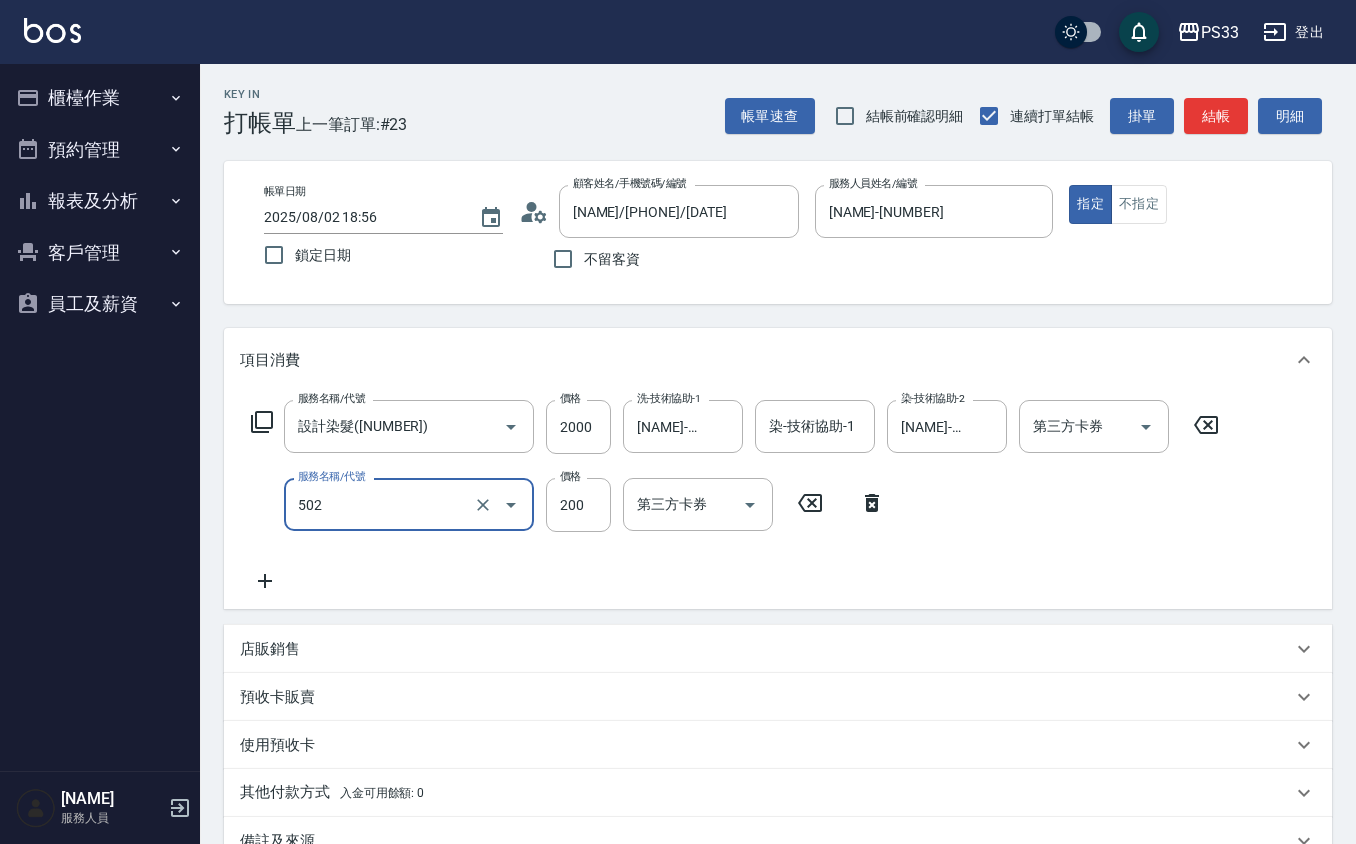 type on "自備護髮(502)" 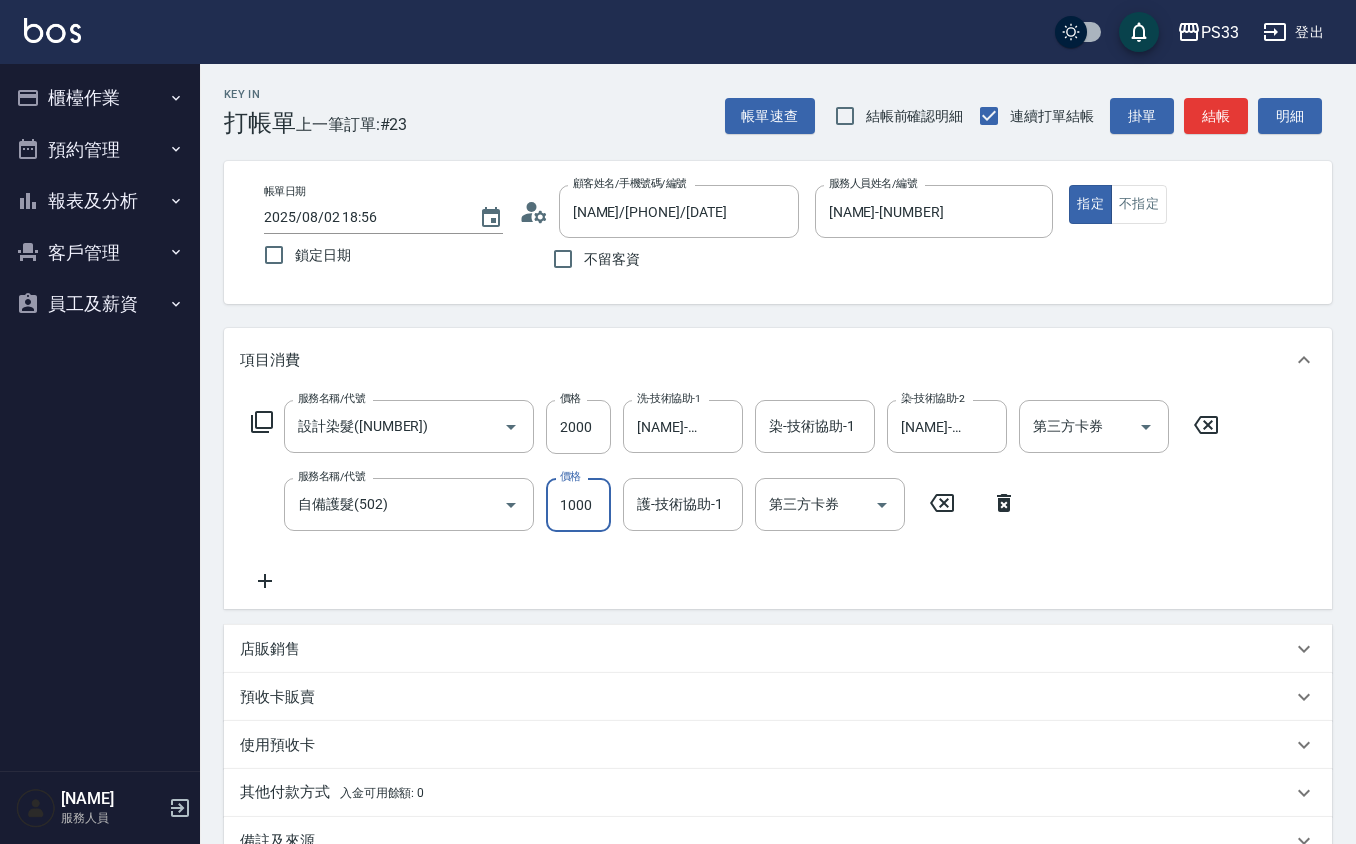 type on "1000" 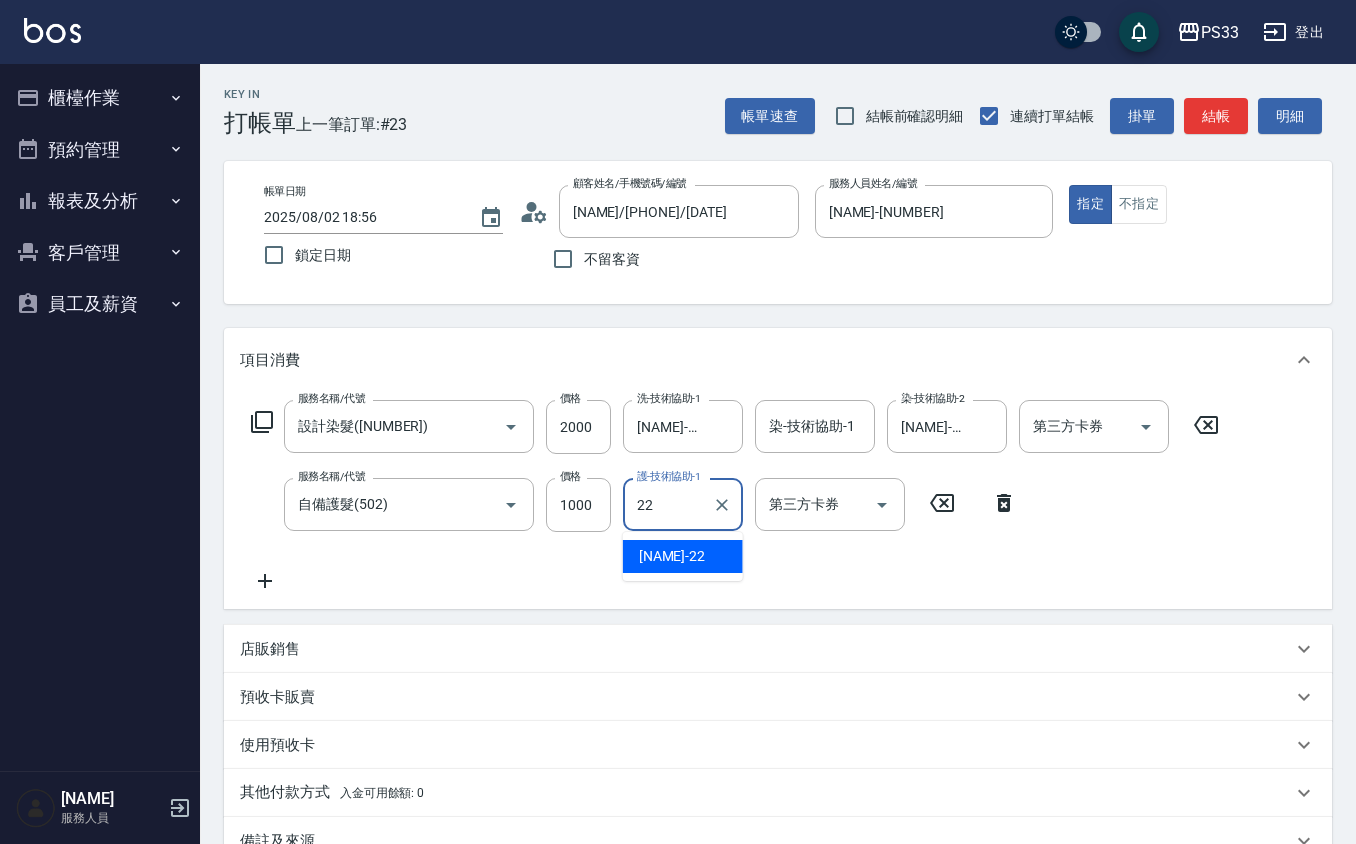 type on "[LAST] [LAST]-[NUMBER]" 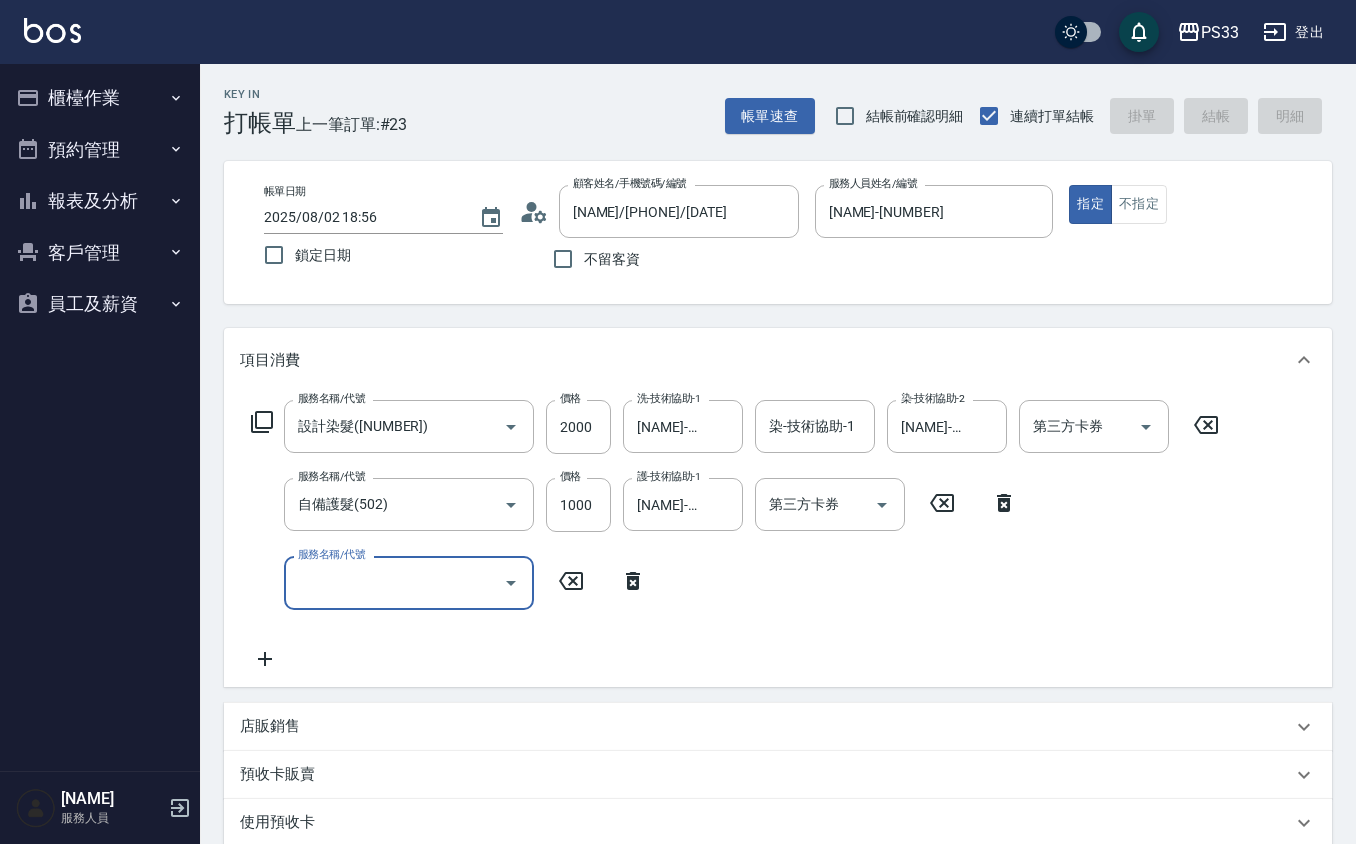 type 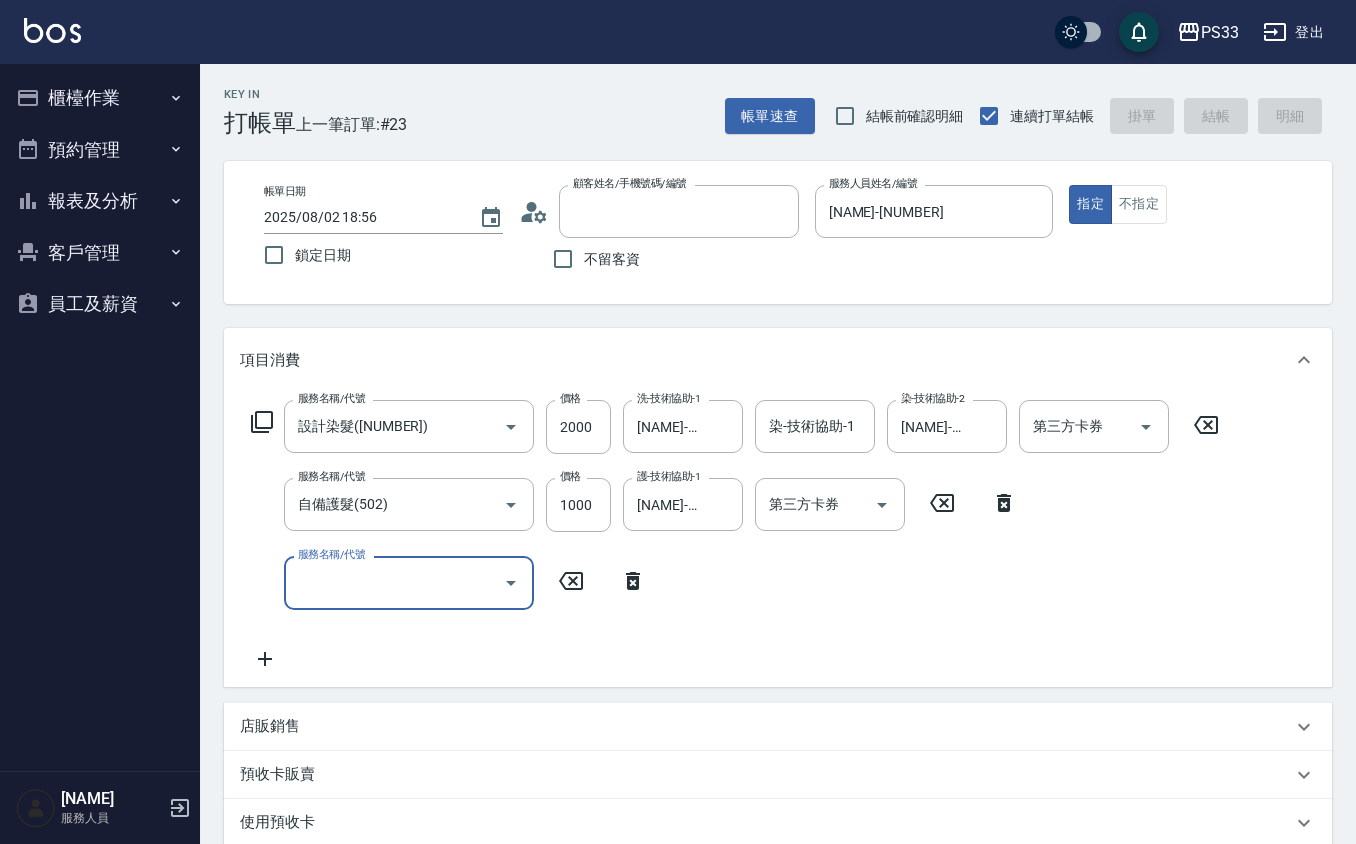 type on "2025/08/02 18:57" 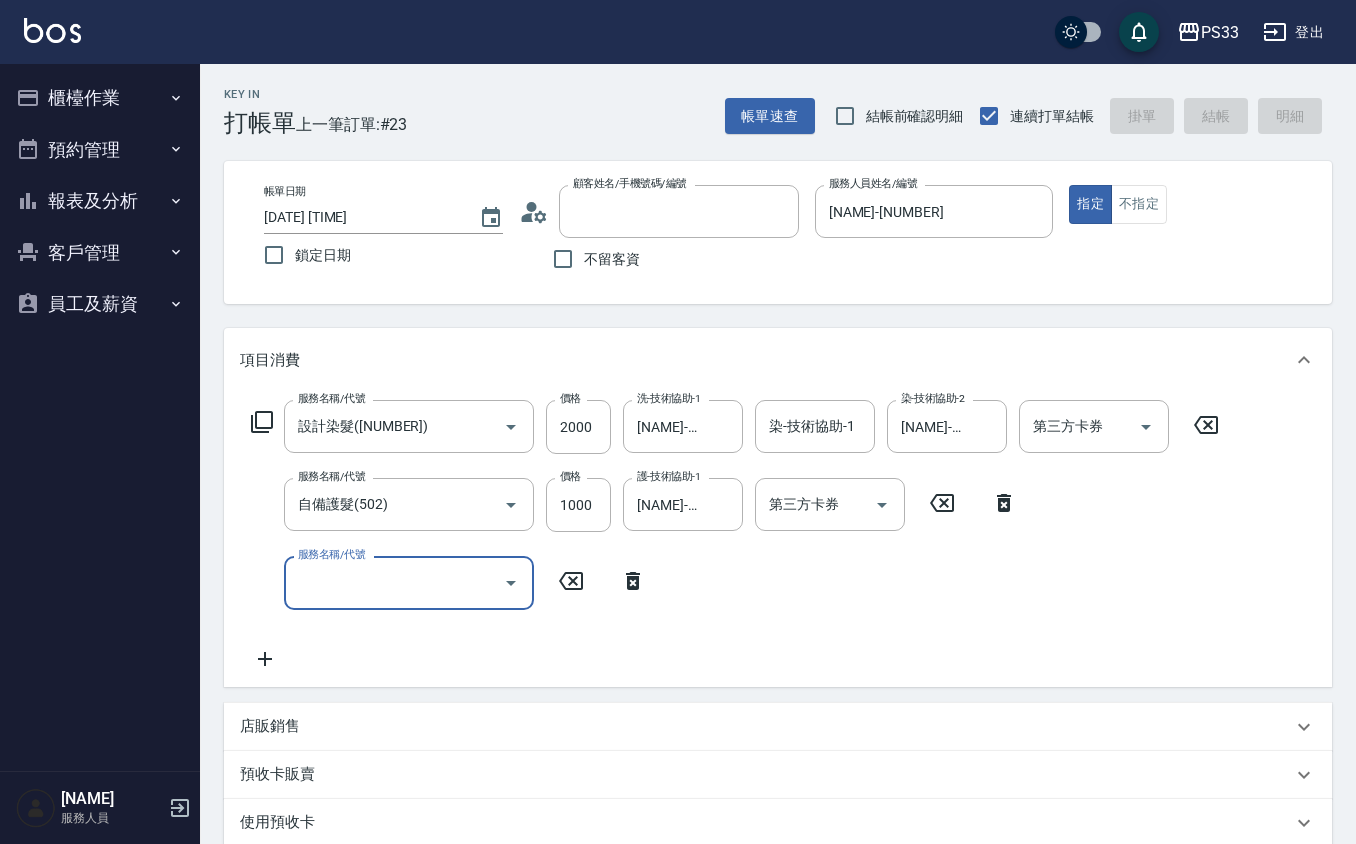 type 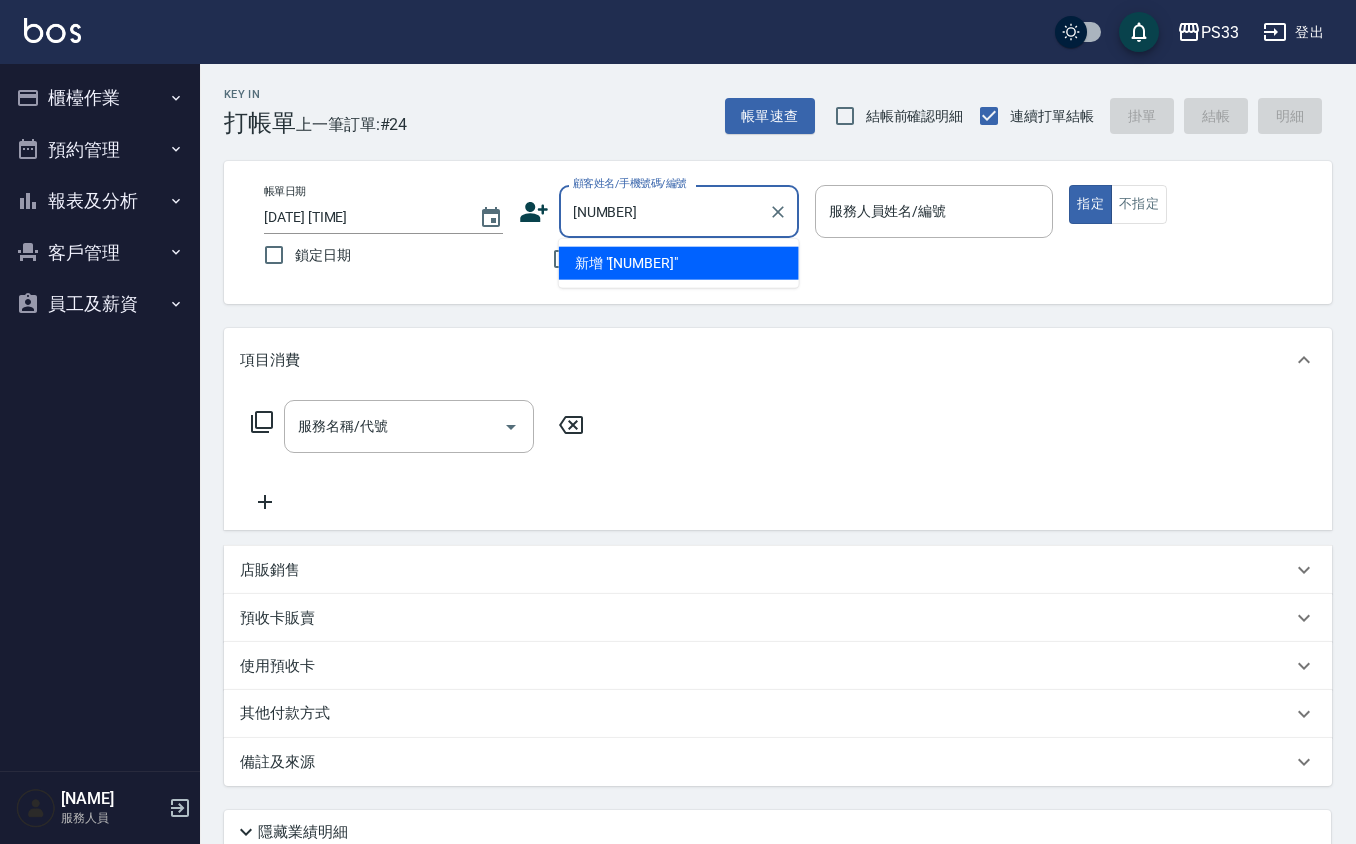 type on "070215" 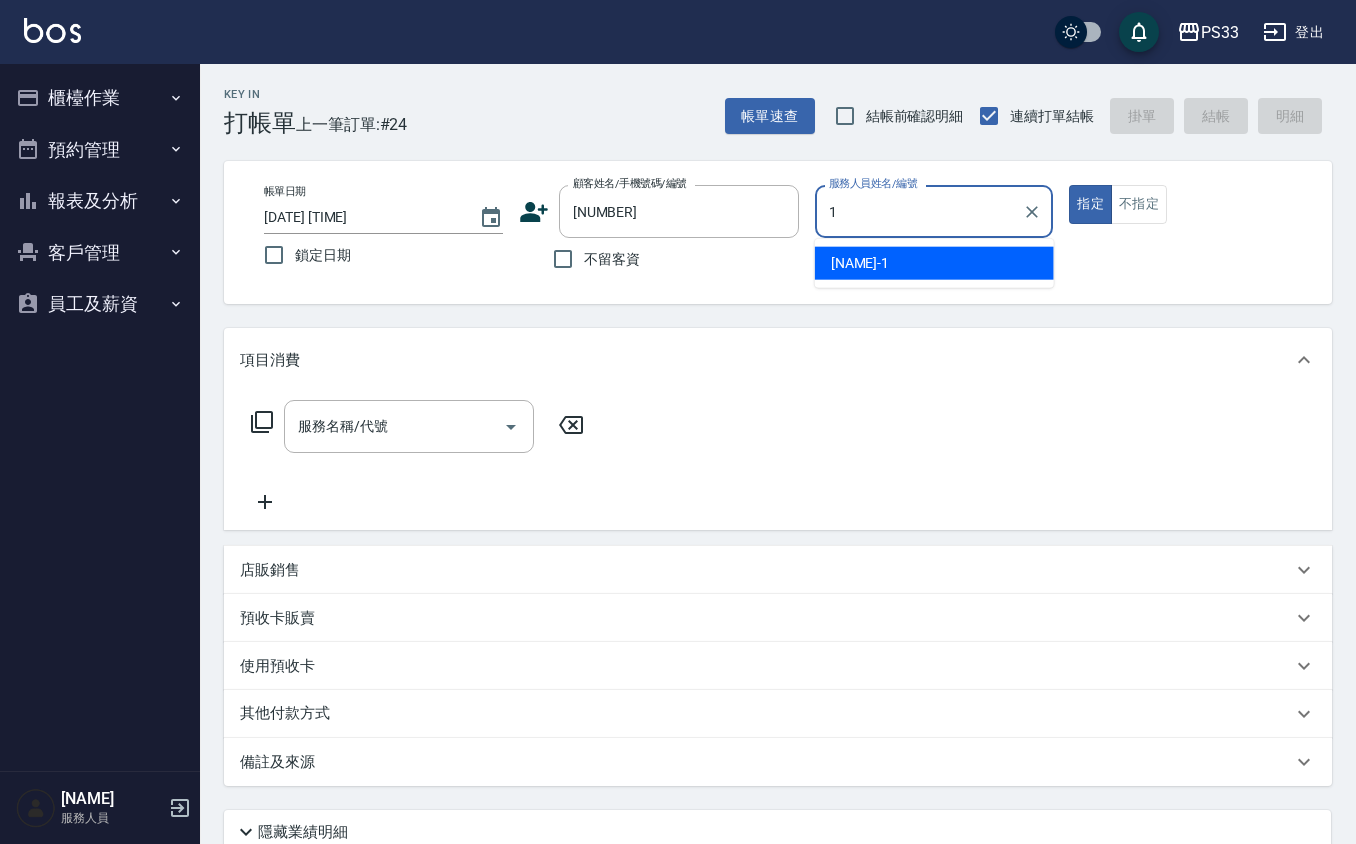 type on "17" 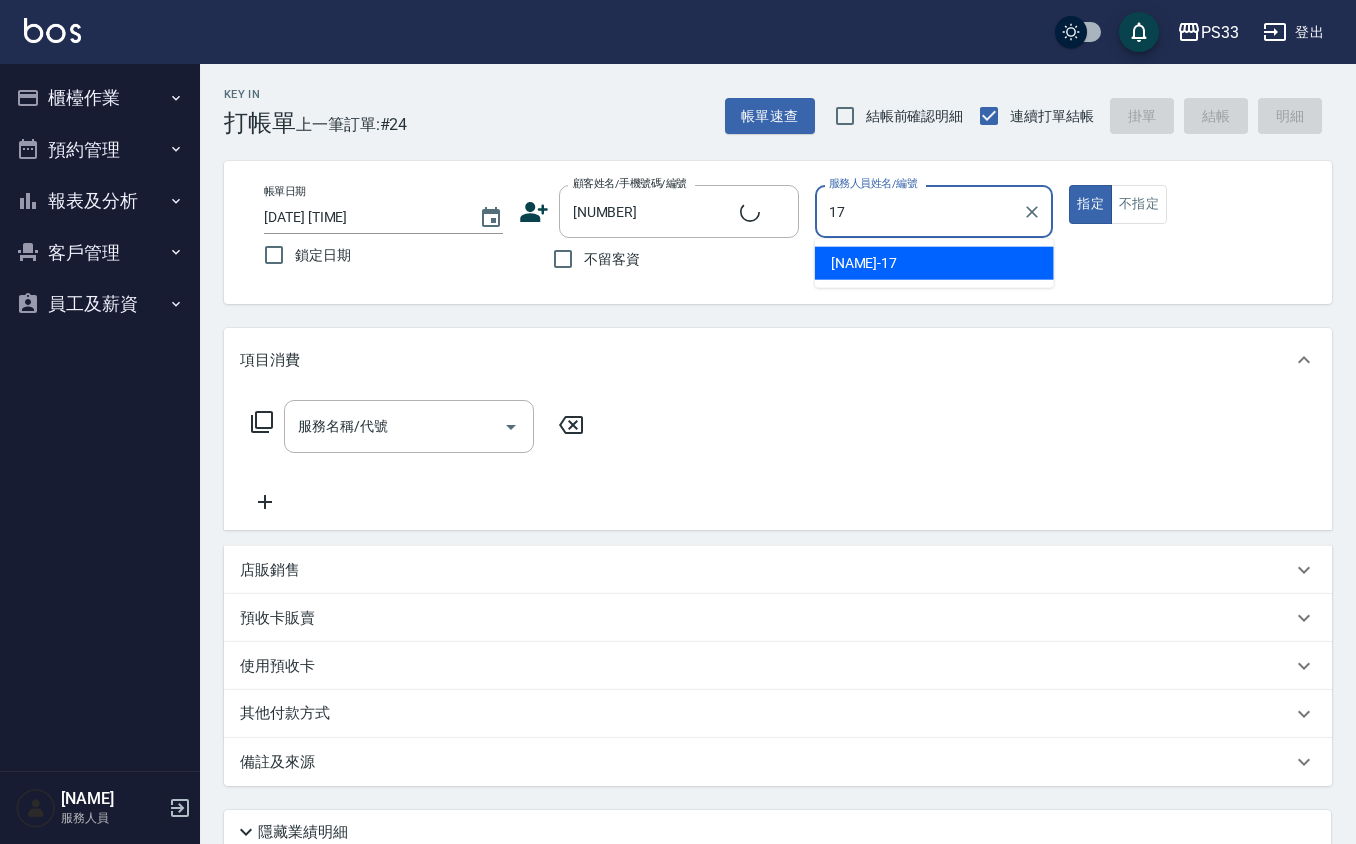 type on "林聖淇/0919554570/070215" 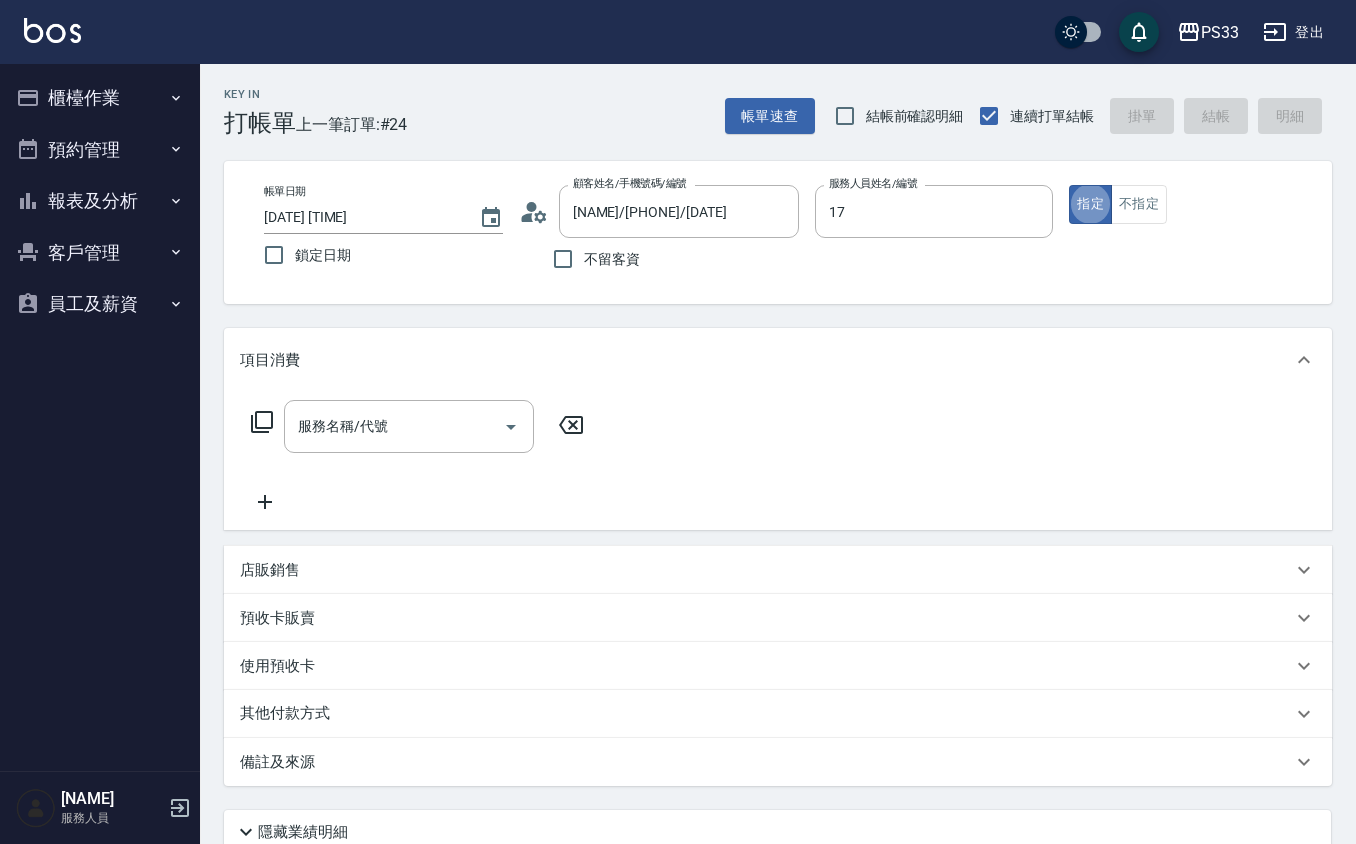 type on "[LAST]-[NUMBER]" 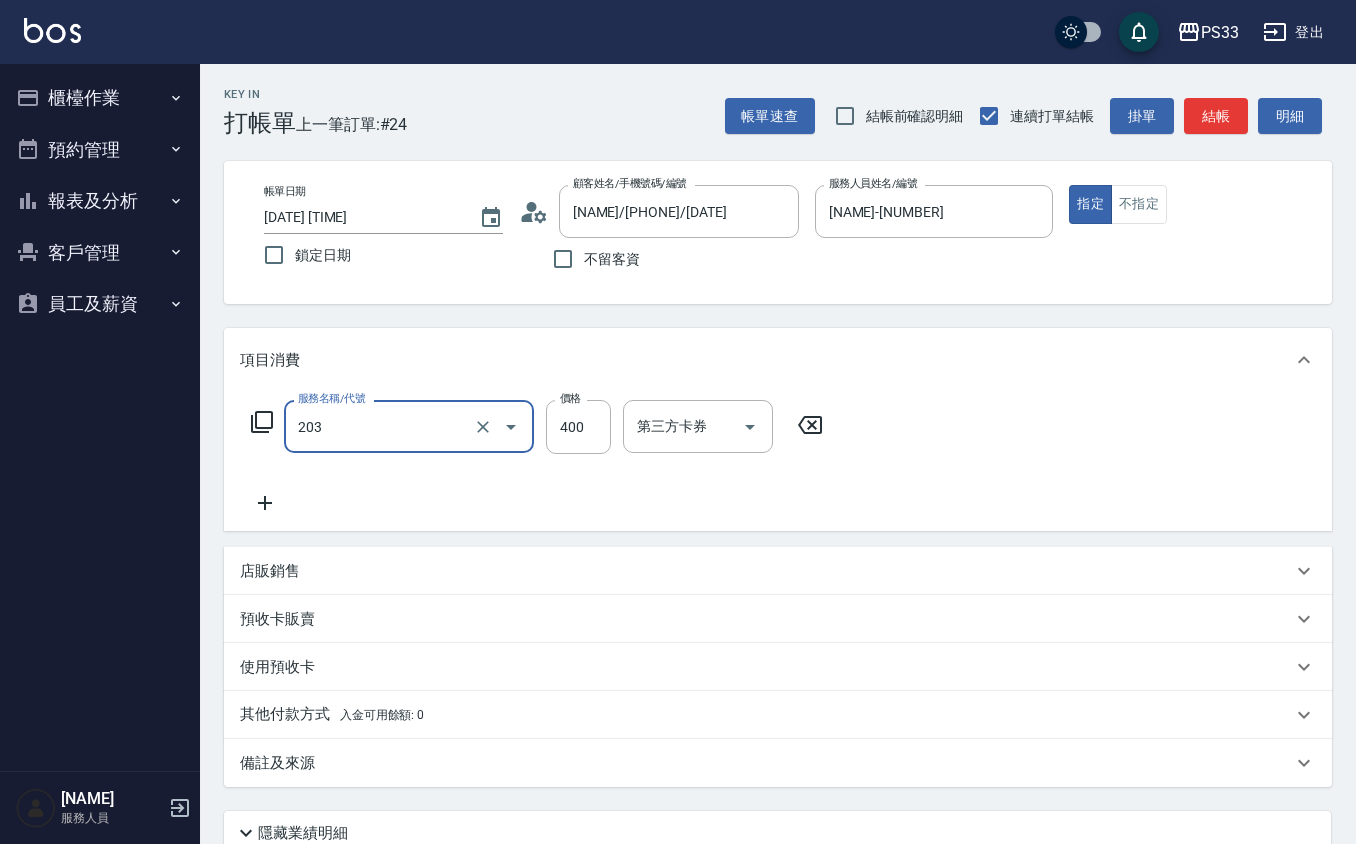type on "指定單剪(203)" 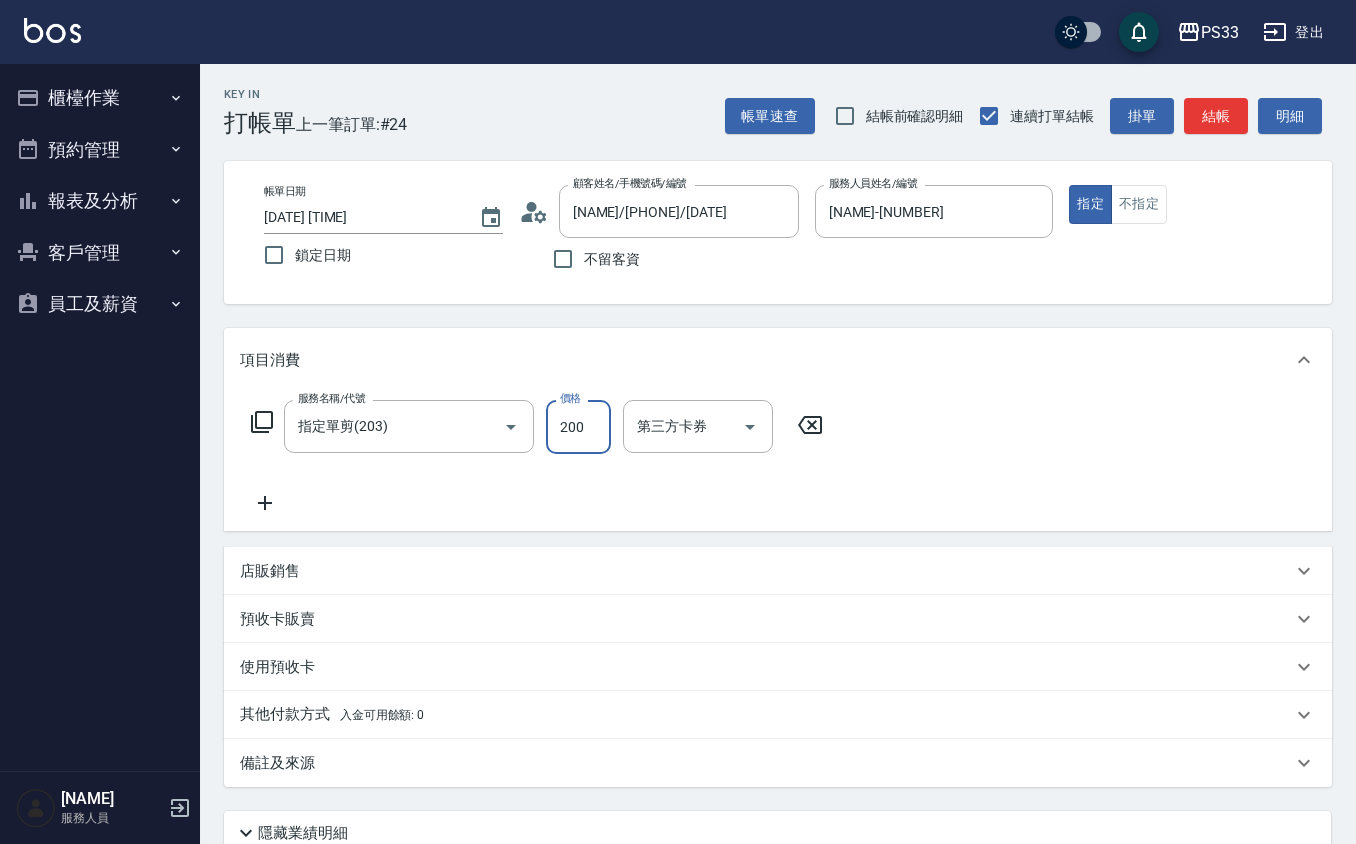 type on "200" 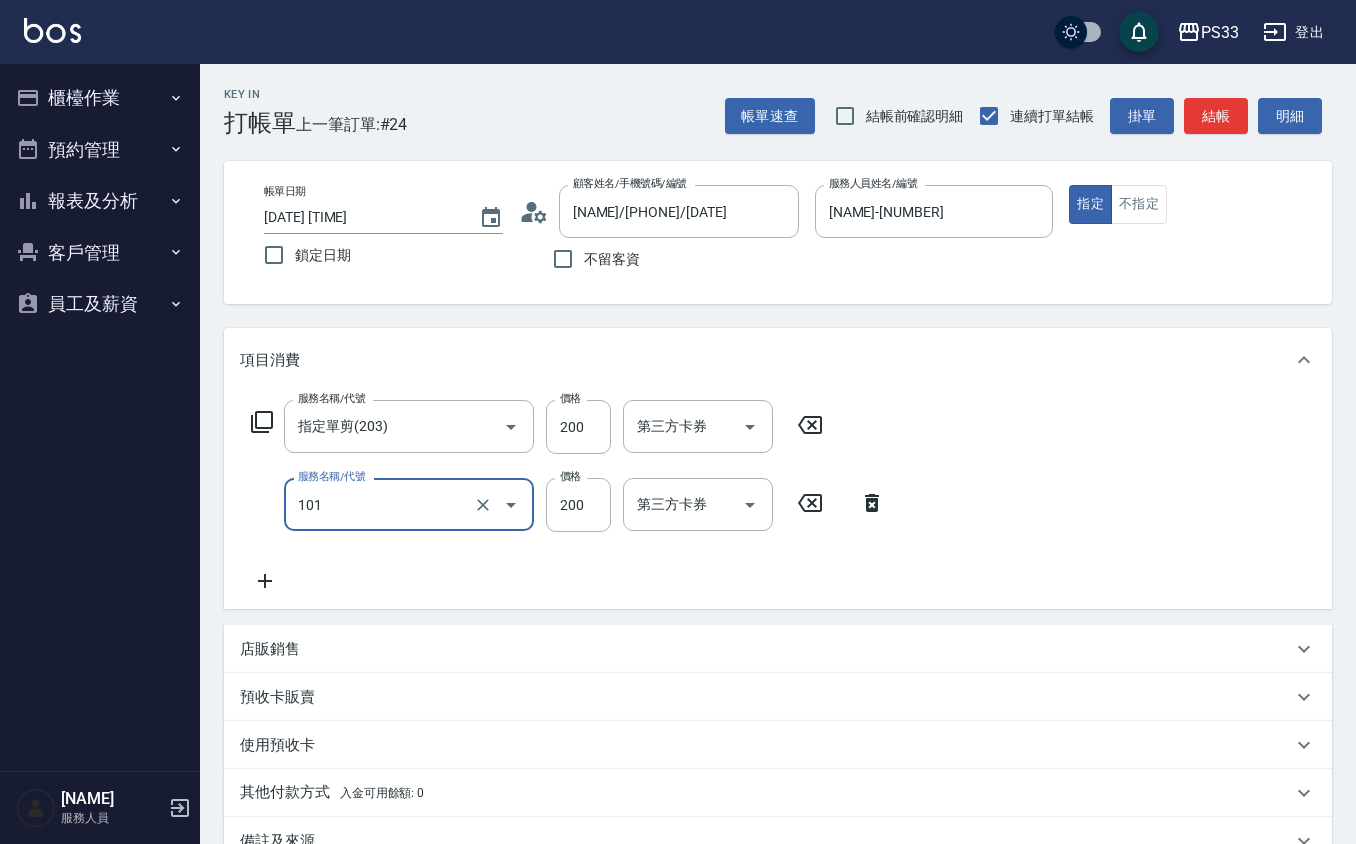 type on "洗髮(101)" 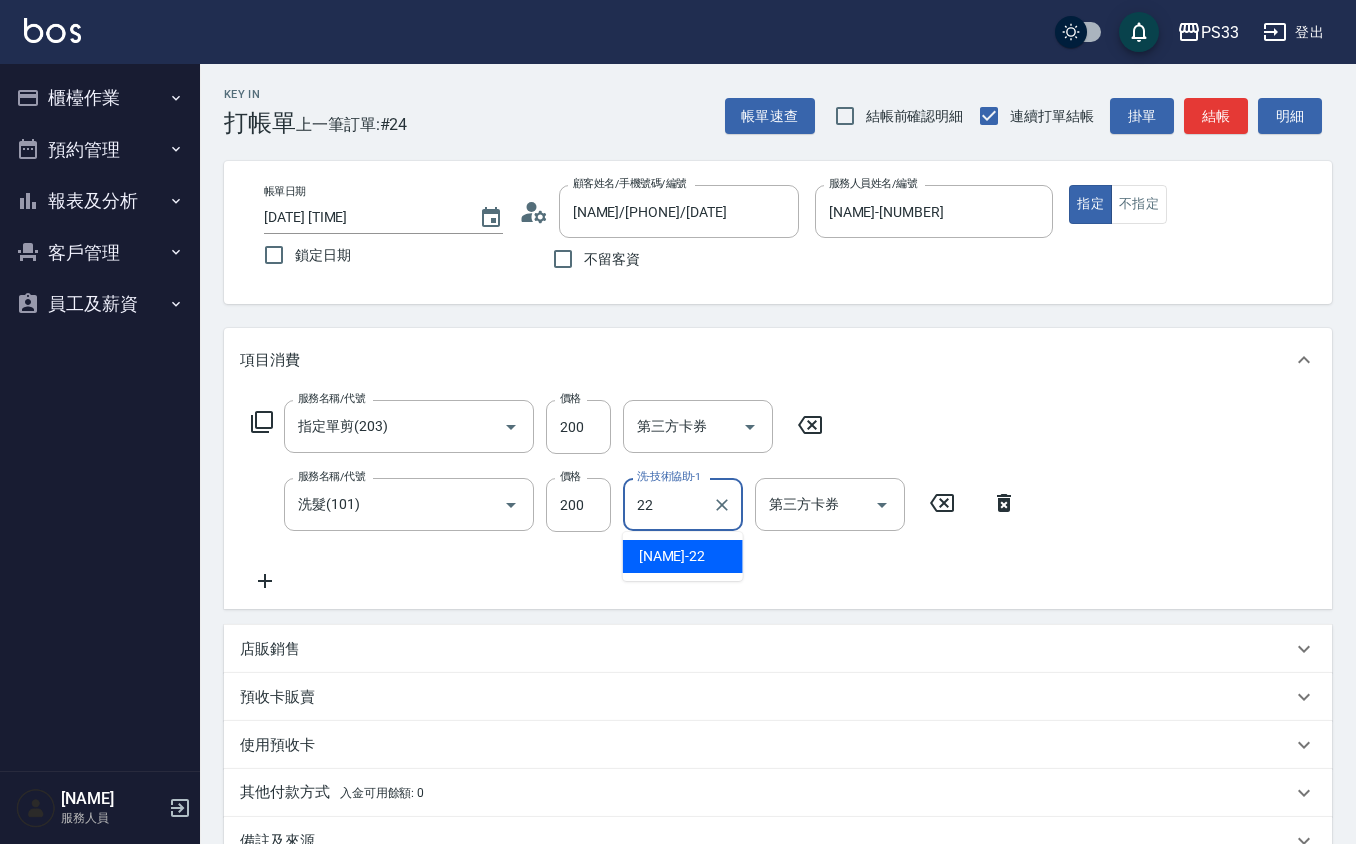 type on "[LAST] [LAST]-[NUMBER]" 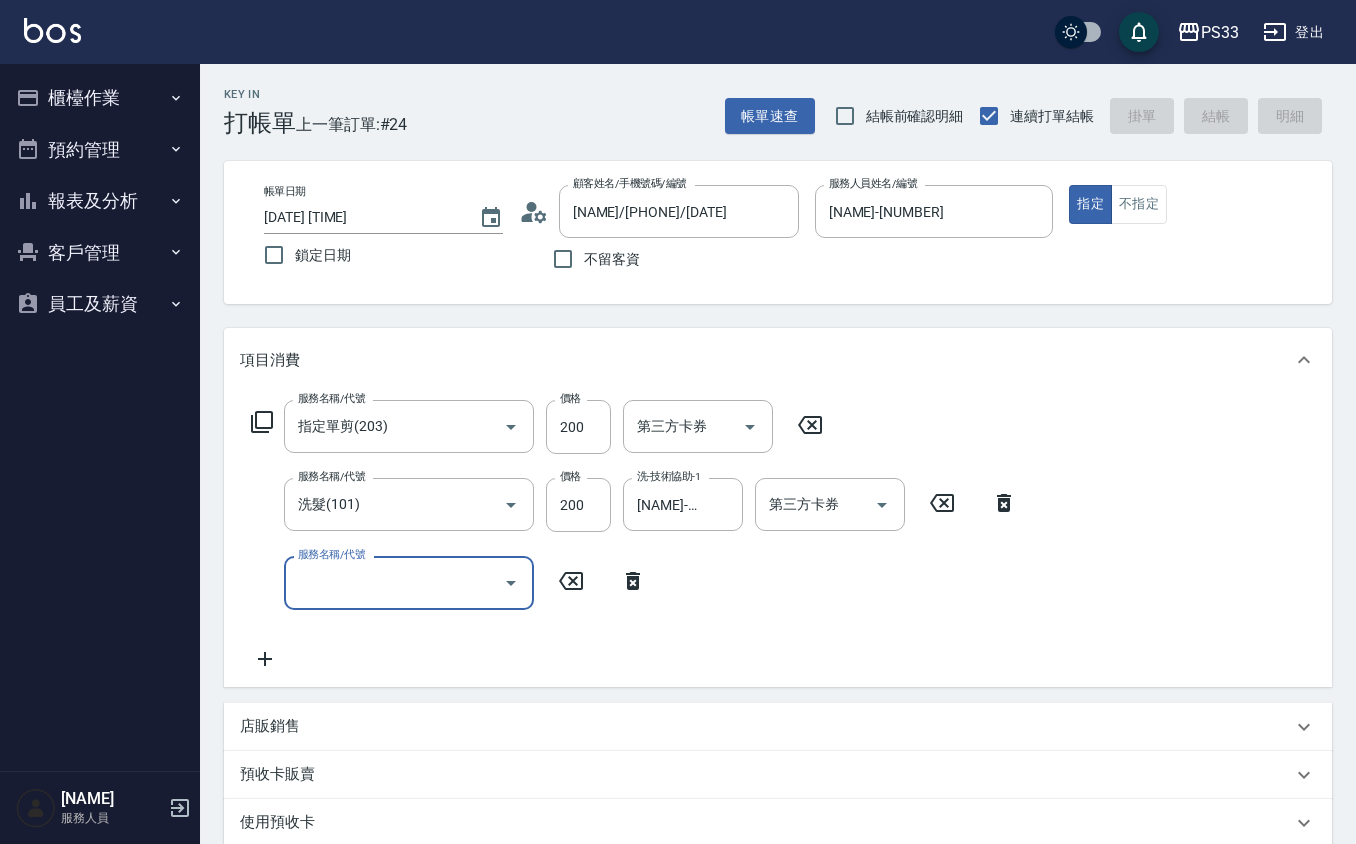type 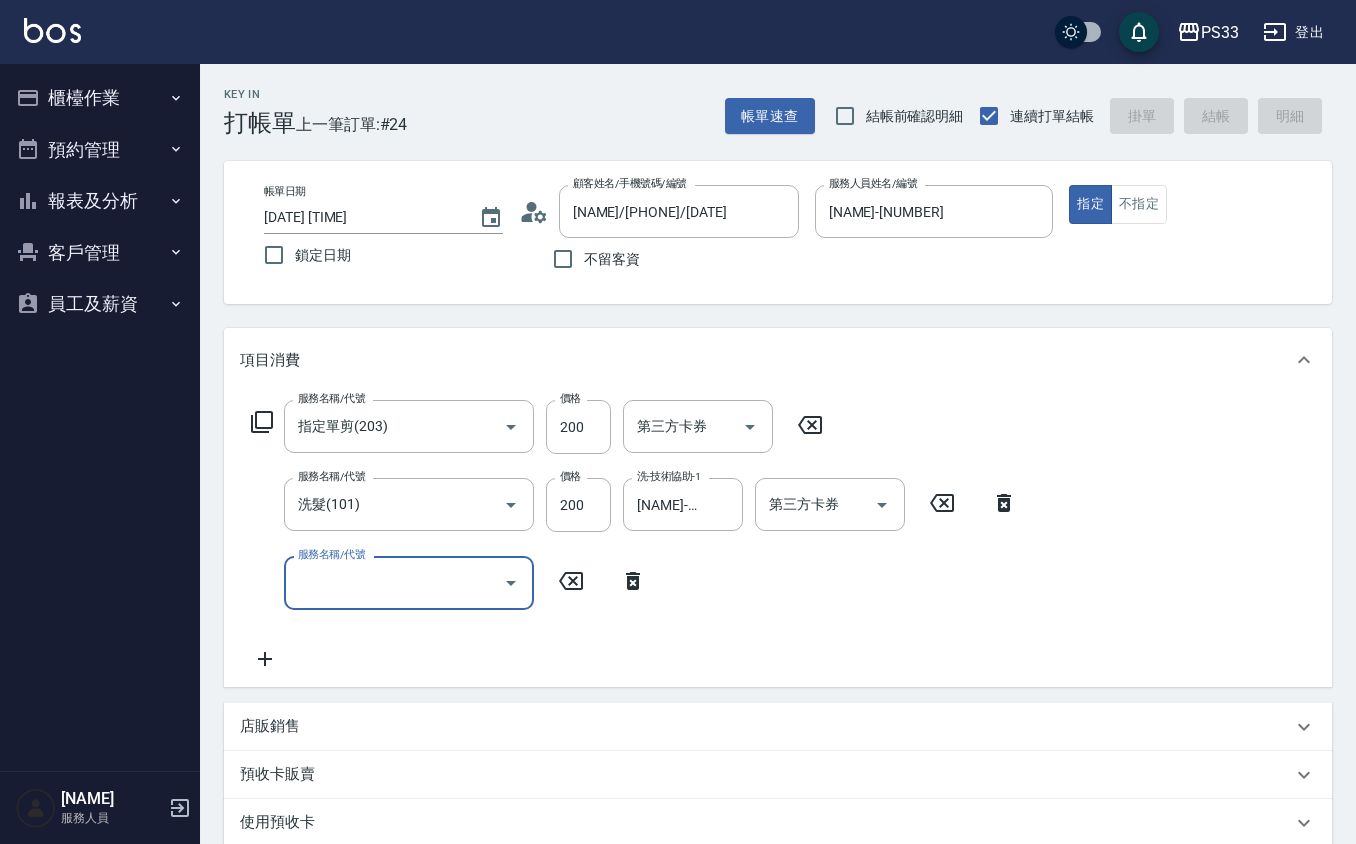 type 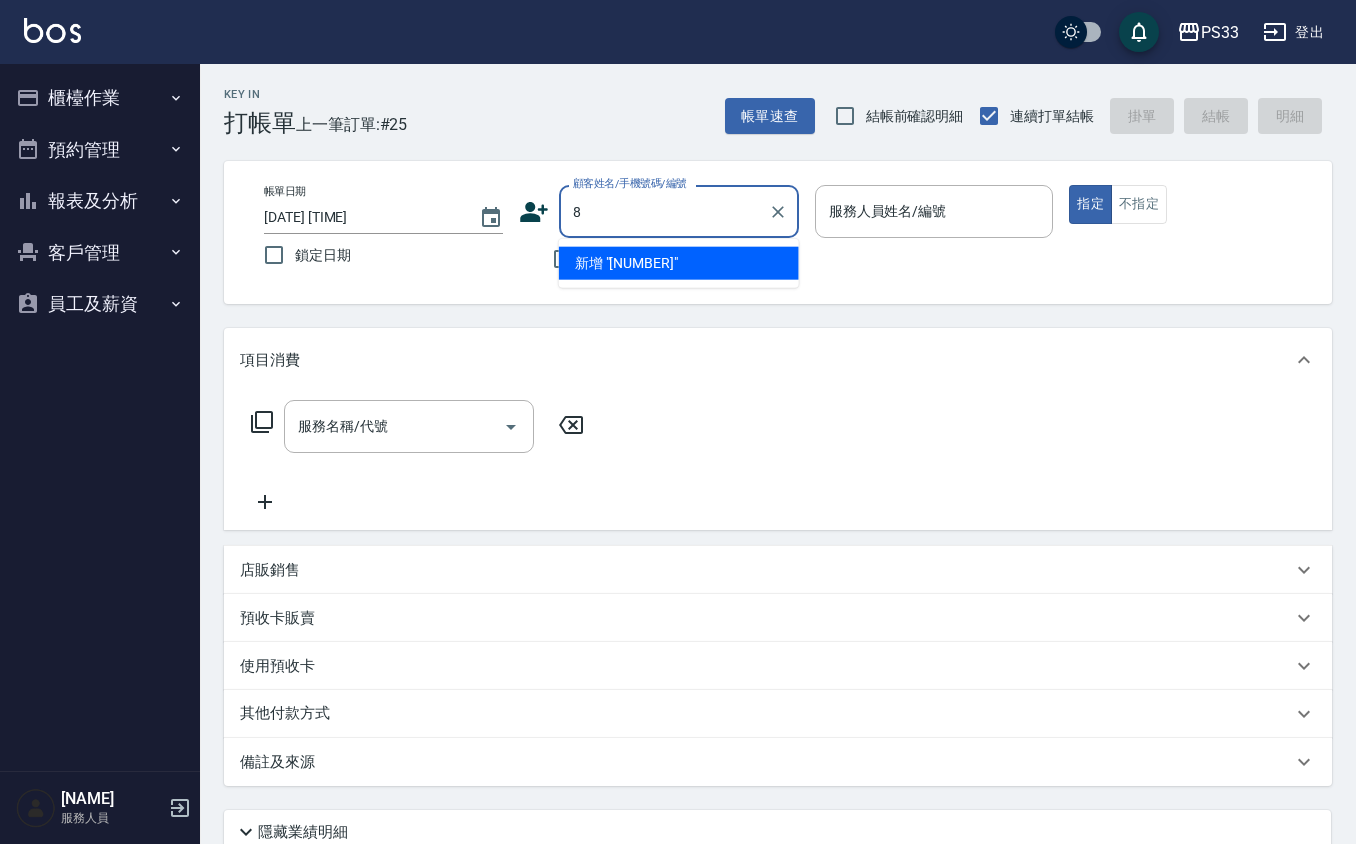 type on "8" 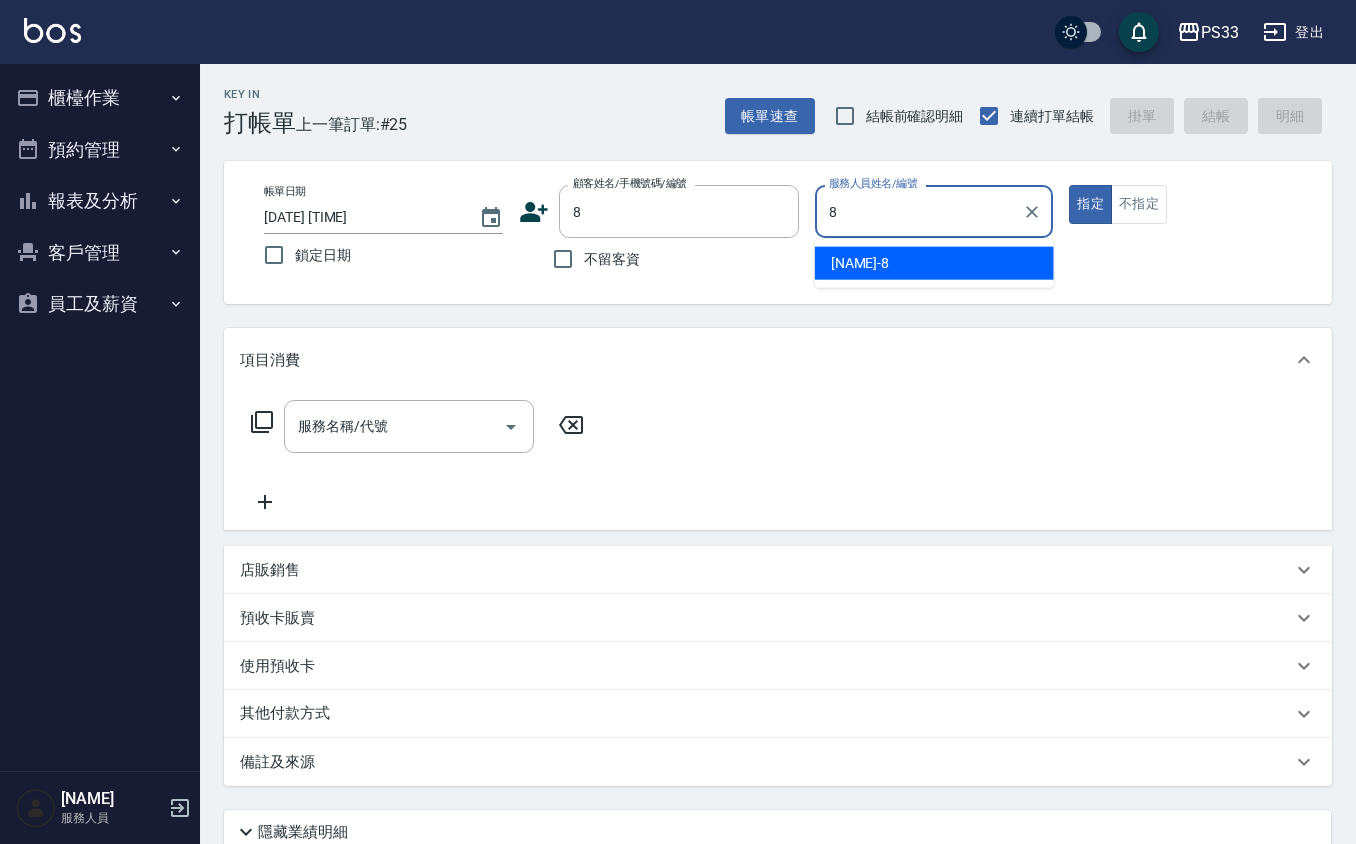 type on "[LAST]-[NUMBER]" 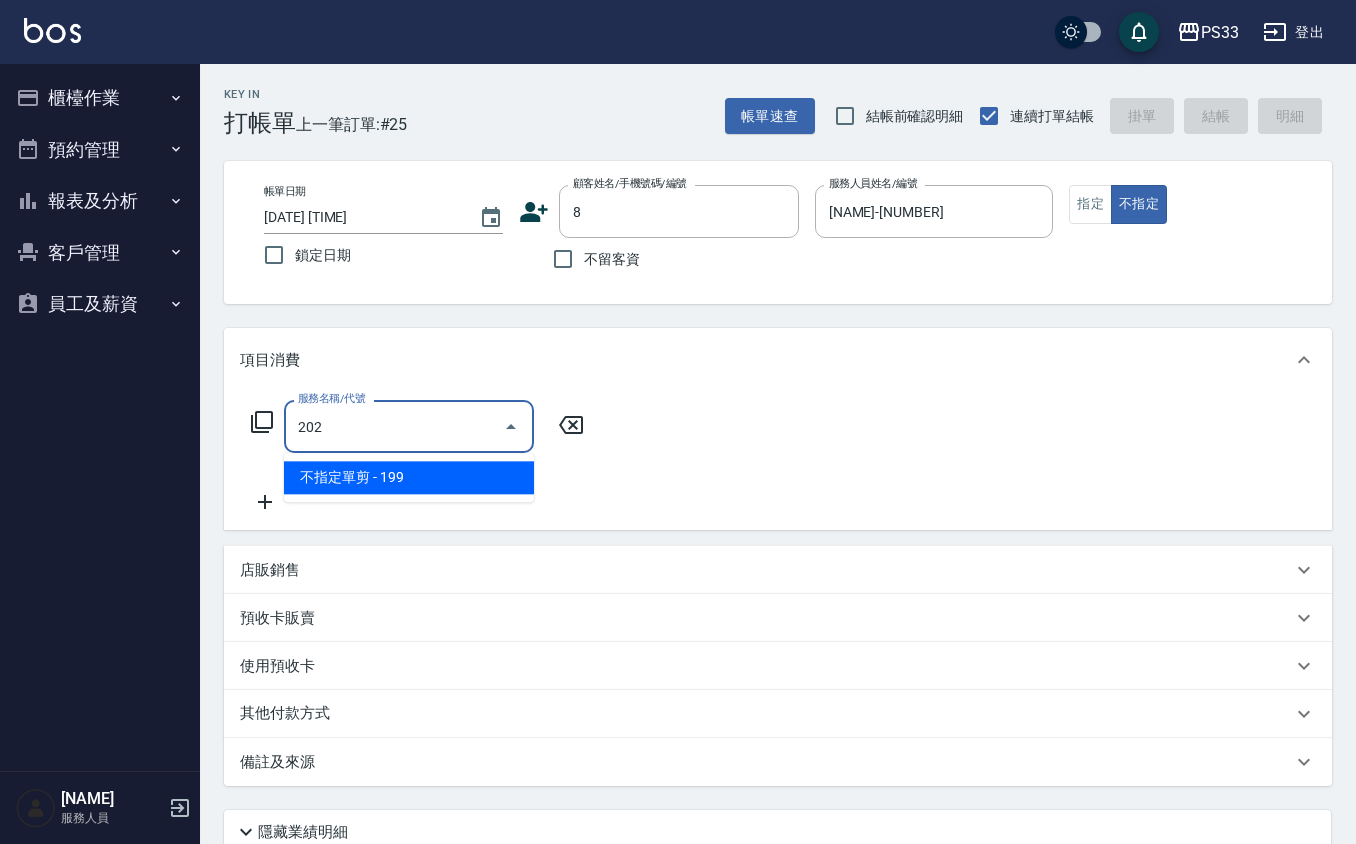 type on "不指定單剪(202)" 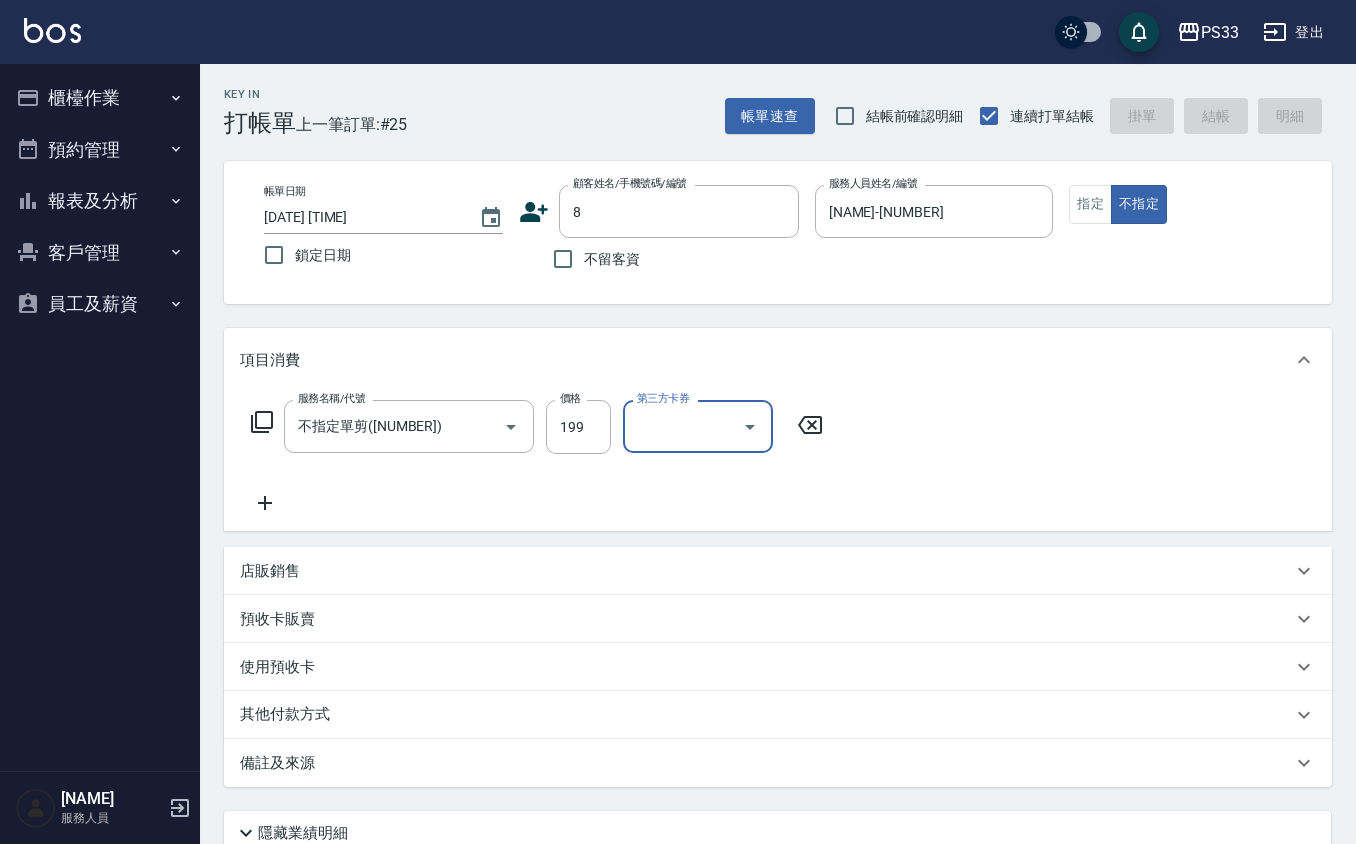 type 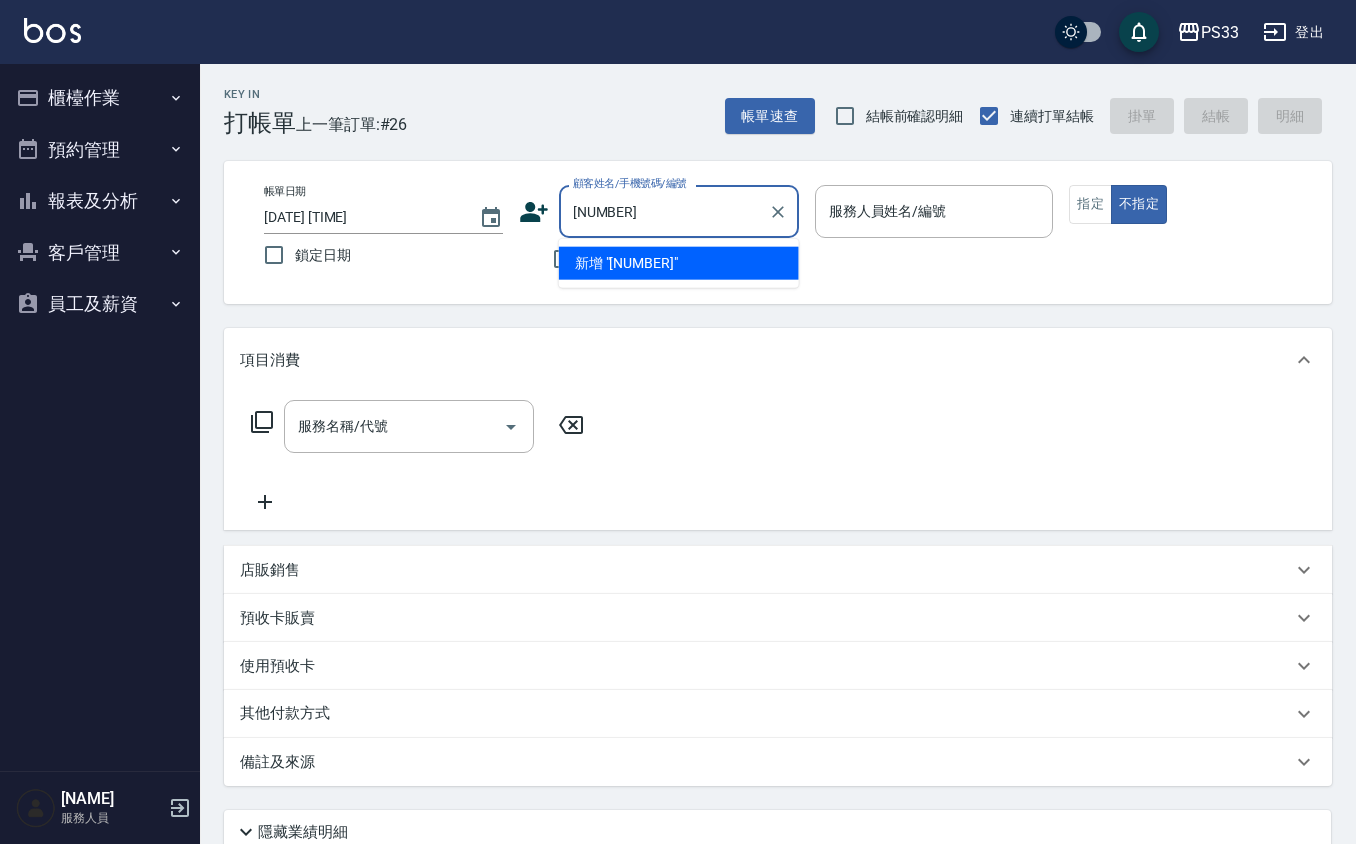 type on "191231" 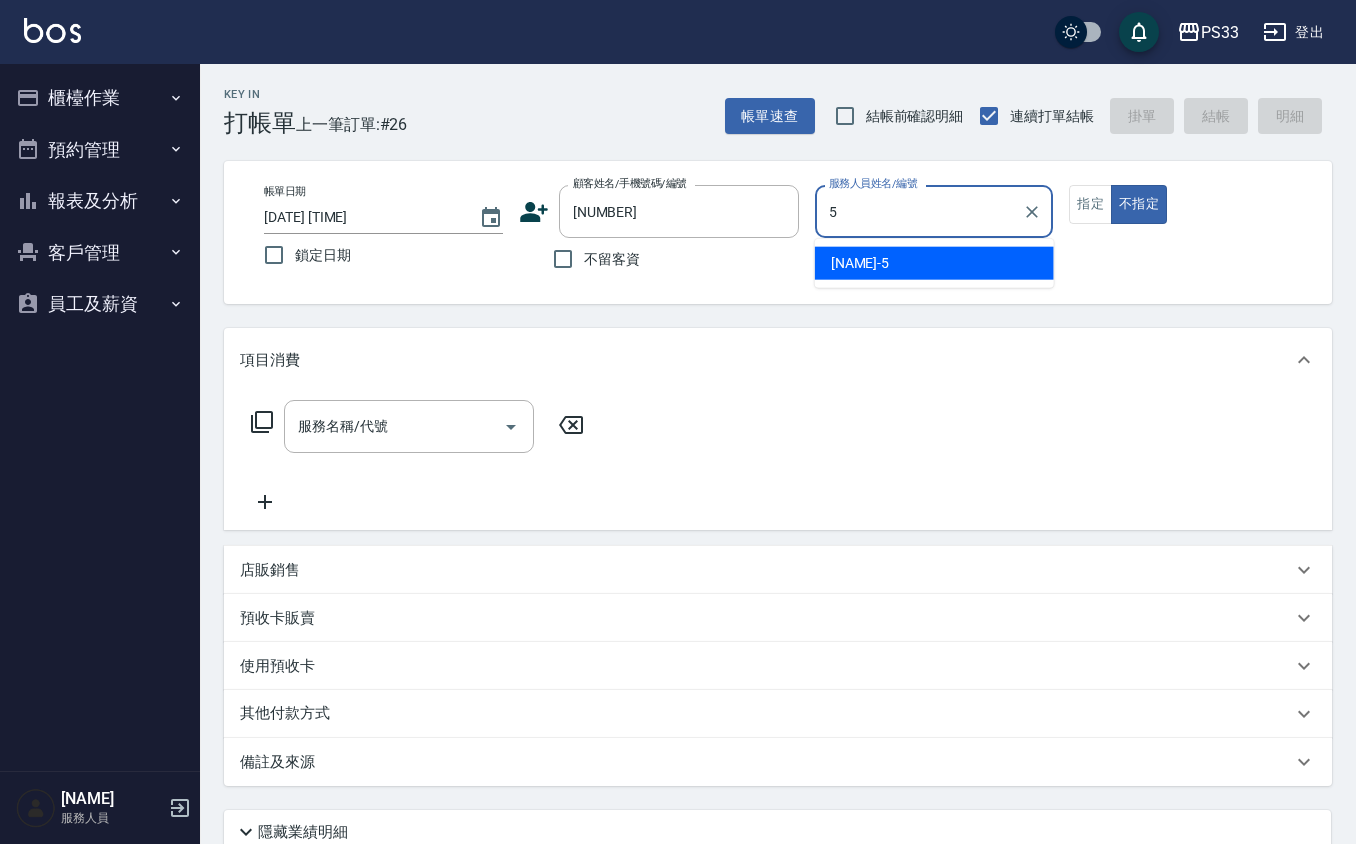 type on "[LAST]-[NUMBER]" 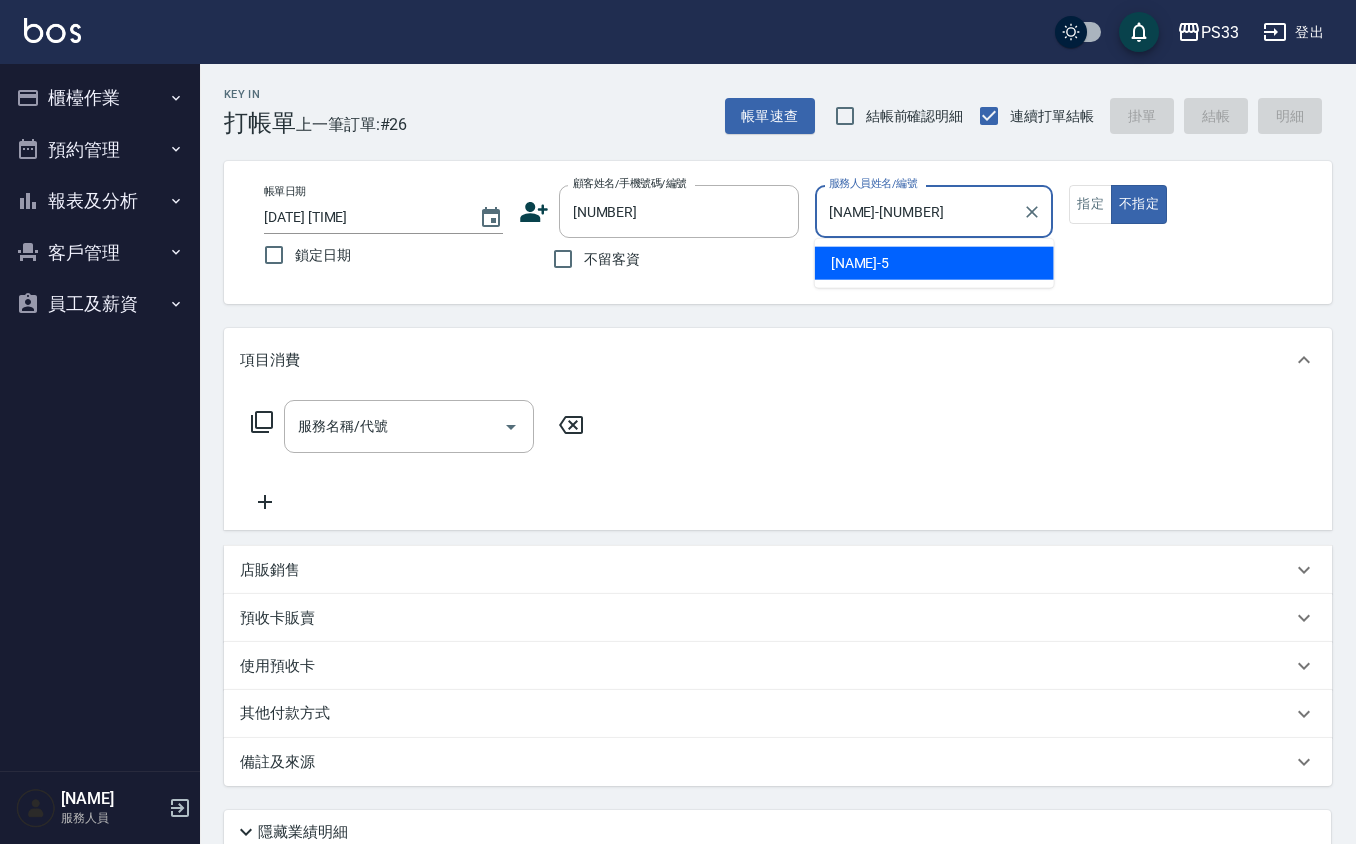 type on "false" 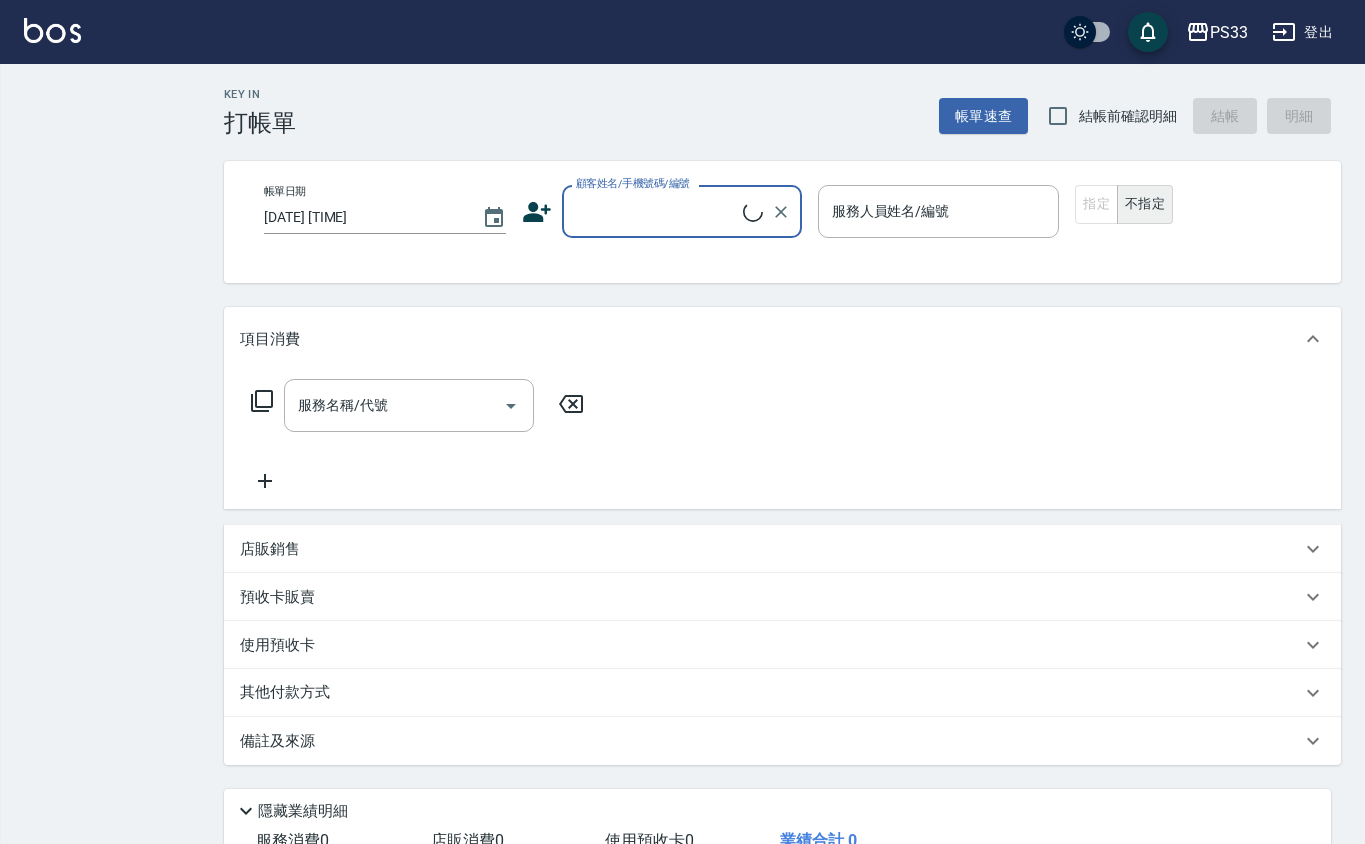 scroll, scrollTop: 0, scrollLeft: 0, axis: both 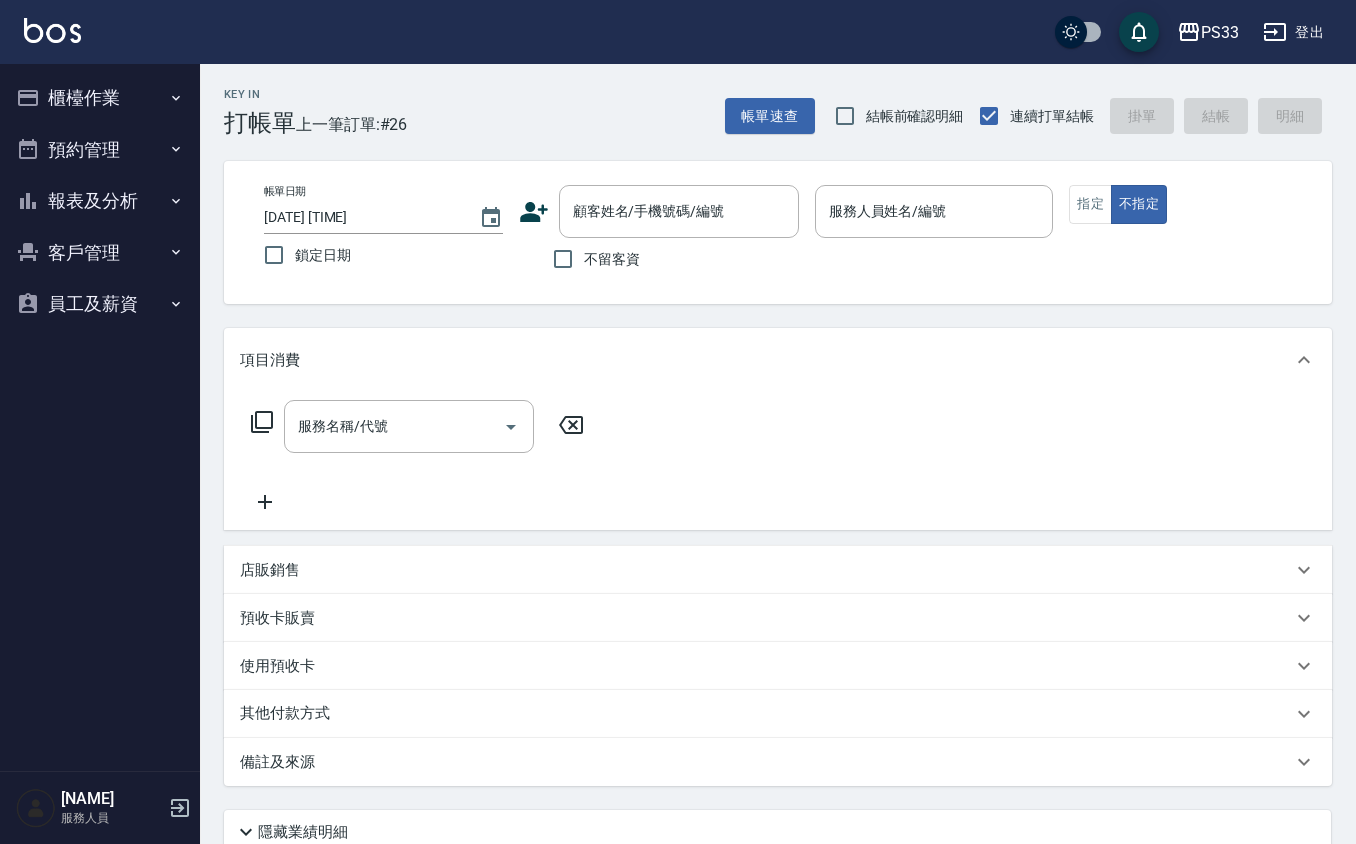 click on "指定 不指定" at bounding box center (1188, 204) 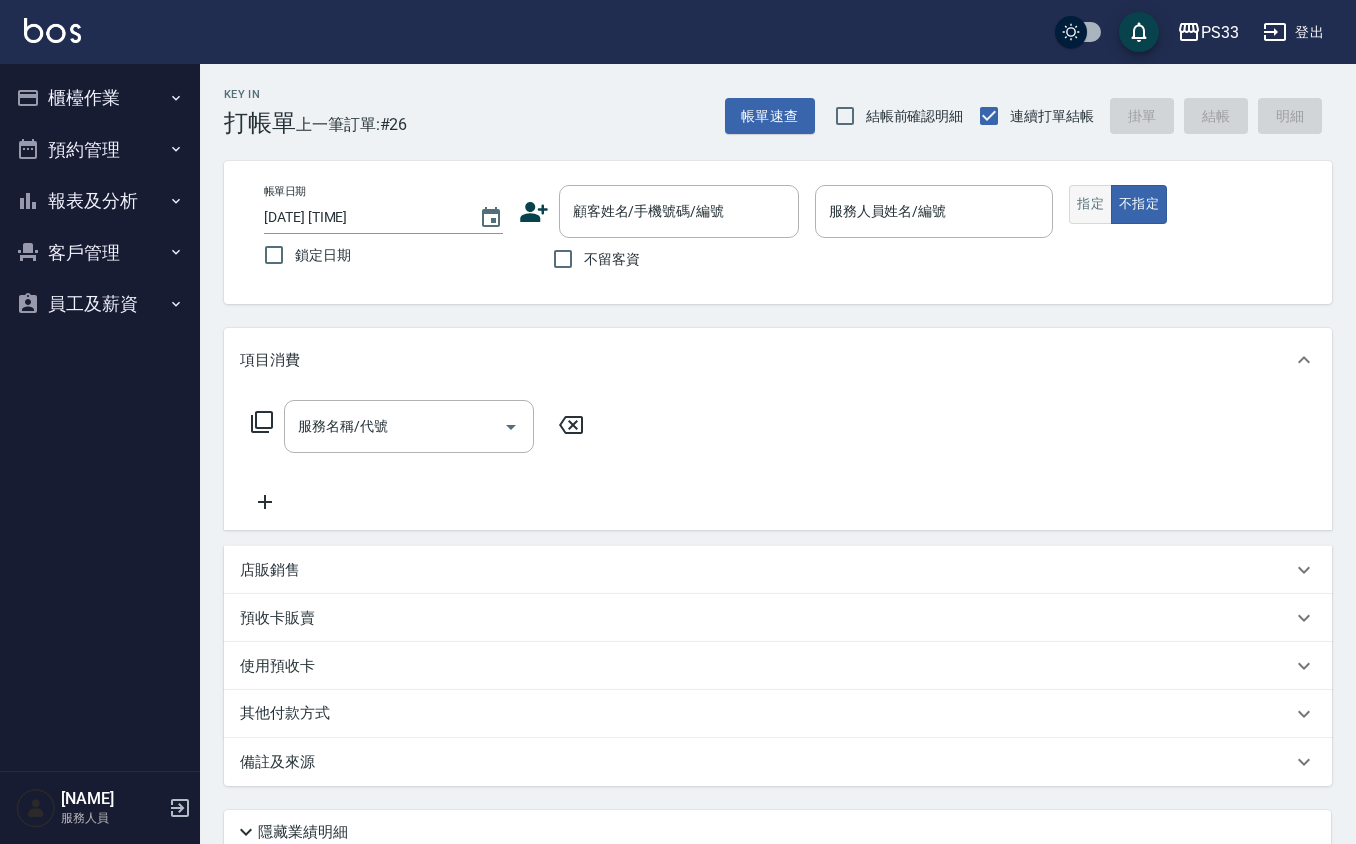 click on "指定" at bounding box center (1090, 204) 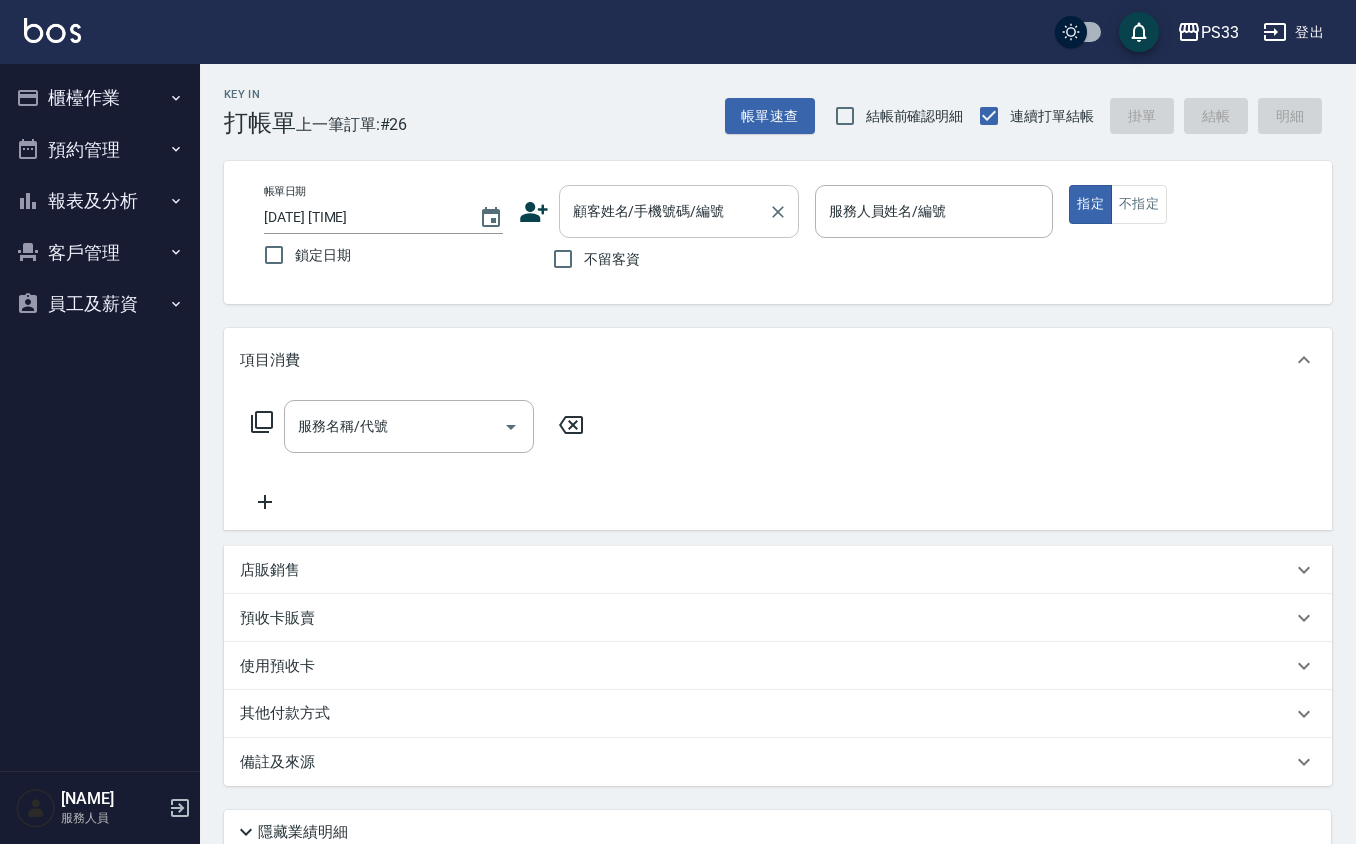 click on "顧客姓名/手機號碼/編號" at bounding box center [664, 211] 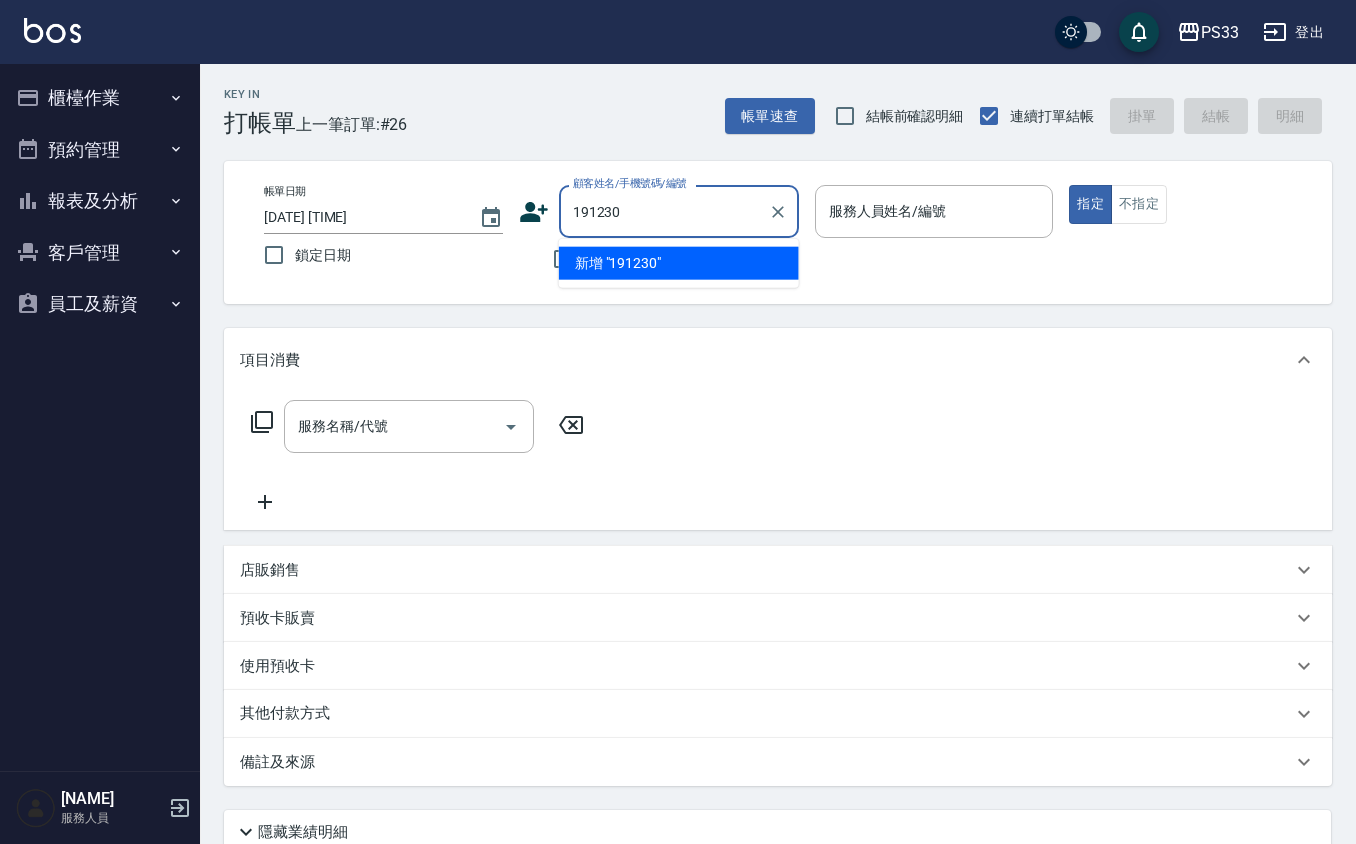 type on "191230" 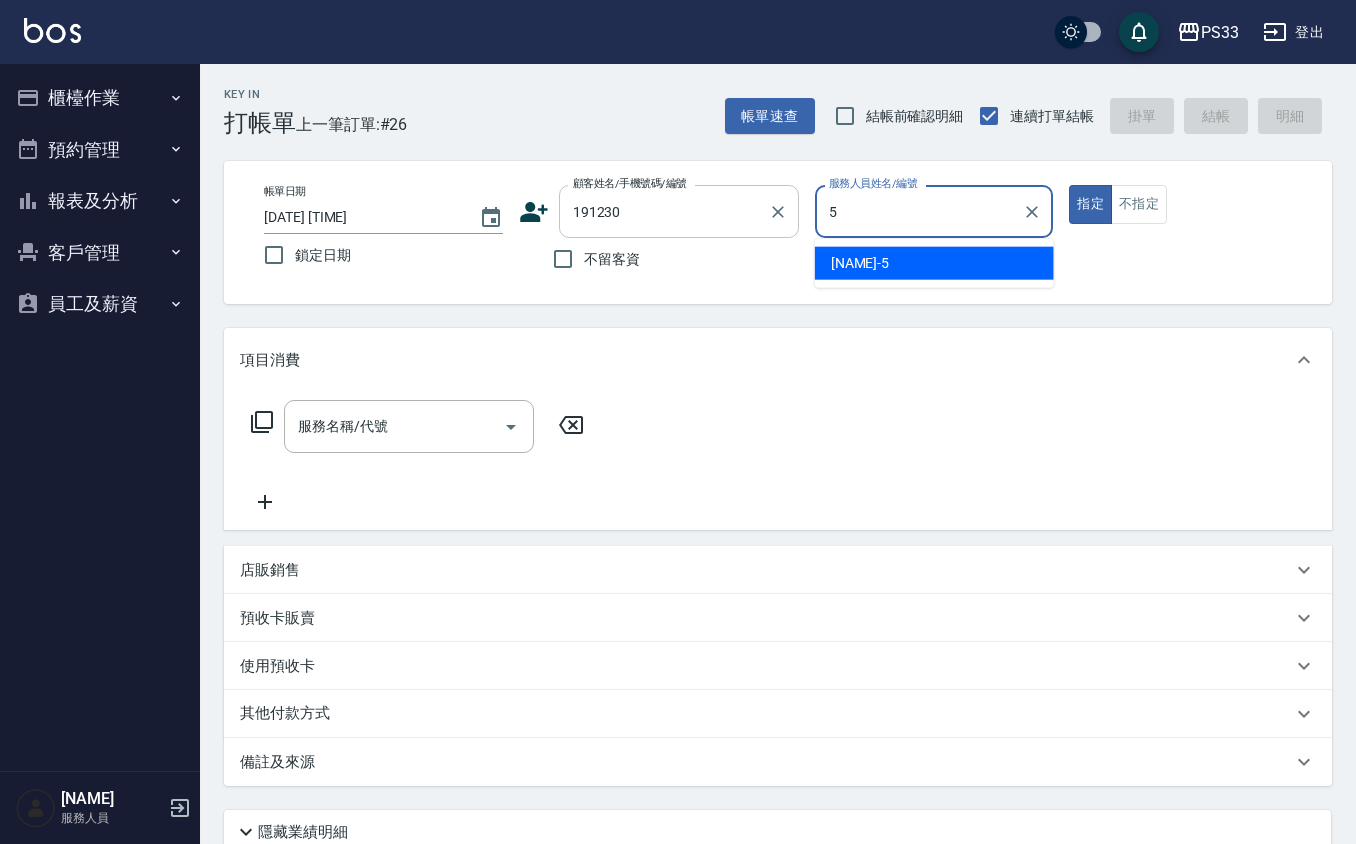 type on "[NAME]-[NUMBER]" 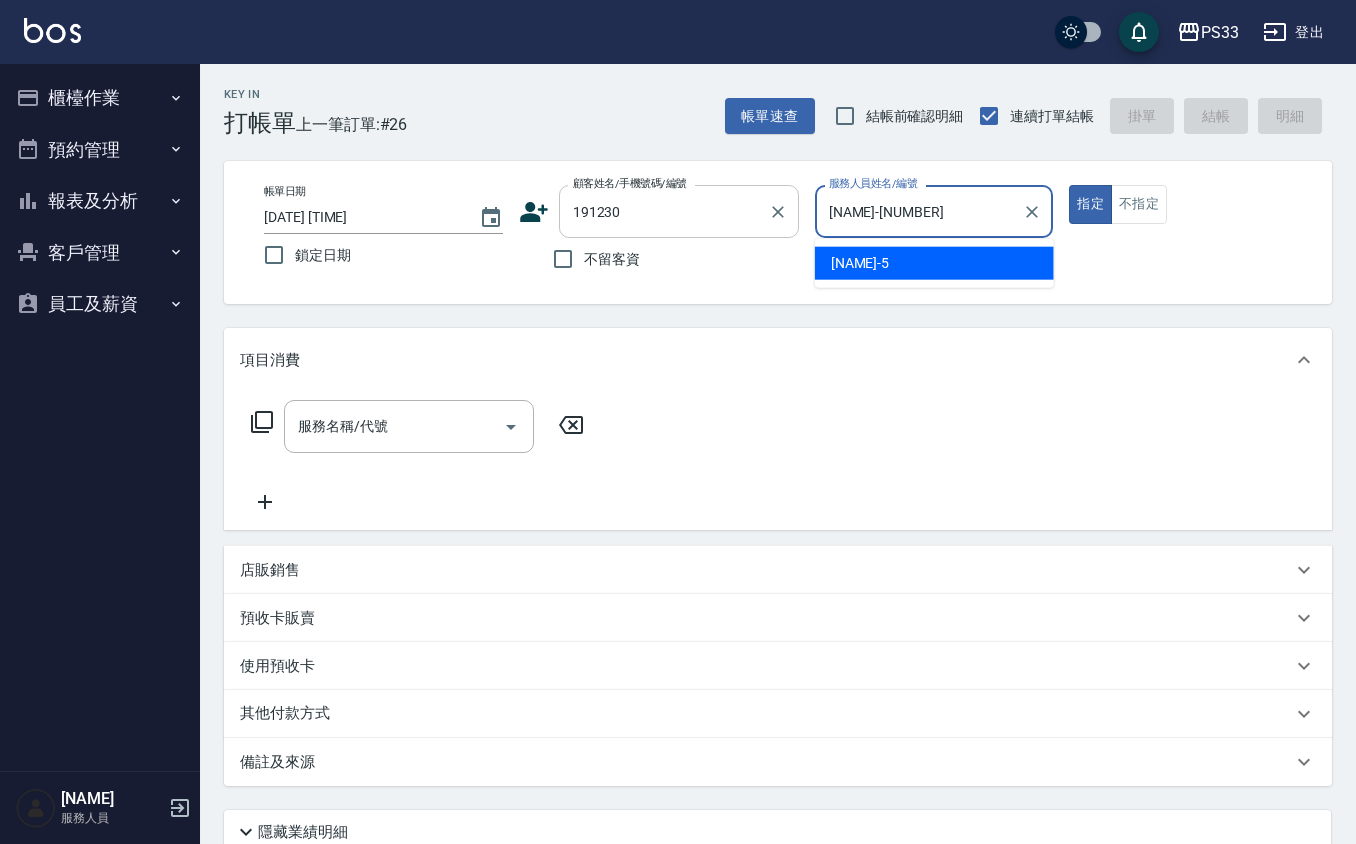 type on "true" 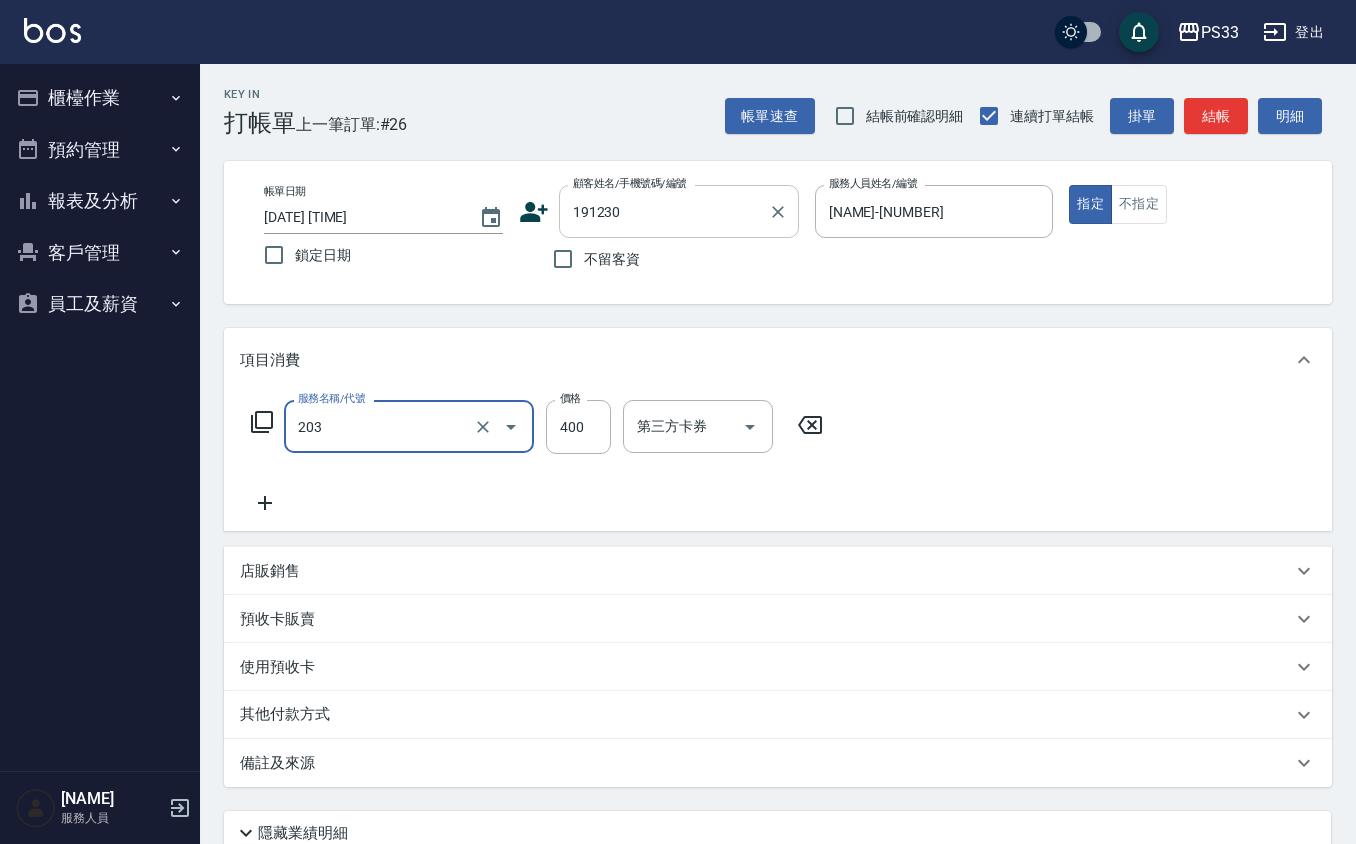 type on "指定單剪(203)" 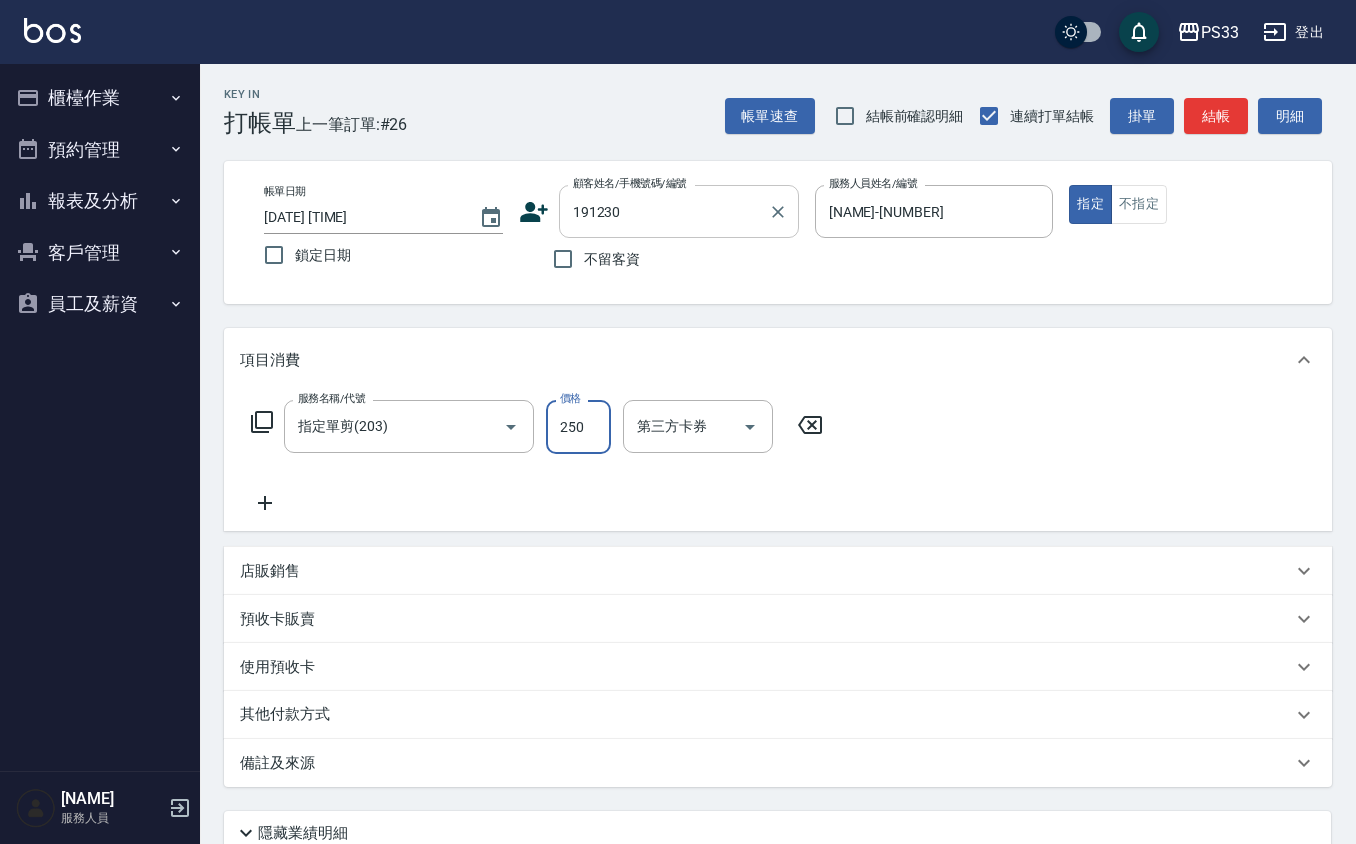 type on "250" 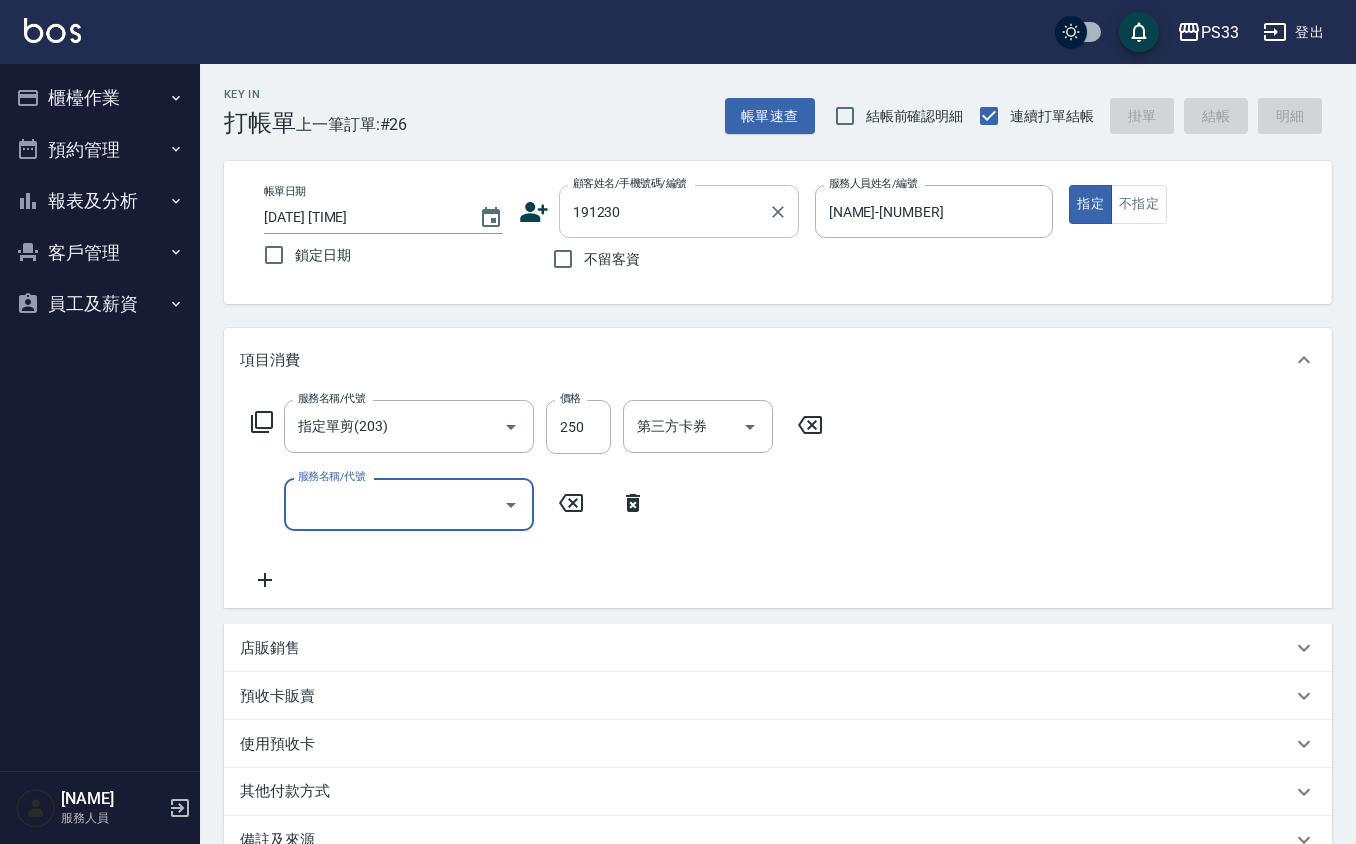 type 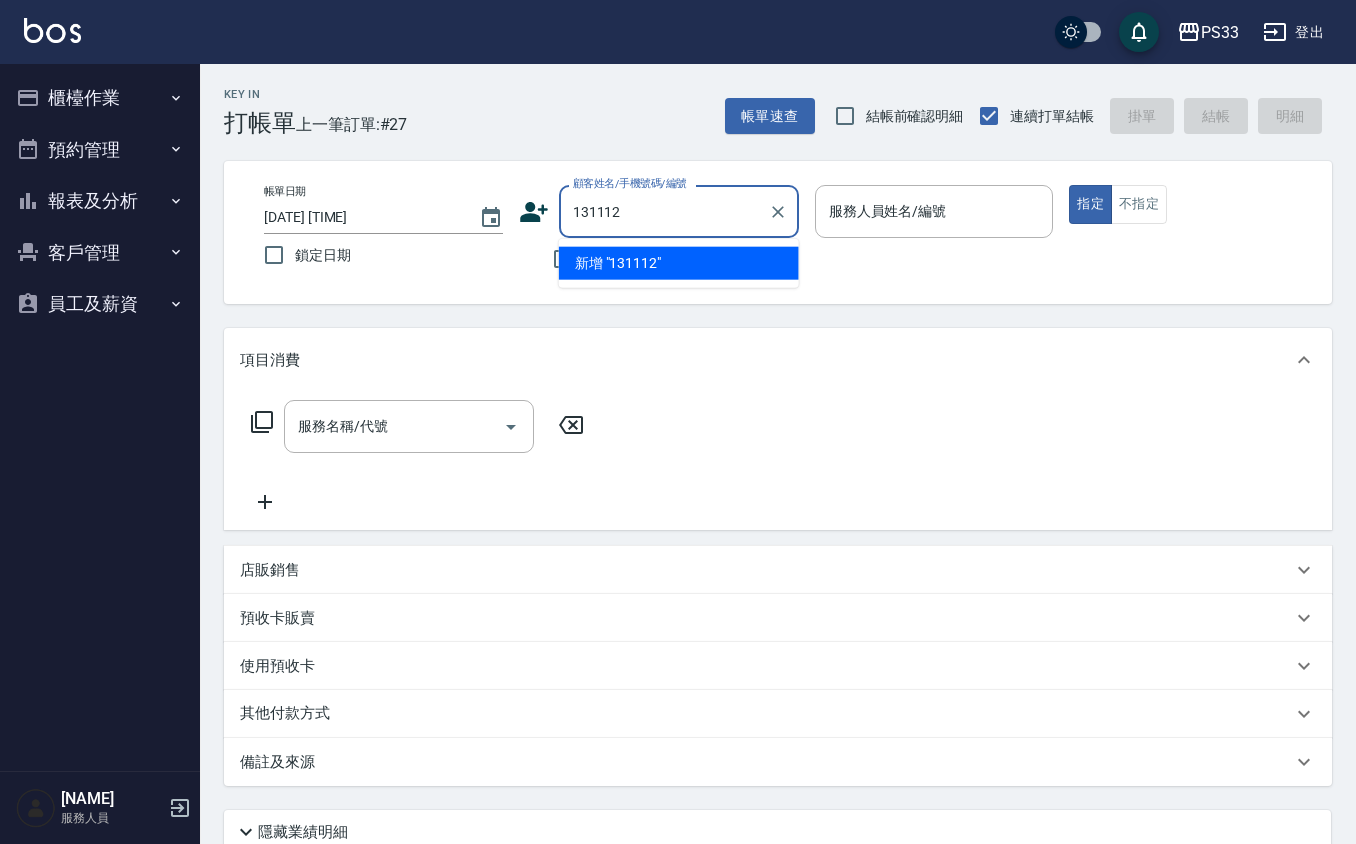 type on "131112" 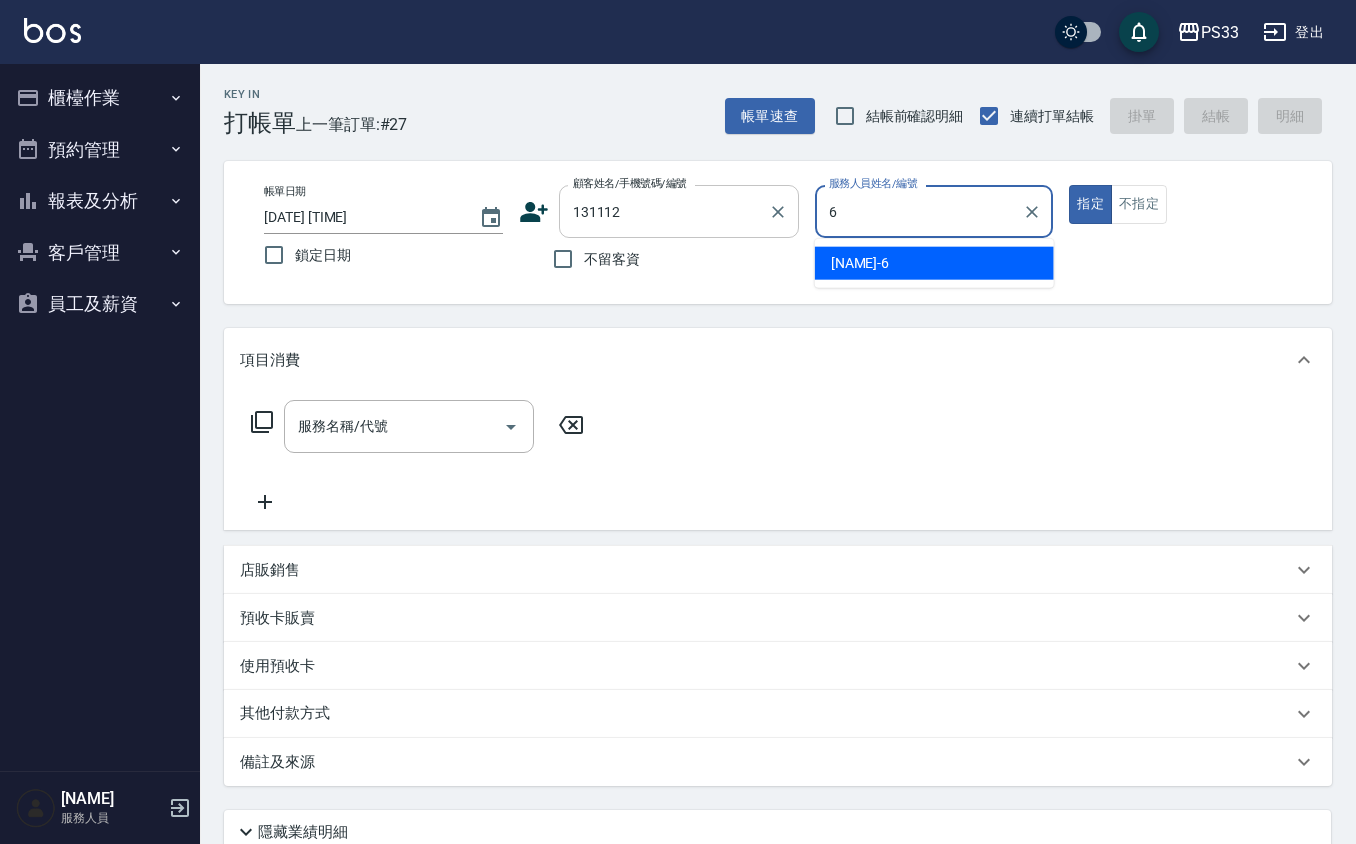 type on "VIVI-6" 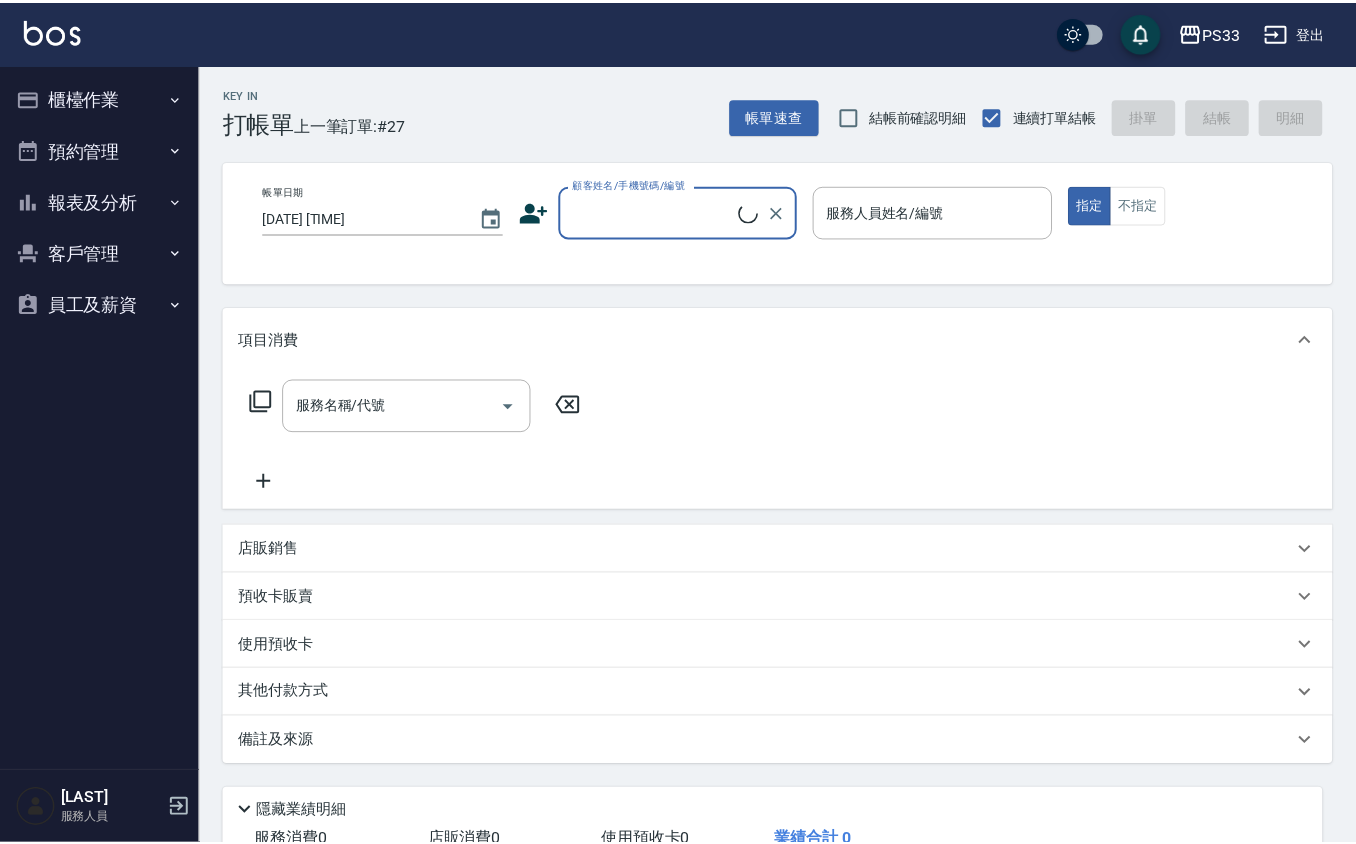 scroll, scrollTop: 0, scrollLeft: 0, axis: both 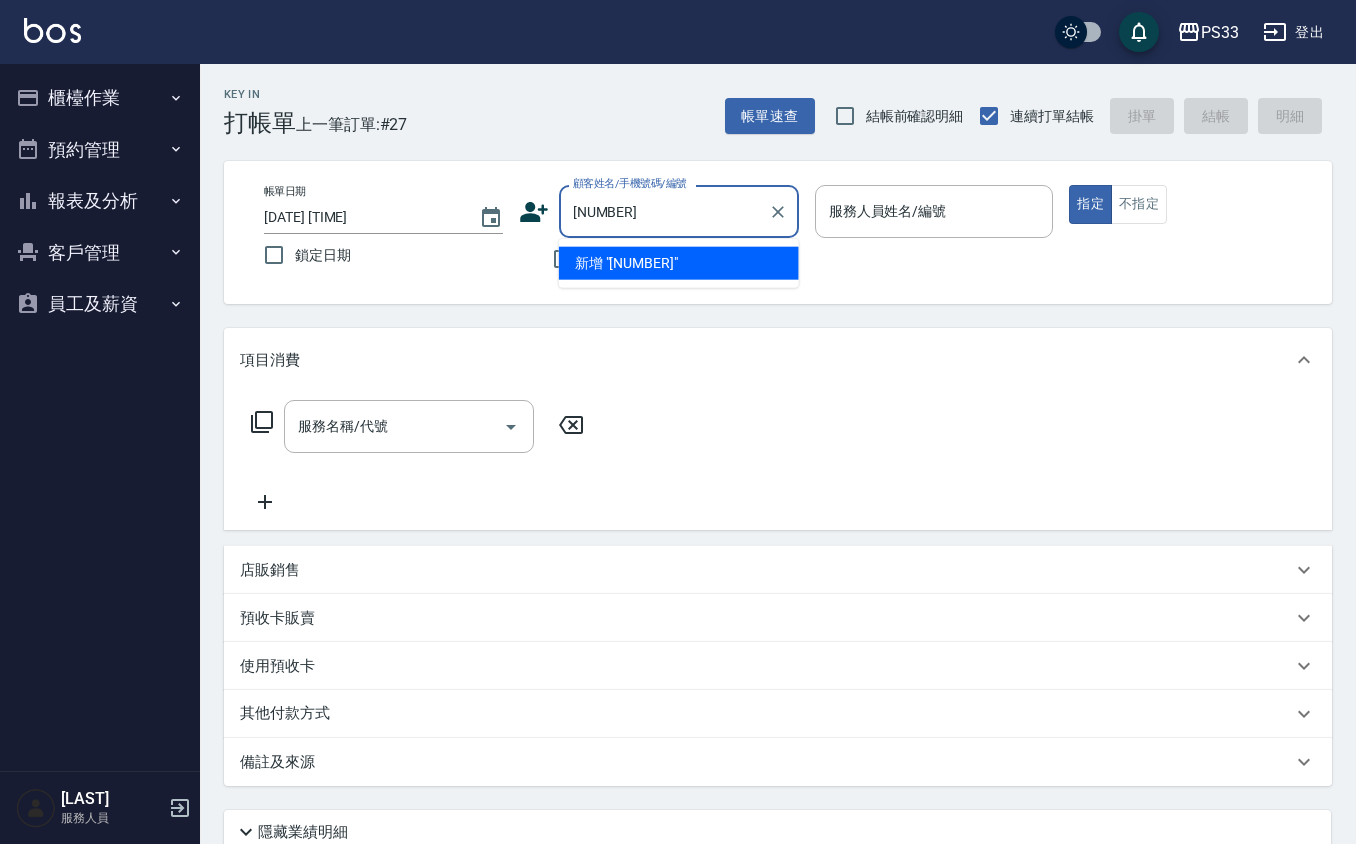 type on "131112" 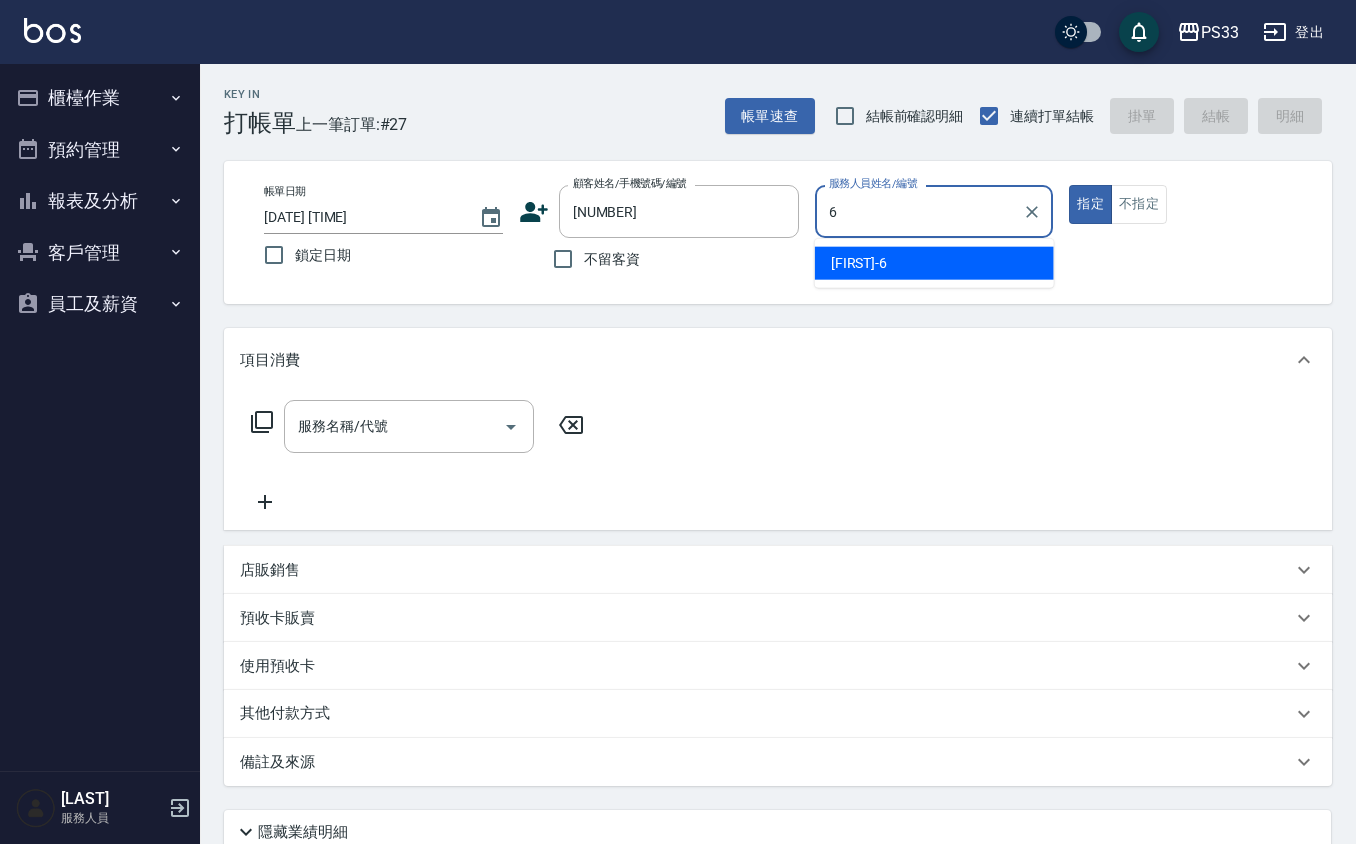 type on "VIVI-6" 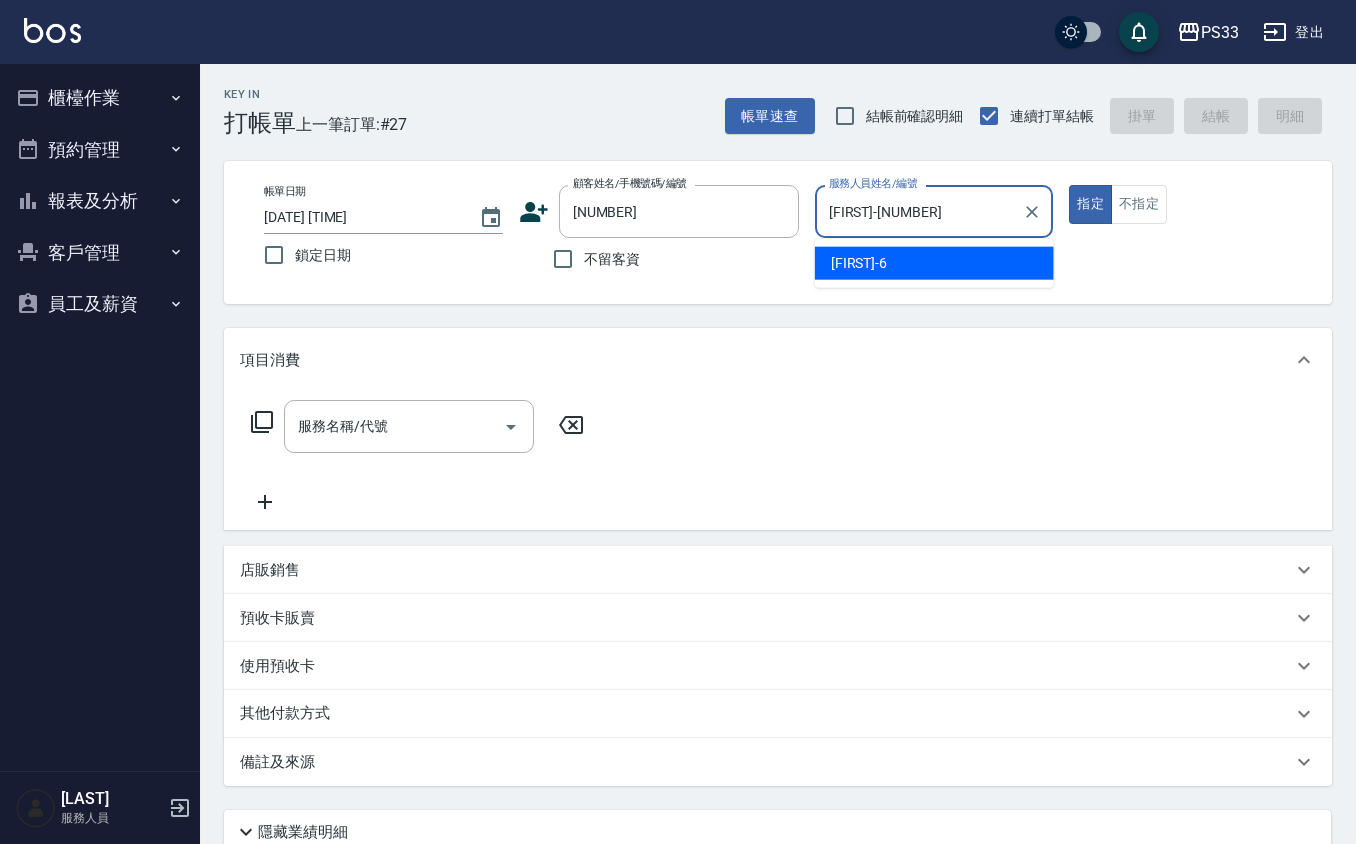type on "true" 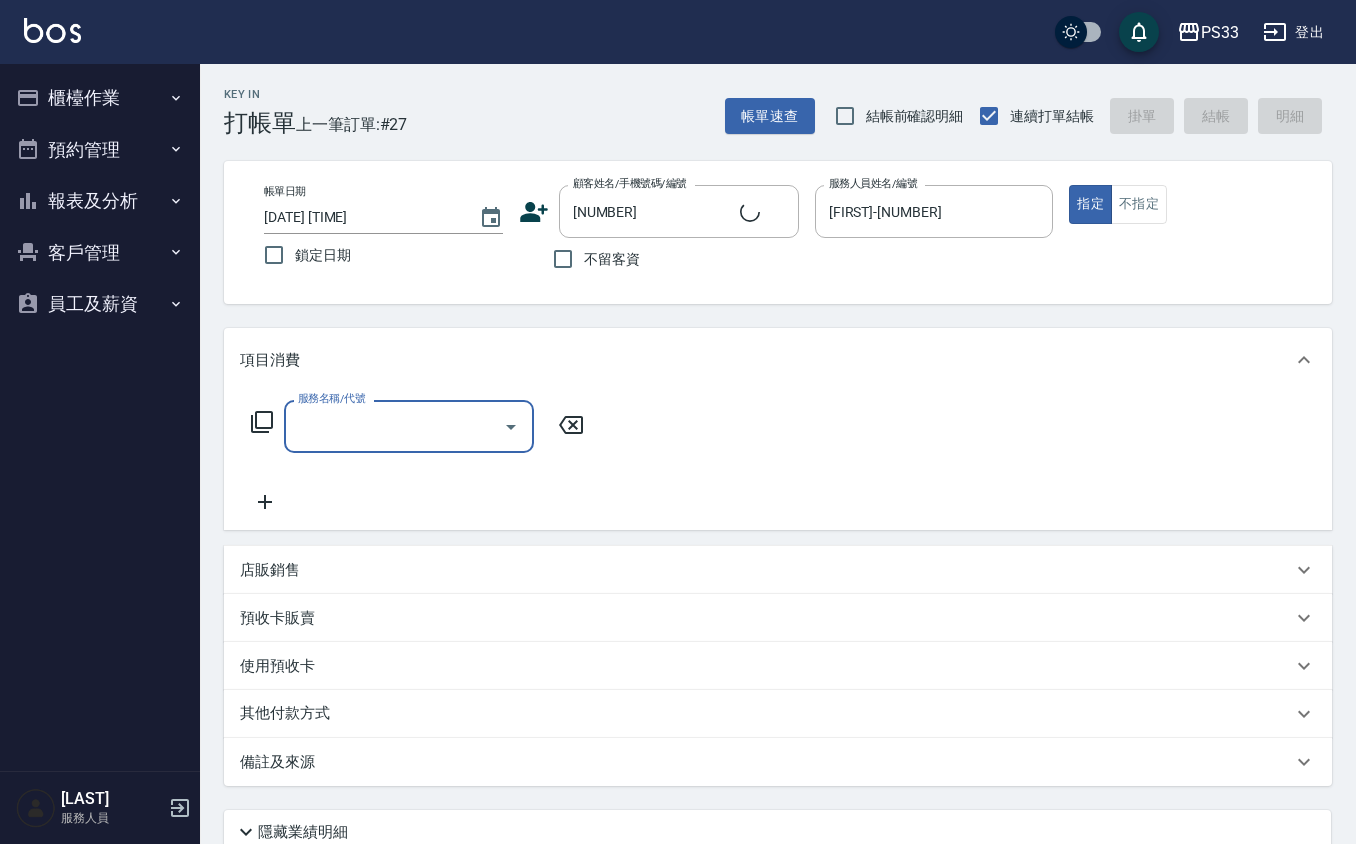 type on "王敬維/0975215081/131112" 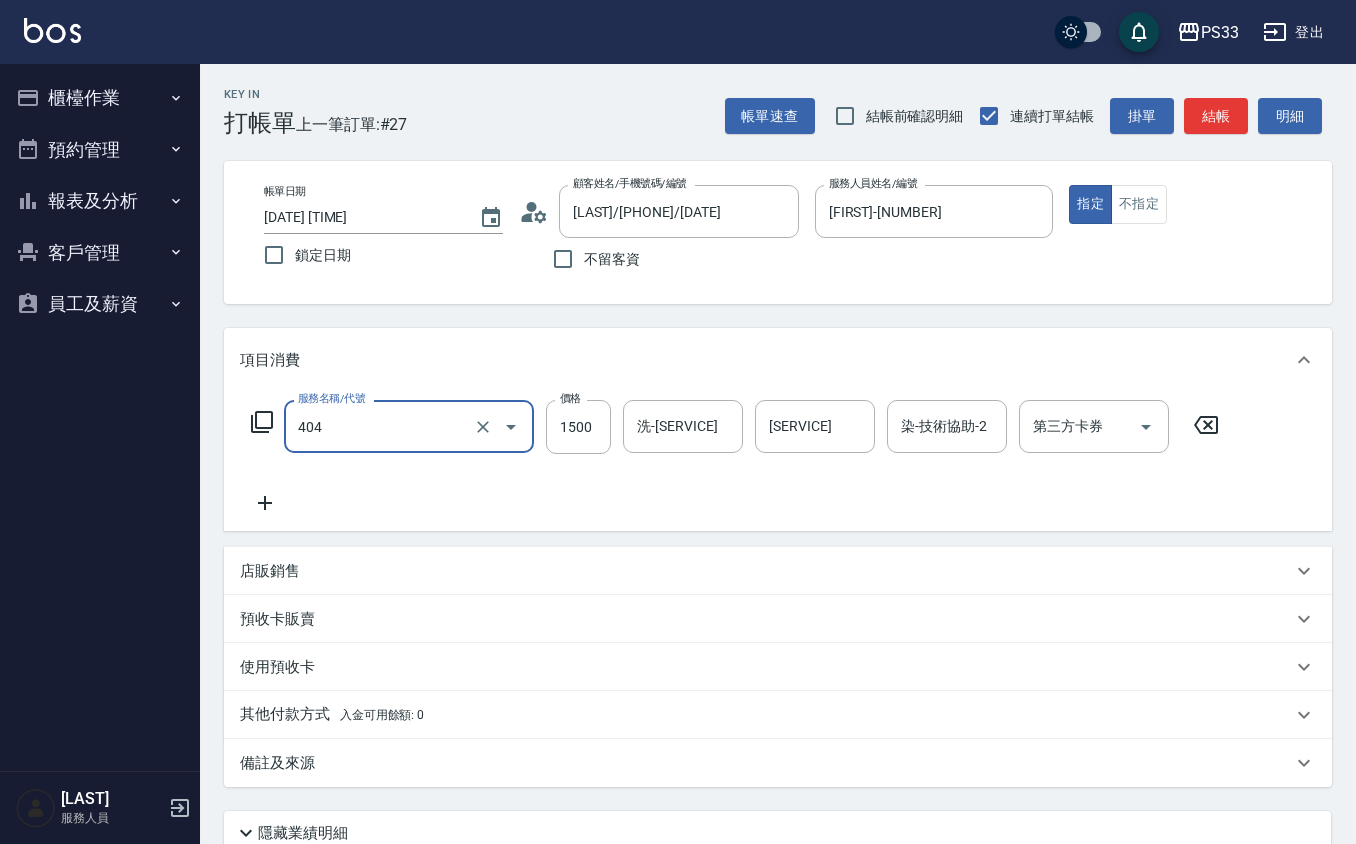 type on "設計染髮( [NUMBER] )" 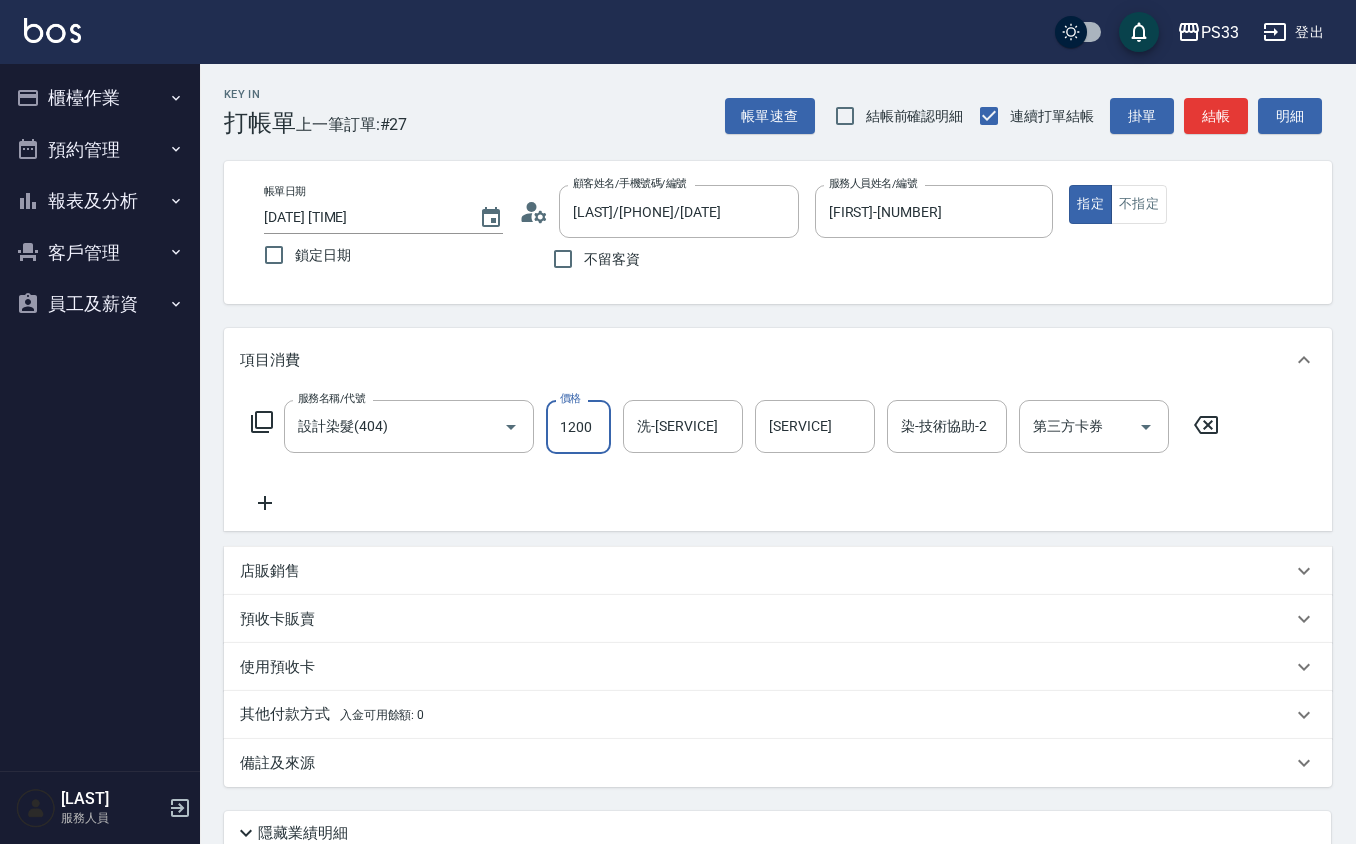 type on "1200" 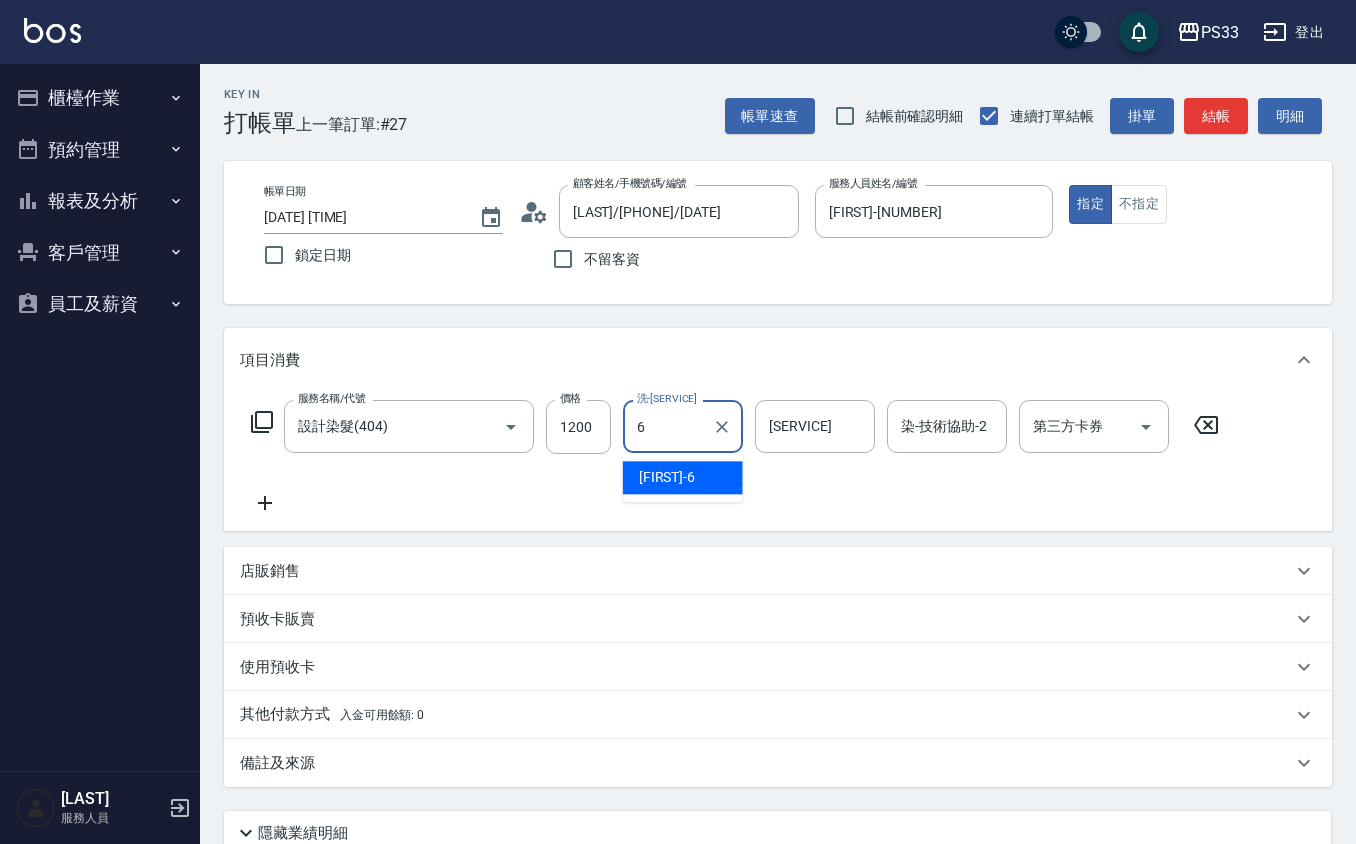 type on "VIVI-6" 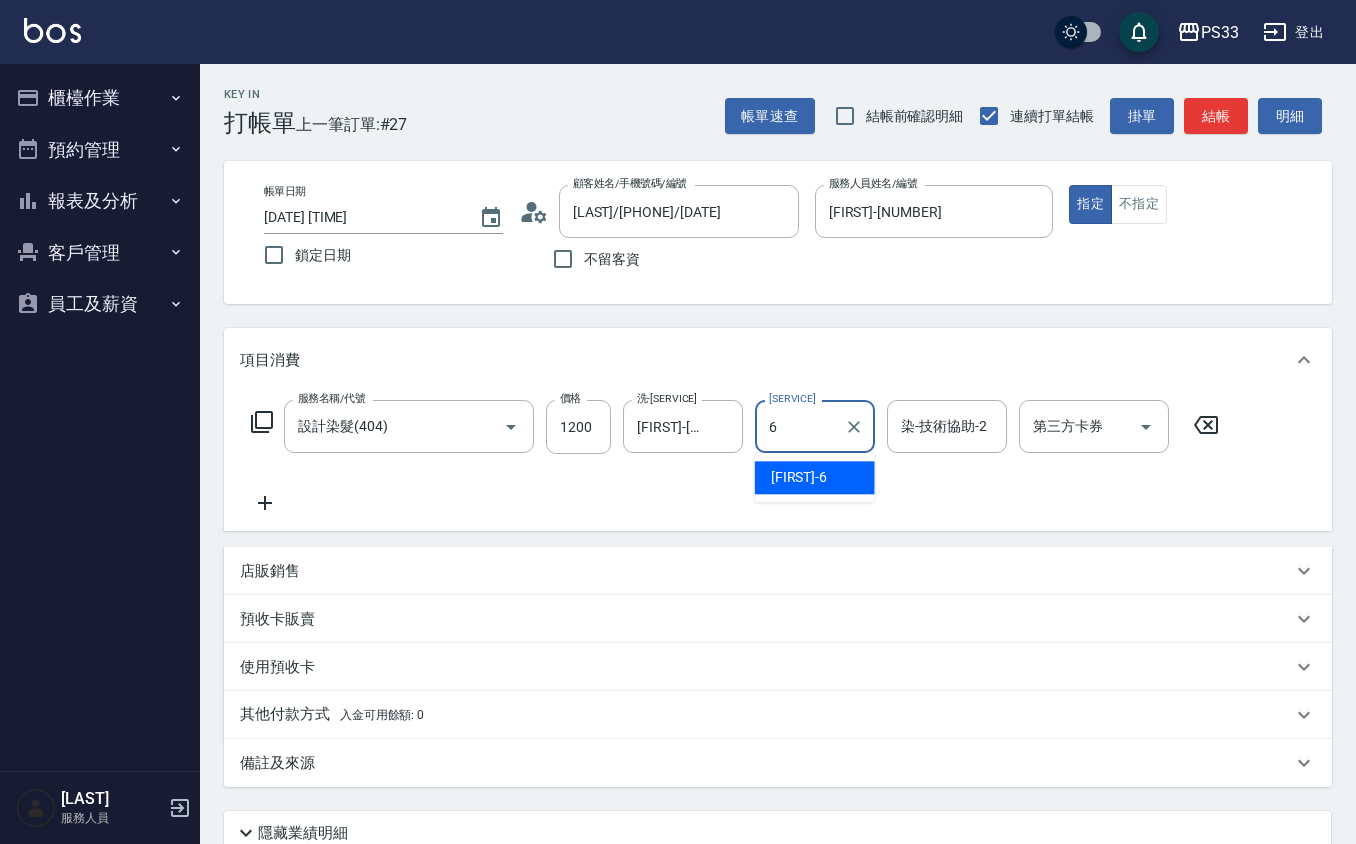 type on "VIVI-6" 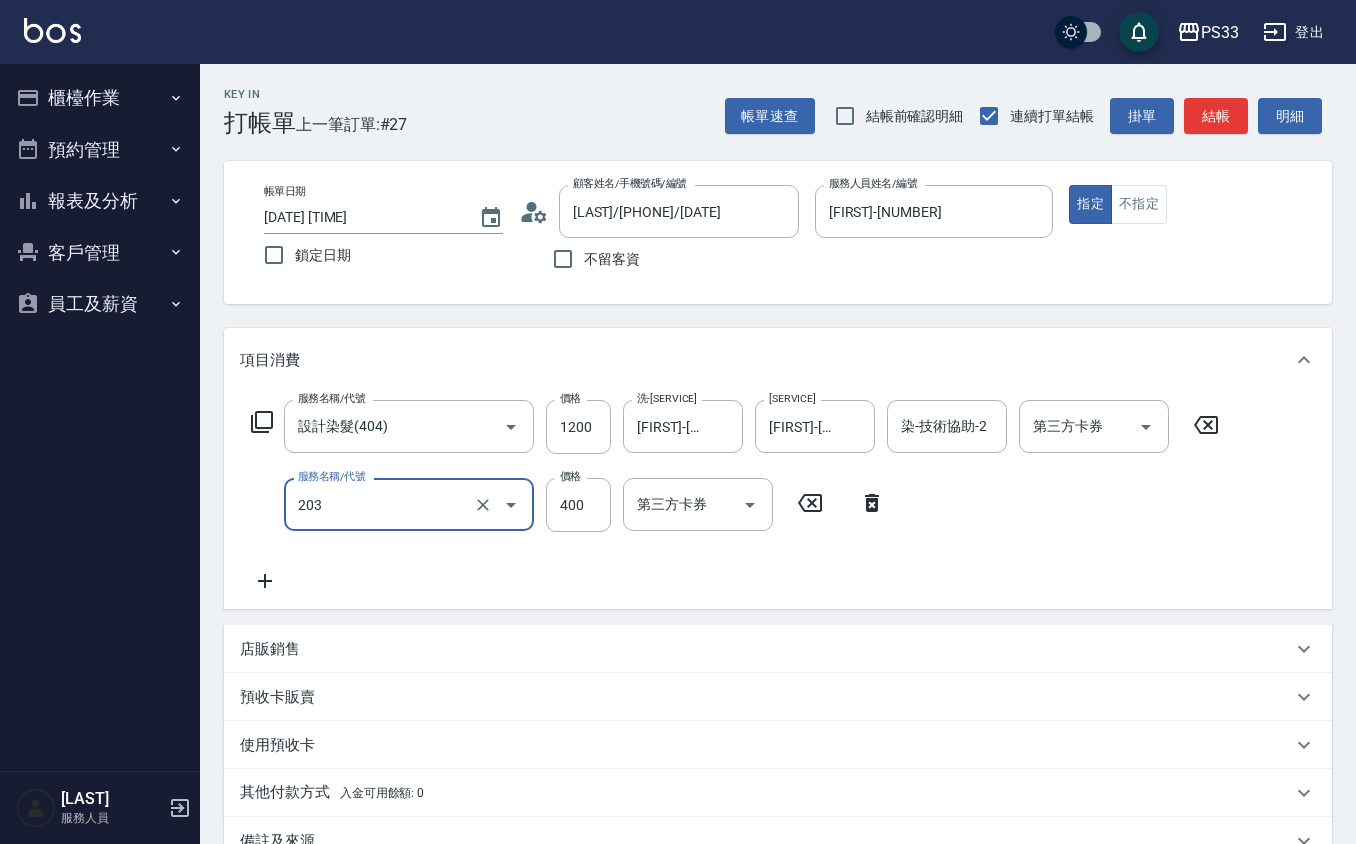 type on "指定單剪(203)" 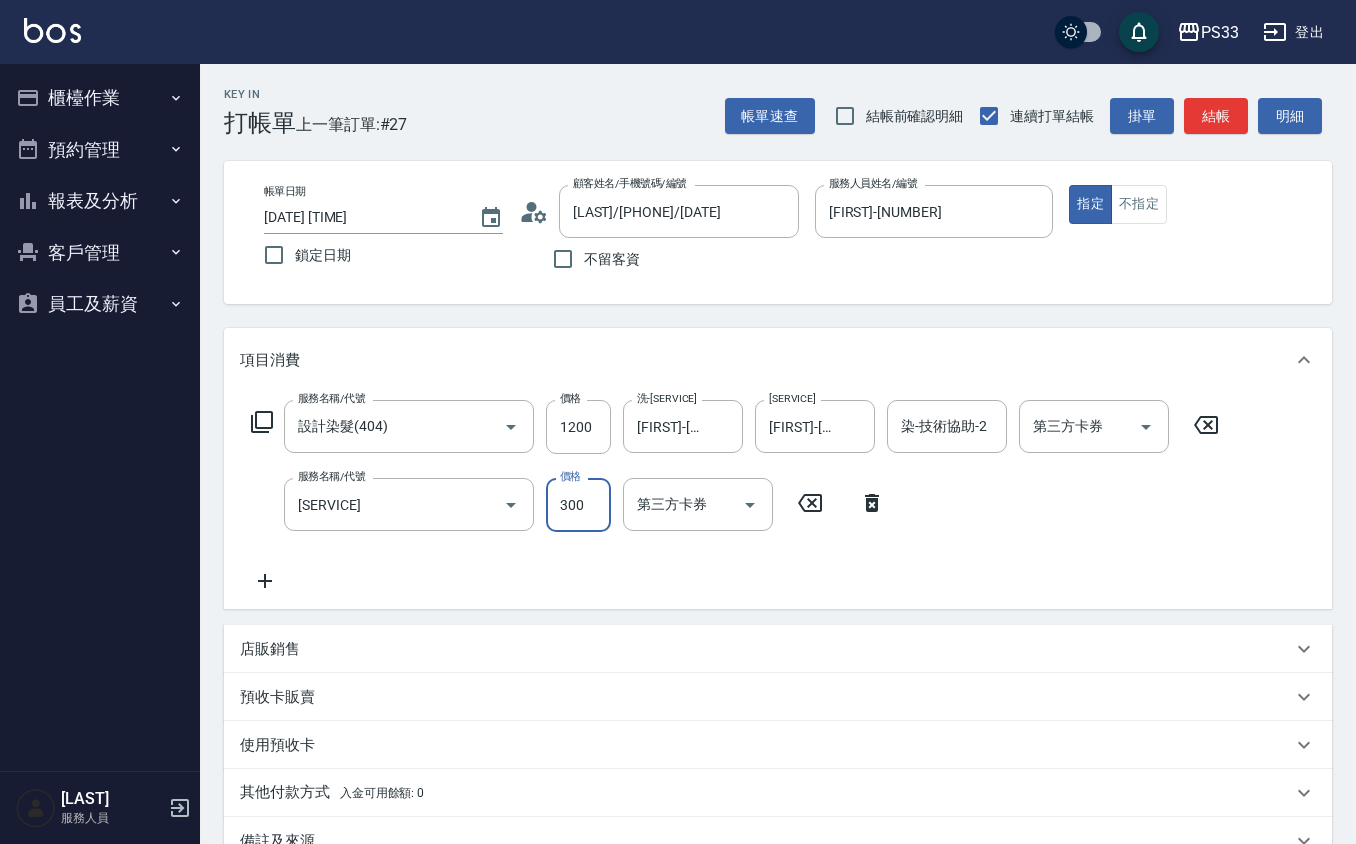 type on "300" 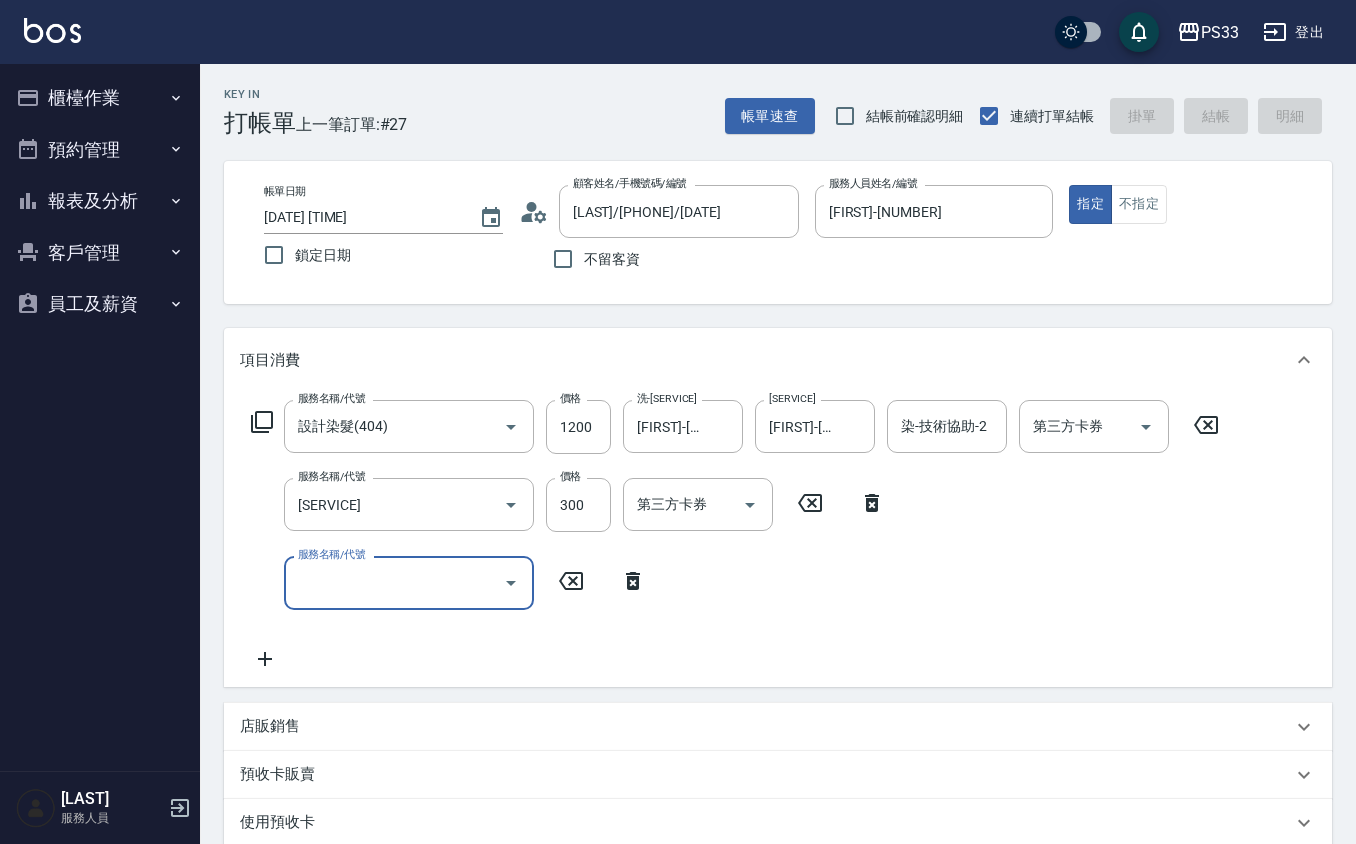 type 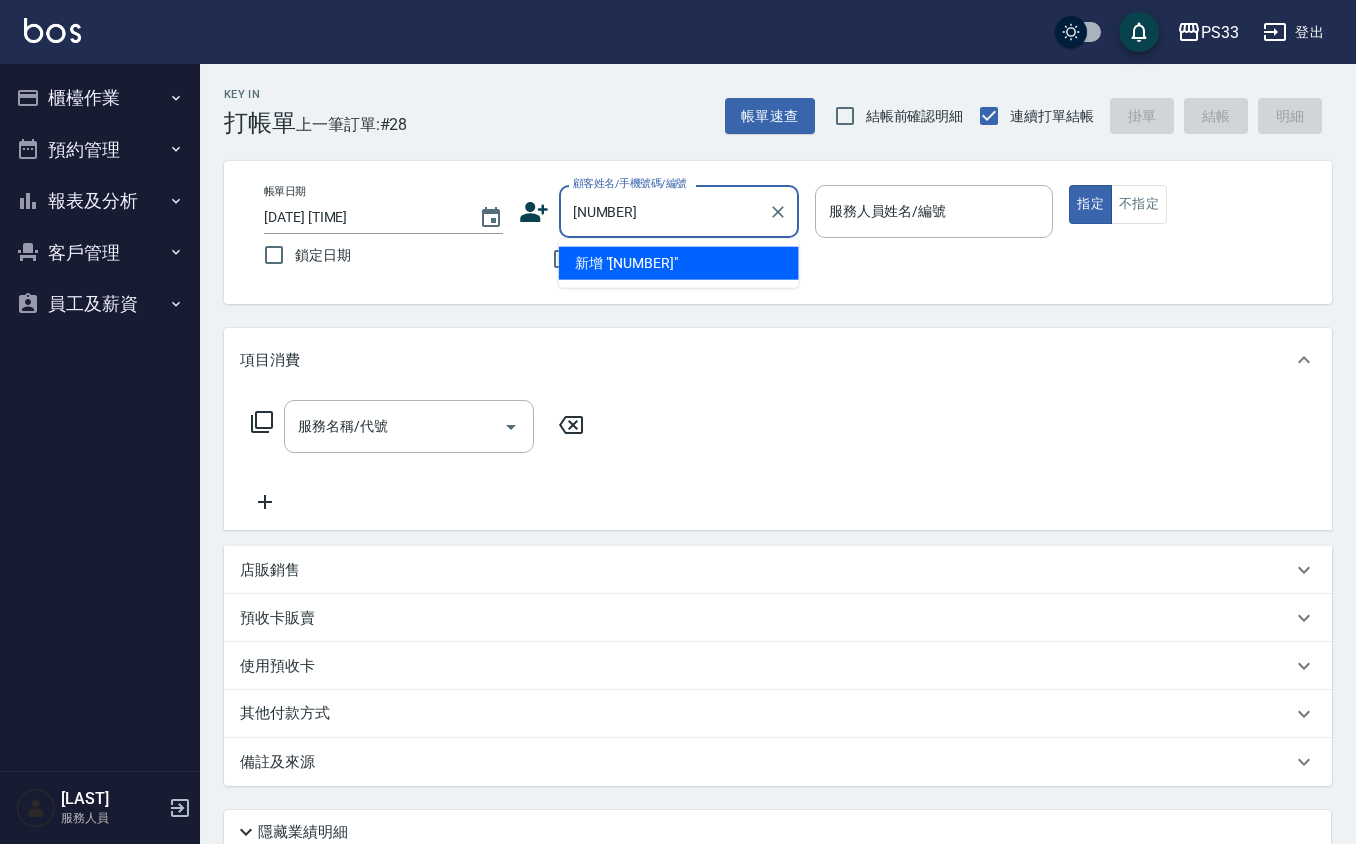 type on "030918" 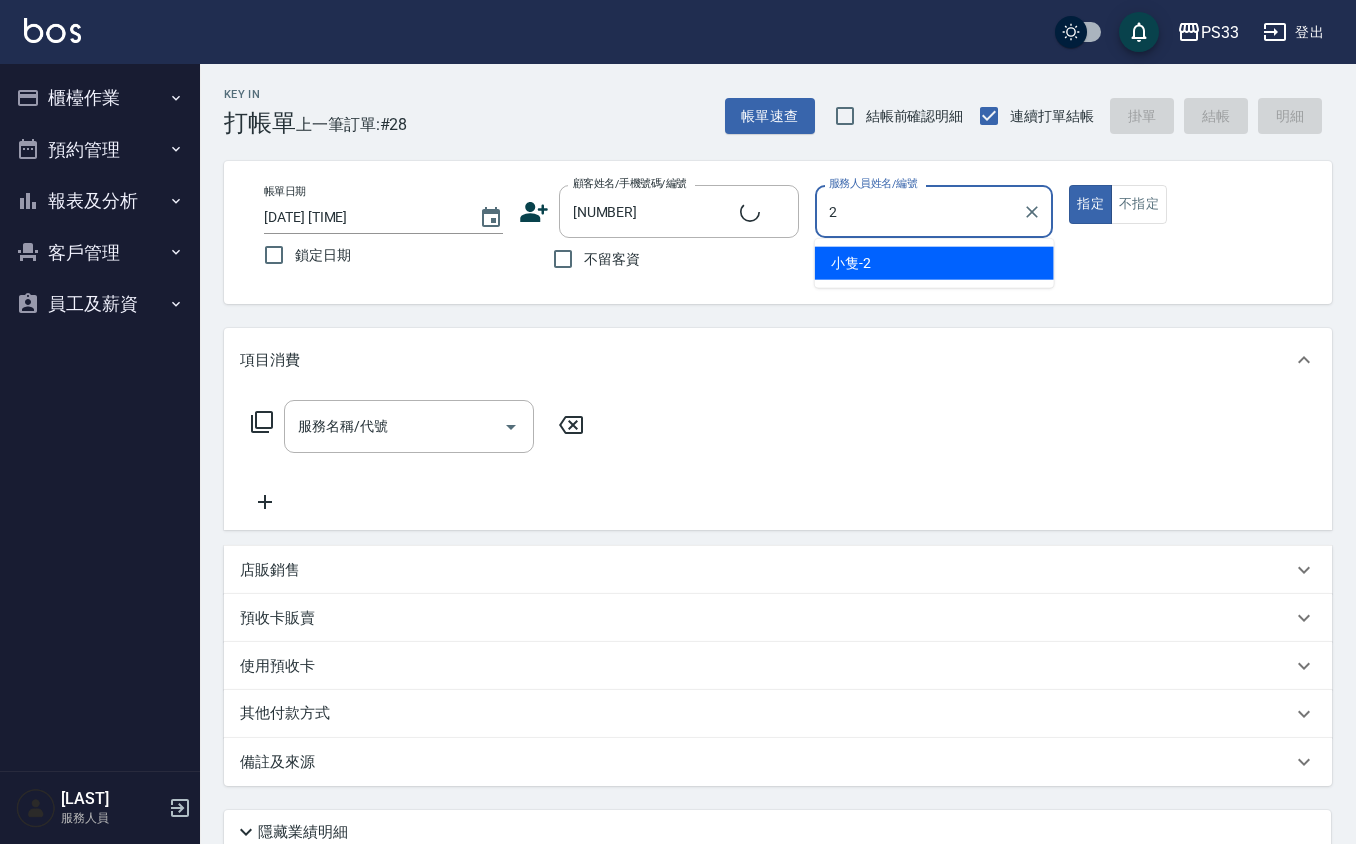 type on "小隻-2" 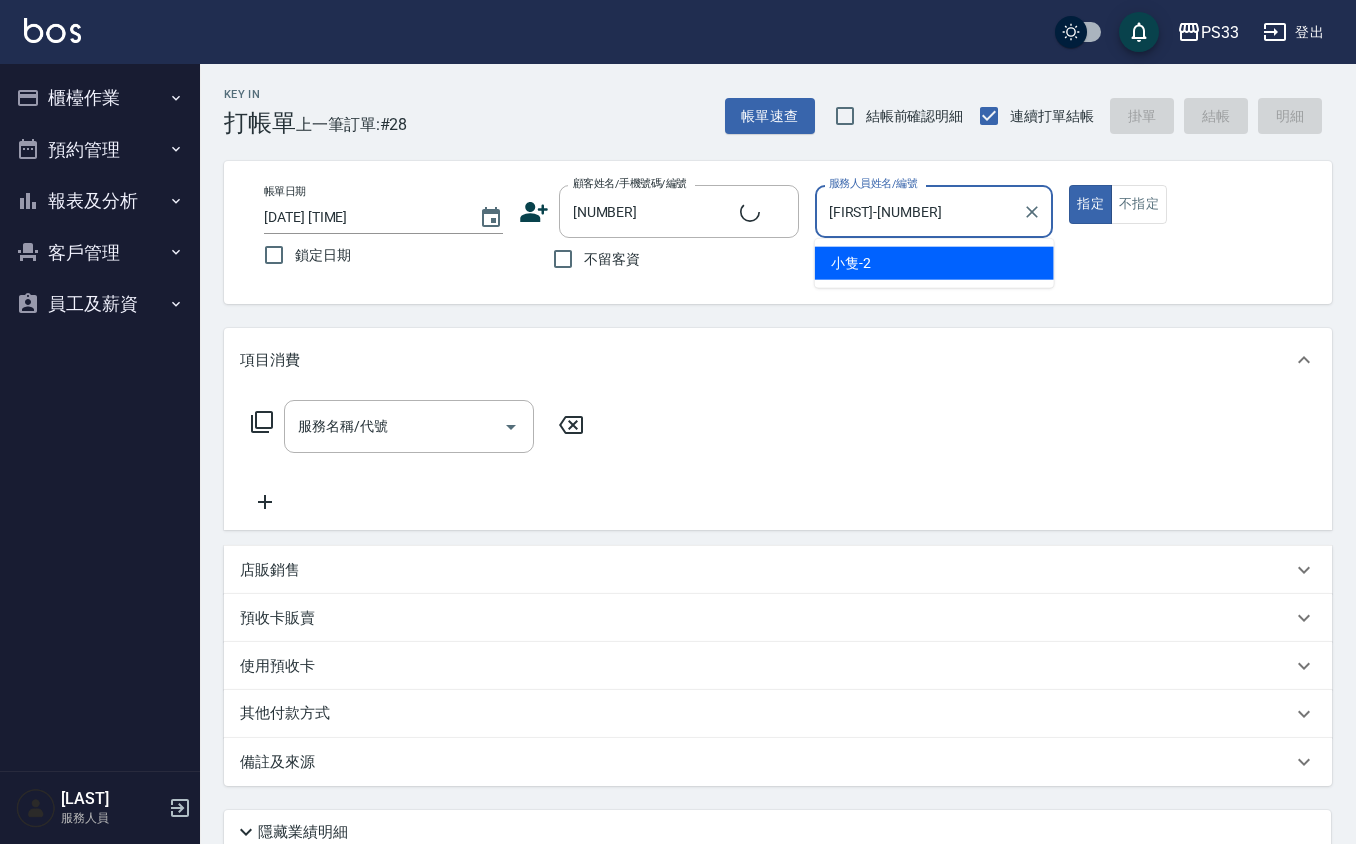 type on "[LAST] [LAST]/[PHONE]/[DATE]" 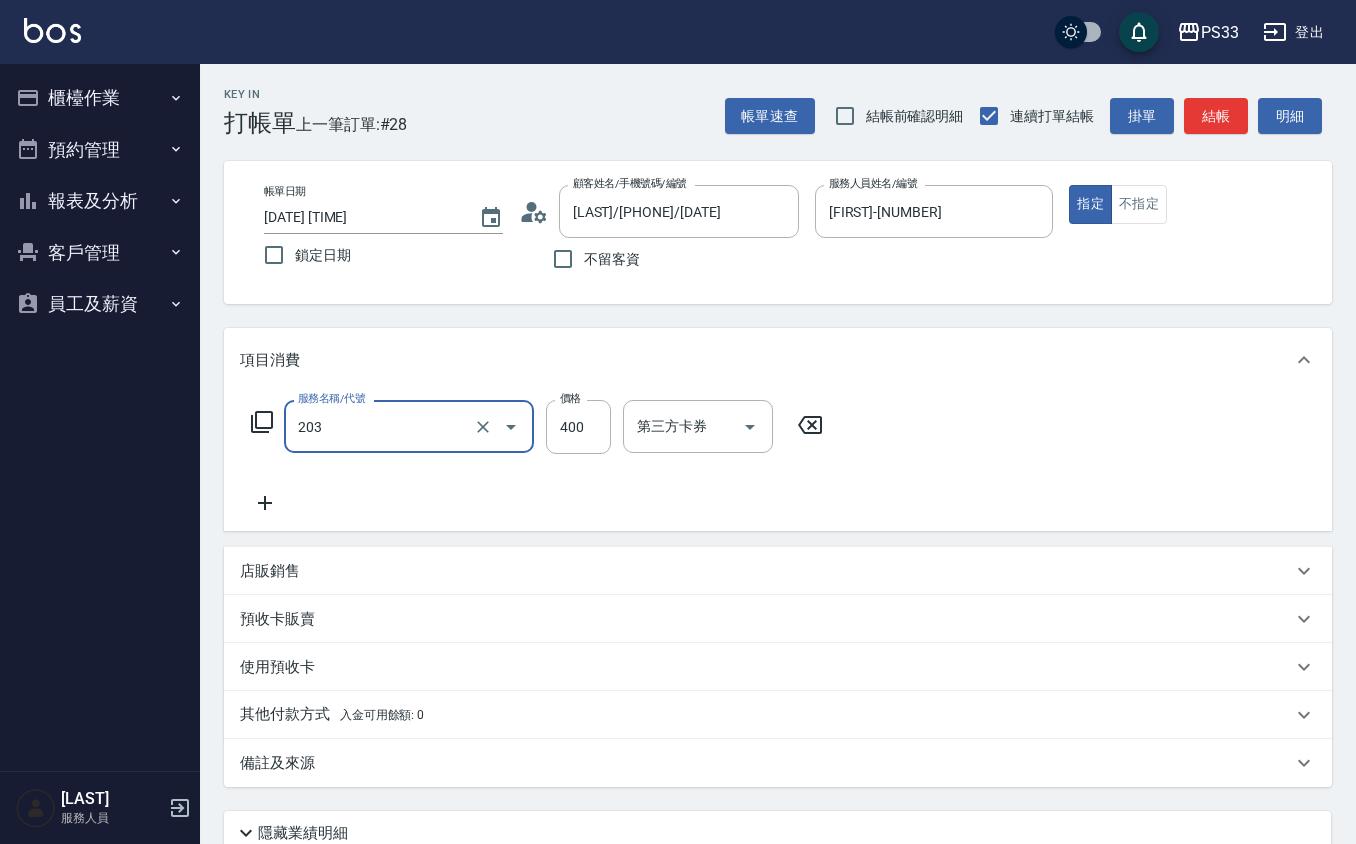 type on "指定單剪(203)" 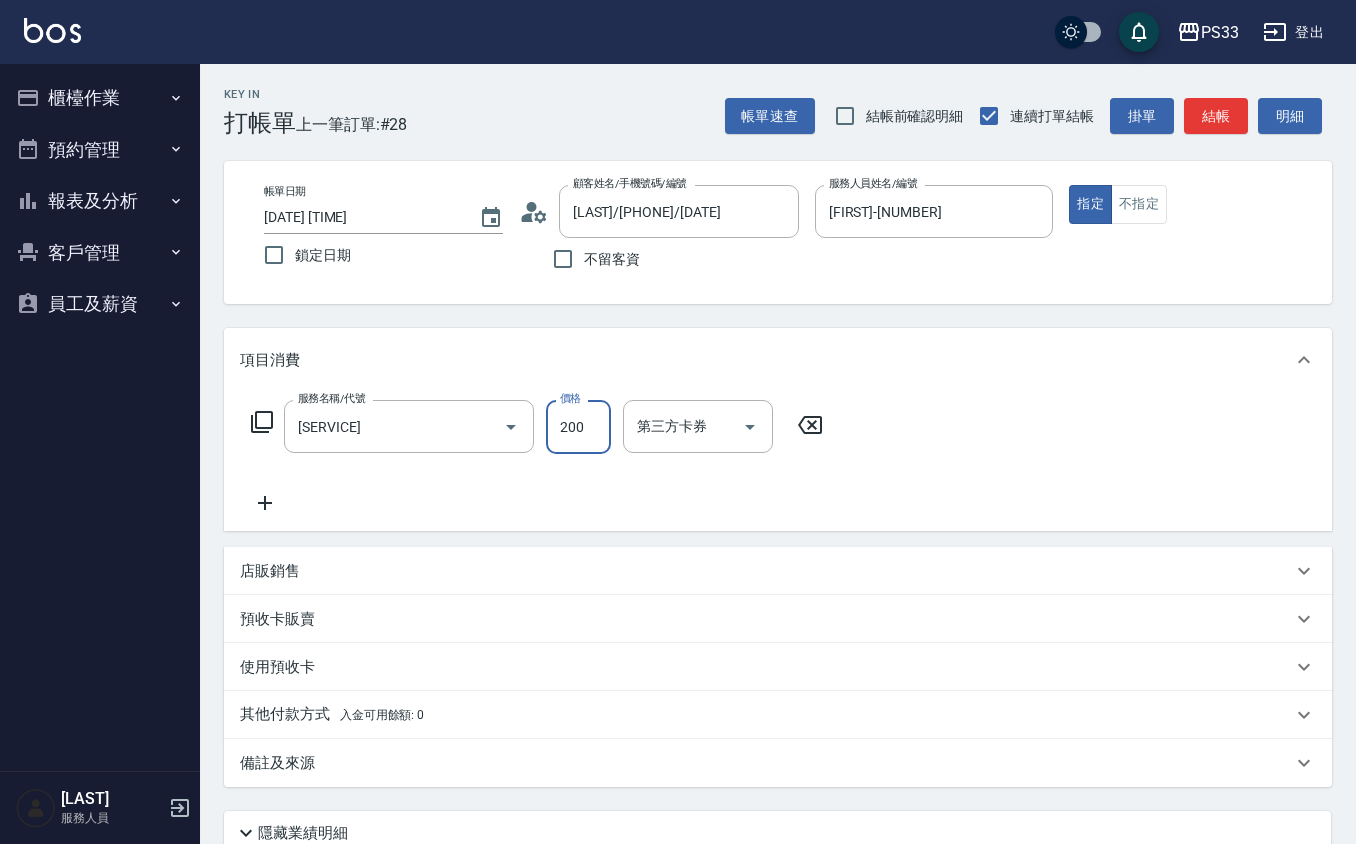 type on "200" 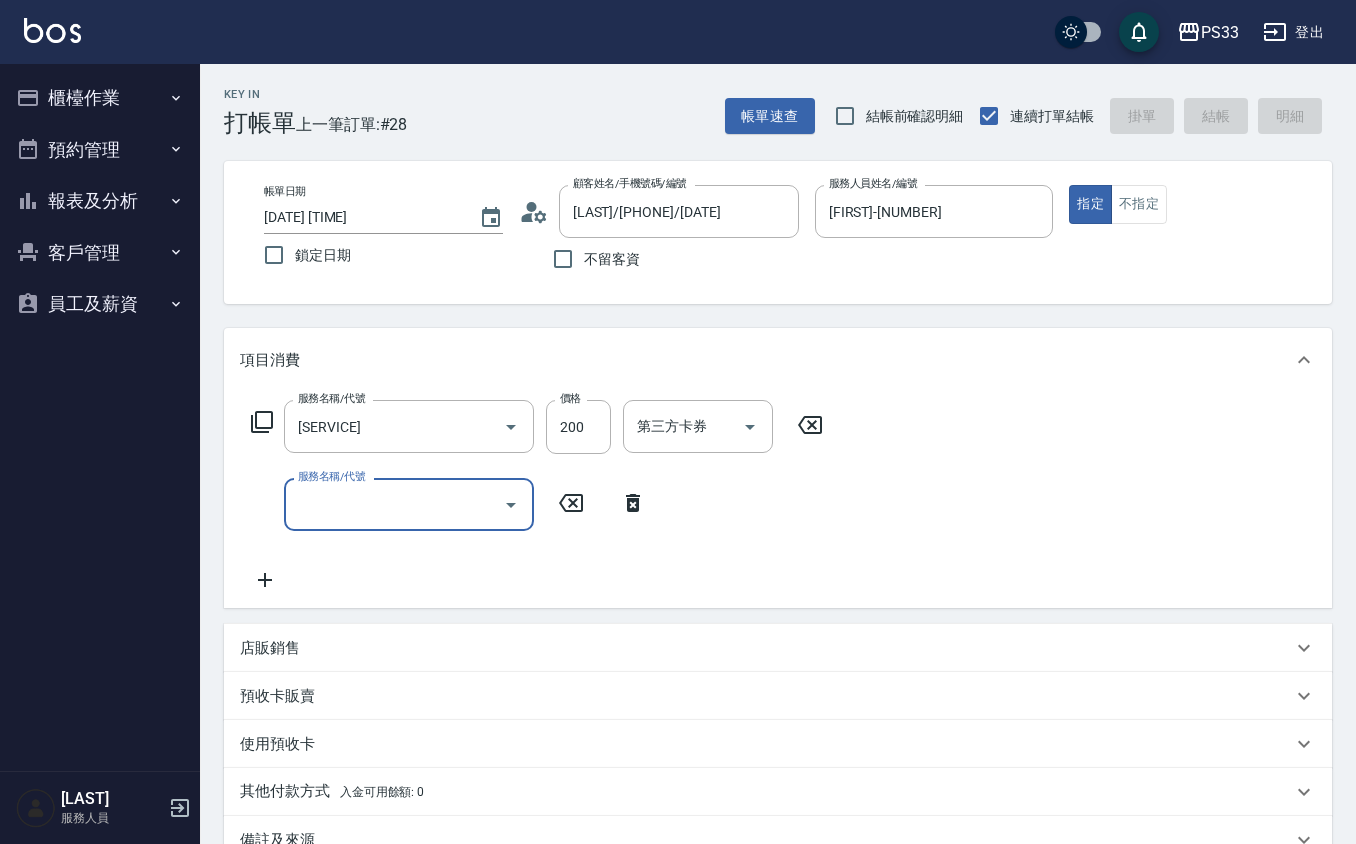 type 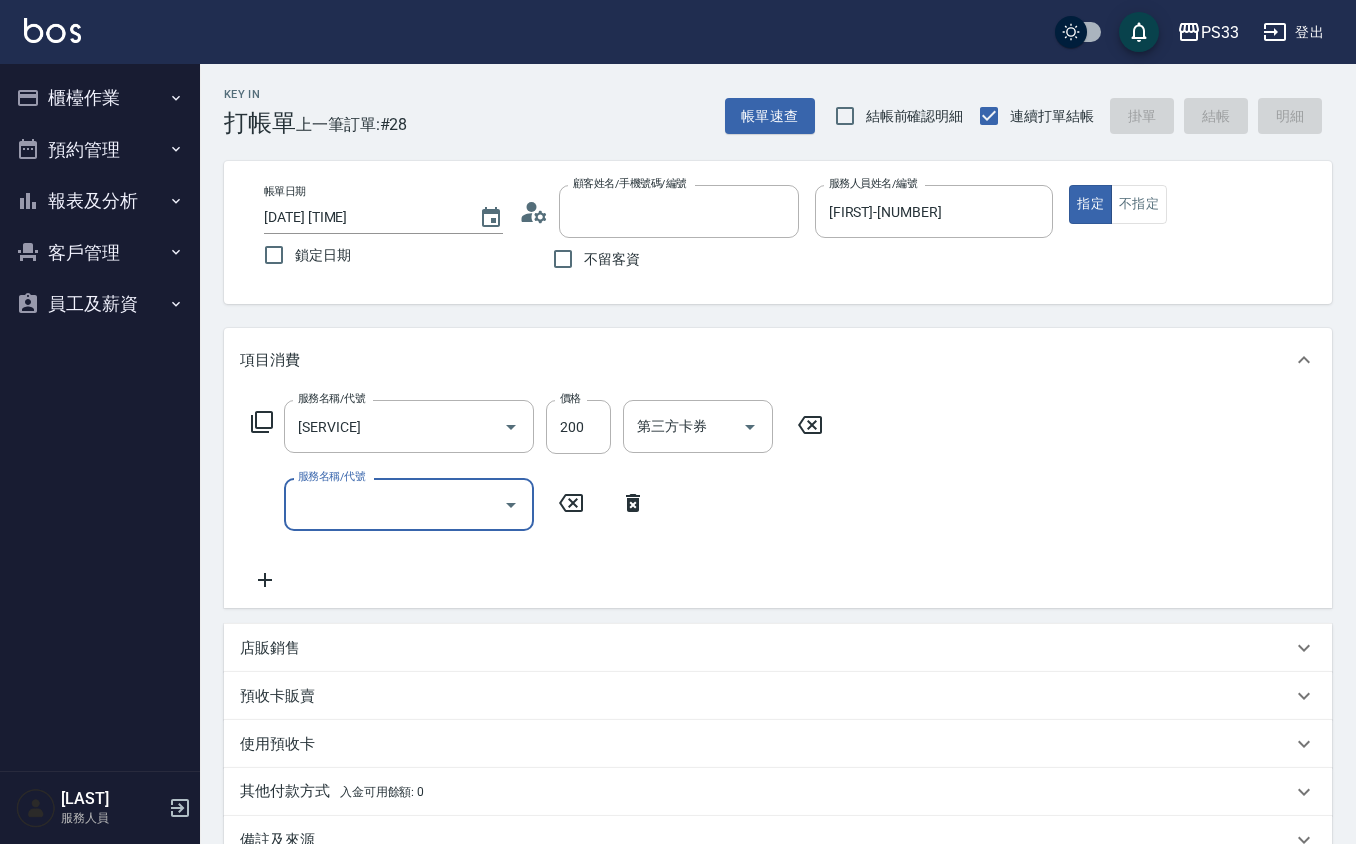 type 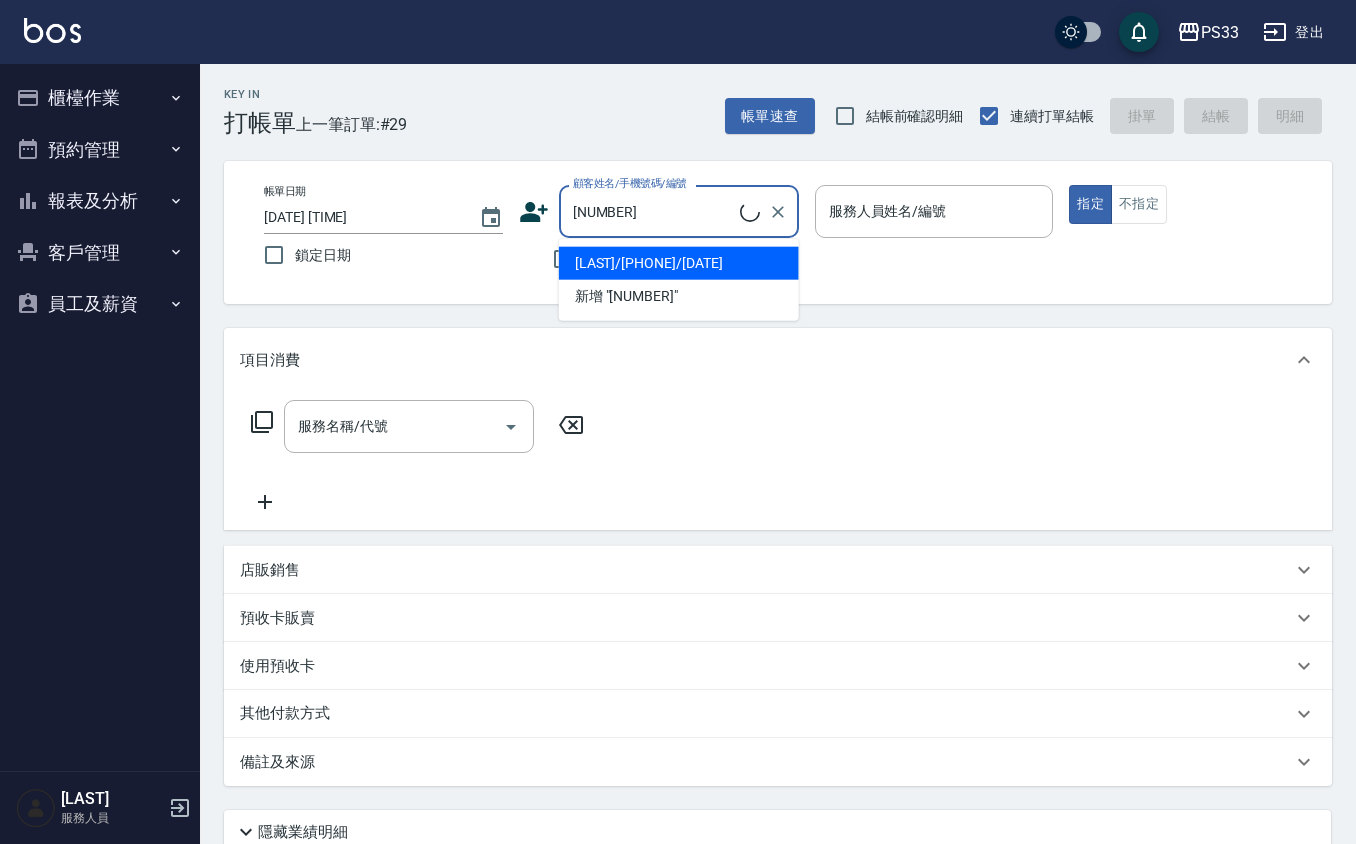 type on "[LAST] [LAST]/[PHONE]/[DATE]" 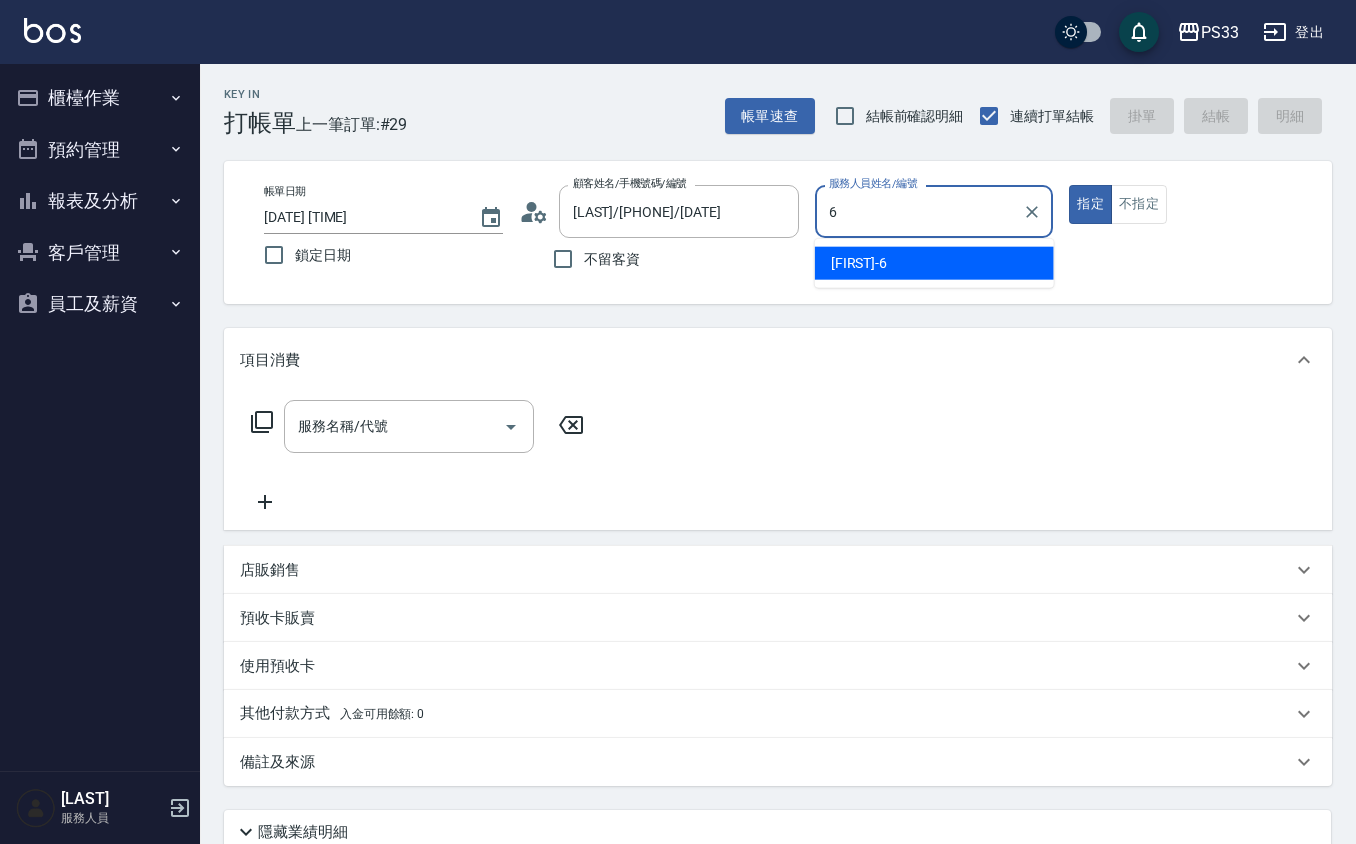 type on "VIVI-6" 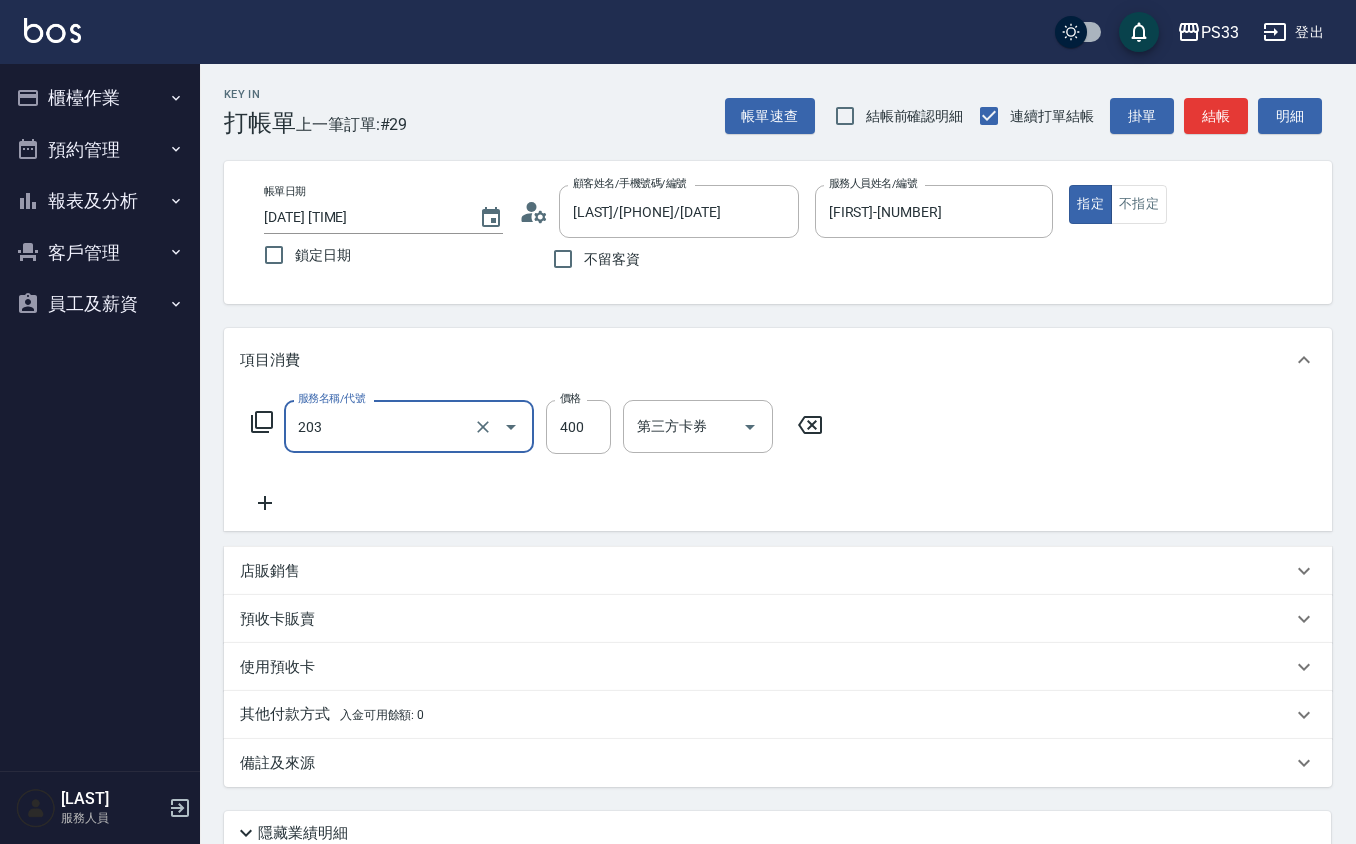 type on "指定單剪(203)" 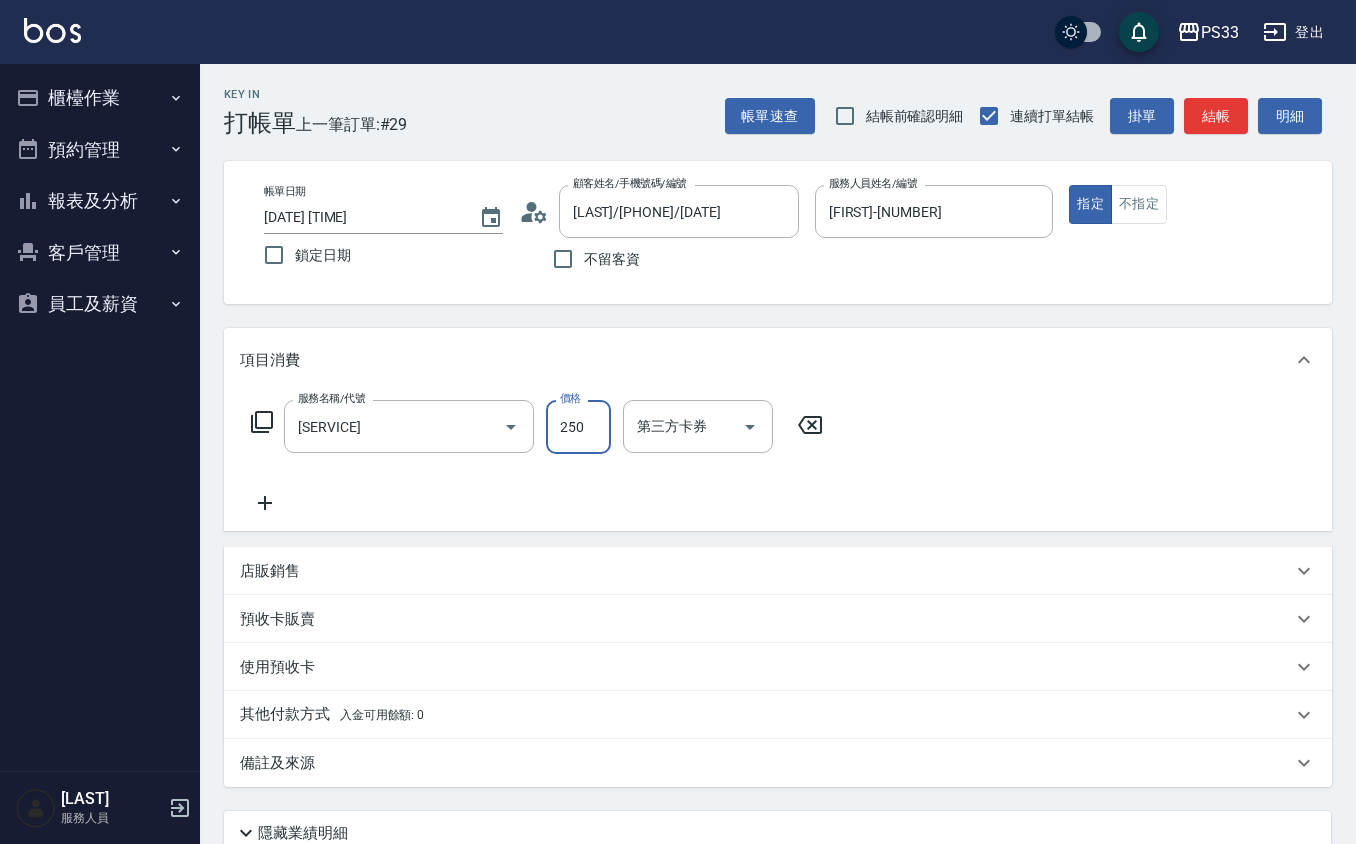 type on "250" 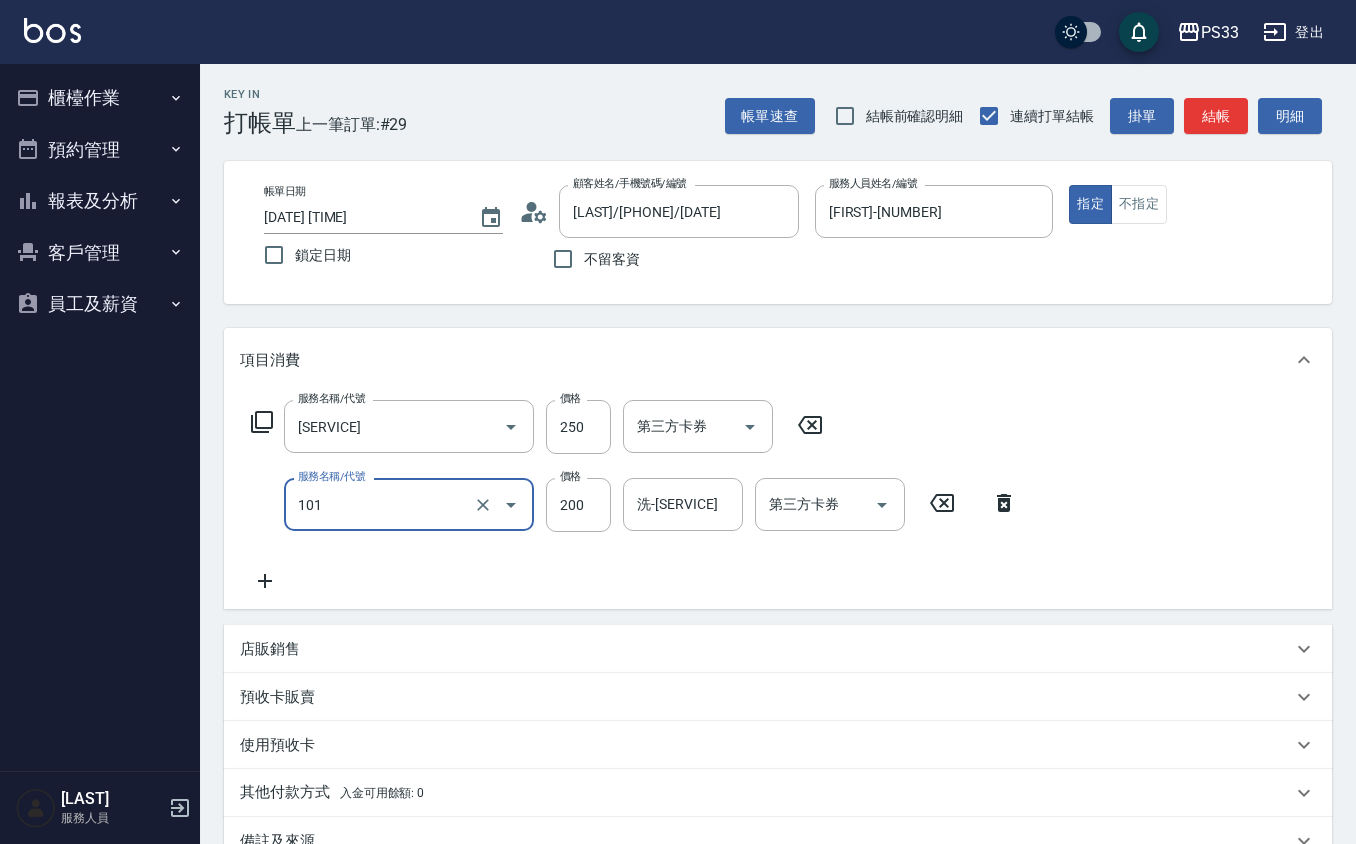 type on "洗髮(101)" 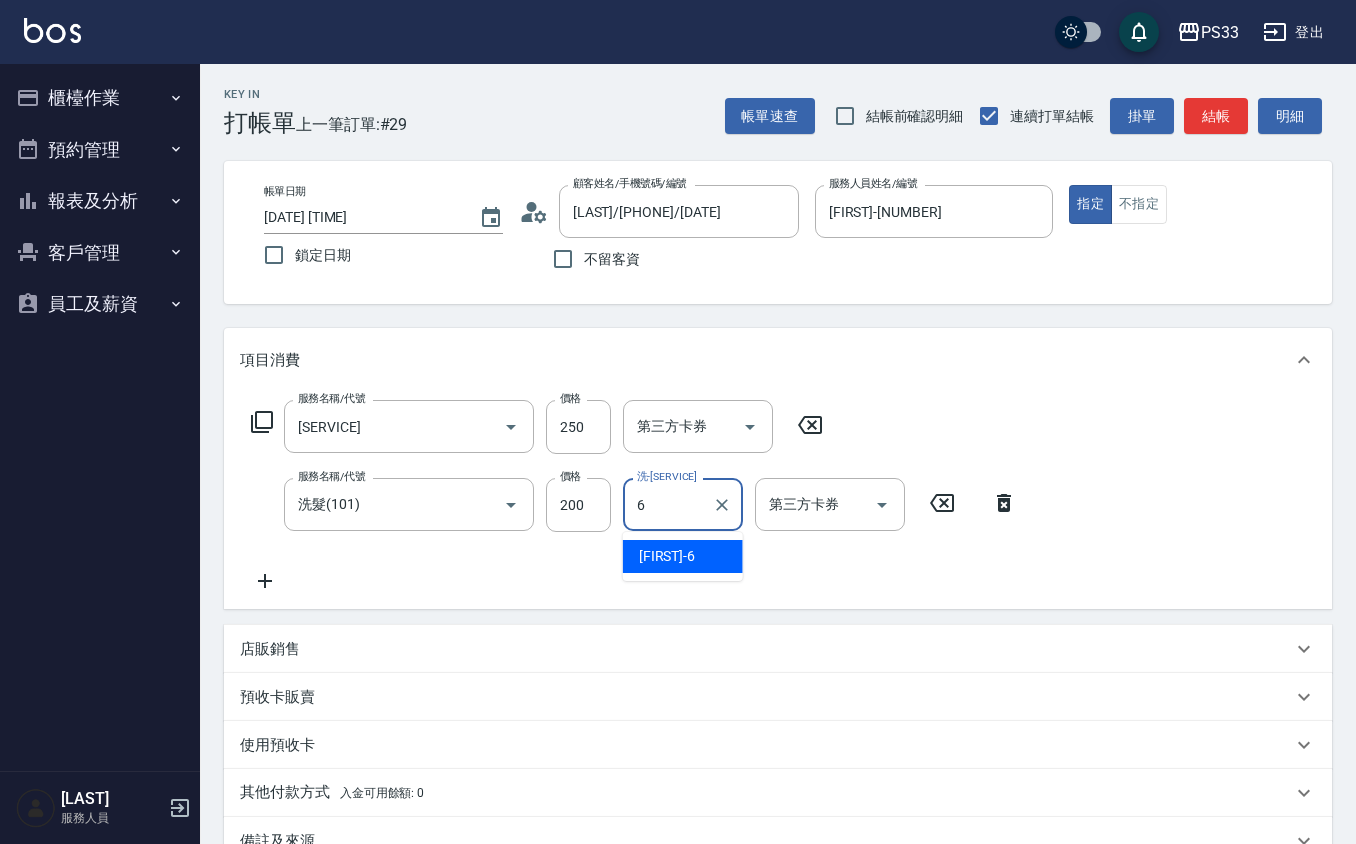 type on "VIVI-6" 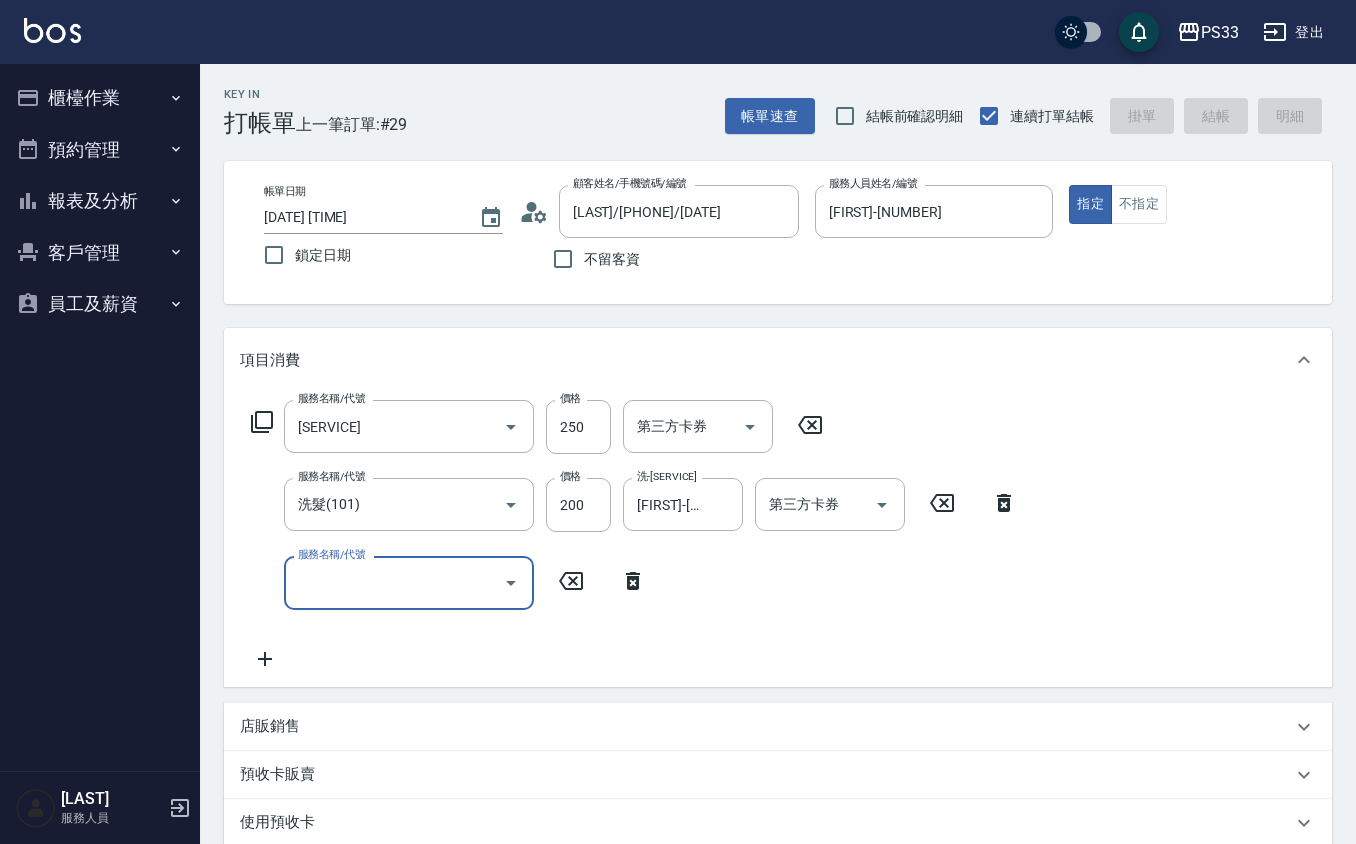type on "2025/08/02 18:59" 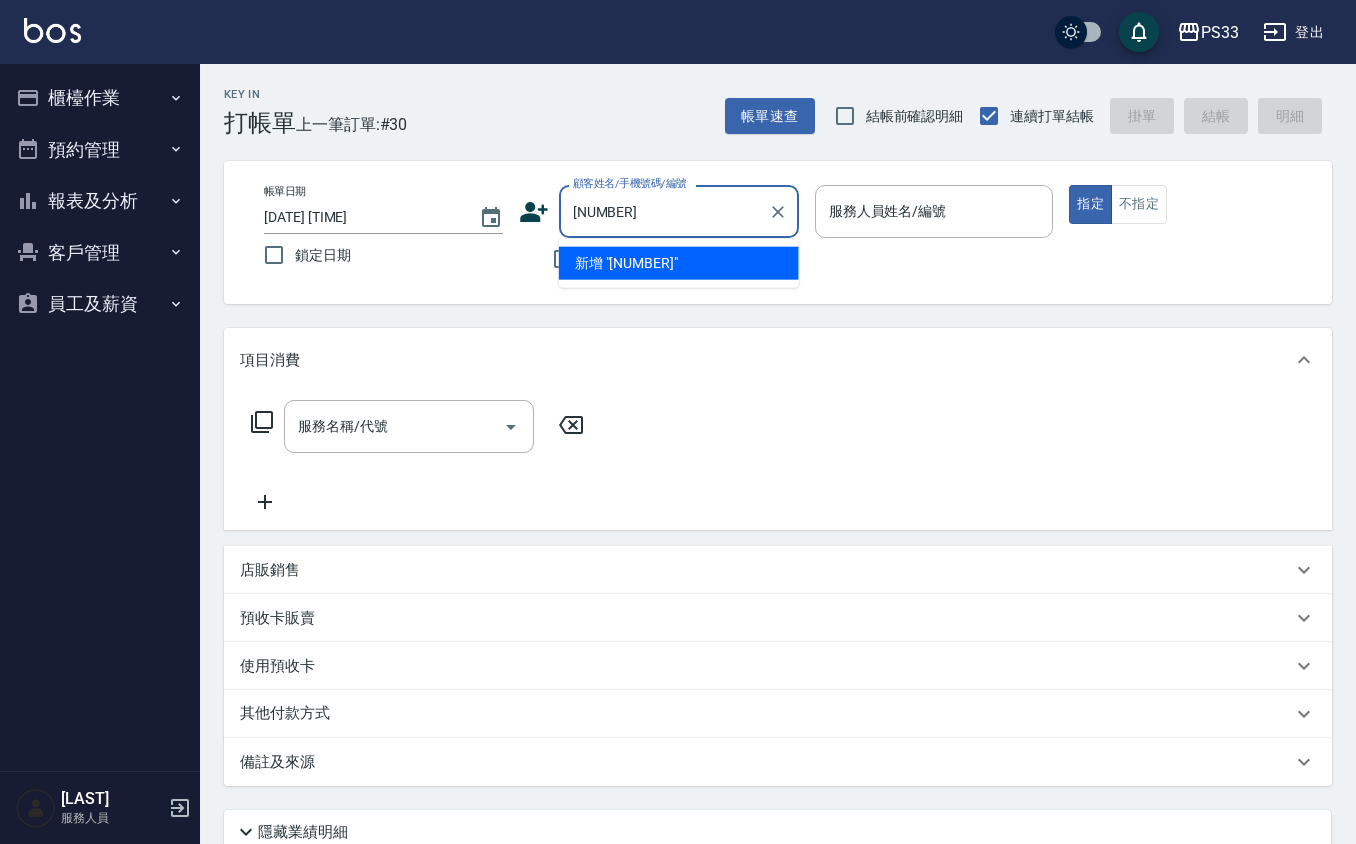 type on "101124" 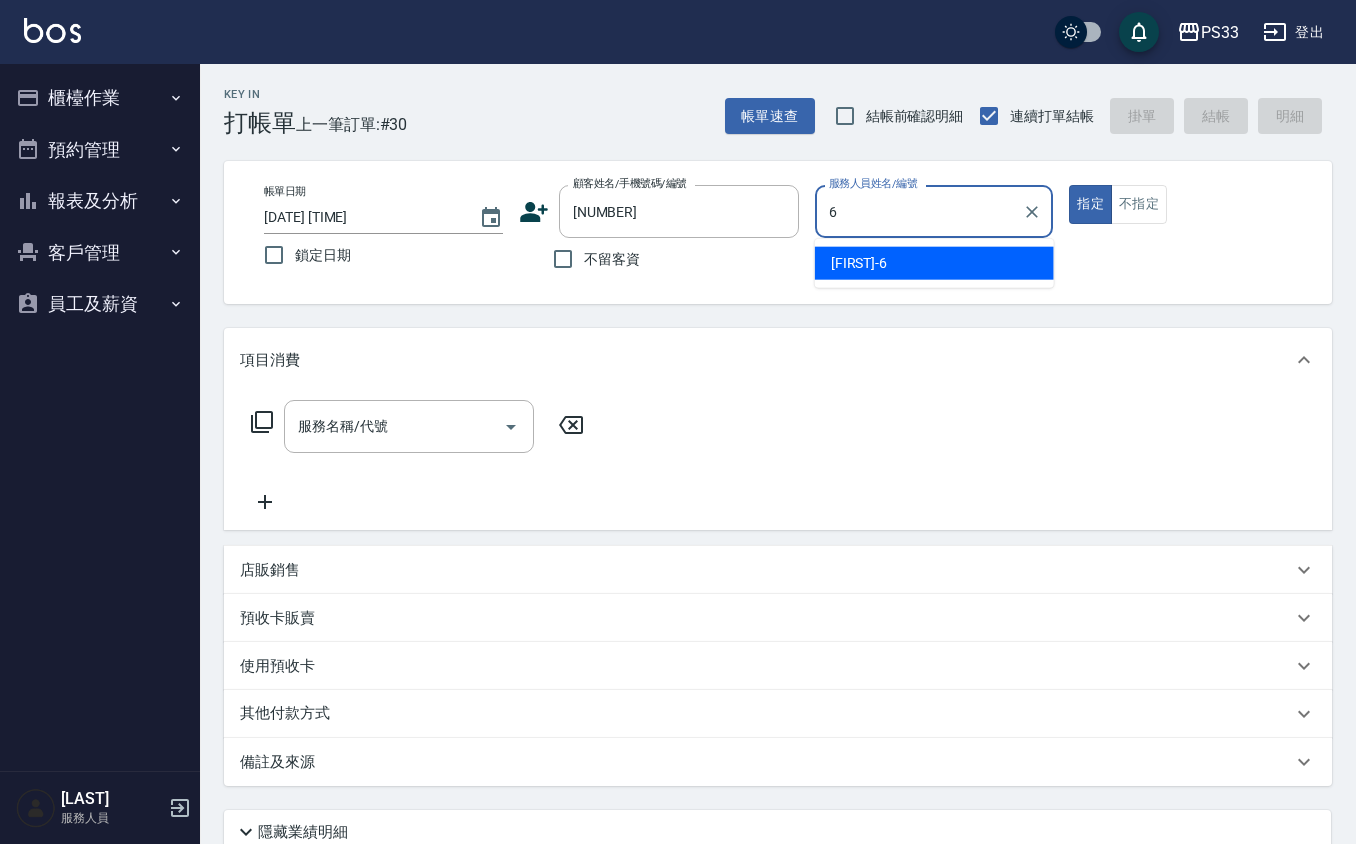type on "VIVI-6" 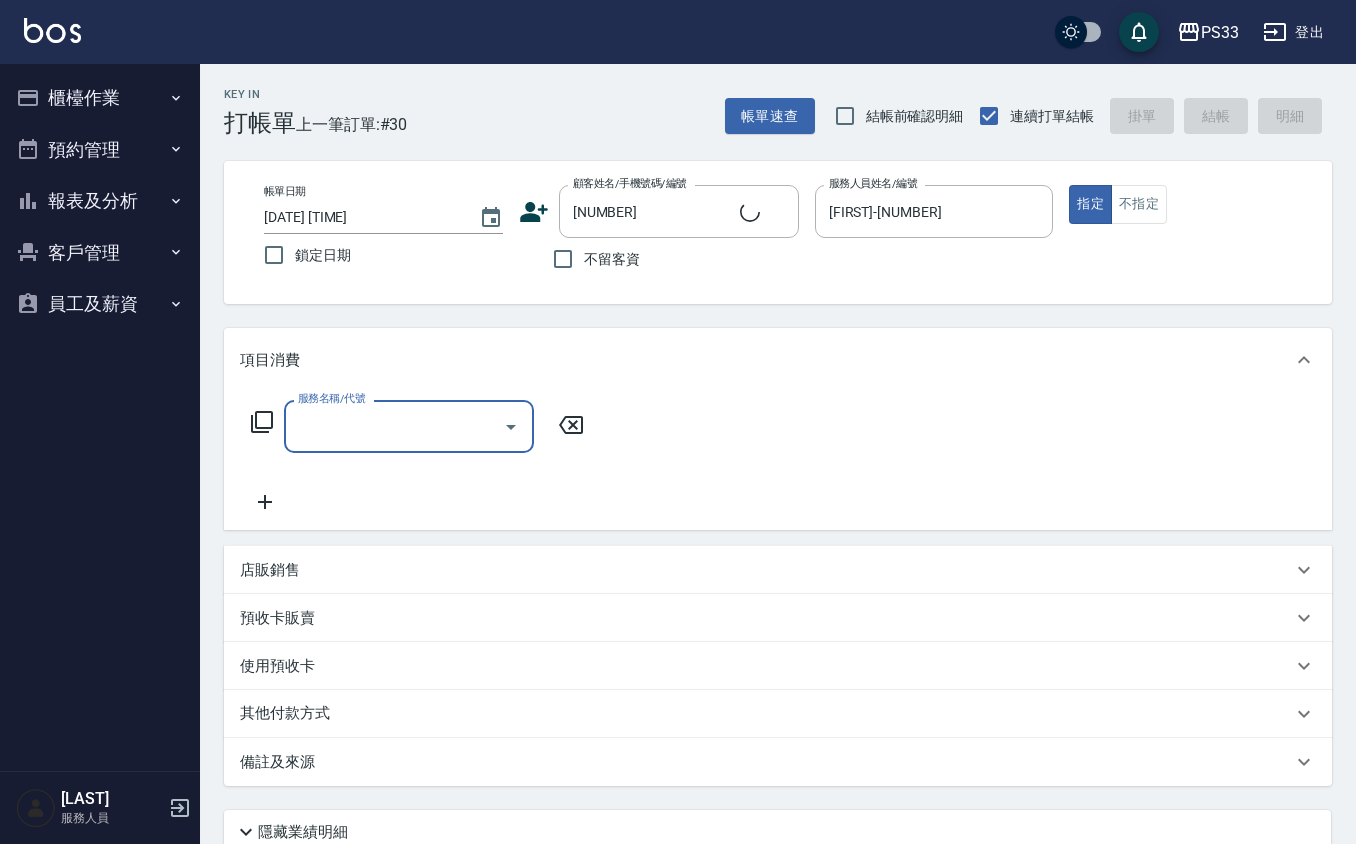 type on "[LAST] [LAST]/[PHONE]/[DATE]" 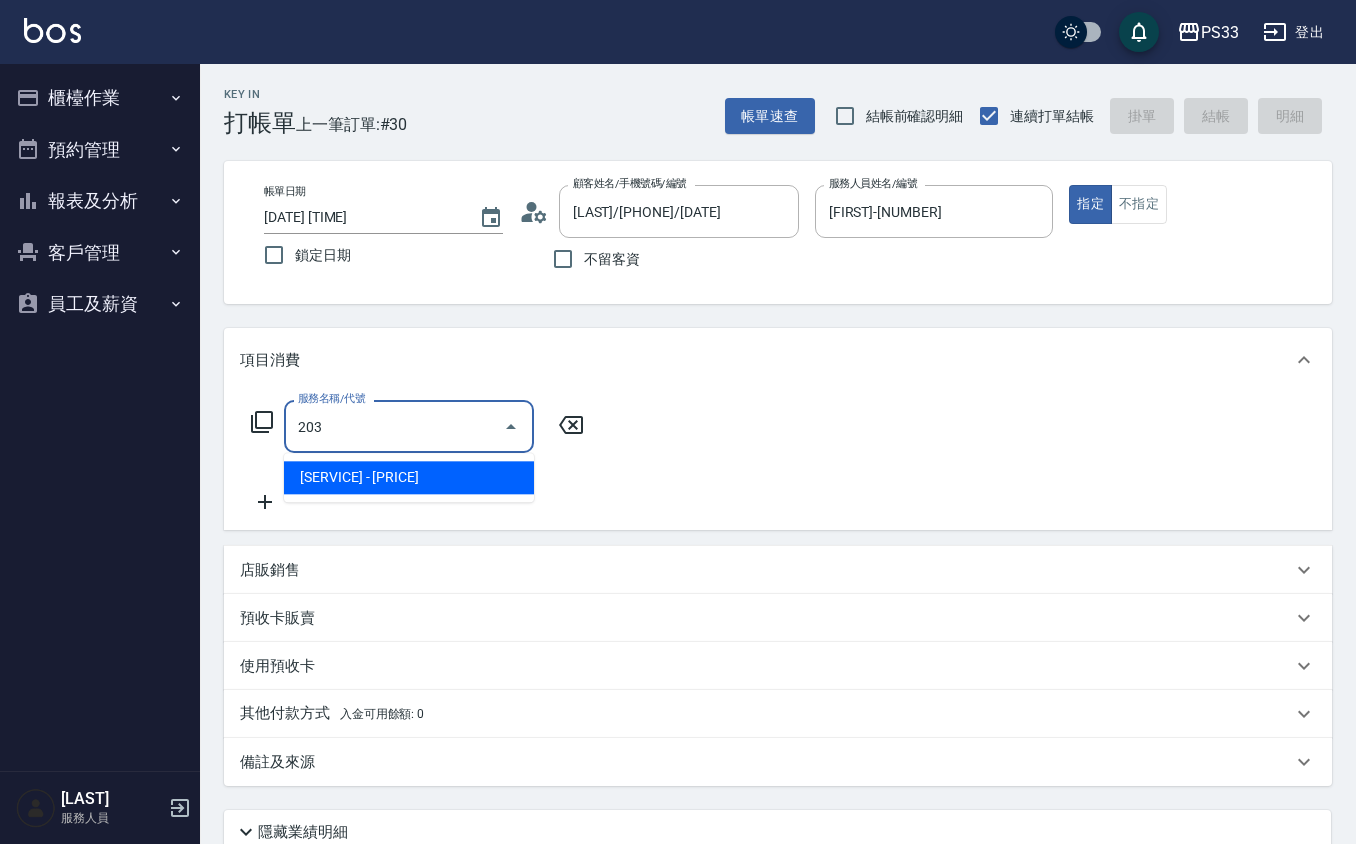 type on "指定單剪(203)" 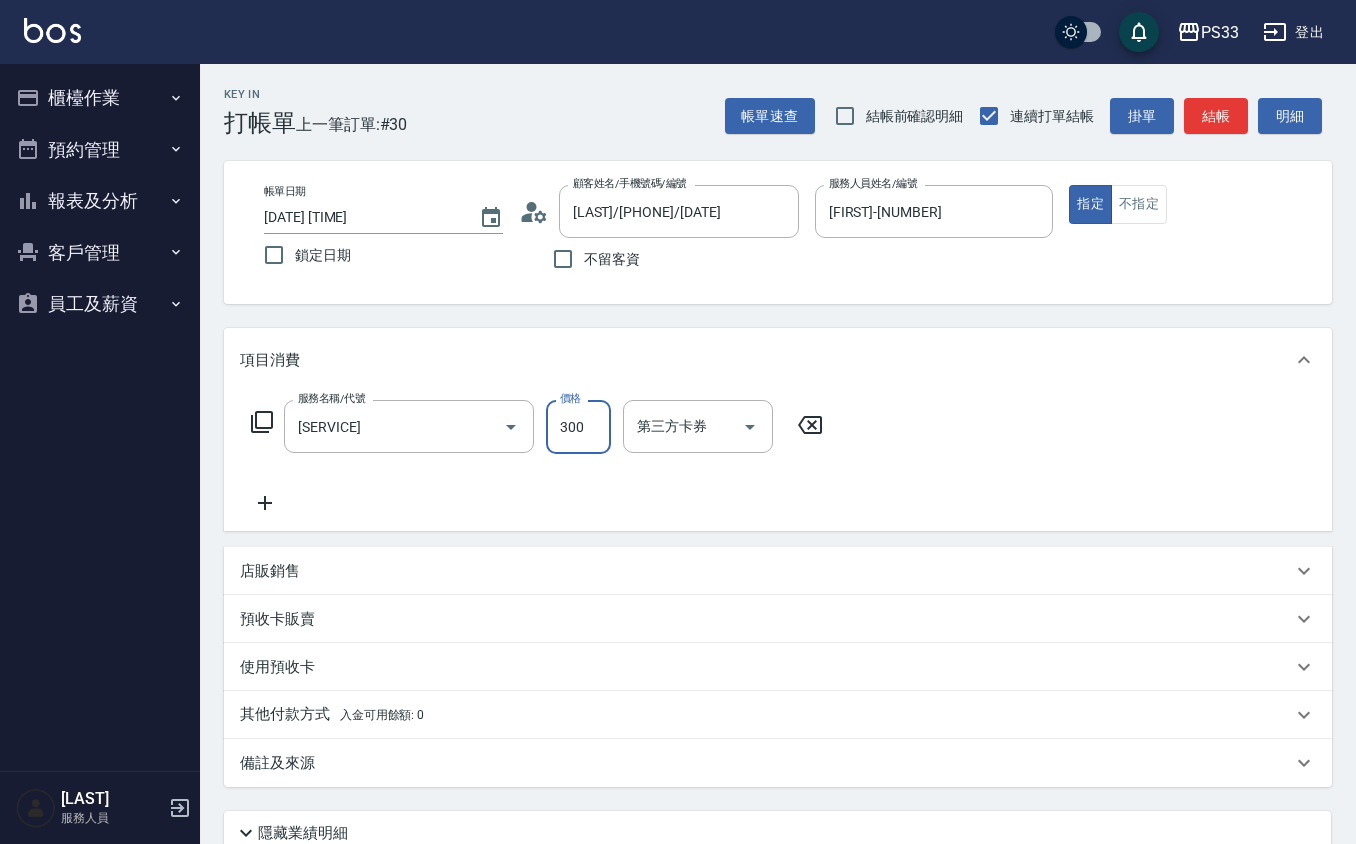 type on "300" 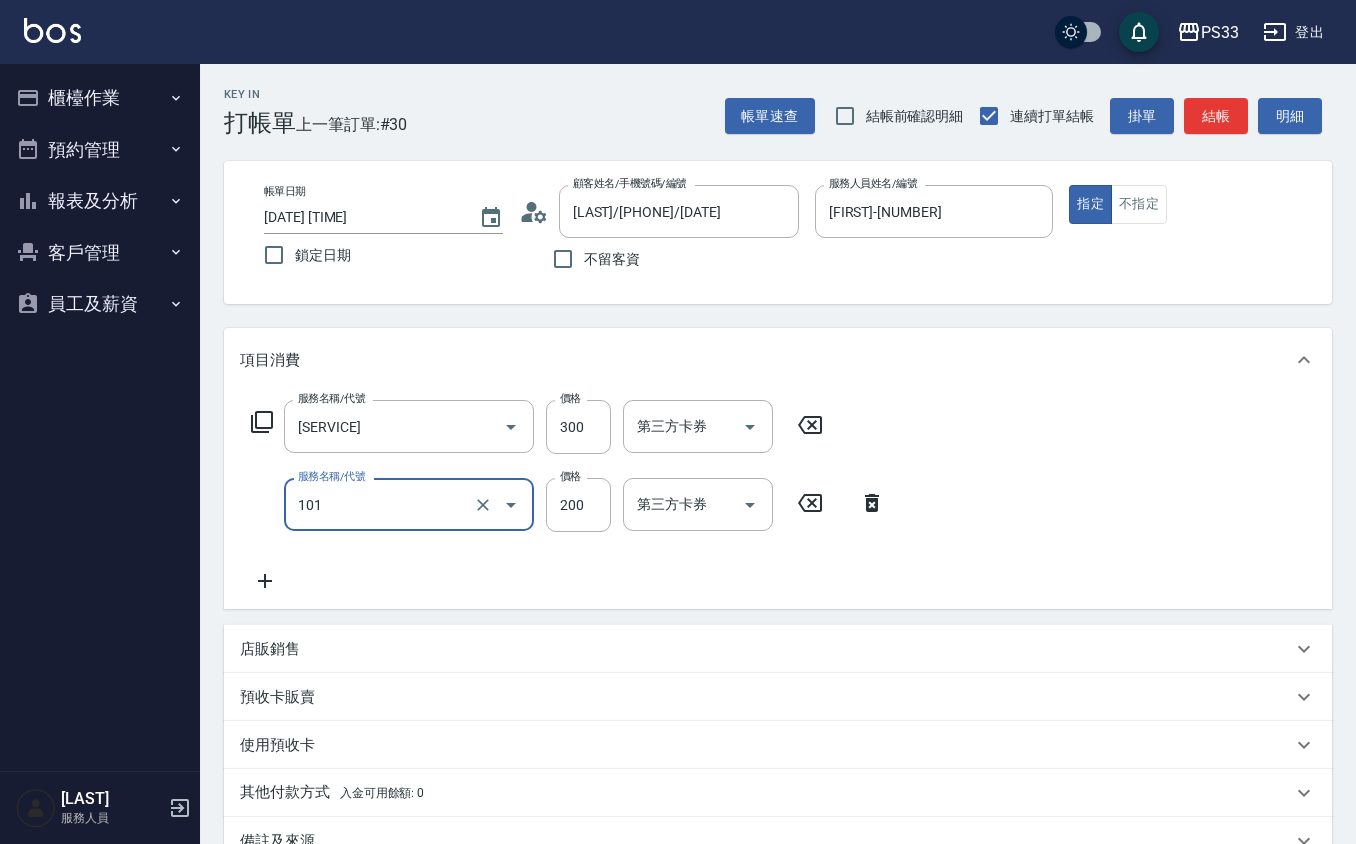 type on "洗髮(101)" 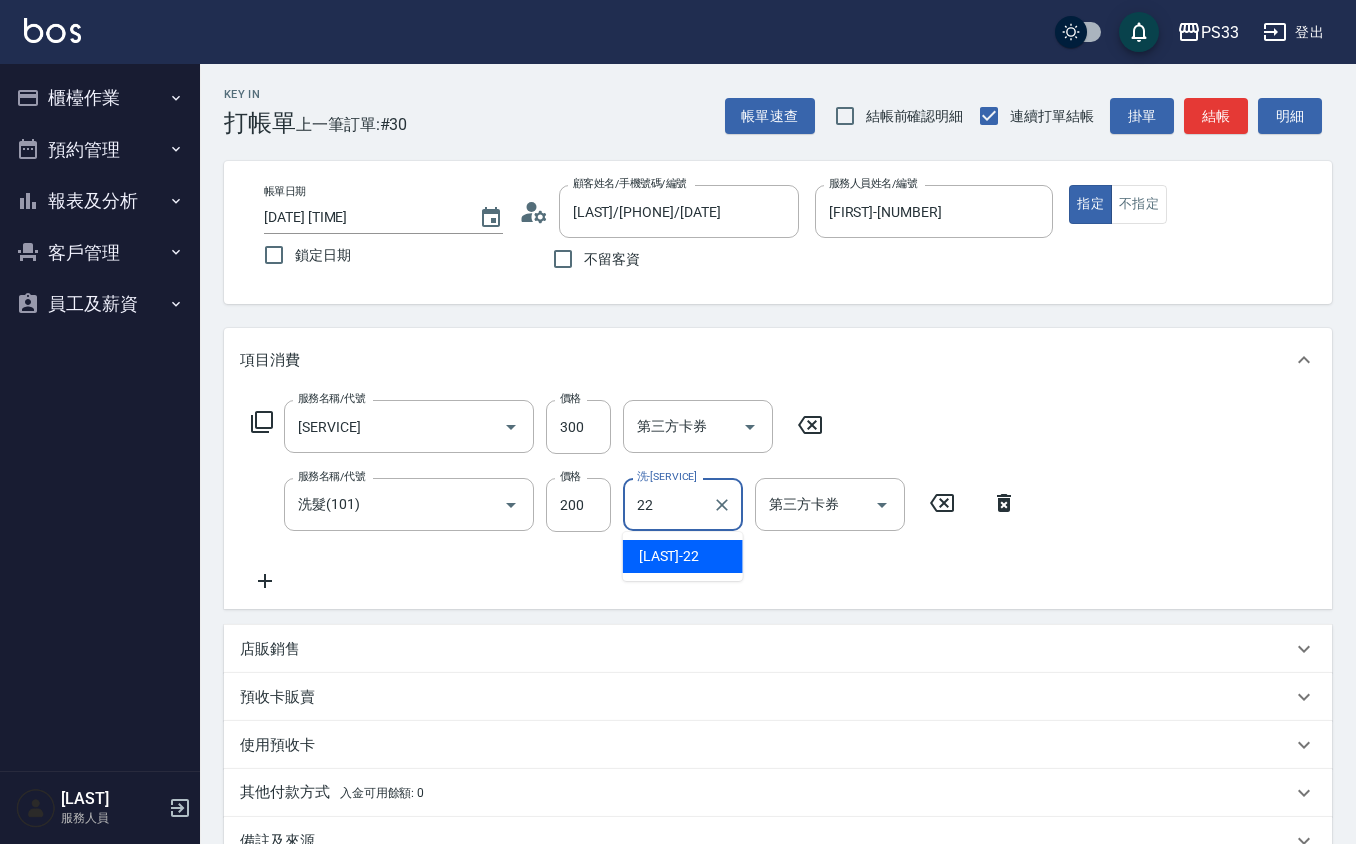 type on "[LAST] [LAST]-[NUMBER]" 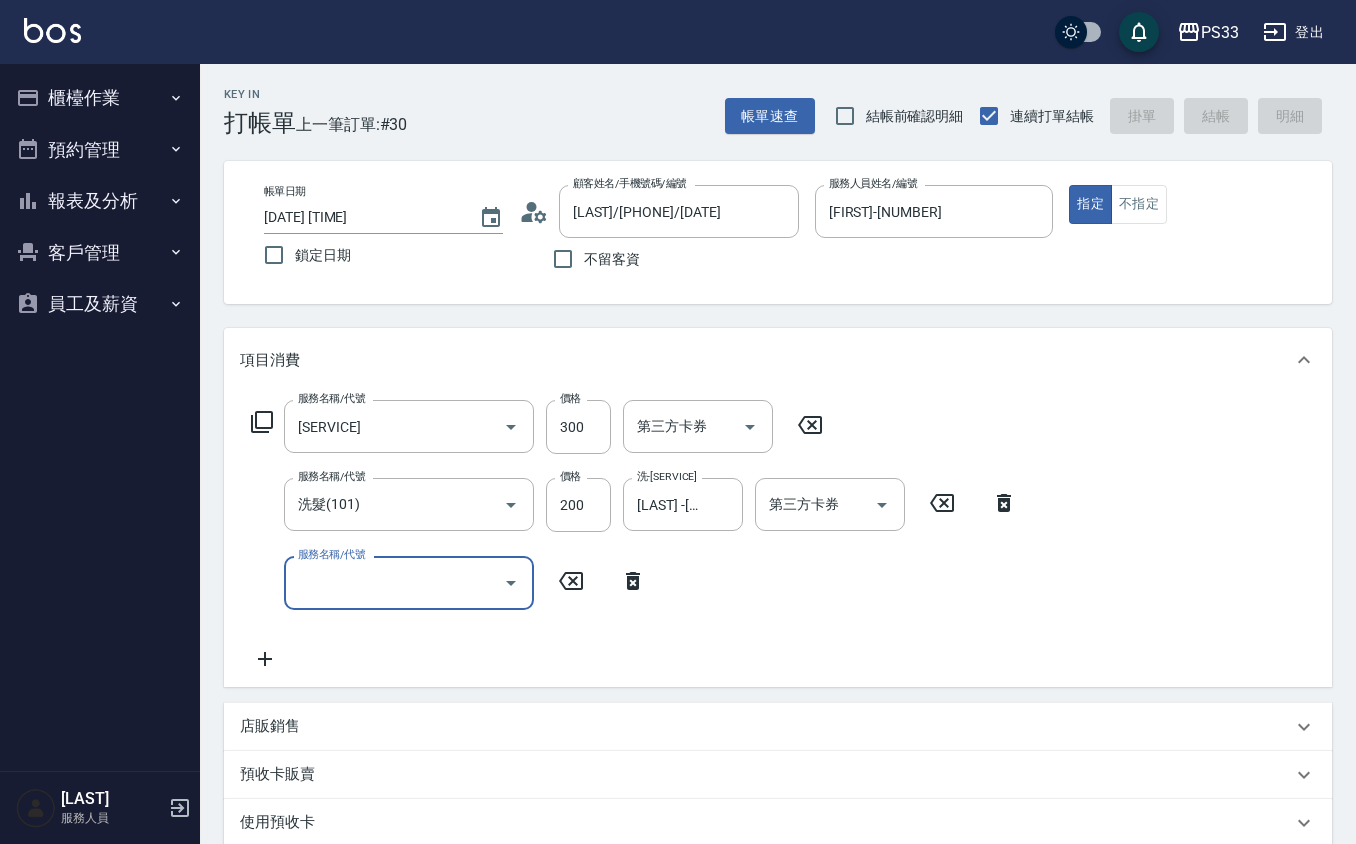 type 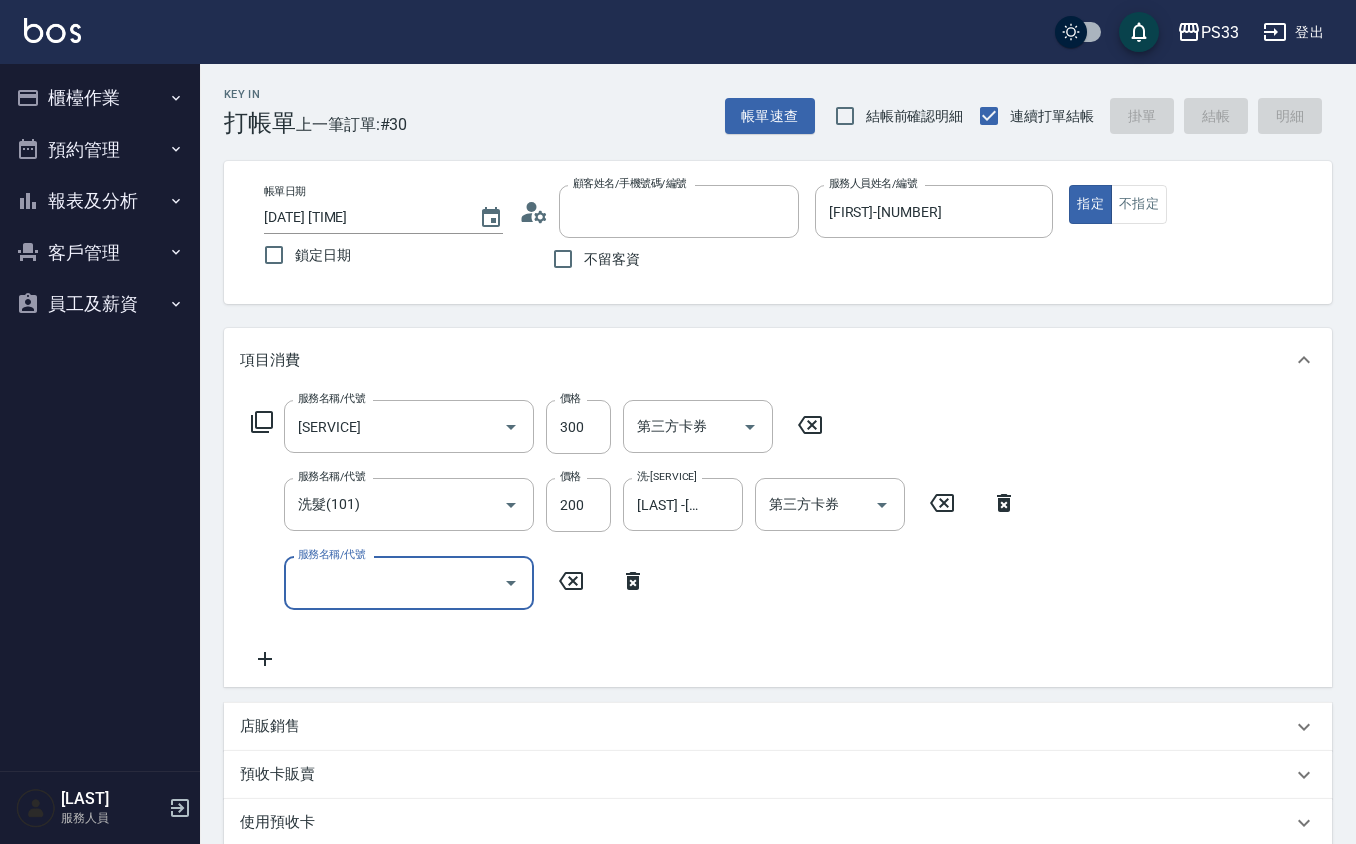type 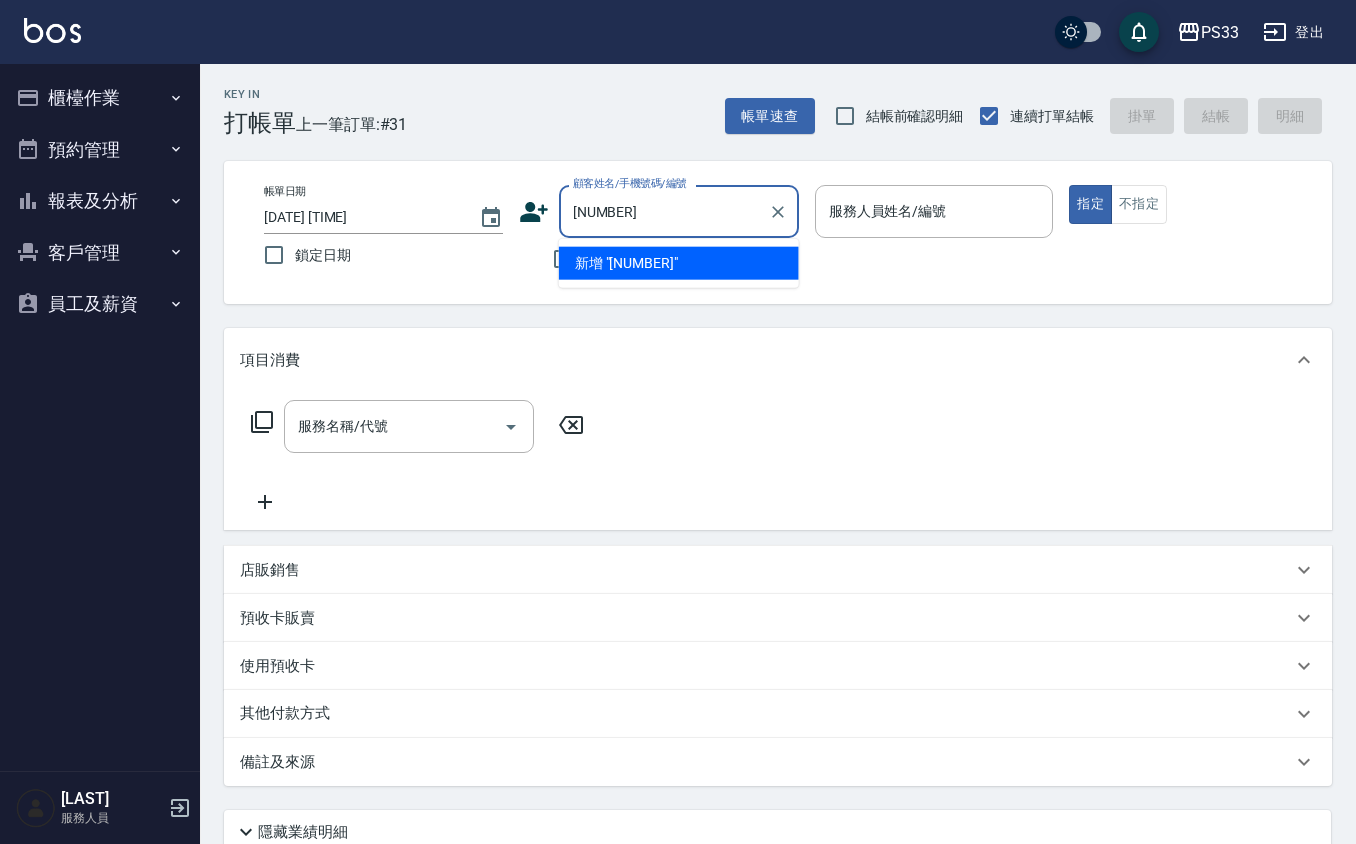 type on "221112" 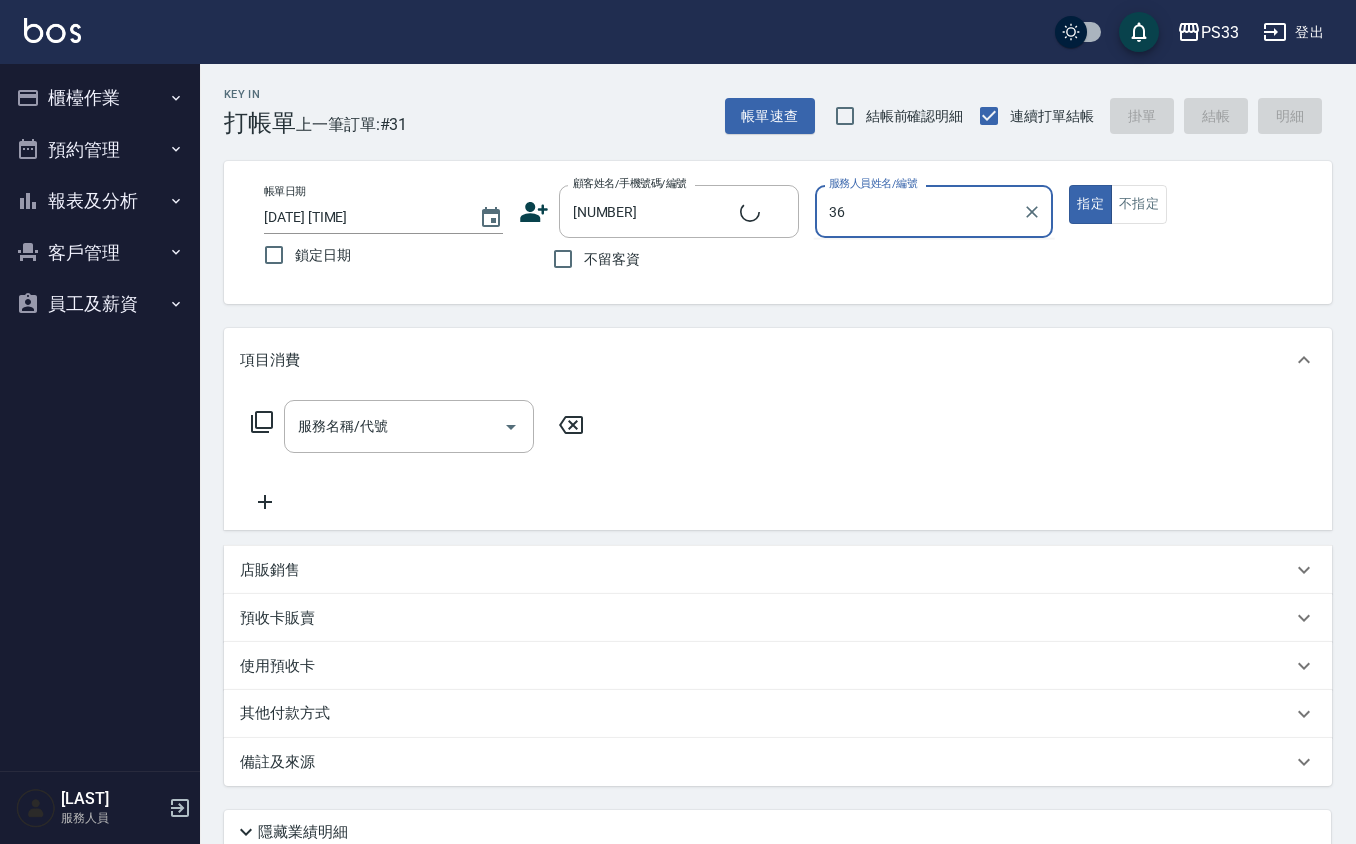 type on "366" 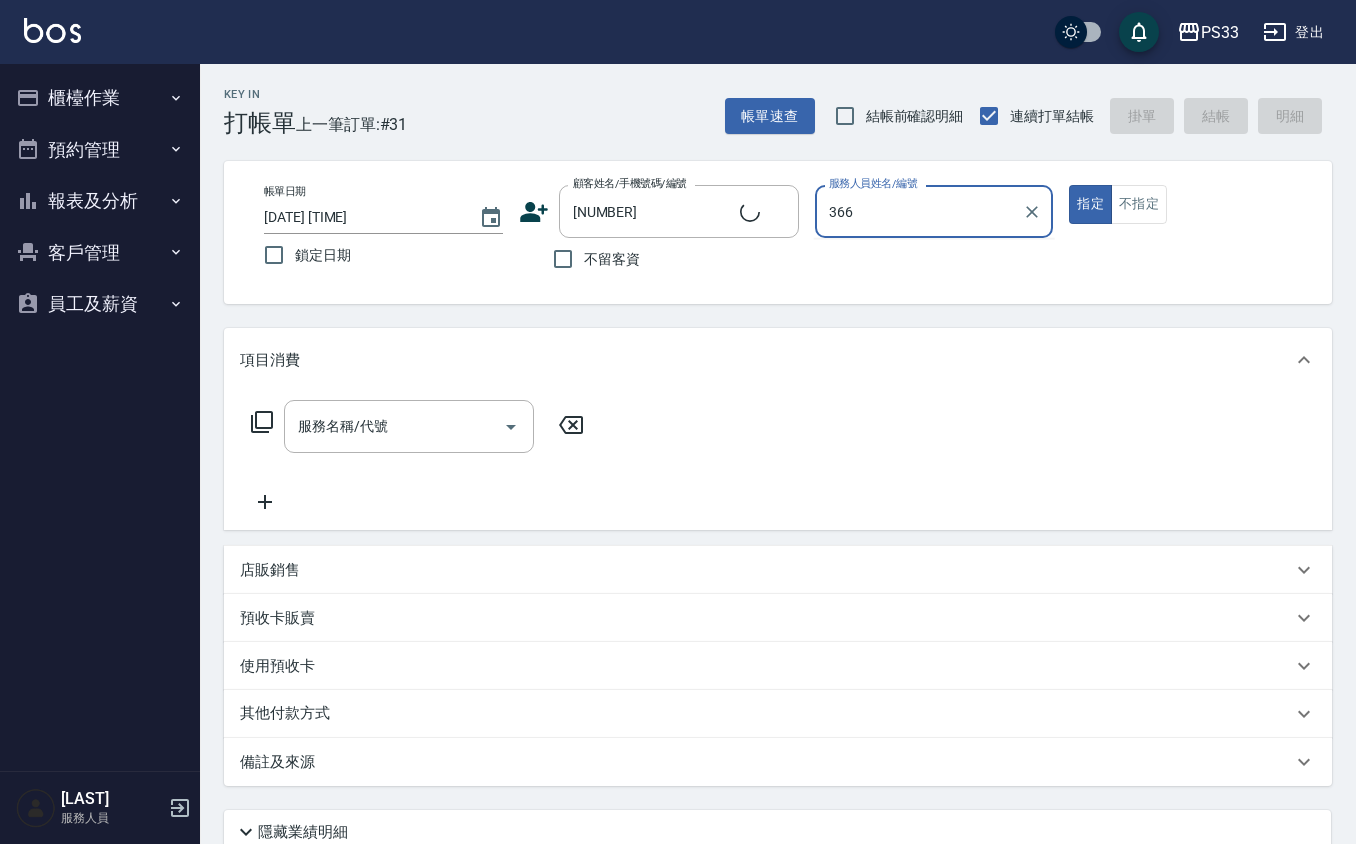 type on "[LAST] [LAST]/[PHONE]/[DATE]" 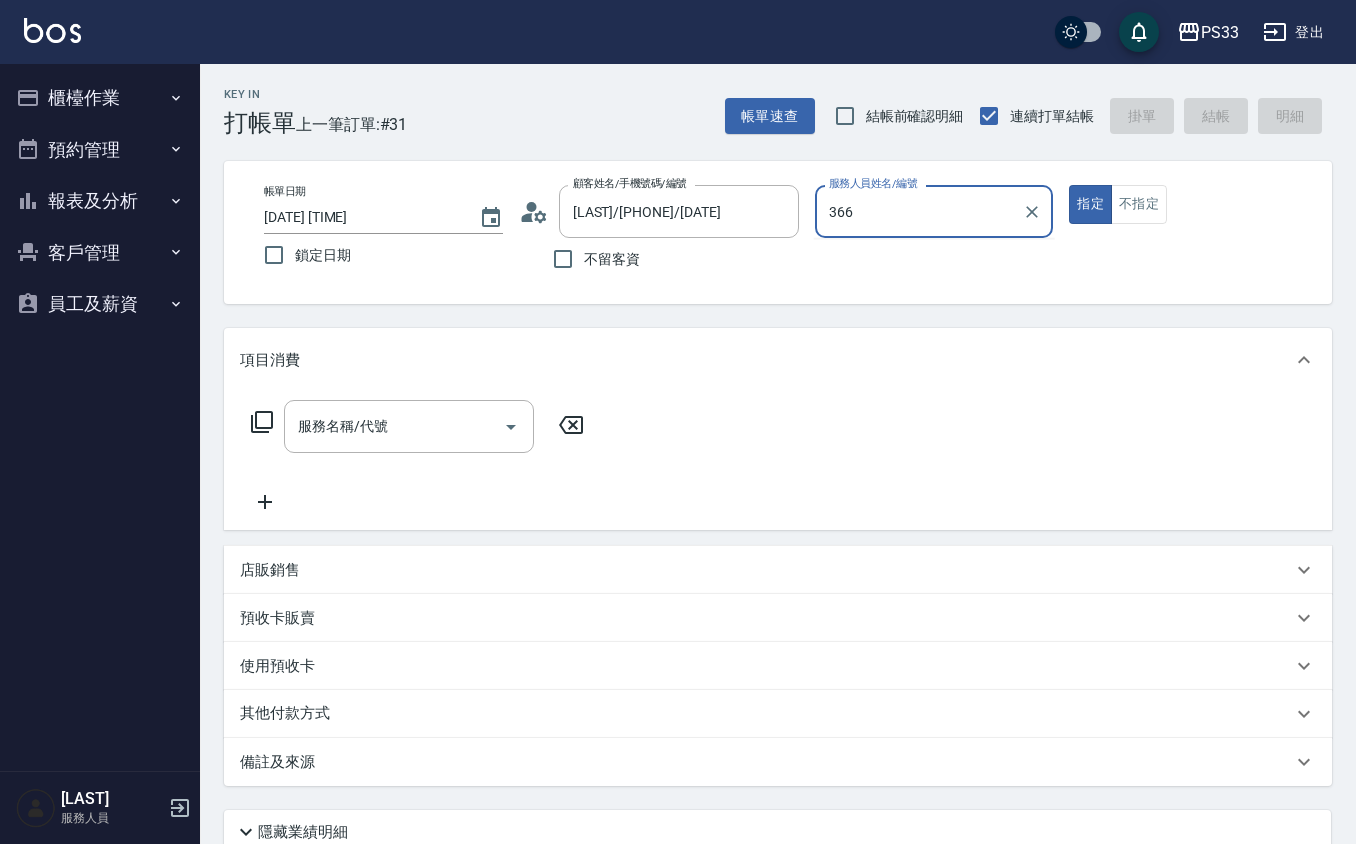 type on "366" 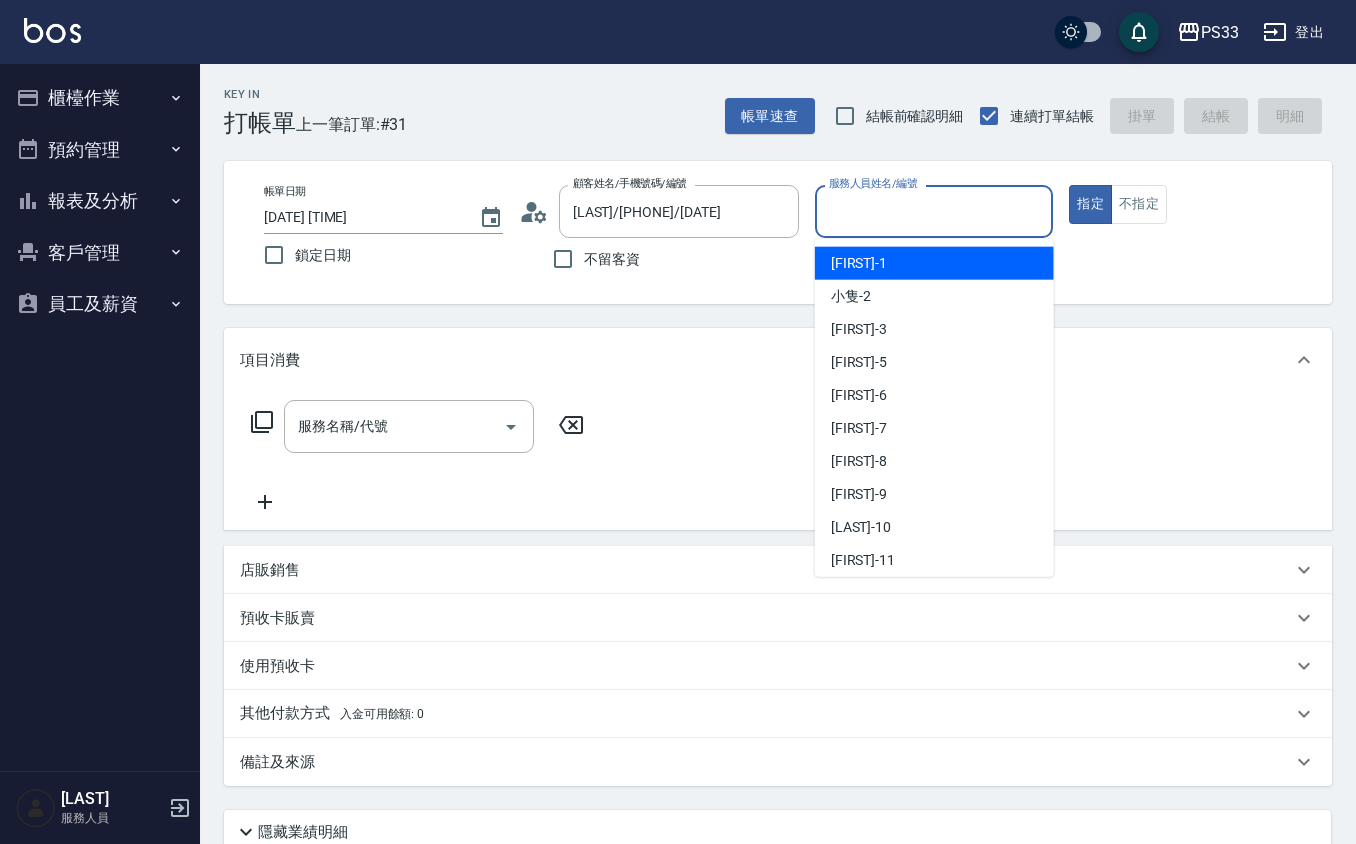 click on "服務人員姓名/編號" at bounding box center (934, 211) 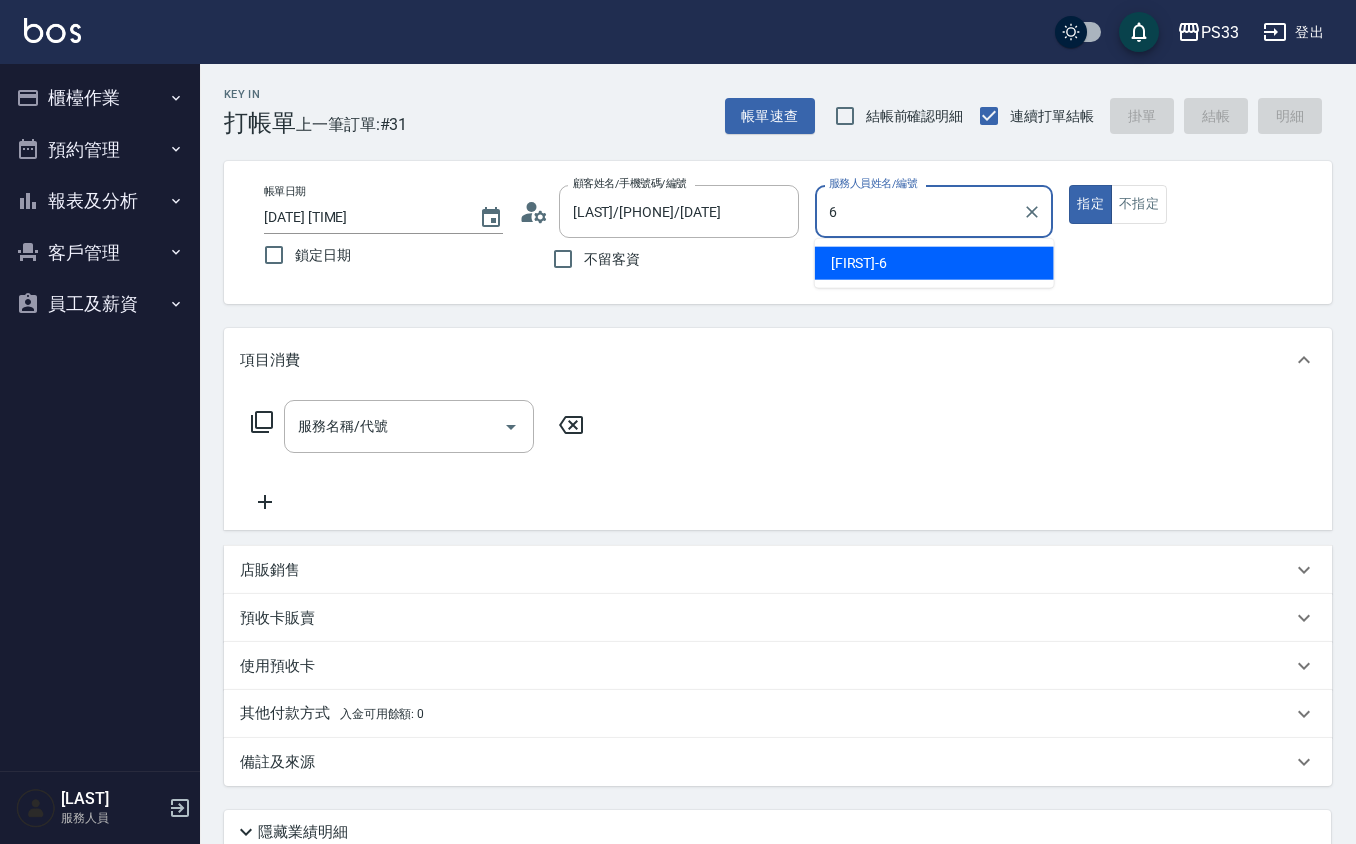 type on "VIVI-6" 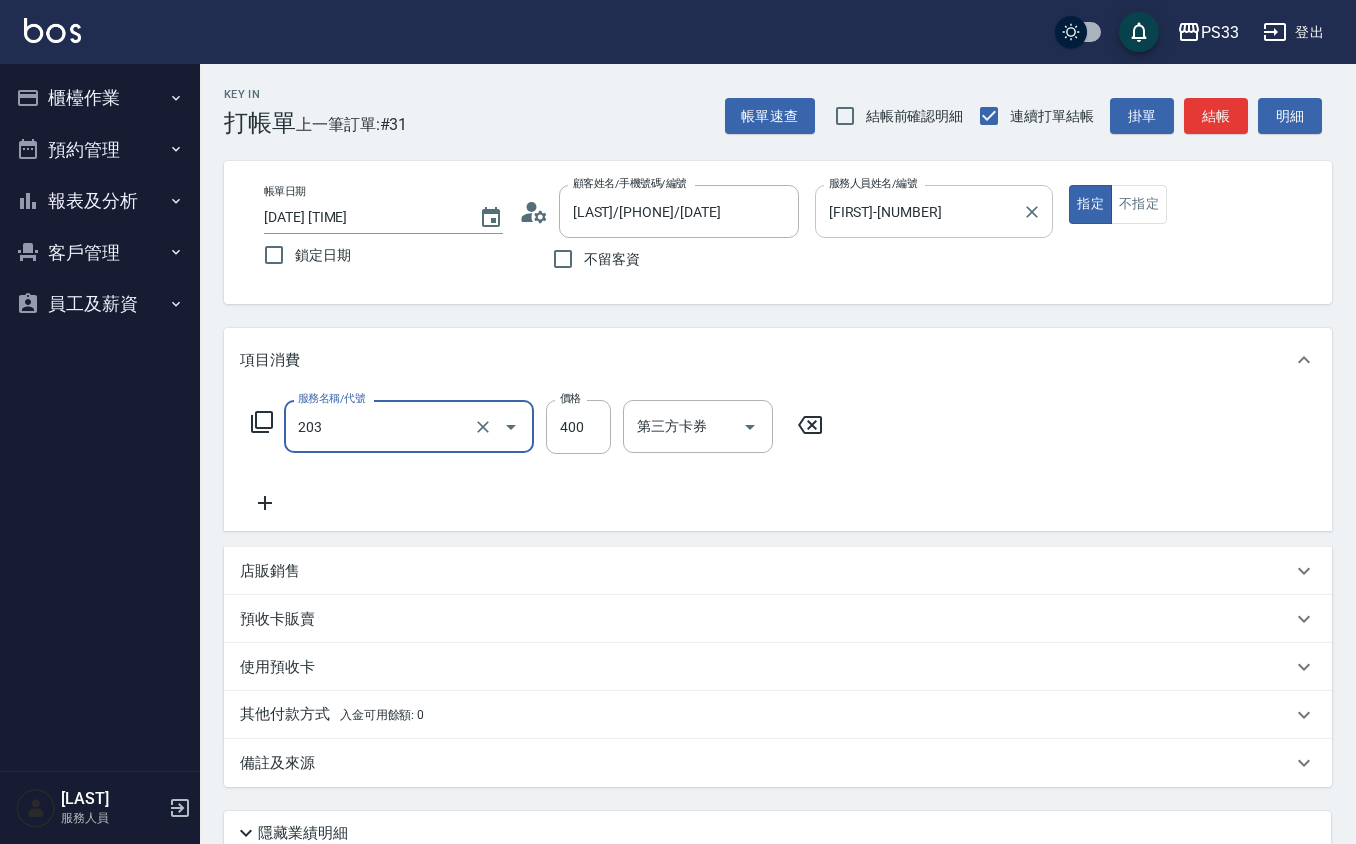 type on "指定單剪(203)" 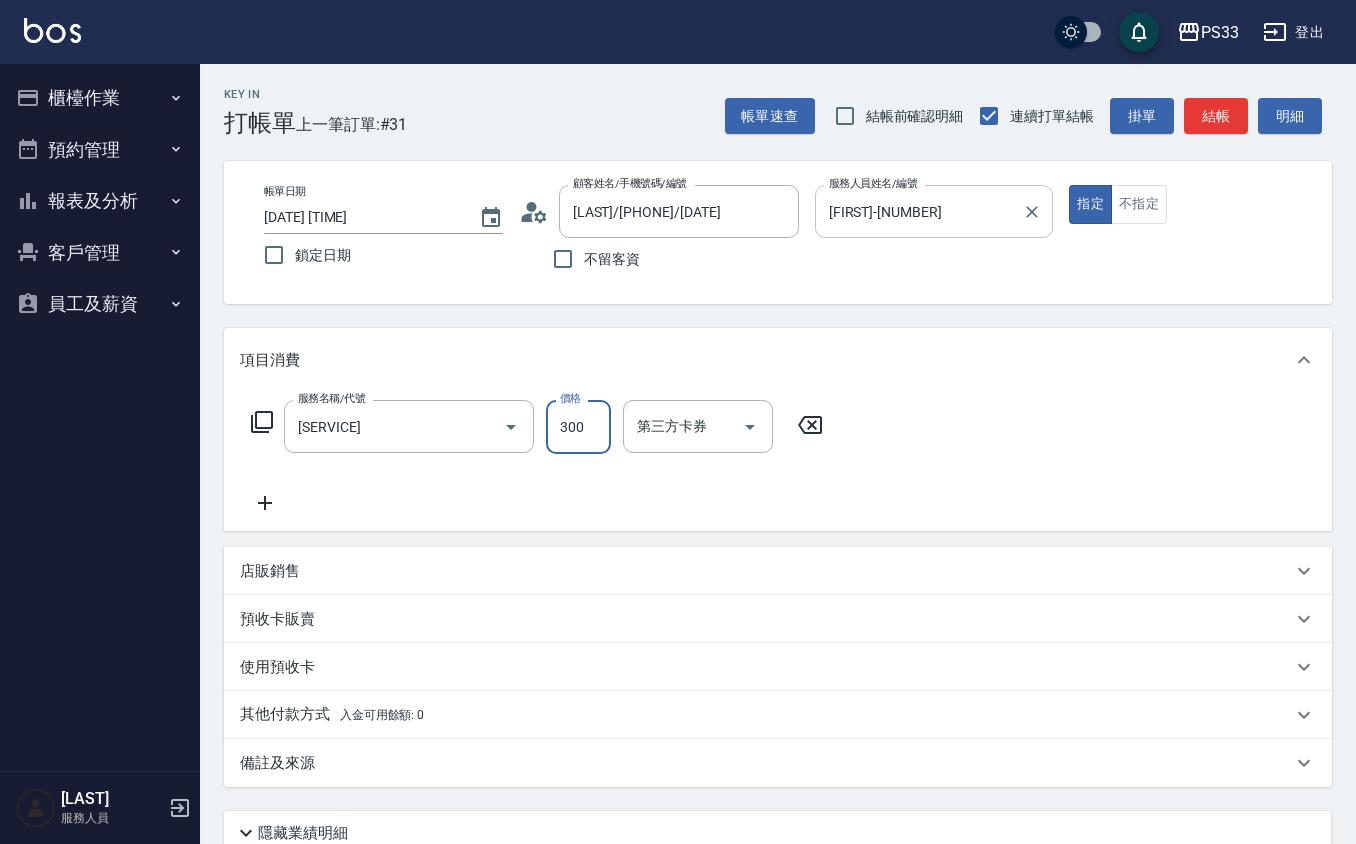 type on "300" 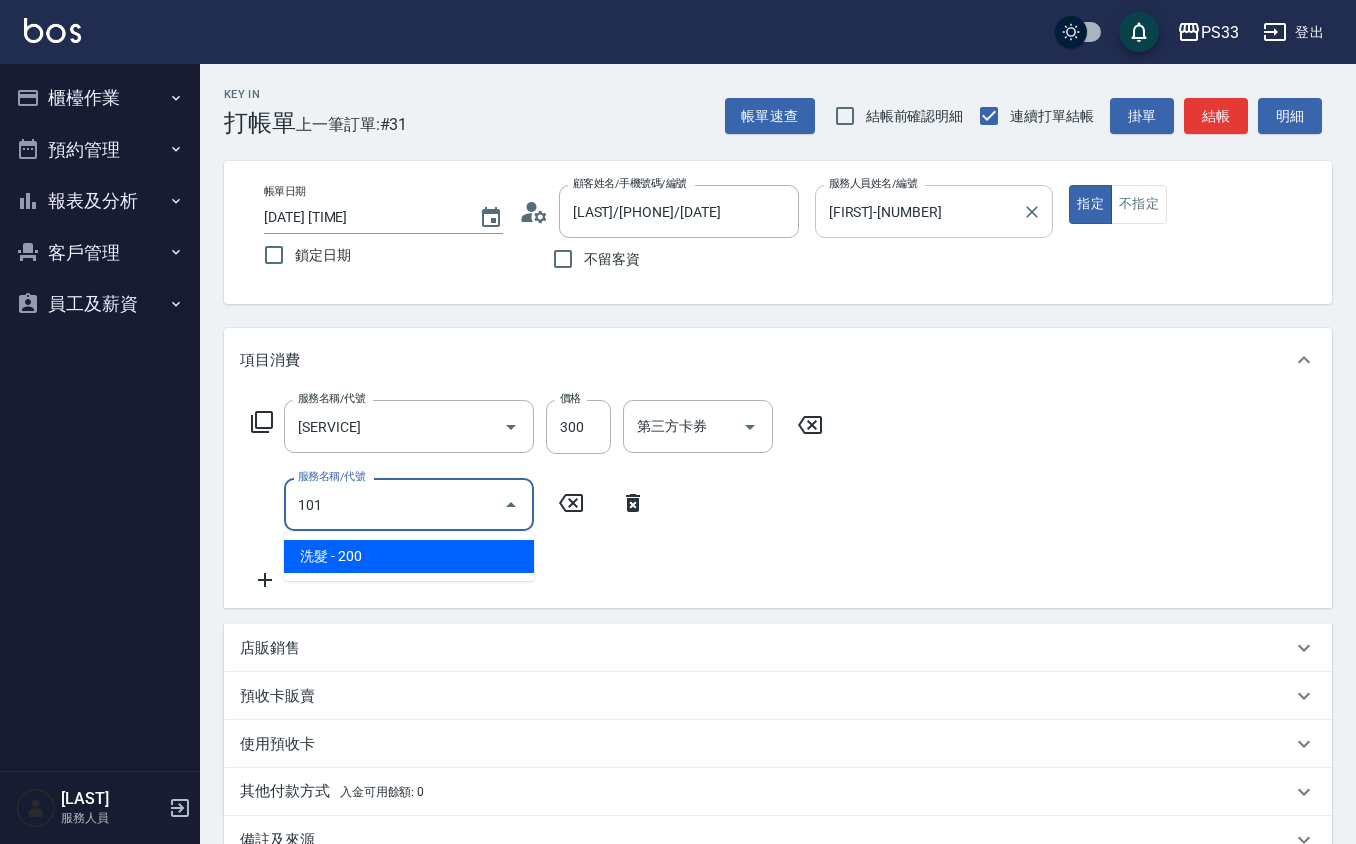 type on "洗髮(101)" 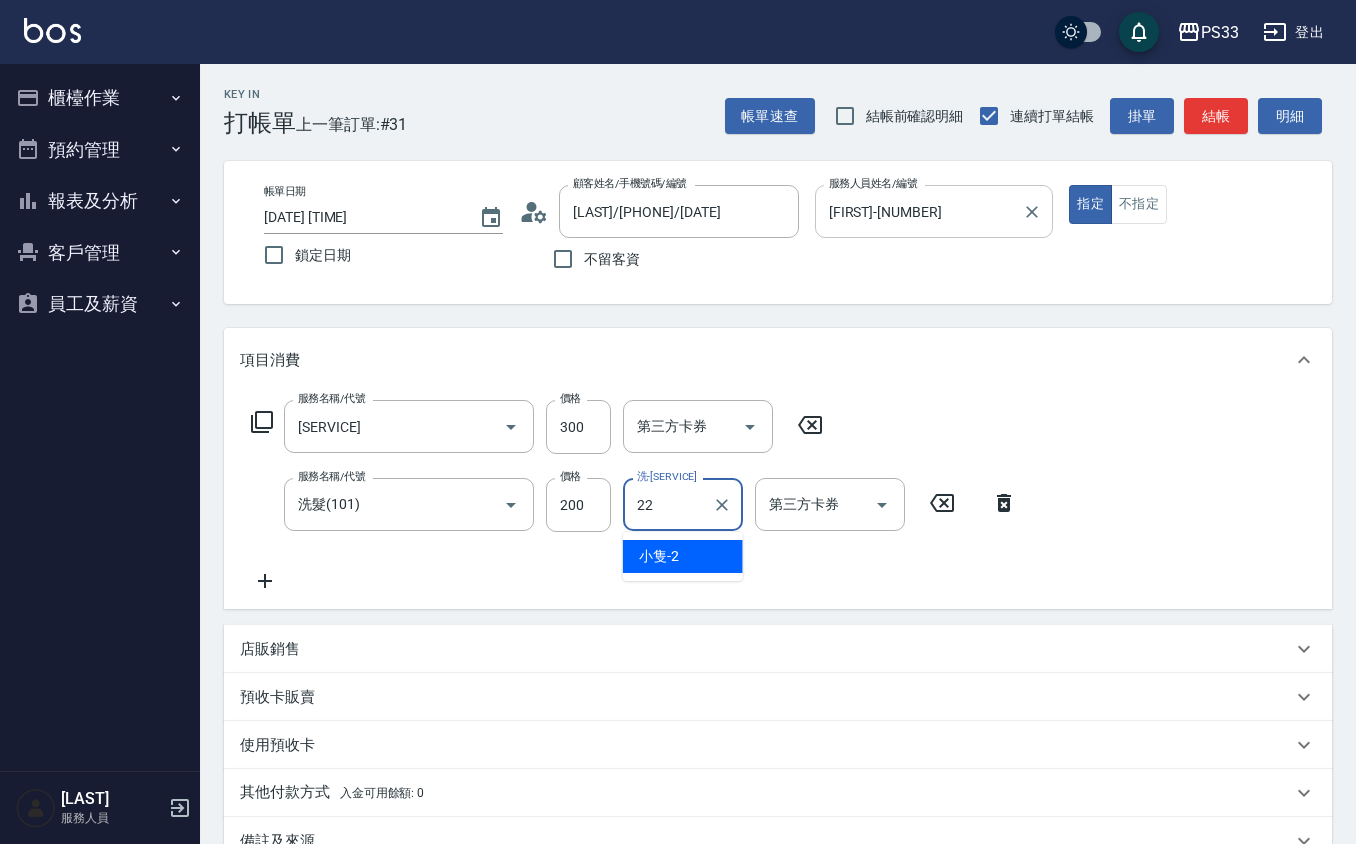 type on "[LAST] [LAST]-[NUMBER]" 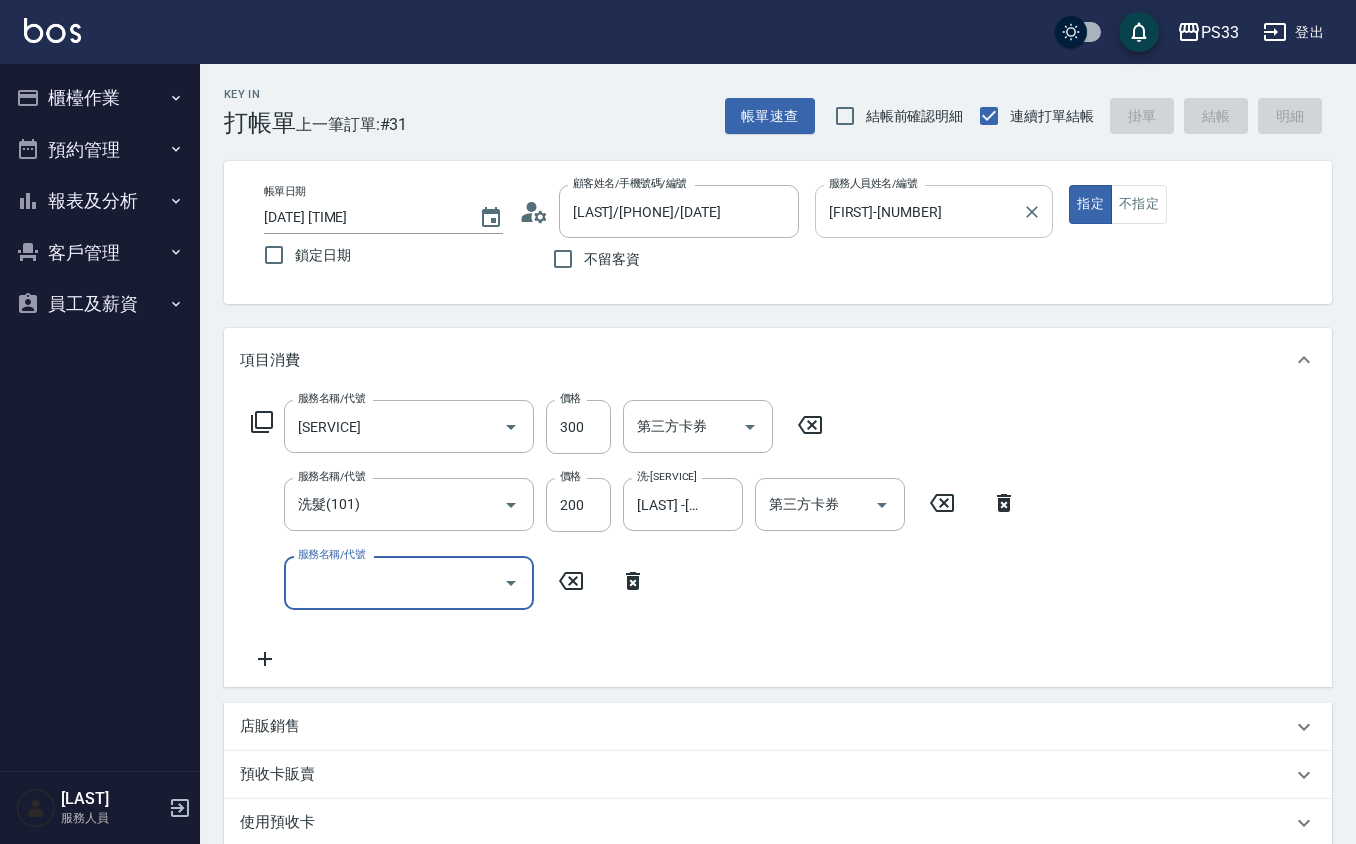 type 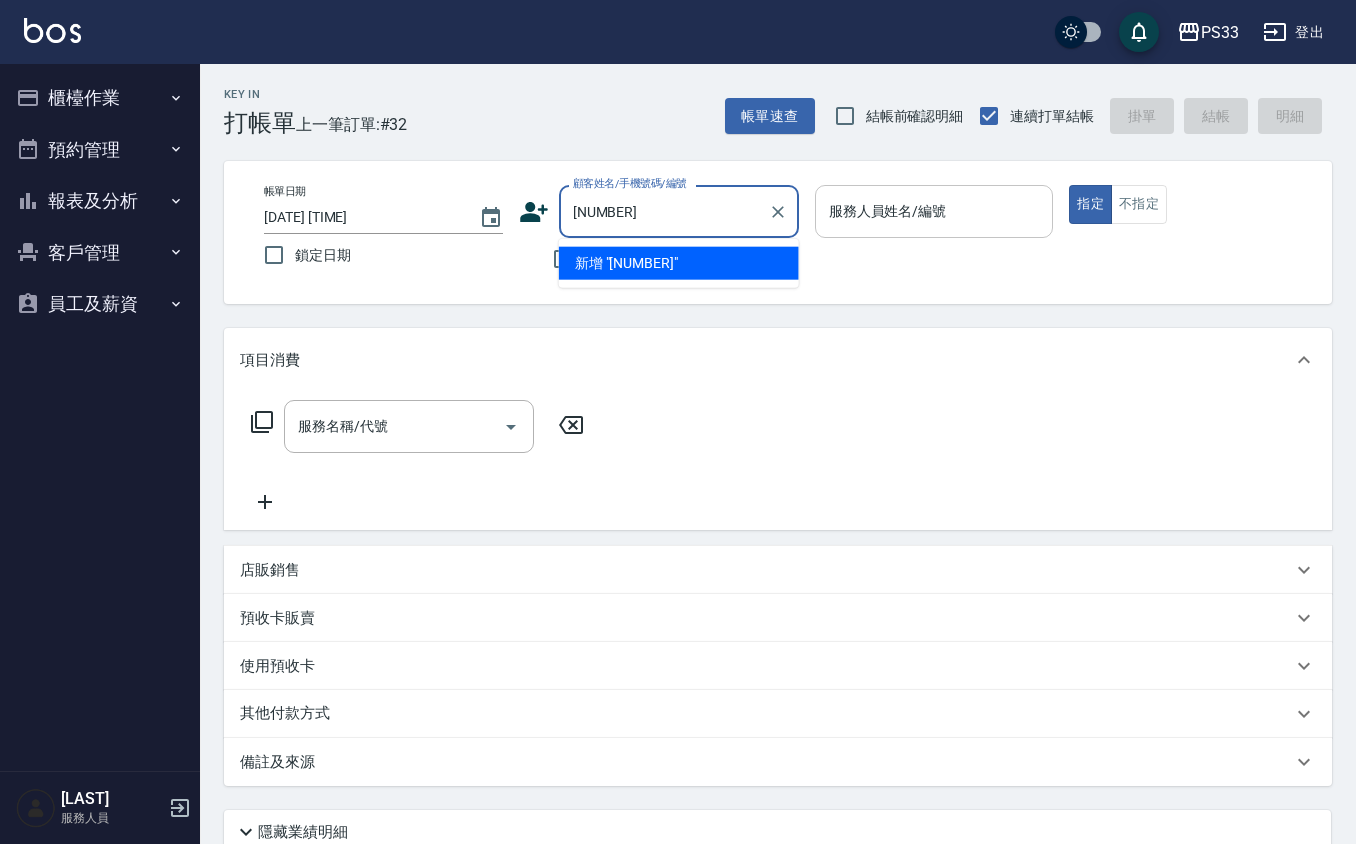 type on "121110" 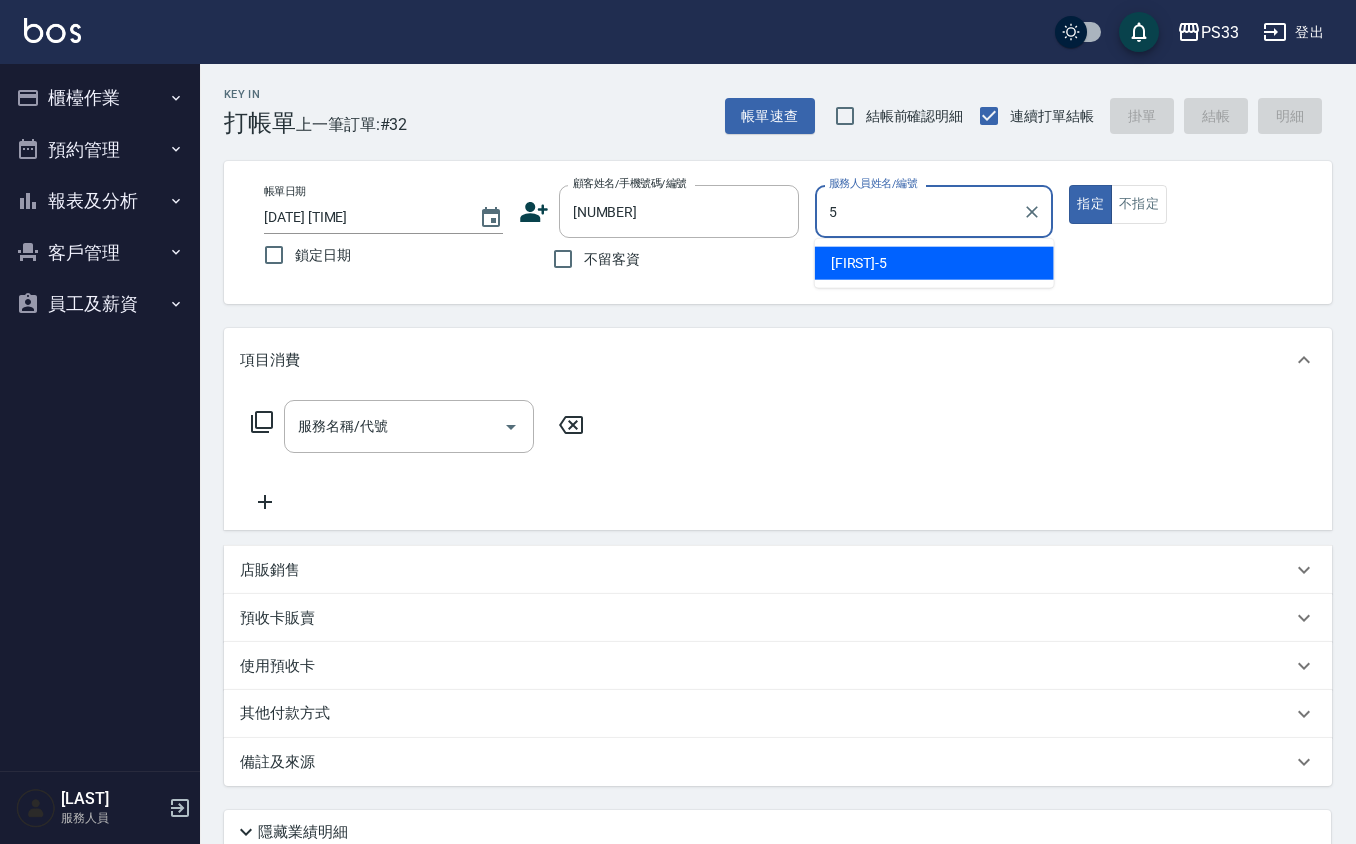 type on "[LAST]-[NUMBER]" 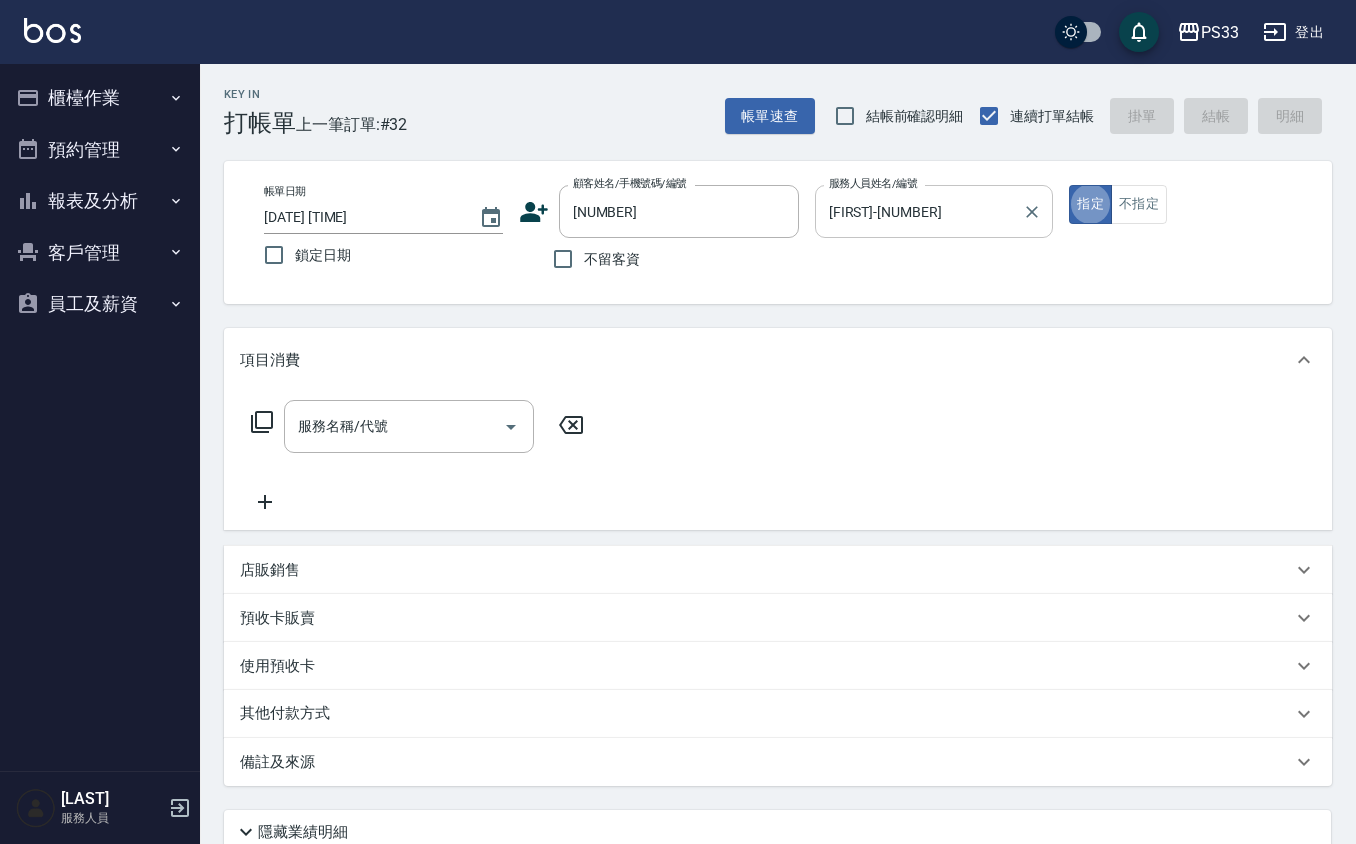 type on "[LAST] [LAST]/[PHONE]/[DATE]" 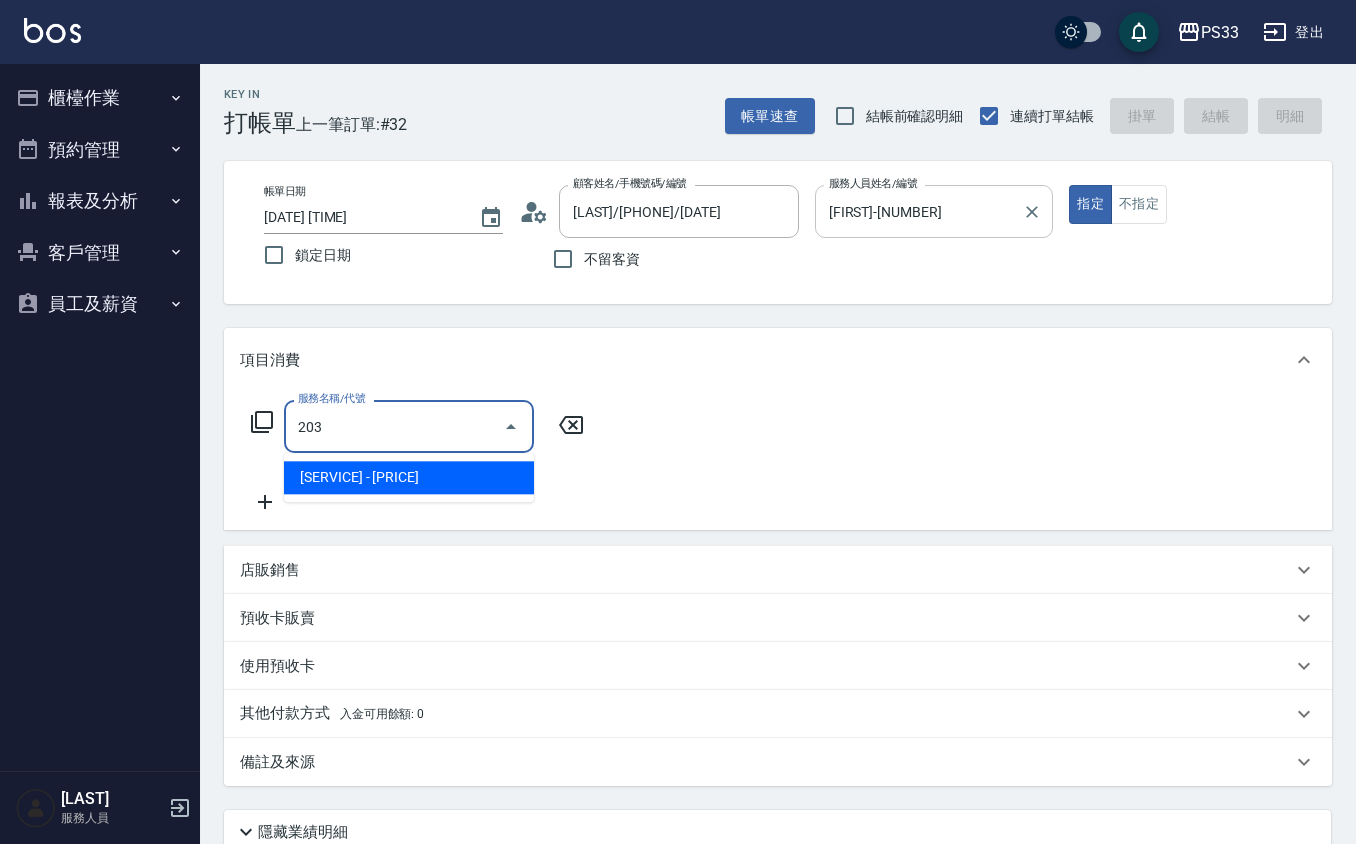 type on "指定單剪(203)" 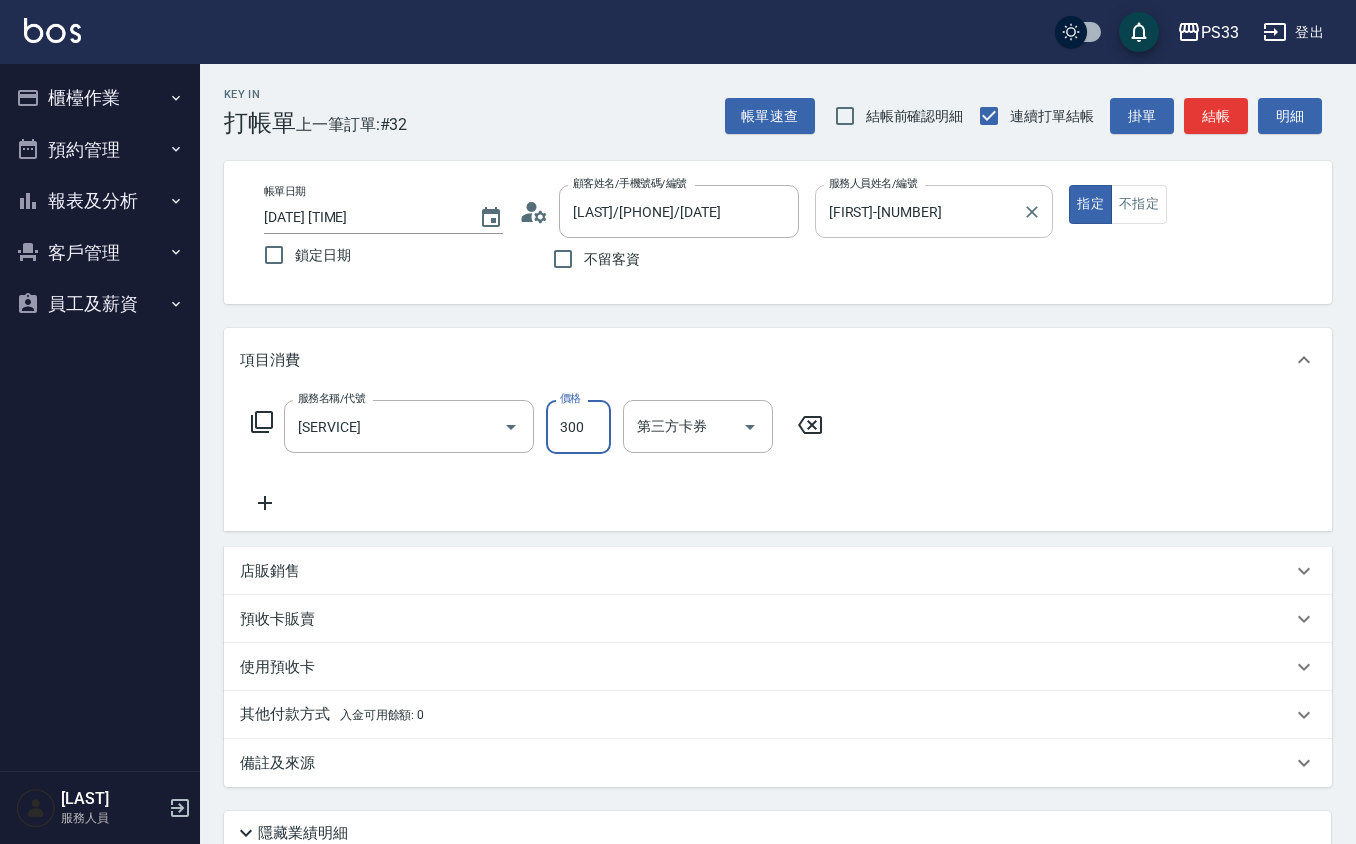 type on "300" 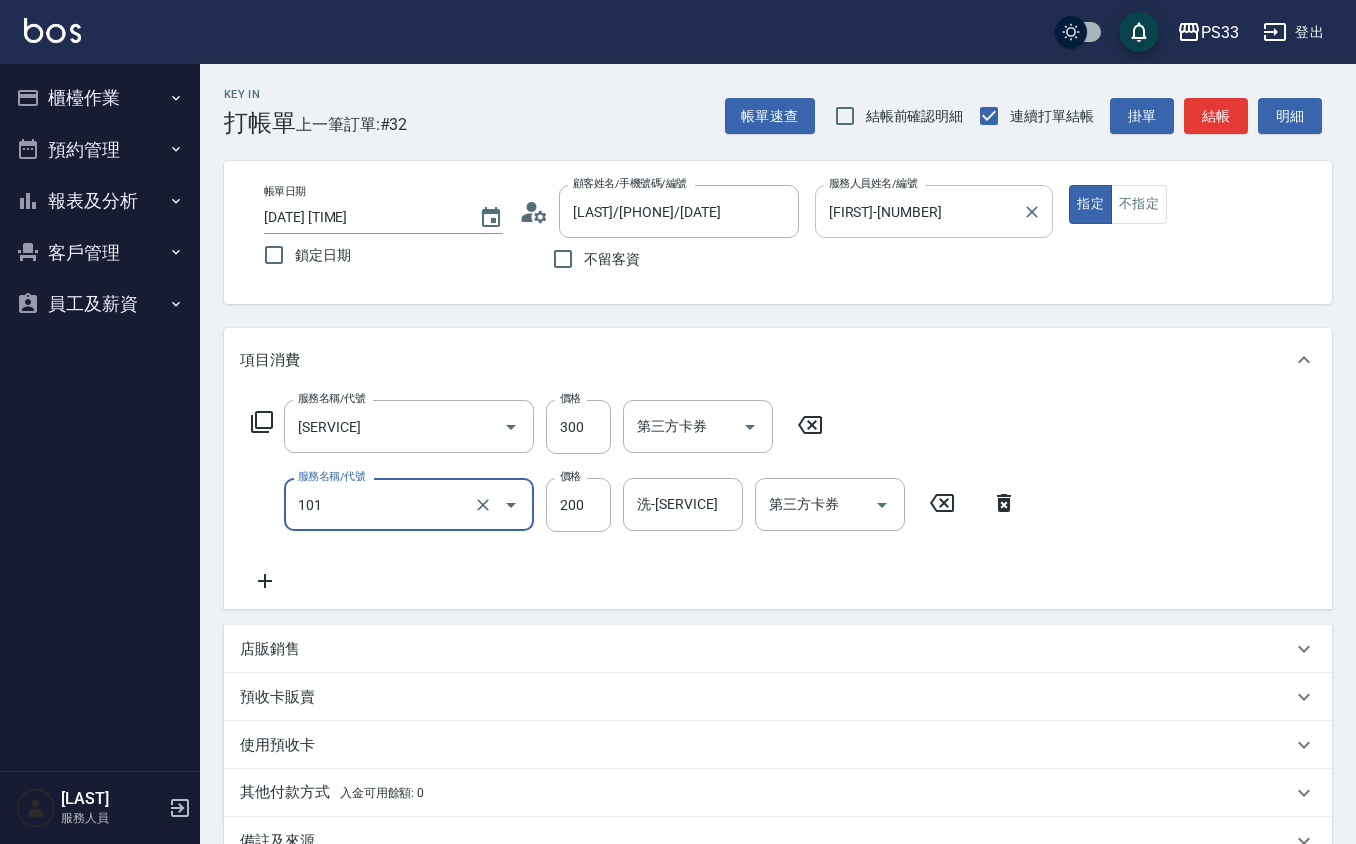type on "洗髮(101)" 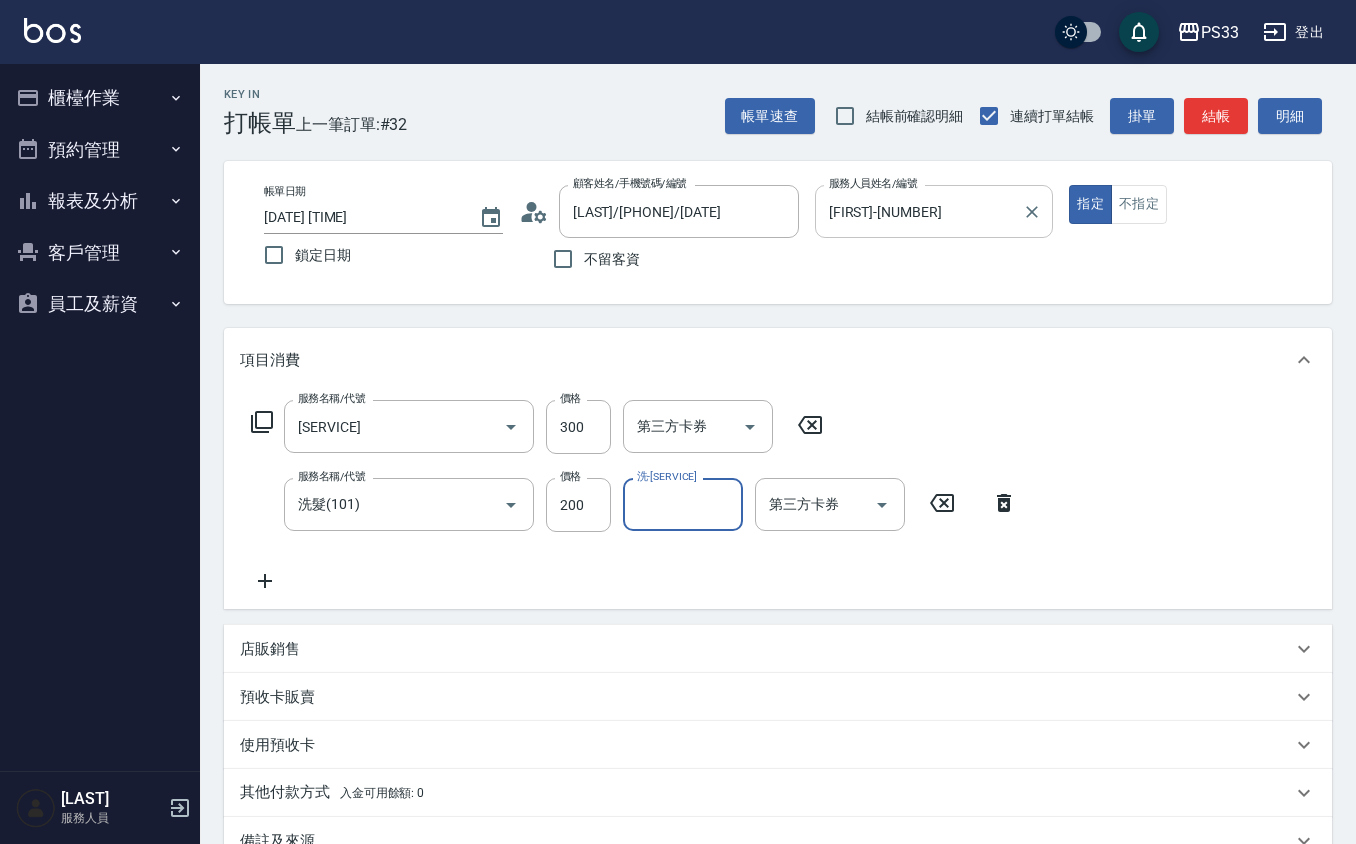 type on "5" 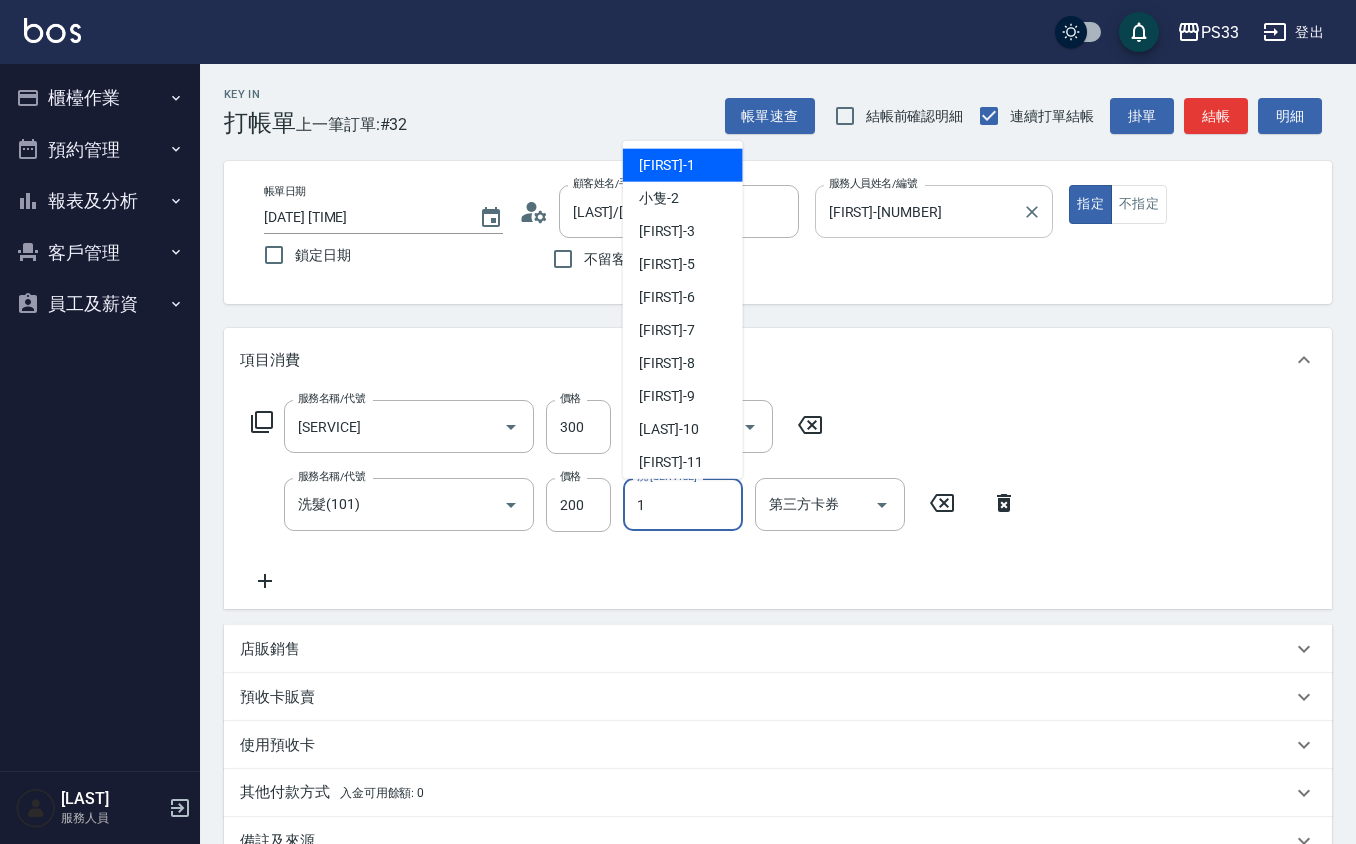 type on "Rube-1" 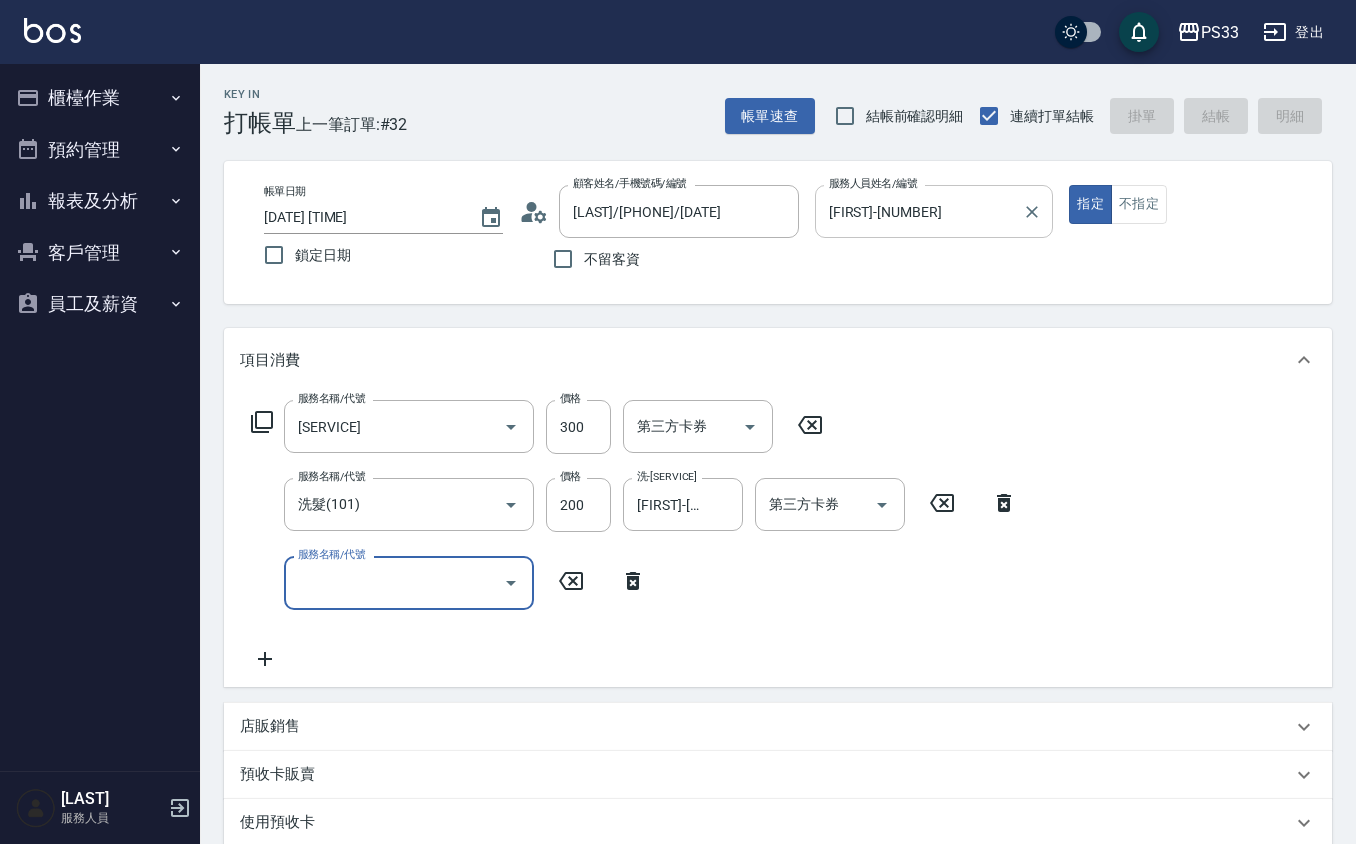 type 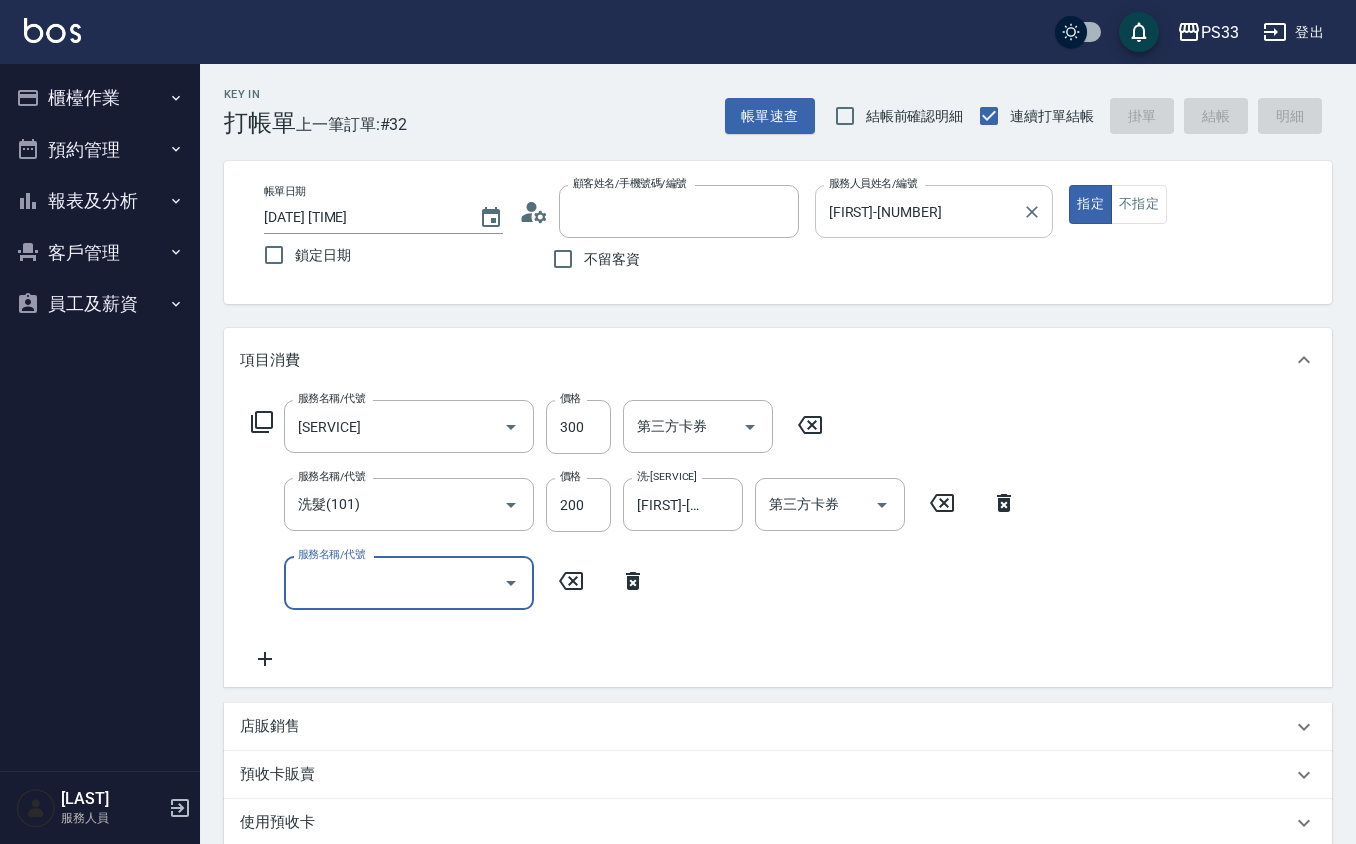 type on "2025/08/02 19:00" 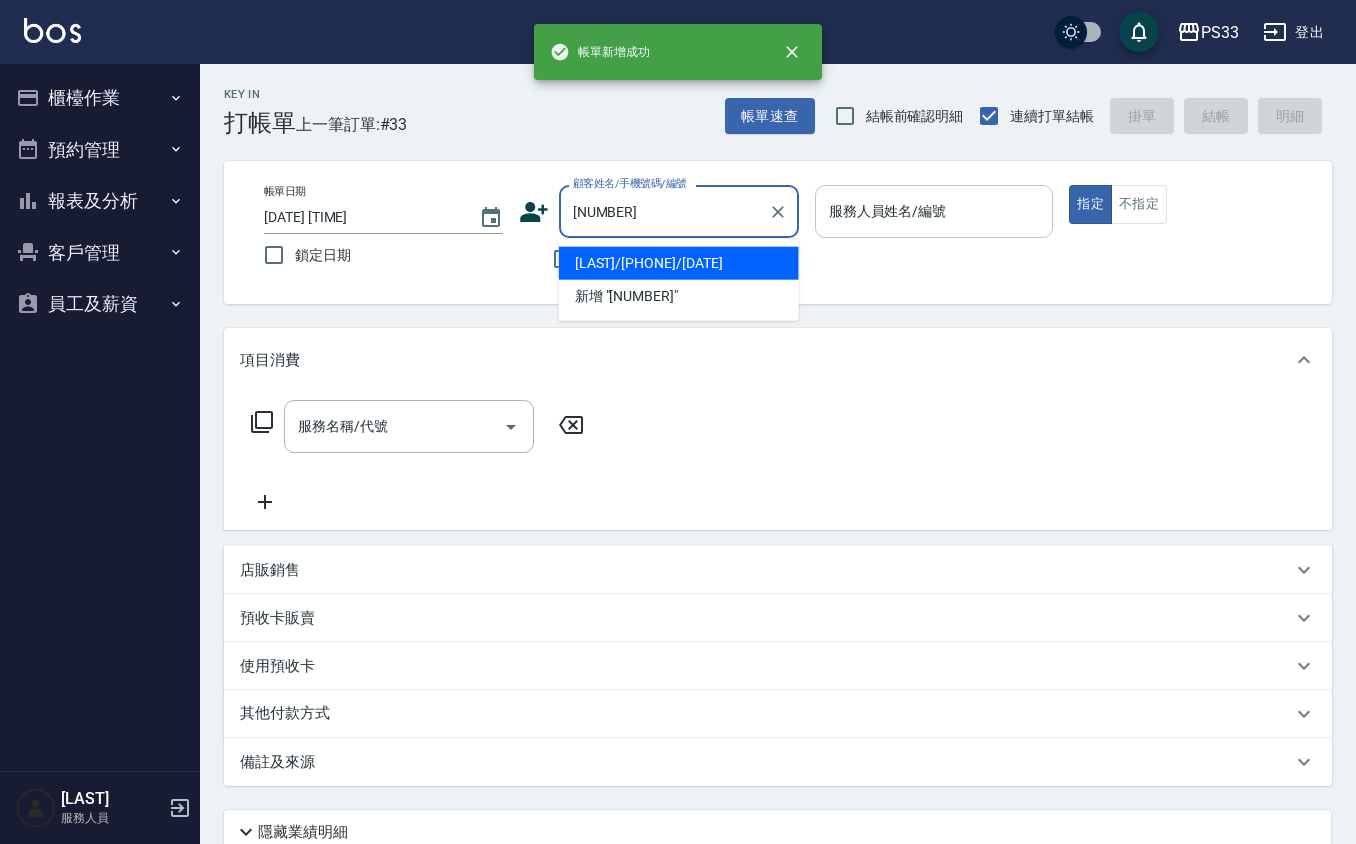 type on "[LAST] [LAST]/[PHONE]/[DATE]" 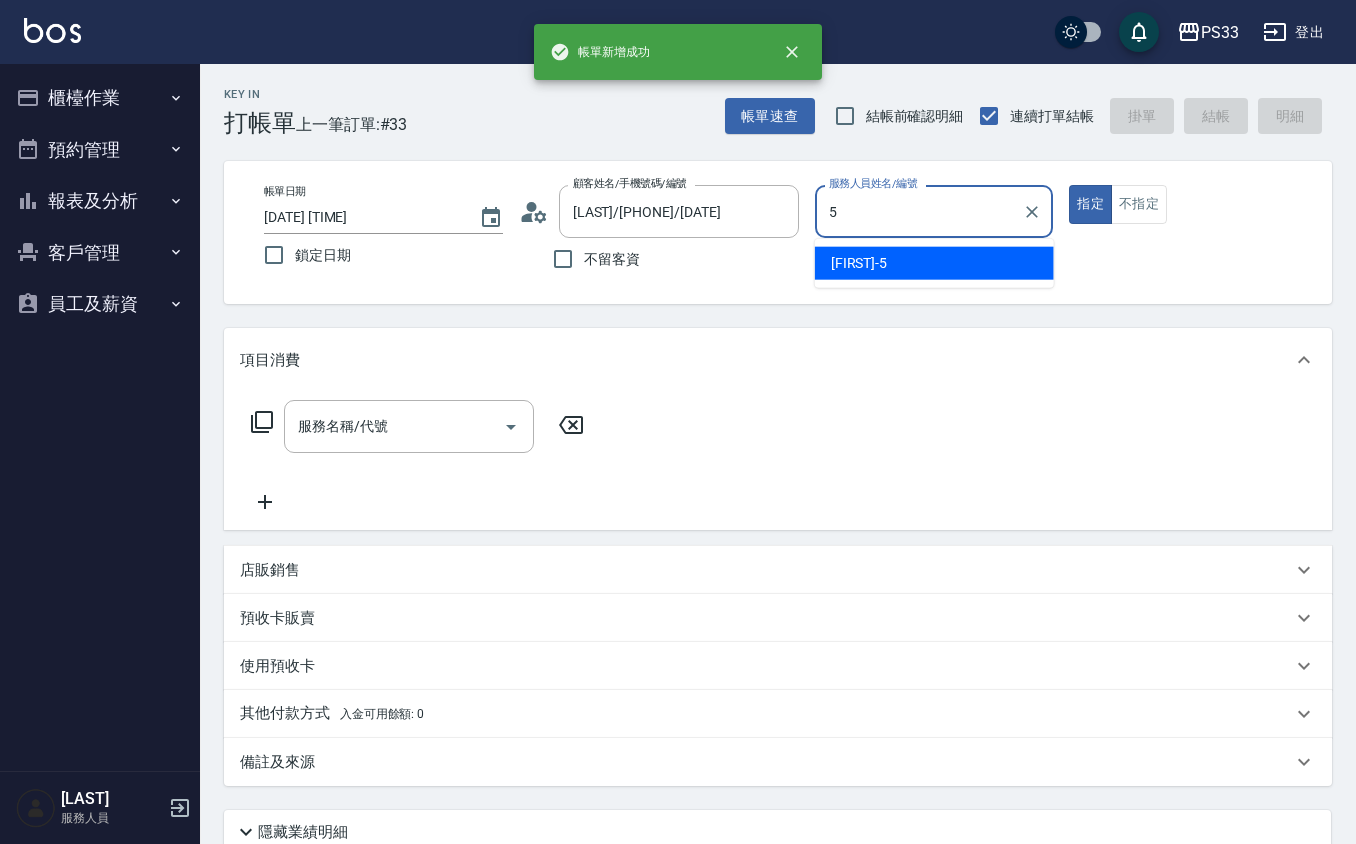 type on "[LAST]-[NUMBER]" 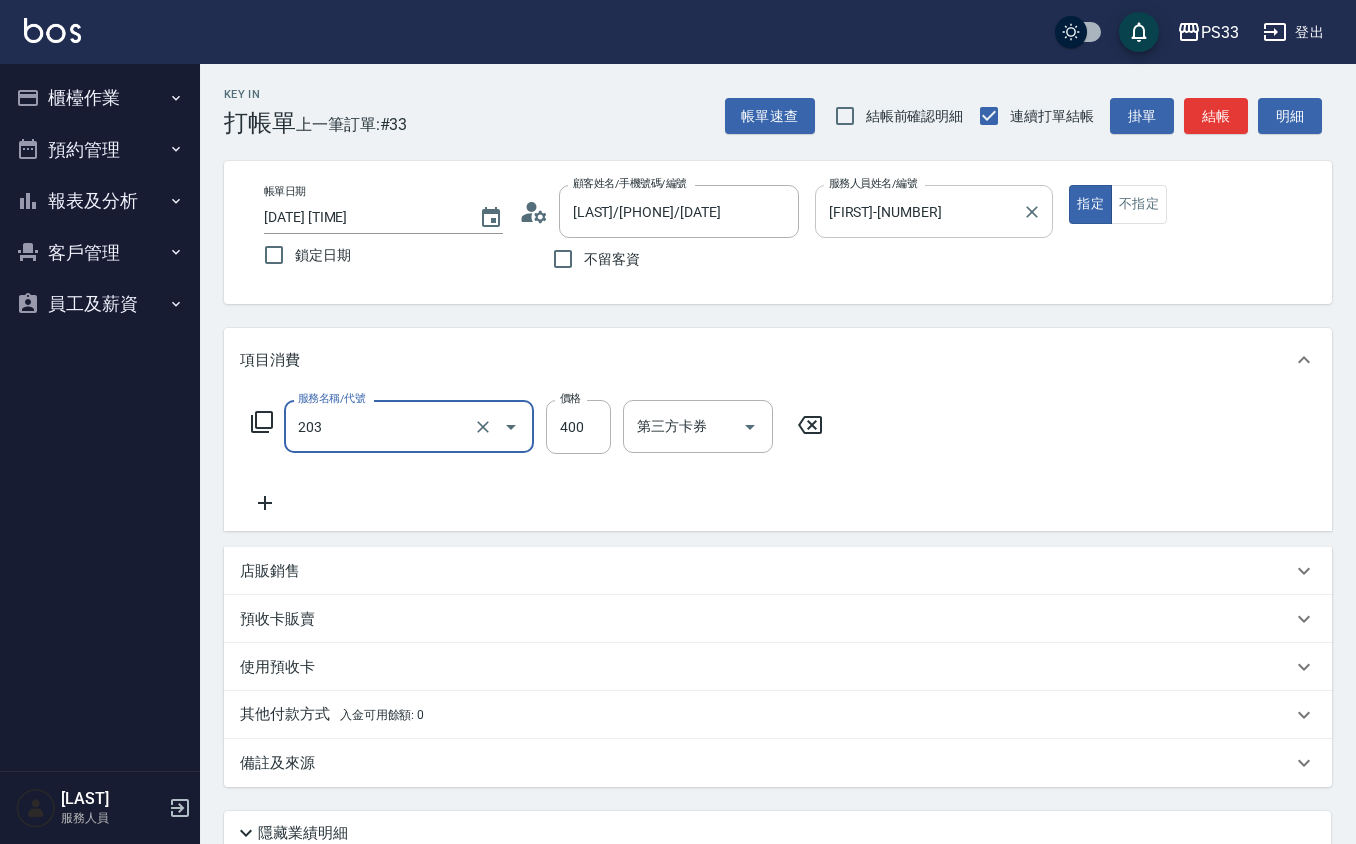 type on "指定單剪(203)" 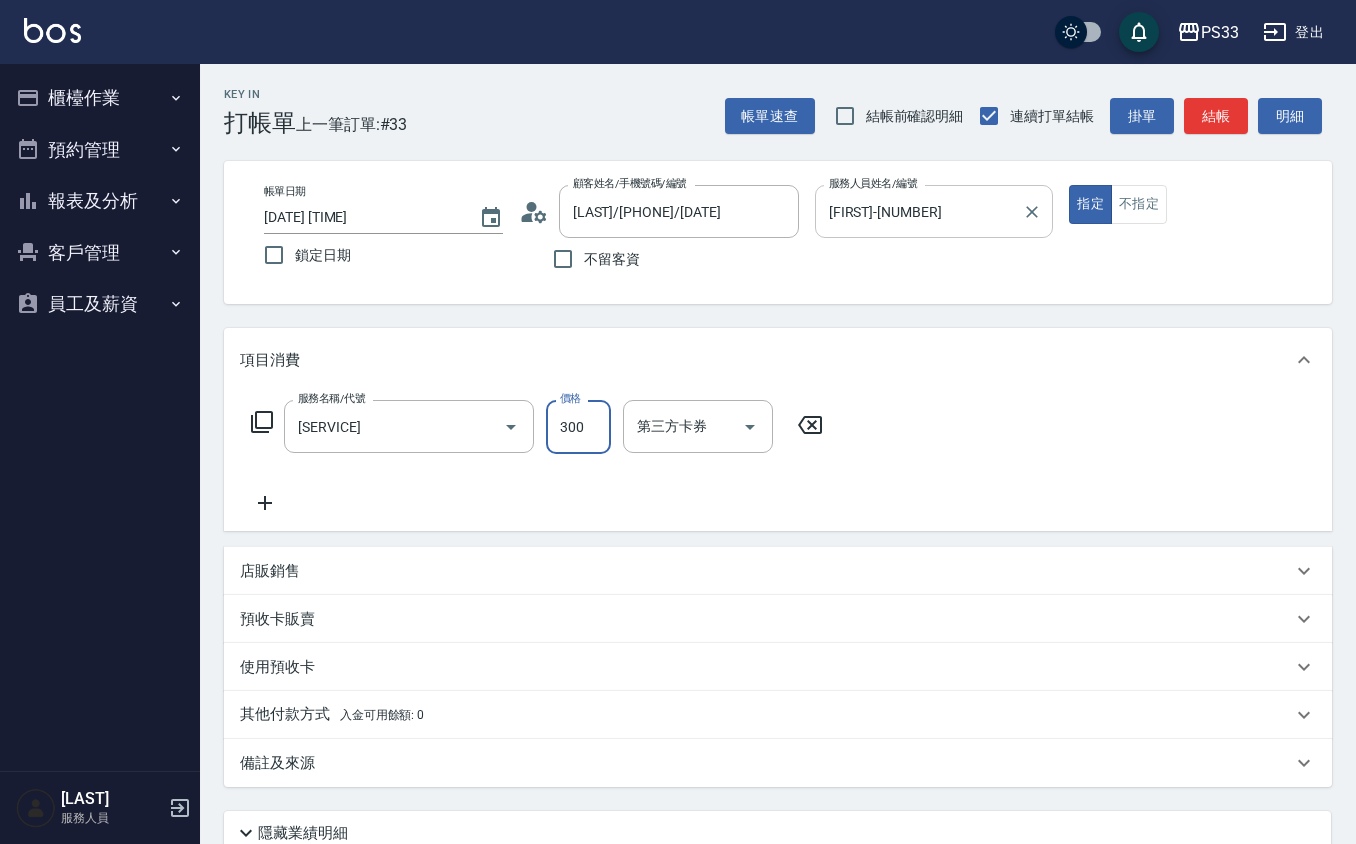 type on "300" 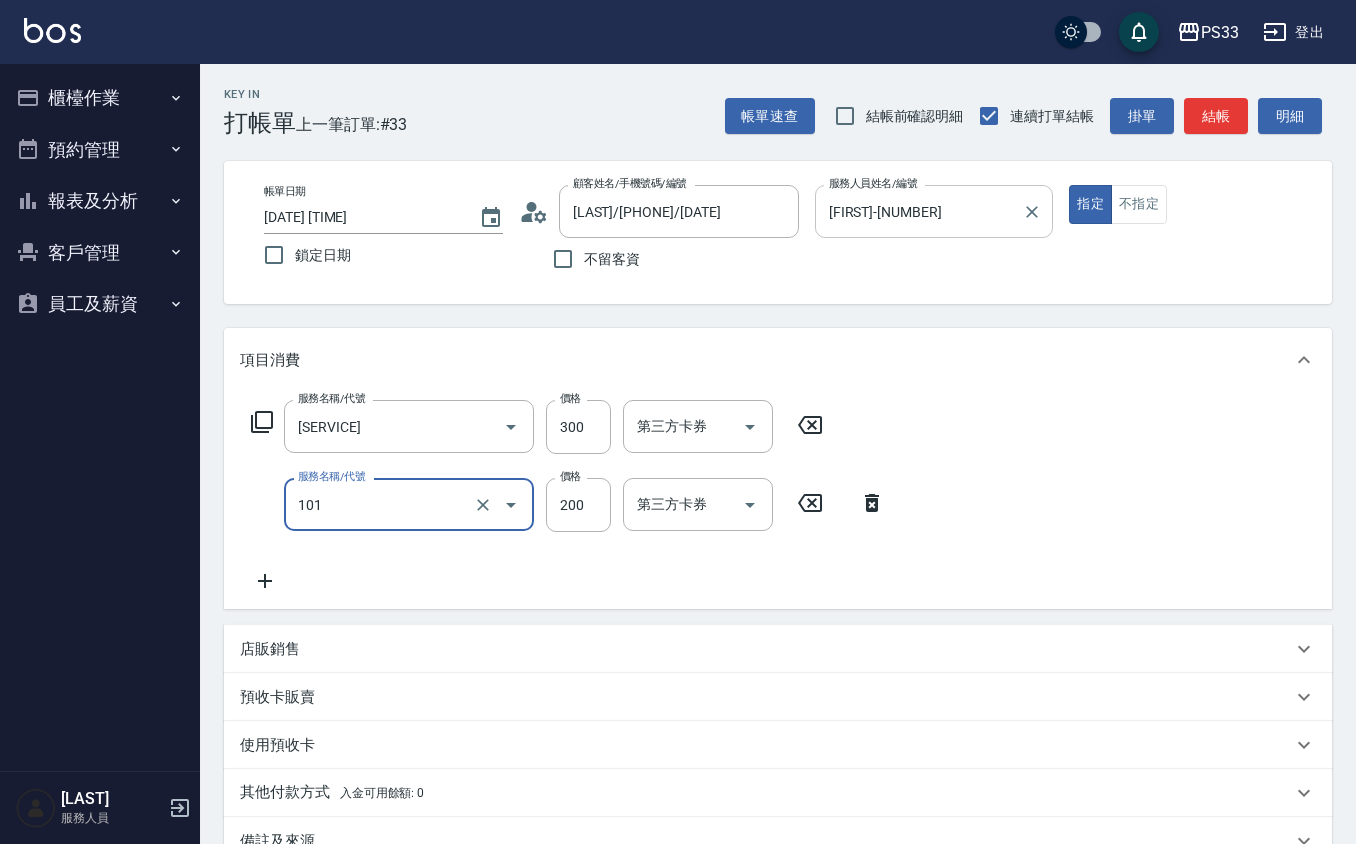 type on "洗髮(101)" 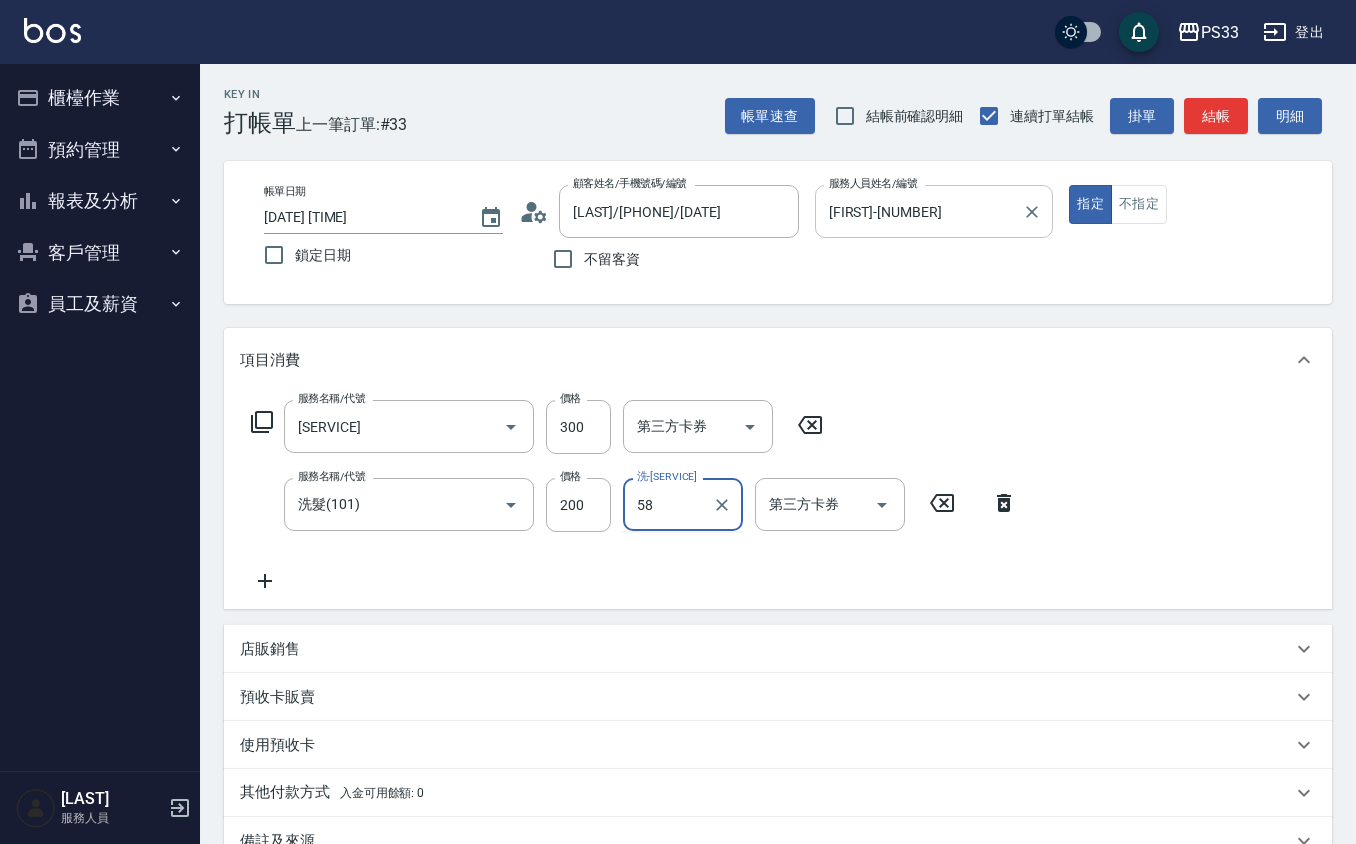 type on "5" 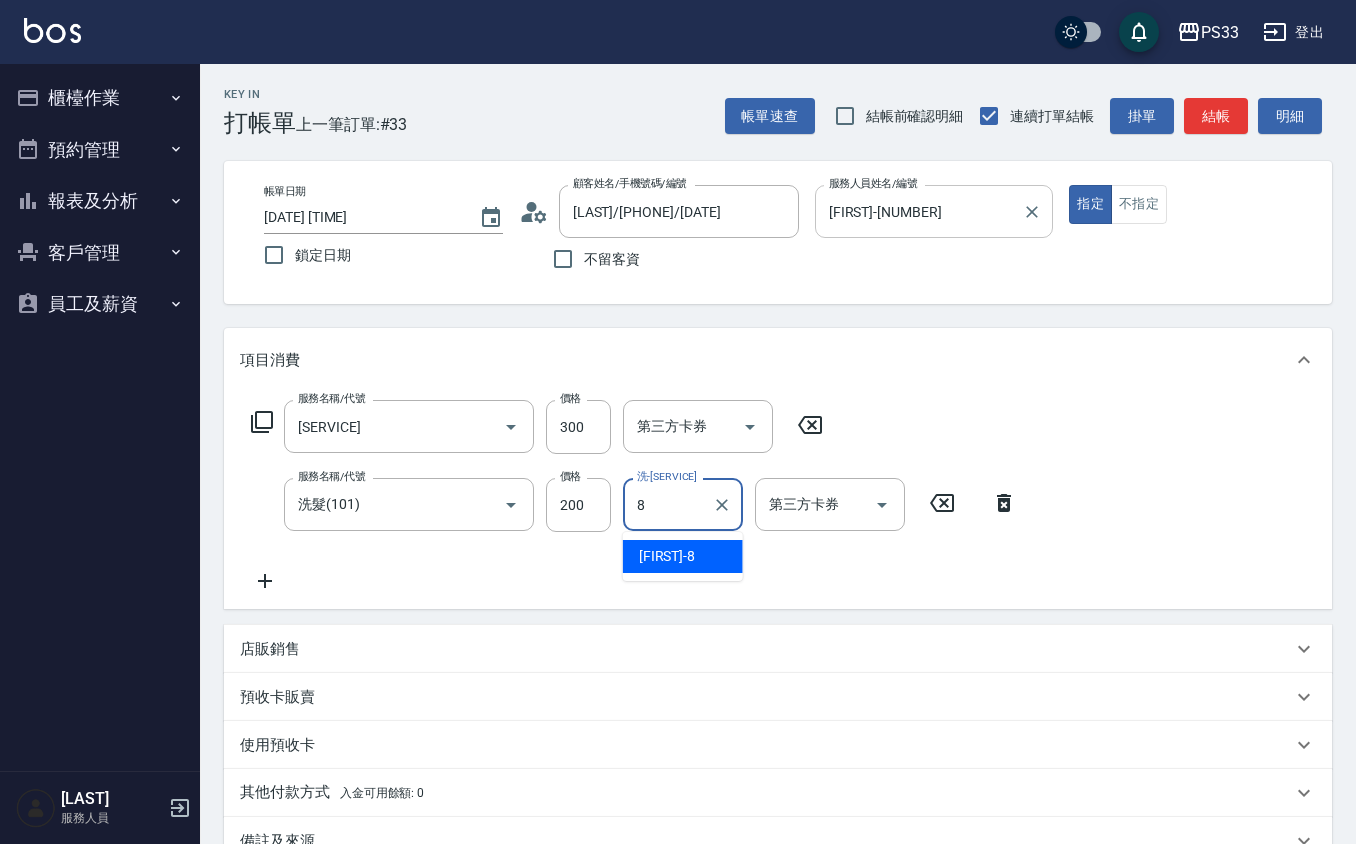 type on "[LAST]-[NUMBER]" 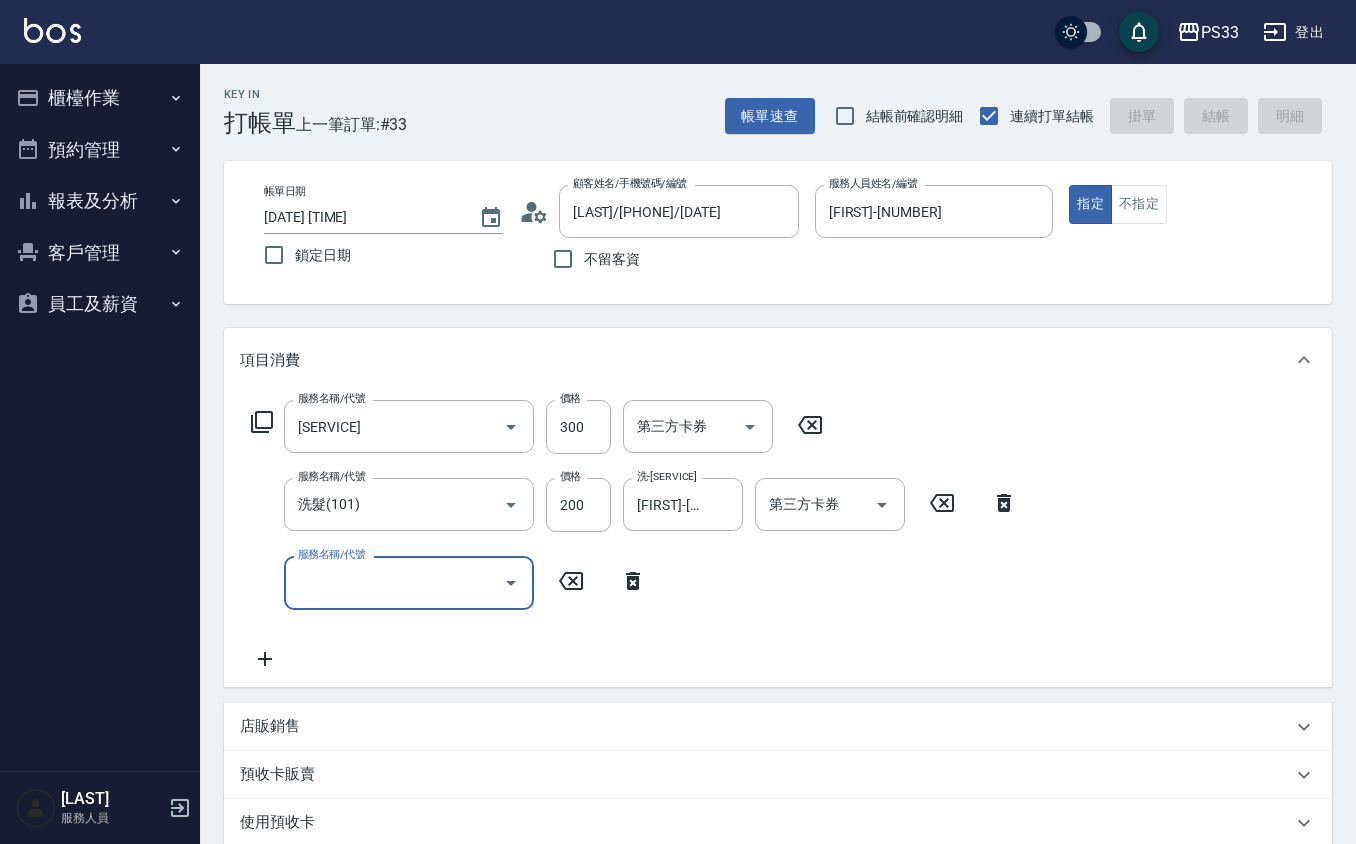 type 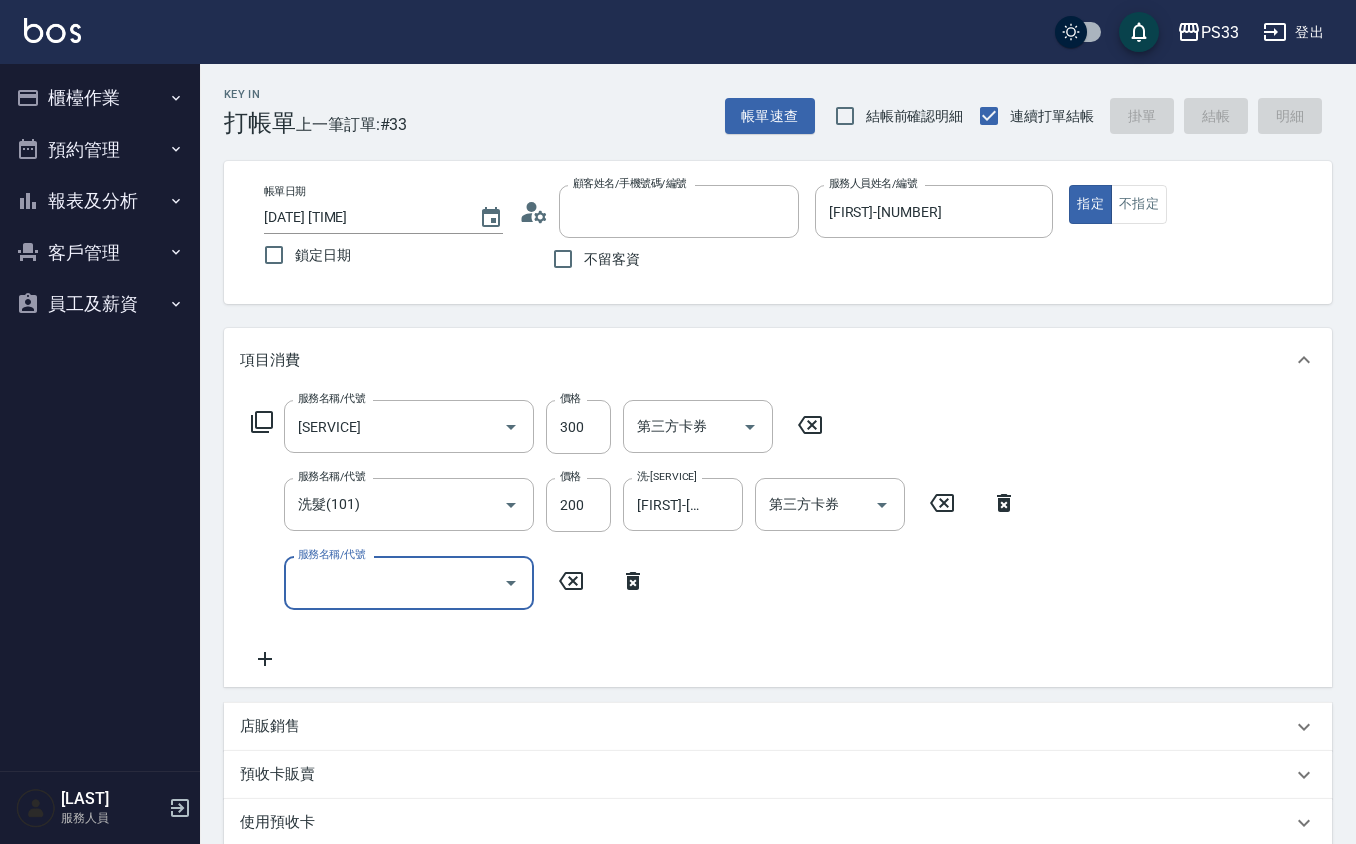 type 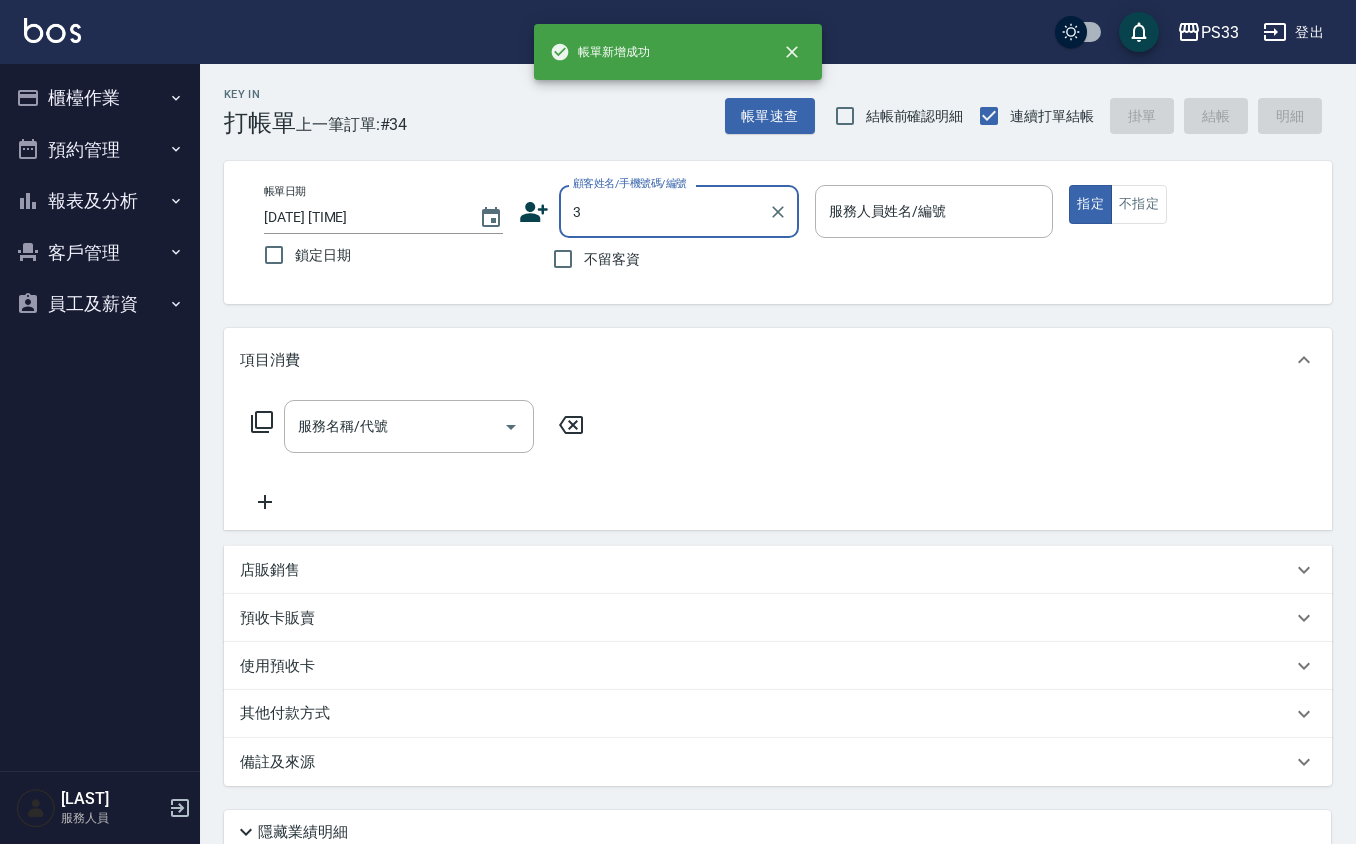 type on "[LAST] [LAST]/[PHONE]/[DATE]" 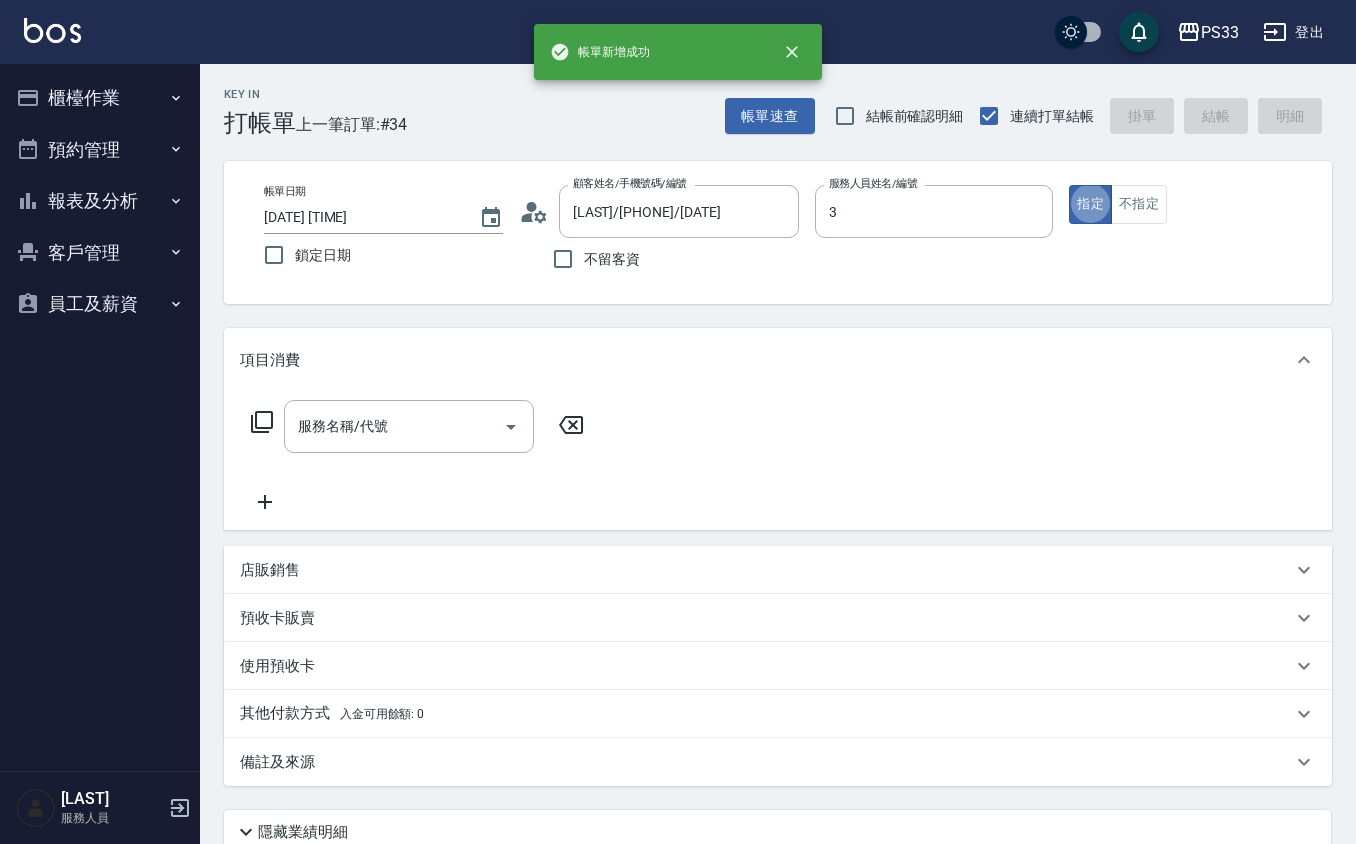 type on "[NAME]-3" 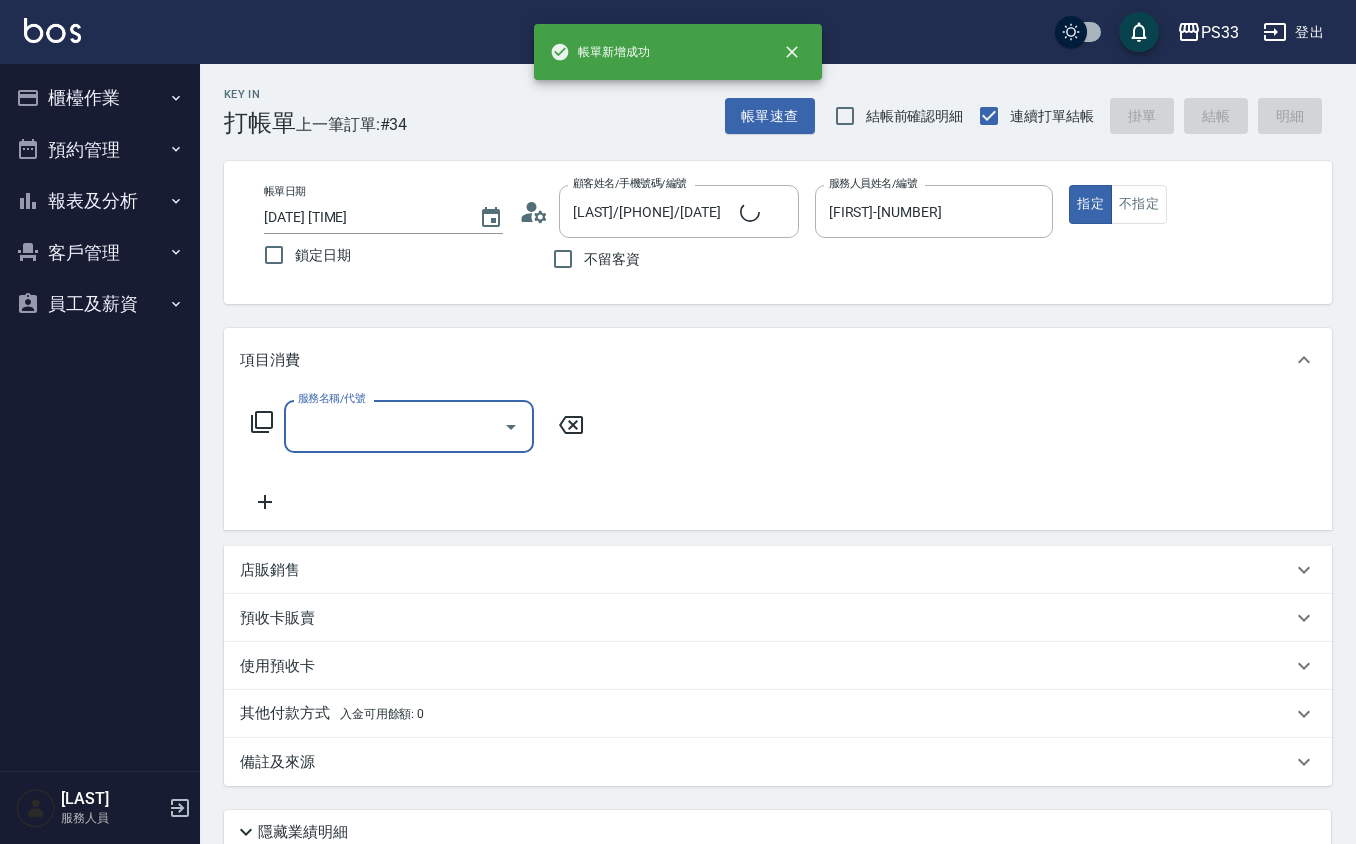 type on "[NICKNAME]/[PHONE]/[NUMBER]" 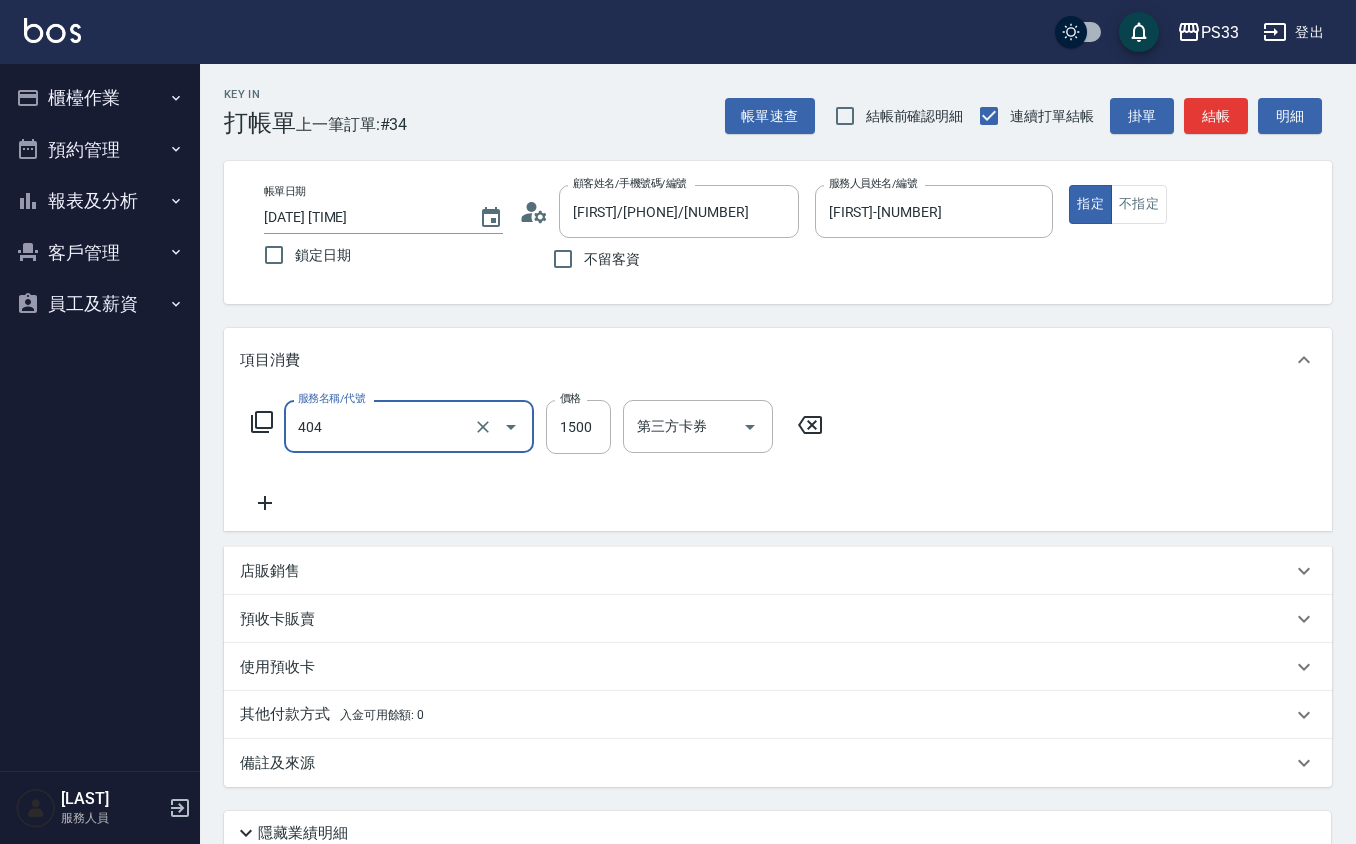 type on "設計染髮(404)" 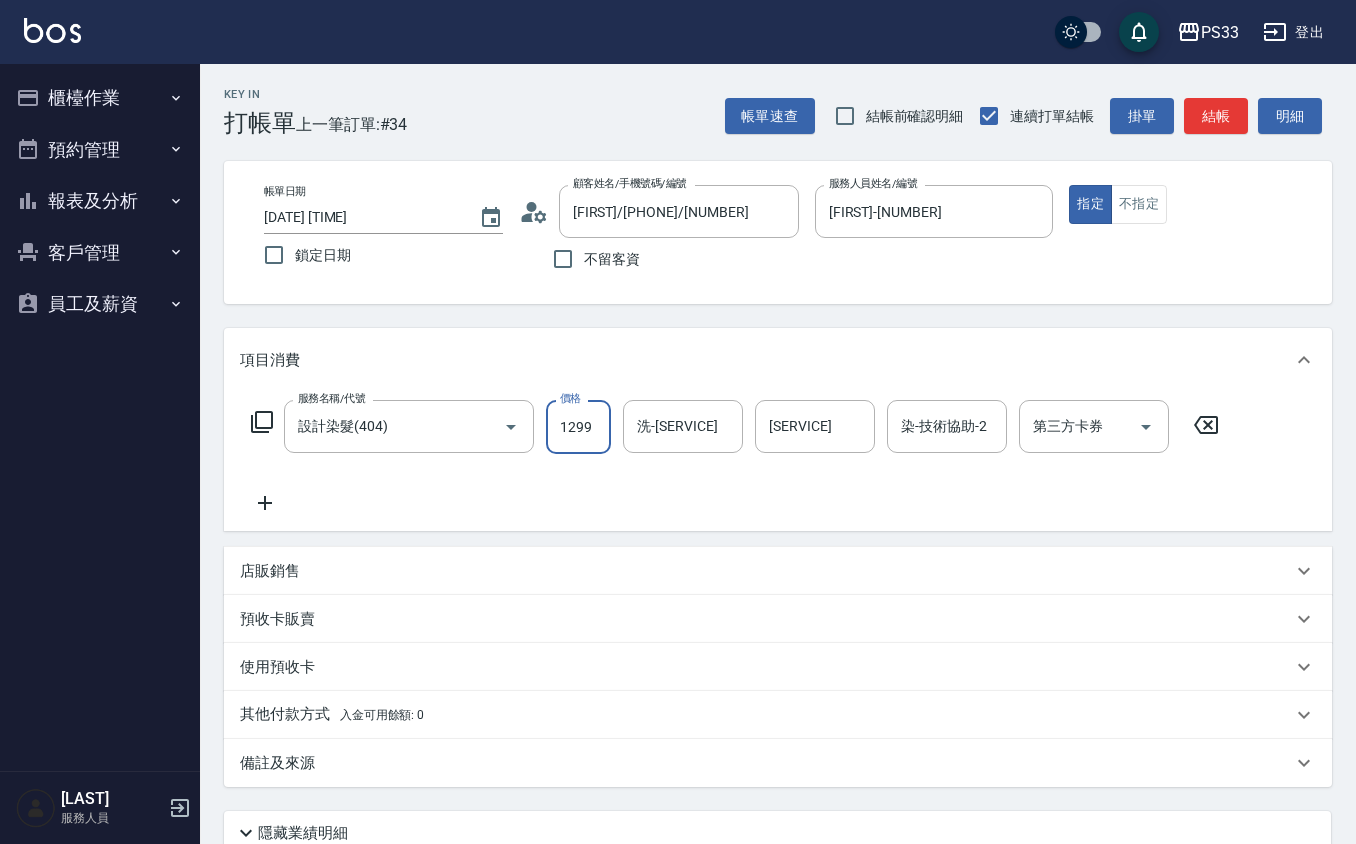 type on "1299" 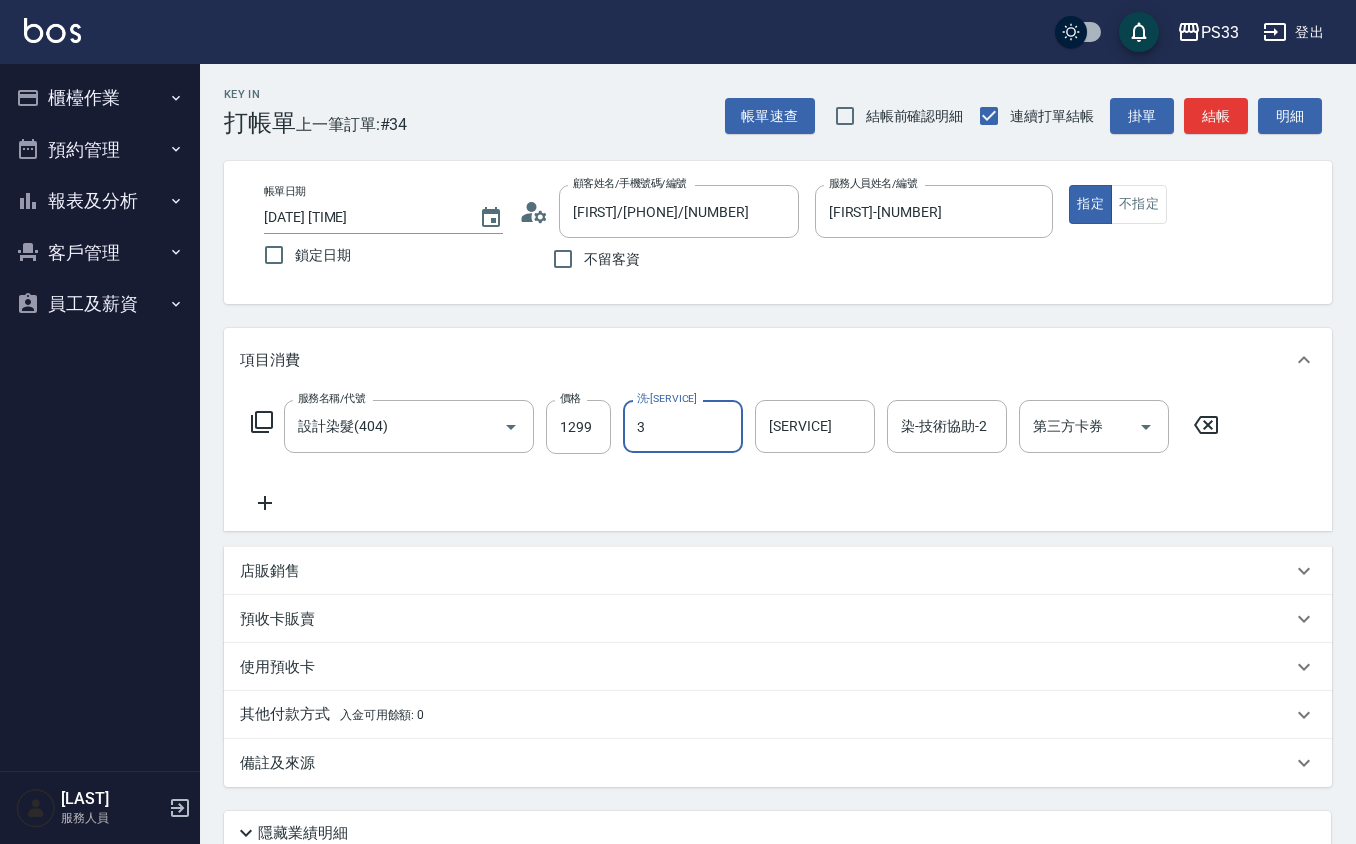 type on "[NAME]-3" 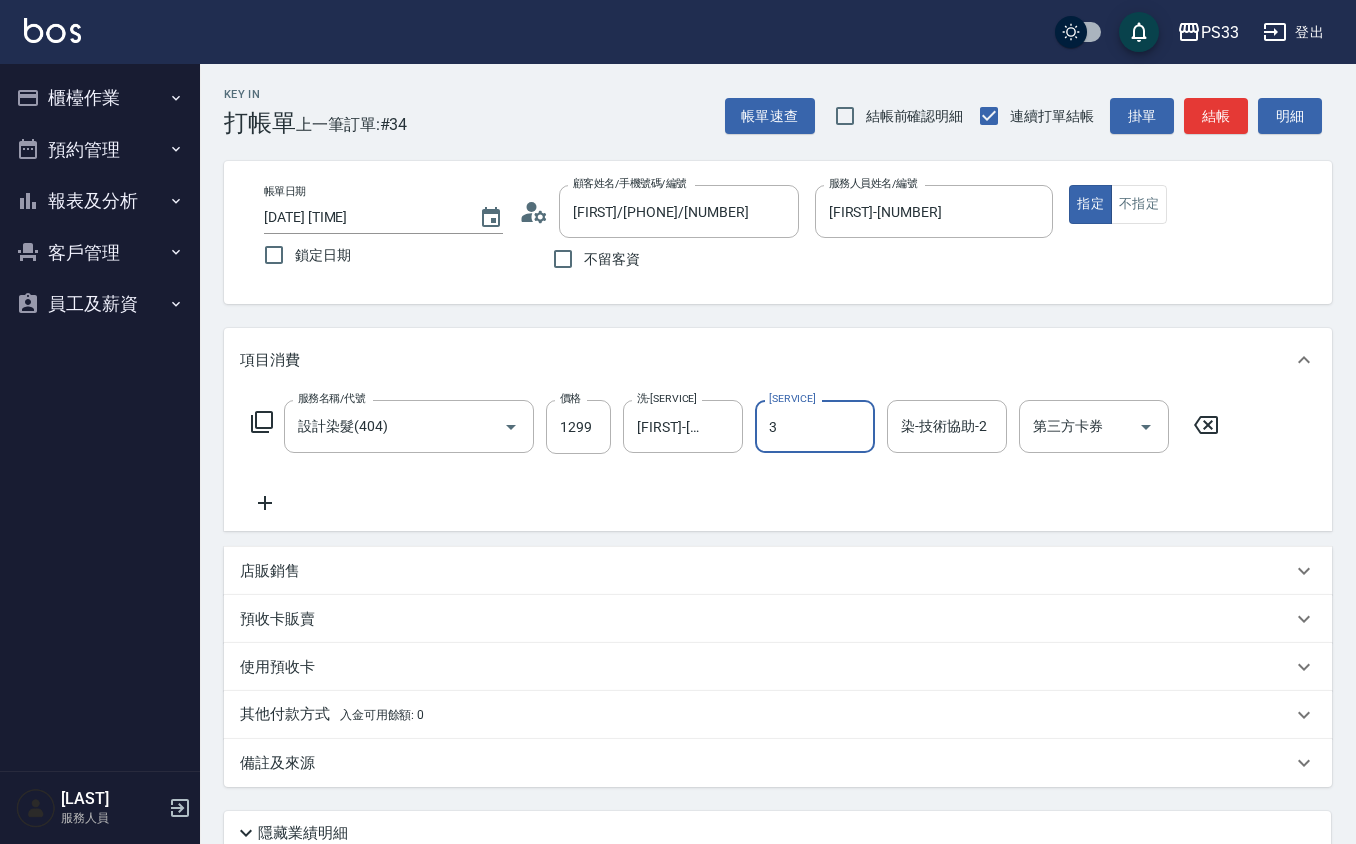 type on "[NAME]-3" 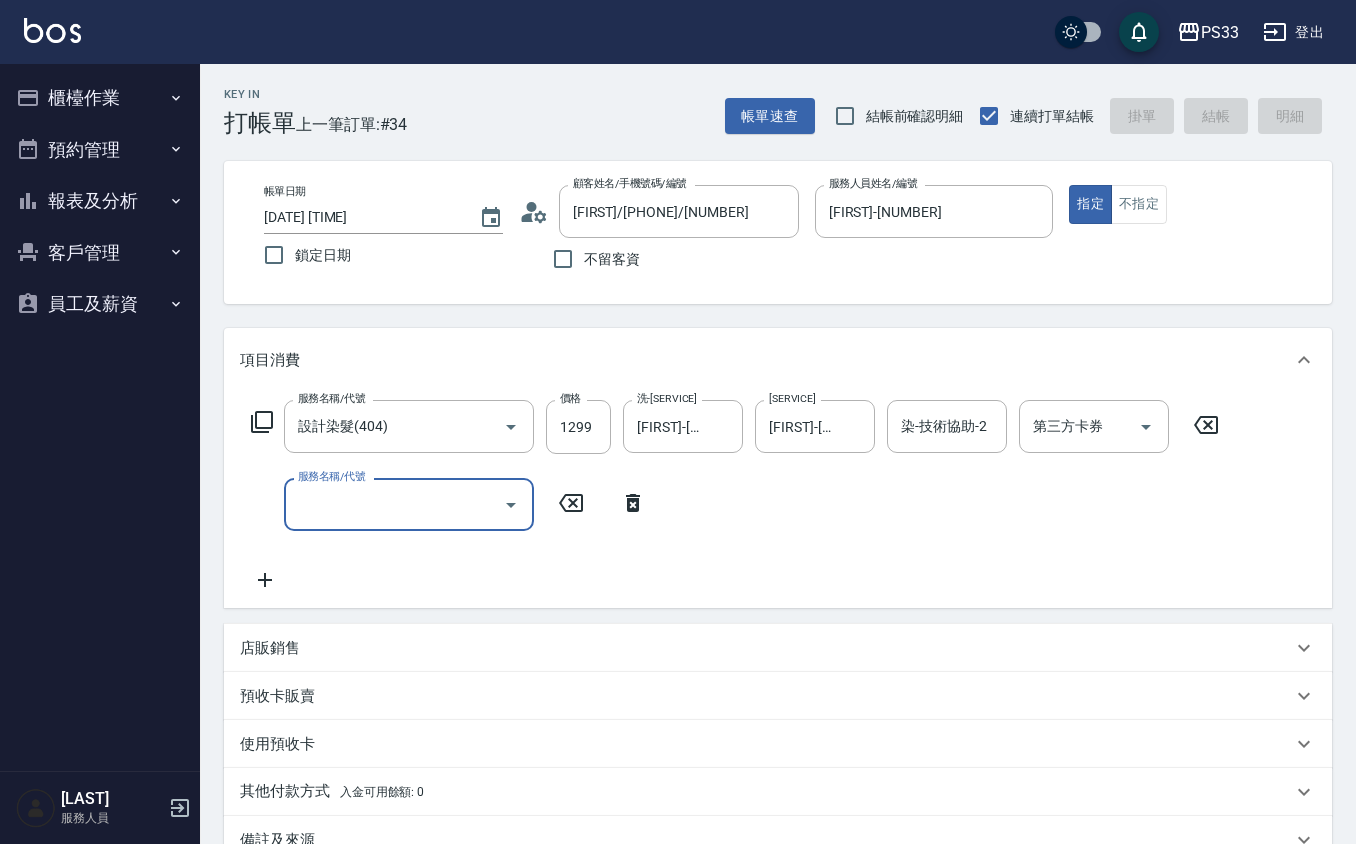 type 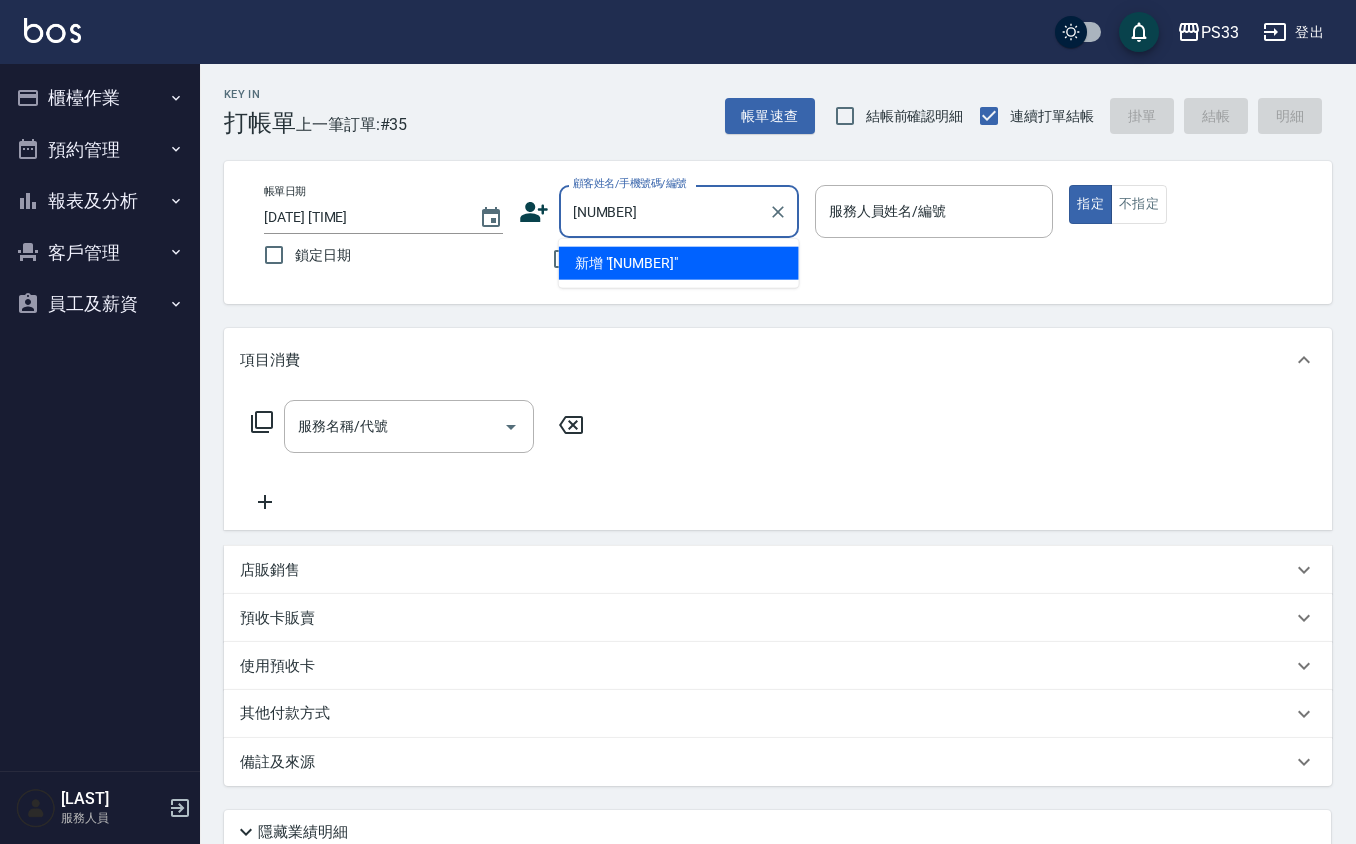type on "011223" 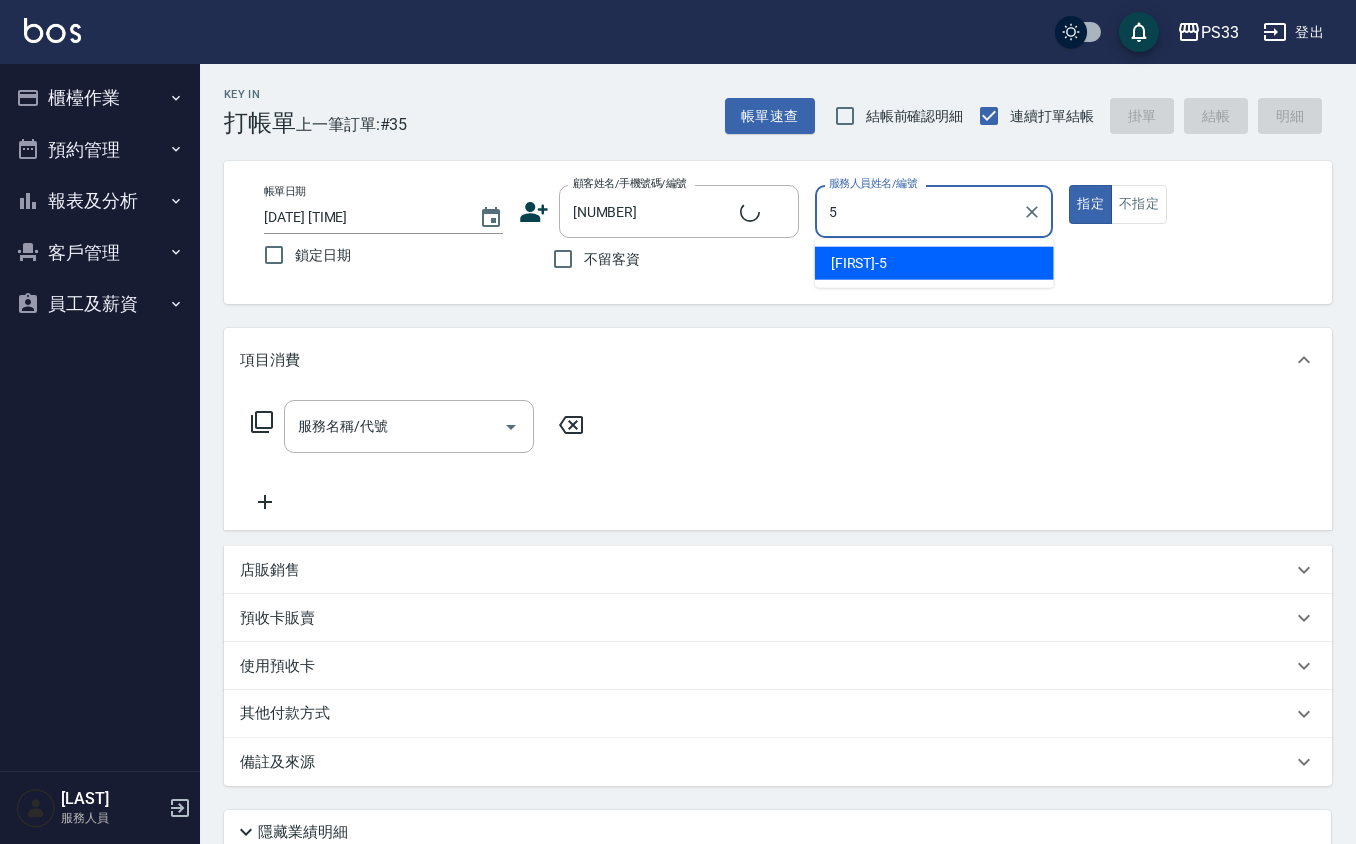 type on "5" 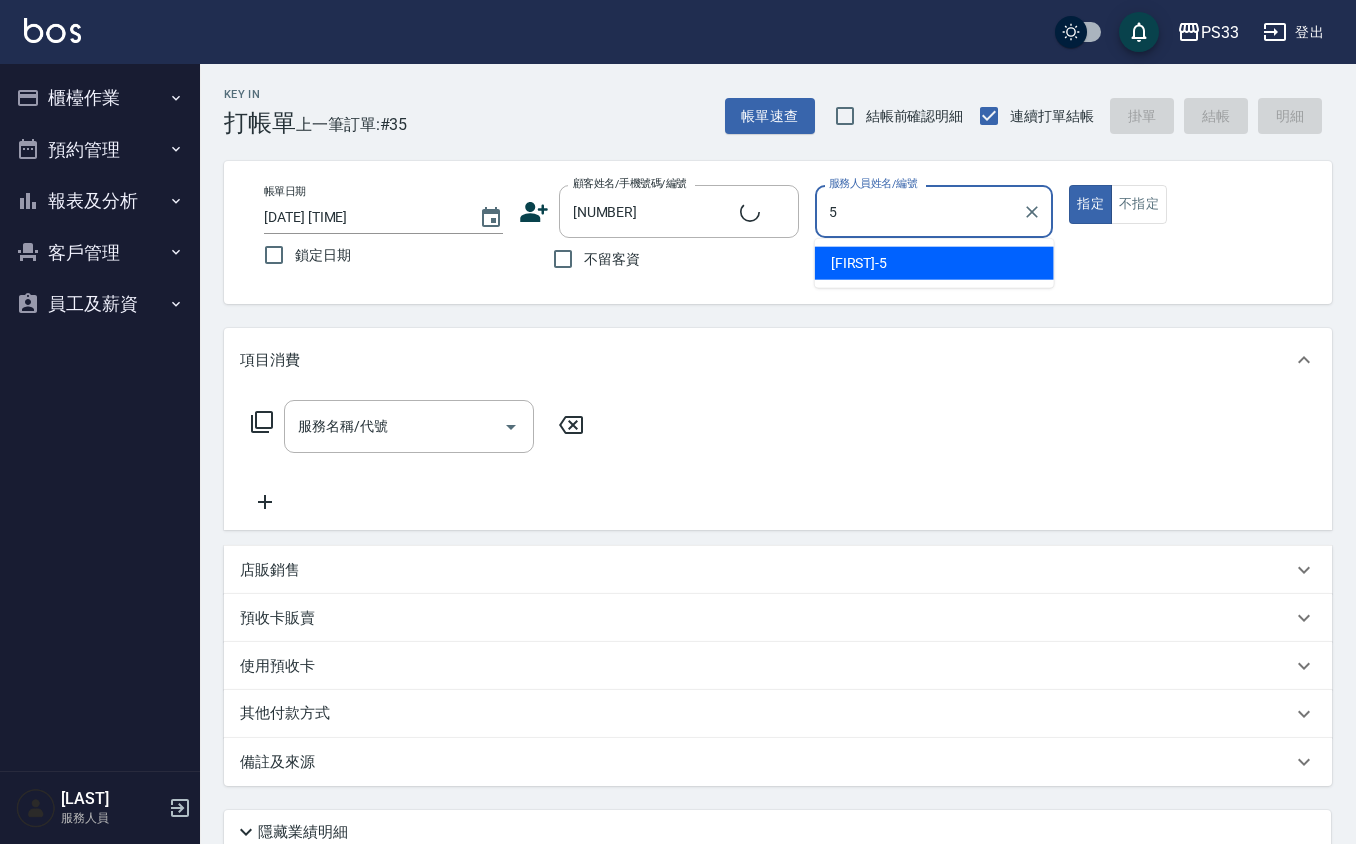 type on "[LAST] [LAST]/[PHONE]/[DATE]" 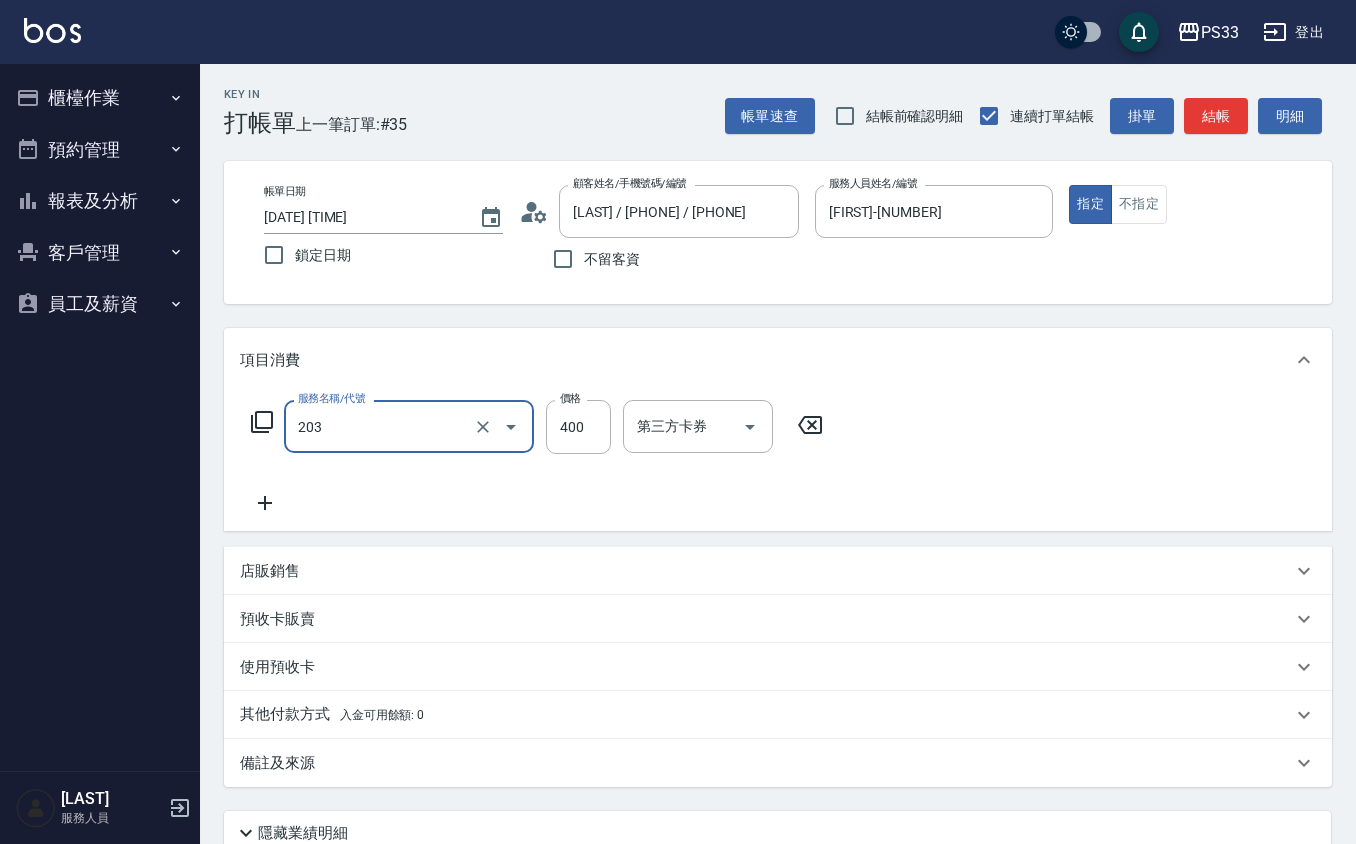 type on "指定單剪(203)" 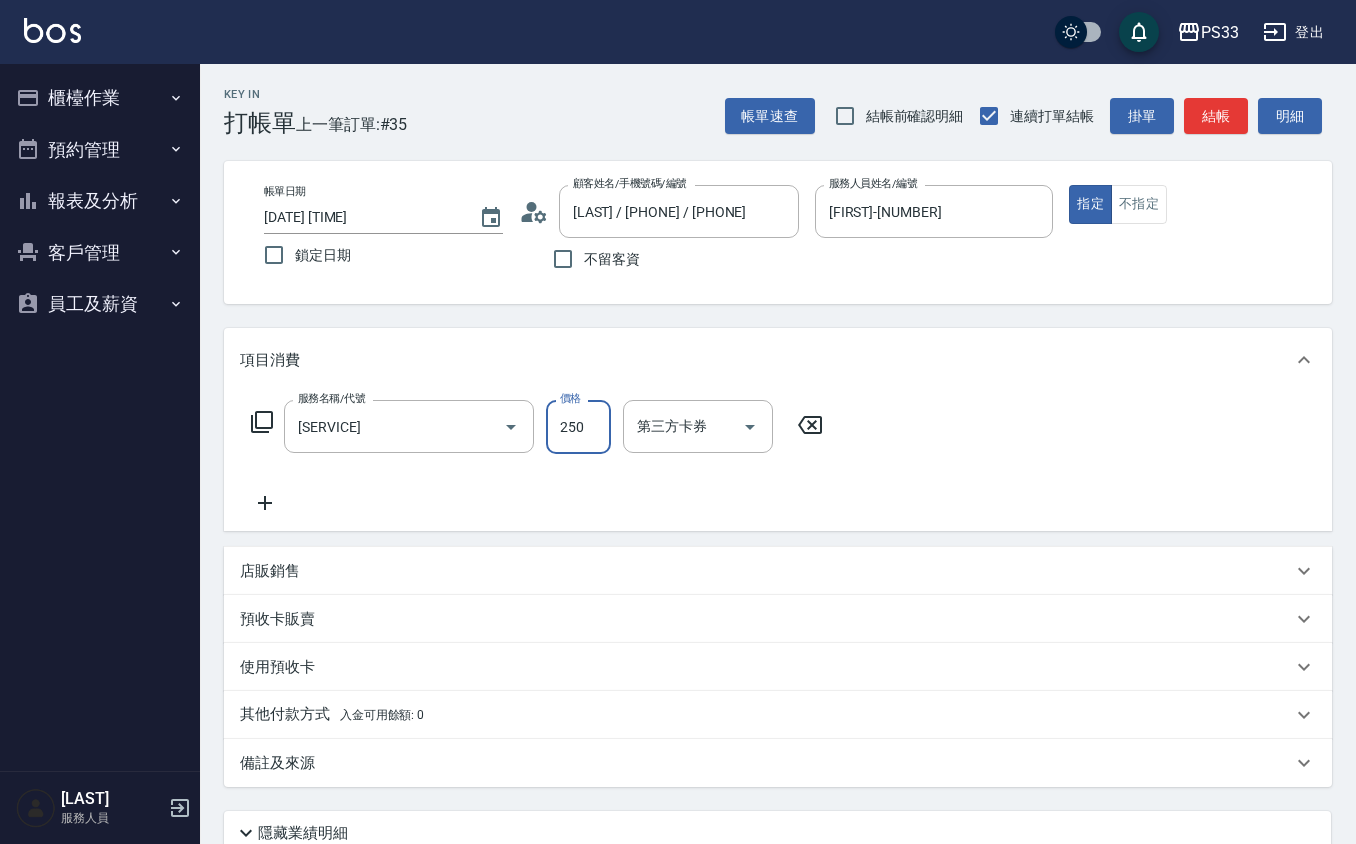 type on "250" 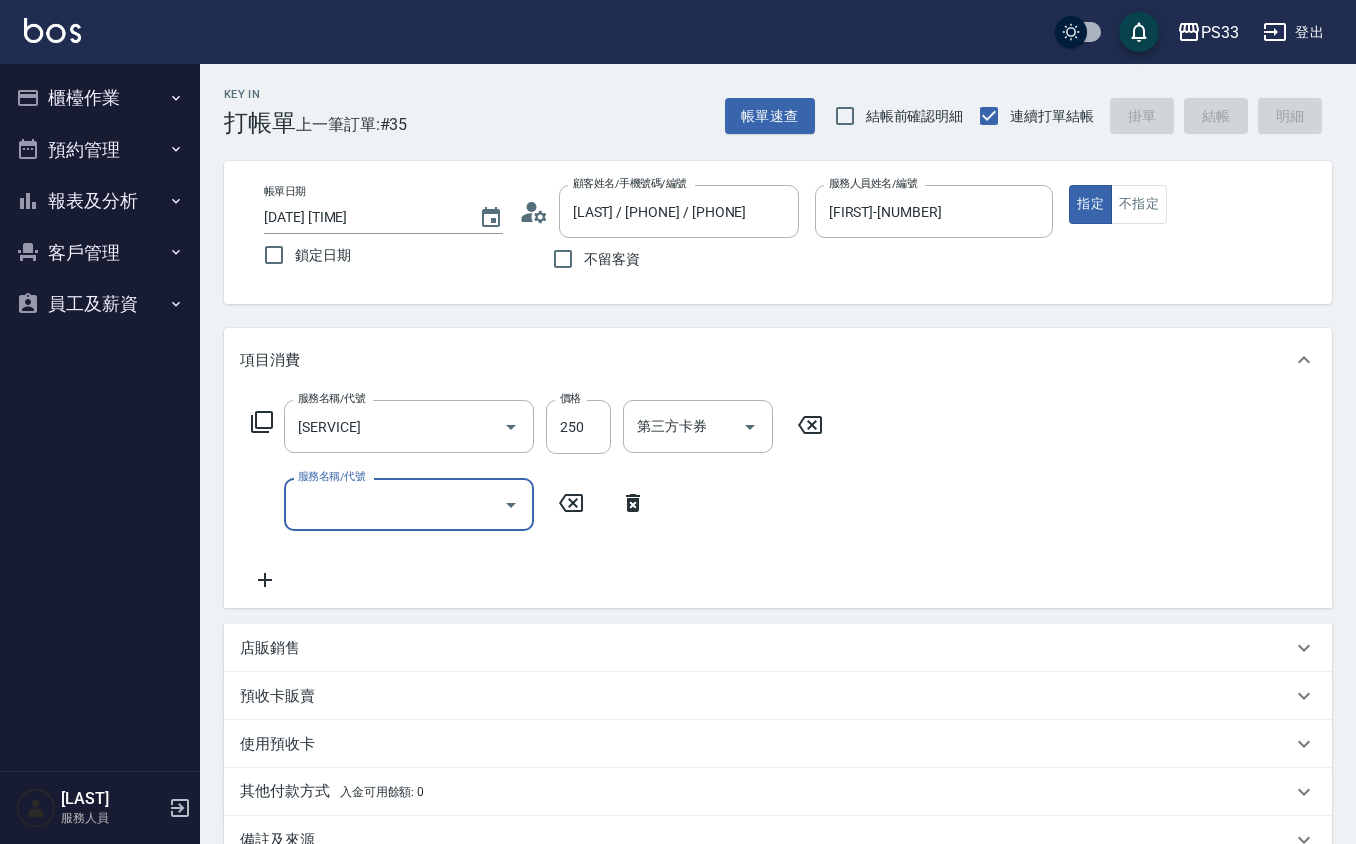 type 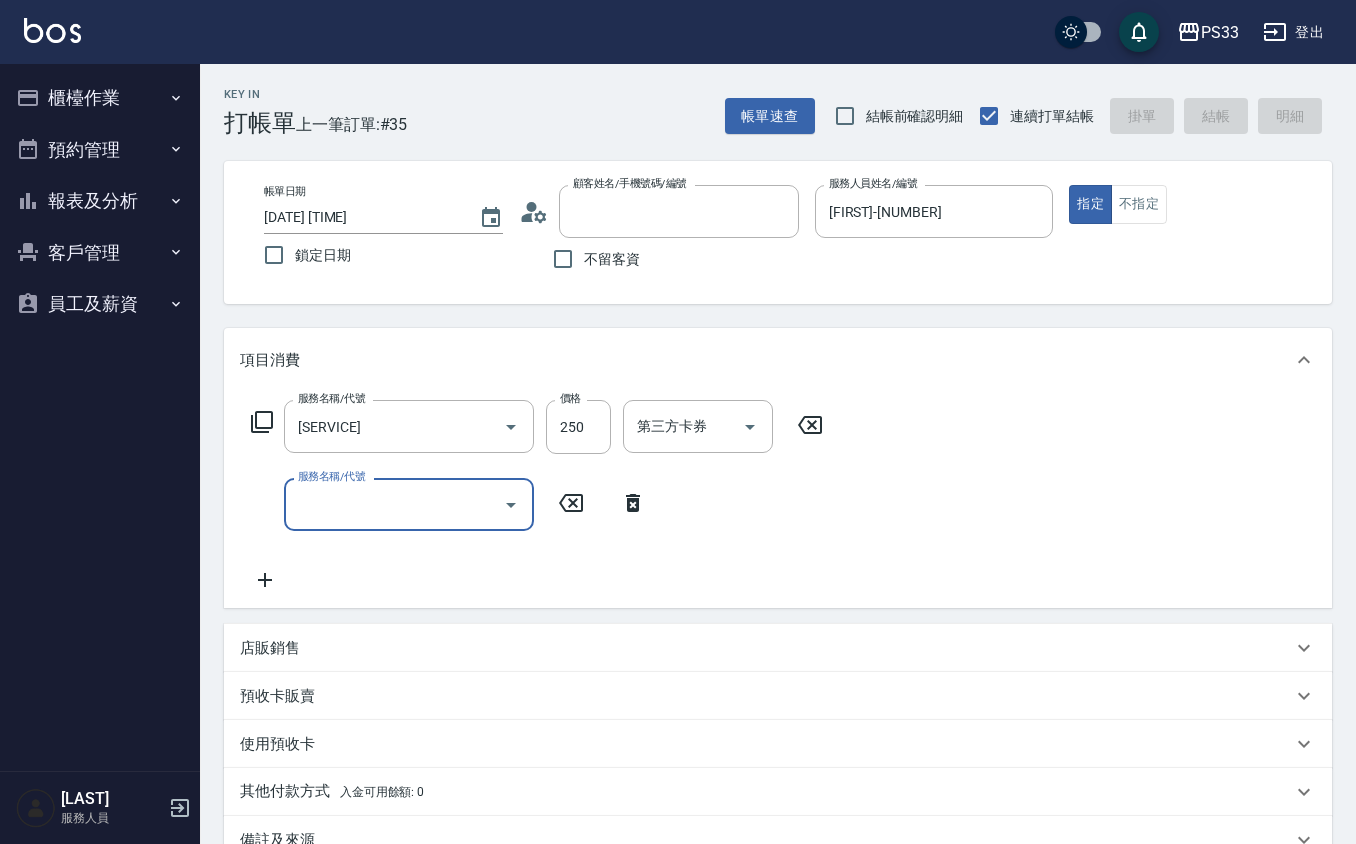 type 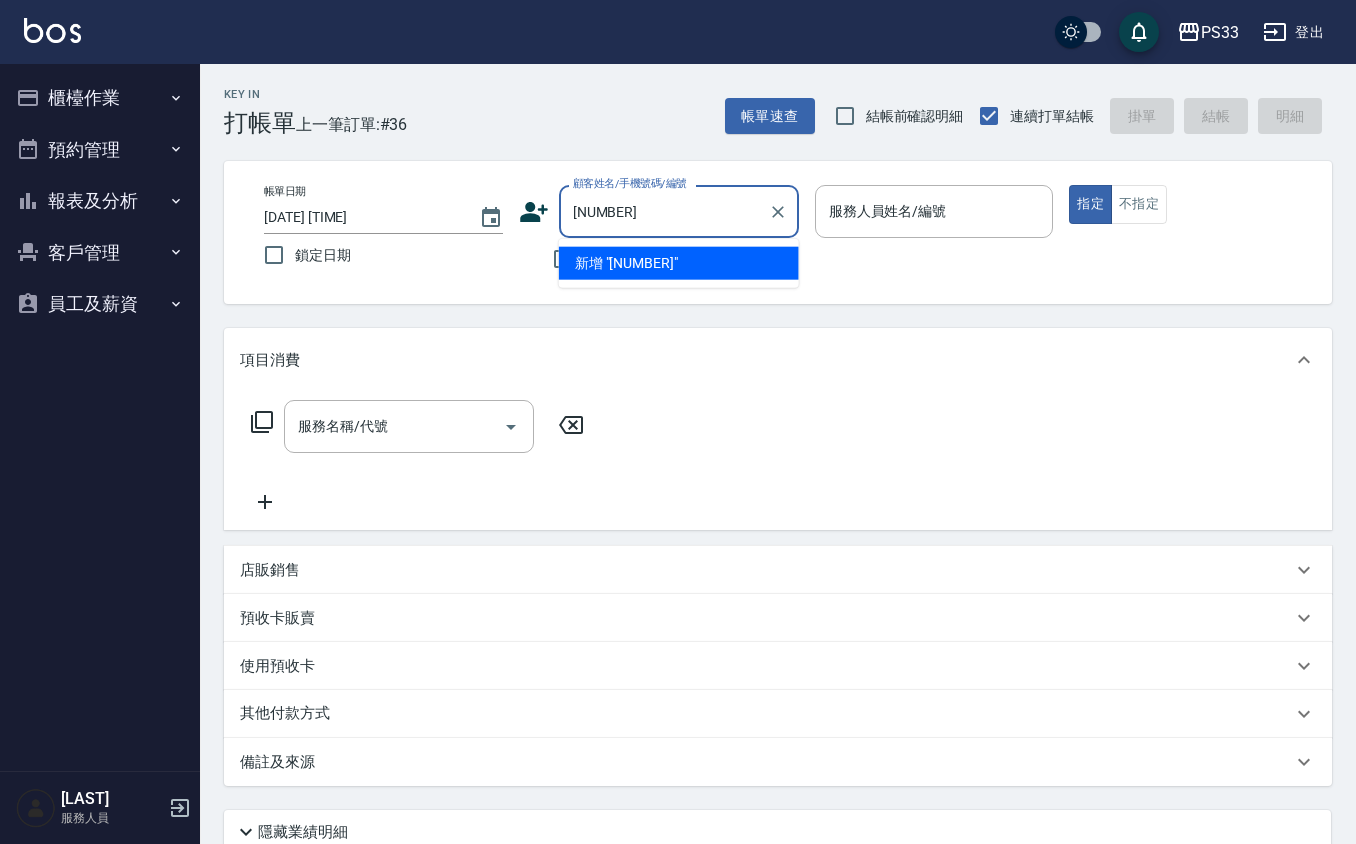 type on "210930" 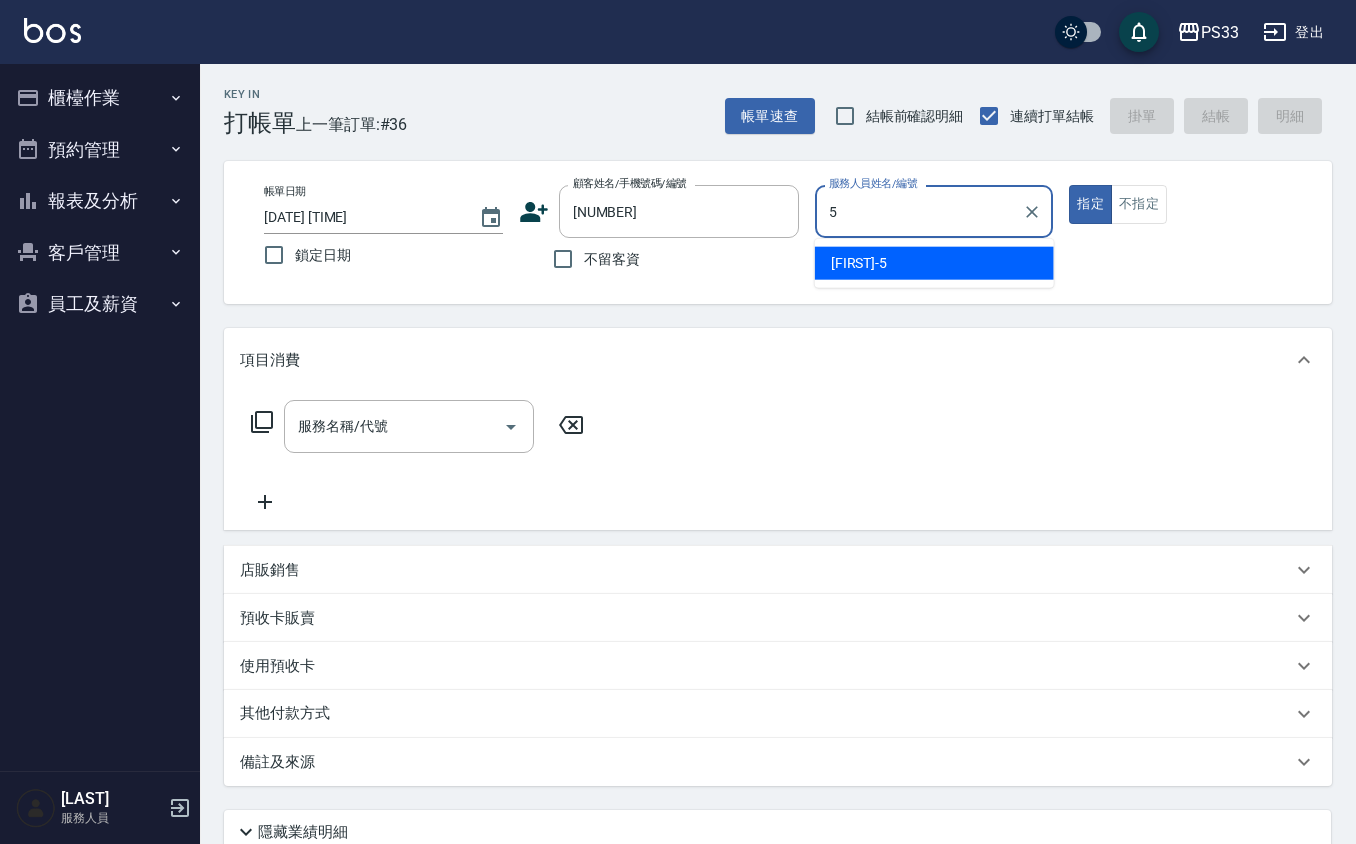 type on "[LAST]-[NUMBER]" 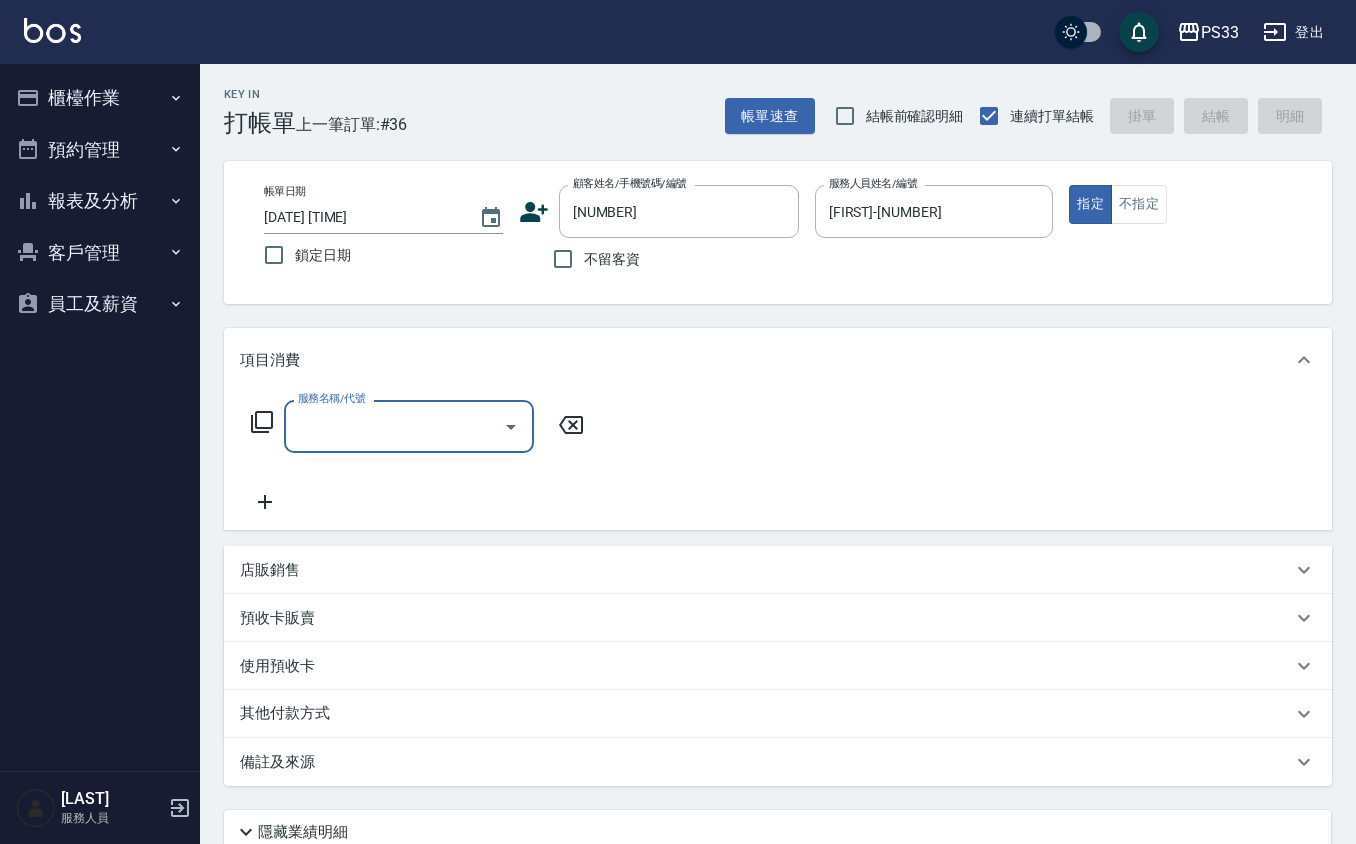 type on "[LAST] [LAST]/[PHONE]/[DATE]" 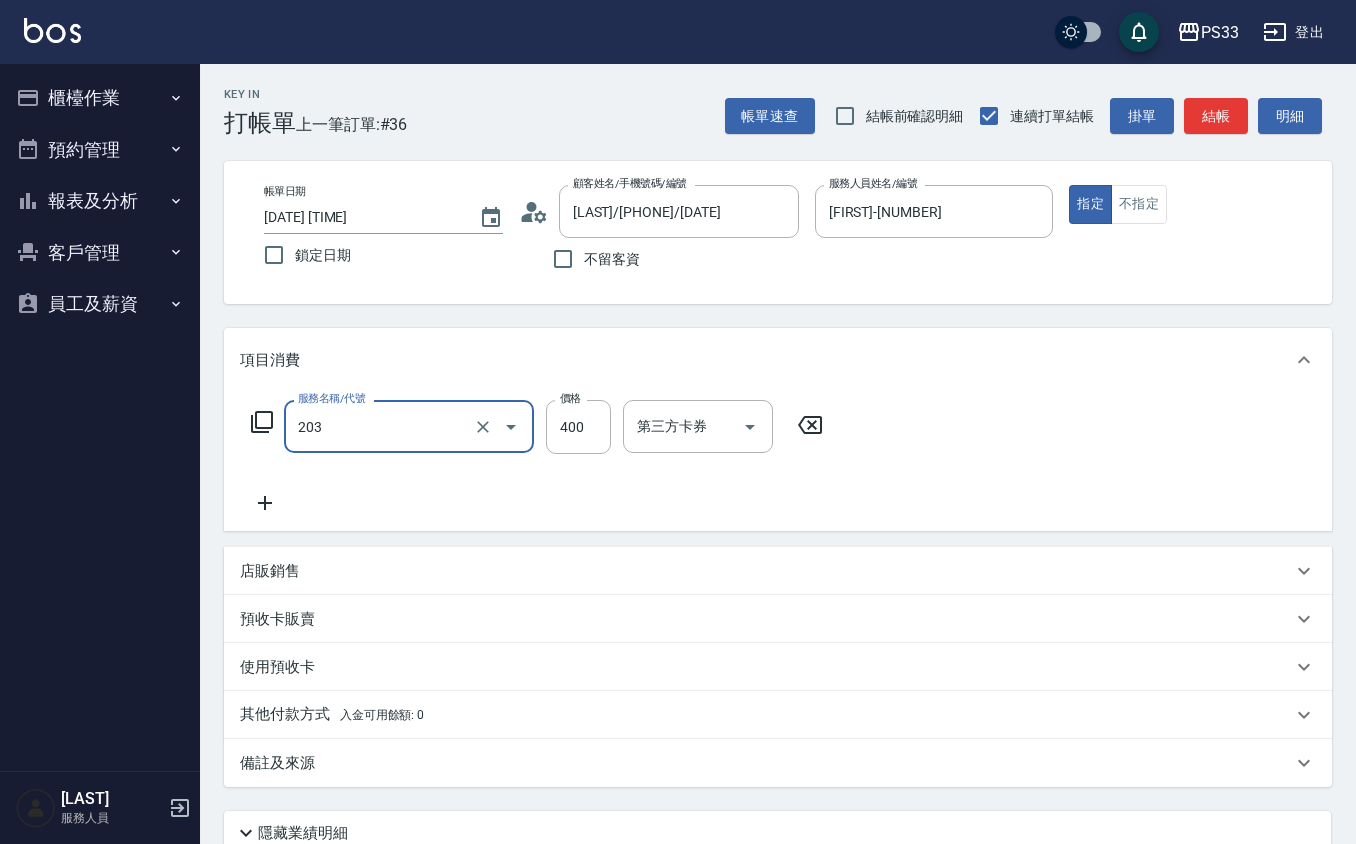 type on "指定單剪(203)" 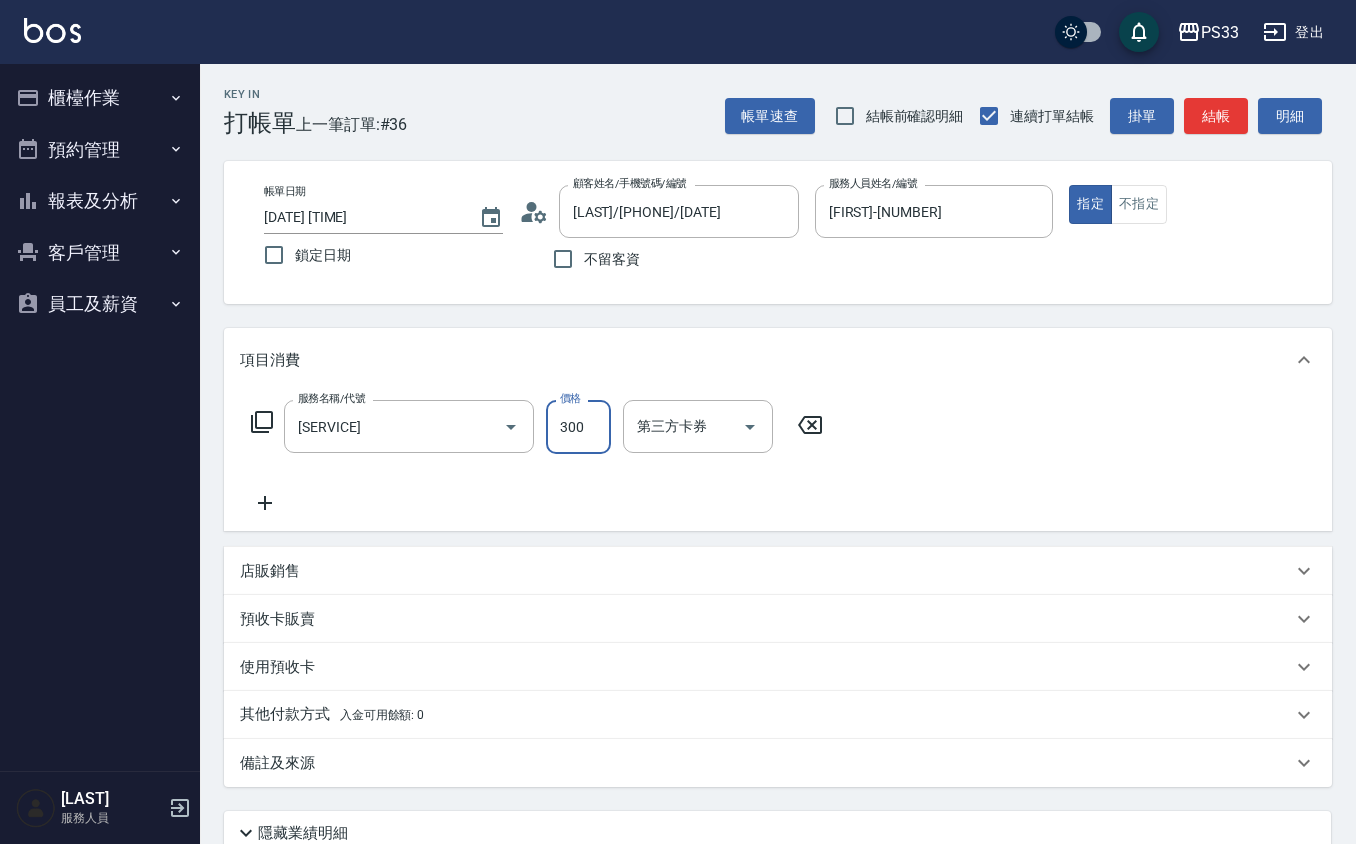 type on "300" 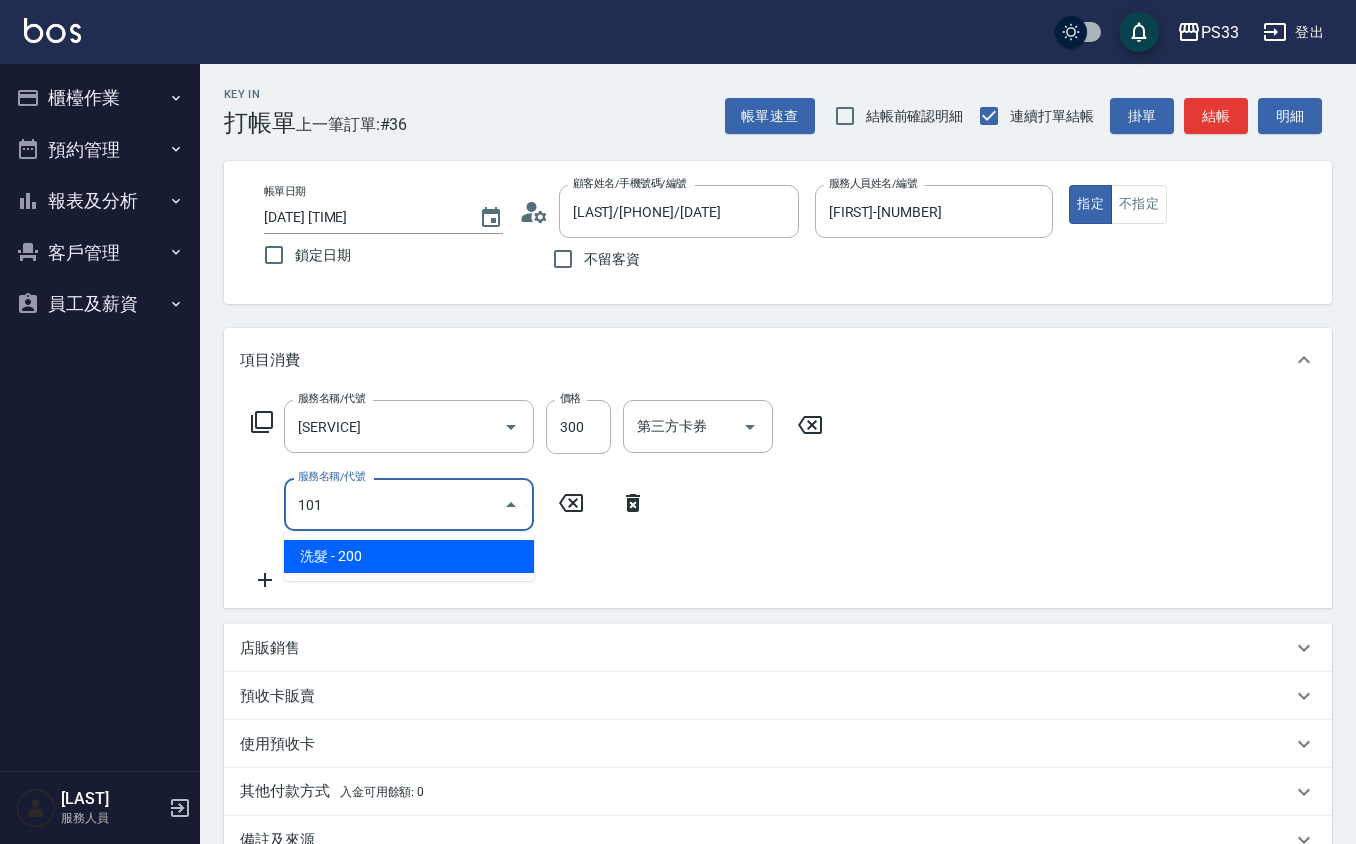 type on "洗髮(101)" 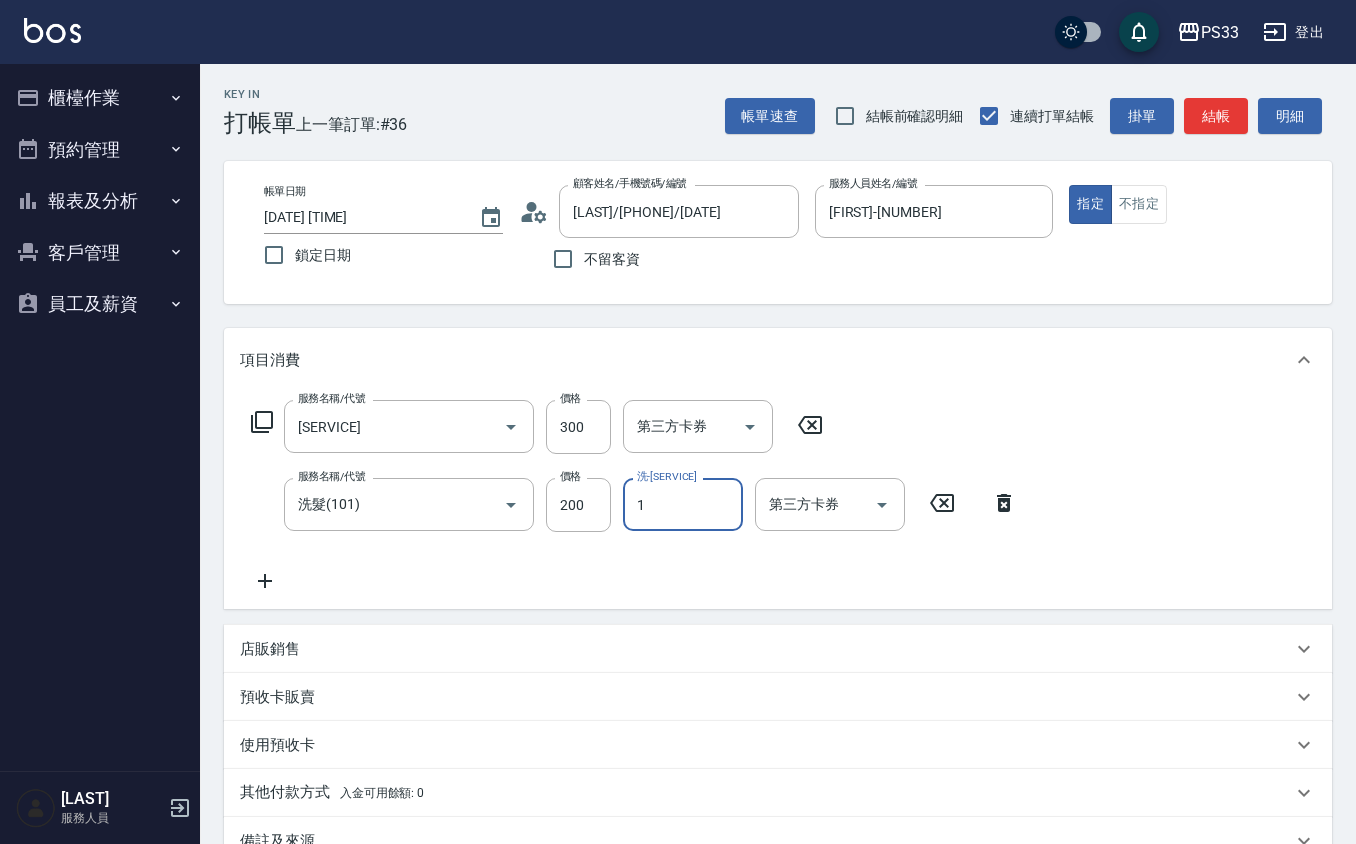 type on "Rube-1" 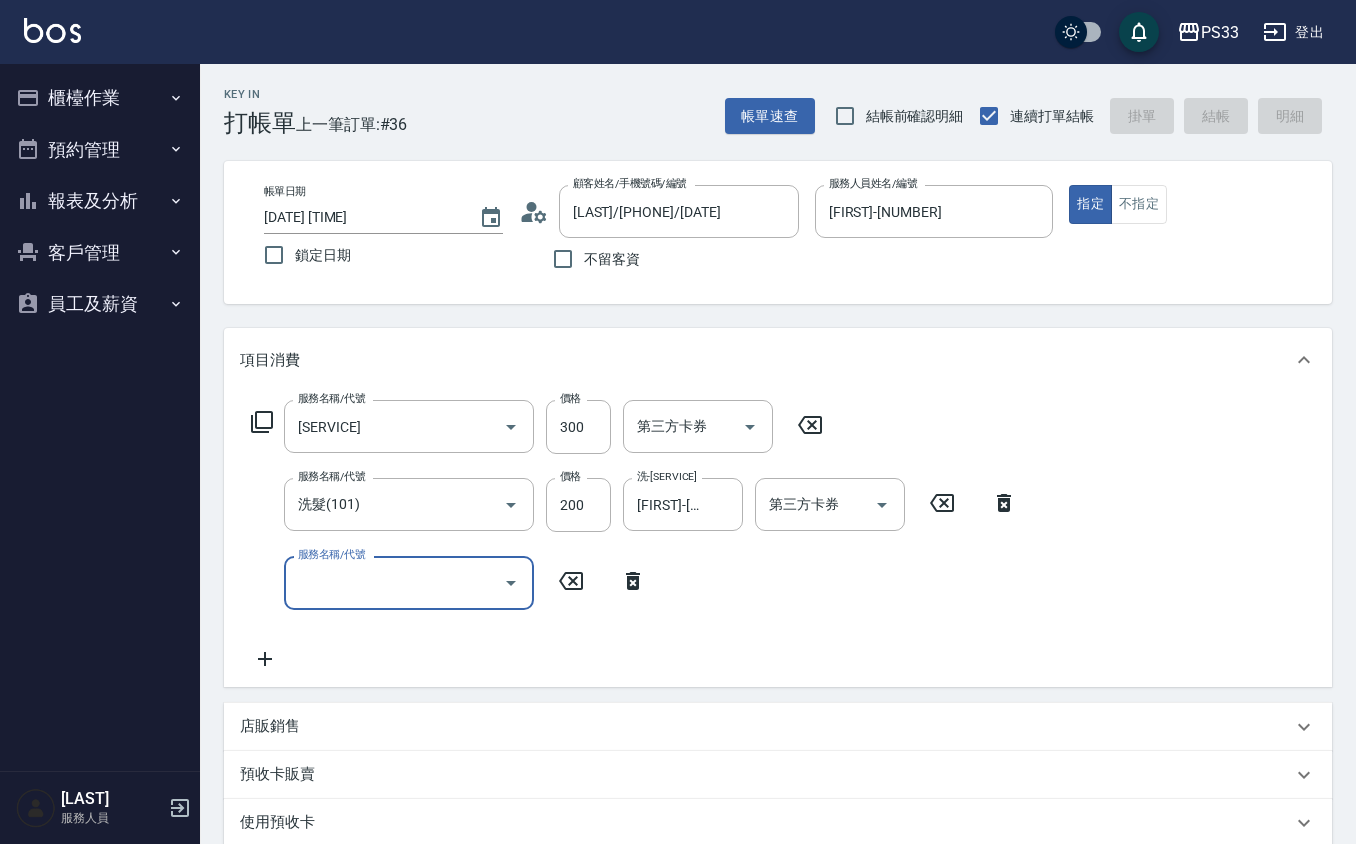 type on "2025/08/02 19:01" 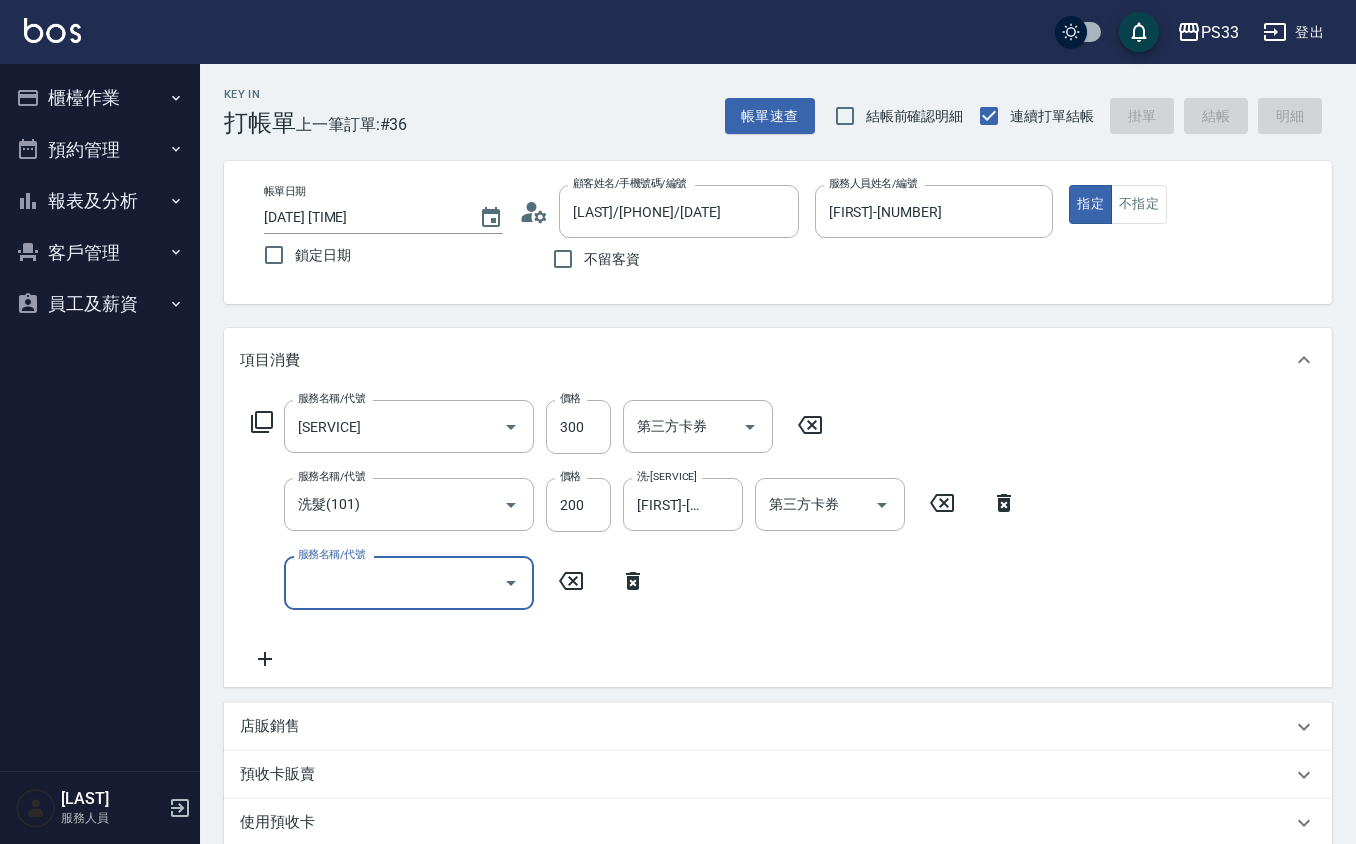type 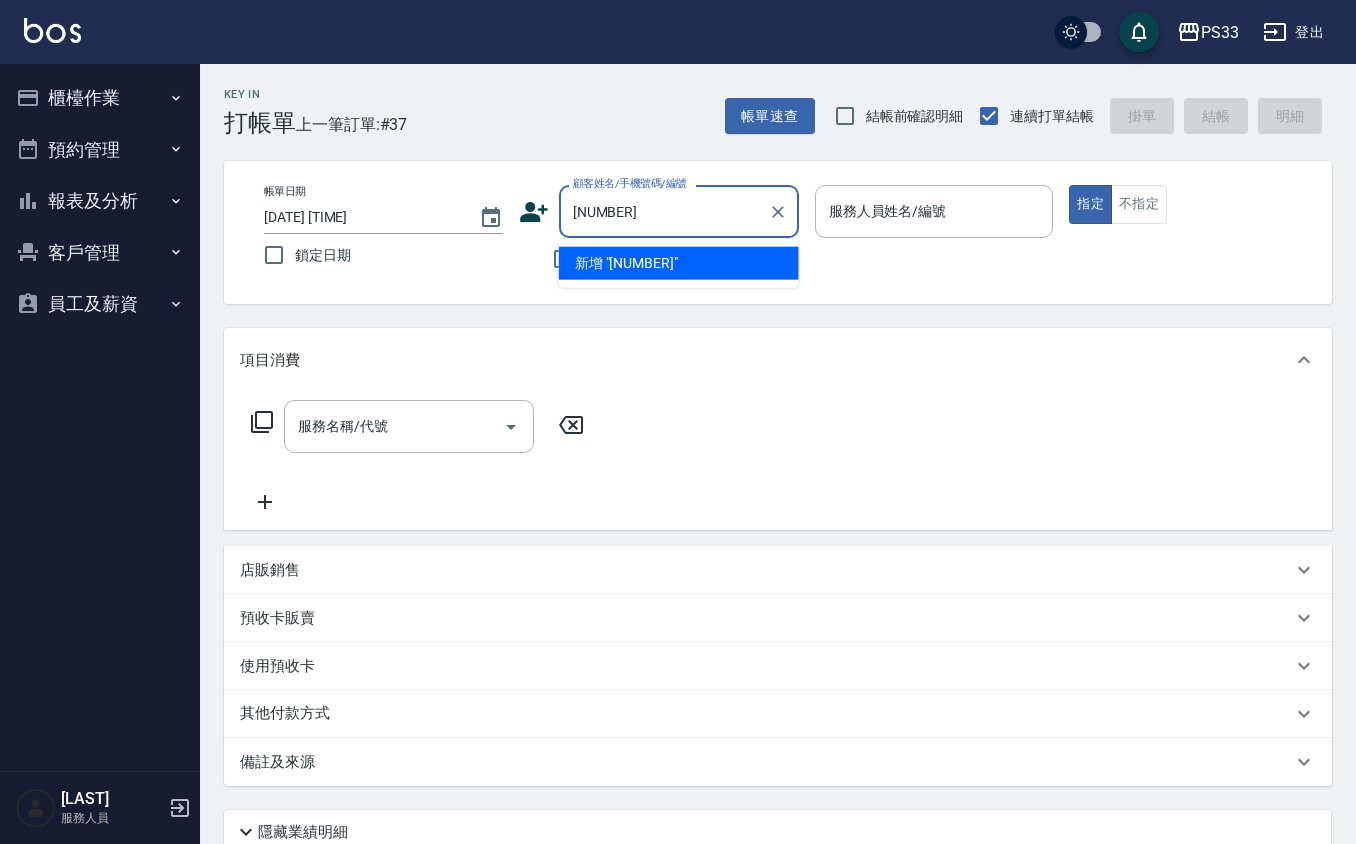 type on "010308" 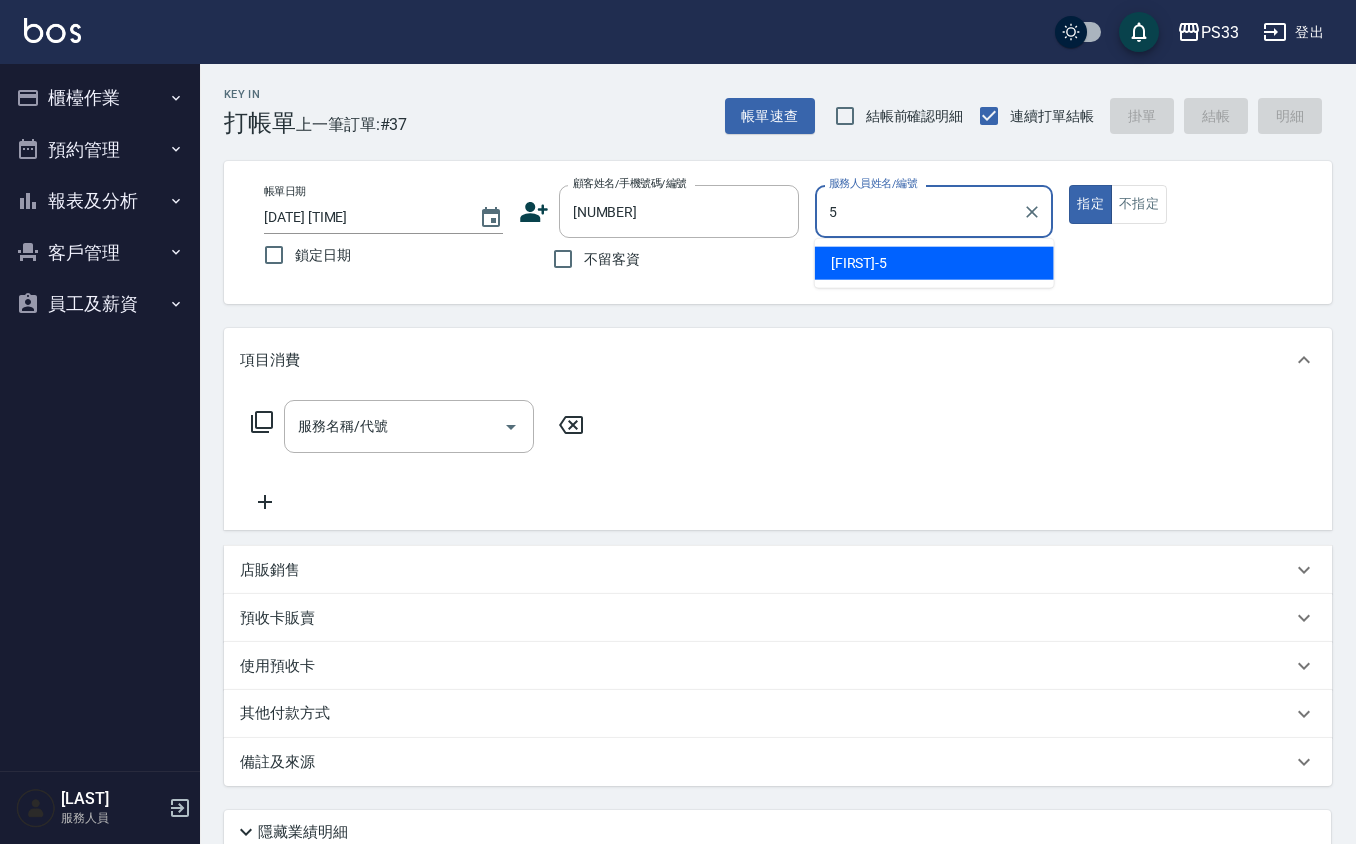 type on "[LAST]-[NUMBER]" 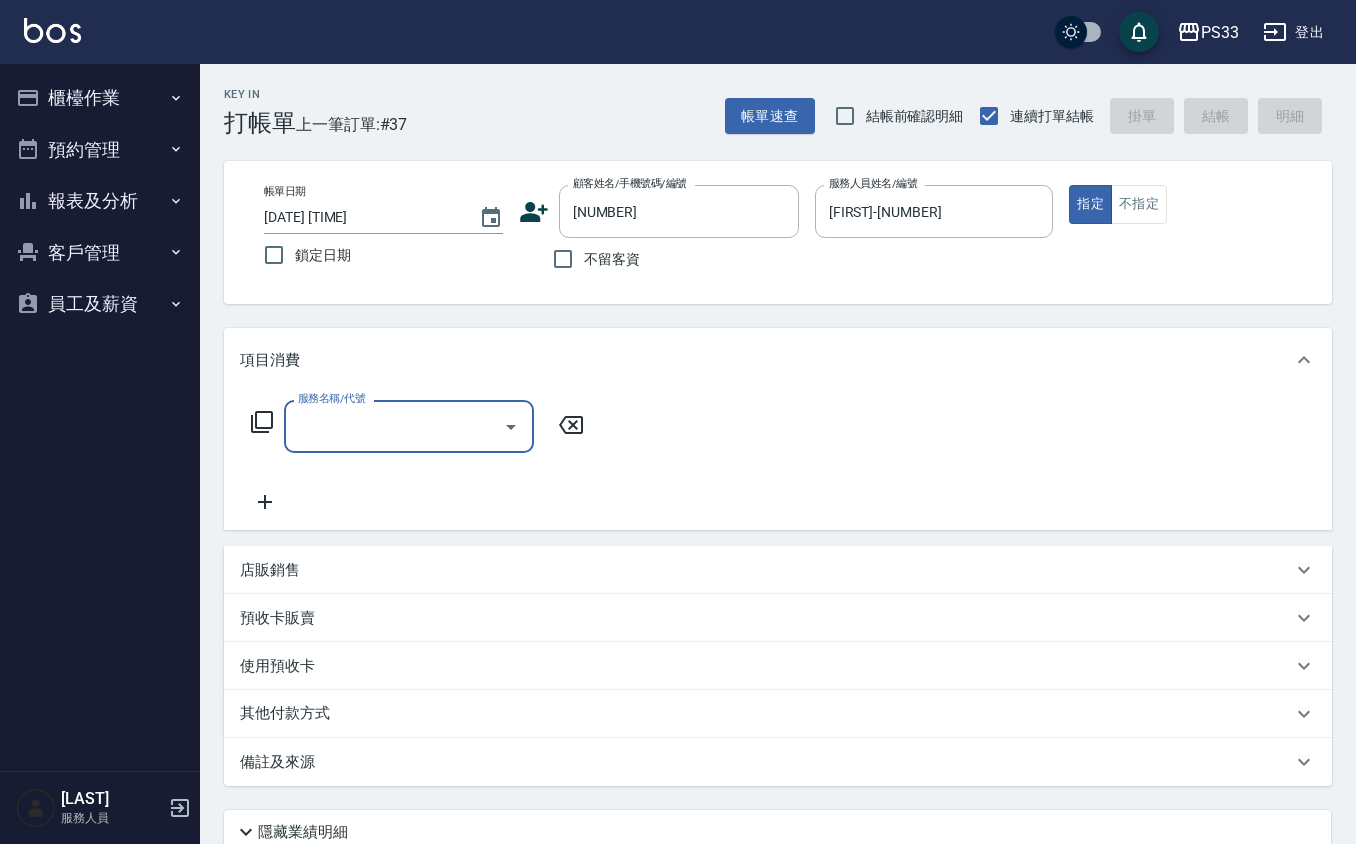 type on "[LAST] [LAST]/[PHONE]/[DATE]" 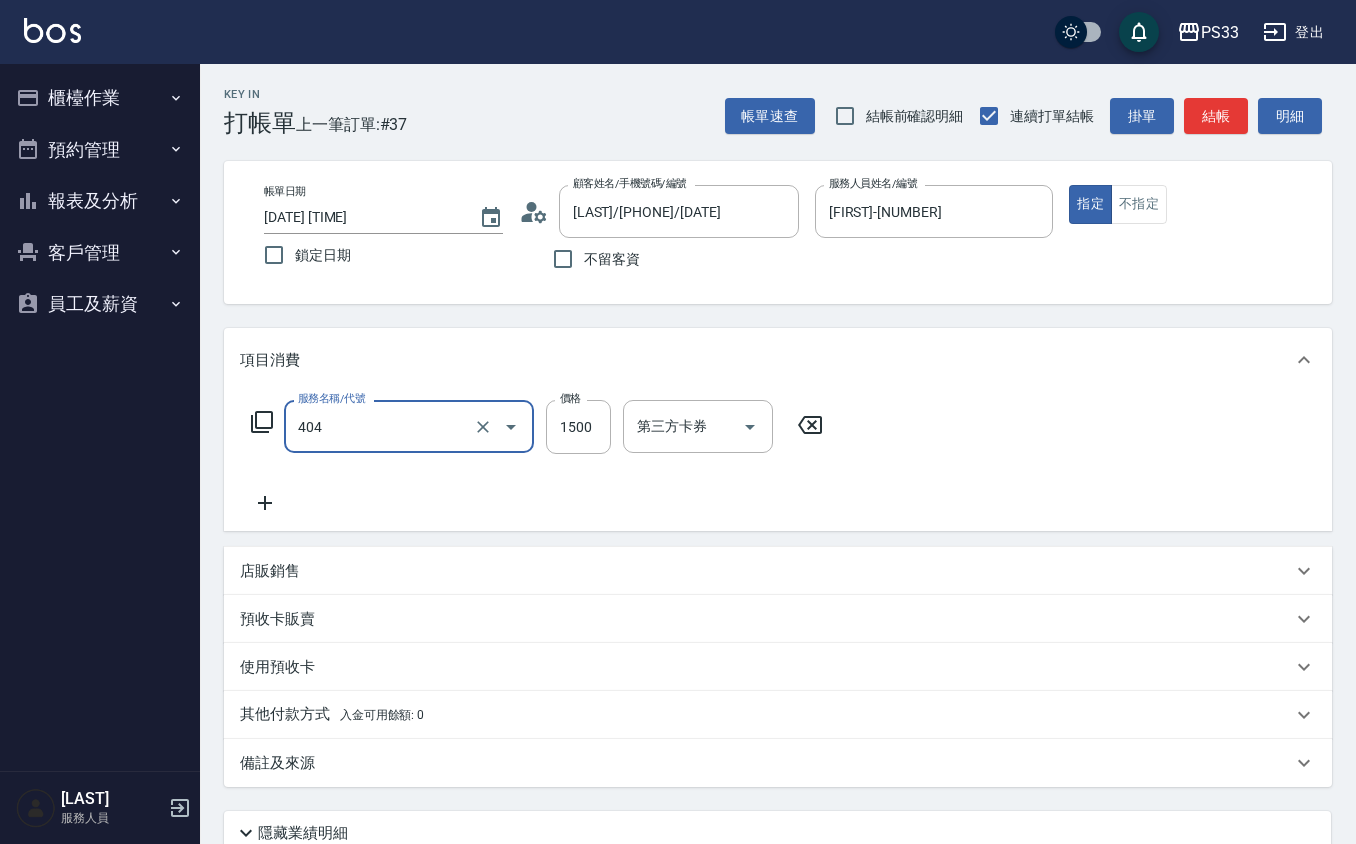 type on "設計染髮(404)" 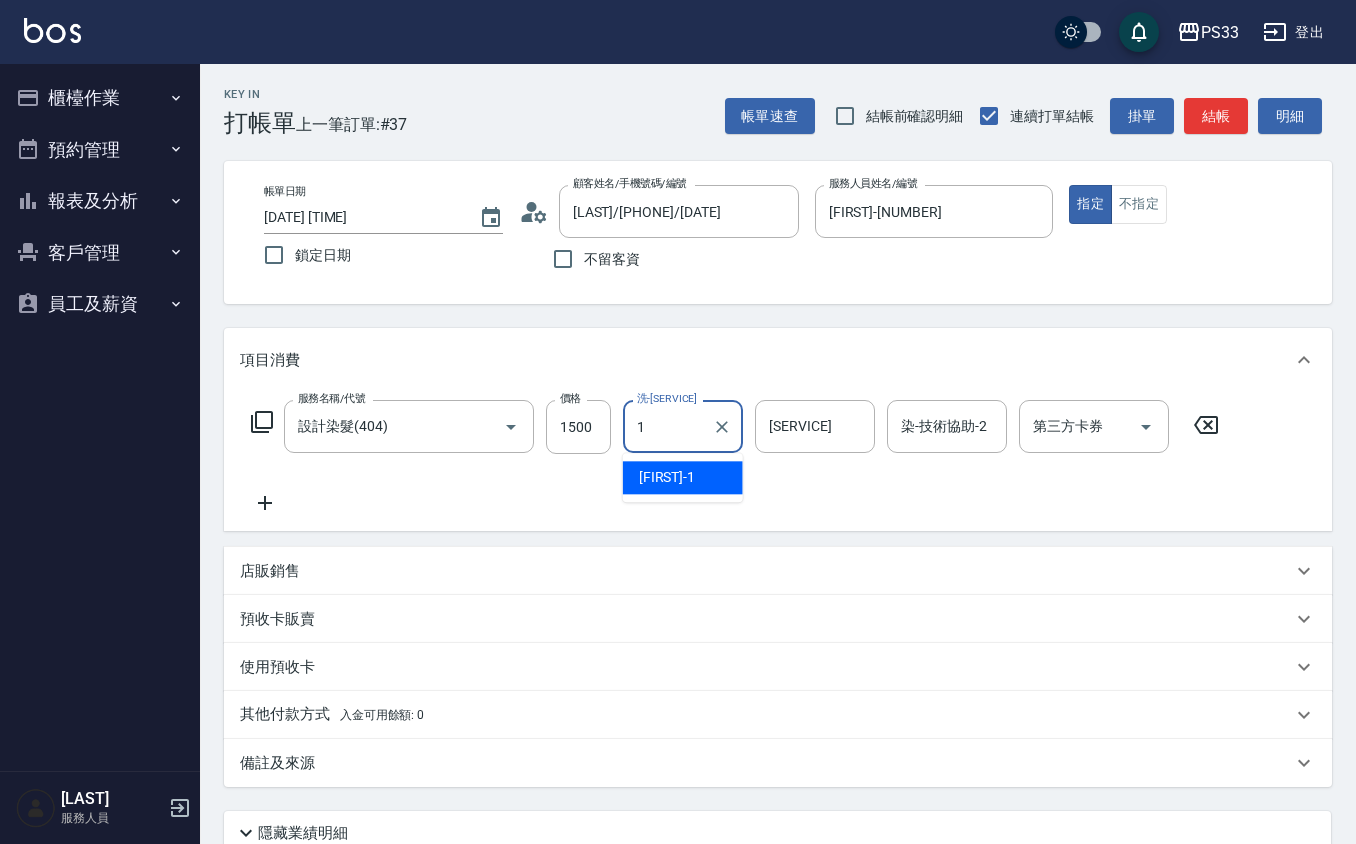 type on "Rube-1" 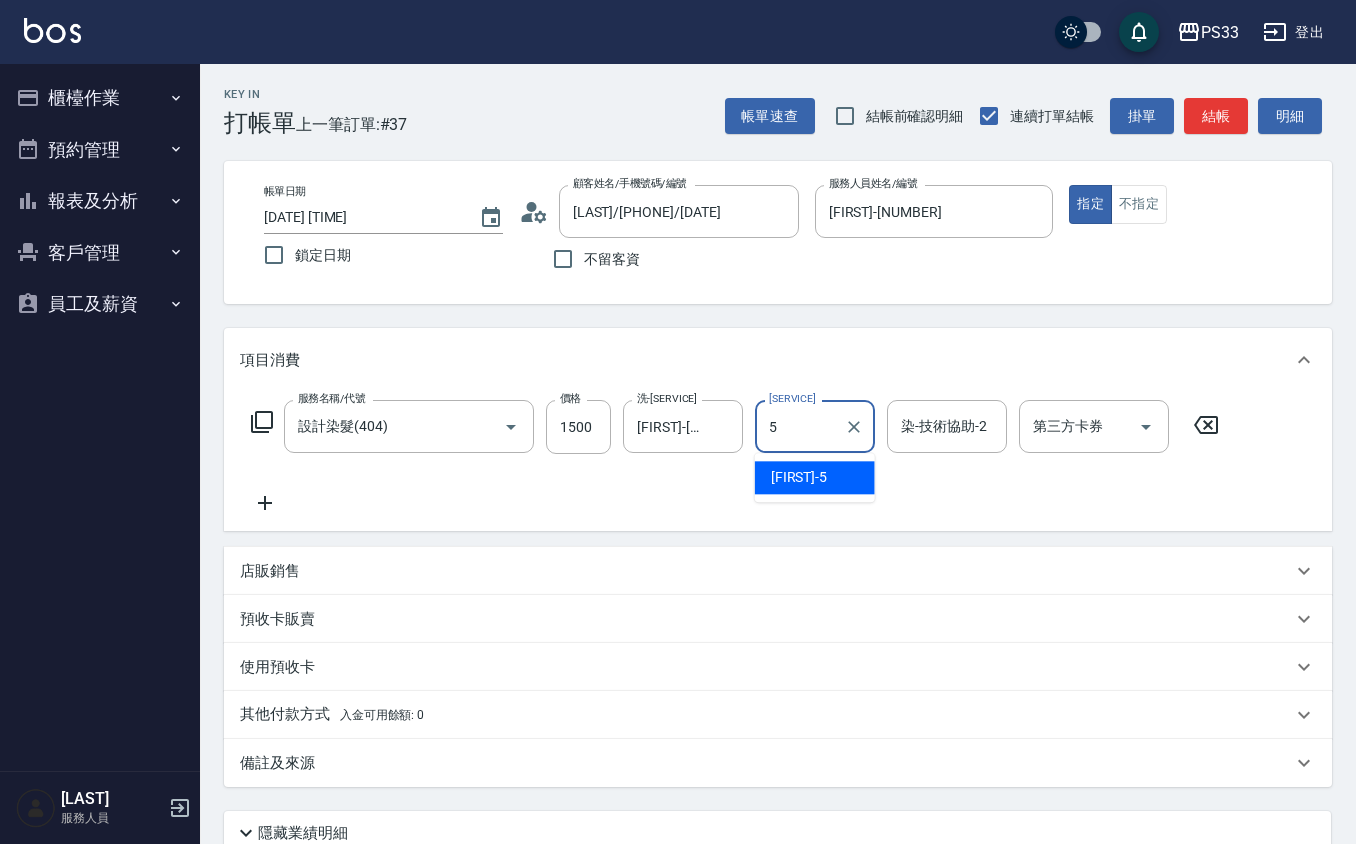 type on "[LAST]-[NUMBER]" 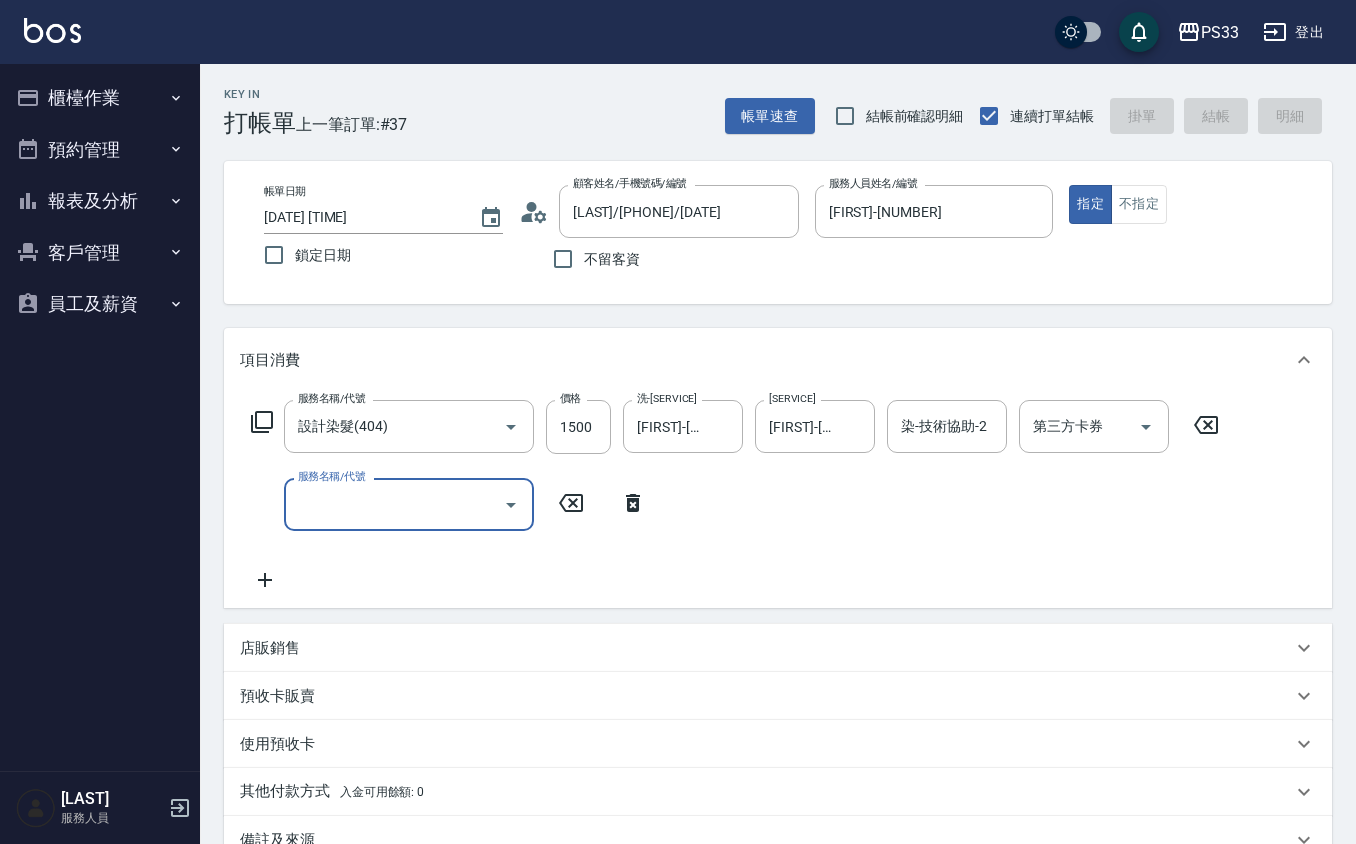 type 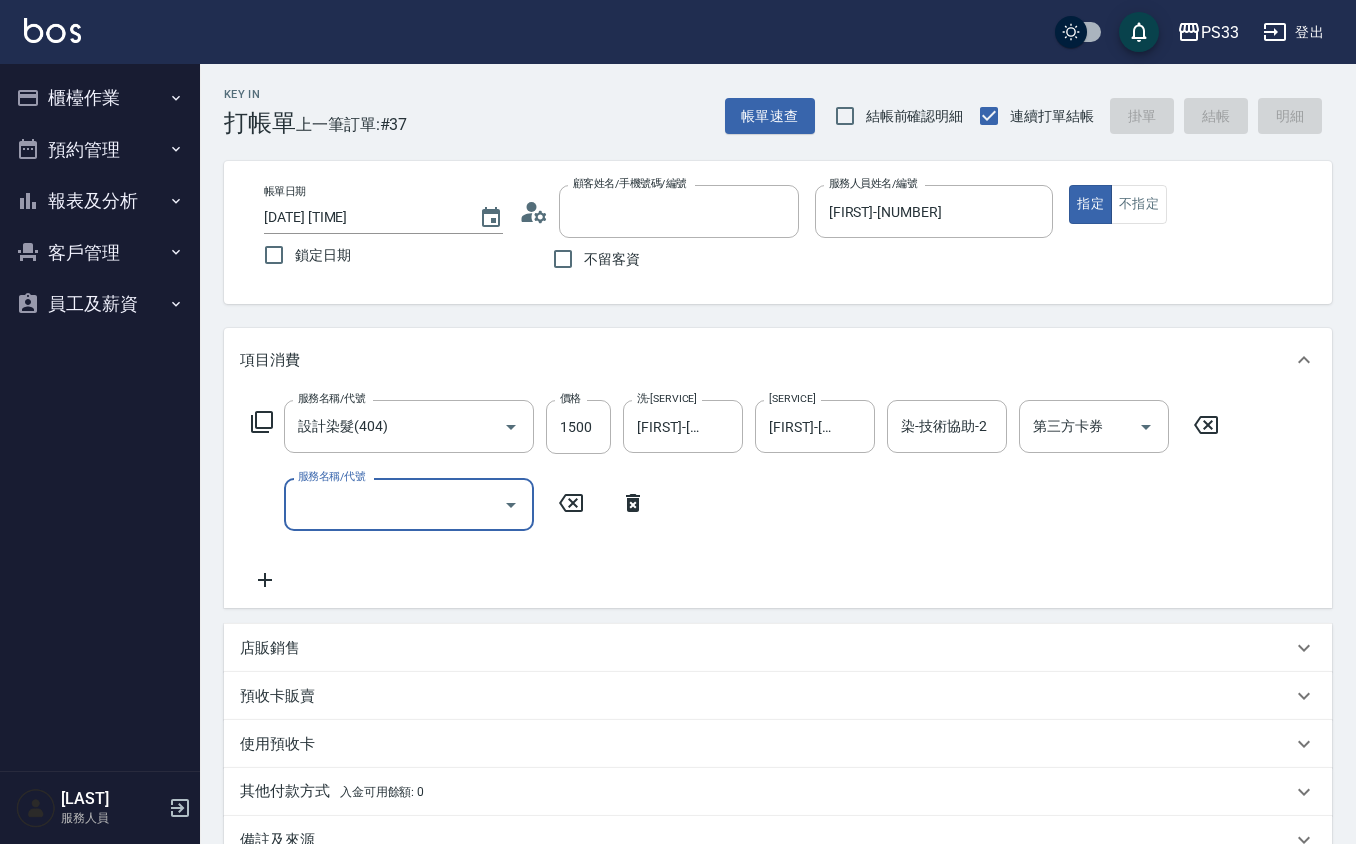 type 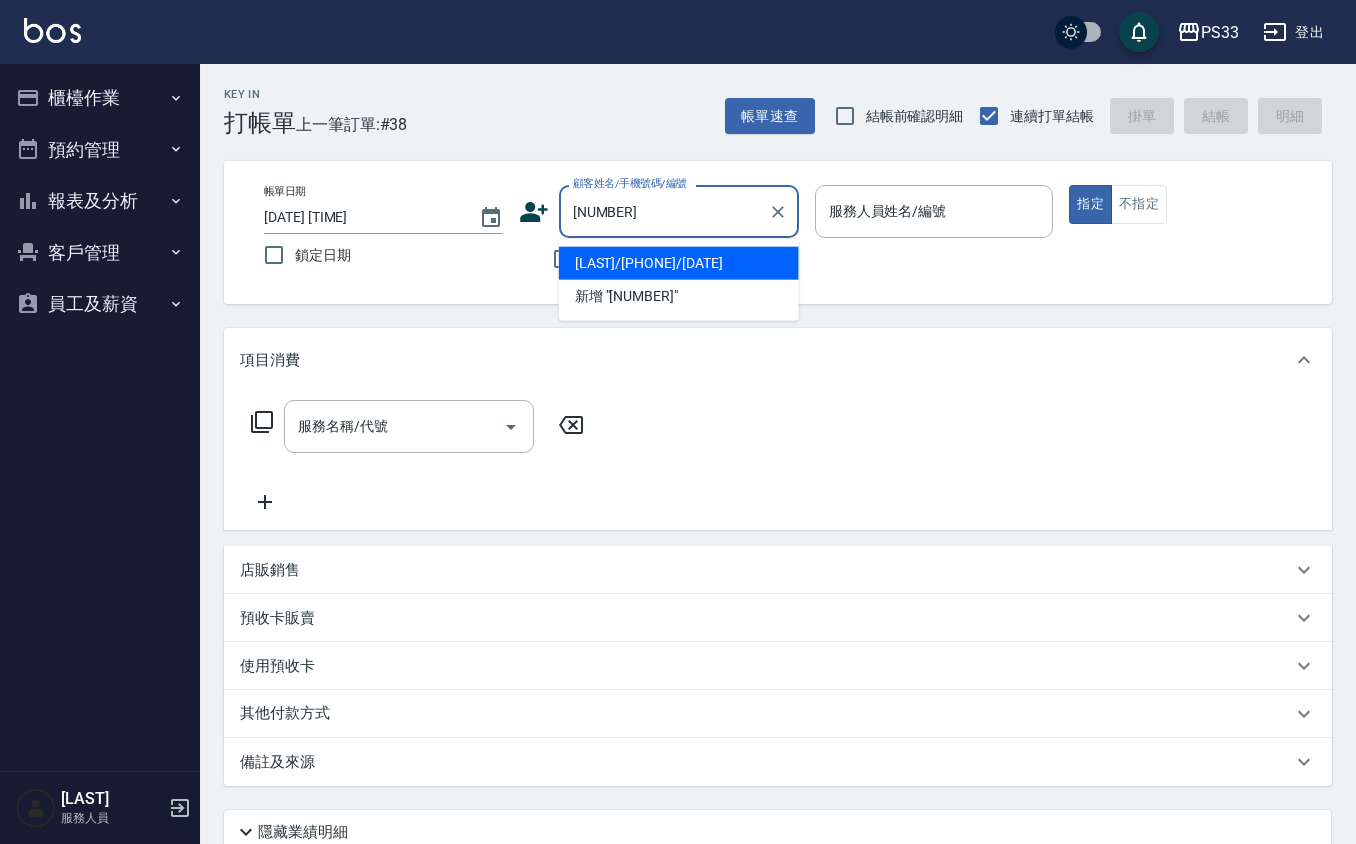 type on "[LAST] [LAST]/[PHONE]/[DATE]" 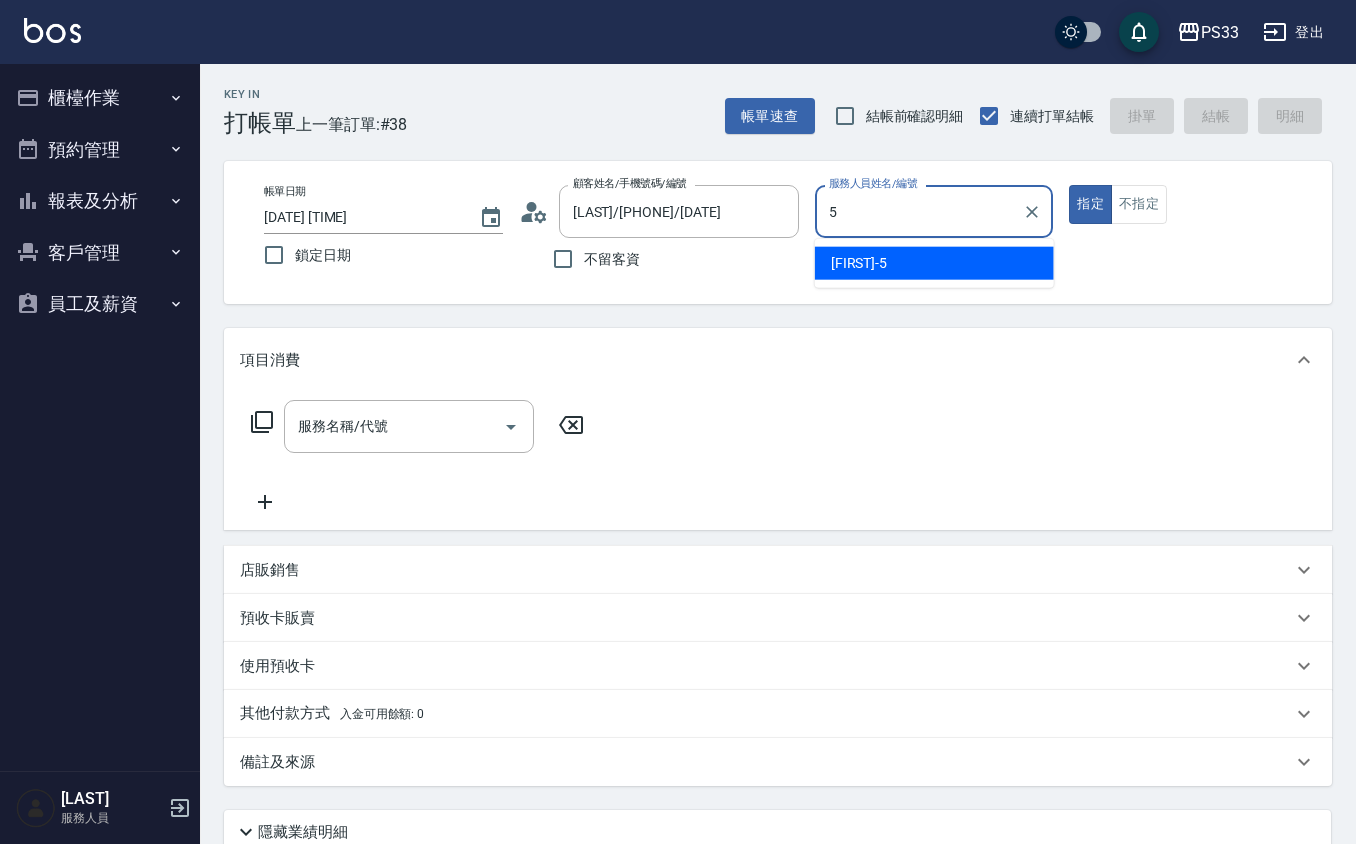 type on "[LAST]-[NUMBER]" 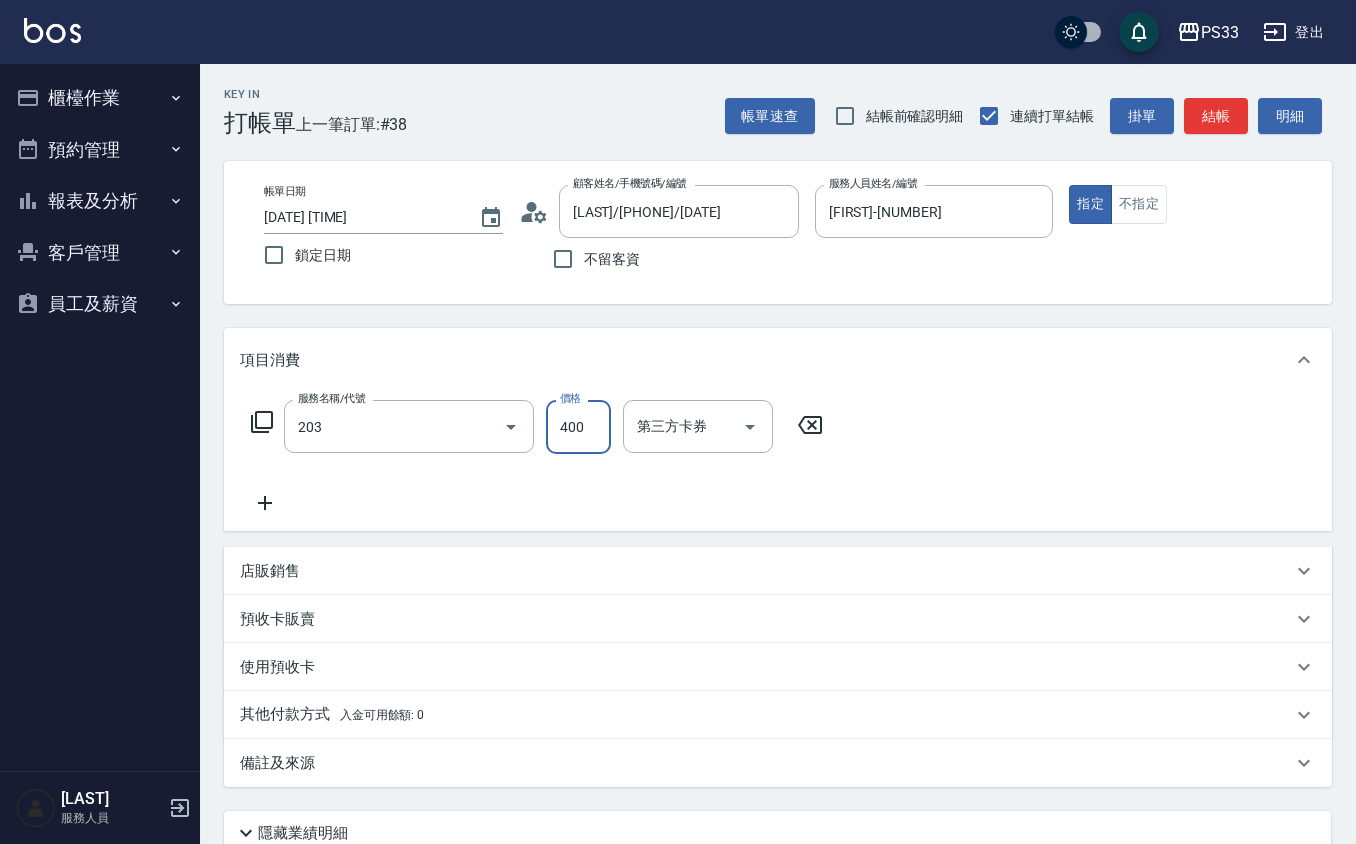 type on "指定單剪(203)" 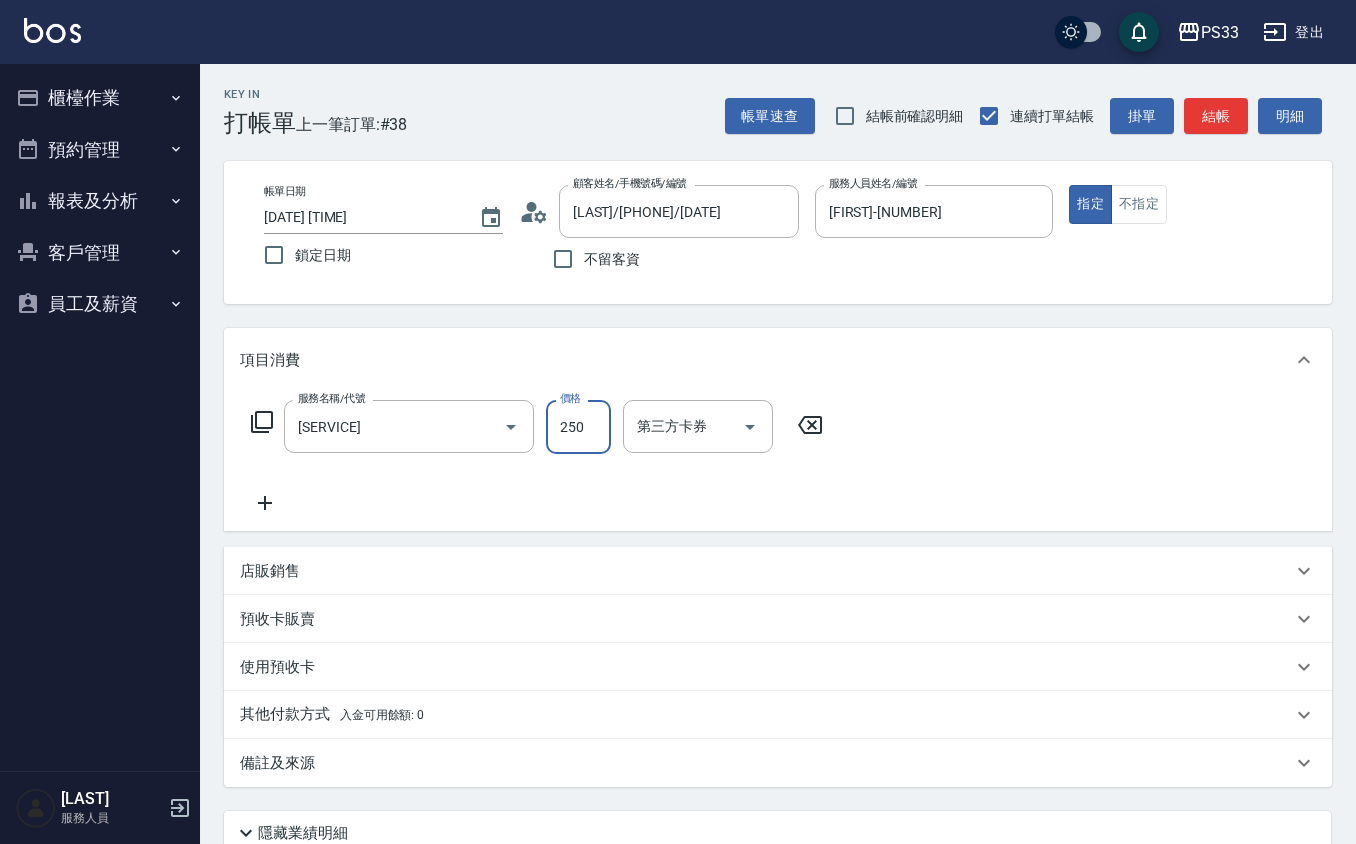 type on "250" 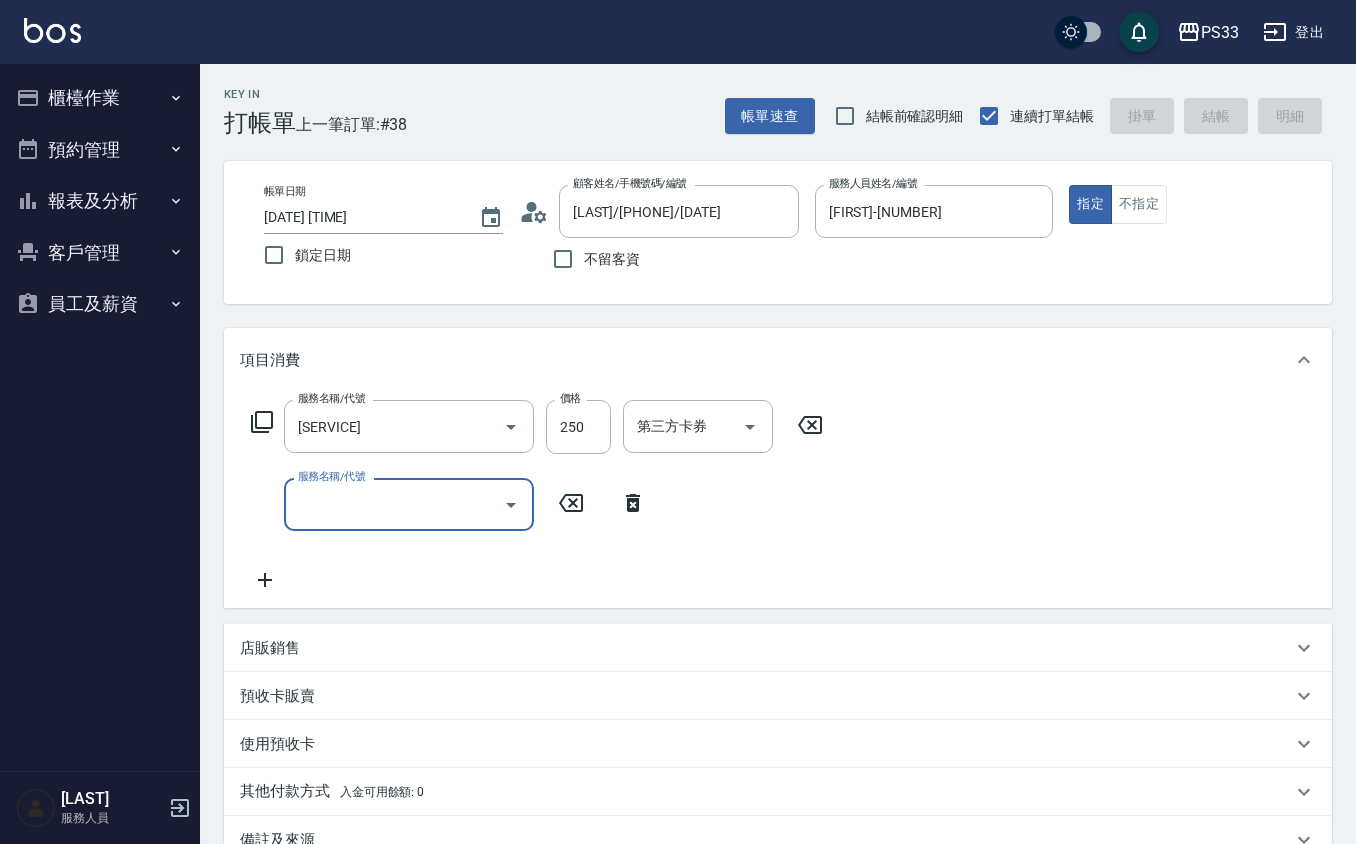 type 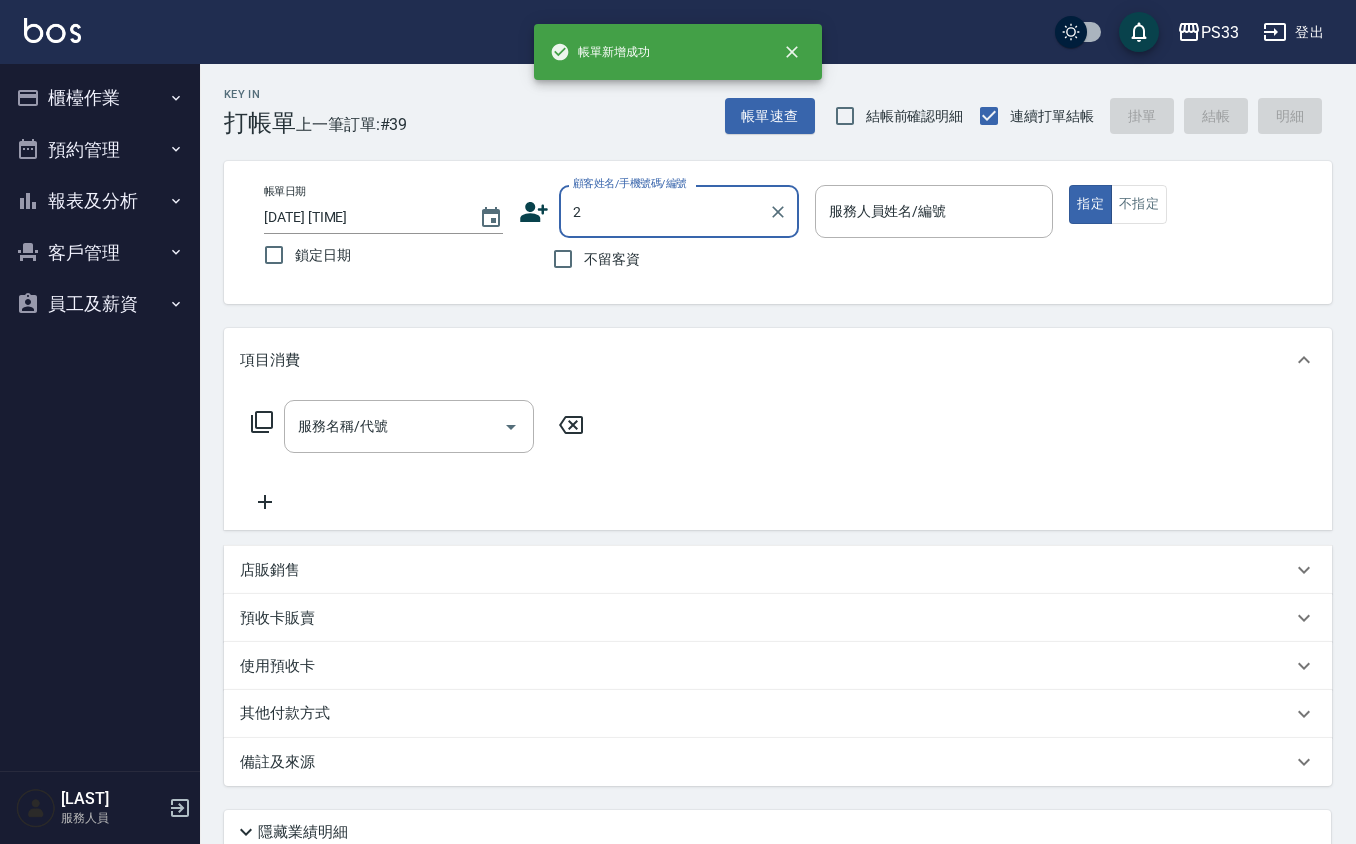 type on "[LAST] [LAST]/[PHONE]/[DATE]" 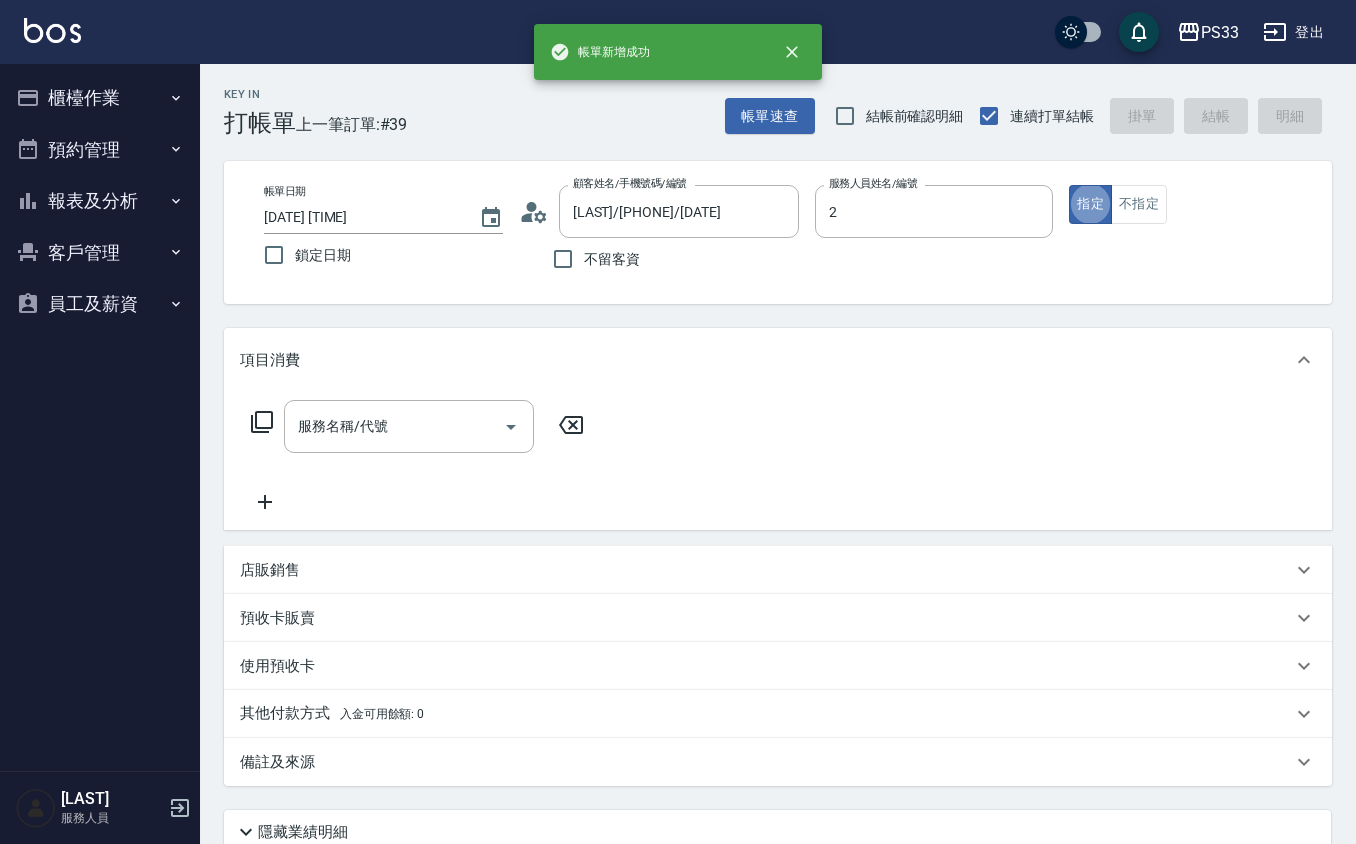 type on "小隻-2" 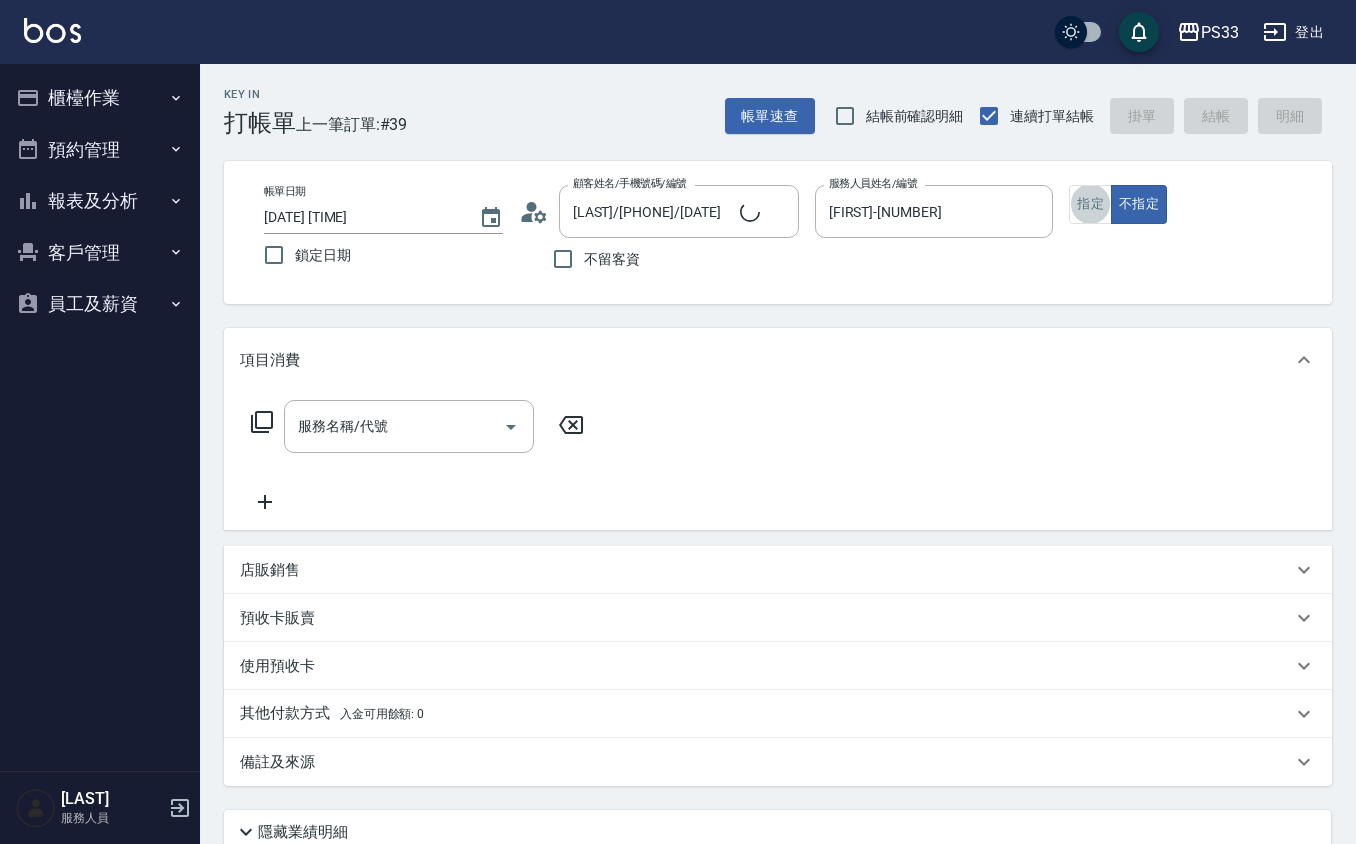 type on "MINI/[PHONE]/2" 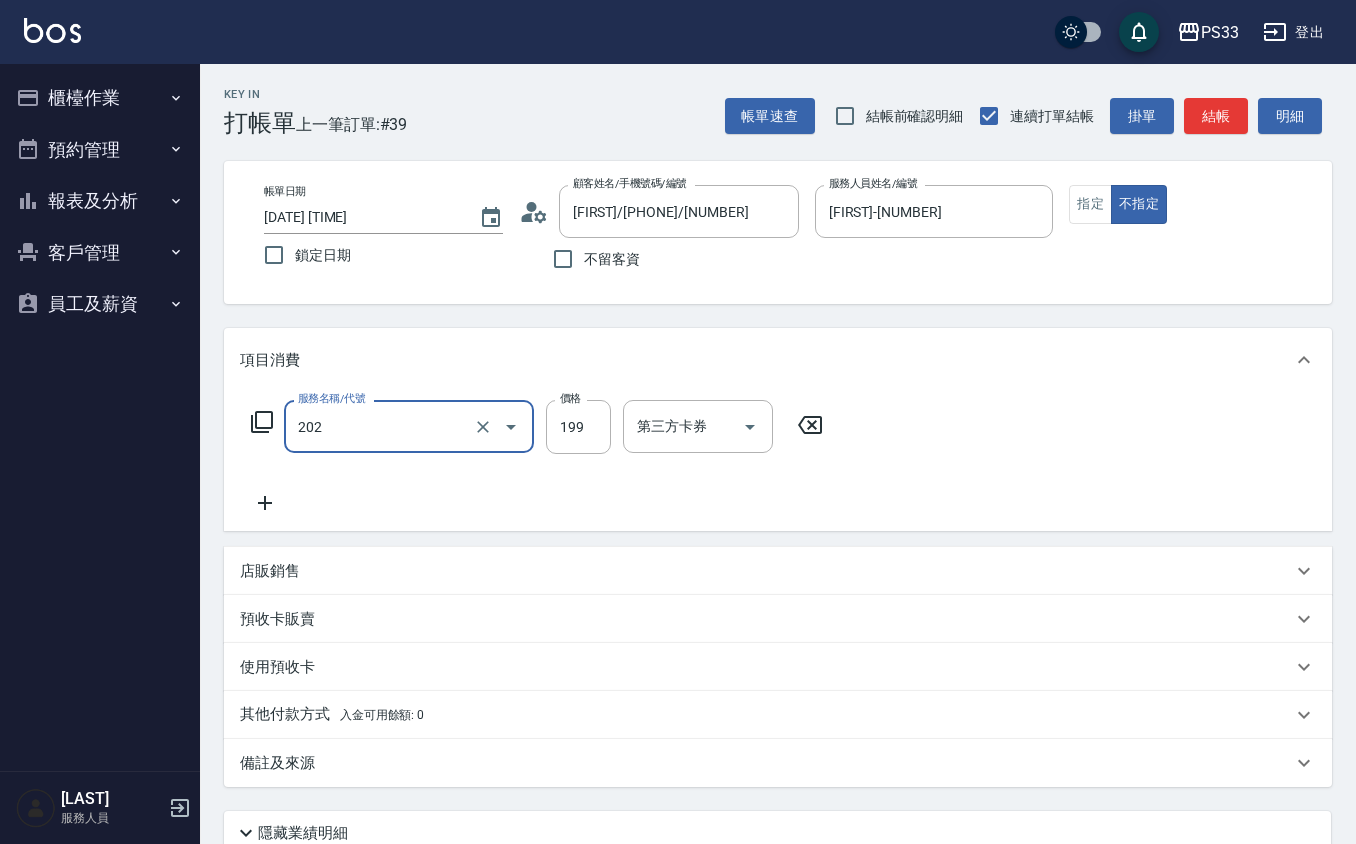 type on "不指定單剪(202)" 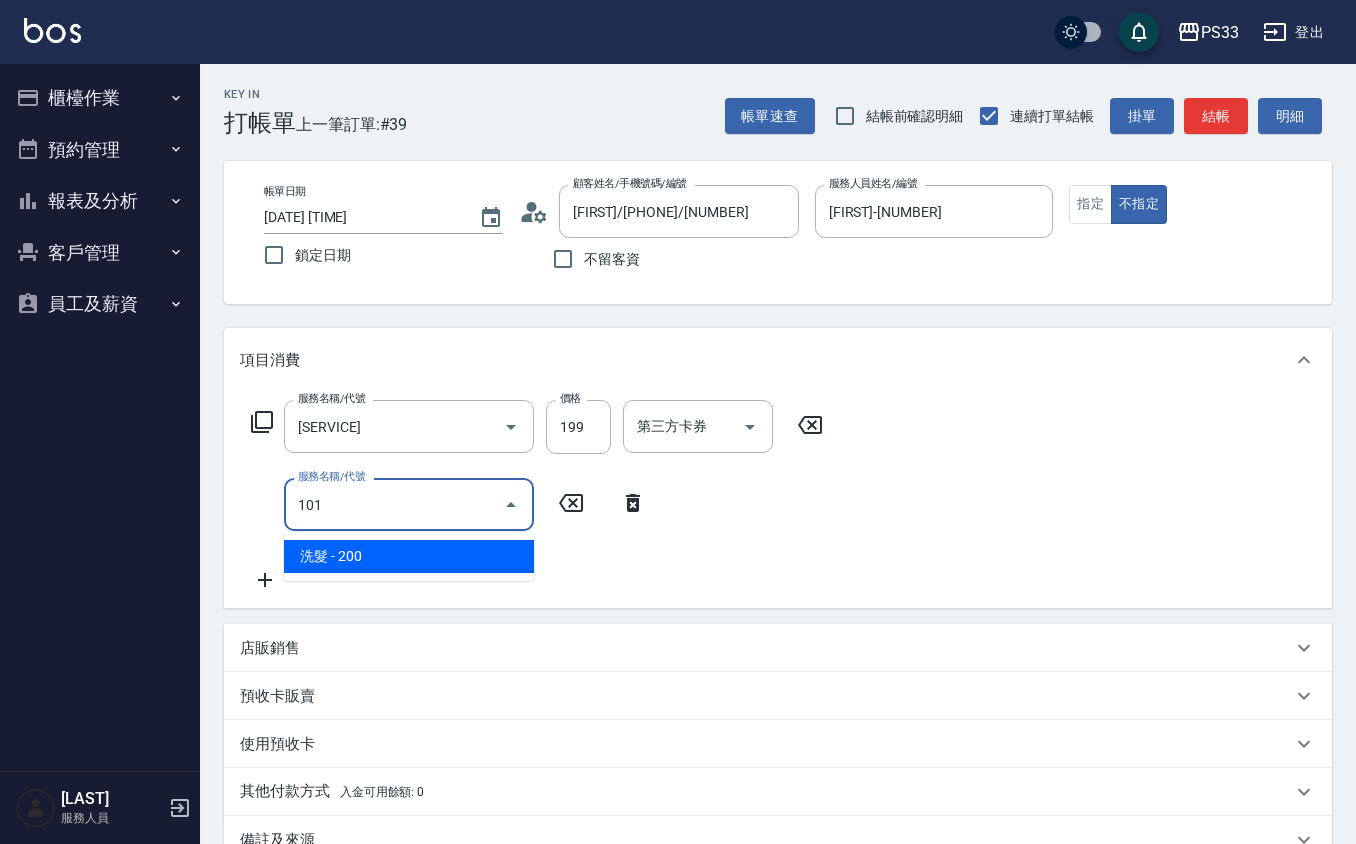 type on "洗髮(101)" 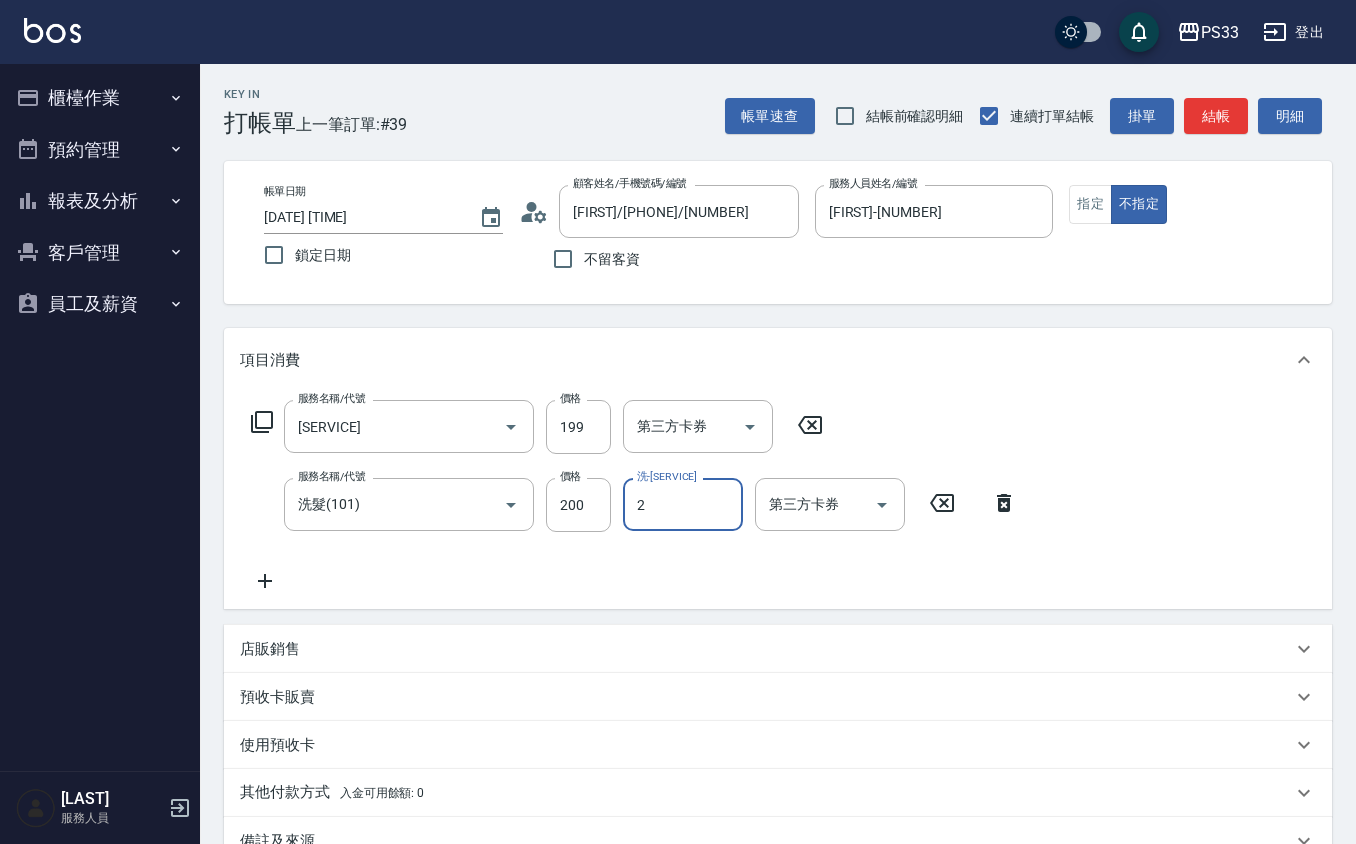 type on "小隻-2" 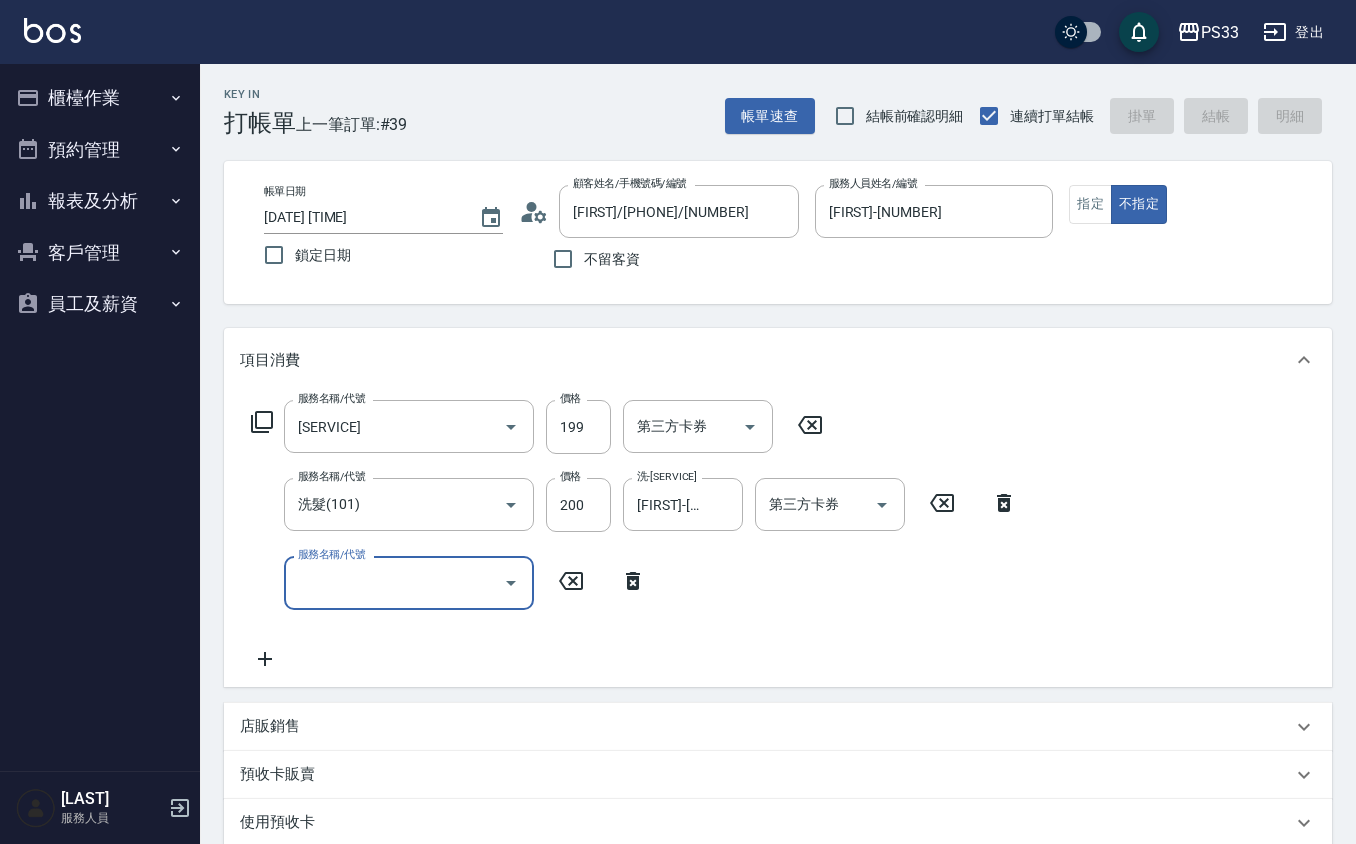 type 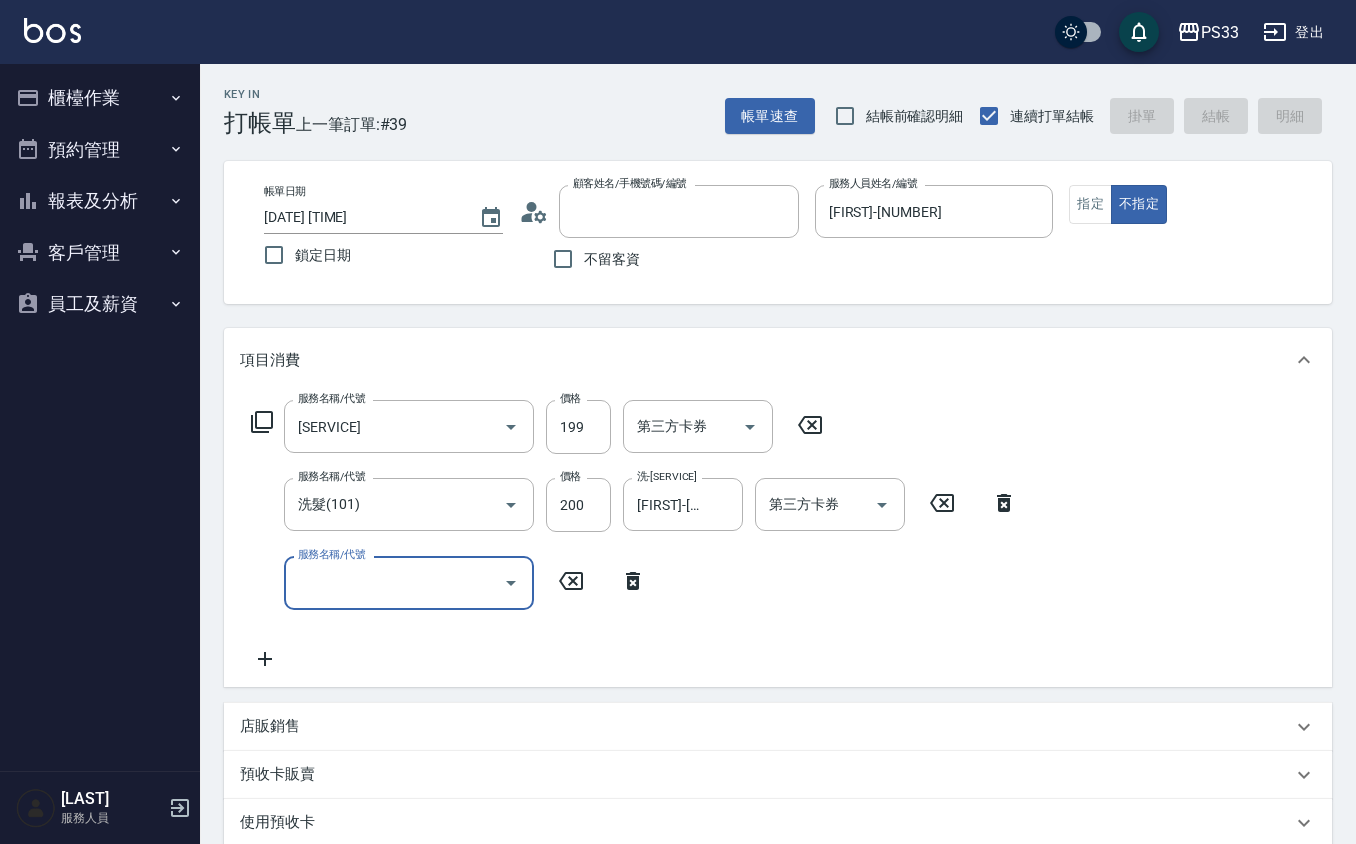 type 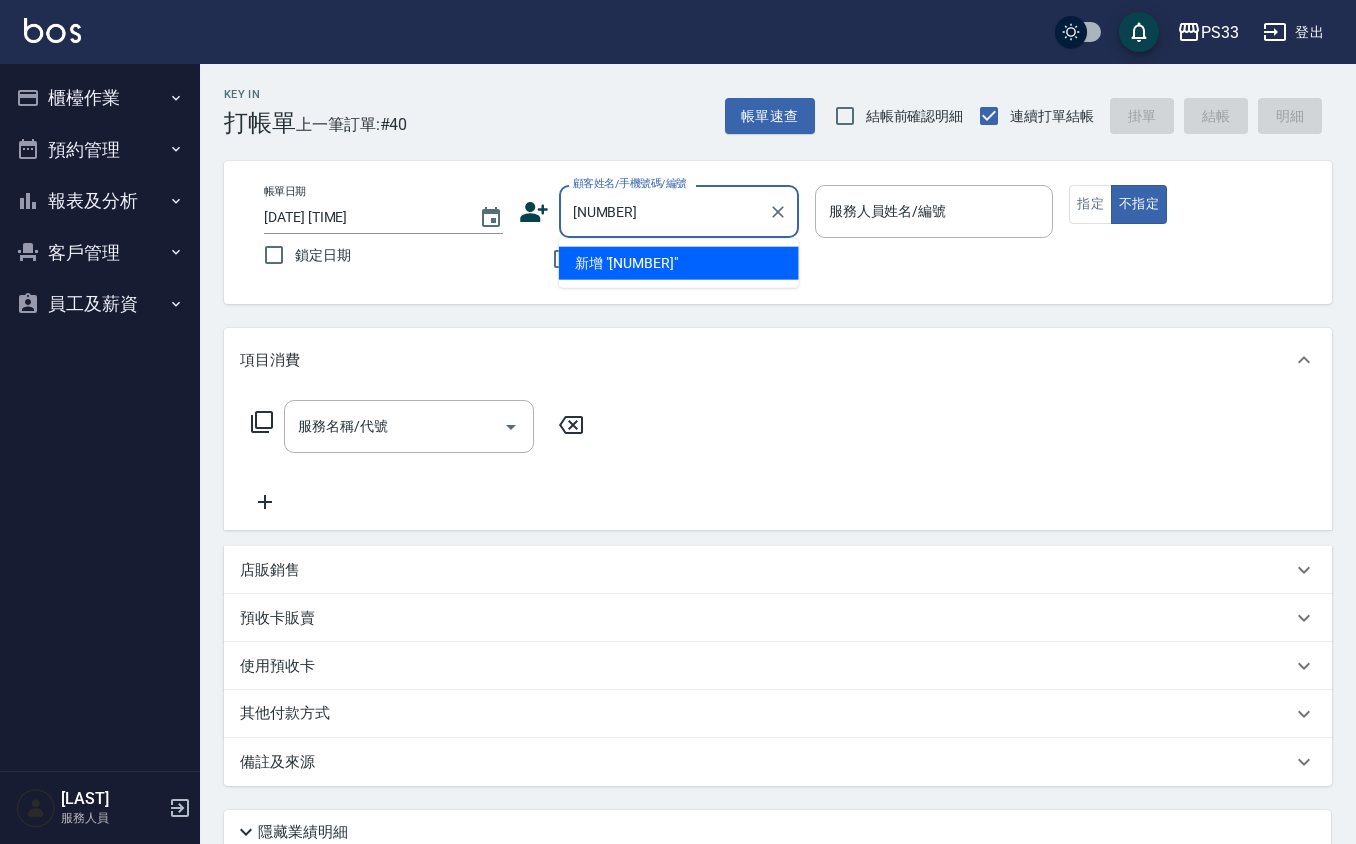 type on "120906" 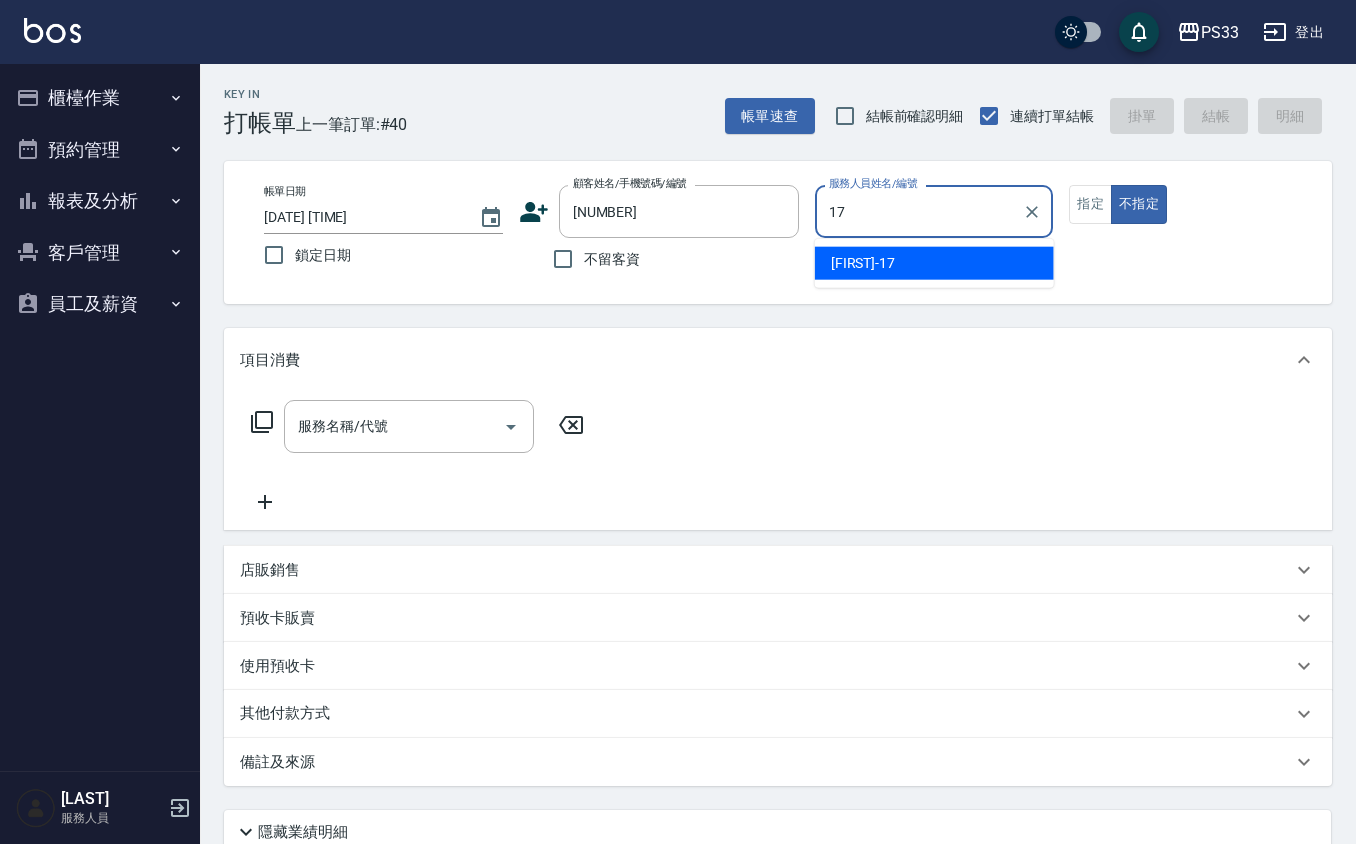 type on "[LAST]-[NUMBER]" 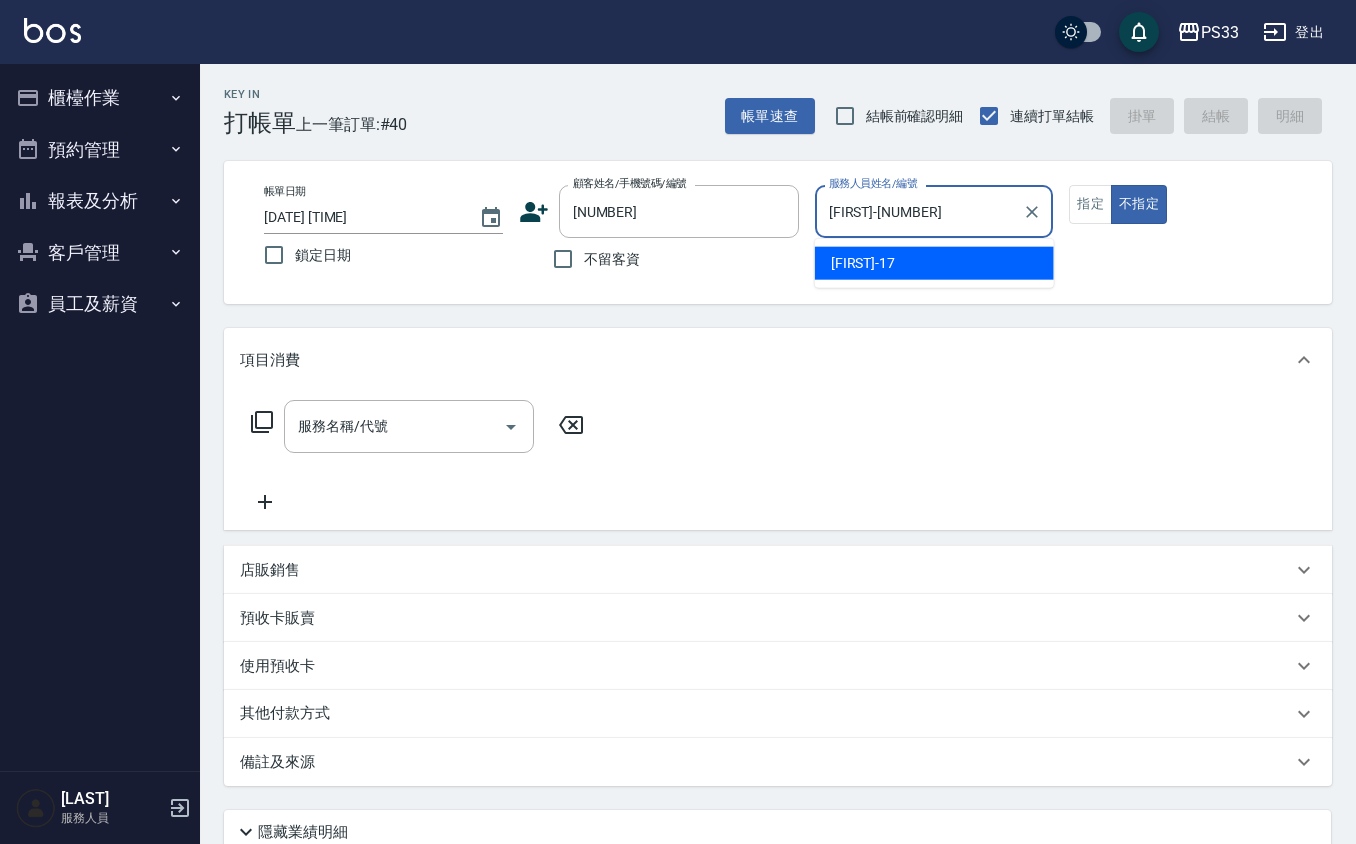 type on "false" 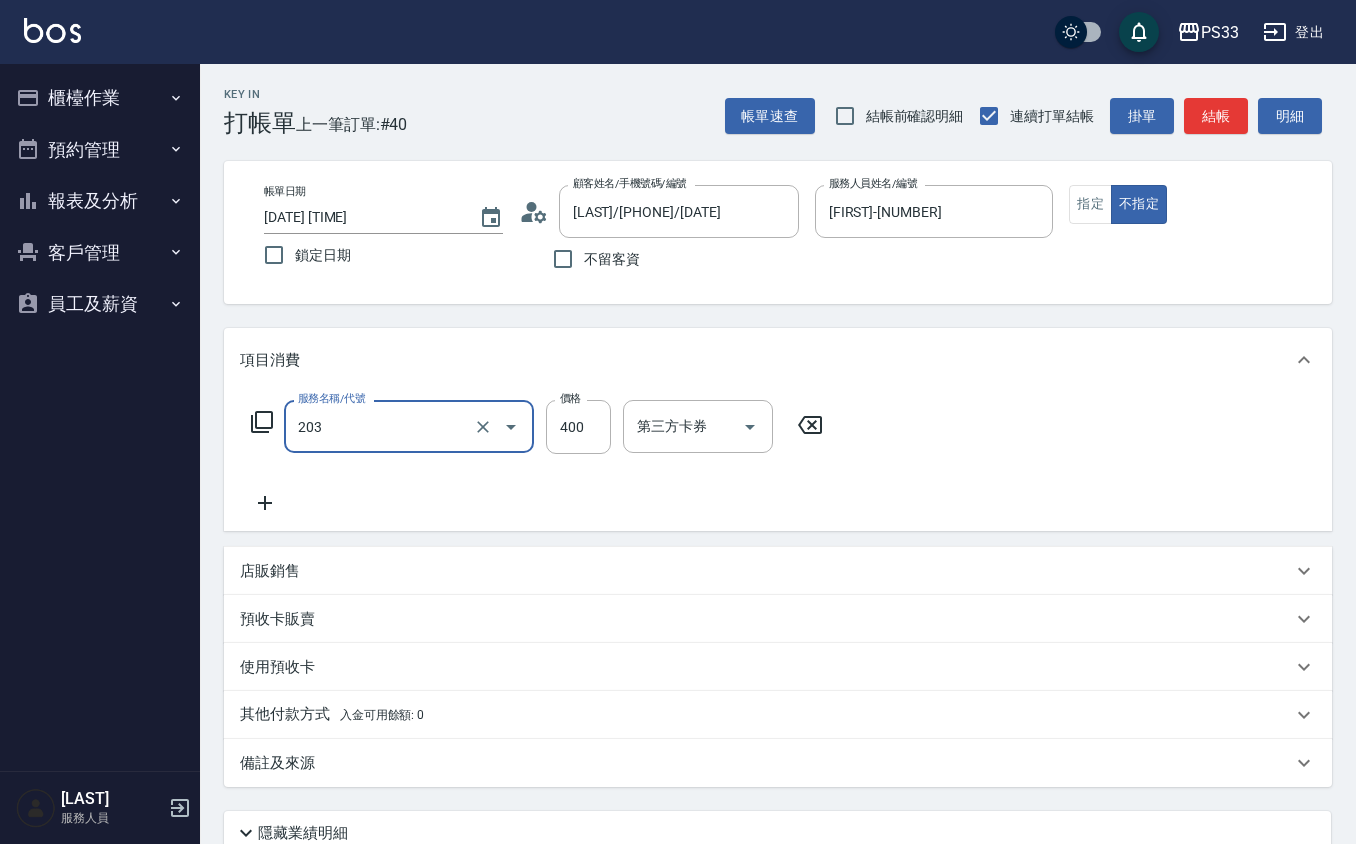type on "指定單剪(203)" 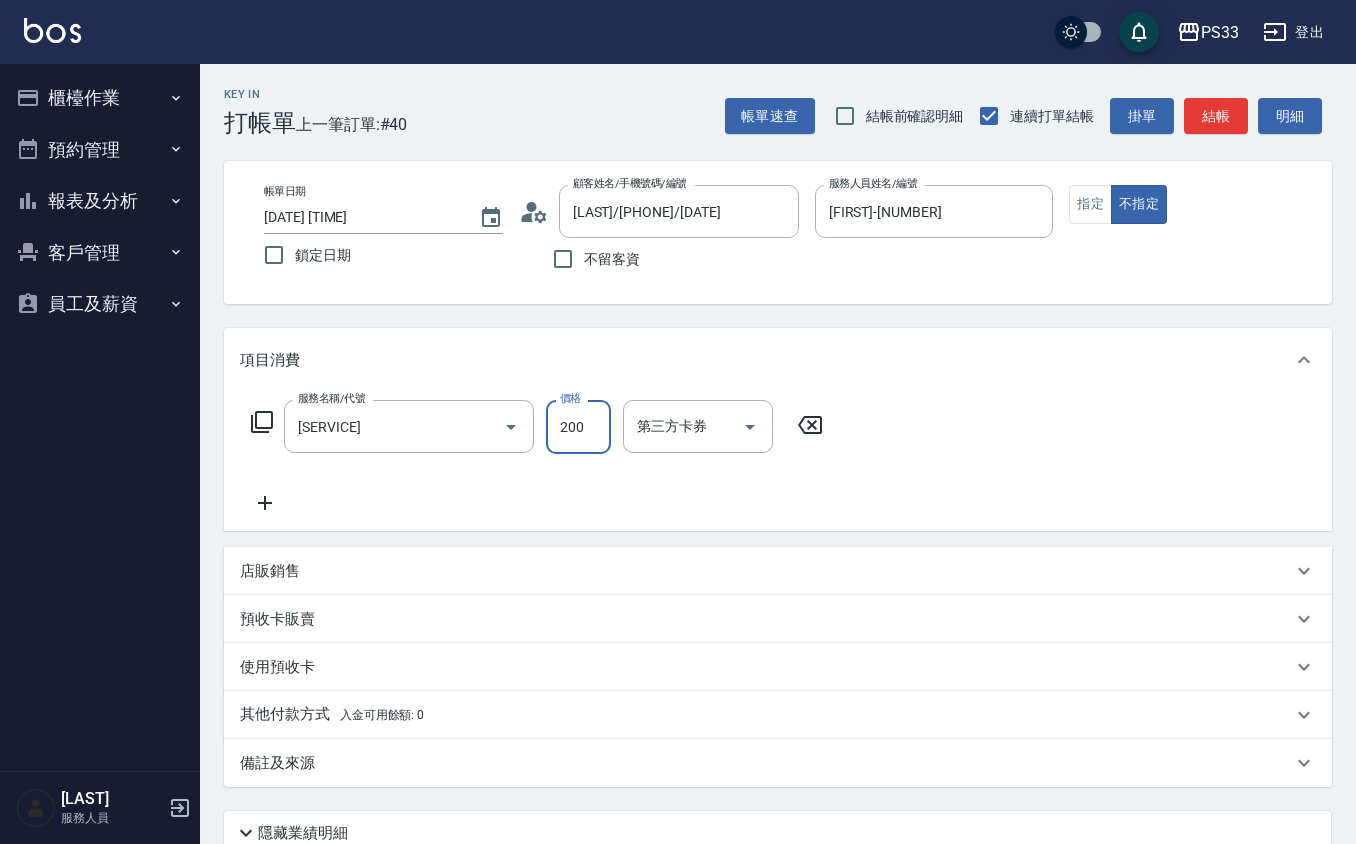 type on "200" 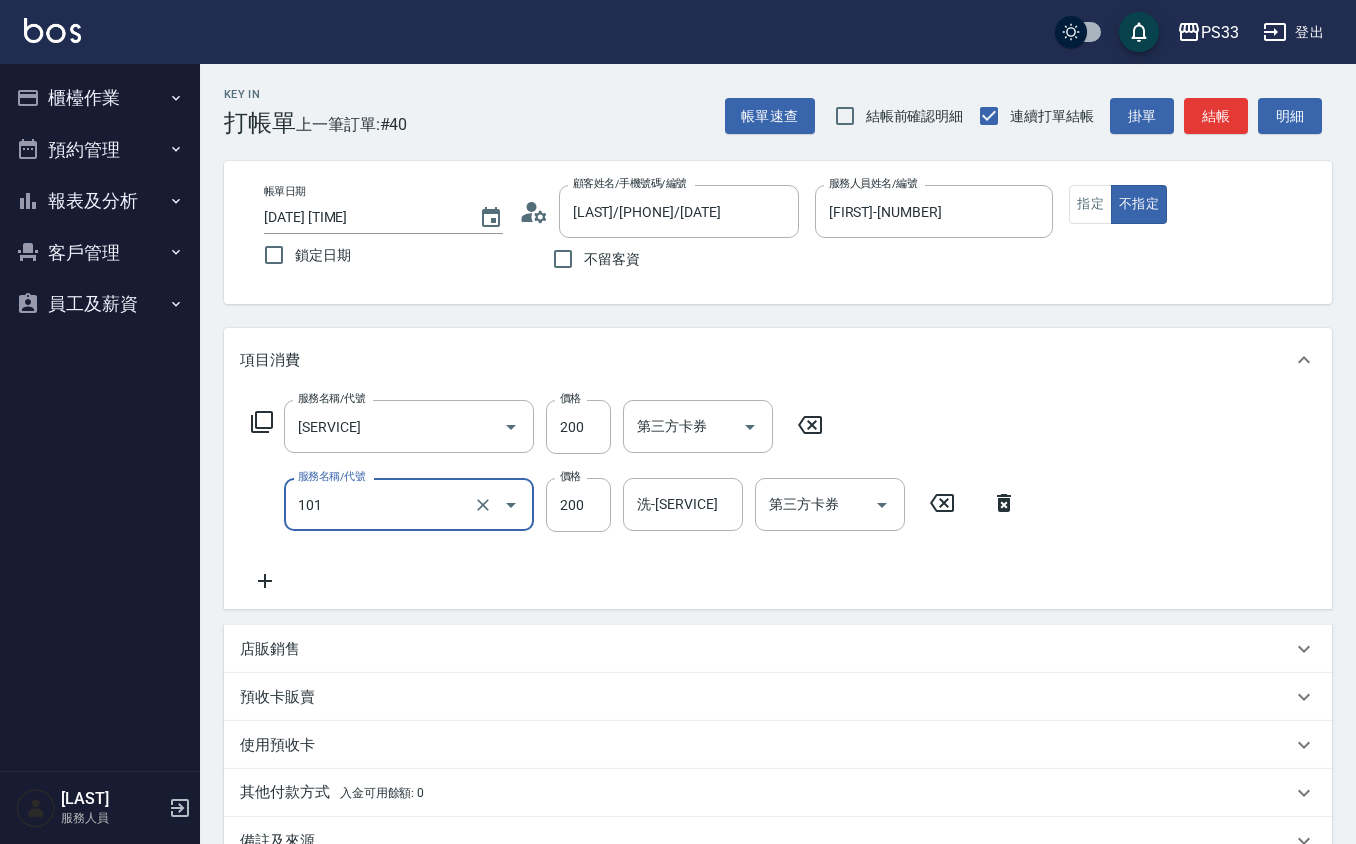 type on "洗髮(101)" 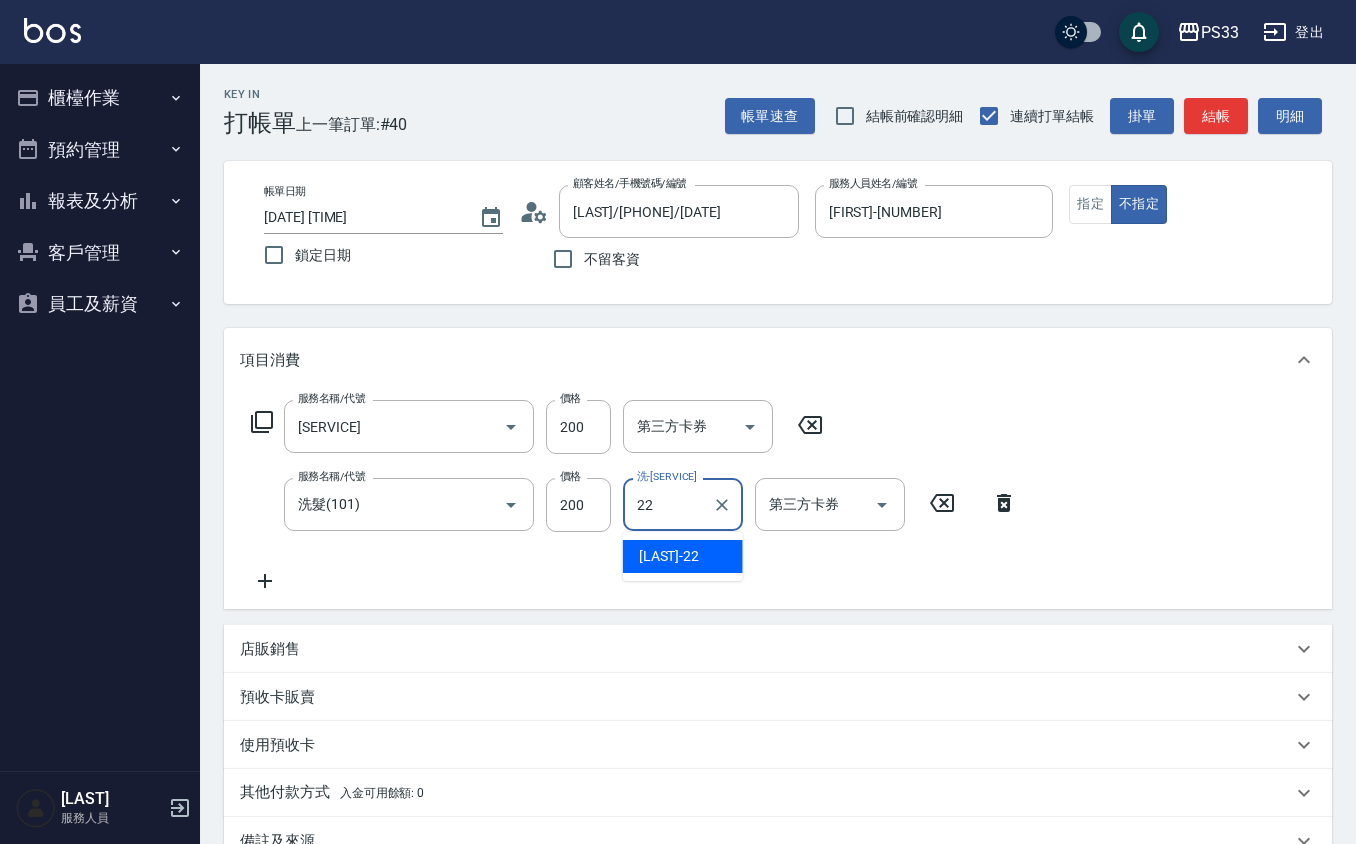 type on "[LAST] [LAST]-[NUMBER]" 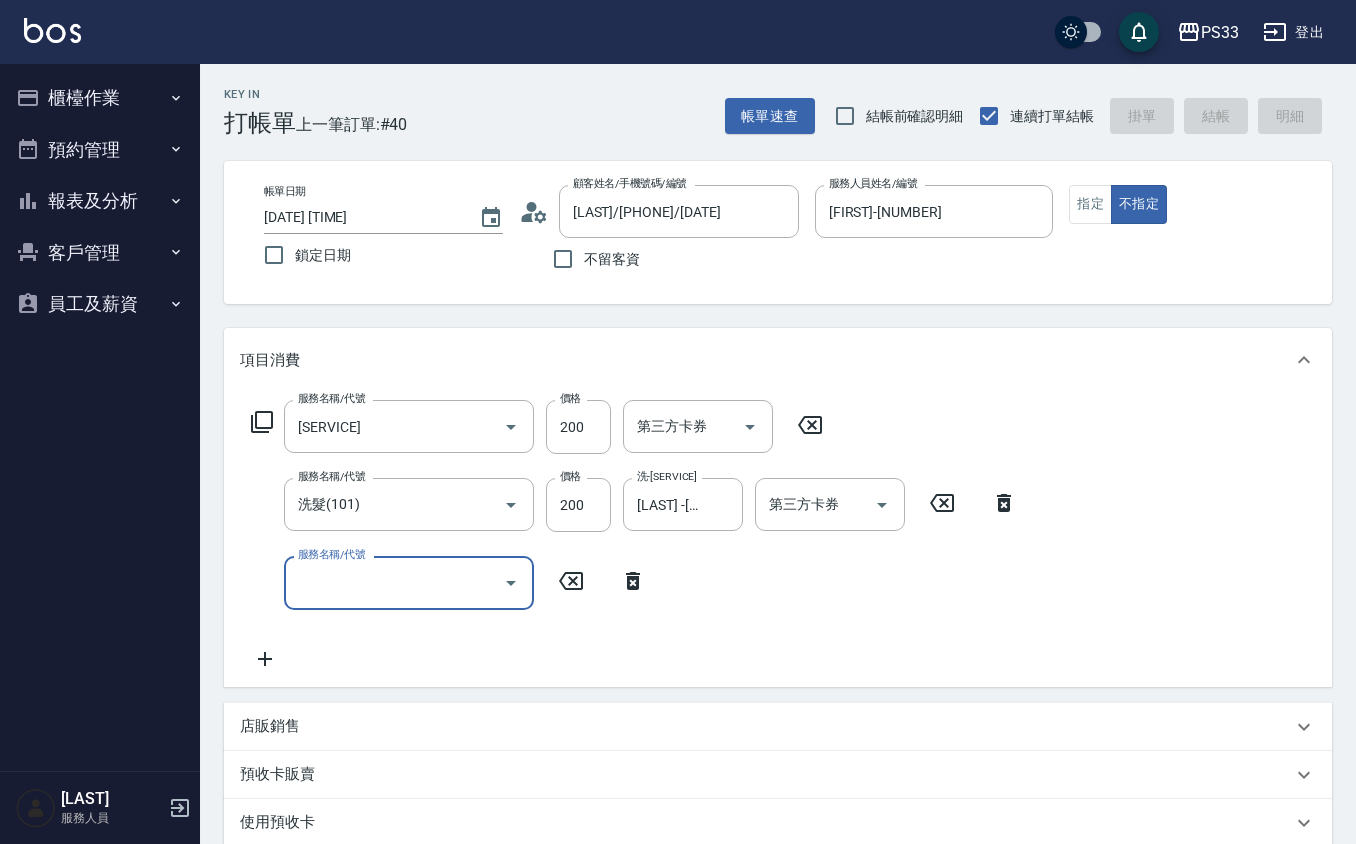 type 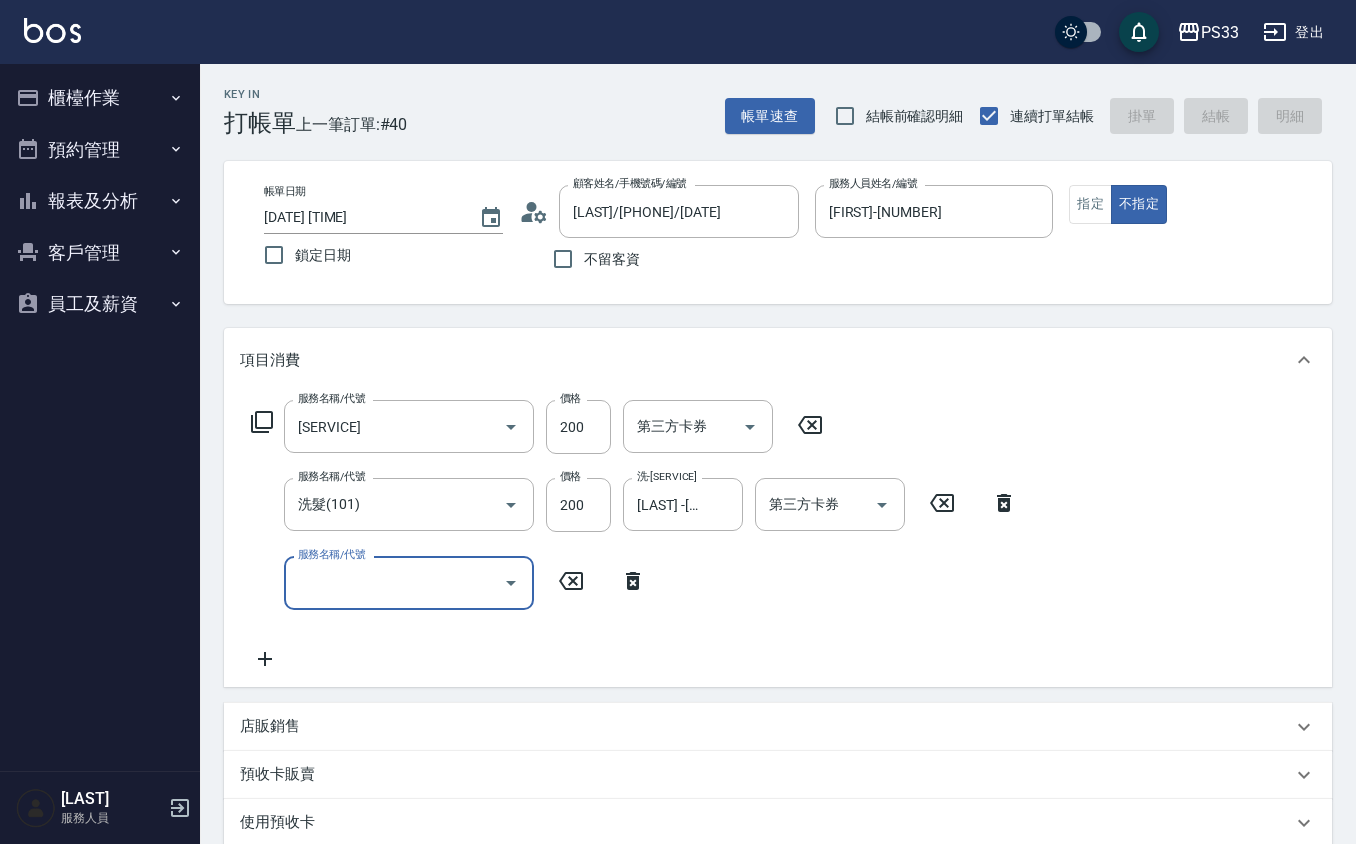type 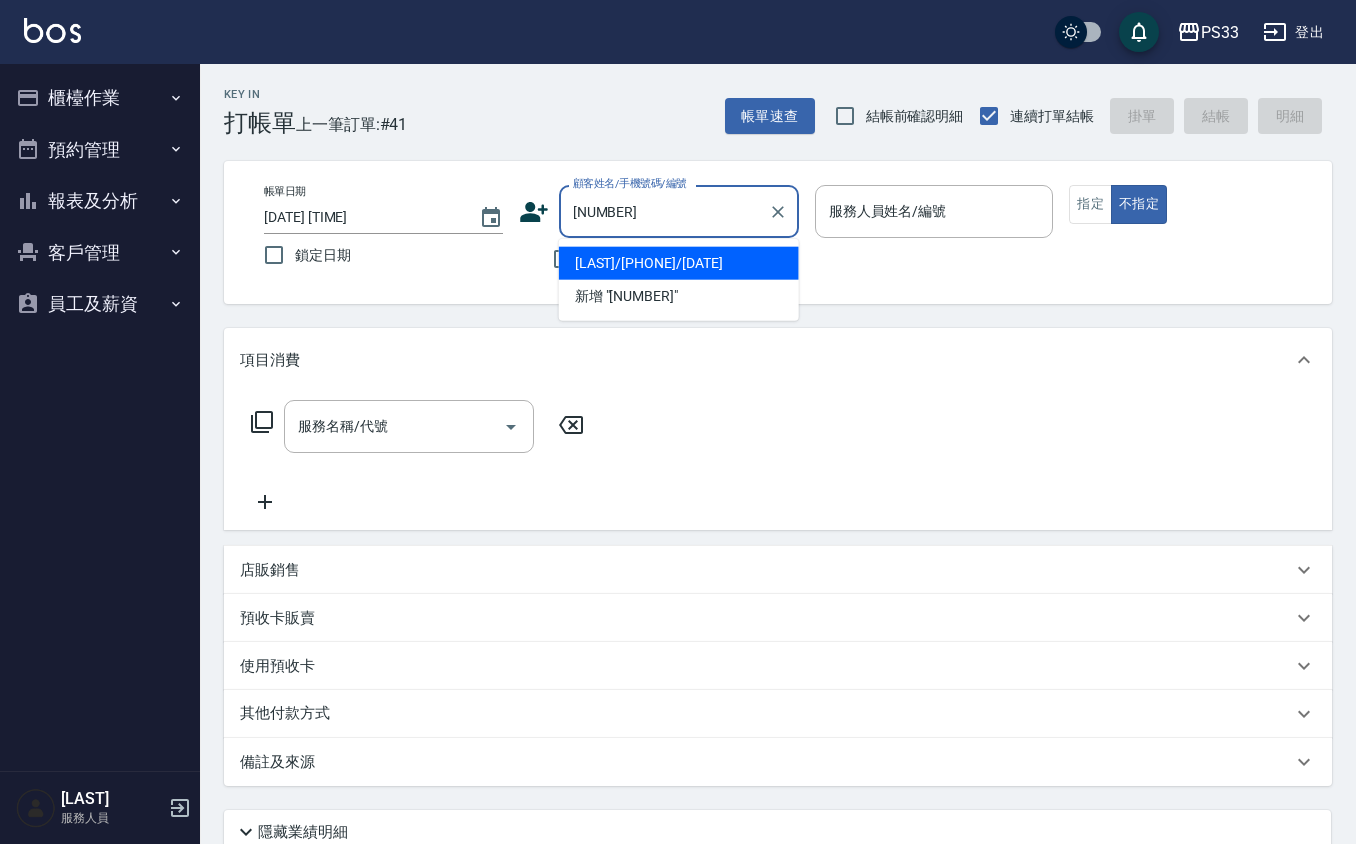 type on "[LAST] [LAST]/[PHONE]/[DATE]" 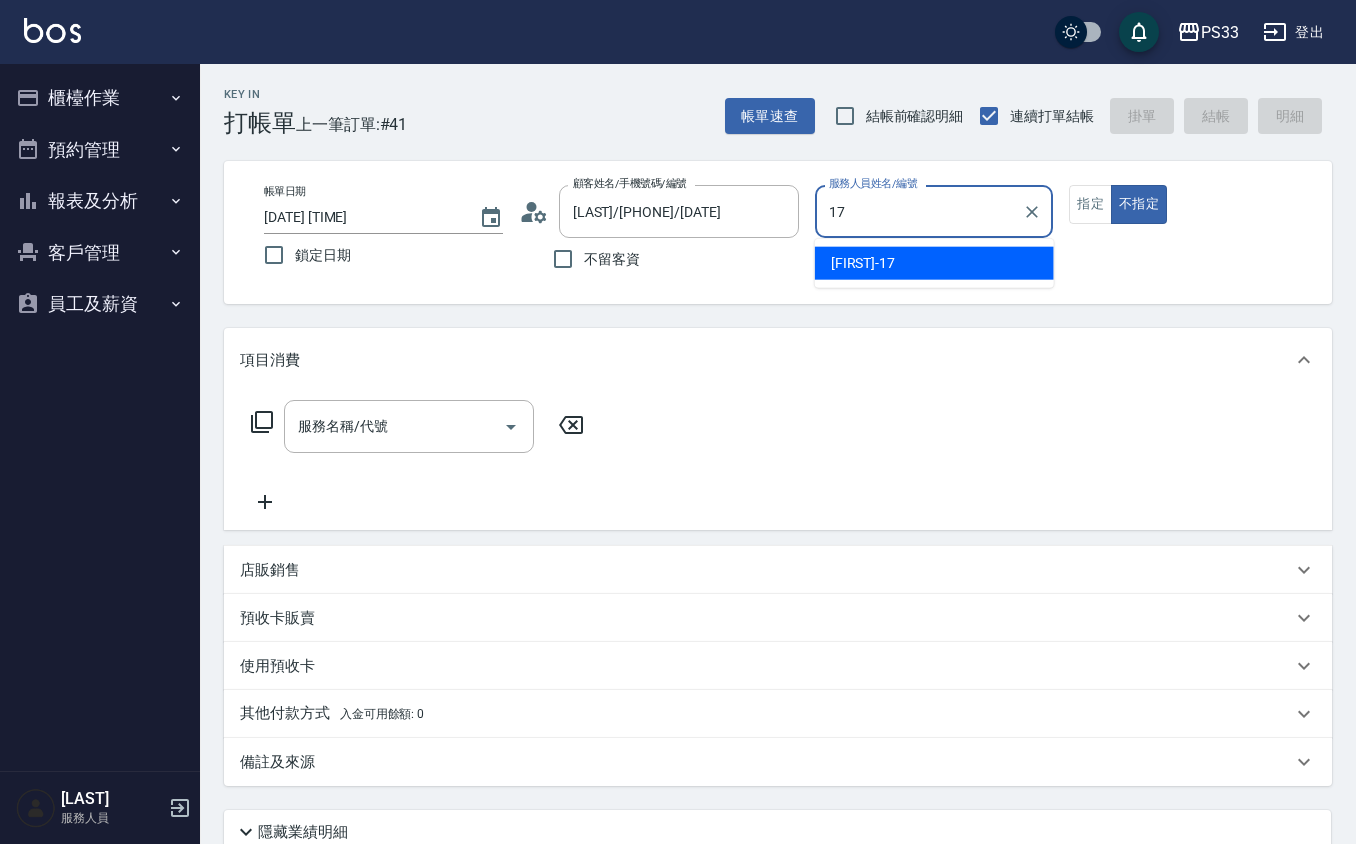 type on "[LAST]-[NUMBER]" 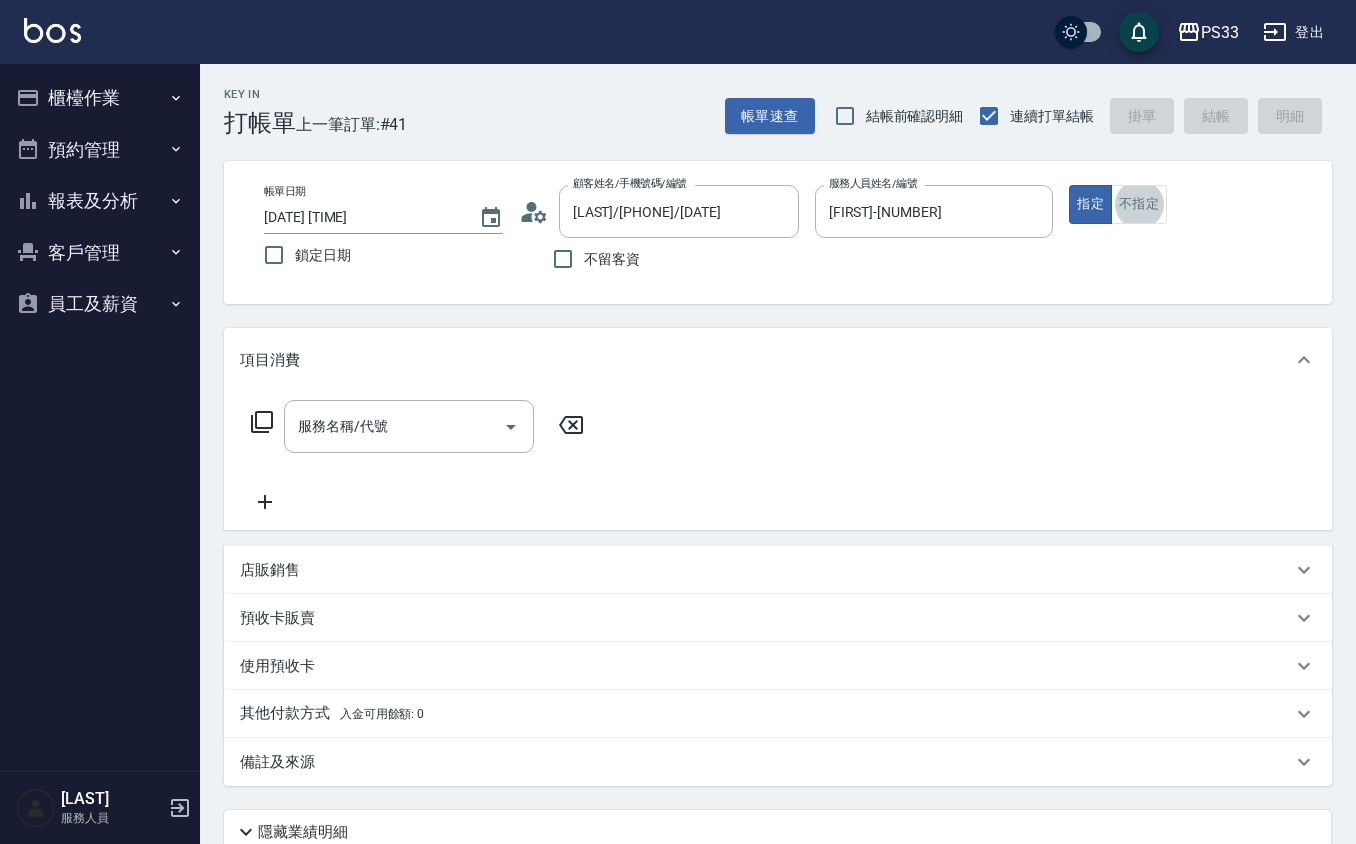 scroll, scrollTop: 53, scrollLeft: 0, axis: vertical 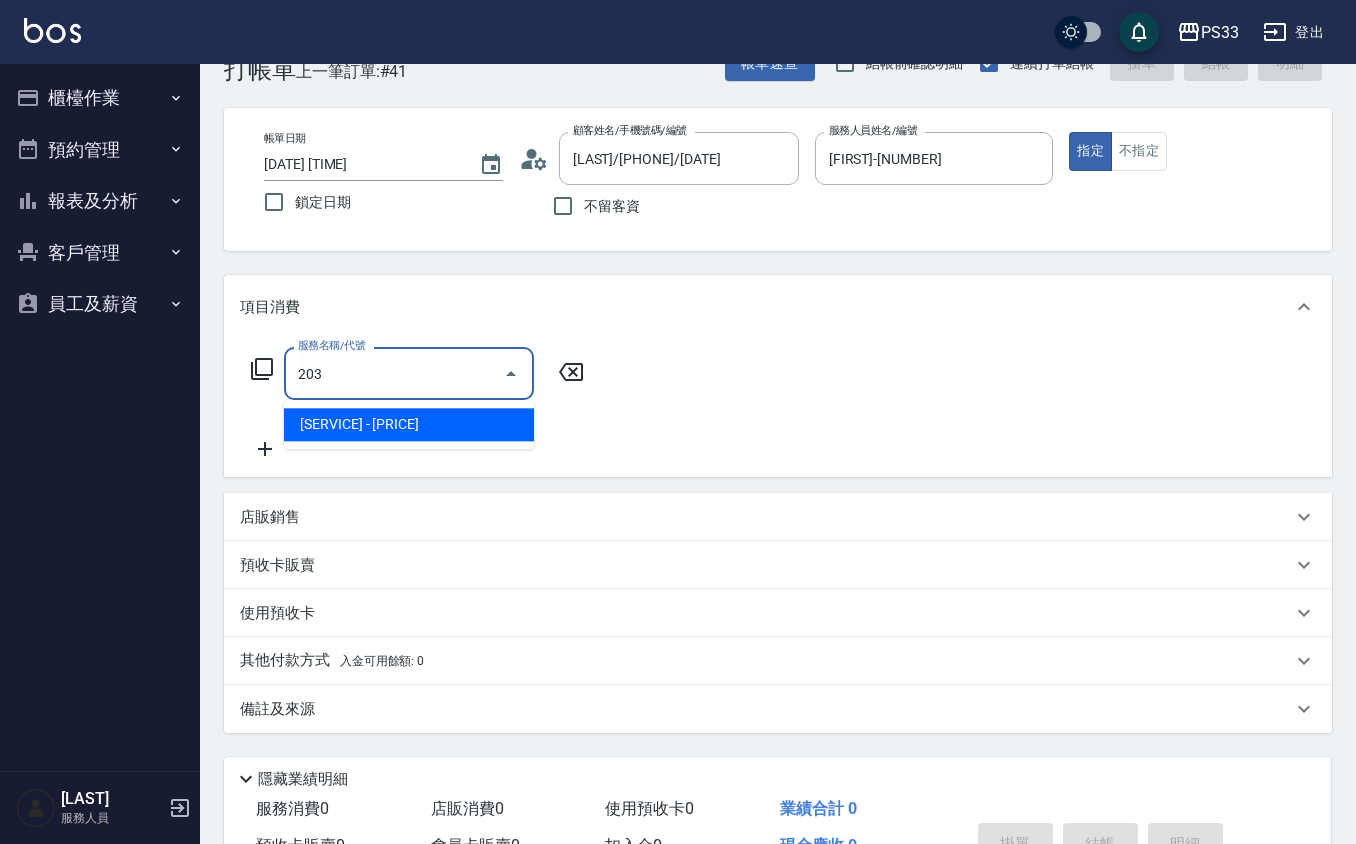 type on "指定單剪(203)" 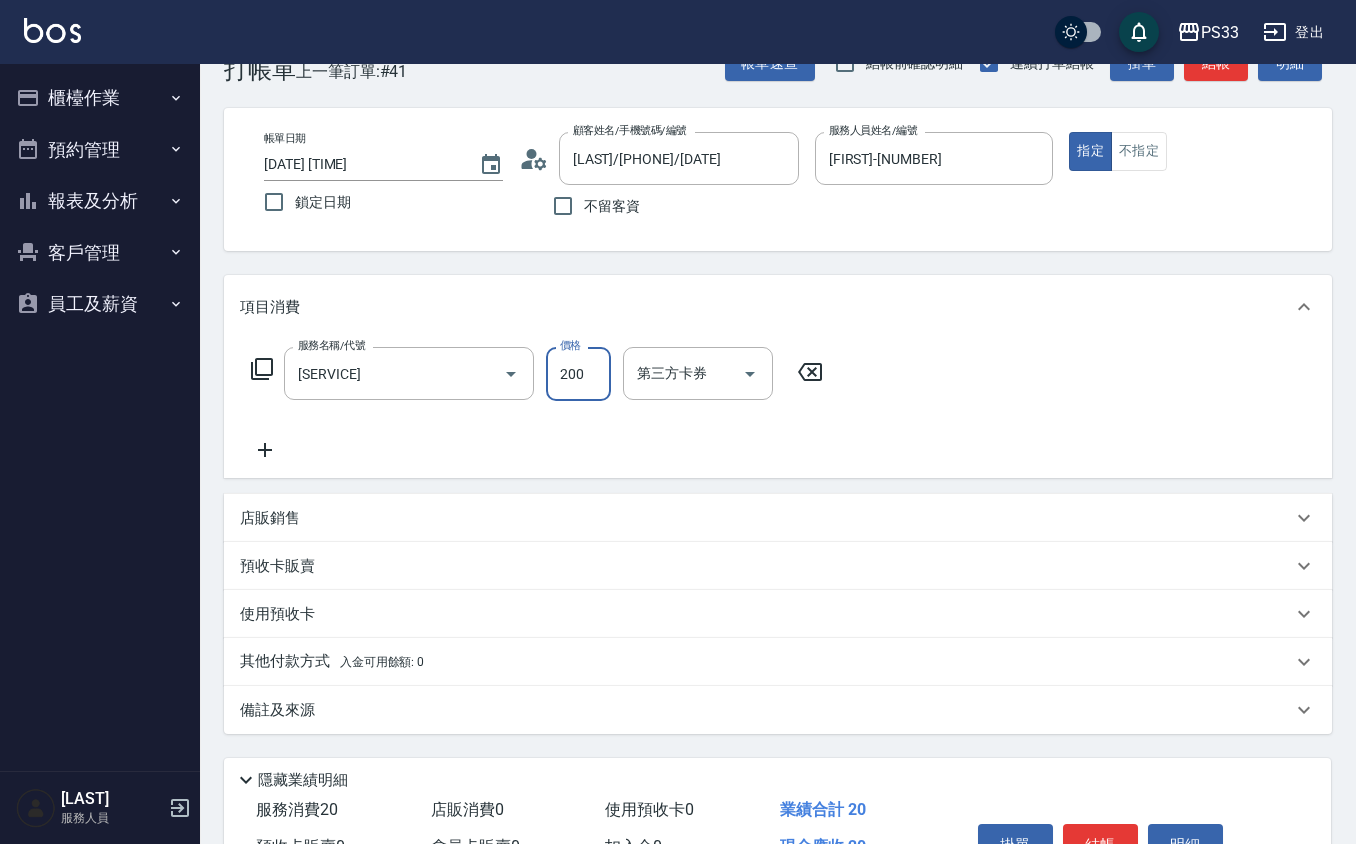 type on "200" 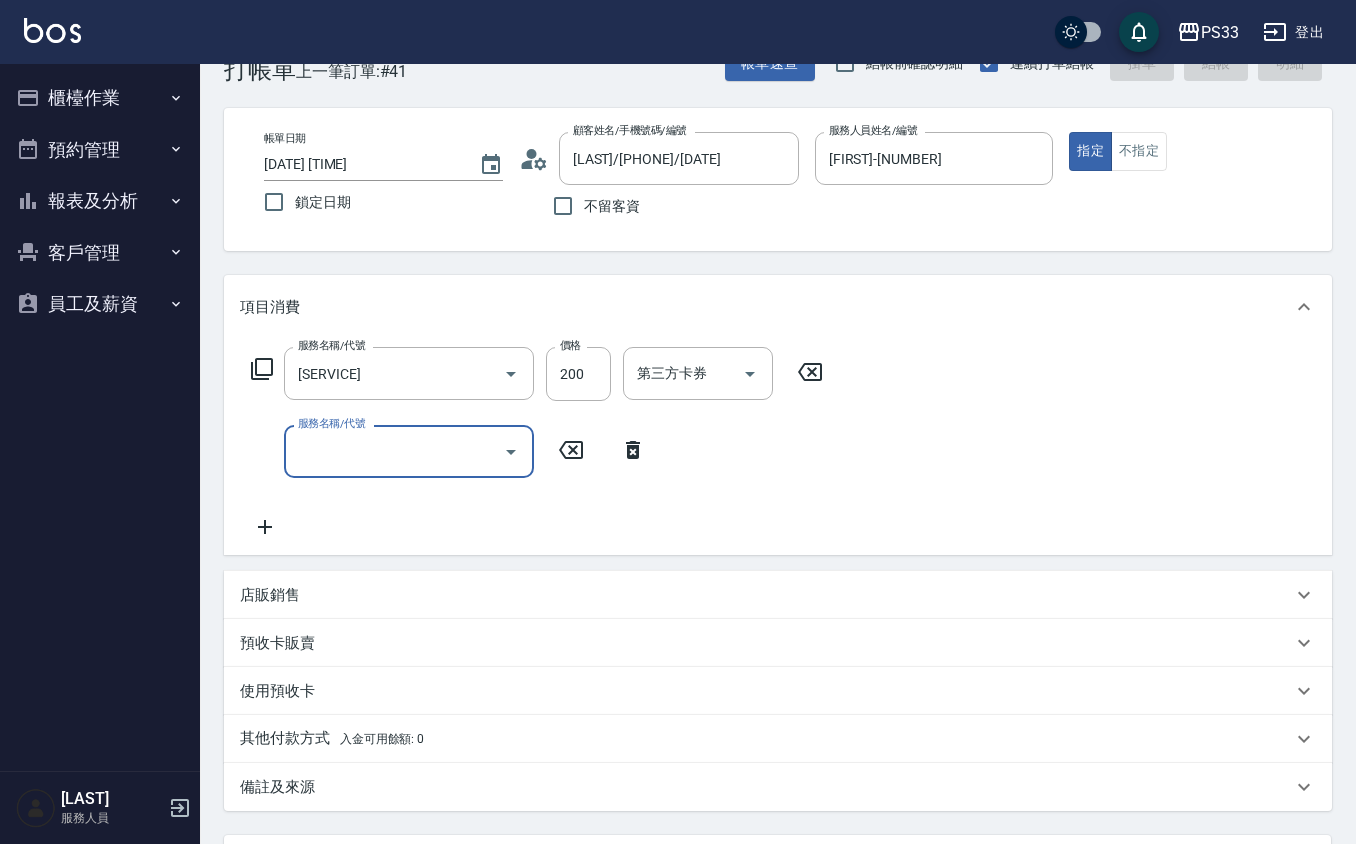 type 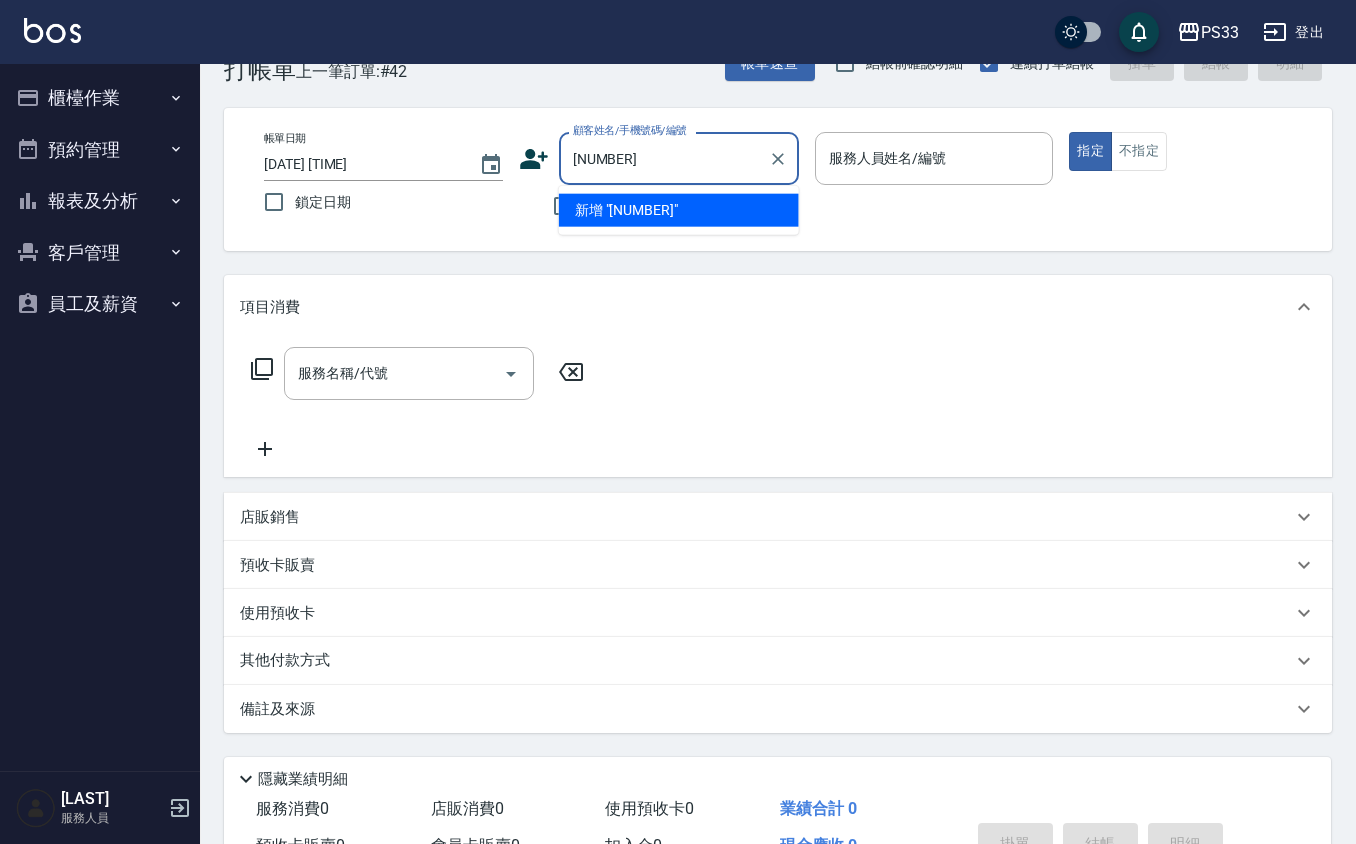 type on "011204" 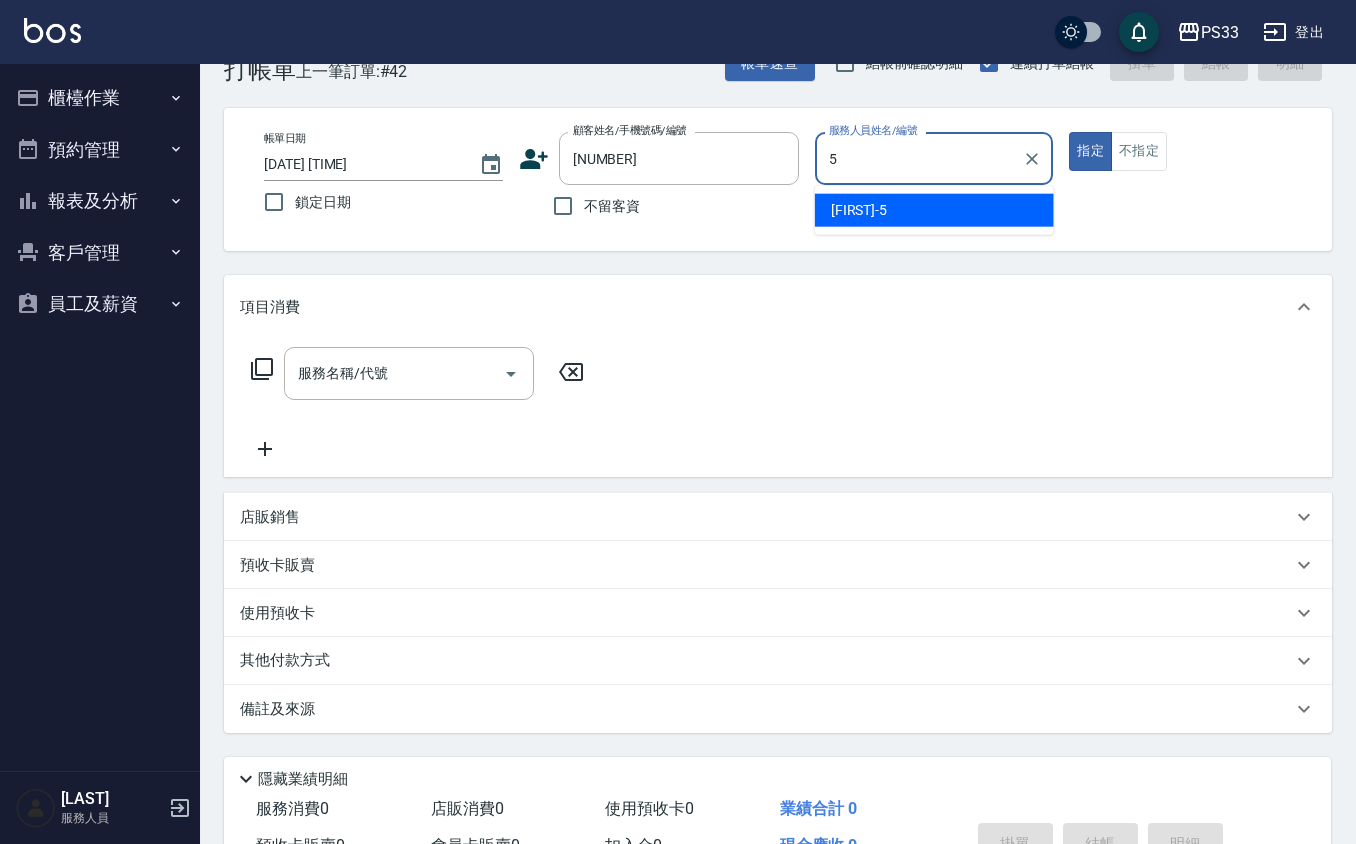 type on "[LAST]-[NUMBER]" 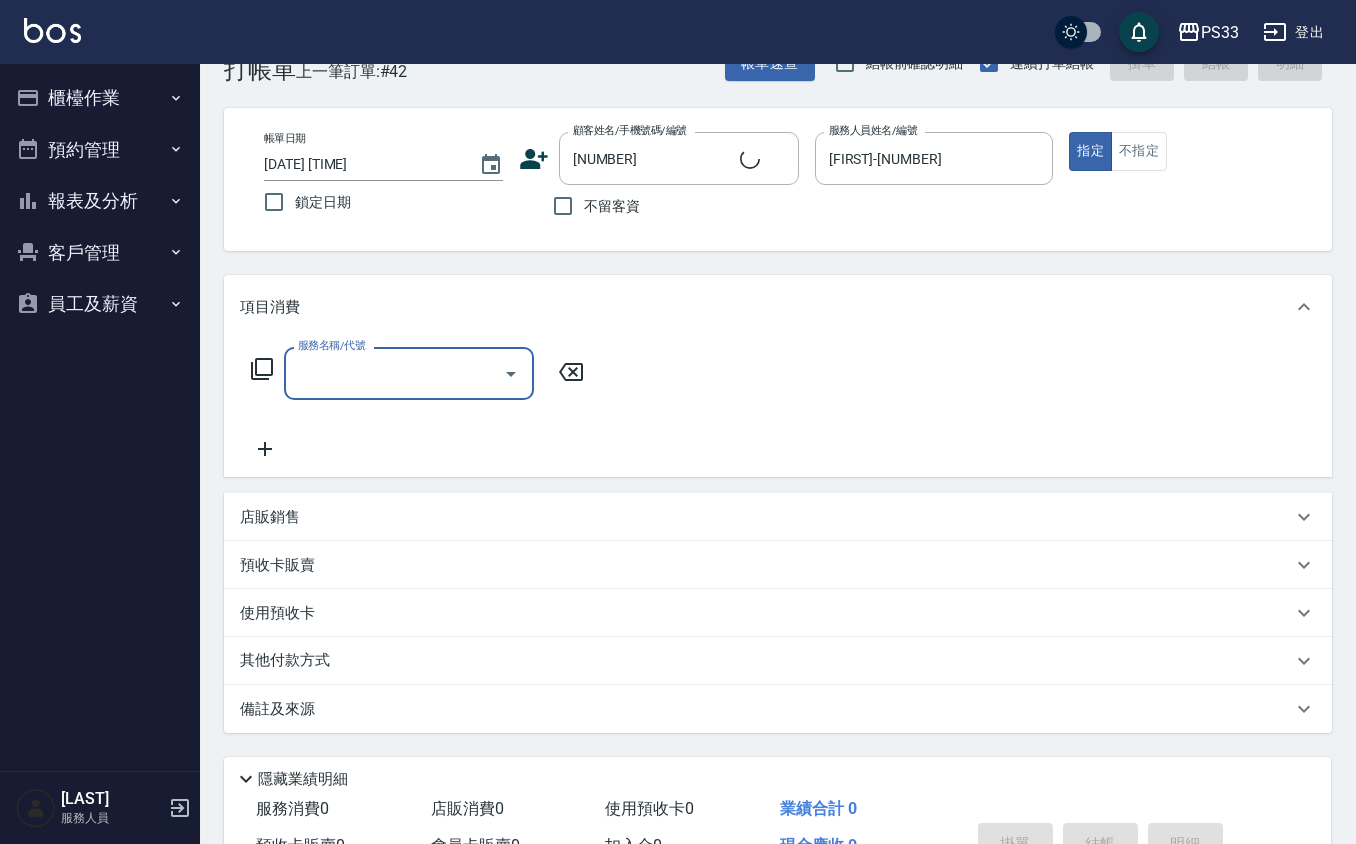 type on "[LAST] [LAST]/[PHONE]/[DATE]" 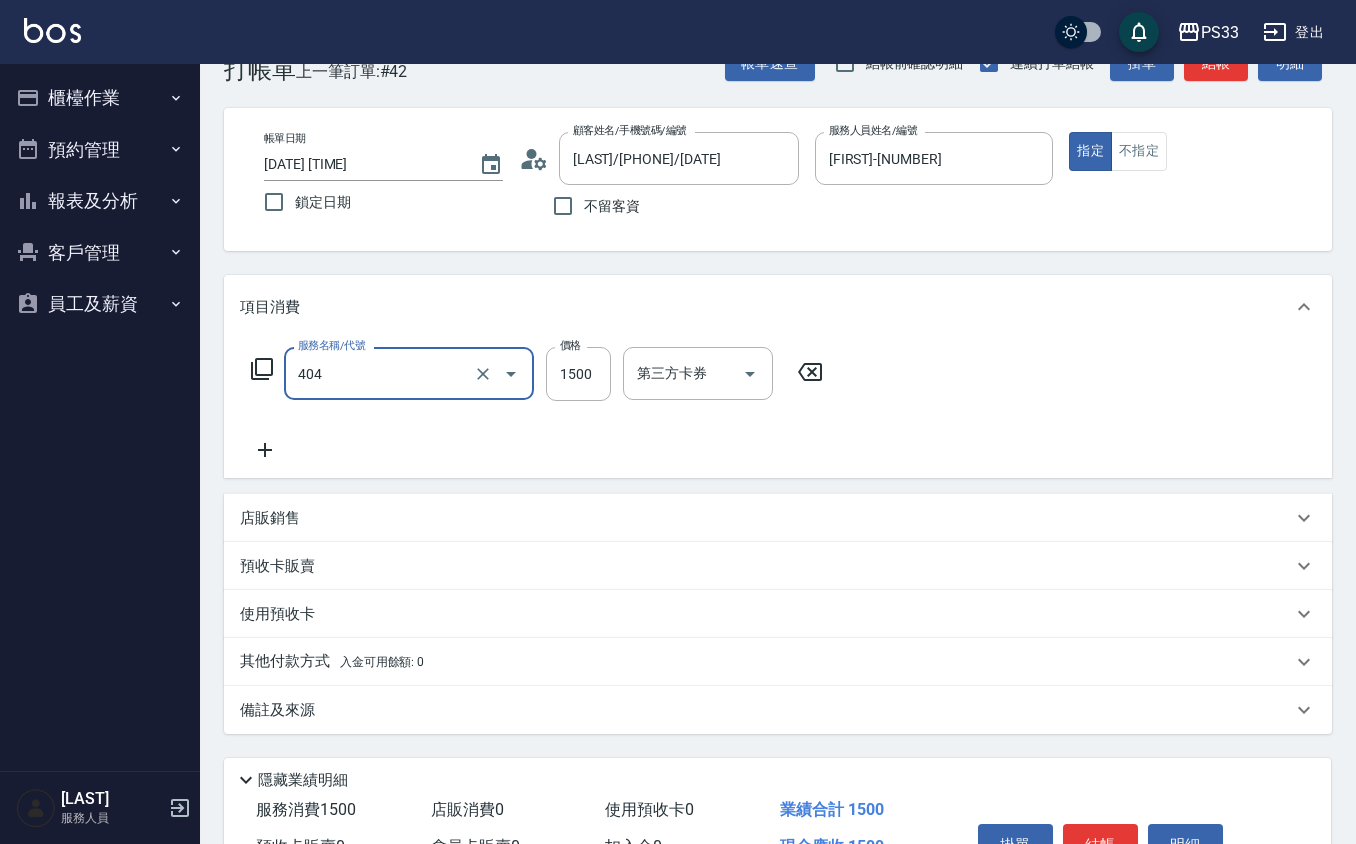 type on "設計染髮(404)" 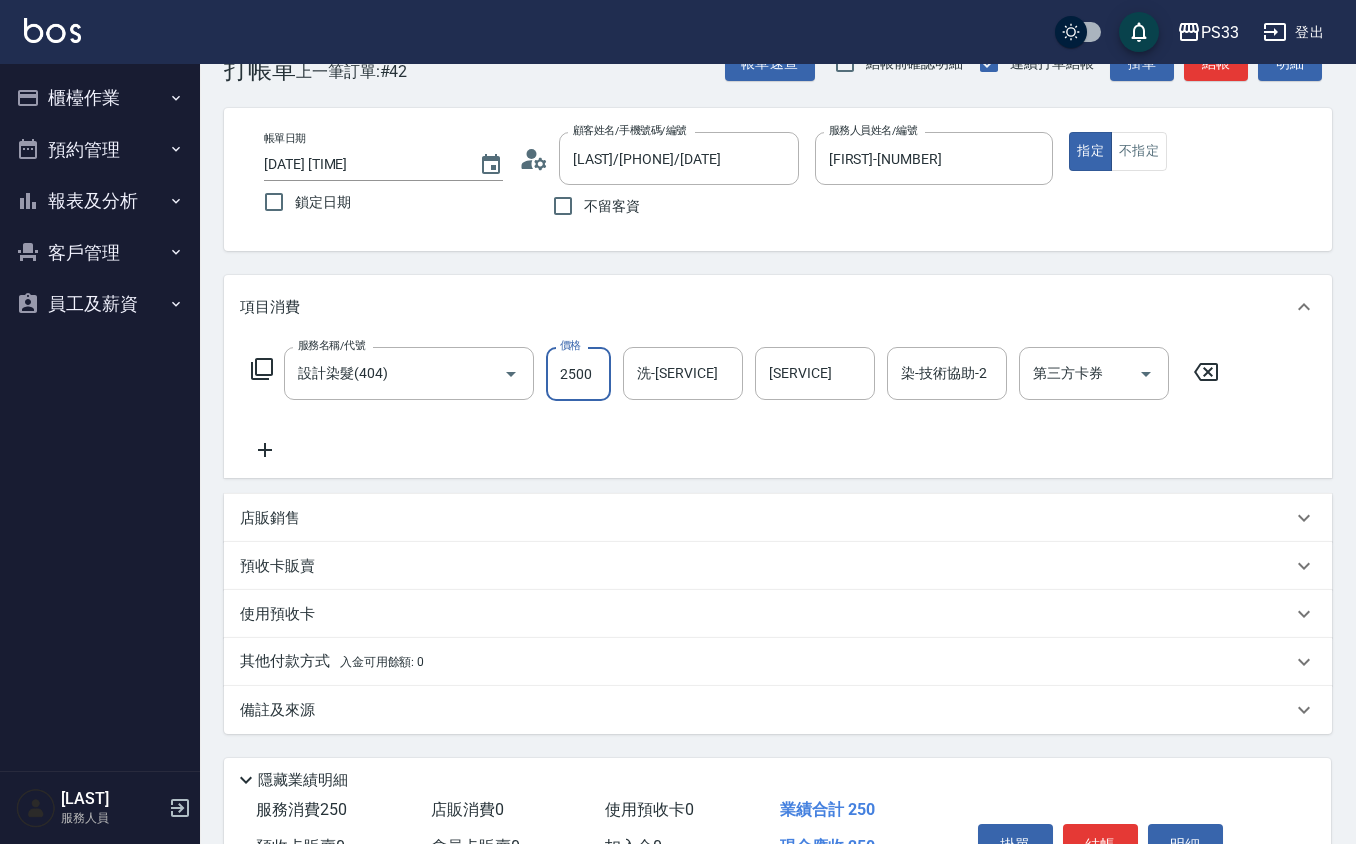 type on "2500" 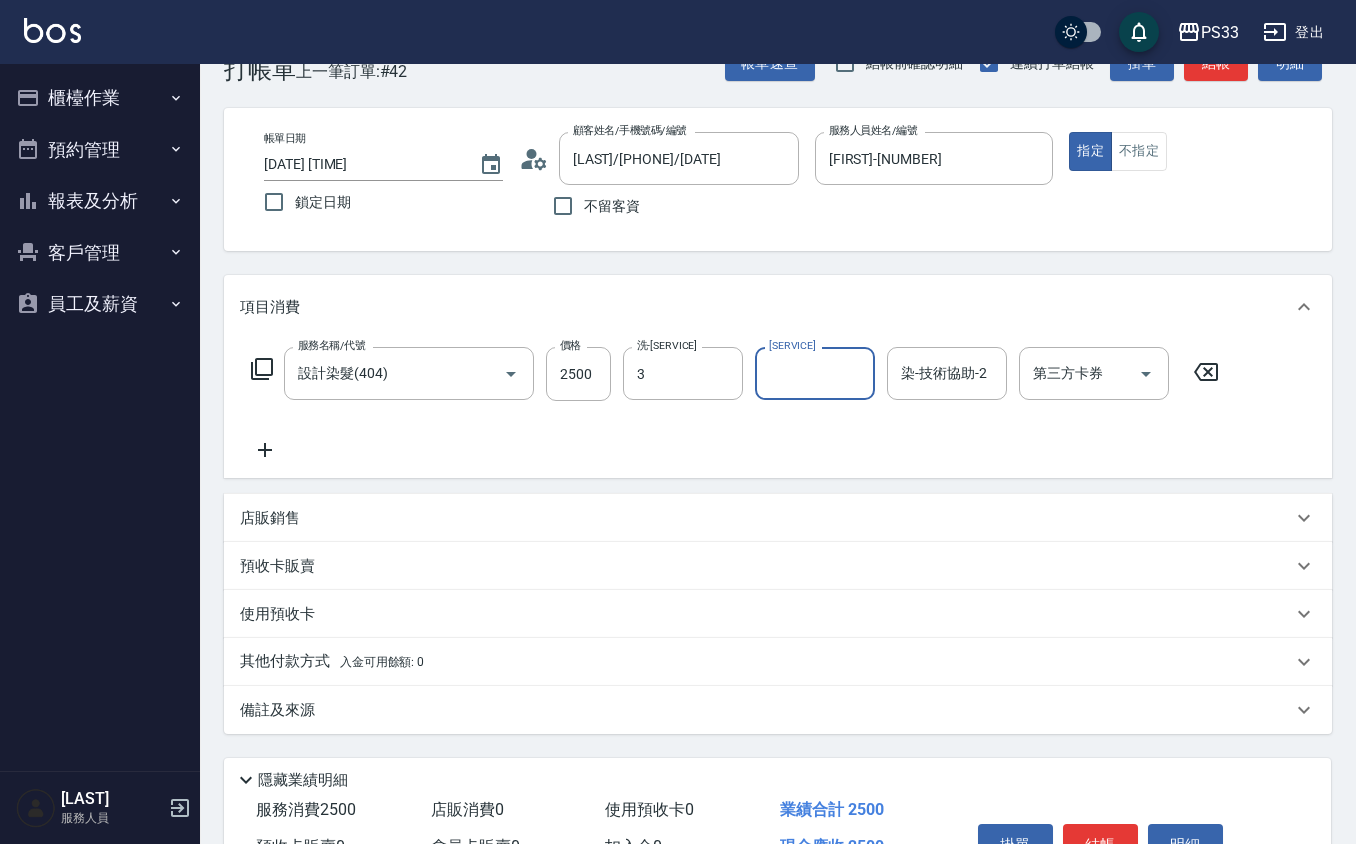 type on "[NAME]-3" 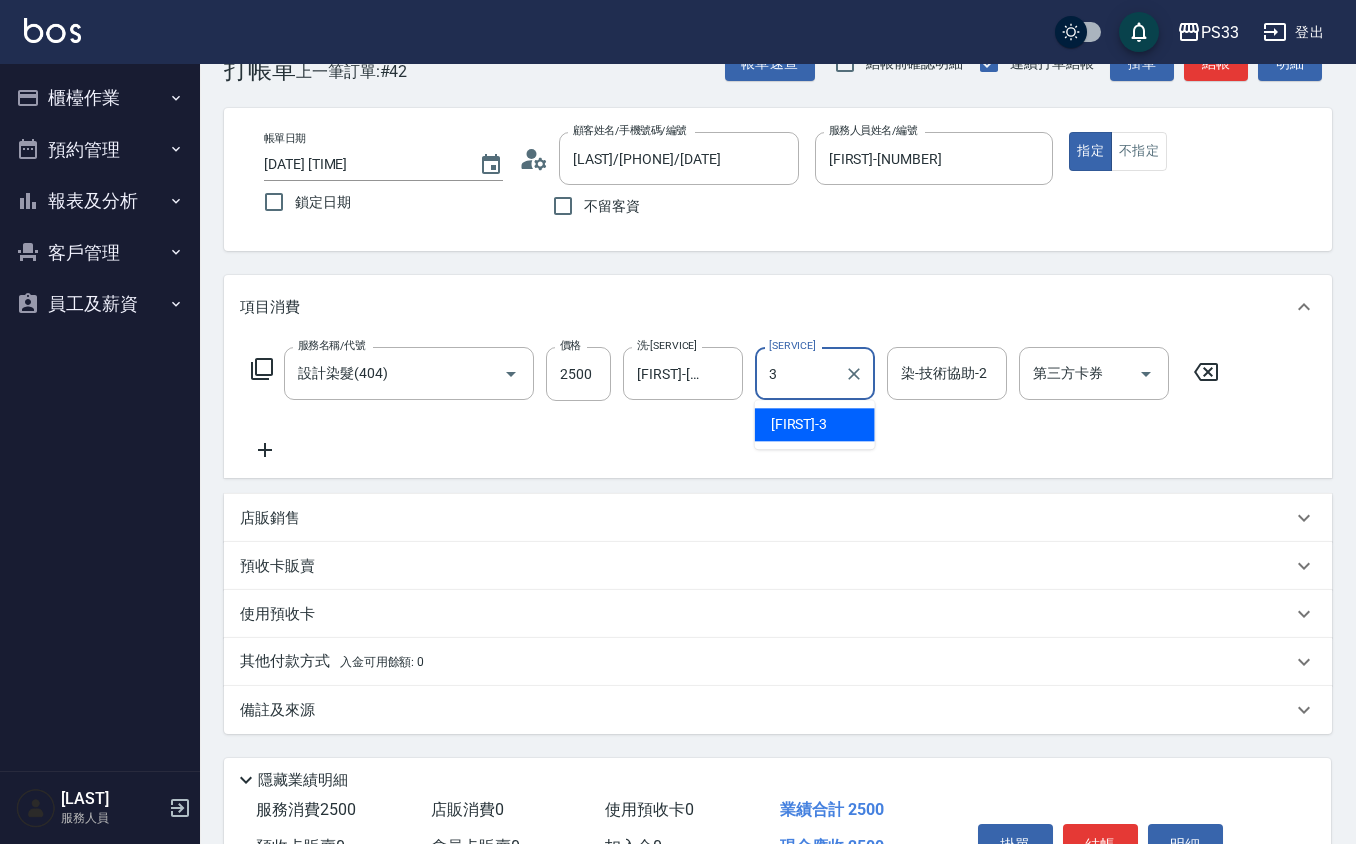 type on "[NAME]-3" 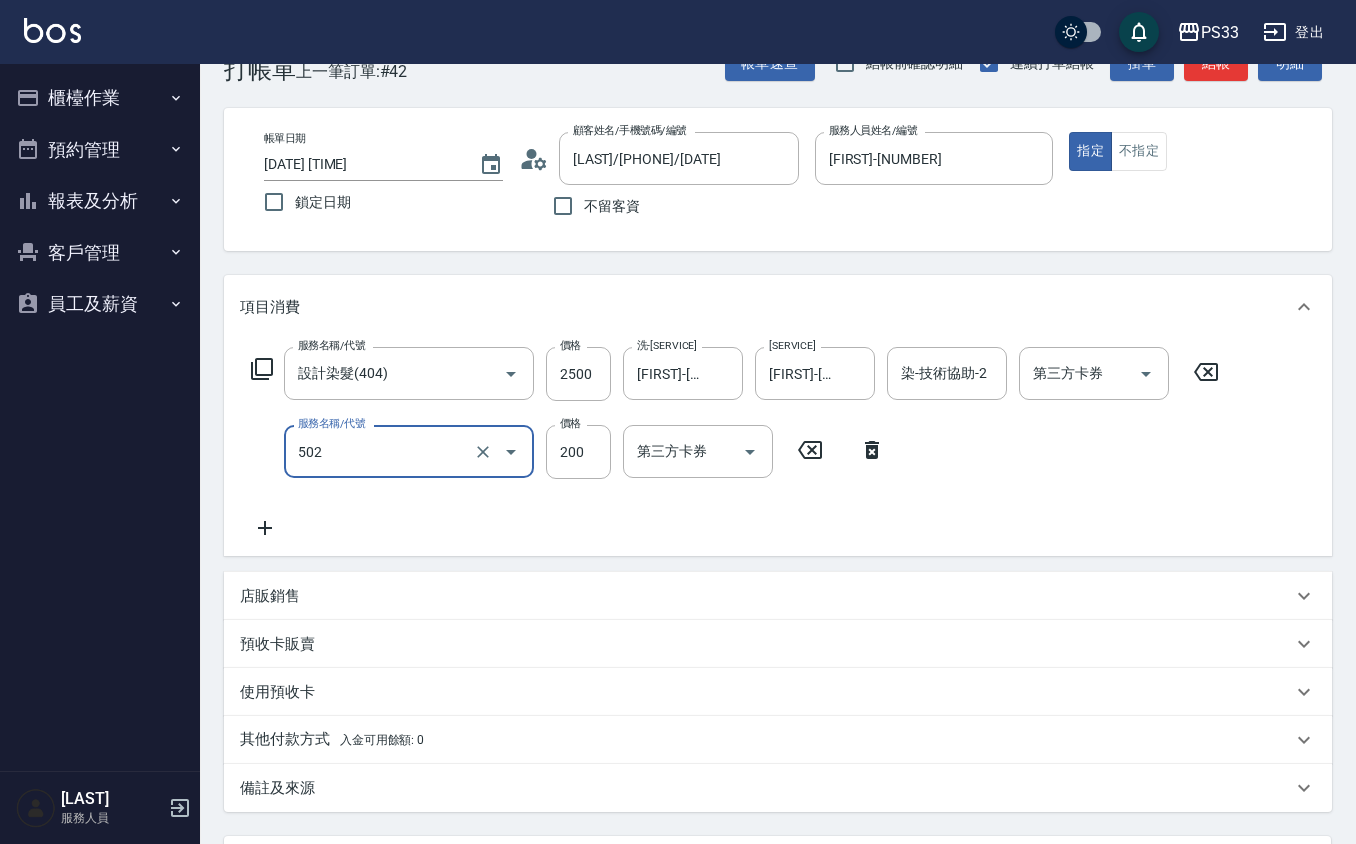 type on "自備護髮(502)" 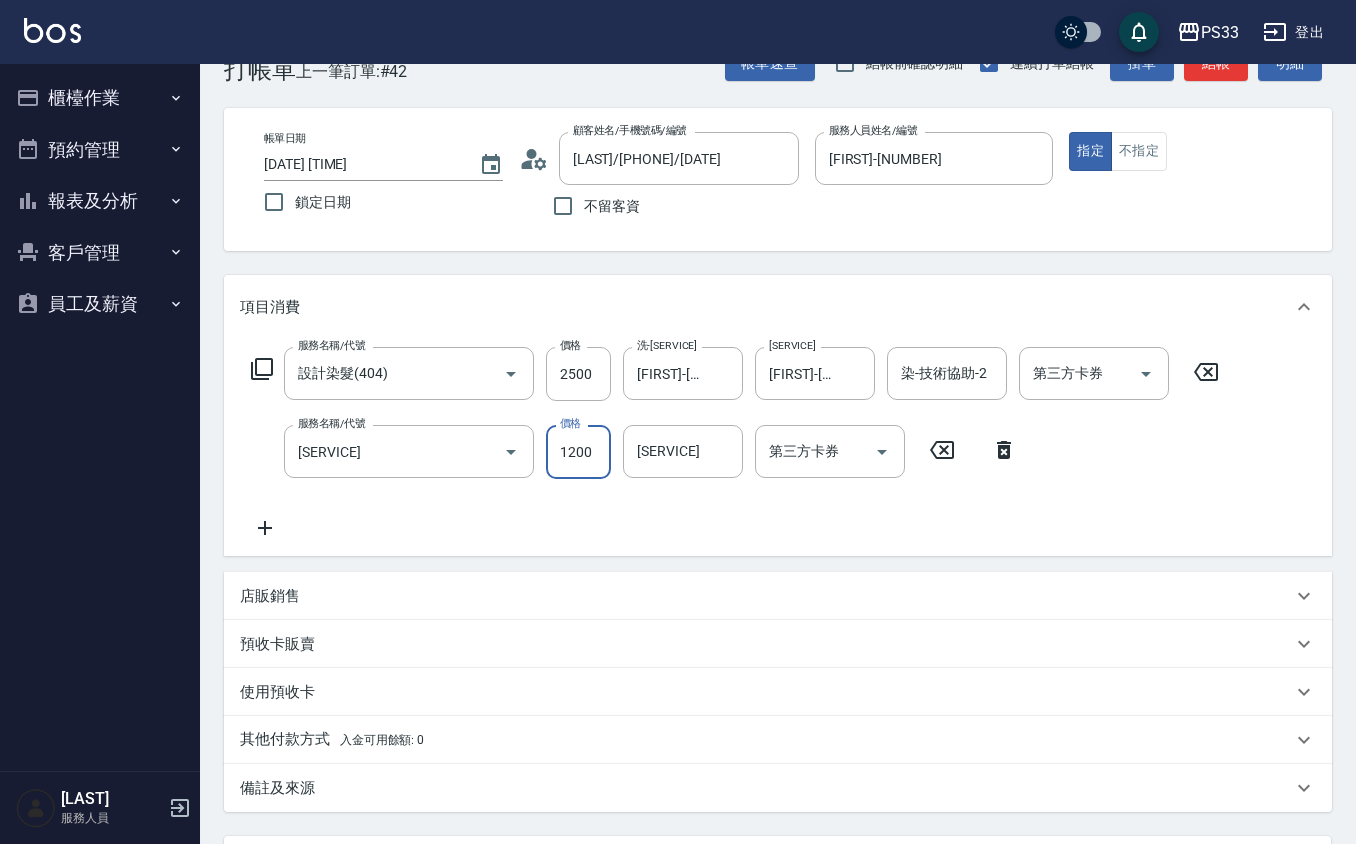 type on "1200" 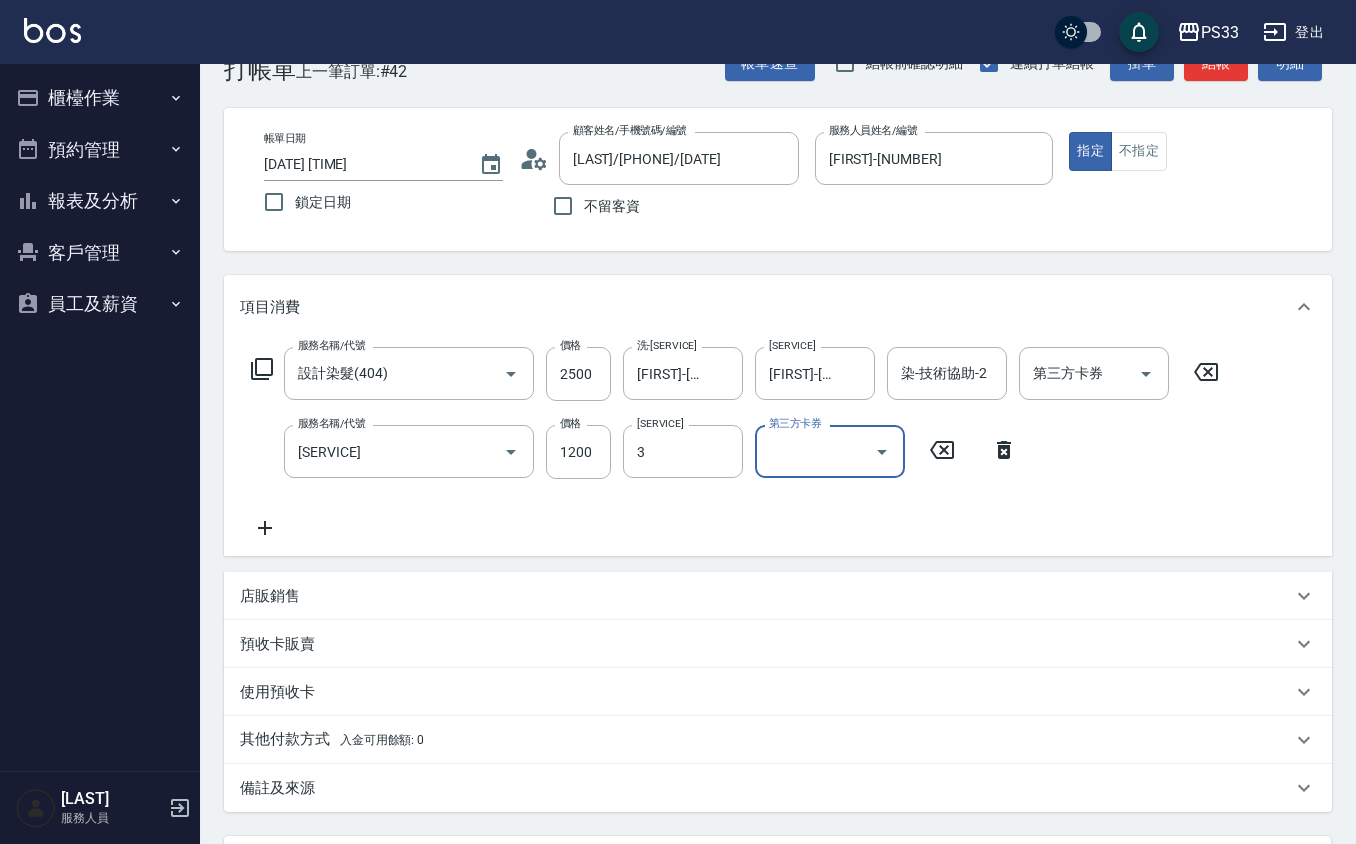 type on "[NAME]-3" 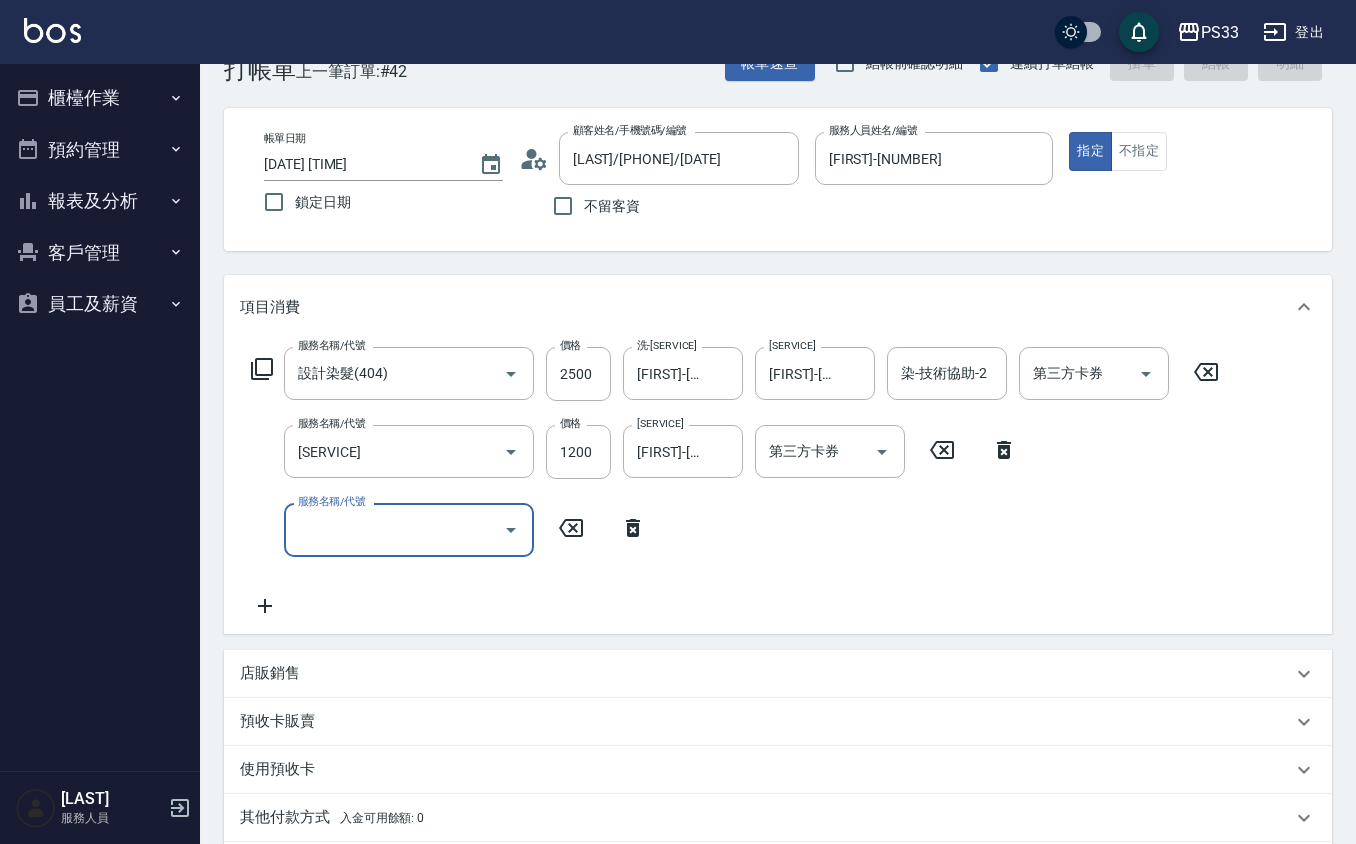 type on "2025/08/02 19:02" 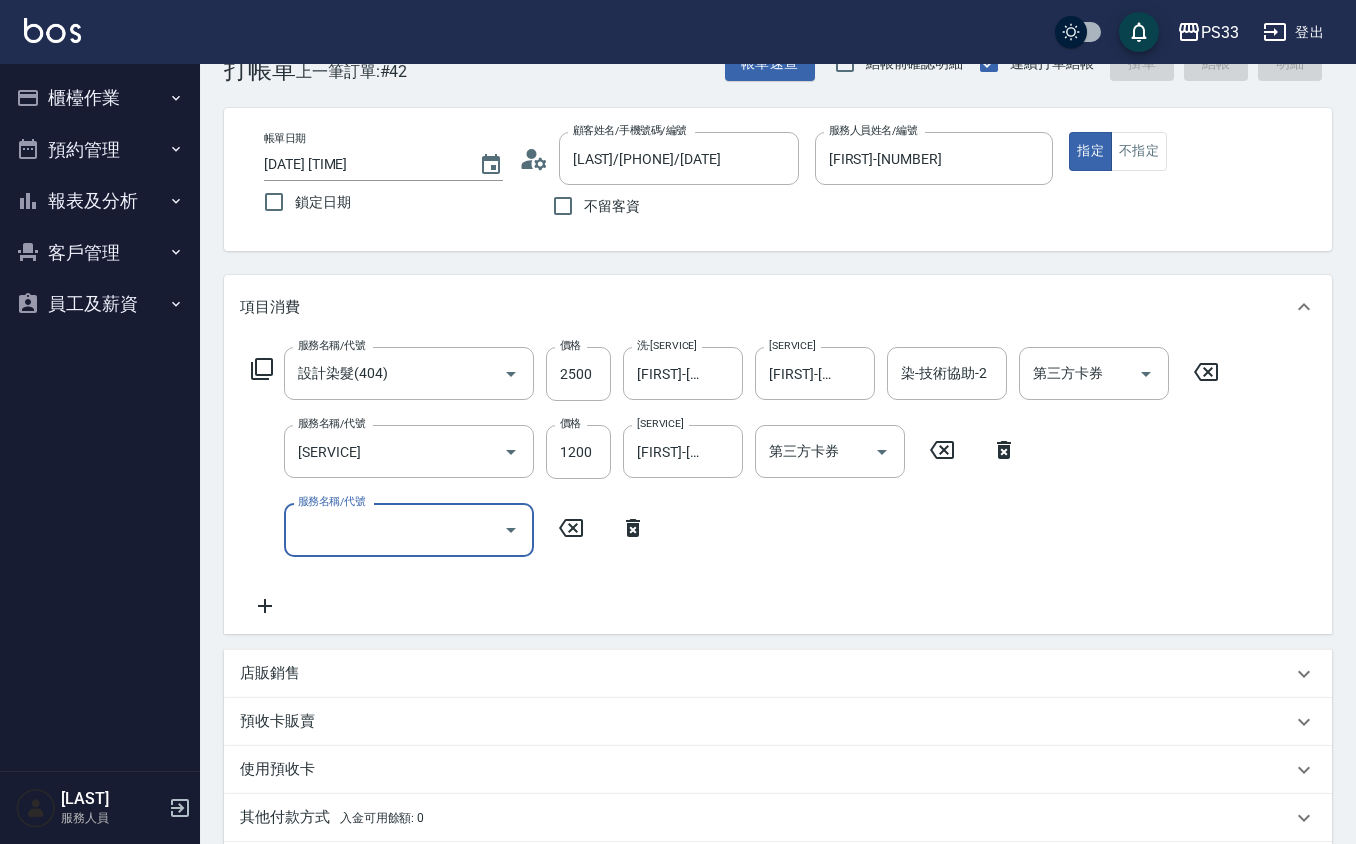 type 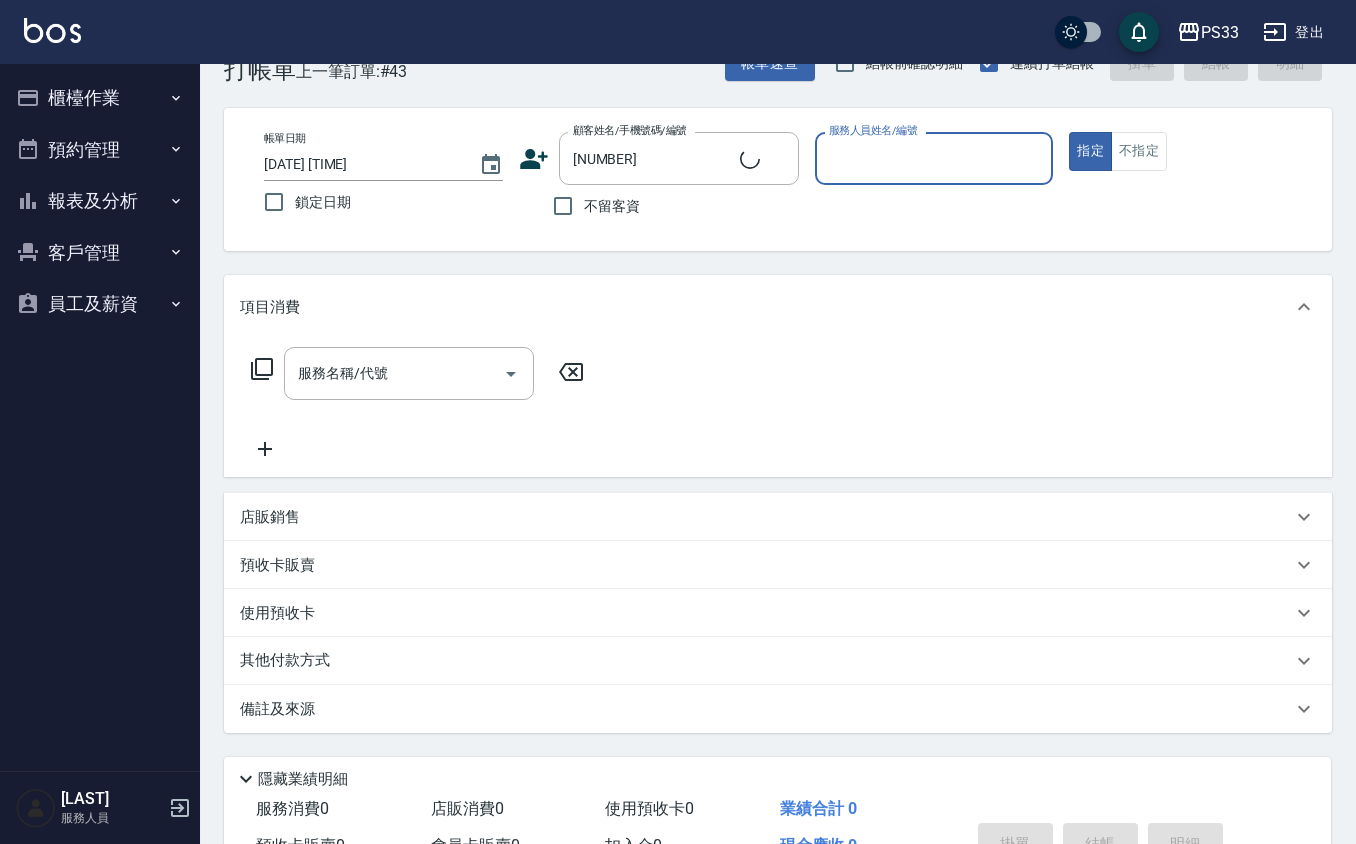 type on "[LAST] [LAST]/[PHONE]/[DATE]" 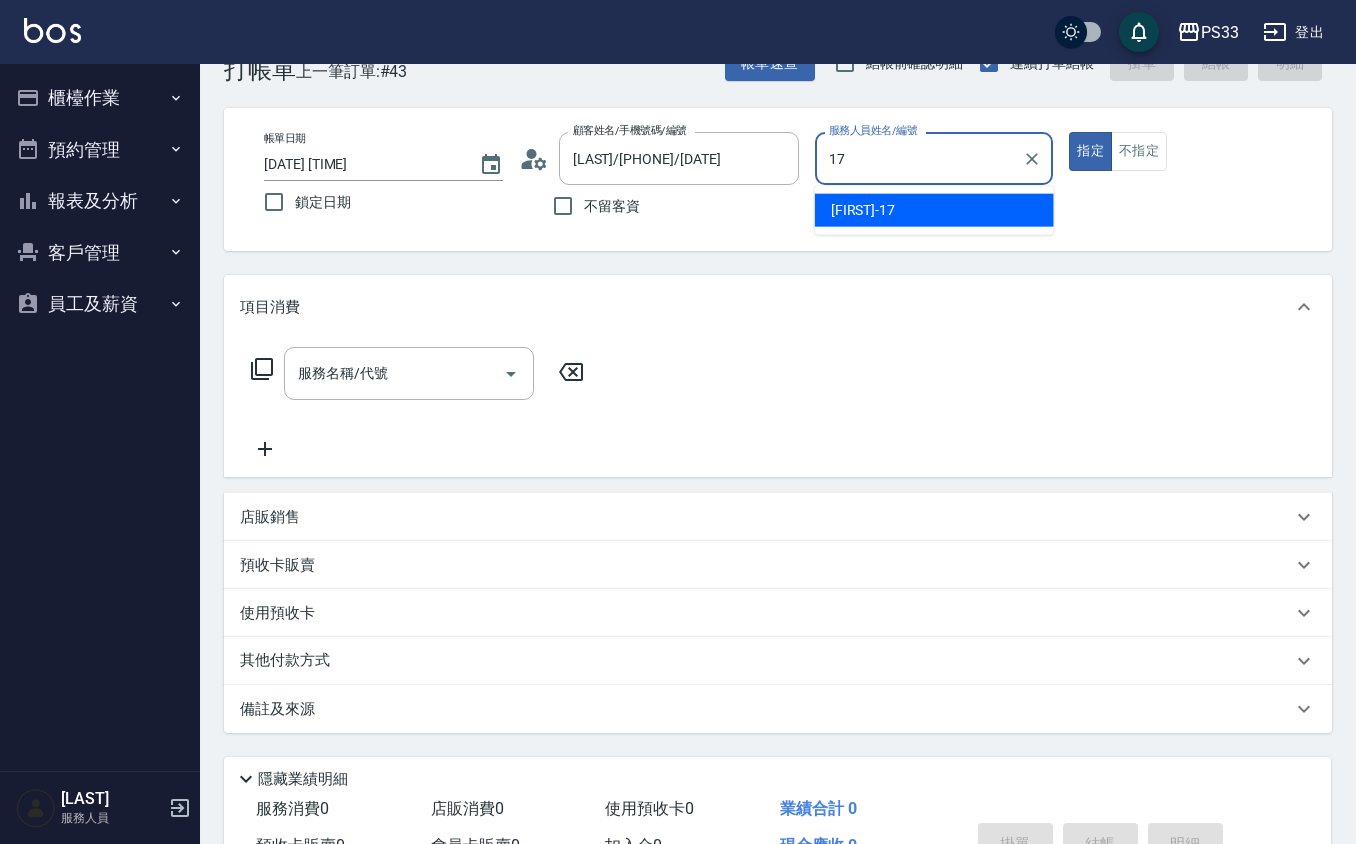 type on "[LAST]-[NUMBER]" 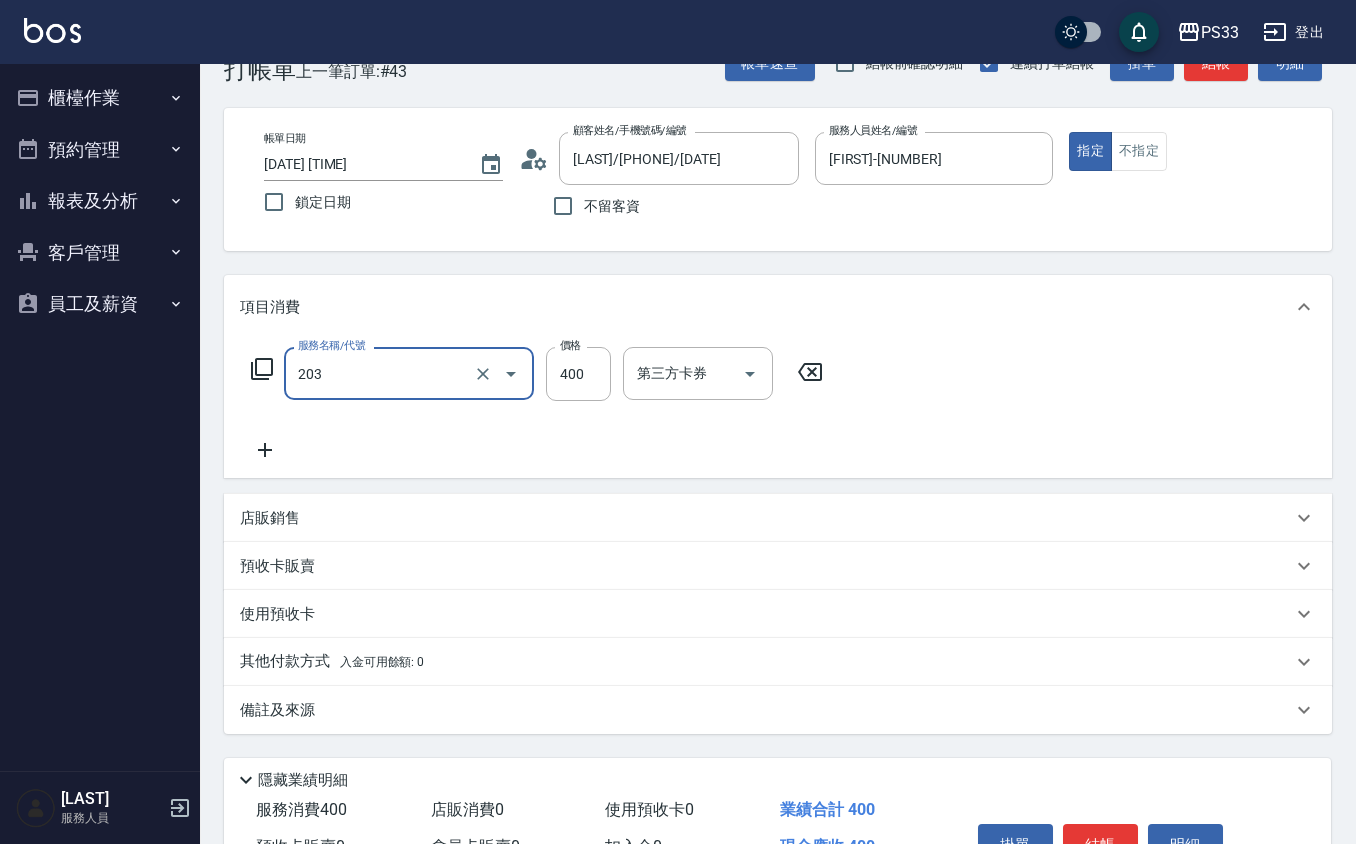 type on "指定單剪(203)" 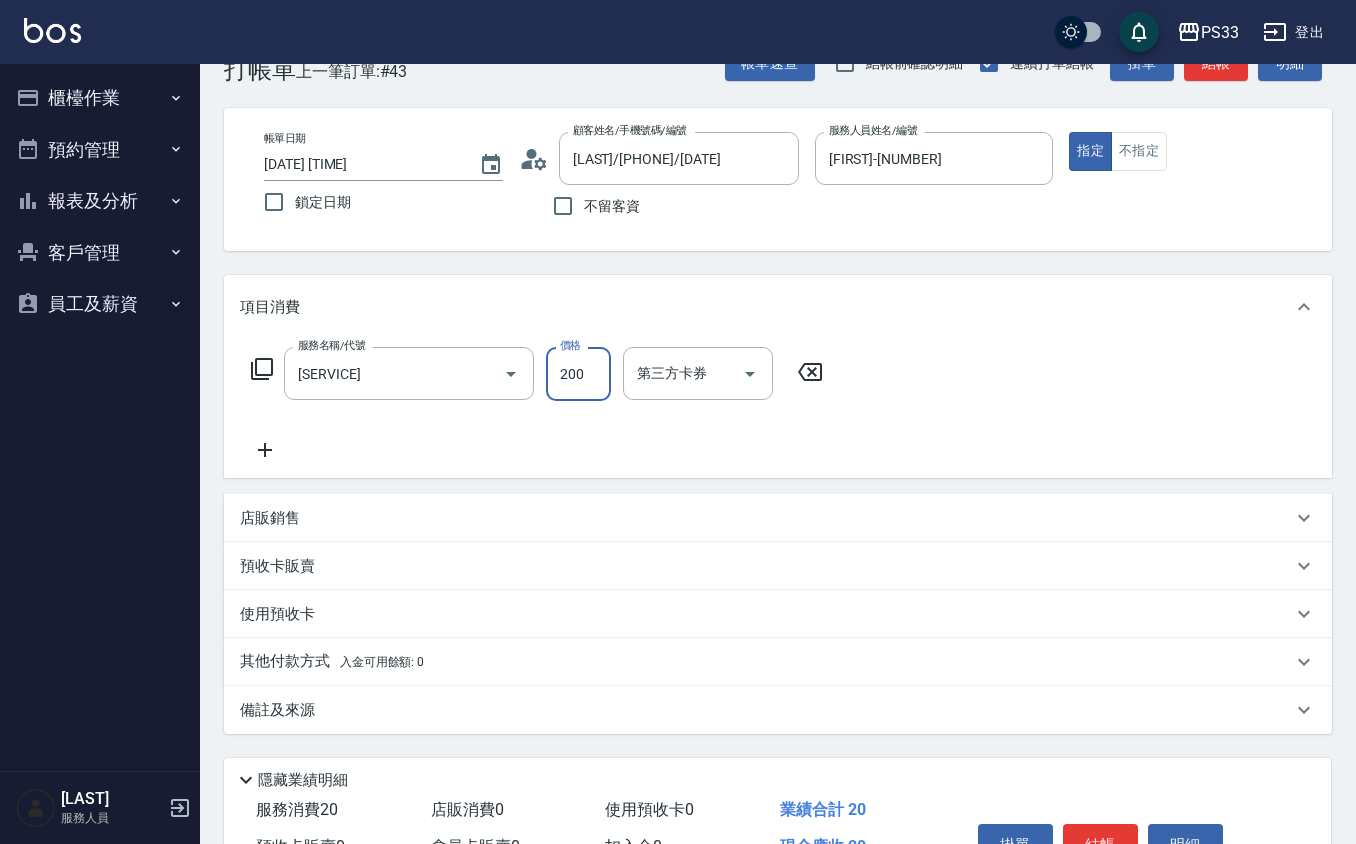 type on "200" 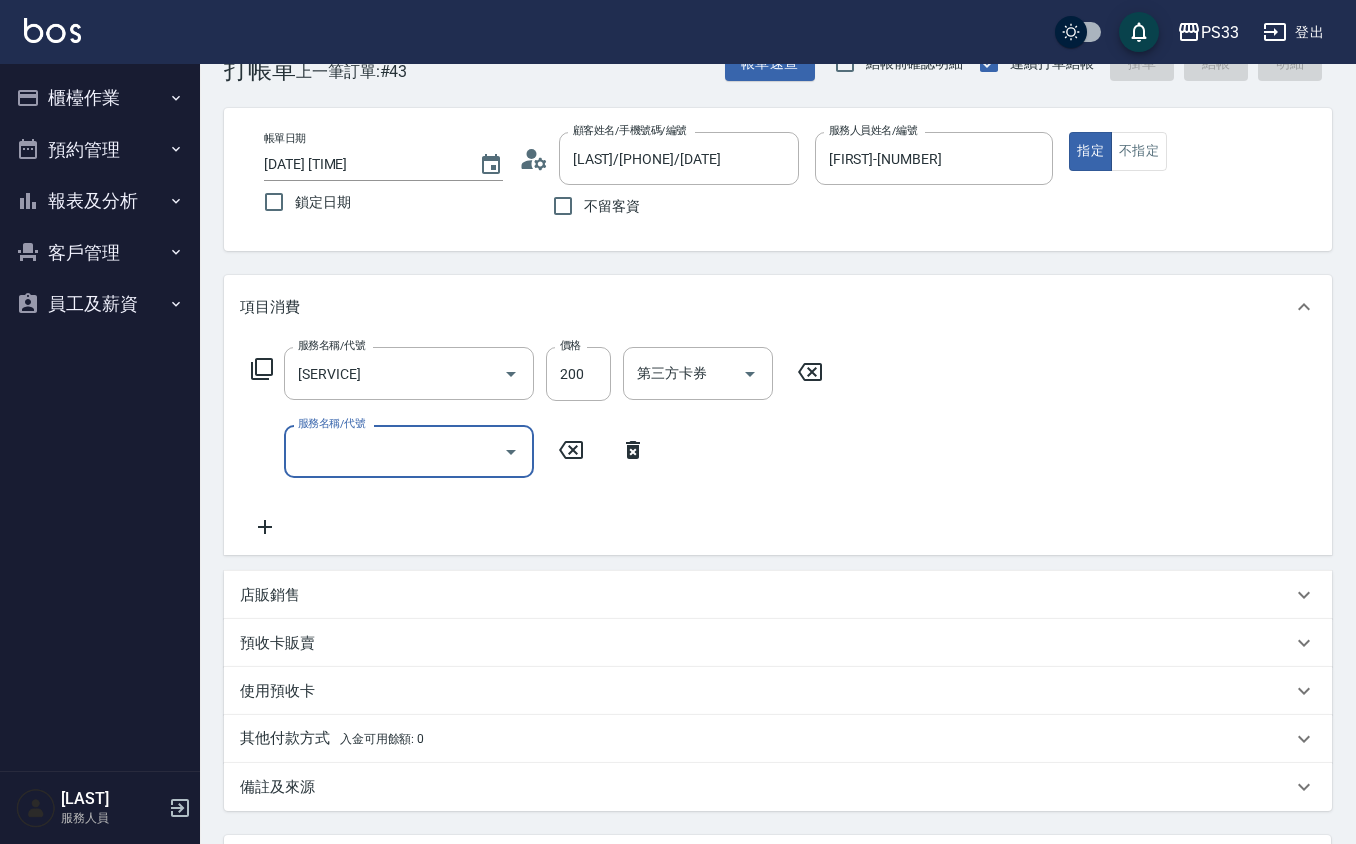 type 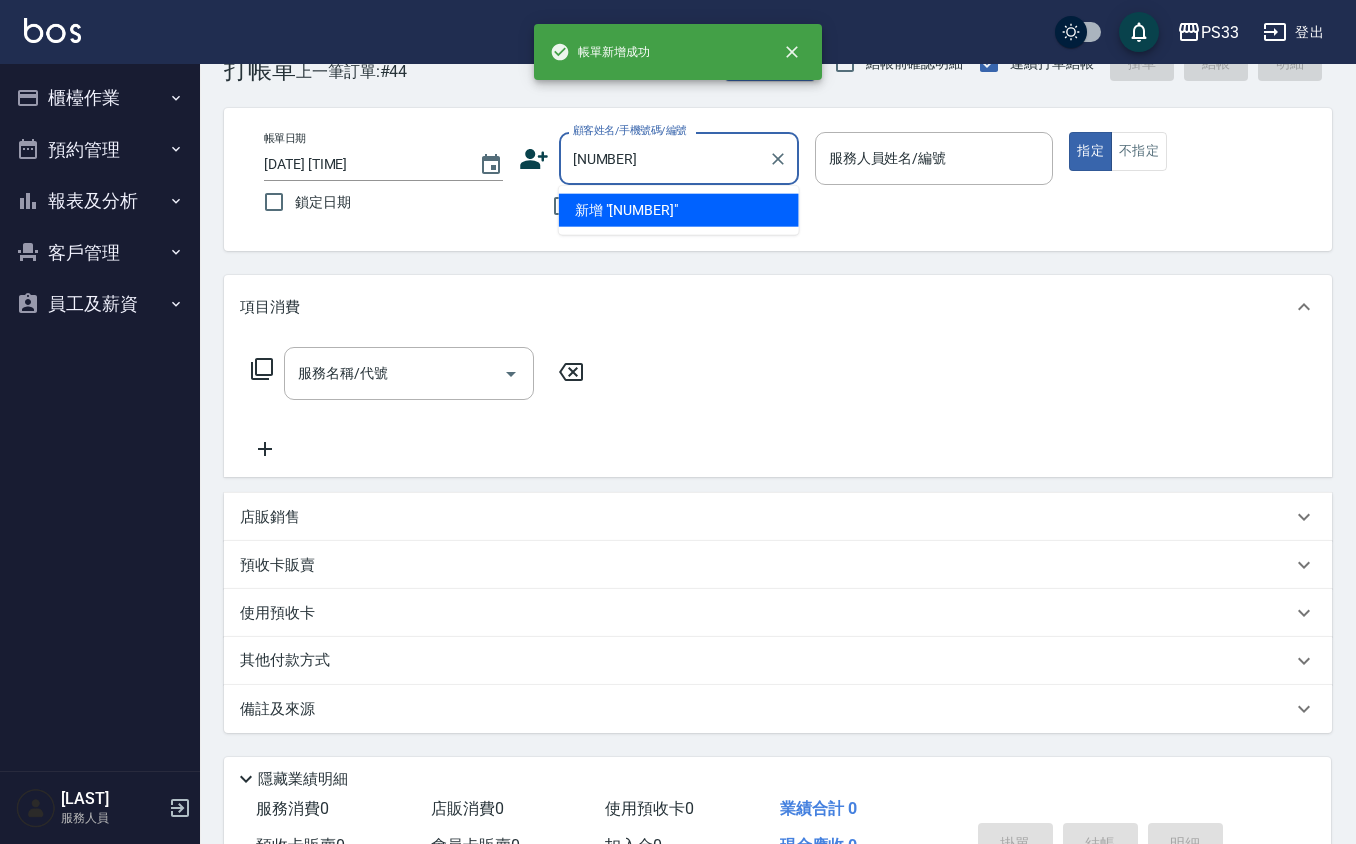 type on "060911" 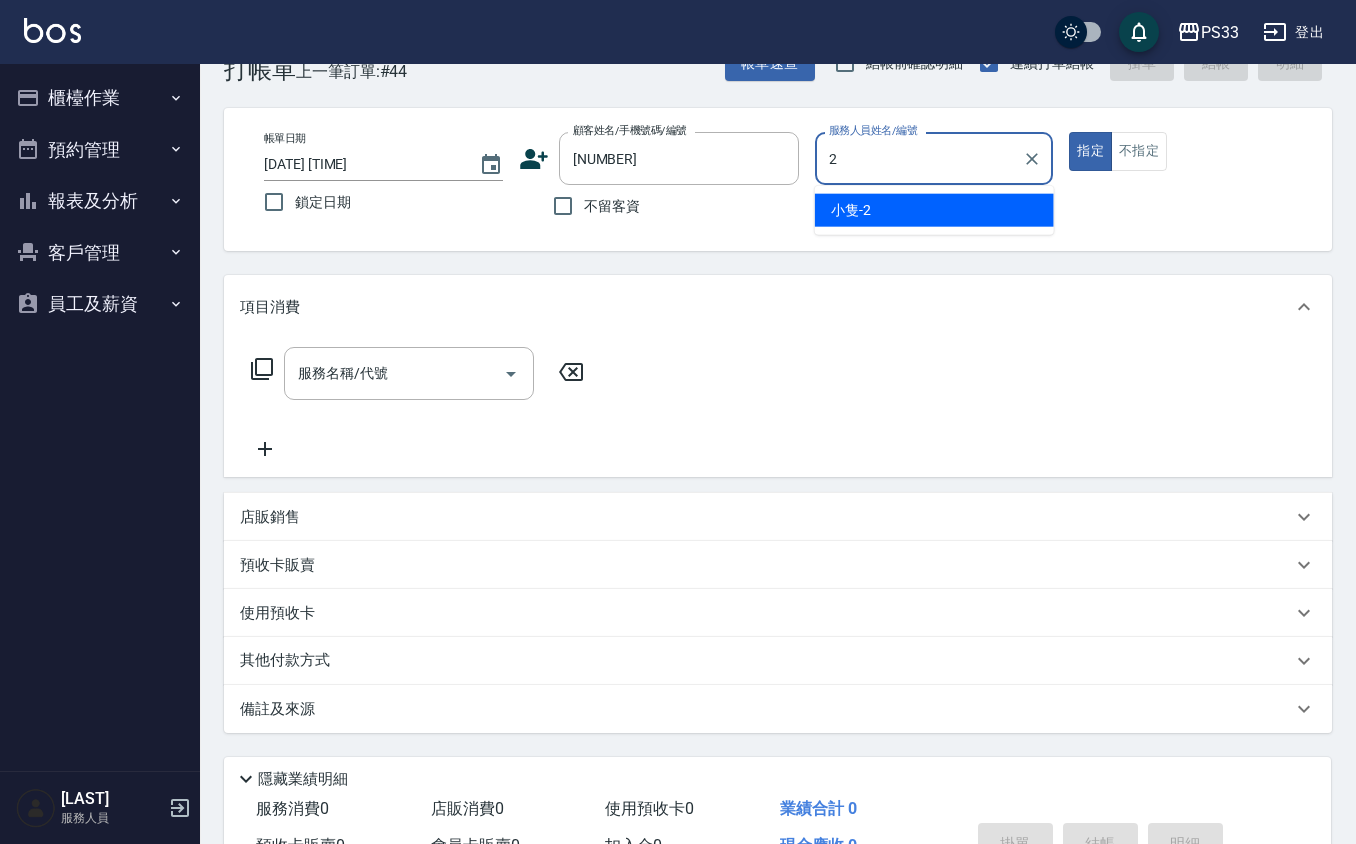 type on "小隻-2" 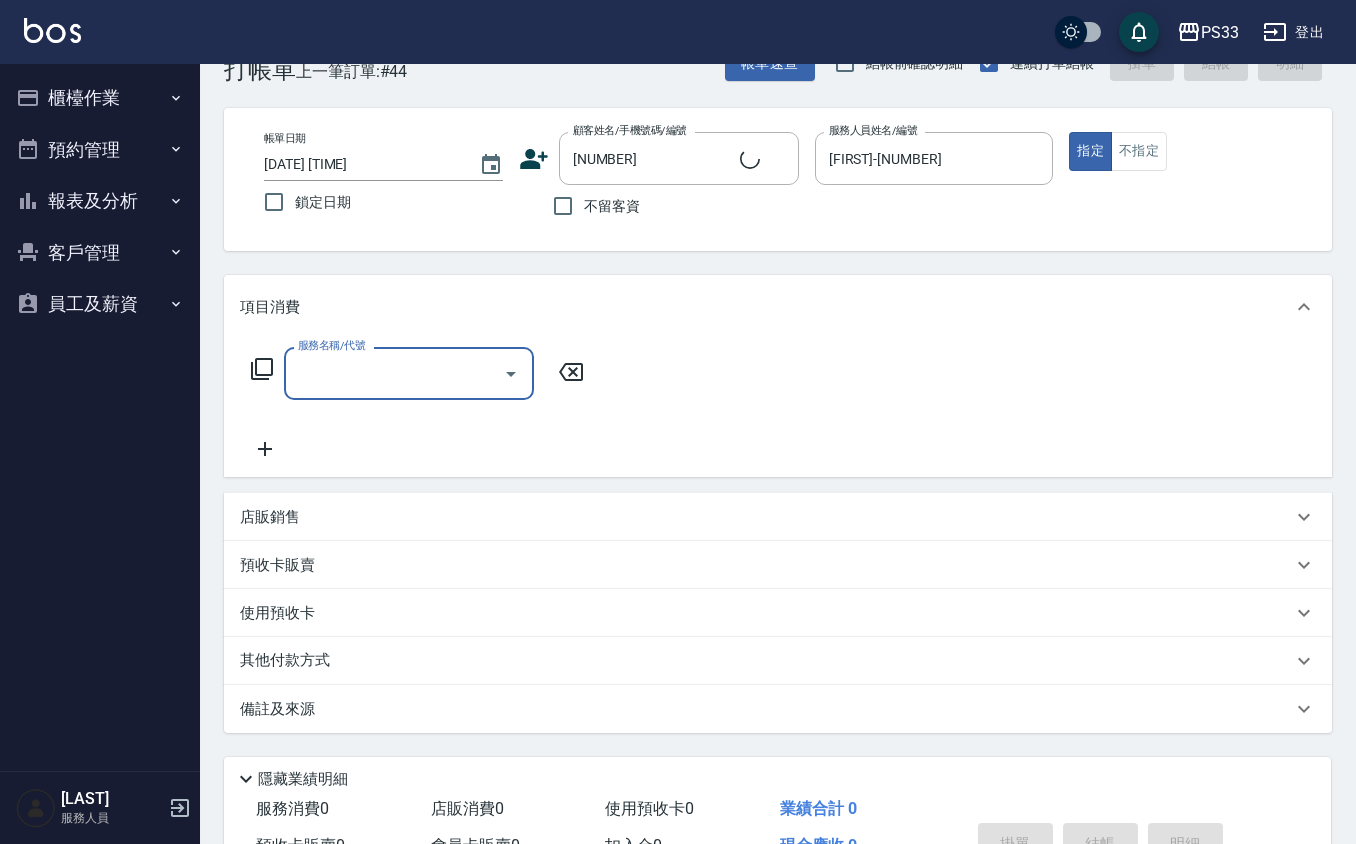 type on "[LAST] [LAST]/[PHONE]/[DATE]" 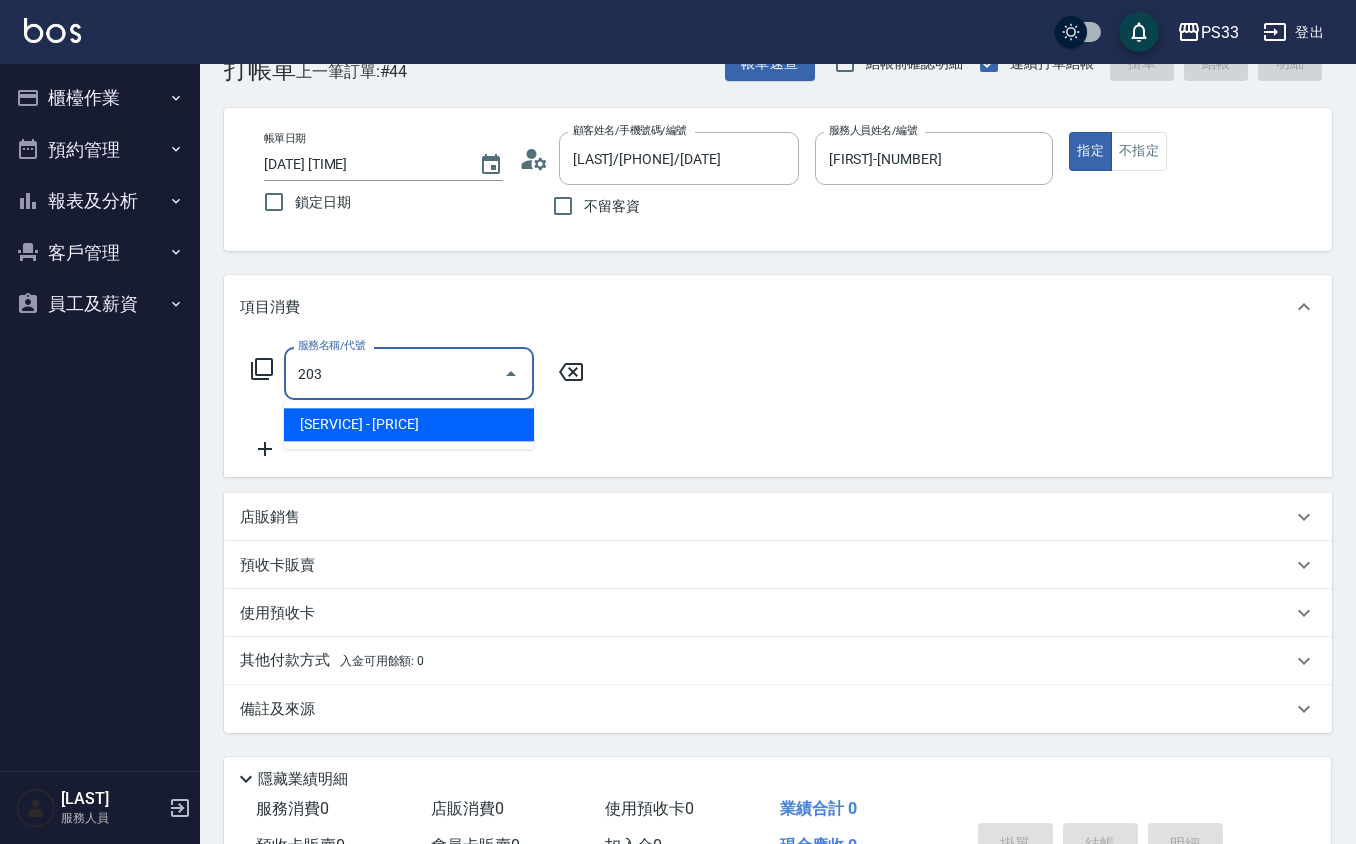 type on "指定單剪(203)" 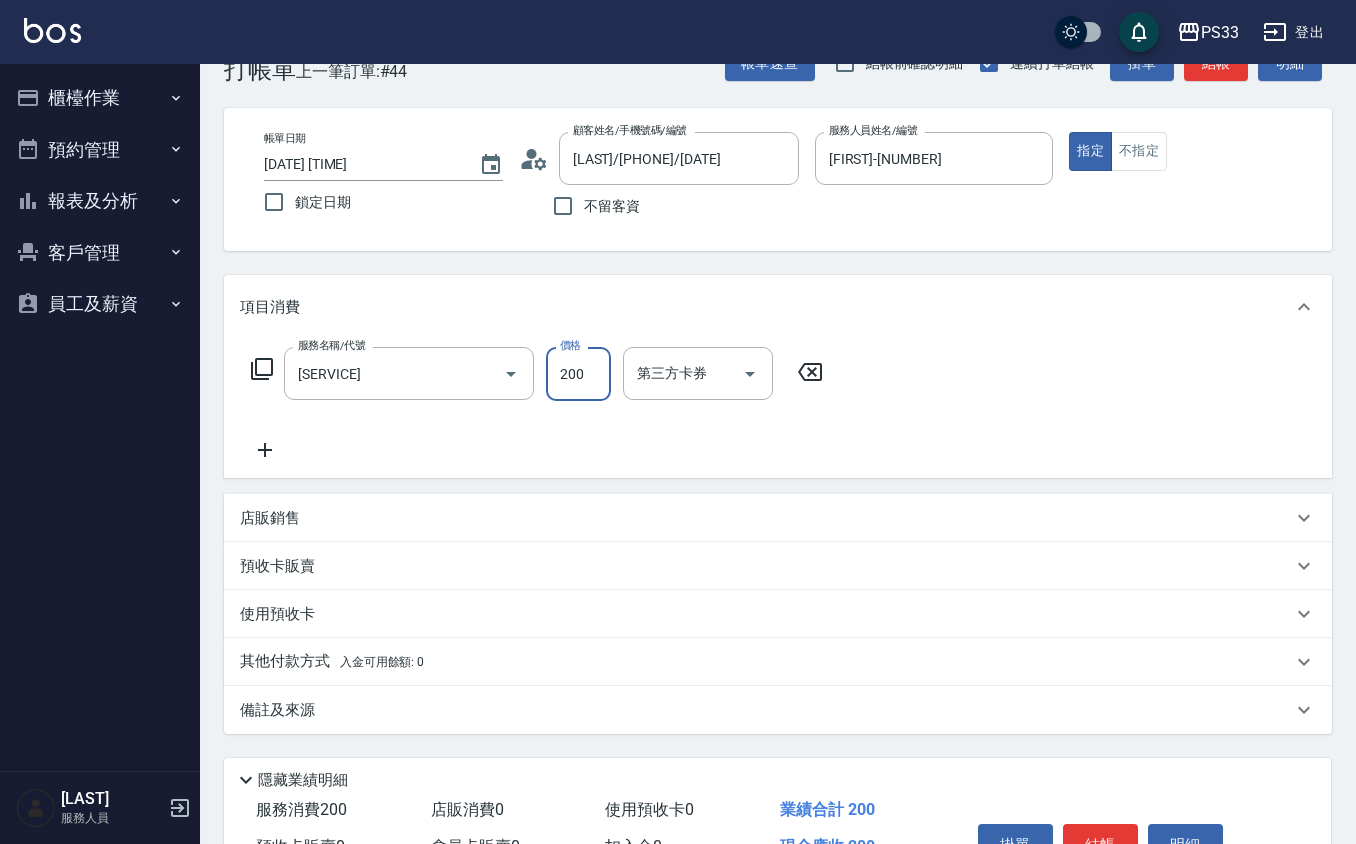 type on "200" 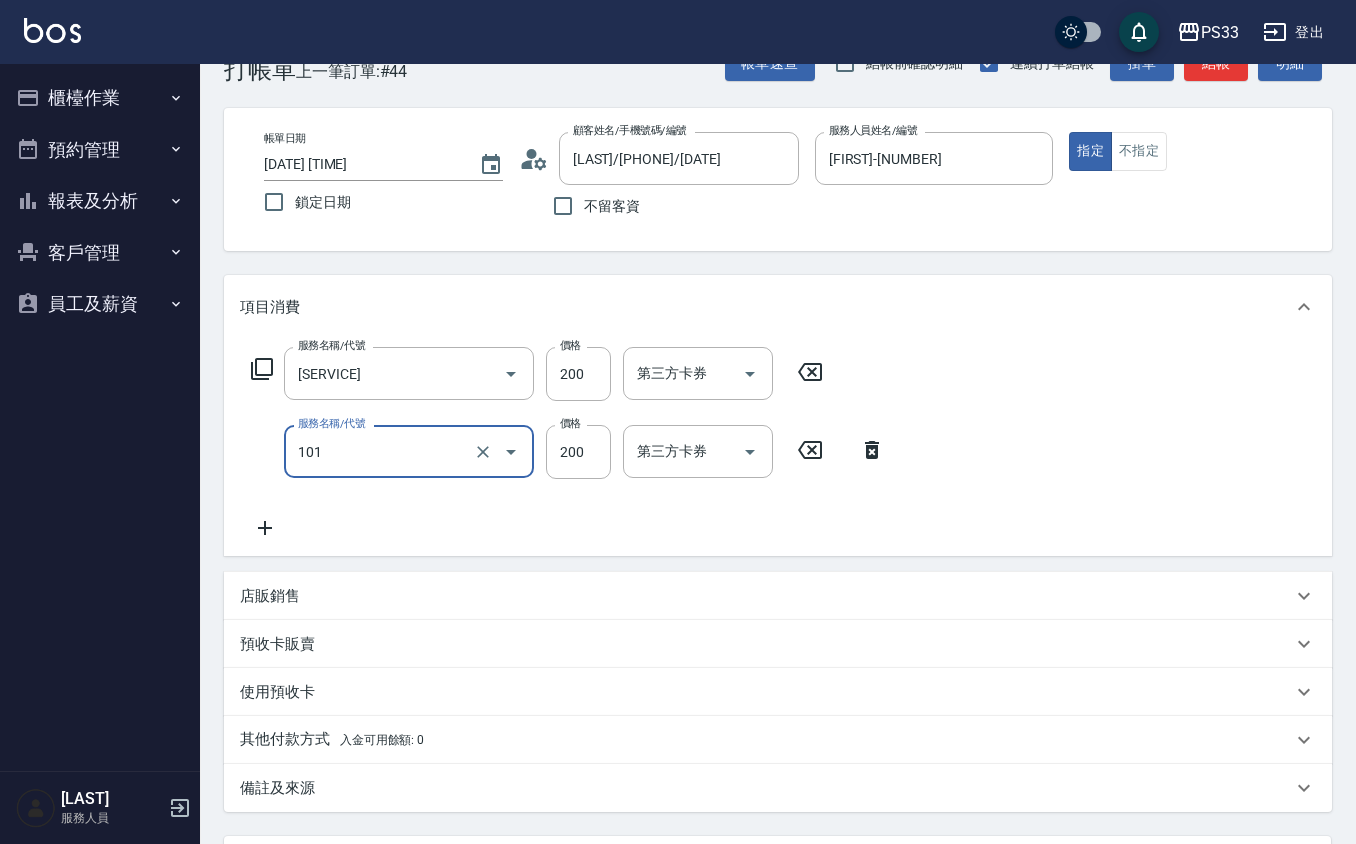 type on "洗髮(101)" 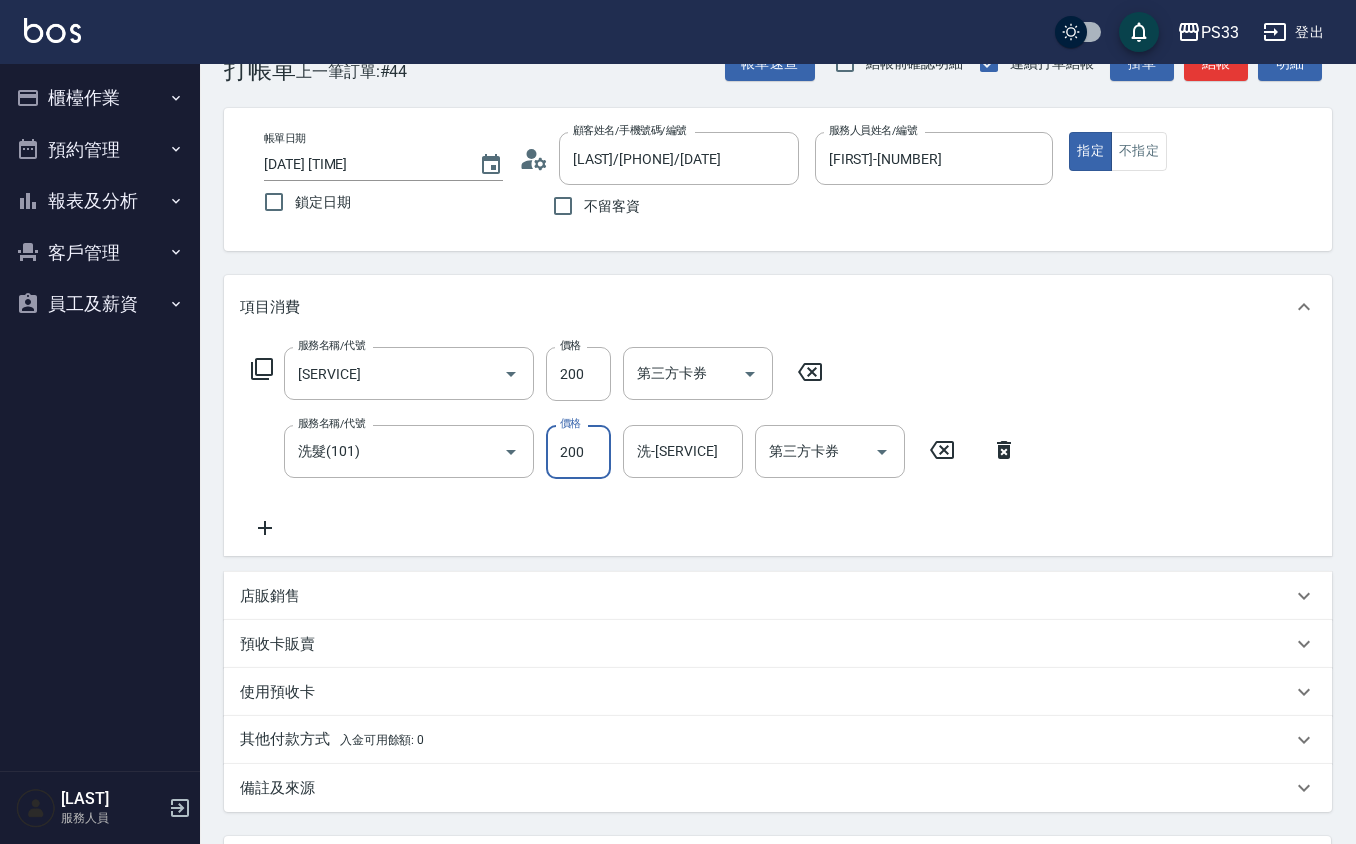 type on "1" 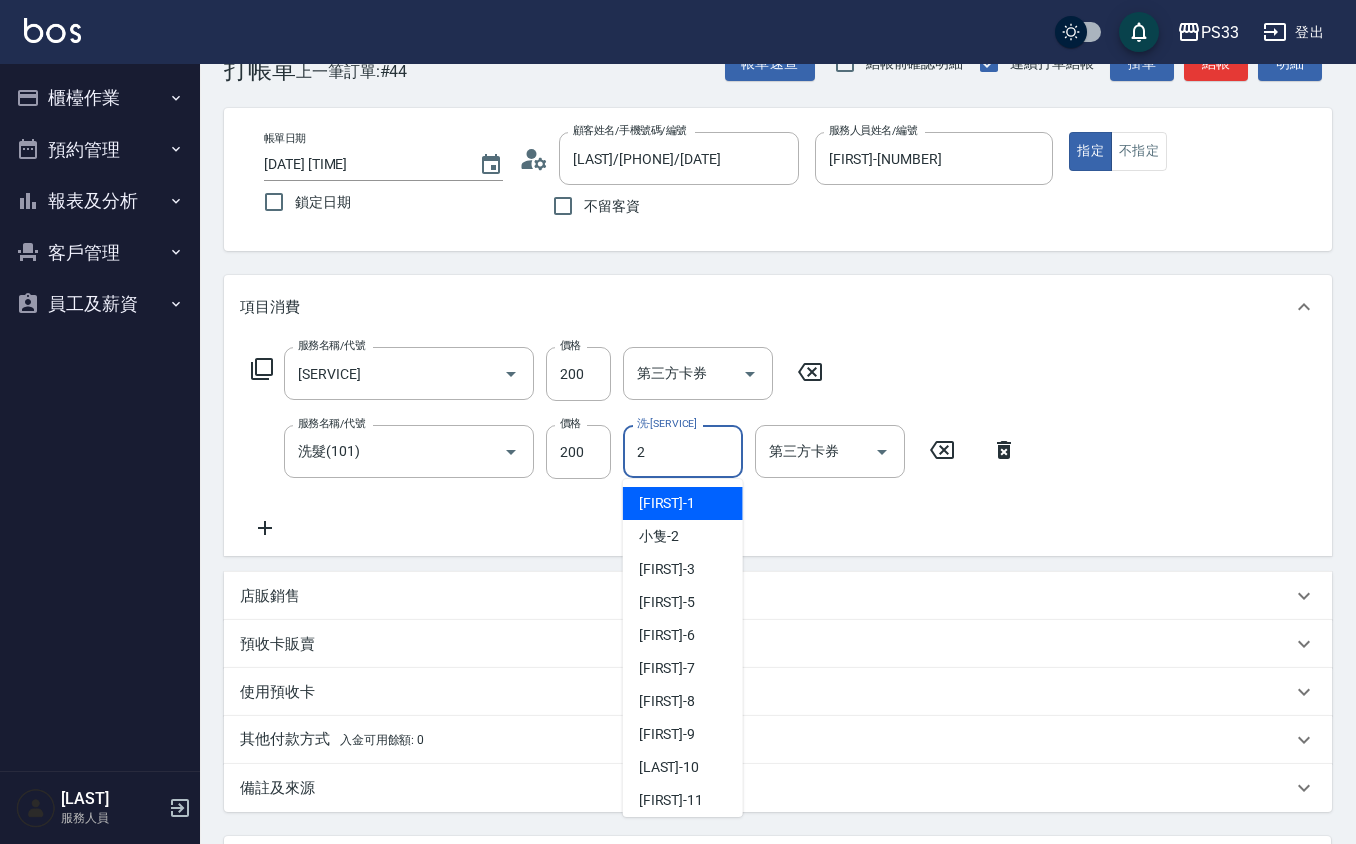 type on "小隻-2" 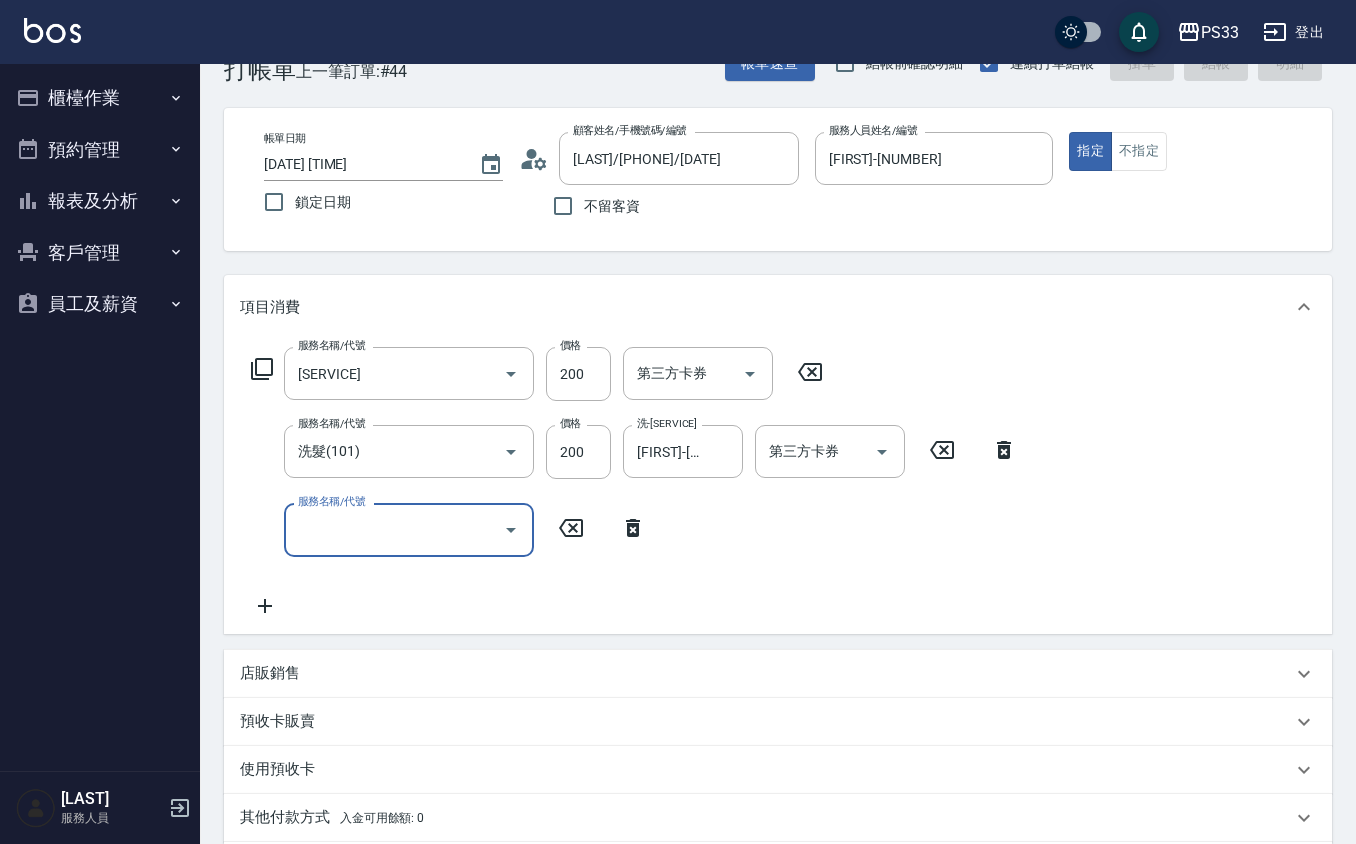 type 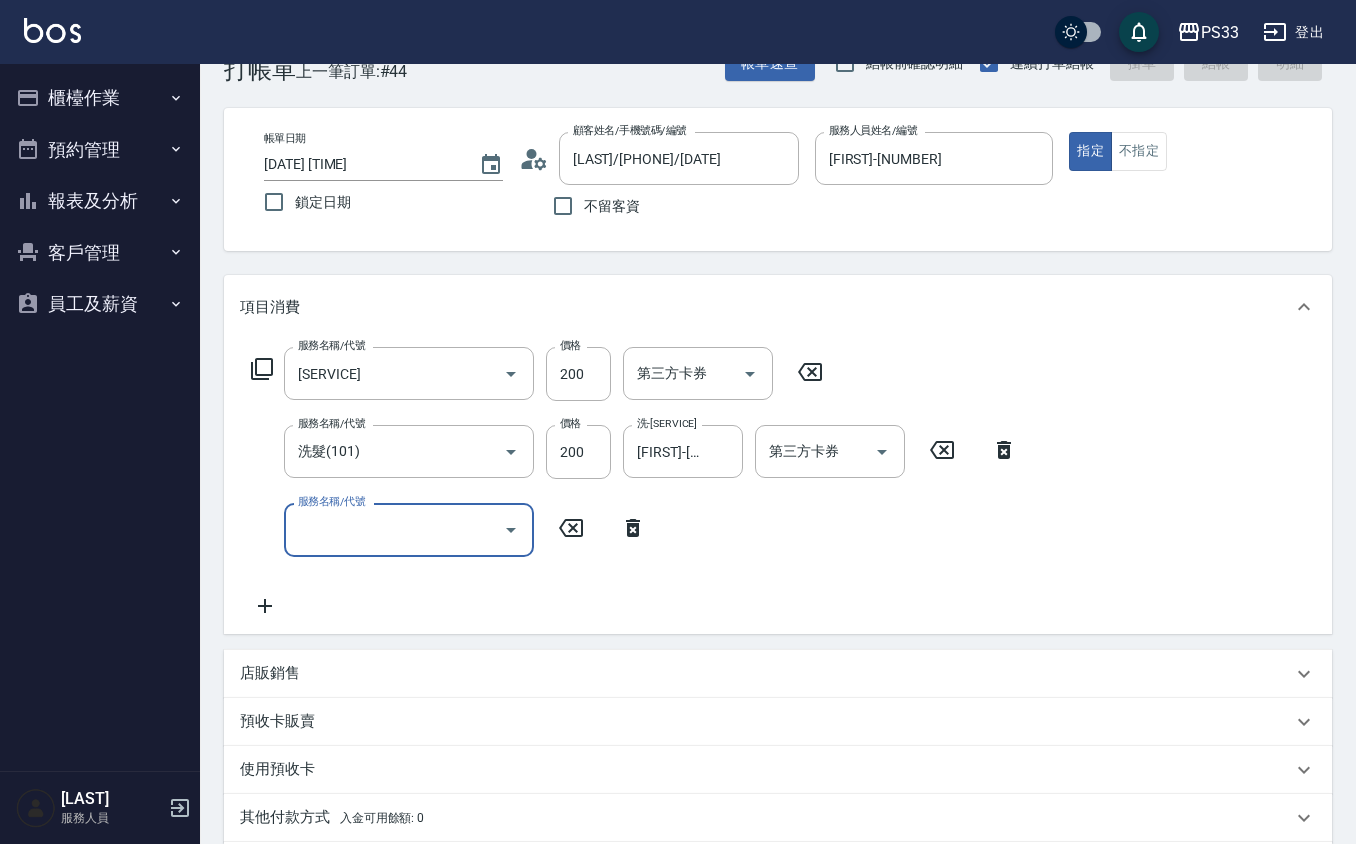 type 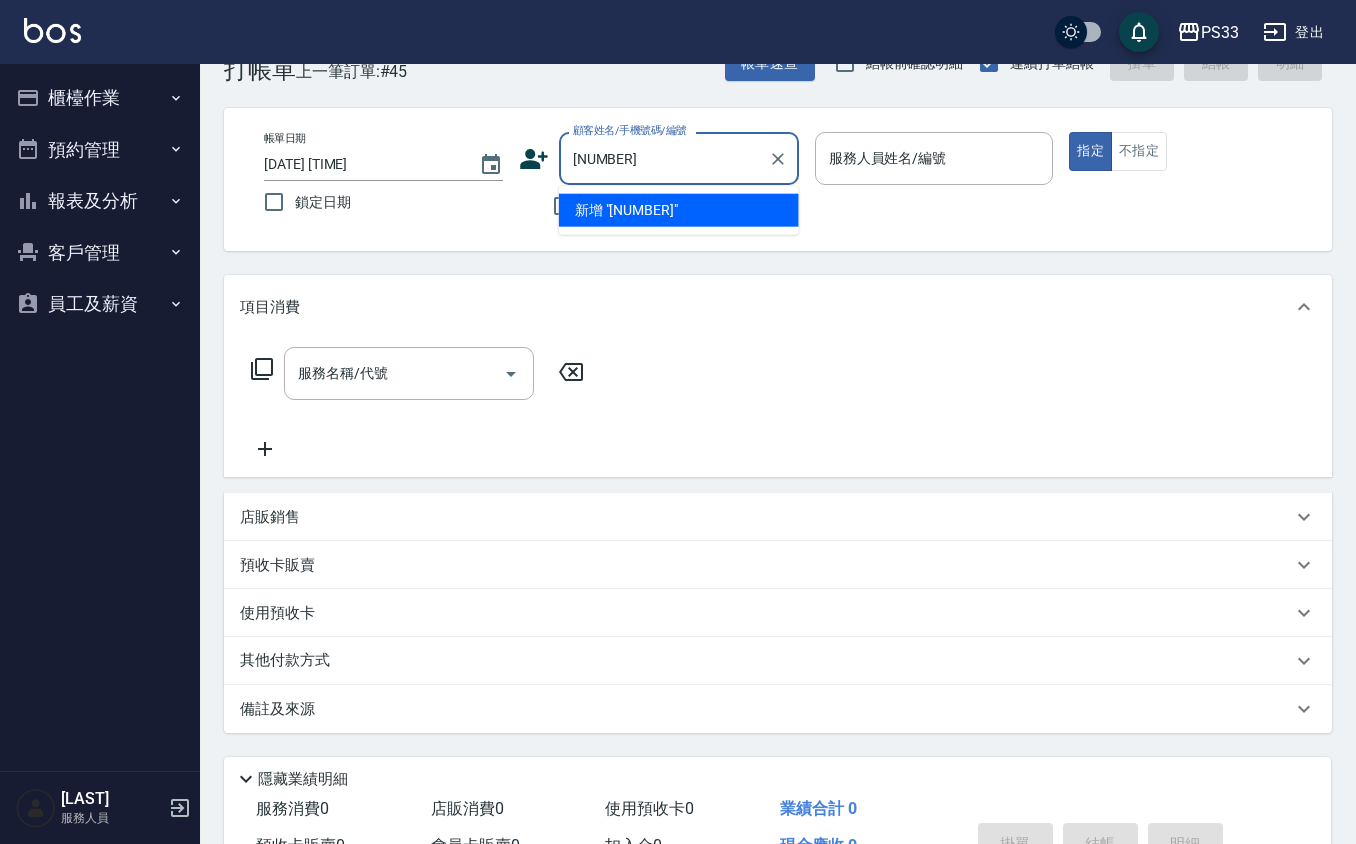 type on "071012" 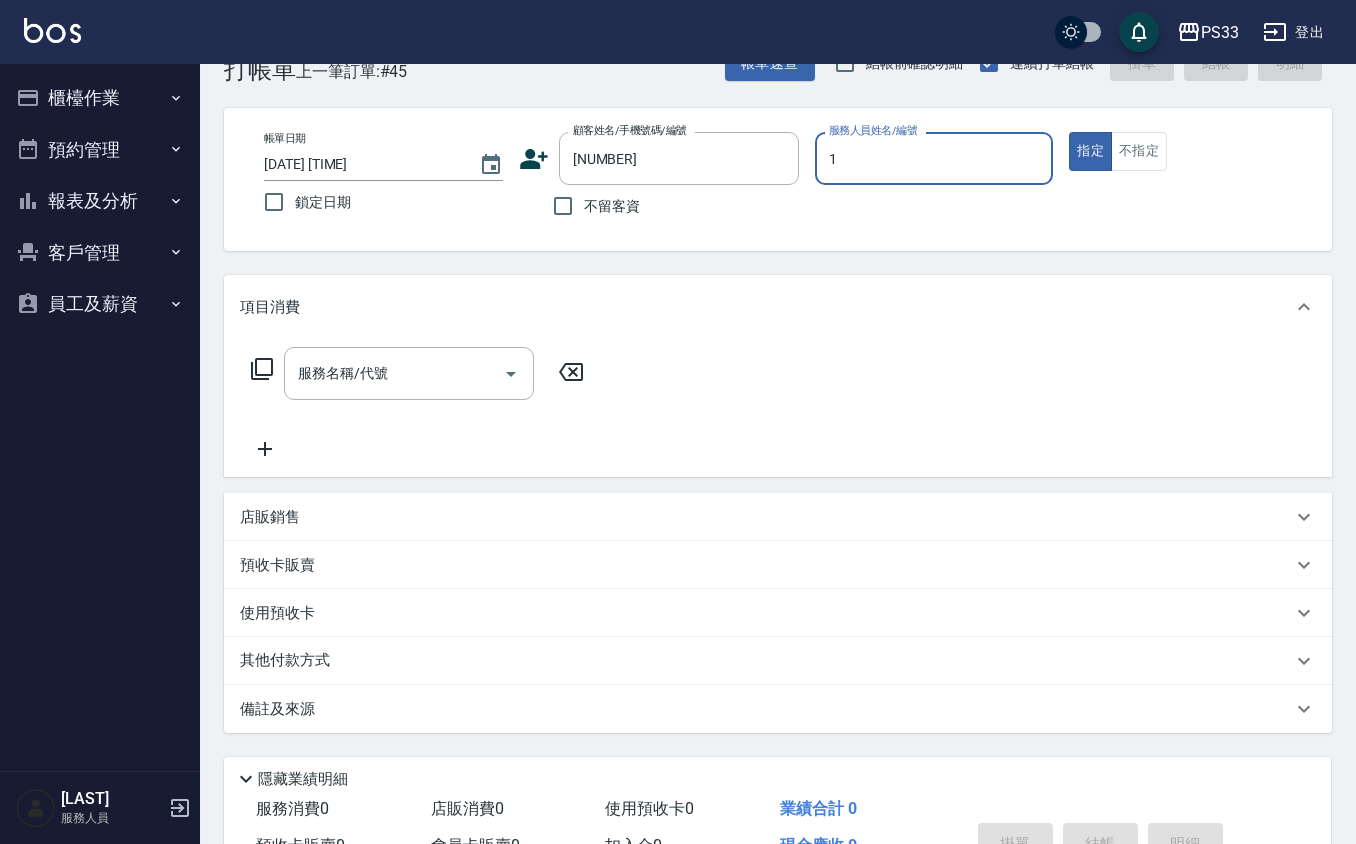 type on "Rube-1" 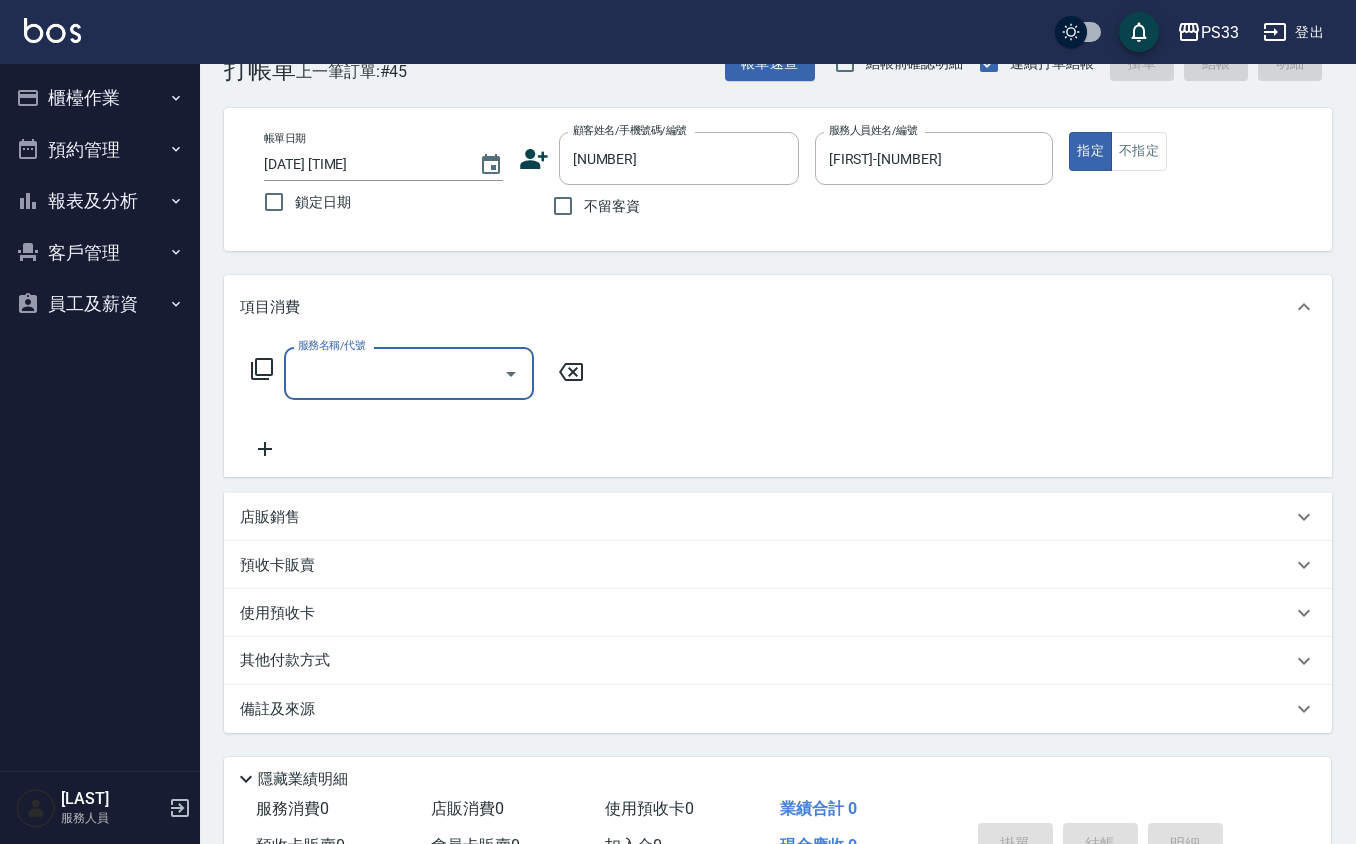 type on "[LAST] [LAST]/[PHONE]/[DATE]" 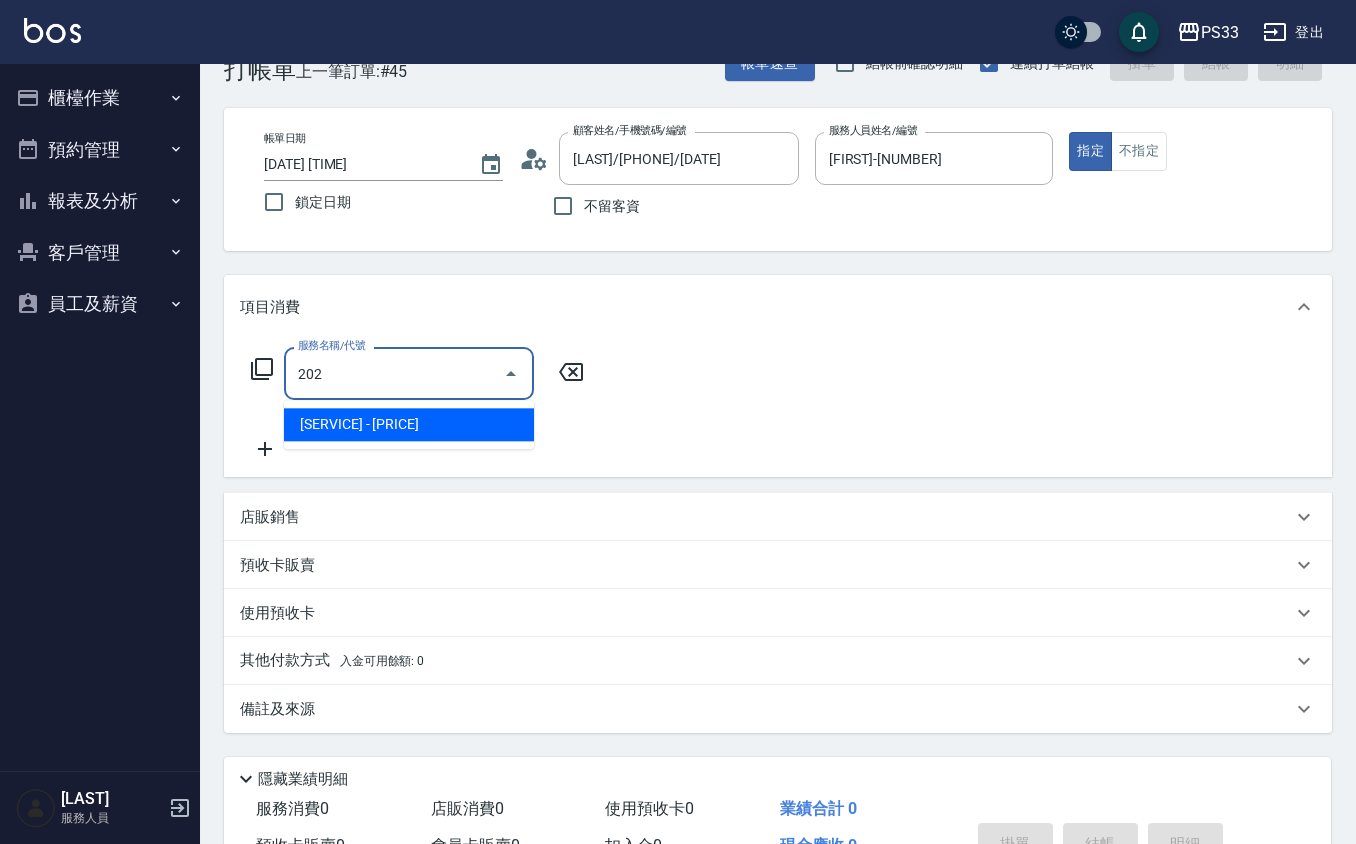 type on "不指定單剪(202)" 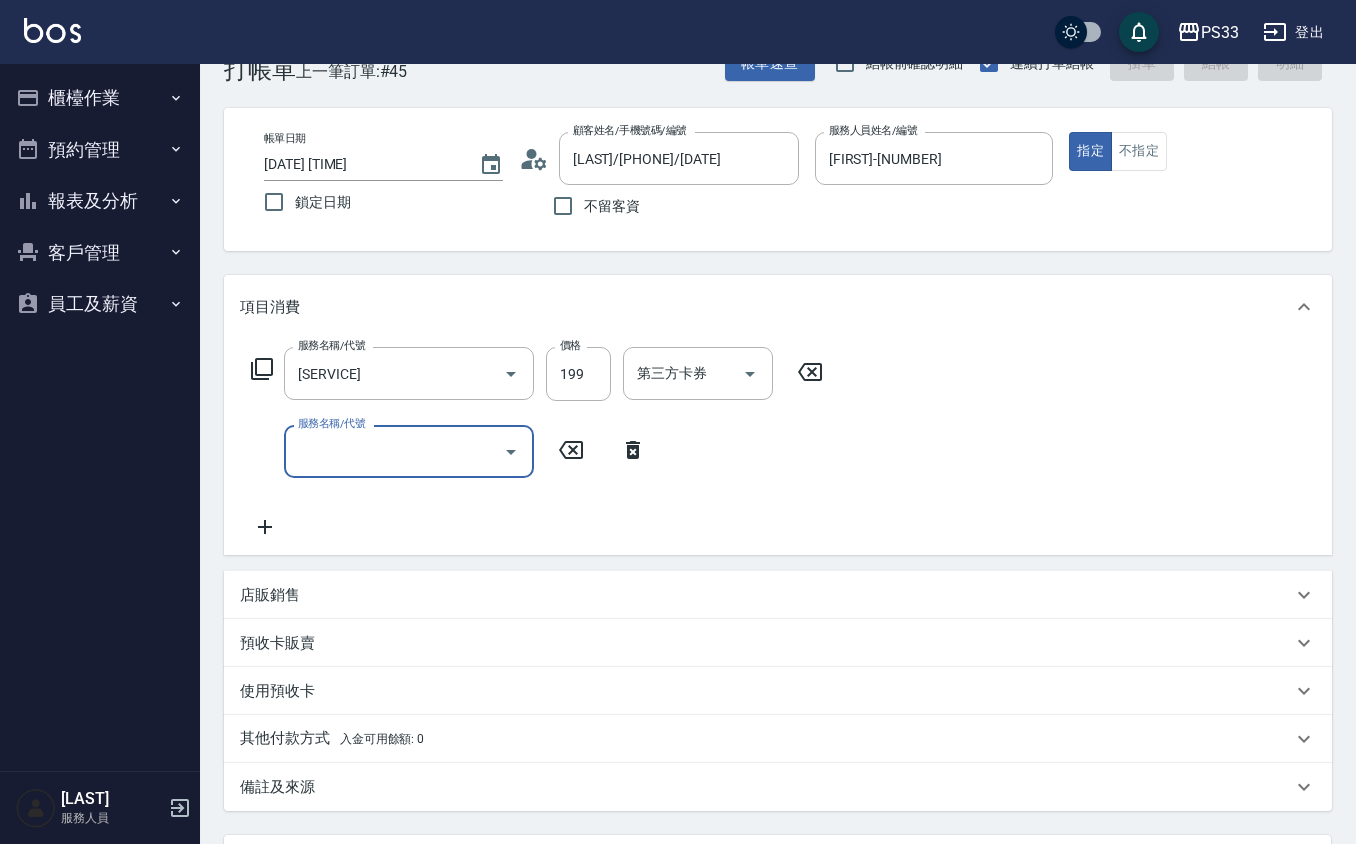 type 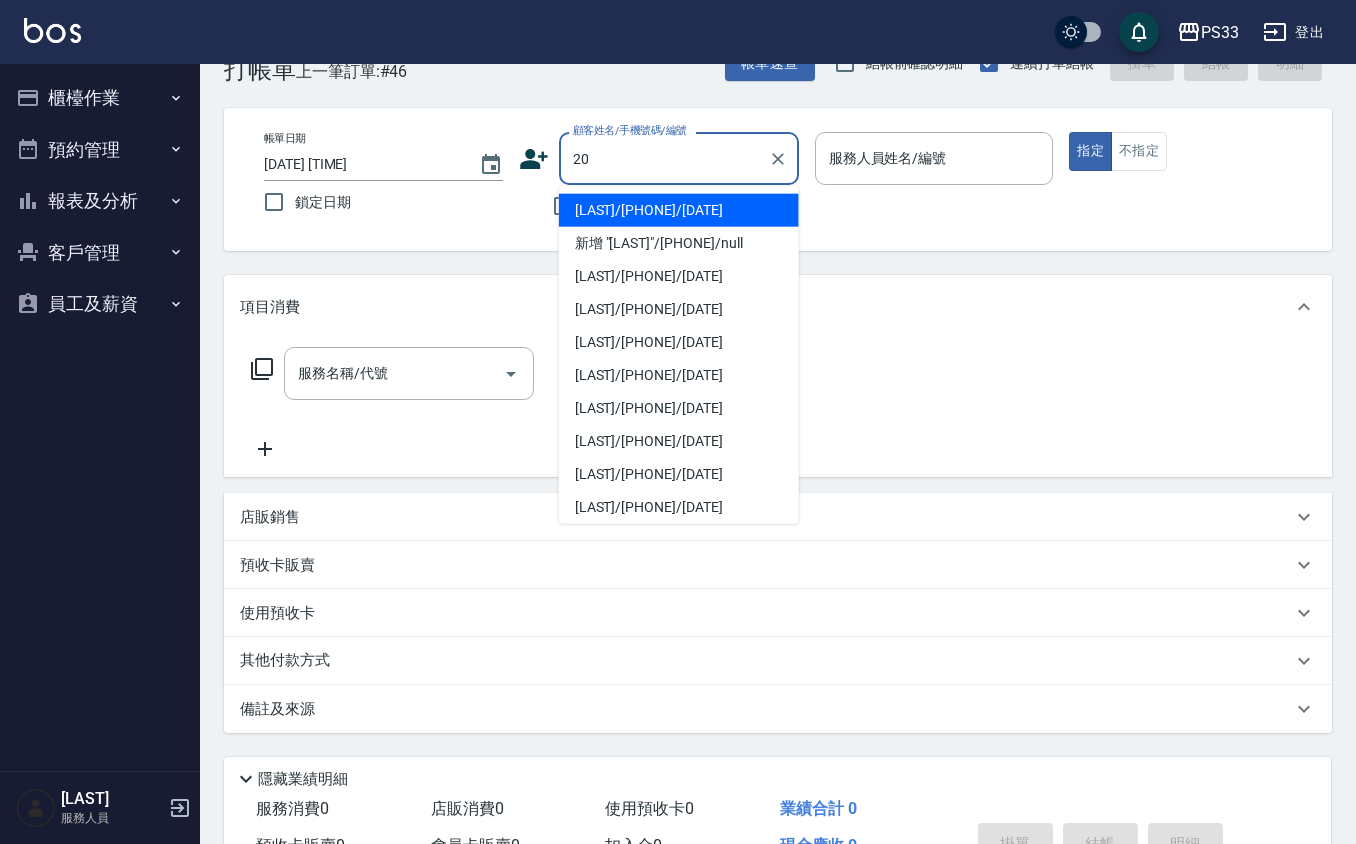 type on "2" 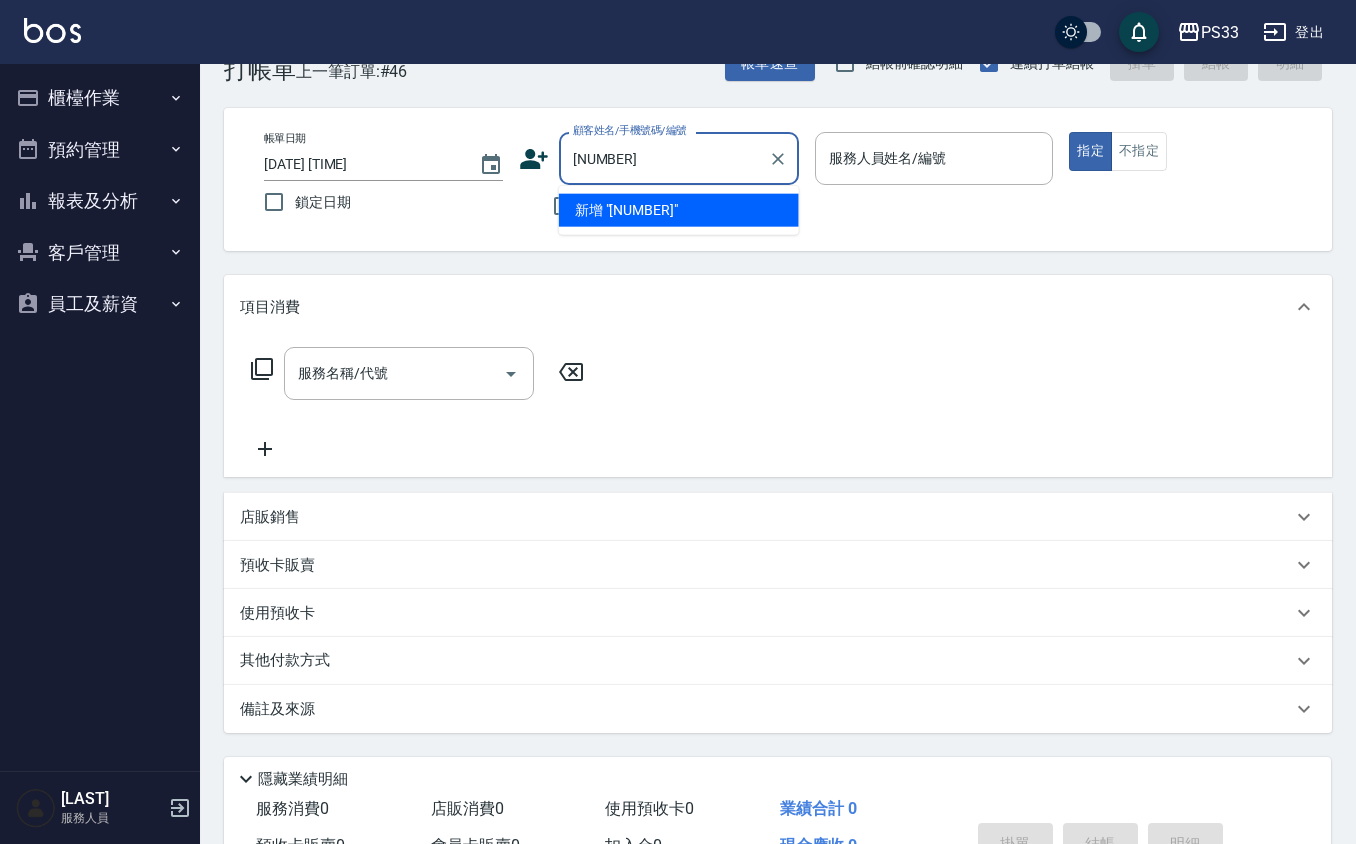 type on "200927" 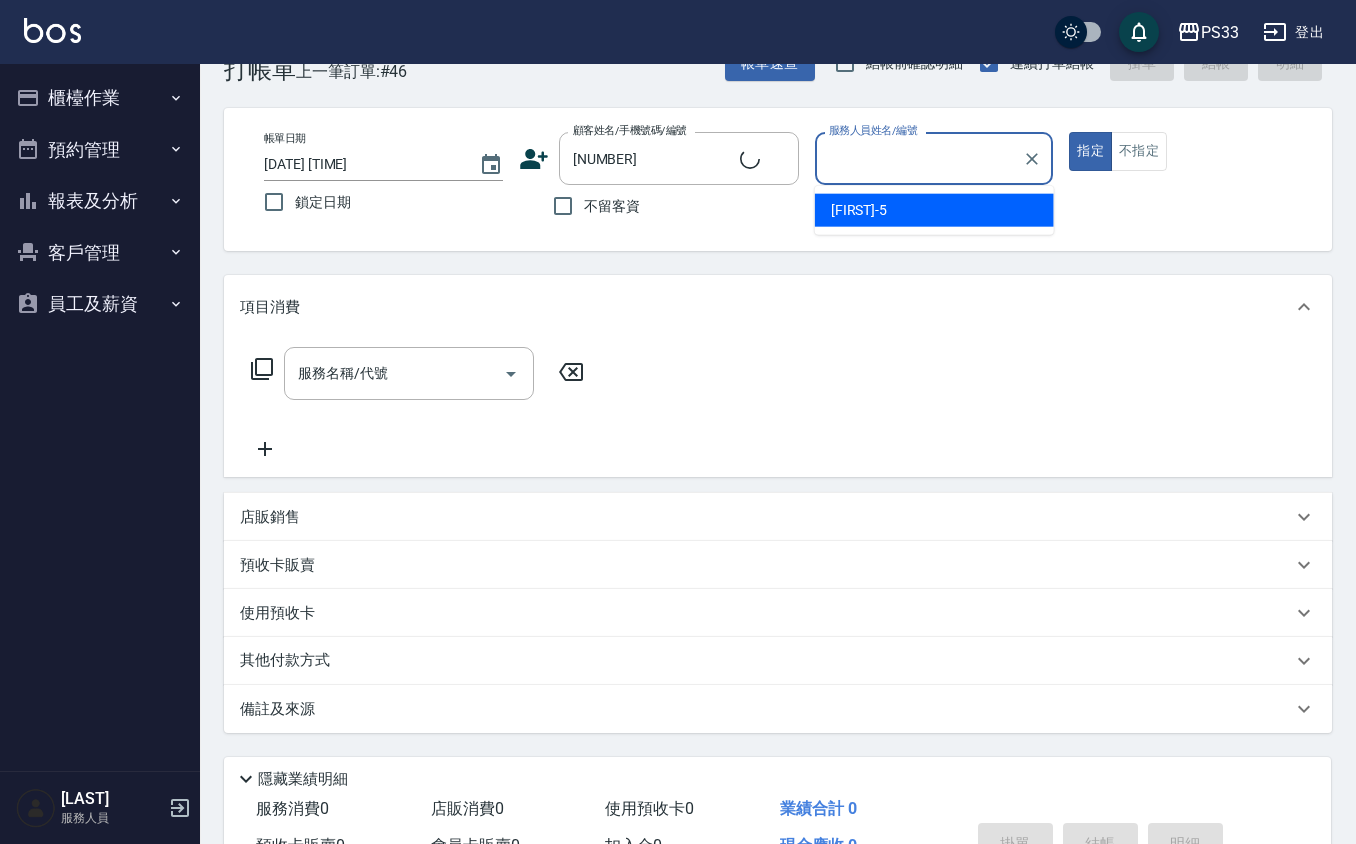 type on "5" 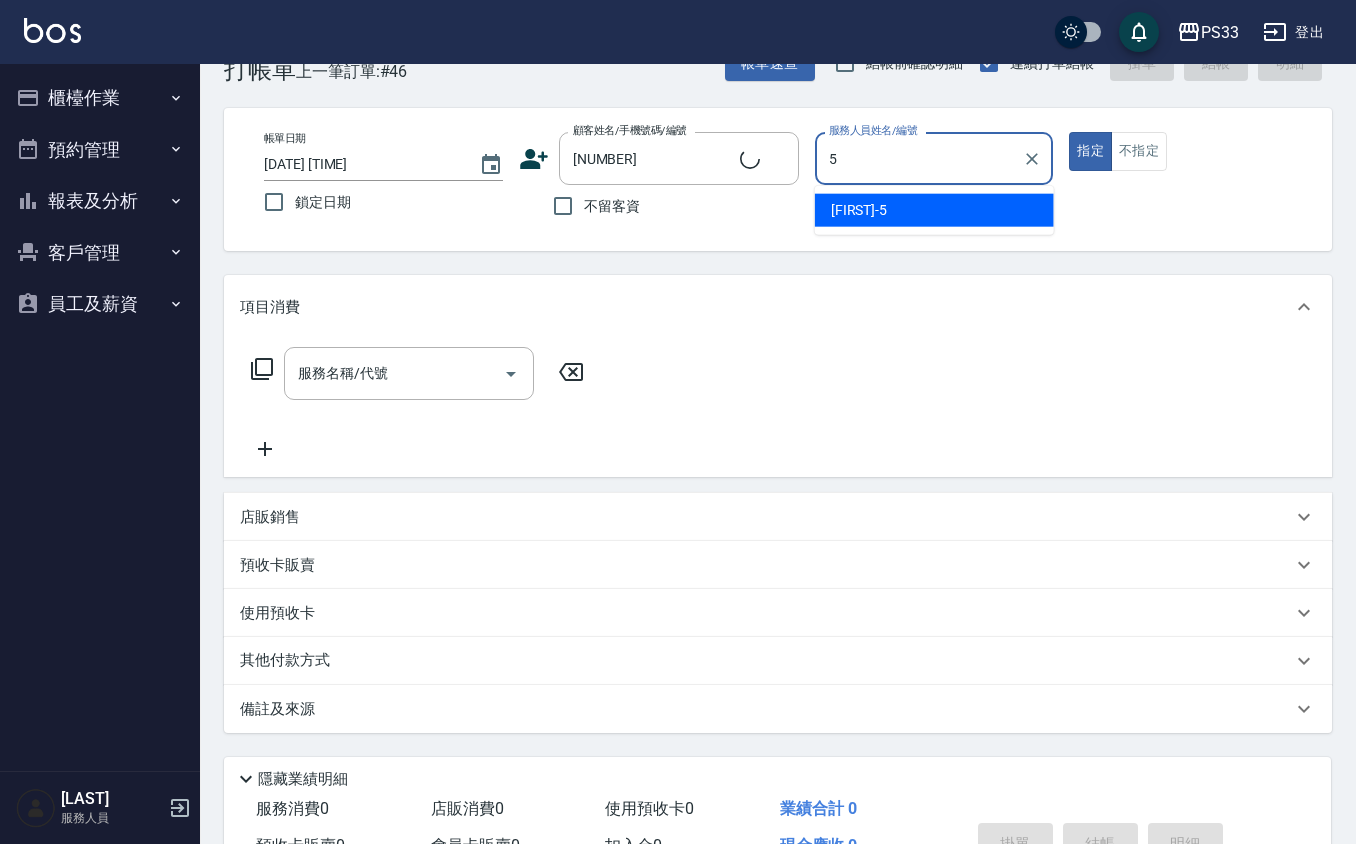 type on "[LAST] [LAST]/[PHONE]/[DATE]" 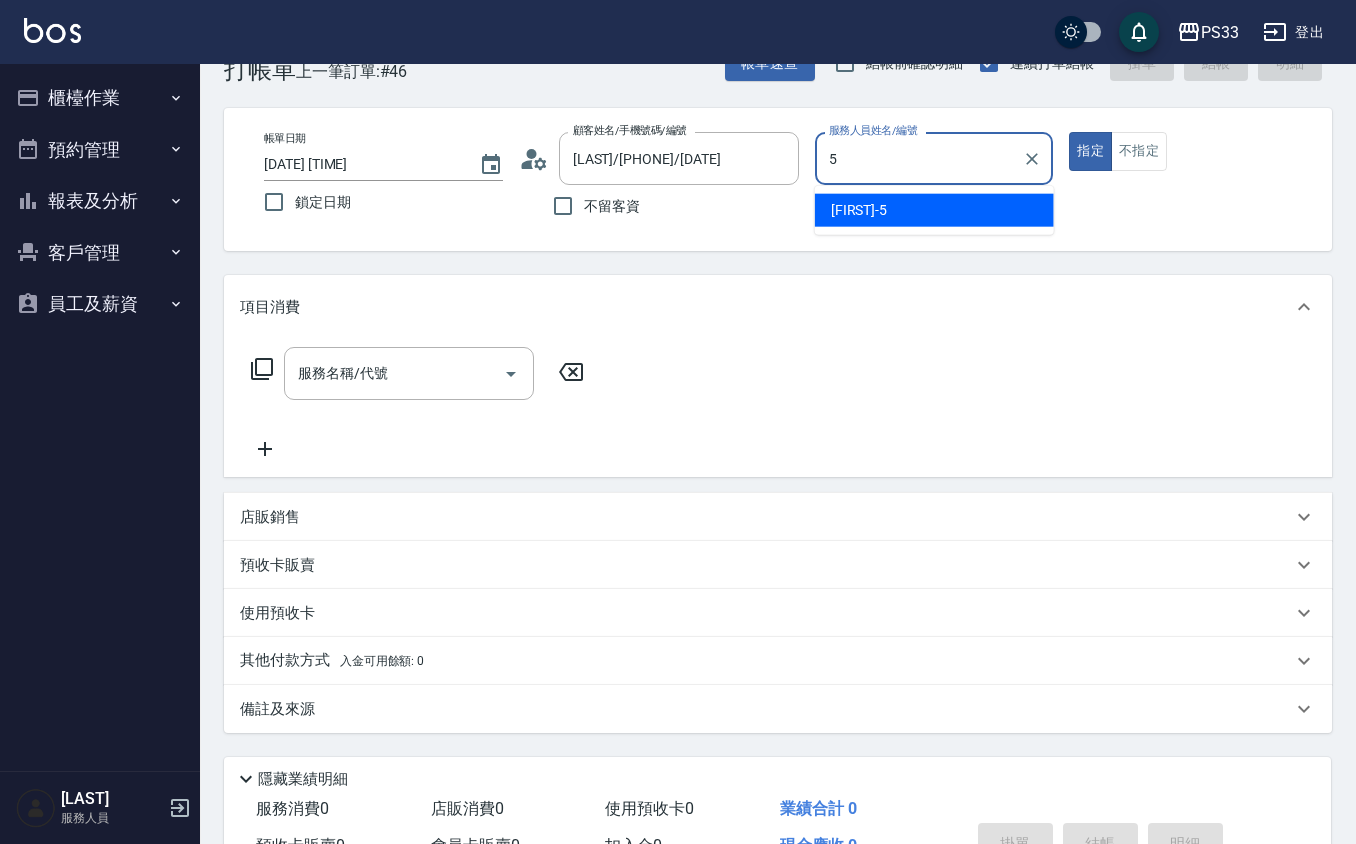type on "[LAST]-[NUMBER]" 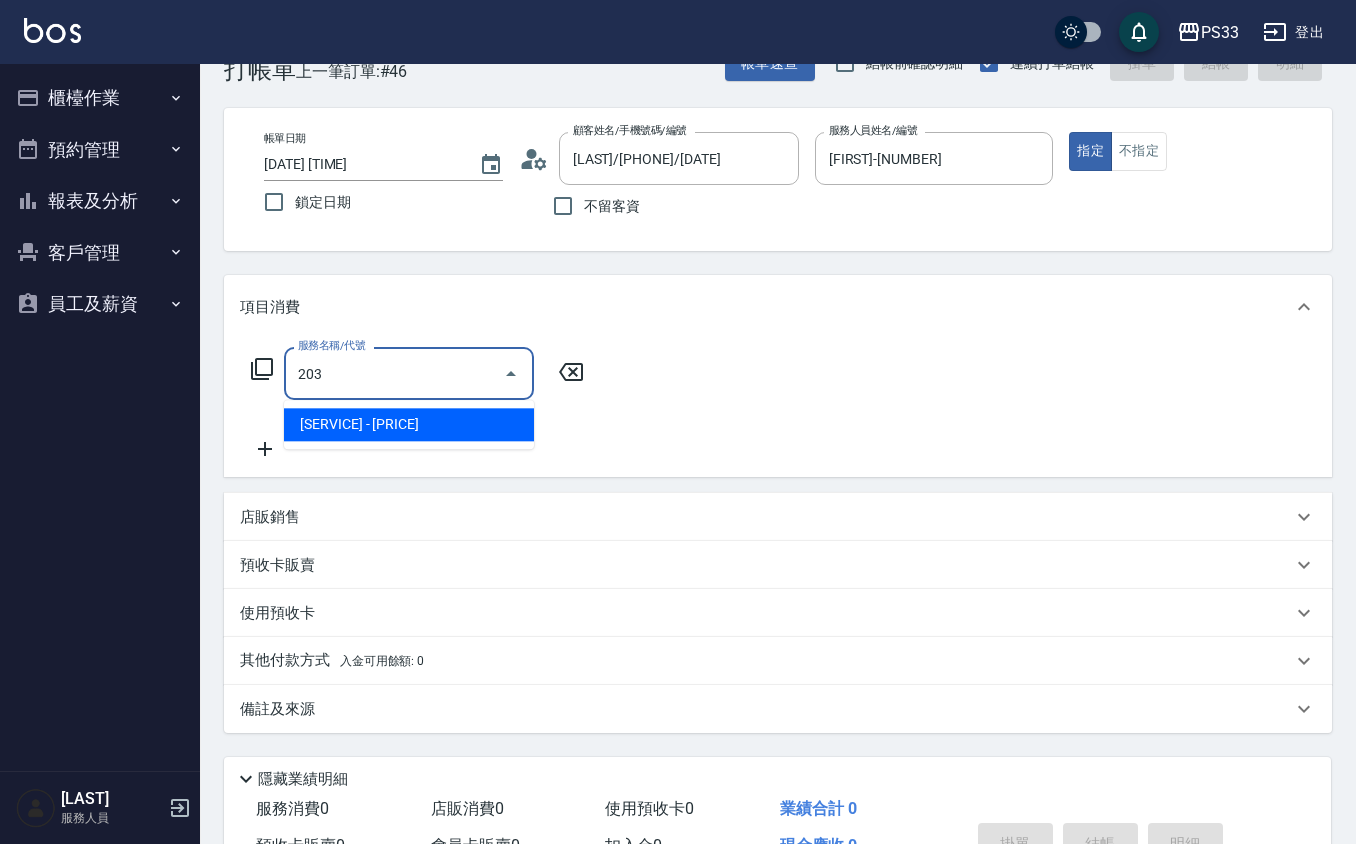 type on "指定單剪(203)" 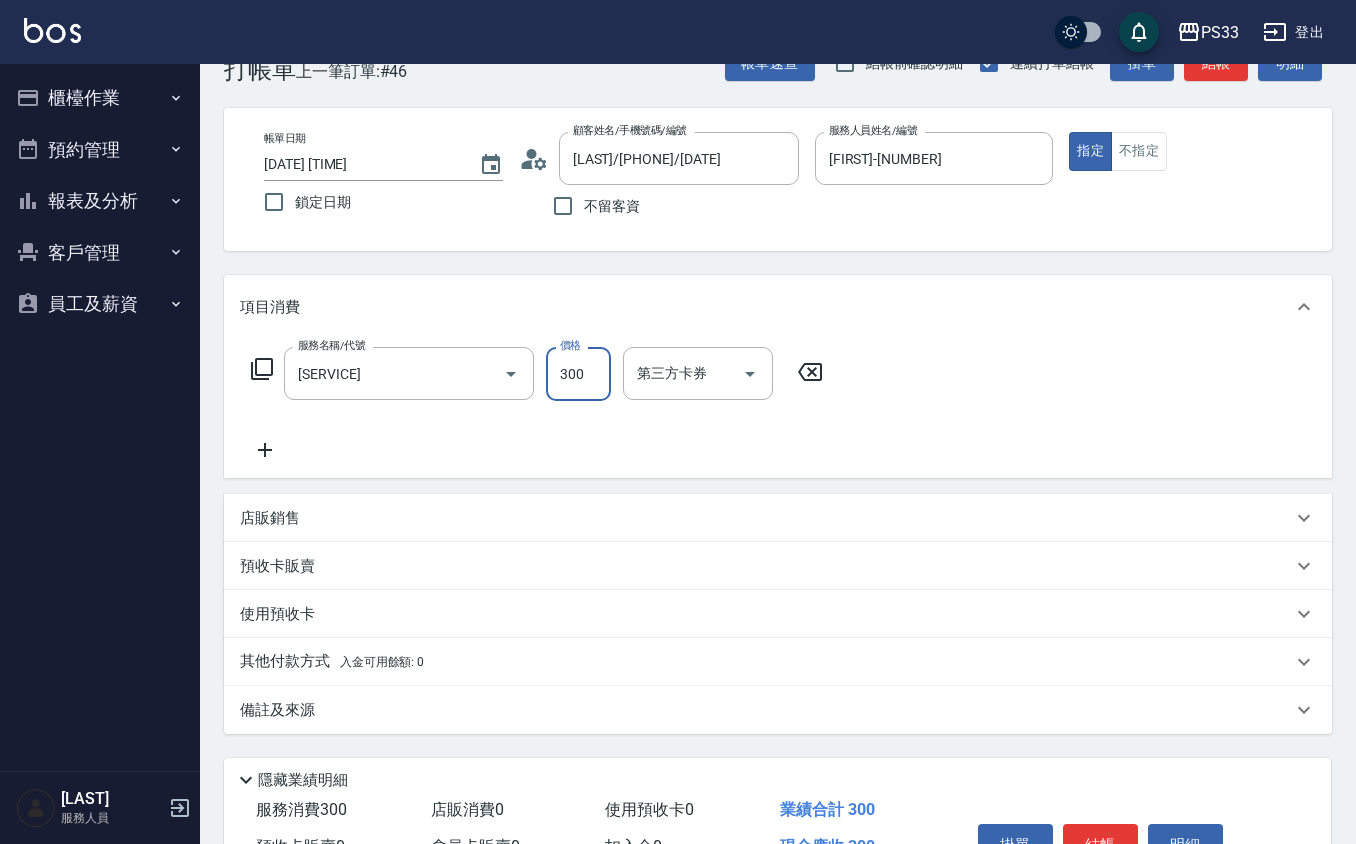 type on "300" 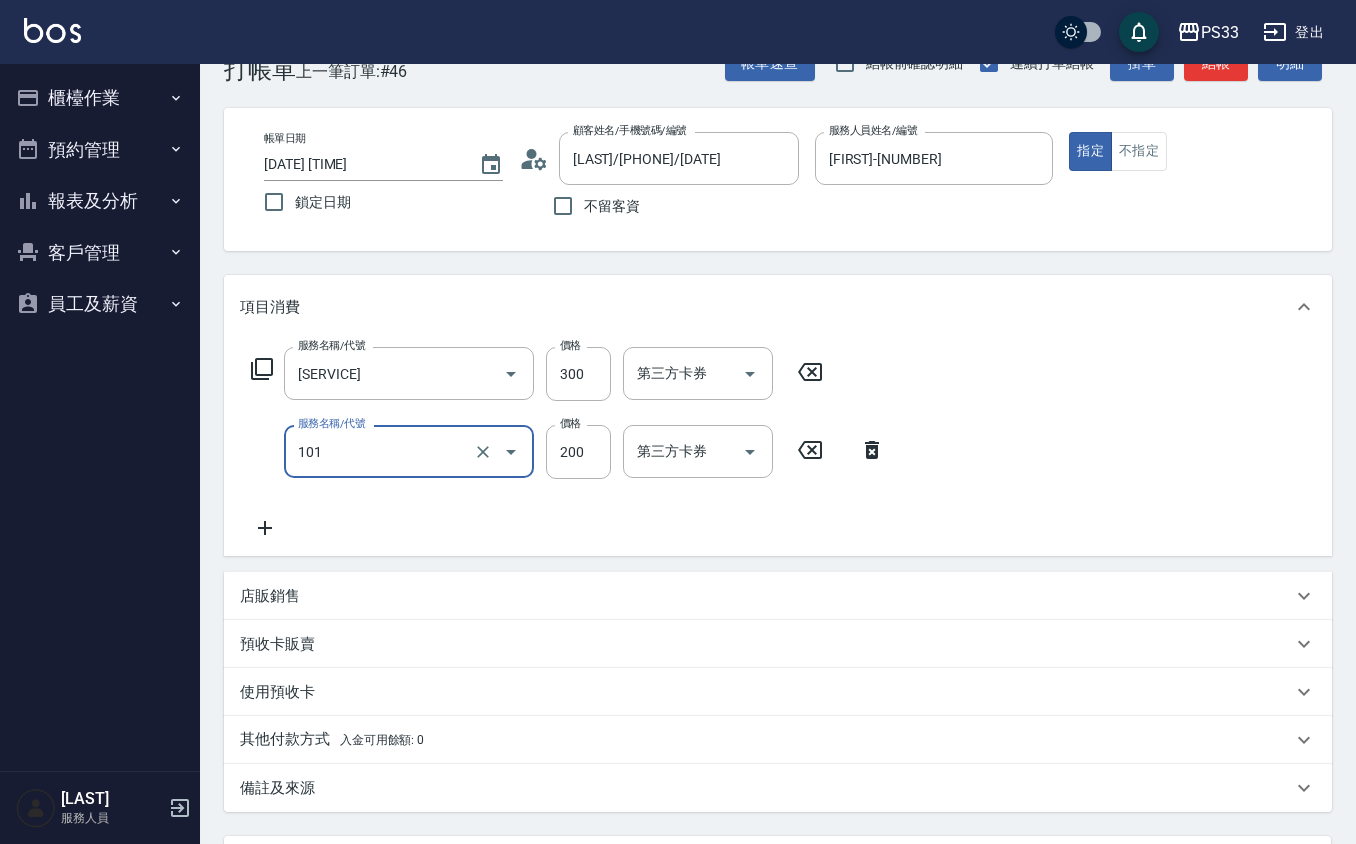 type on "洗髮(101)" 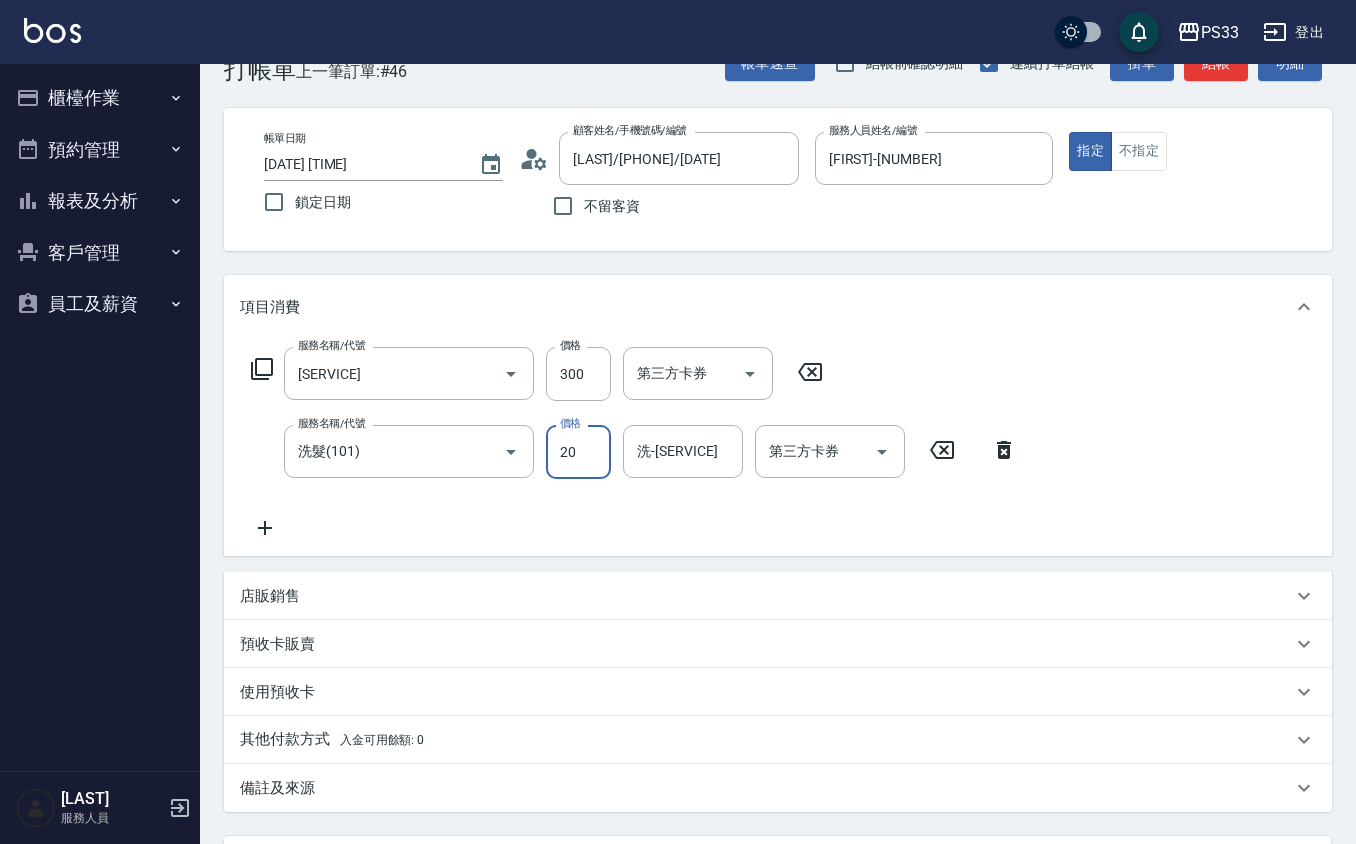 type on "200" 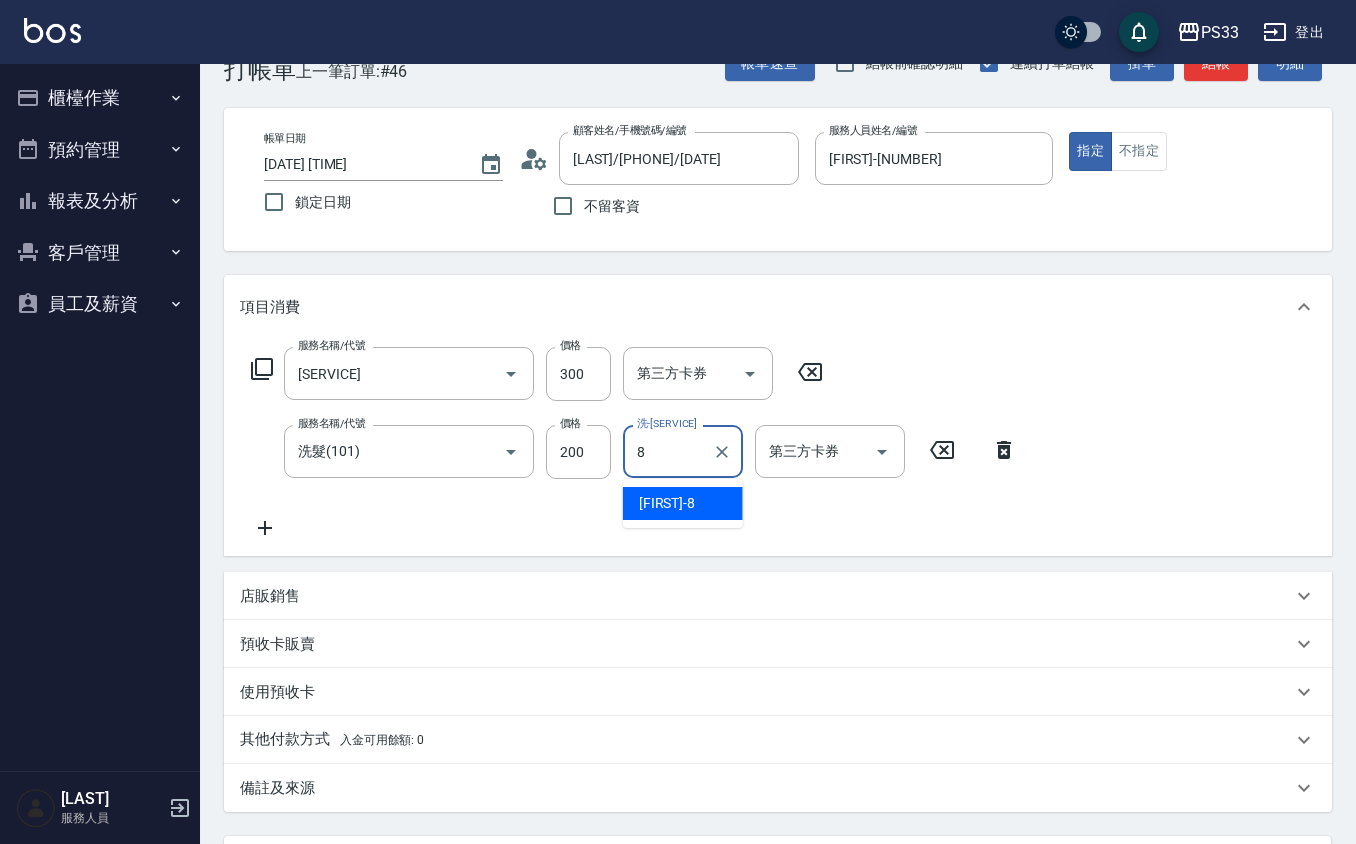 type on "[LAST]-[NUMBER]" 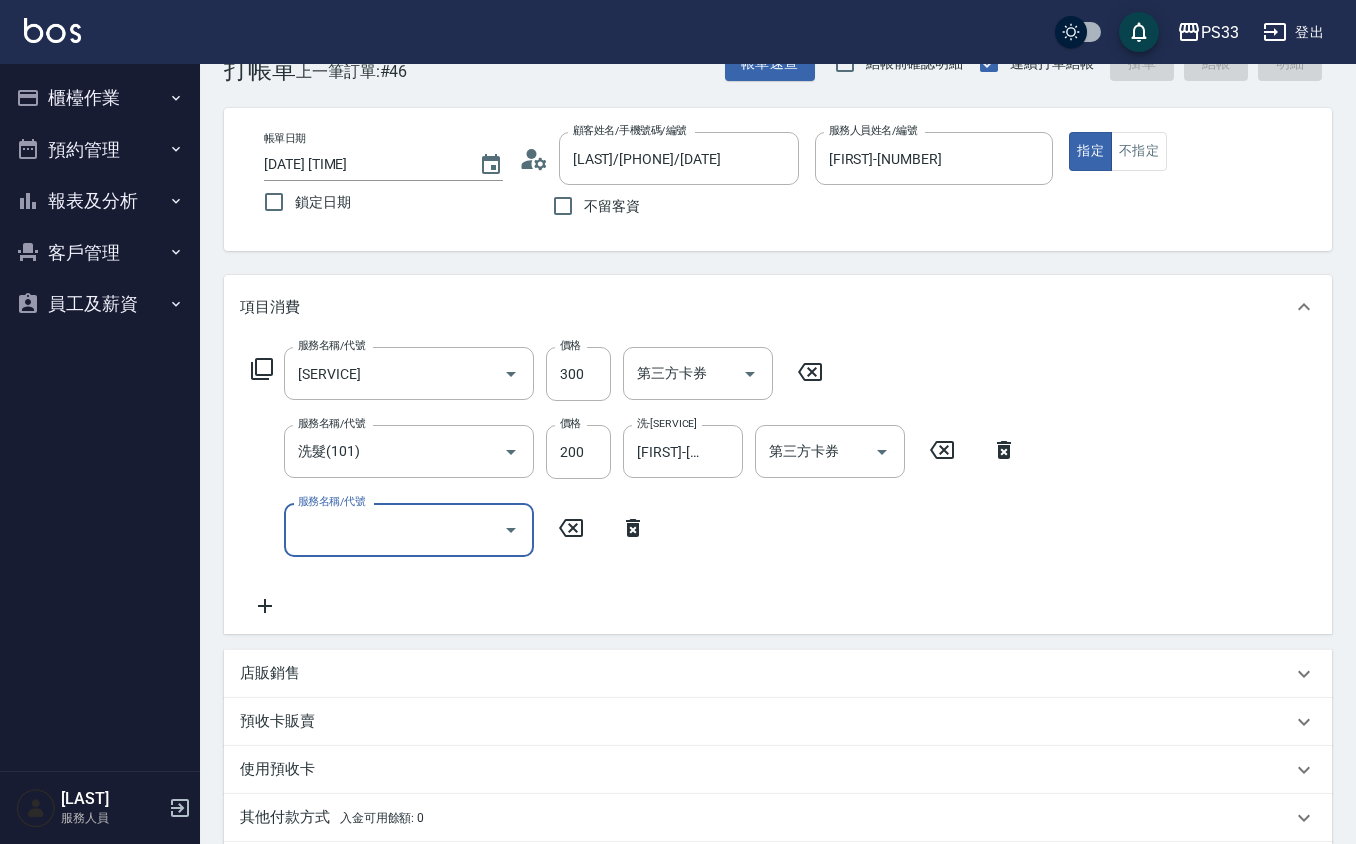 type on "2025/08/02 19:03" 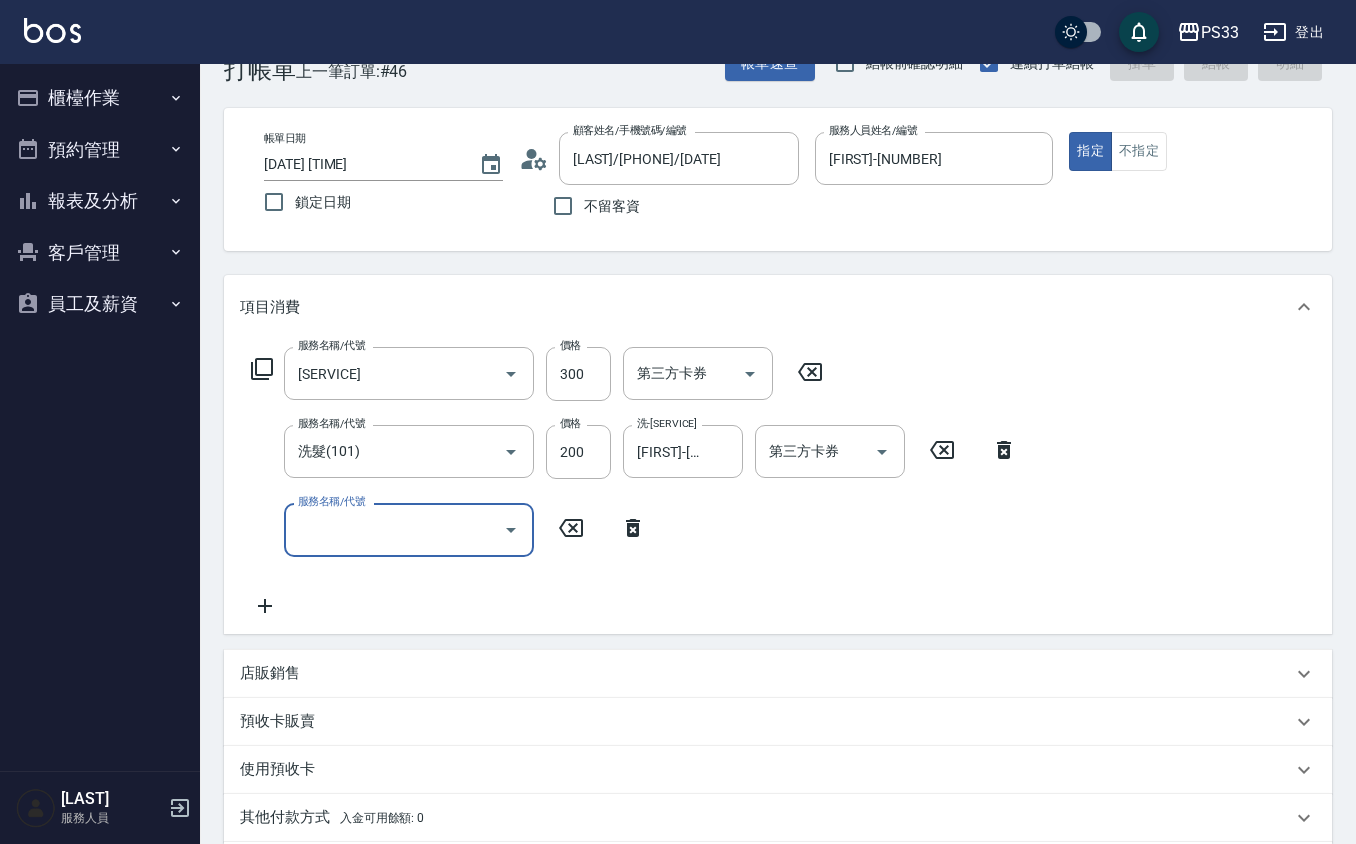 type 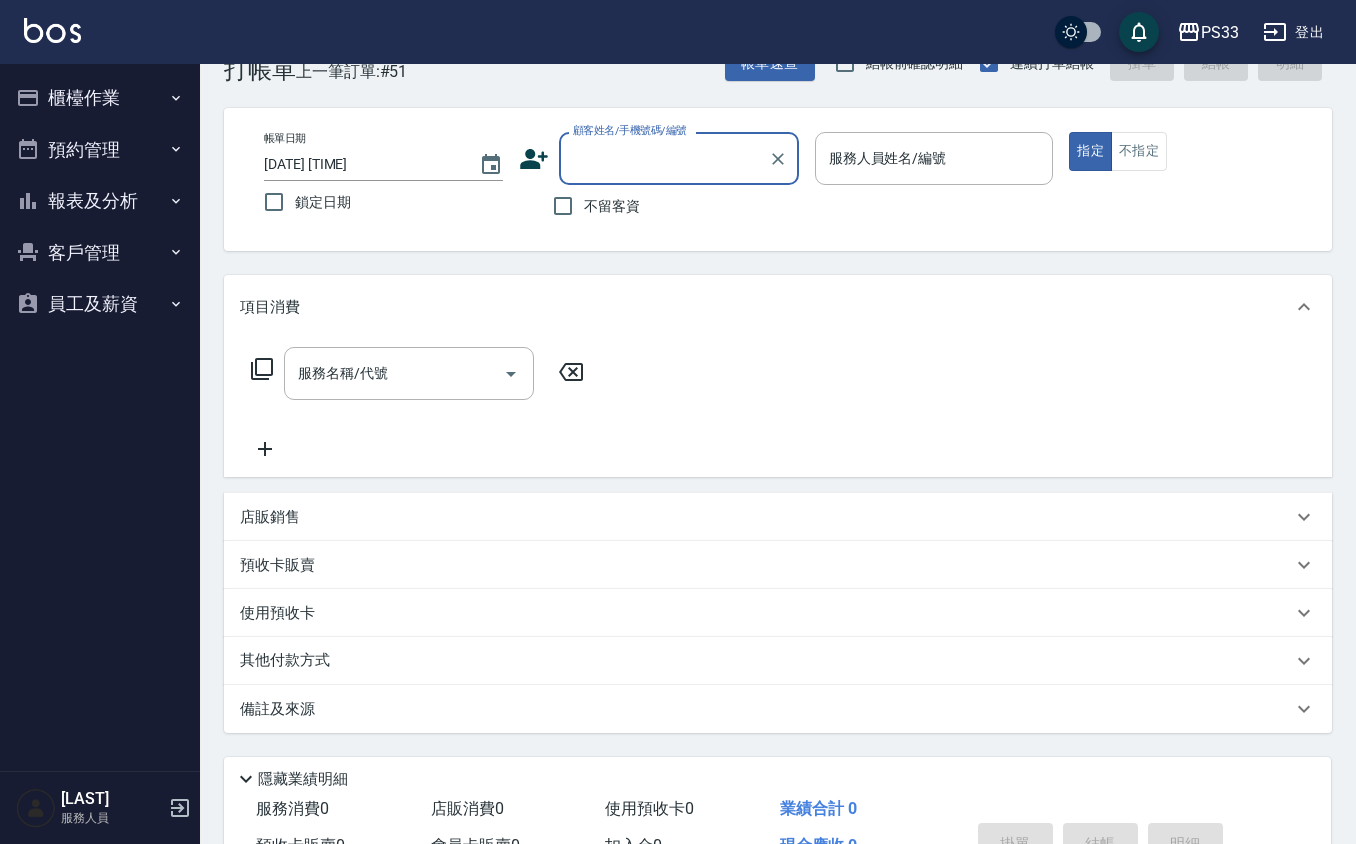 click 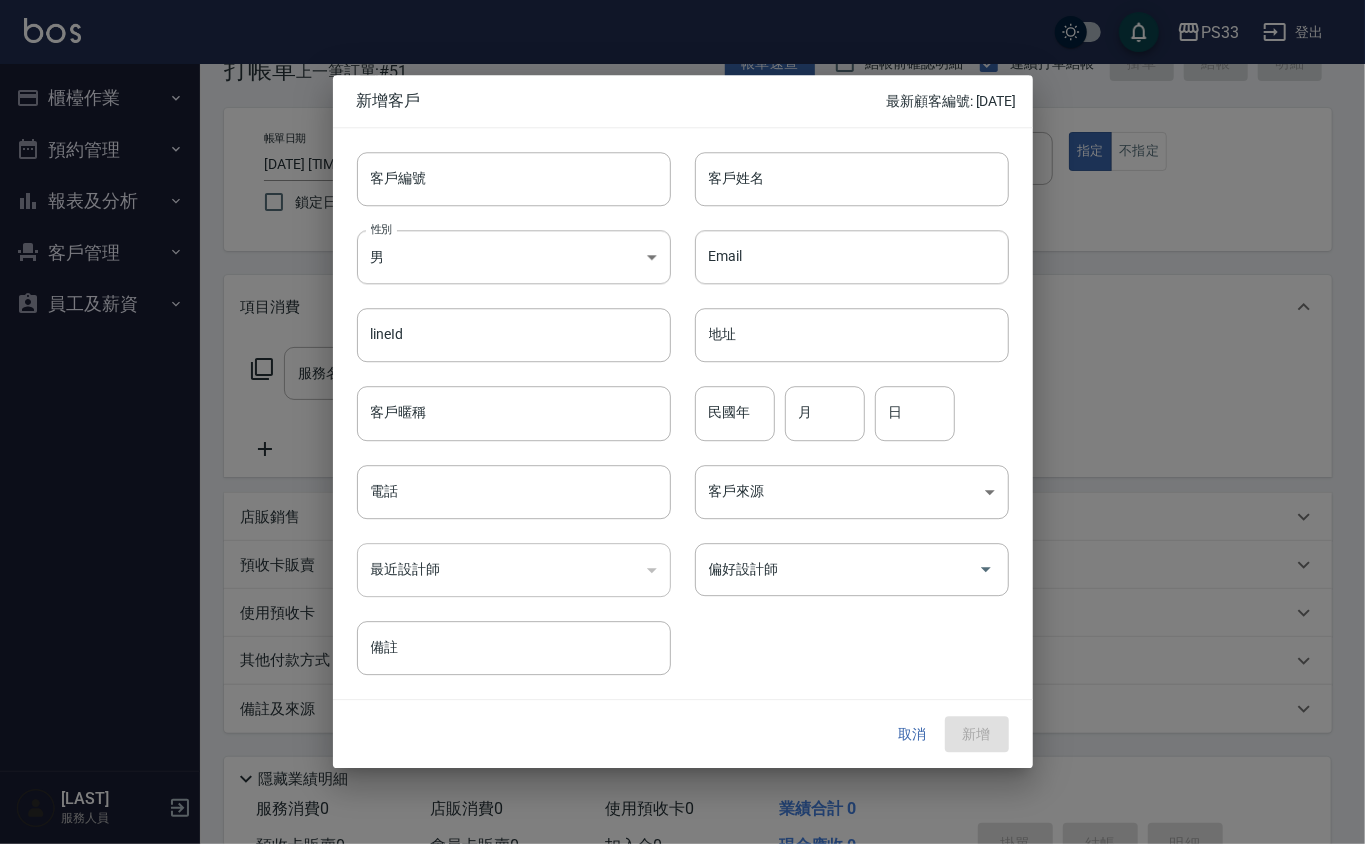 click on "客戶編號 客戶編號" at bounding box center (502, 167) 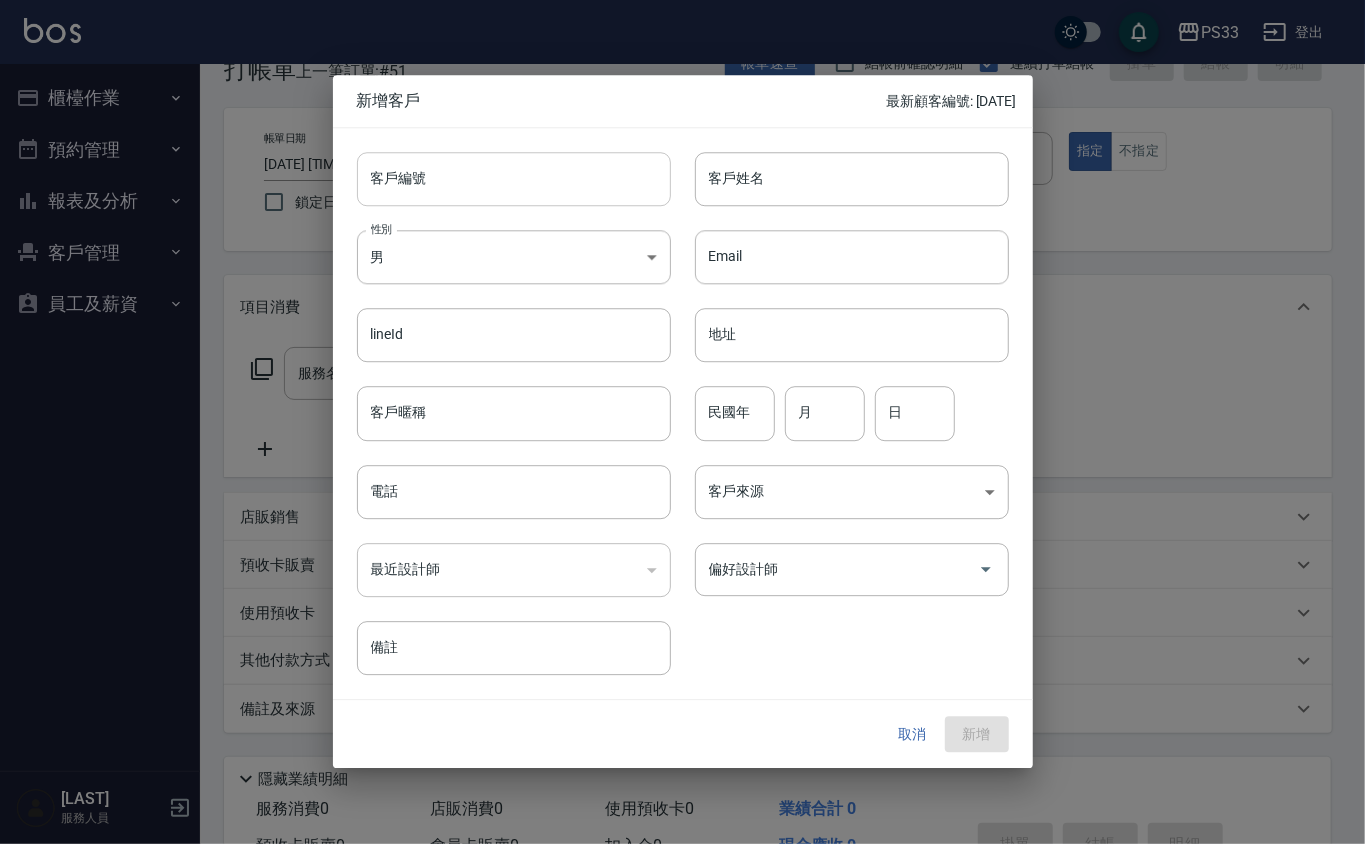 click on "客戶編號" at bounding box center [514, 179] 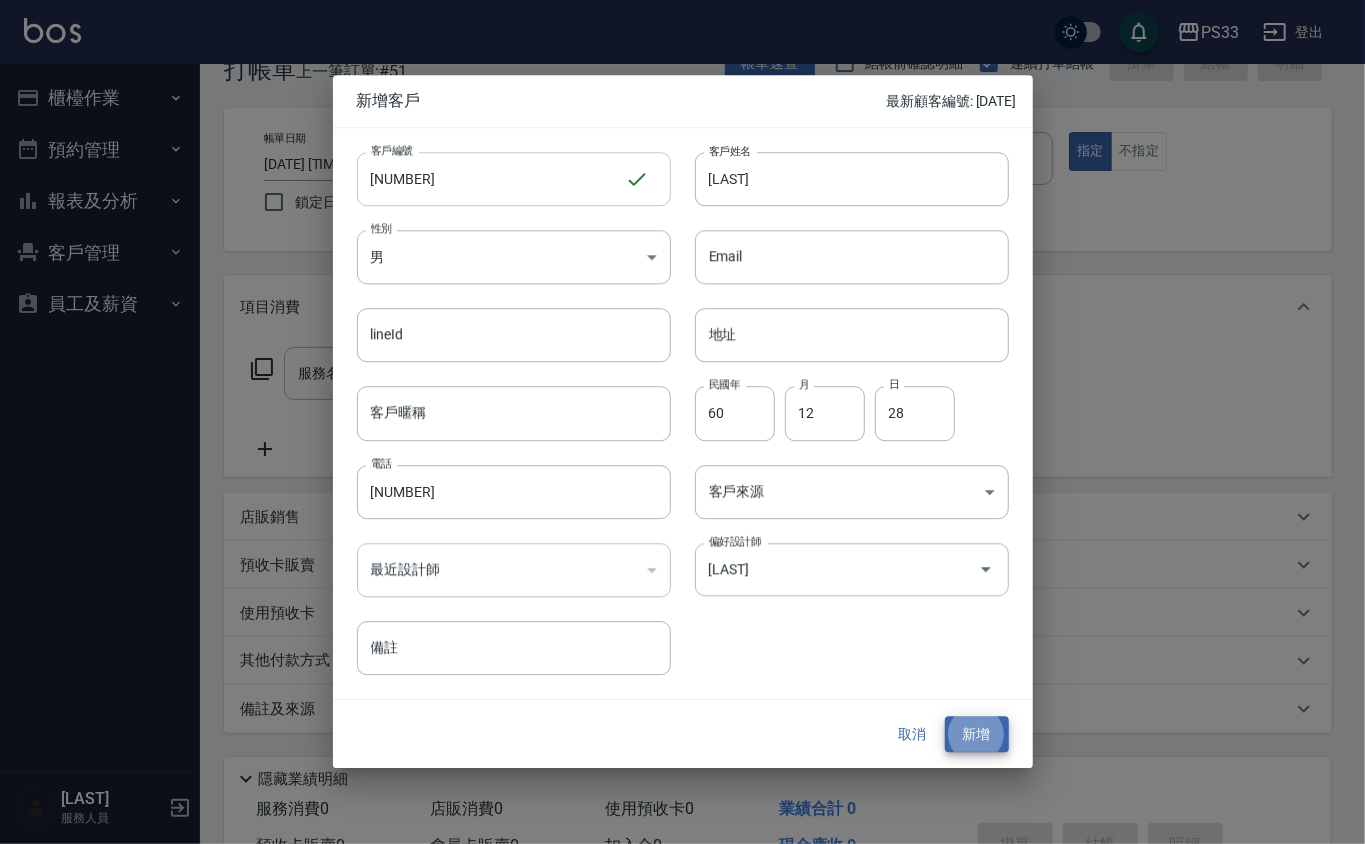click on "新增" at bounding box center (977, 734) 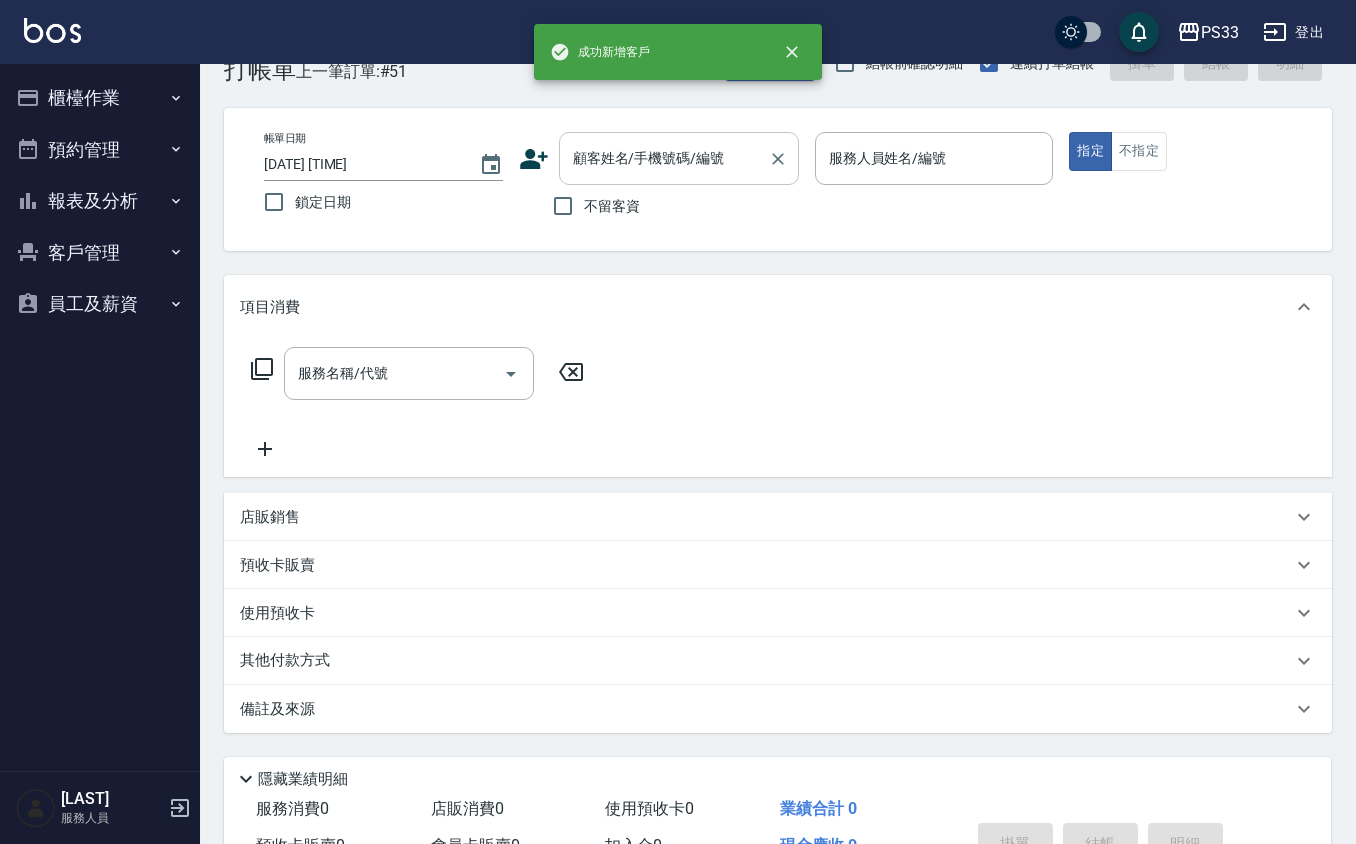 click on "顧客姓名/手機號碼/編號" at bounding box center (664, 158) 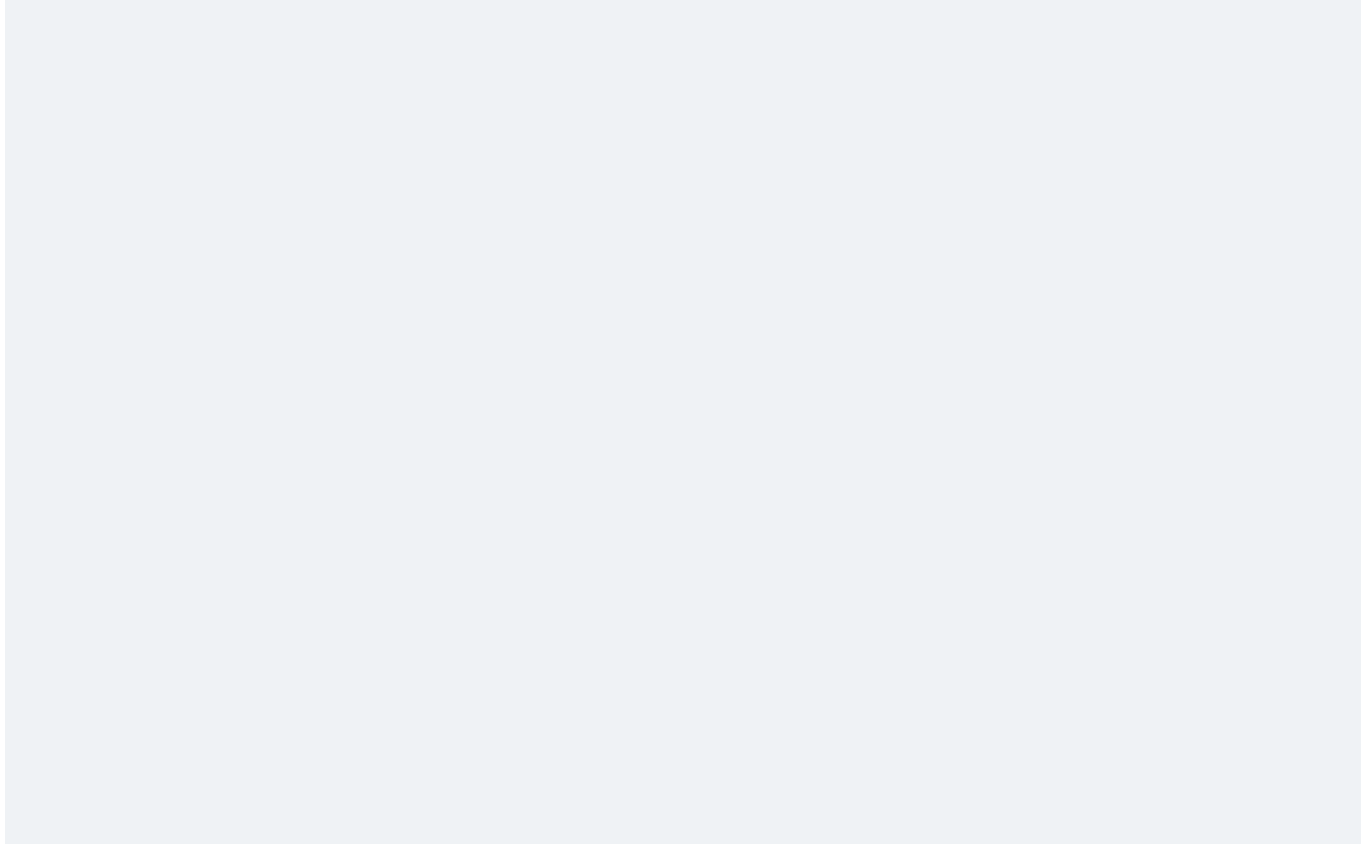 scroll, scrollTop: 0, scrollLeft: 0, axis: both 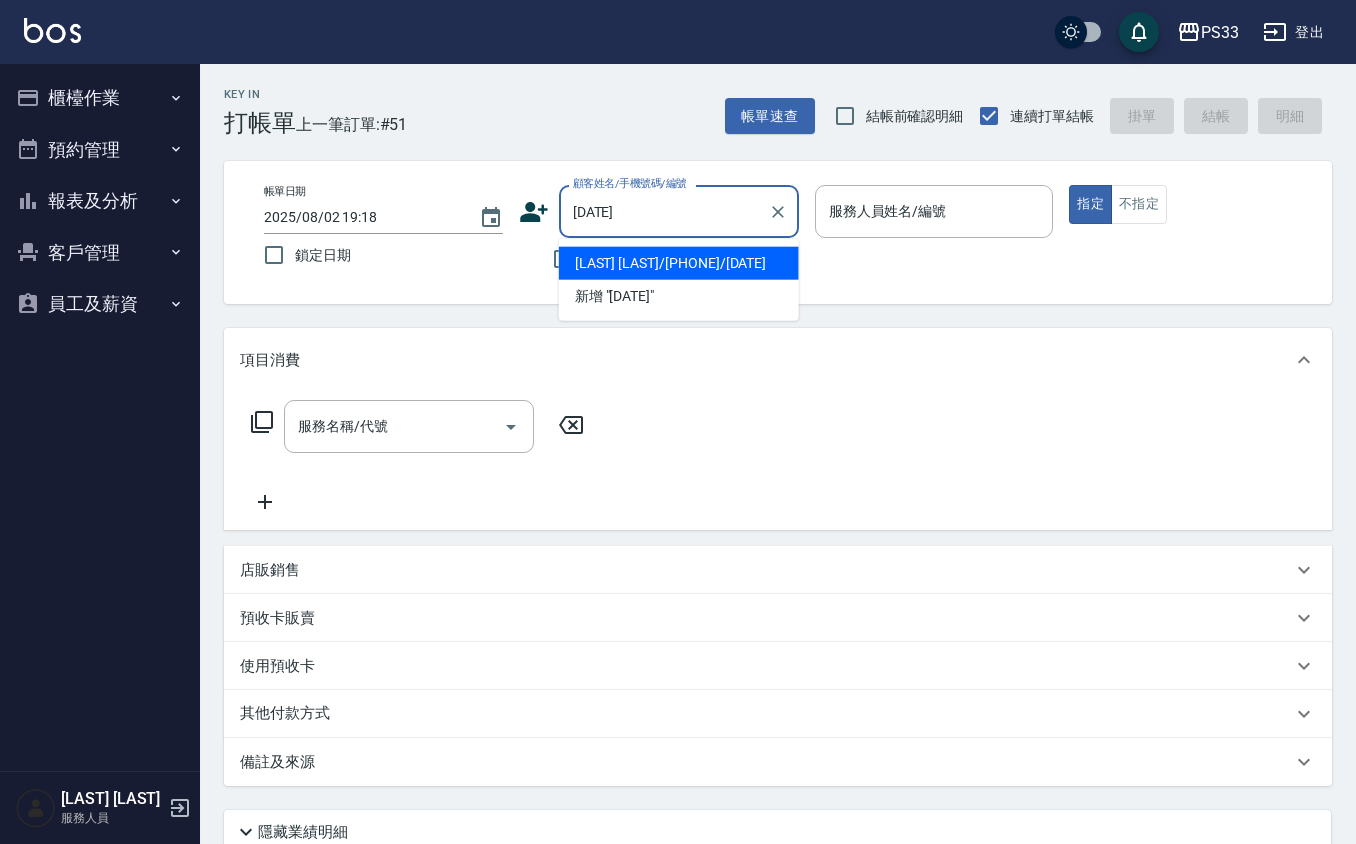 type on "[LAST] [LAST]/[PHONE]/[DATE]" 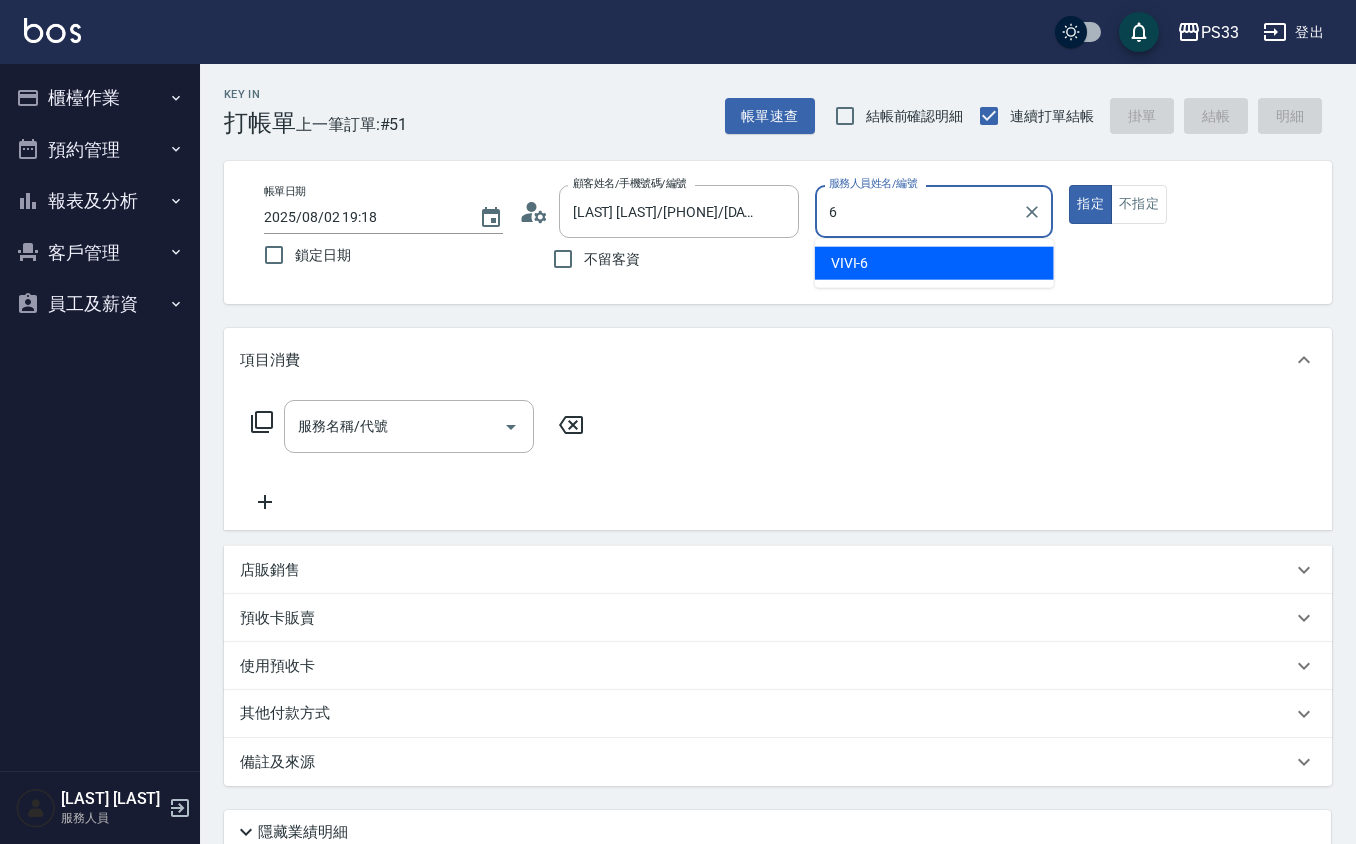 type on "VIVI-6" 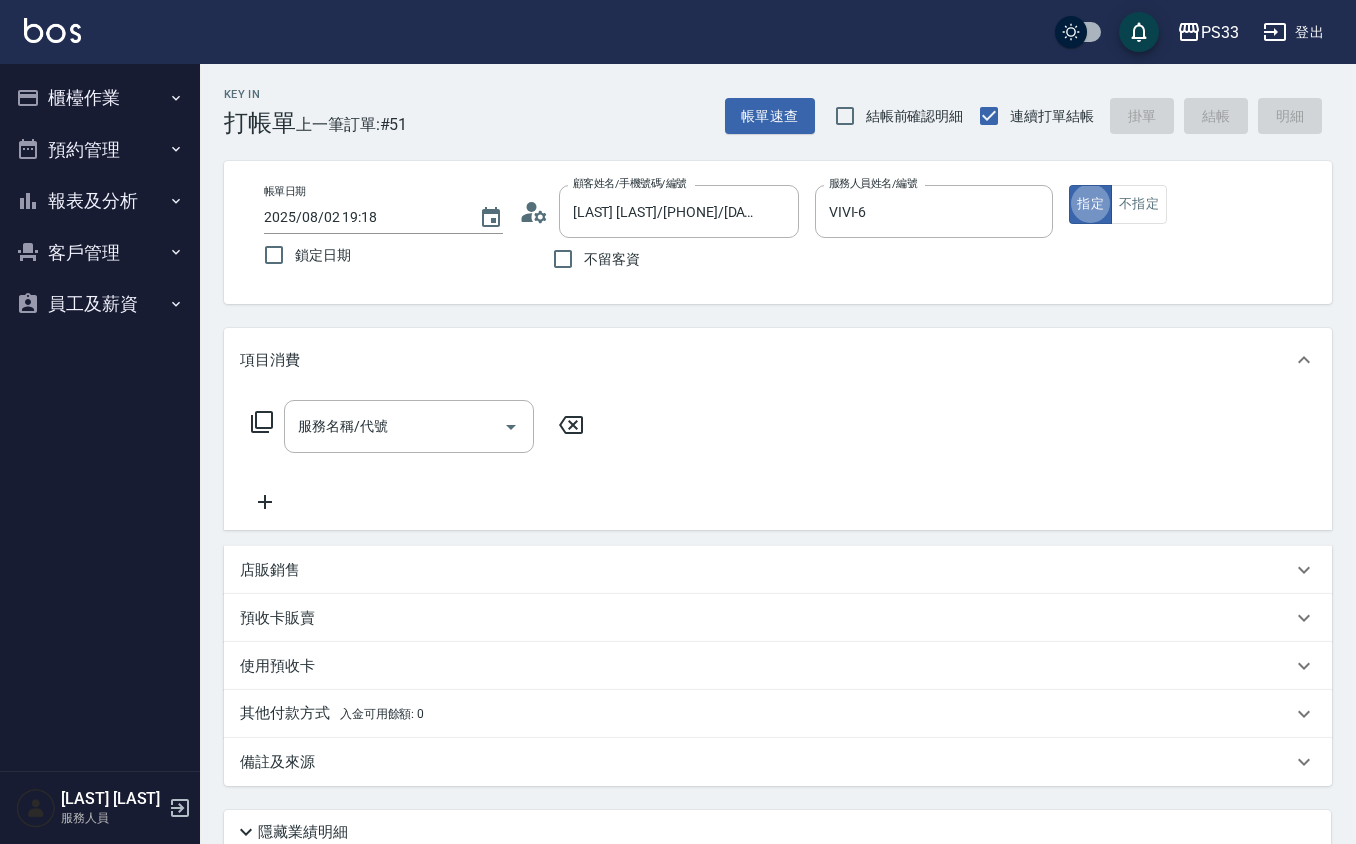 type on "true" 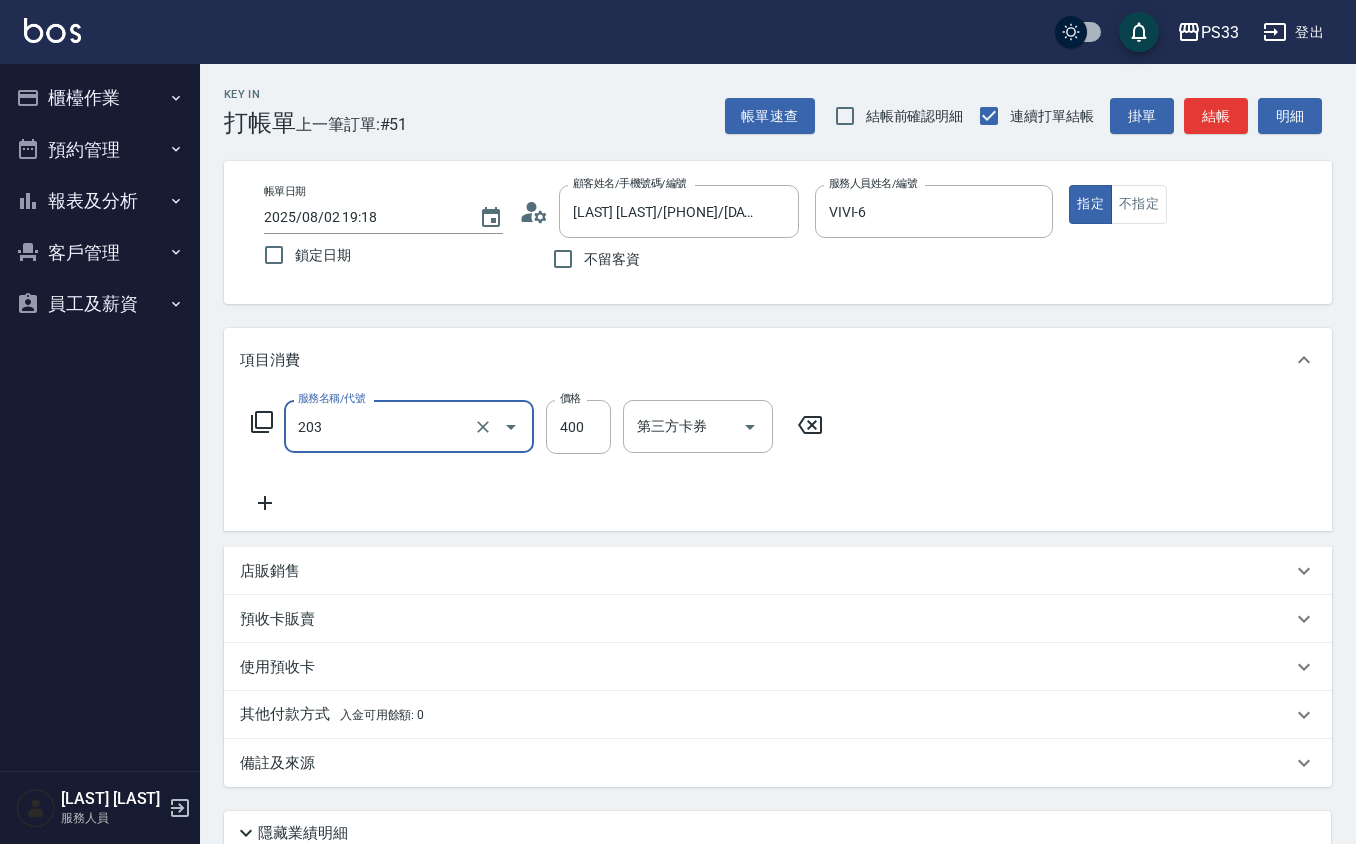 type on "指定單剪(203)" 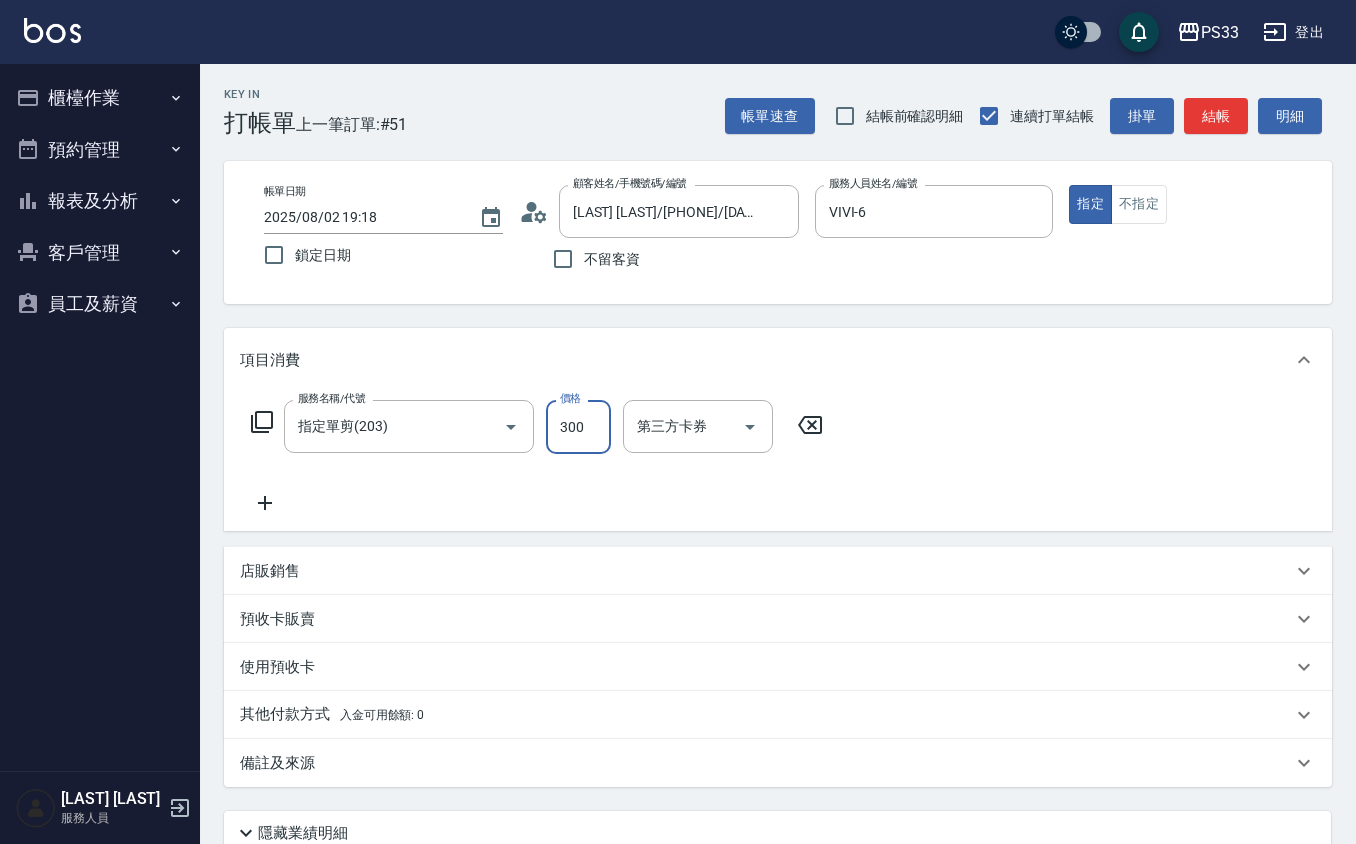 type on "300" 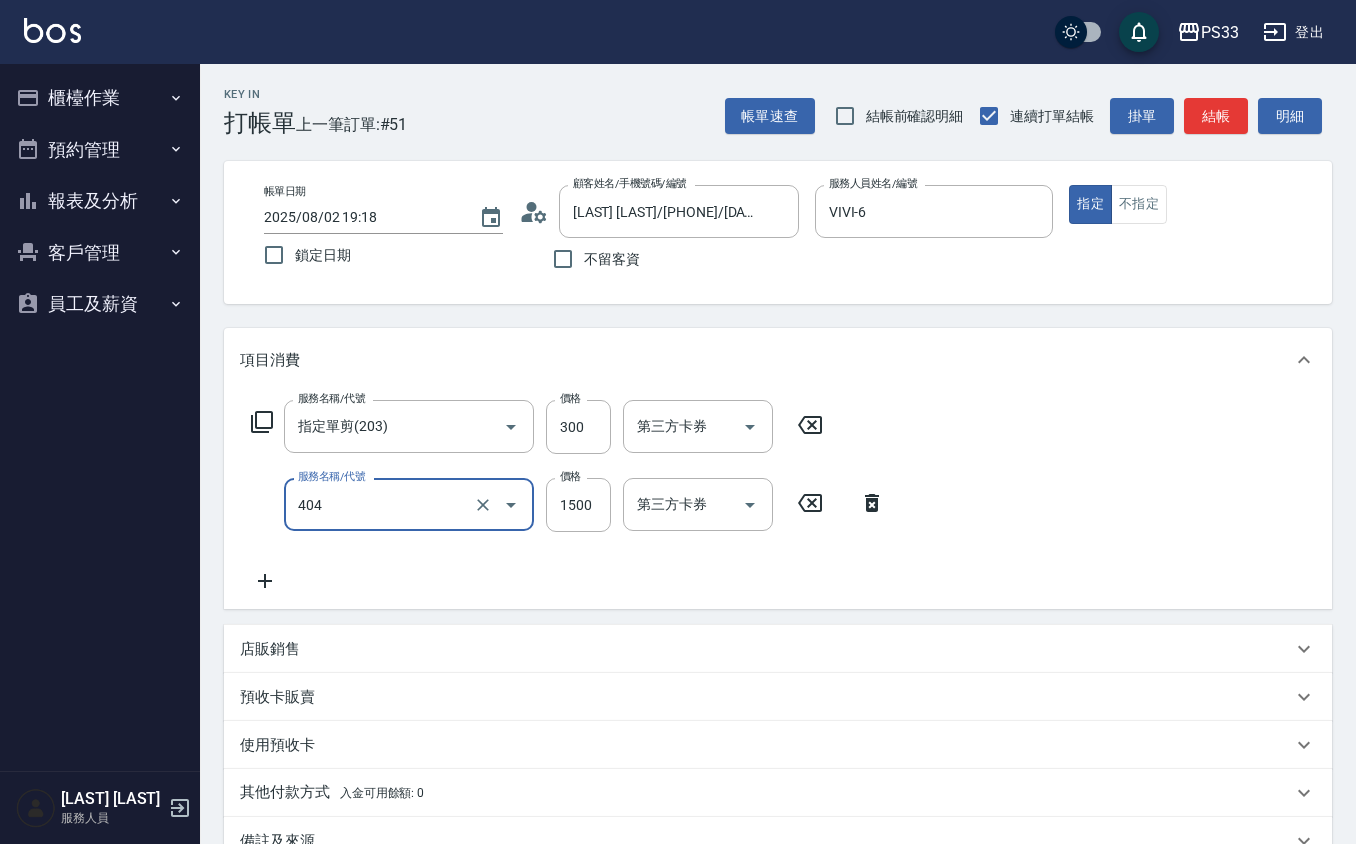 type on "設計染髮(404)" 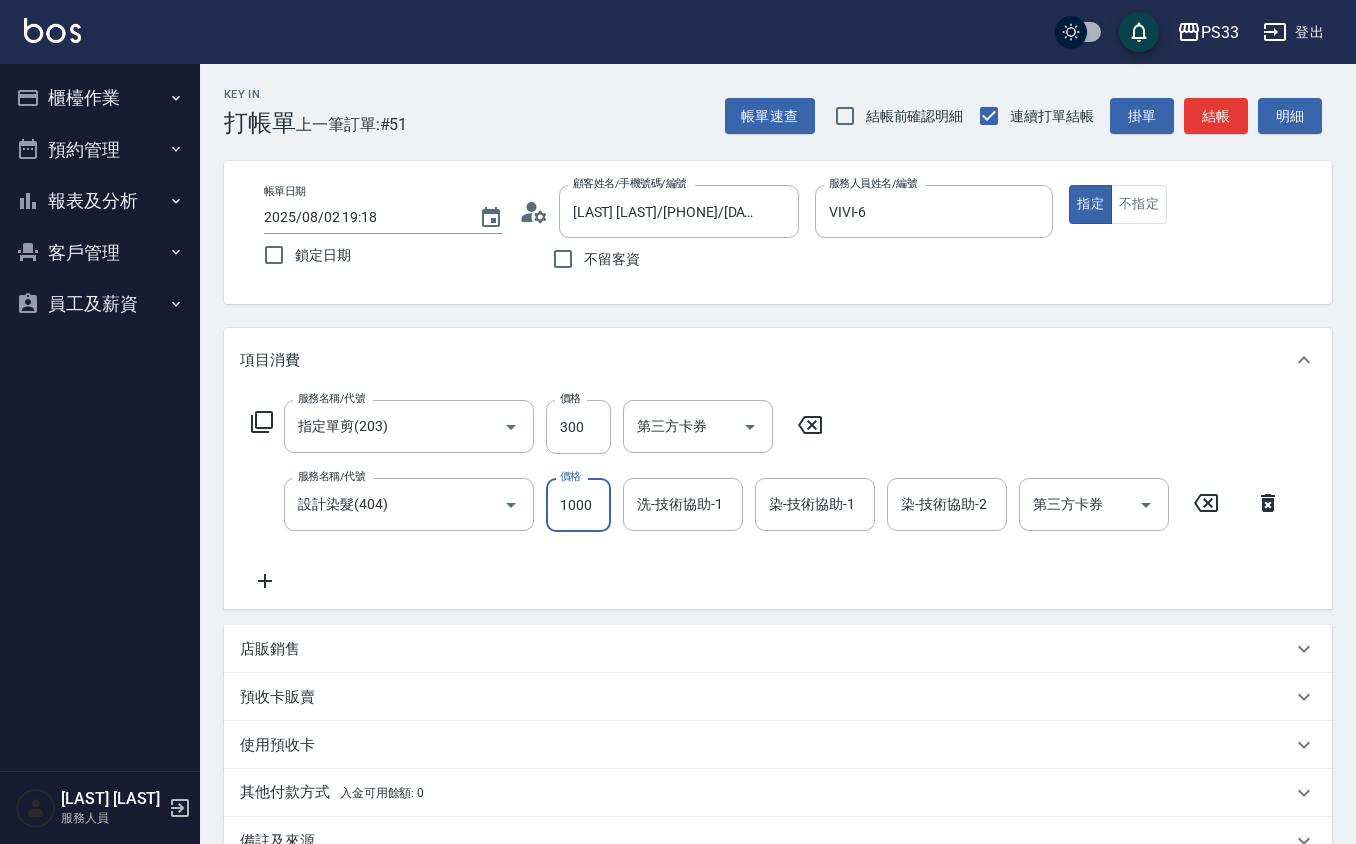 type on "1000" 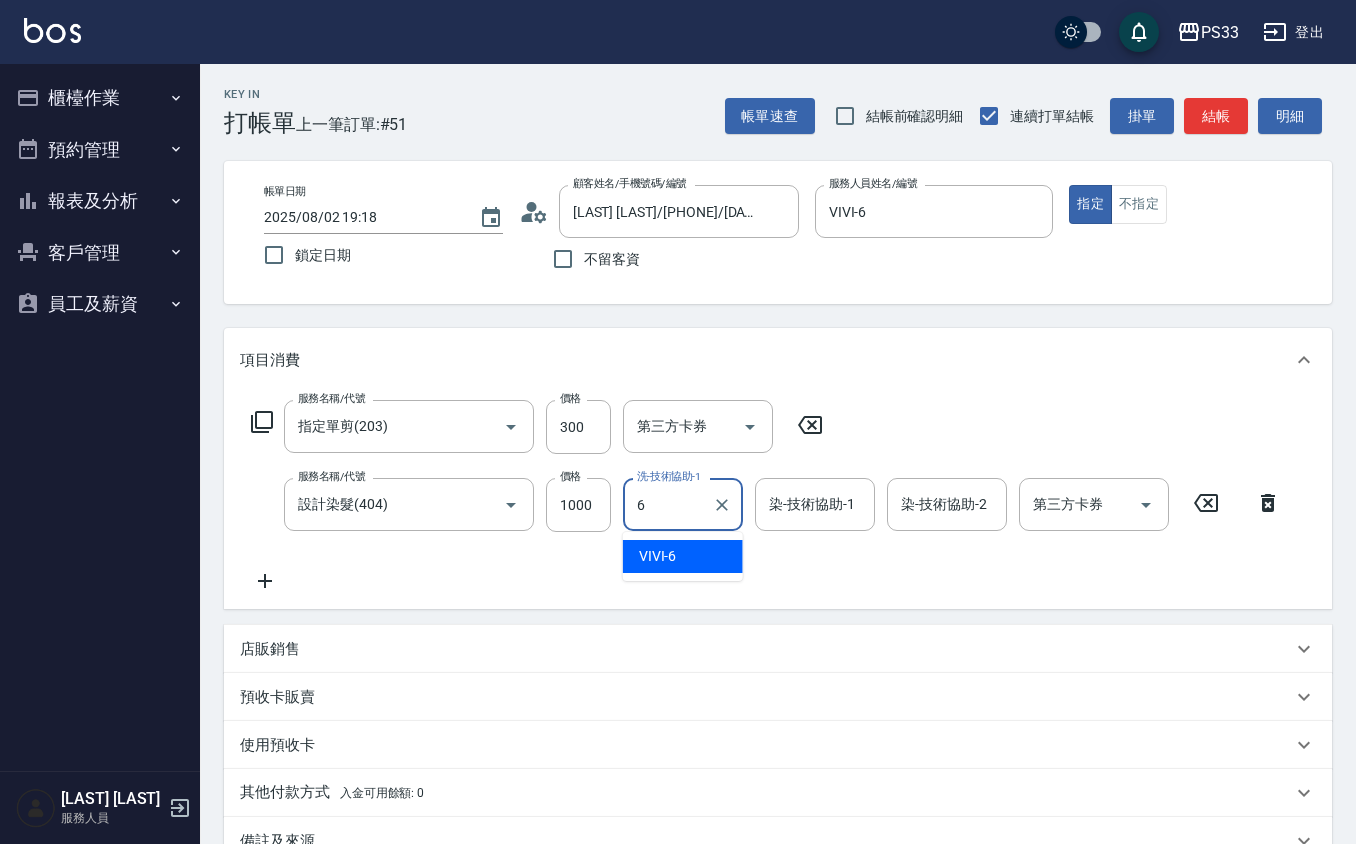 type on "VIVI-6" 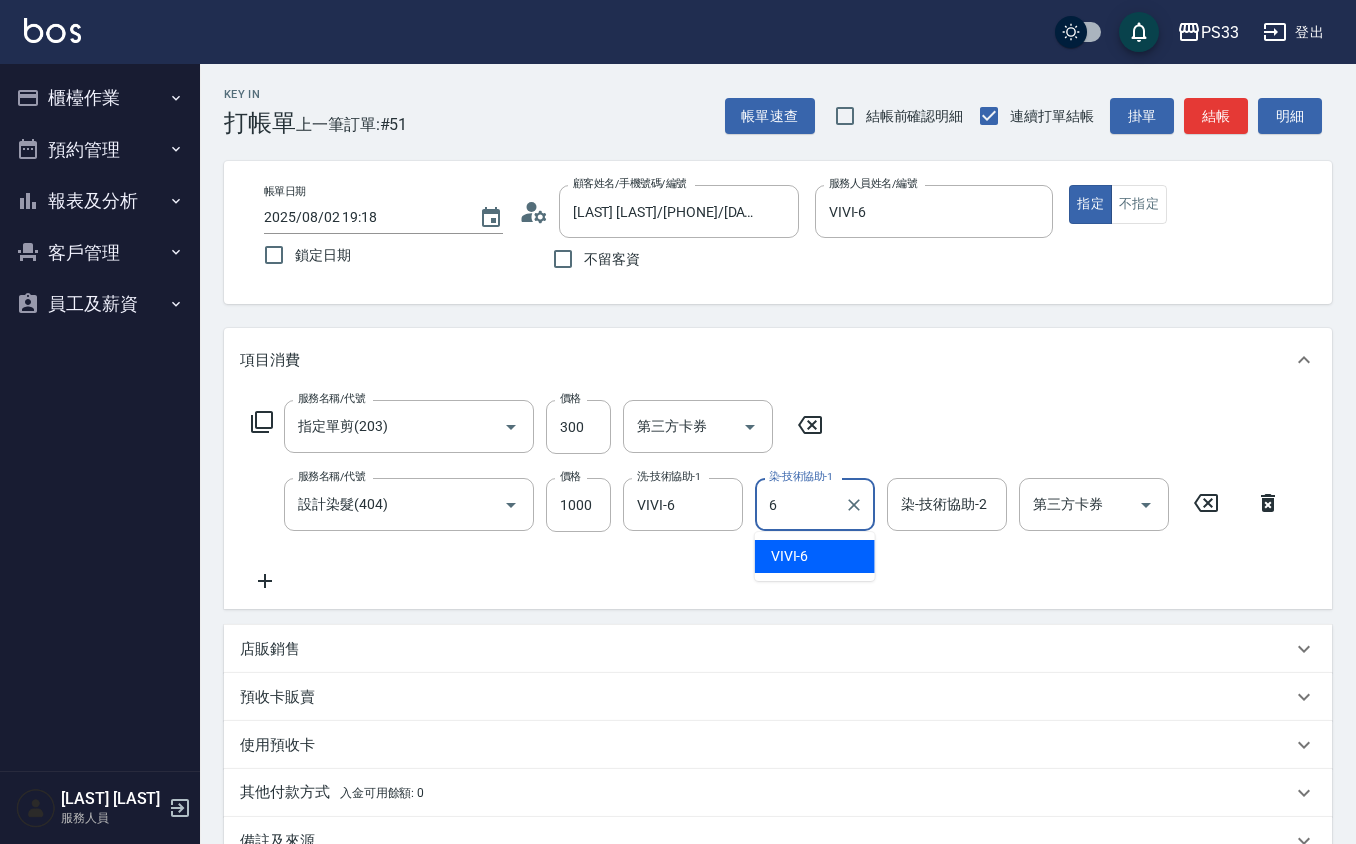 type on "VIVI-6" 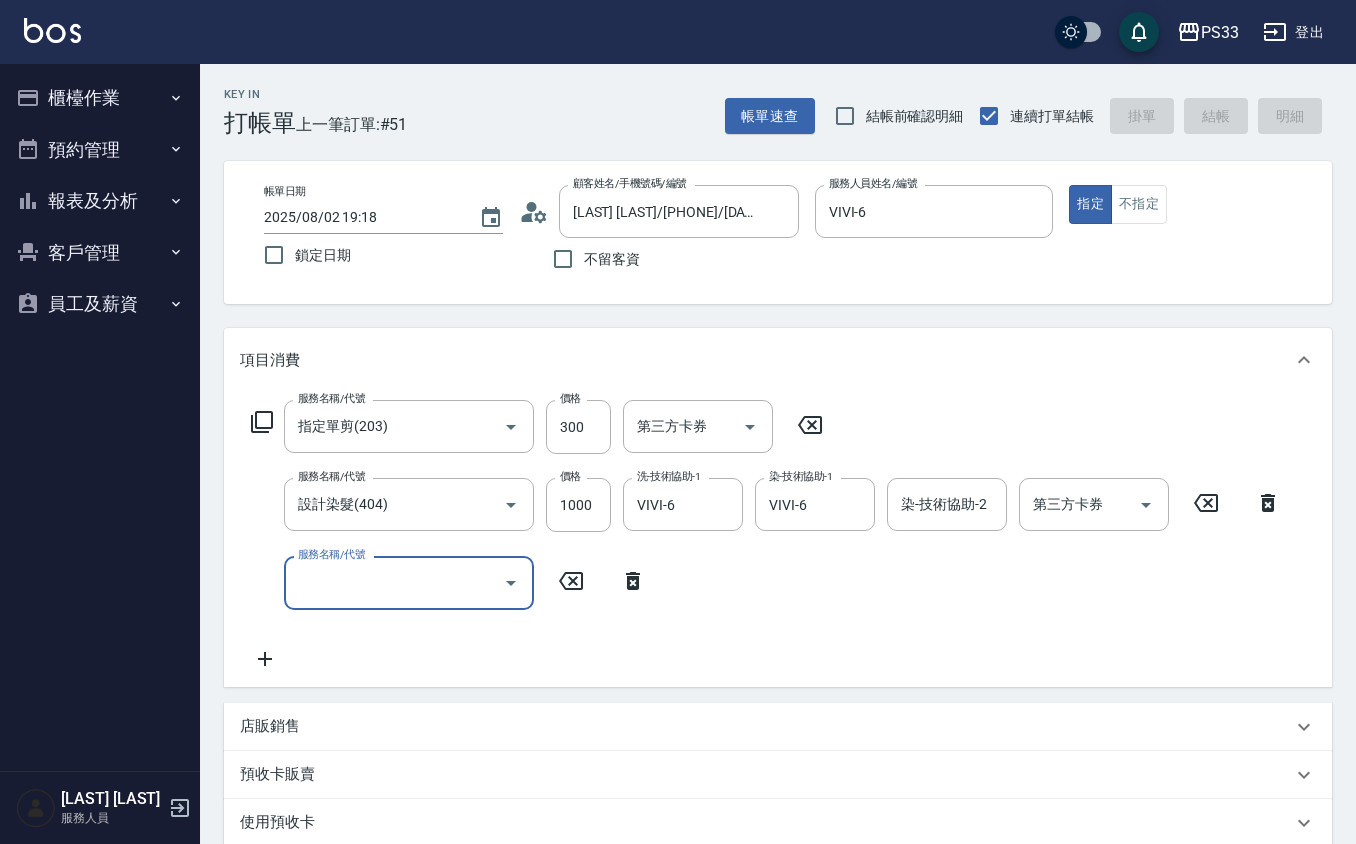 type on "[DATE] [TIME]" 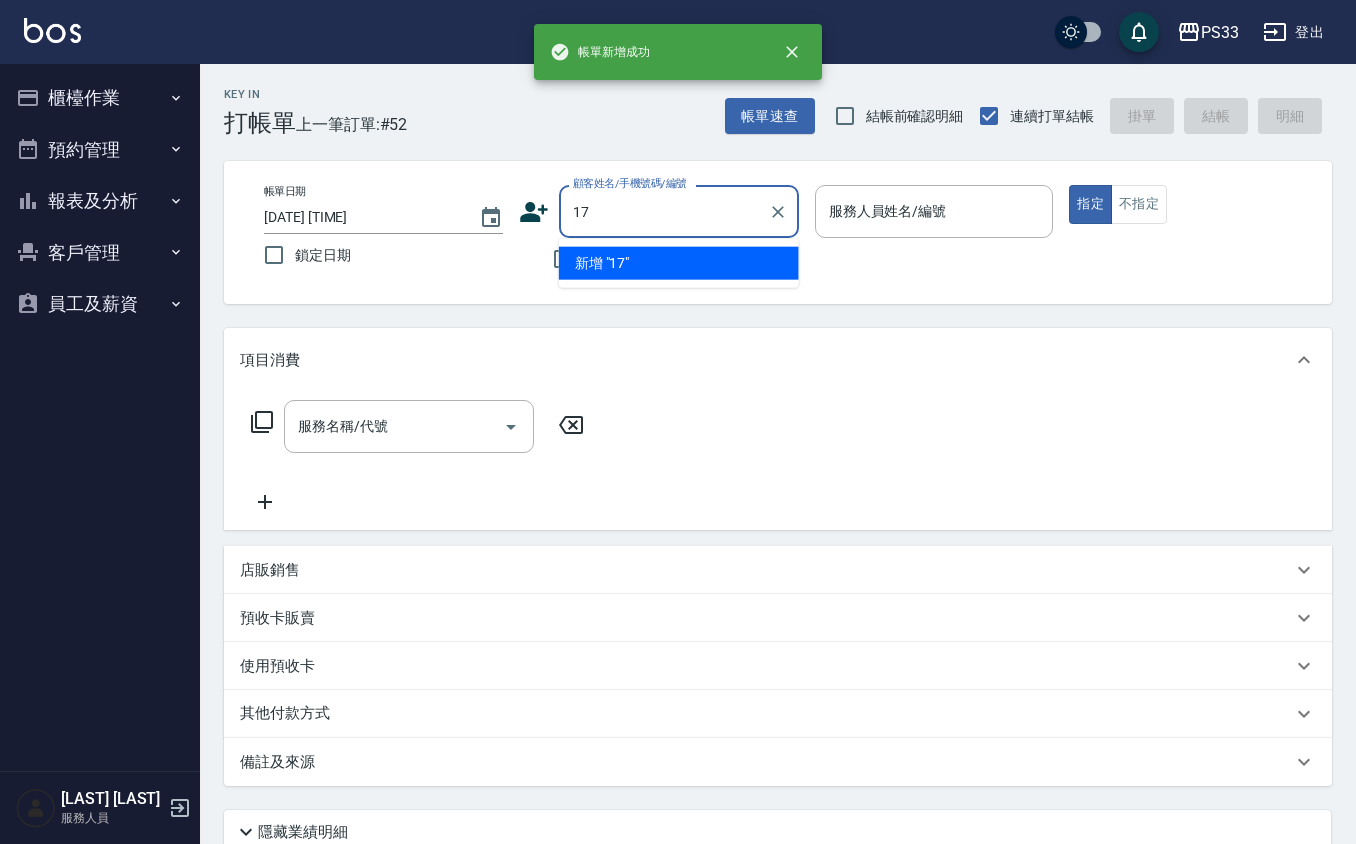 type on "17" 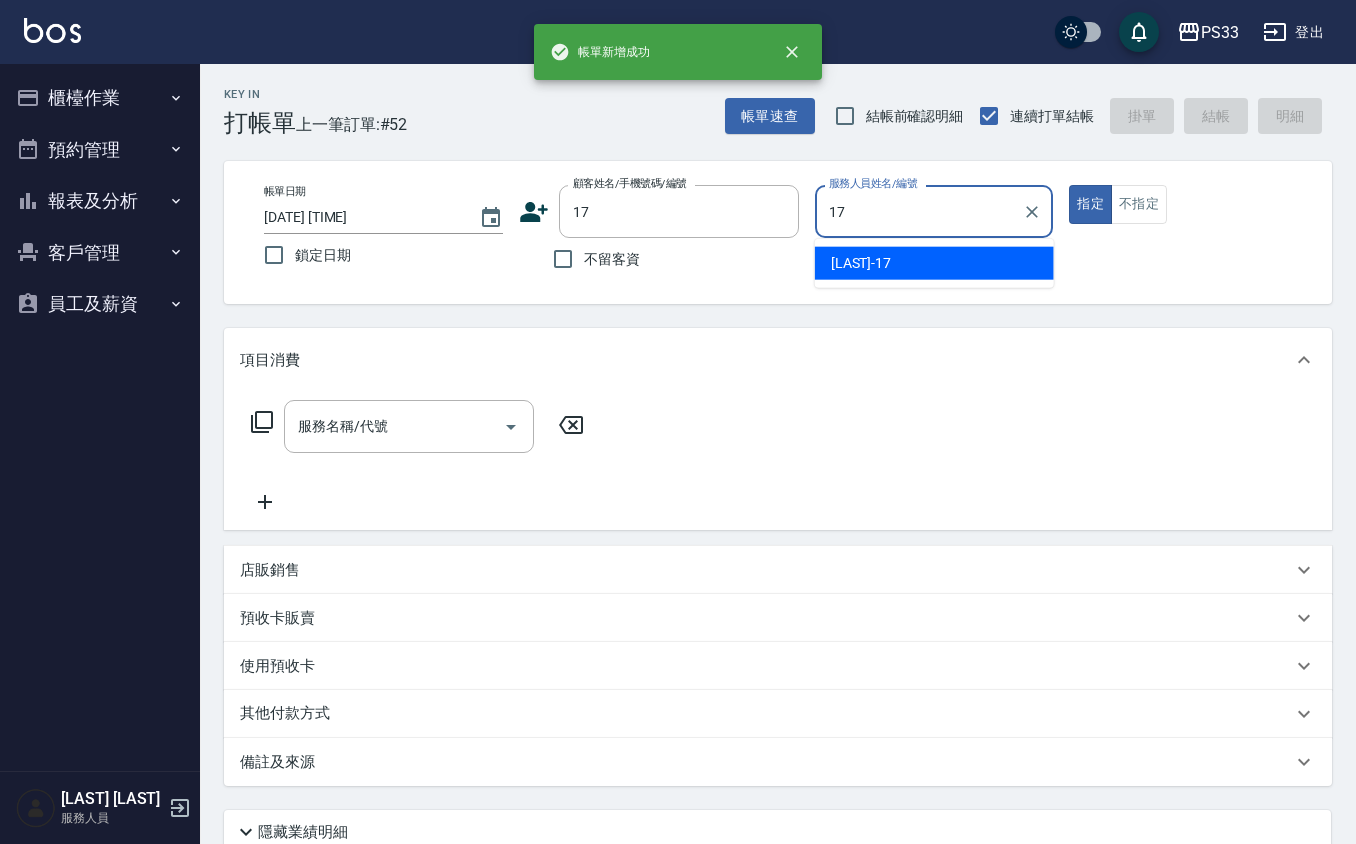 type on "[LAST]-[NUMBER]" 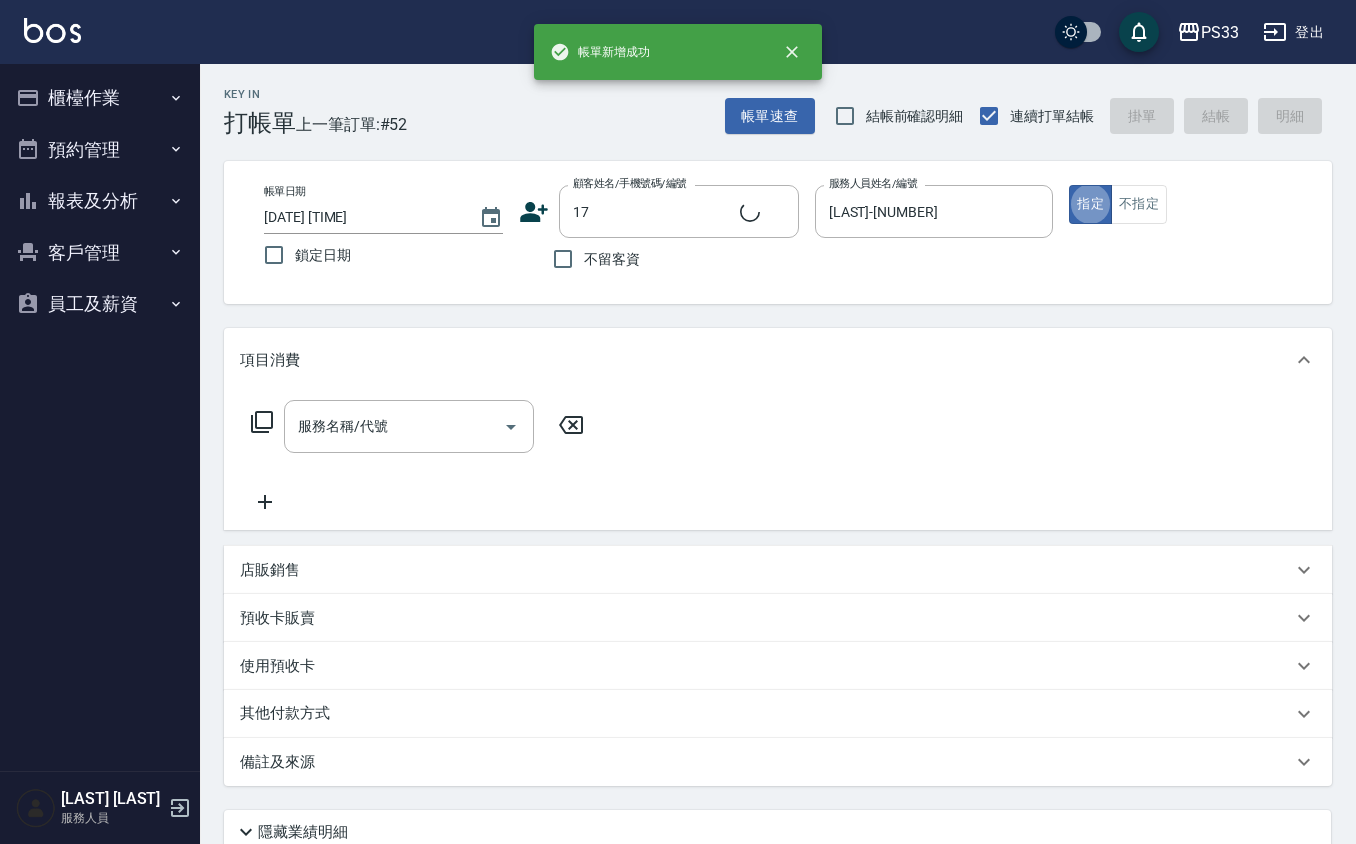 type on "[LAST] [LAST]/[NUMBER]/[NUMBER]" 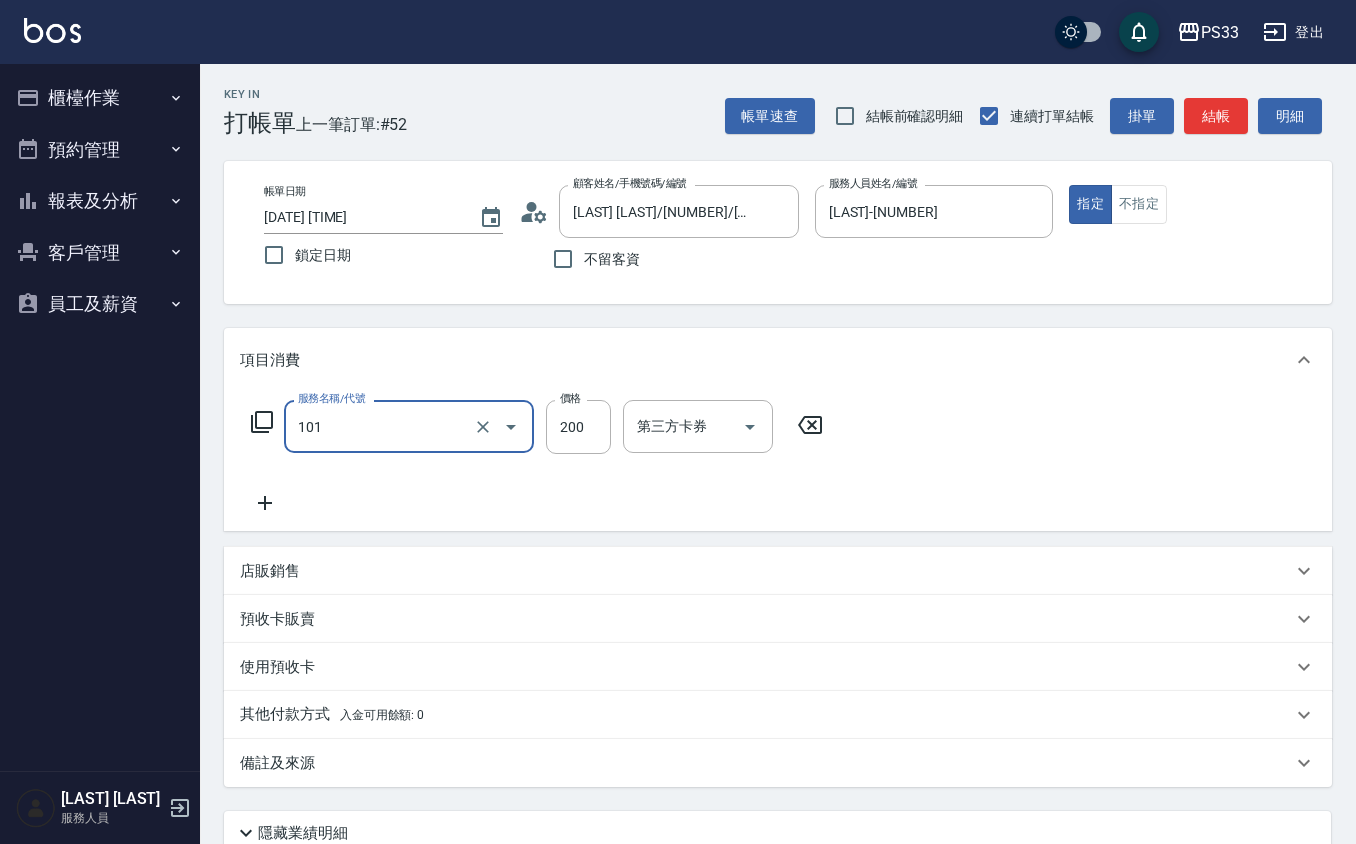 type on "洗髮(101)" 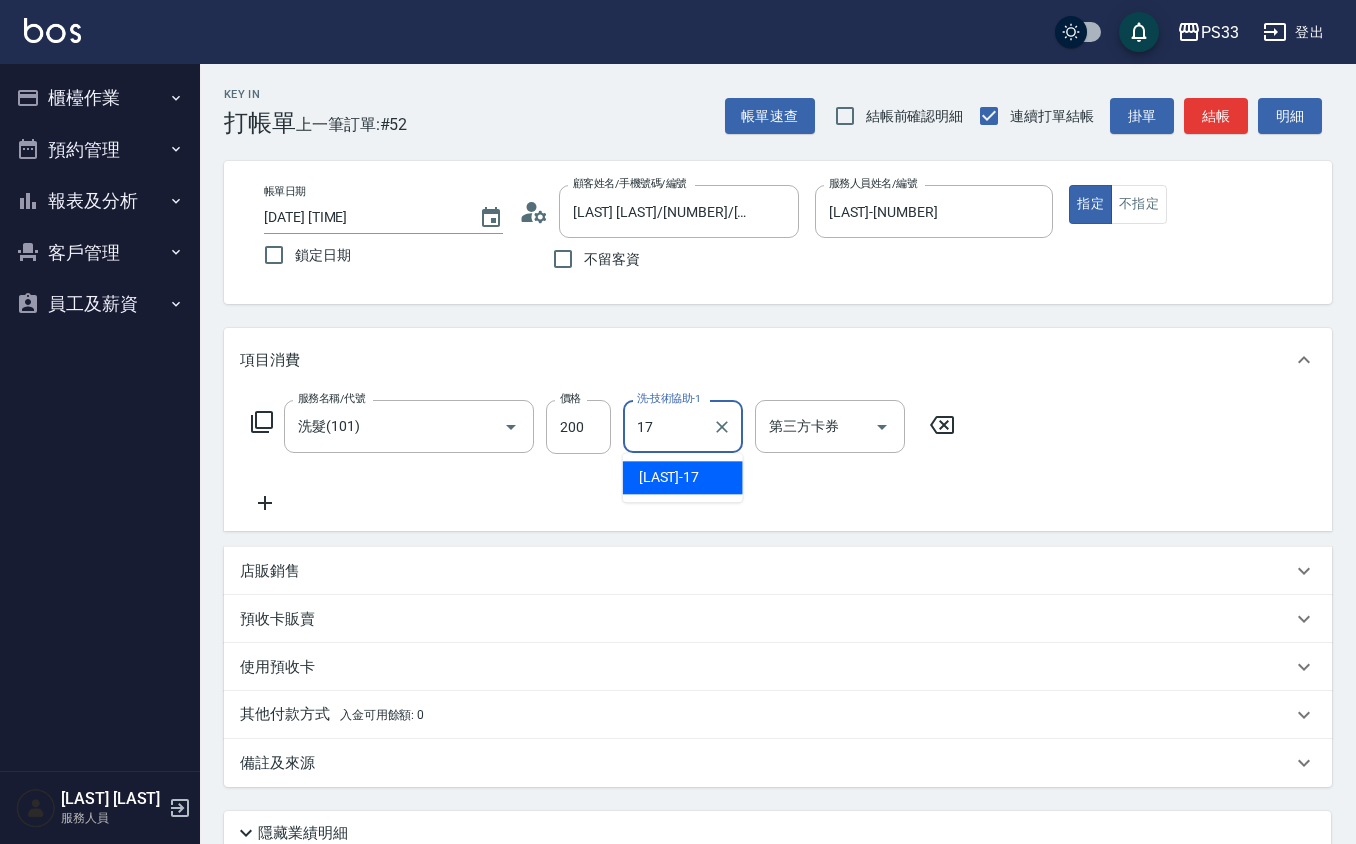 type on "[LAST]-[NUMBER]" 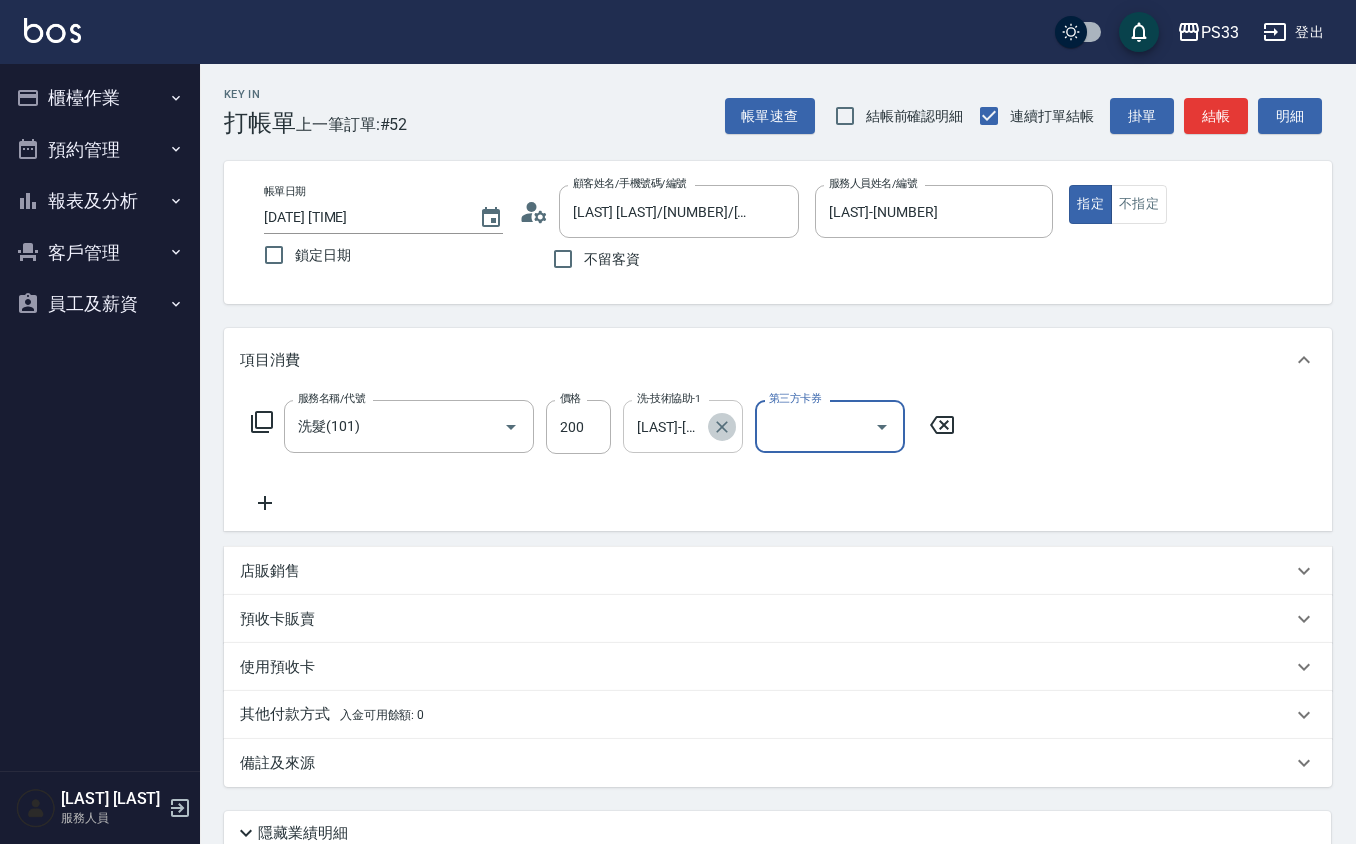 click 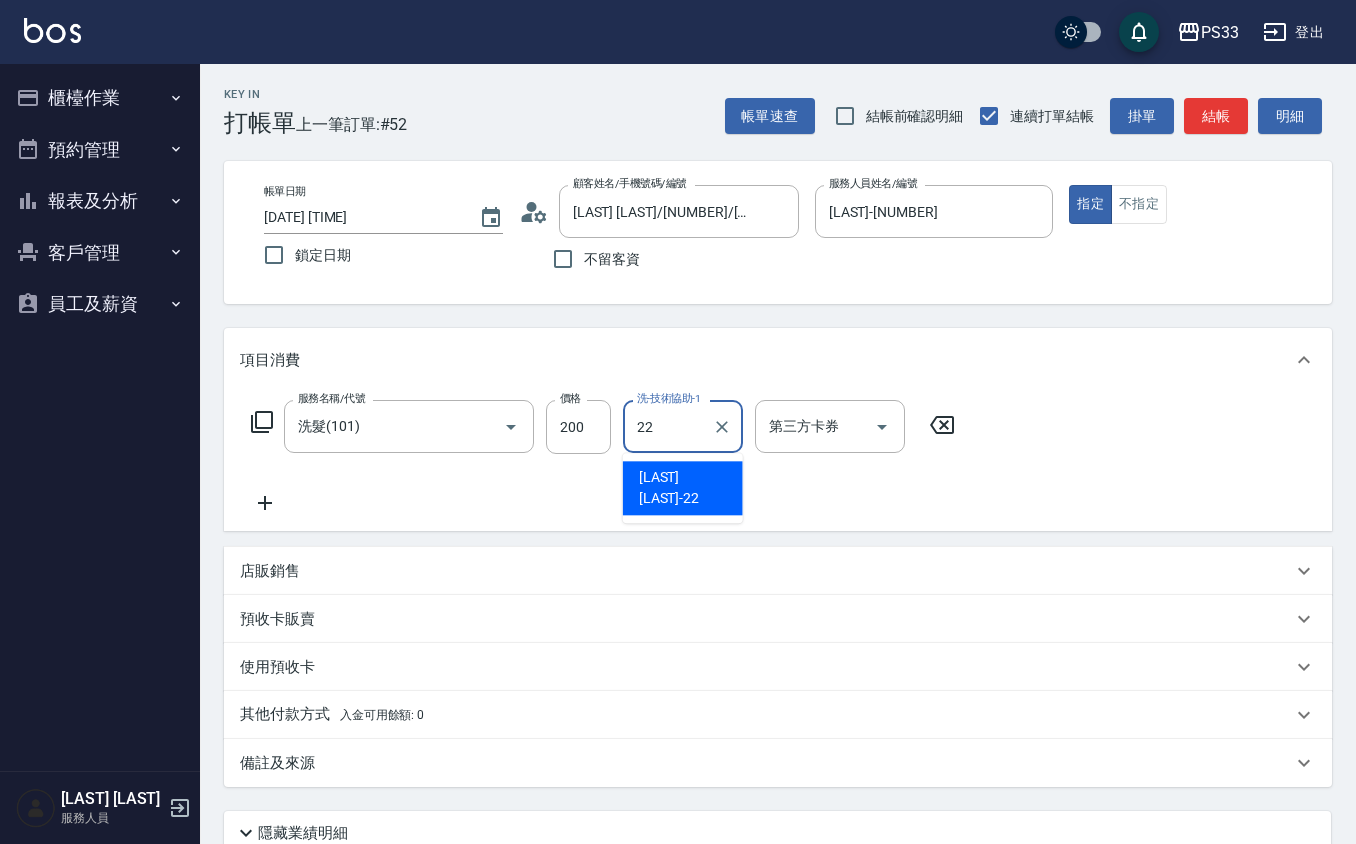 type on "[LAST] [LAST]-[NUMBER]" 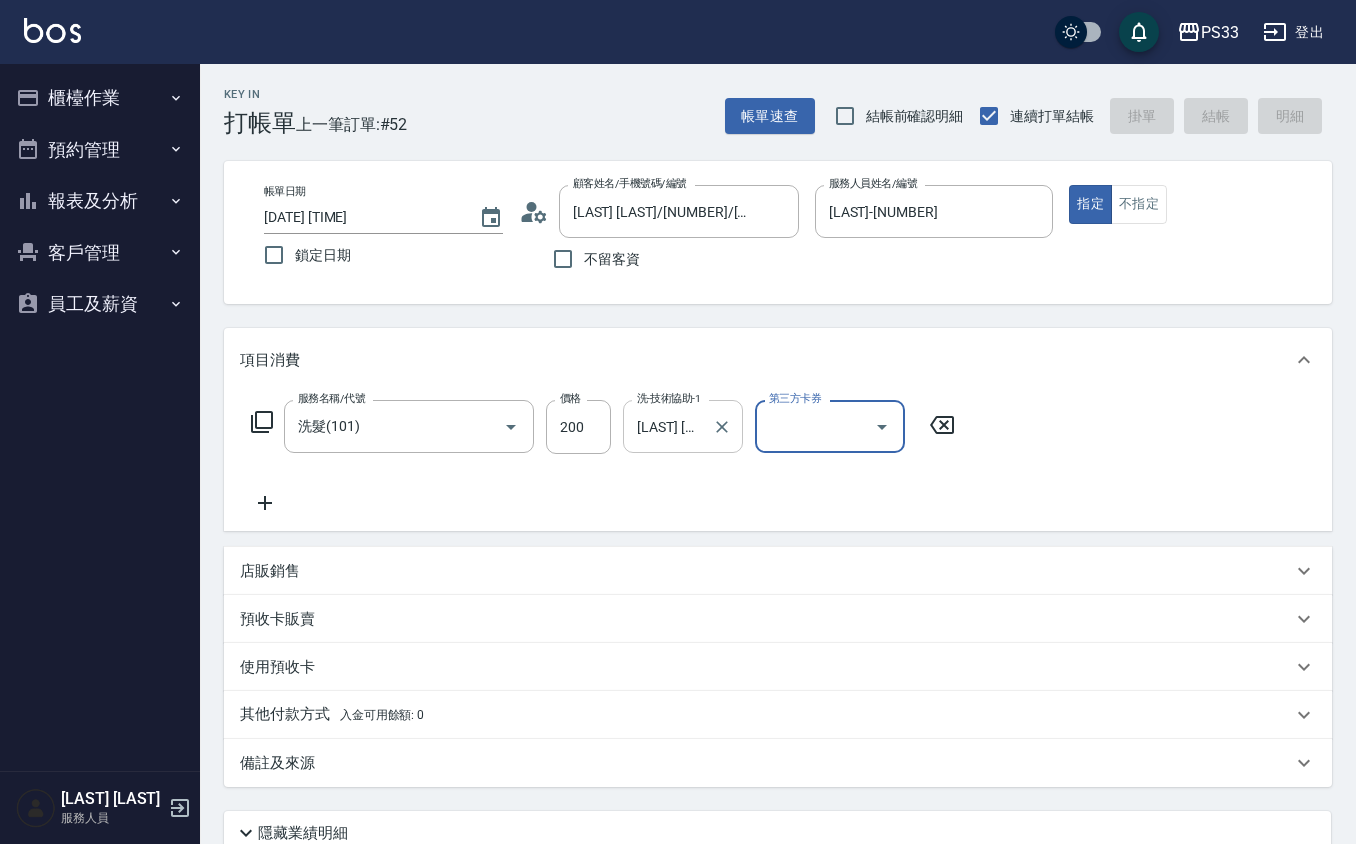 type on "2025/08/02 19:38" 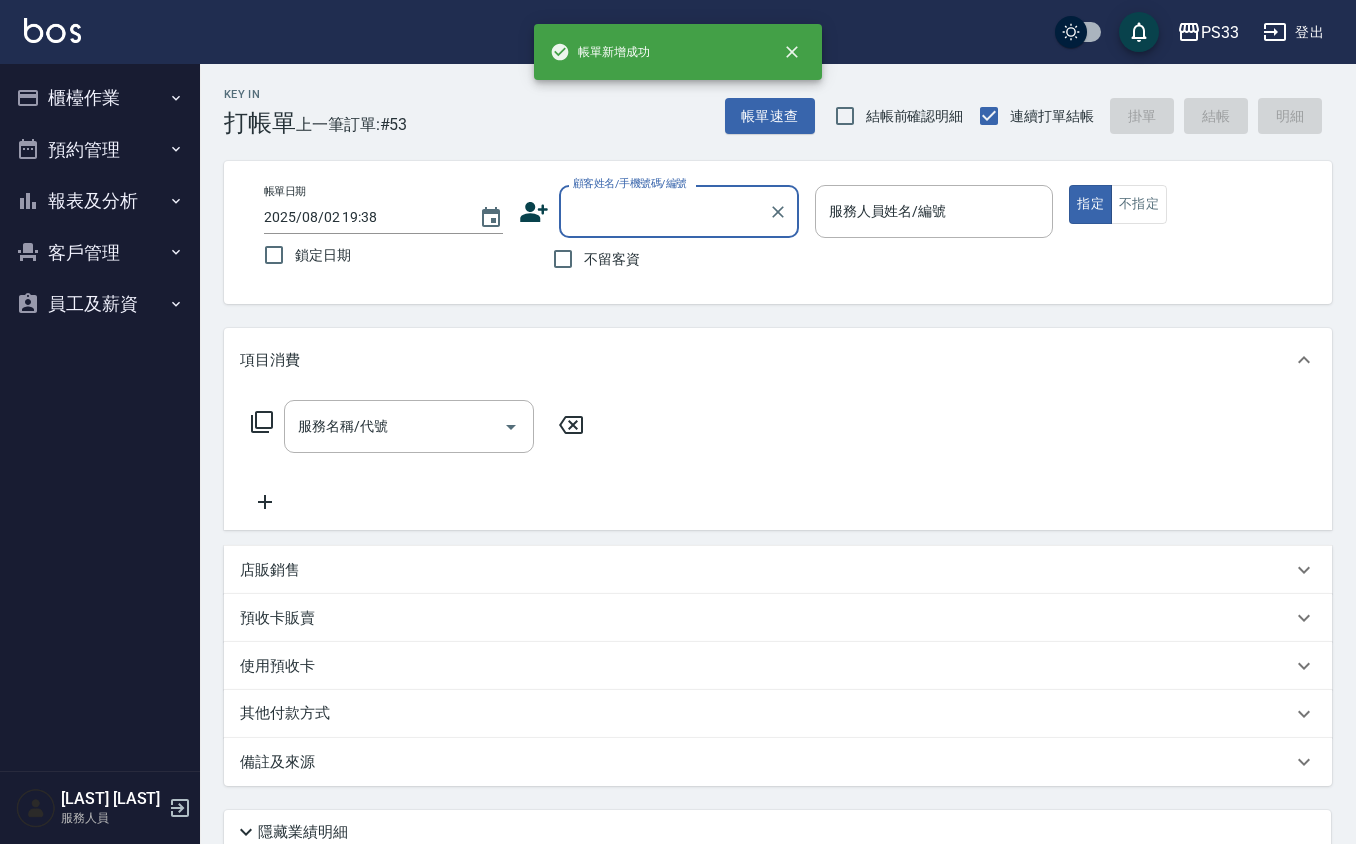 click on "櫃檯作業" at bounding box center (100, 98) 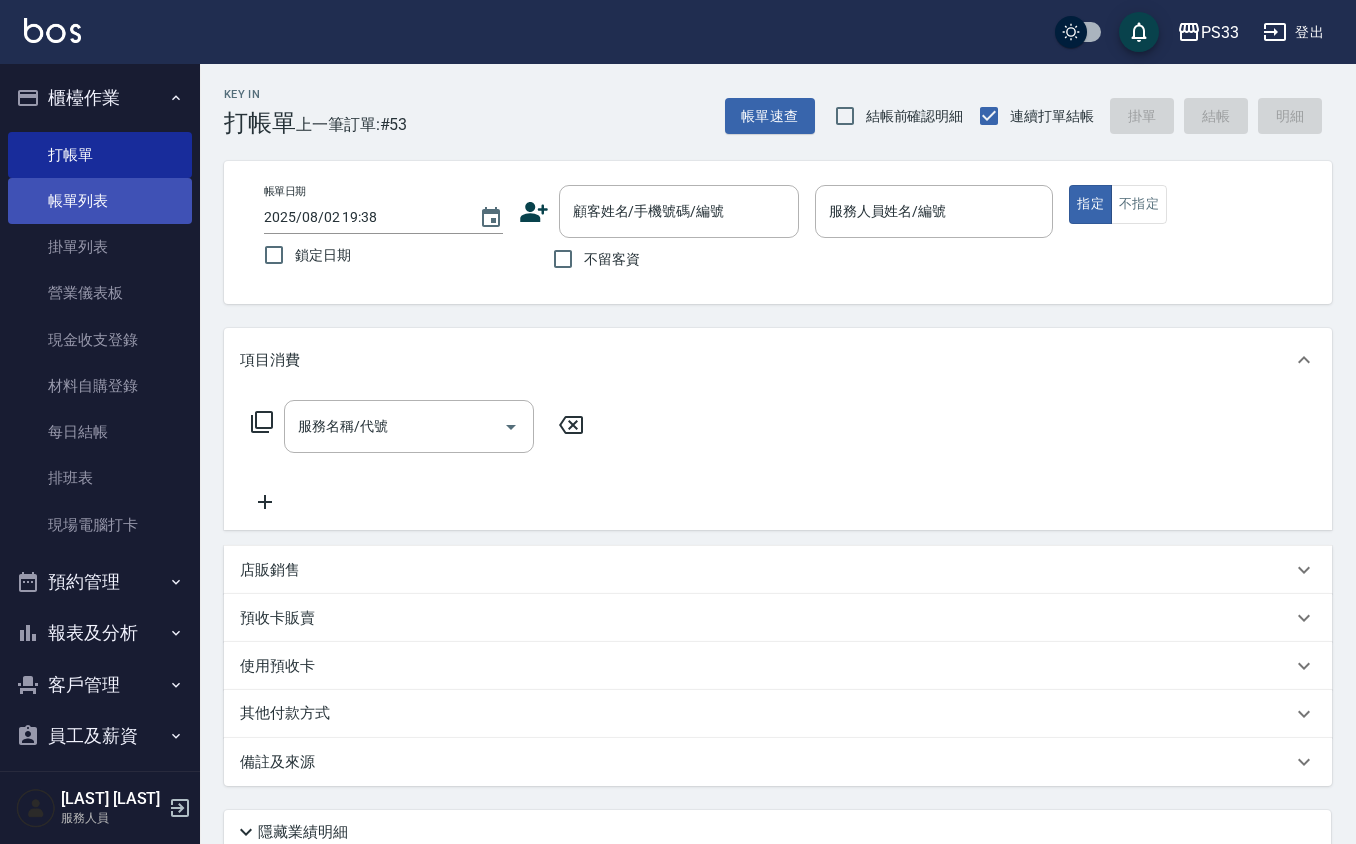 click on "帳單列表" at bounding box center [100, 201] 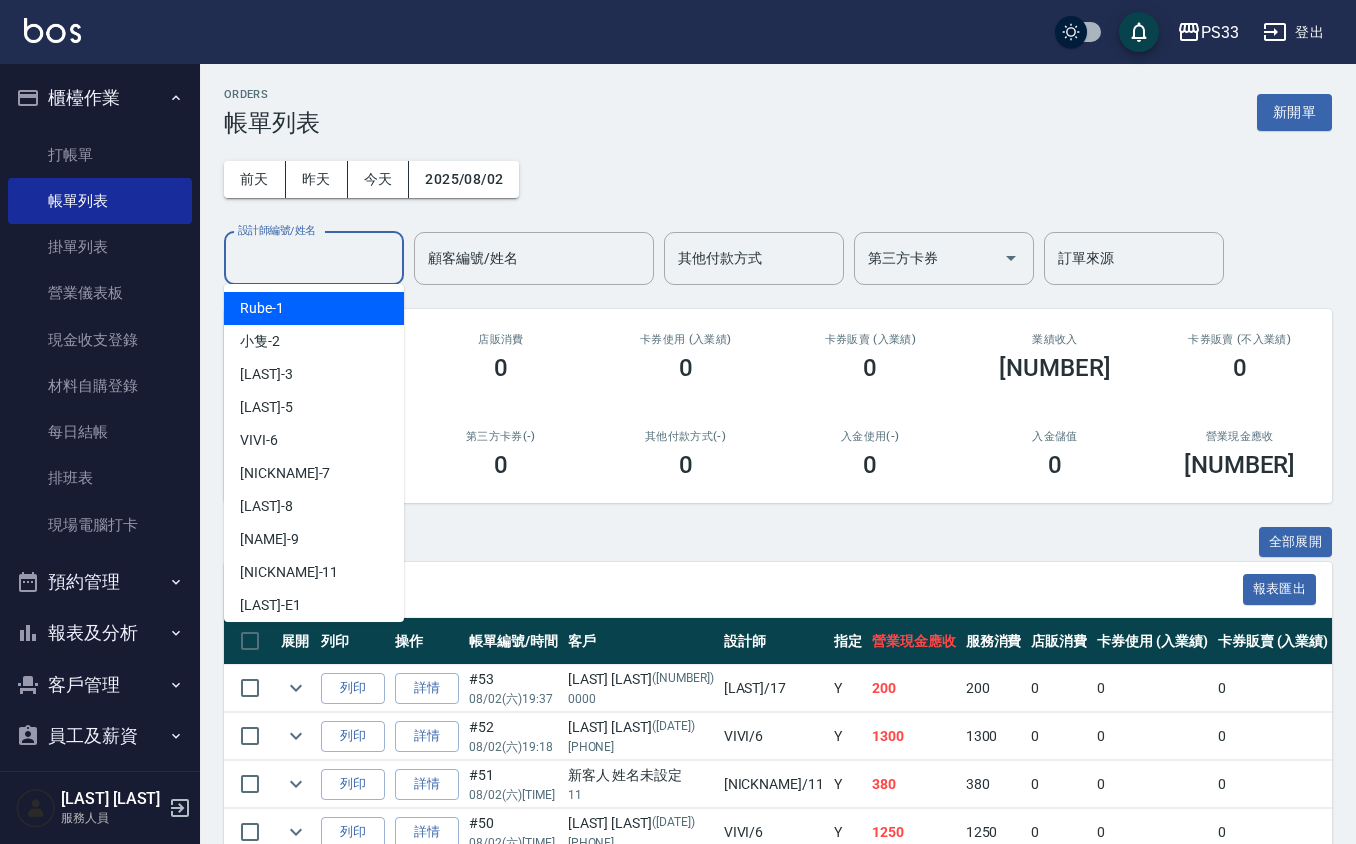 click on "設計師編號/姓名" at bounding box center (314, 258) 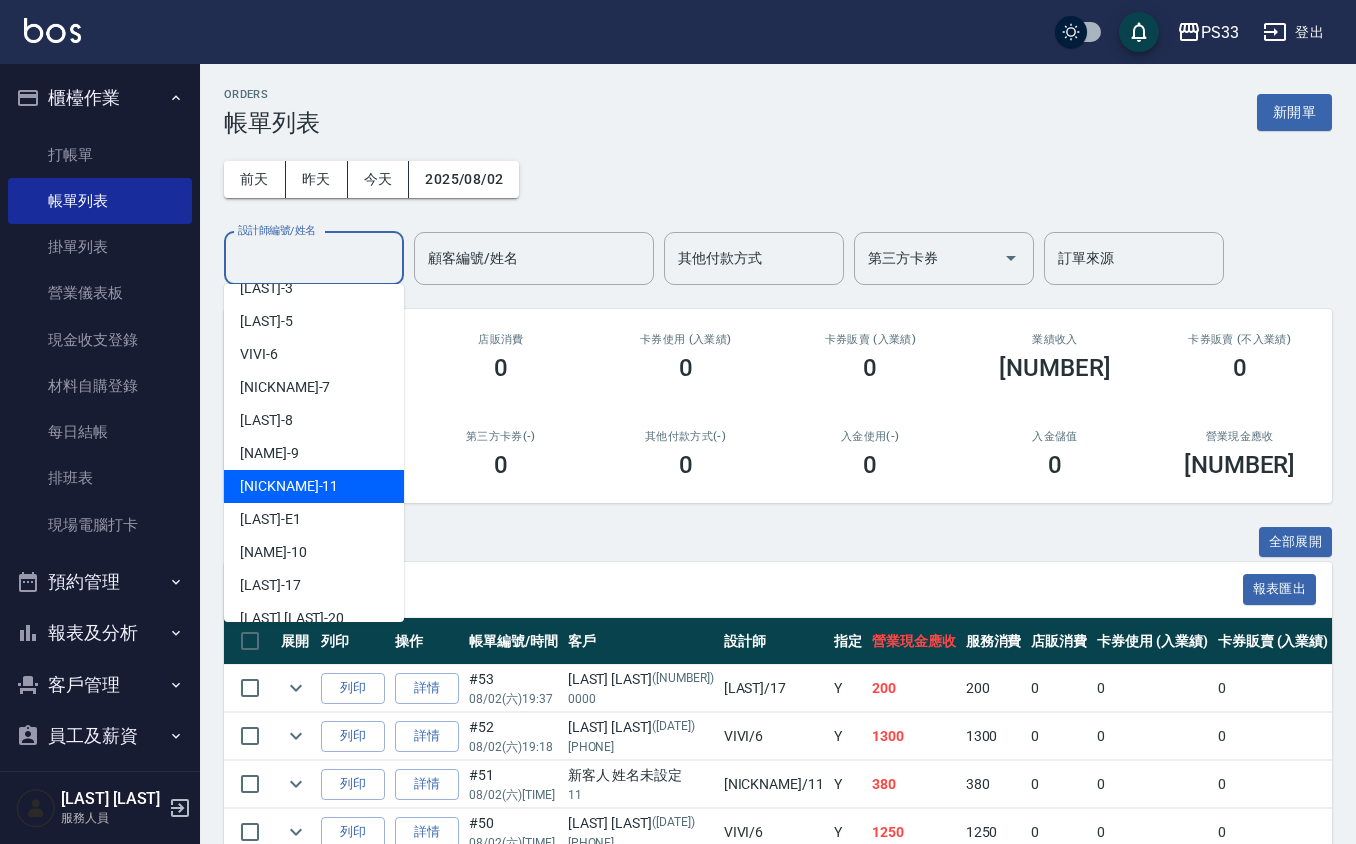 scroll, scrollTop: 133, scrollLeft: 0, axis: vertical 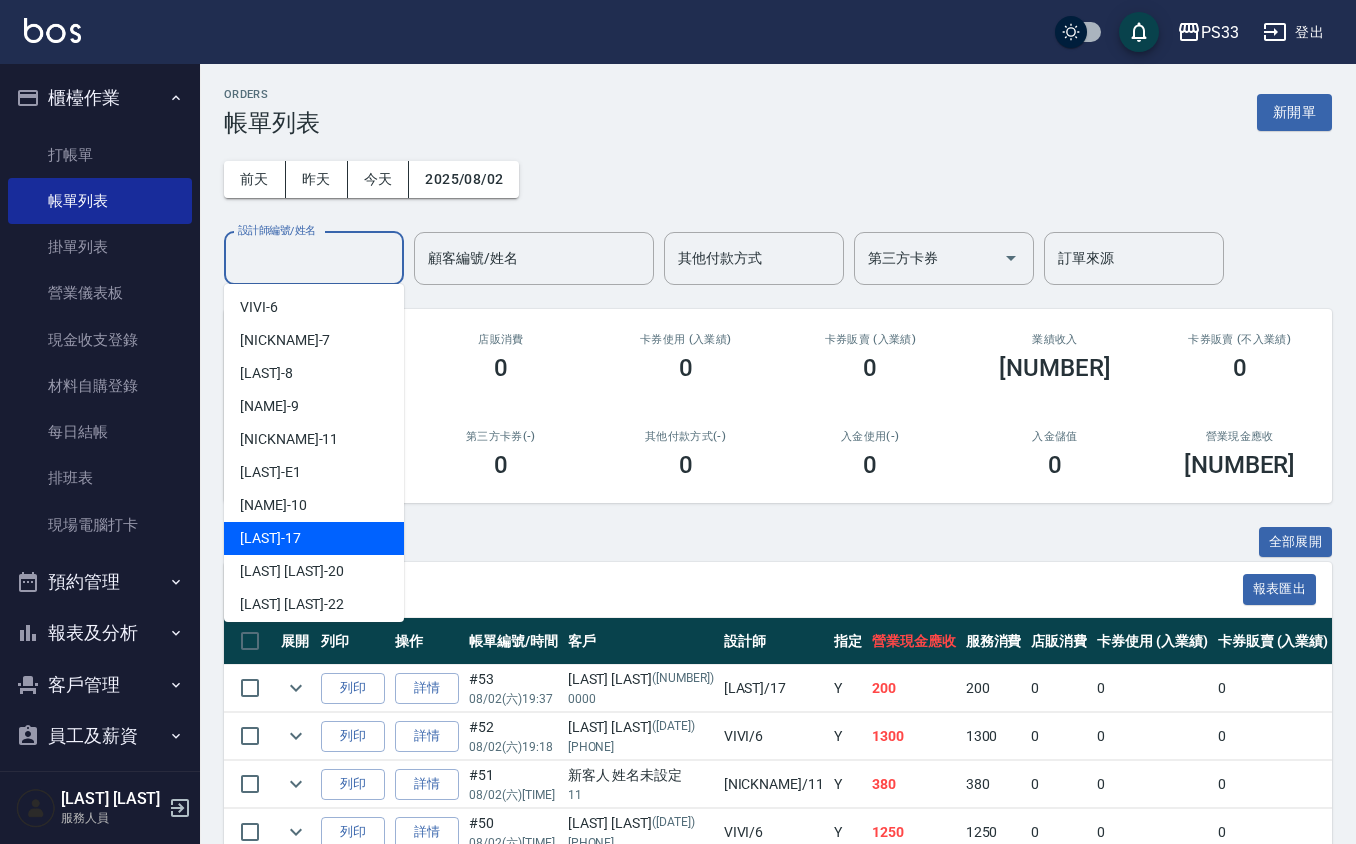 click on "嘉珮 -17" at bounding box center (314, 538) 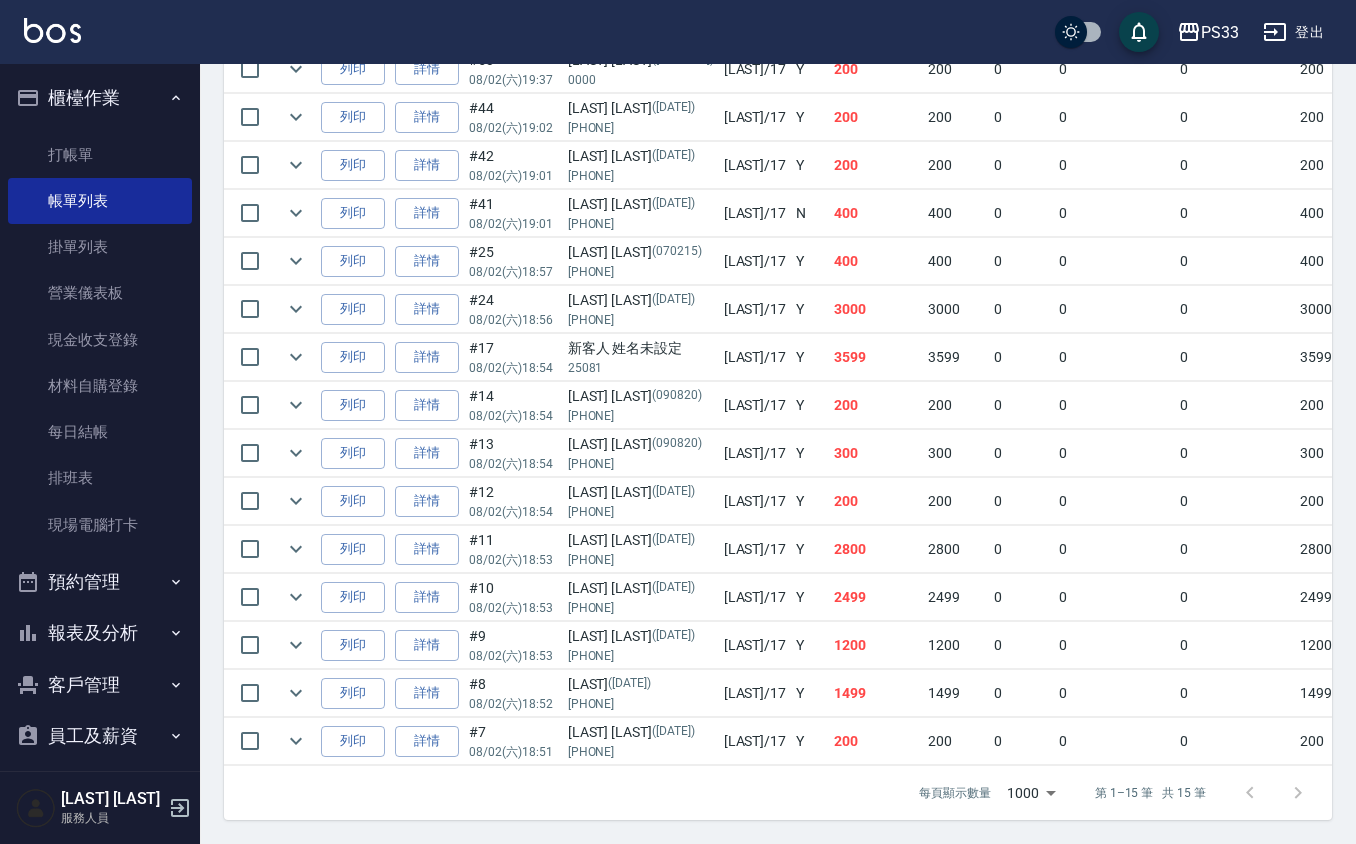 scroll, scrollTop: 646, scrollLeft: 0, axis: vertical 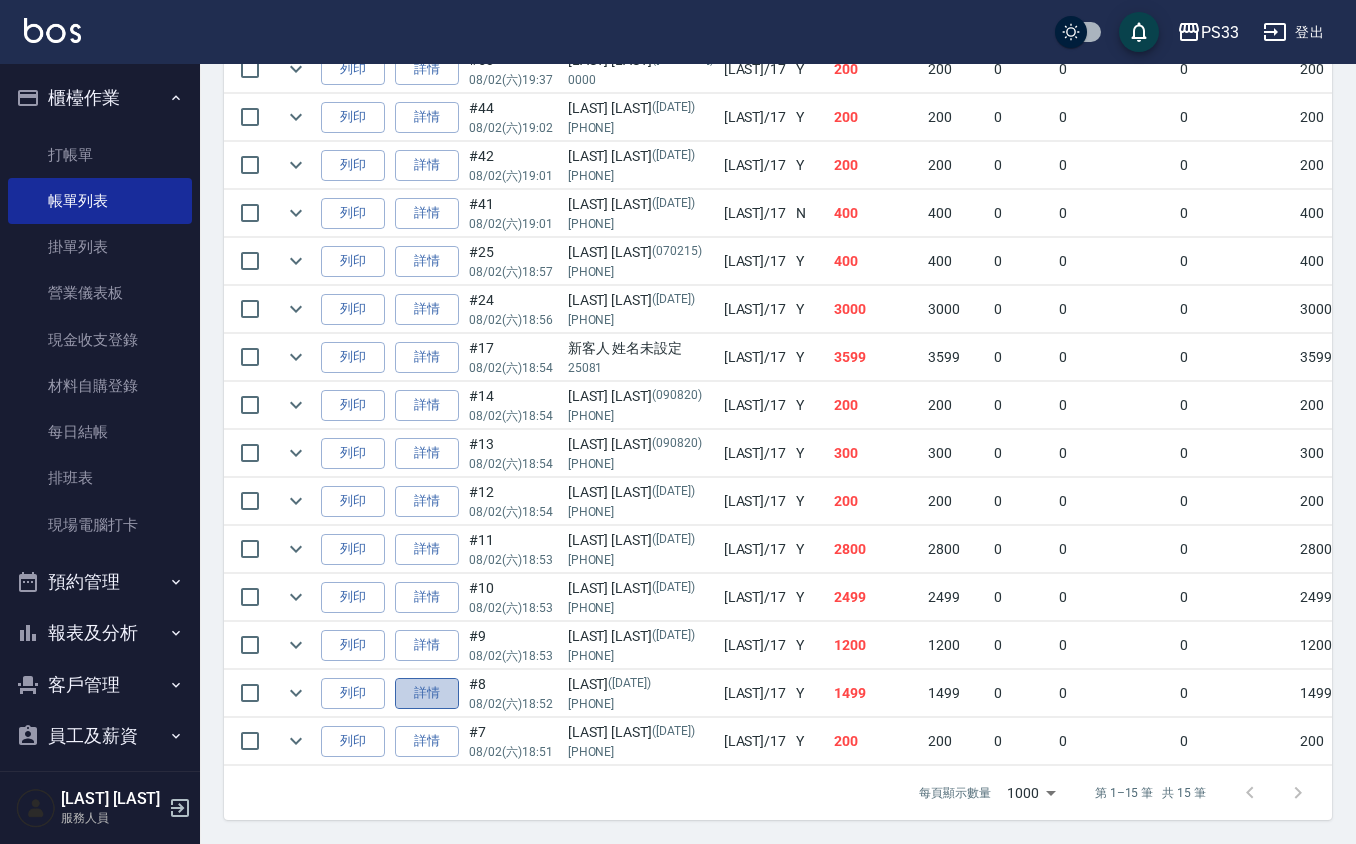 click on "詳情" at bounding box center [427, 693] 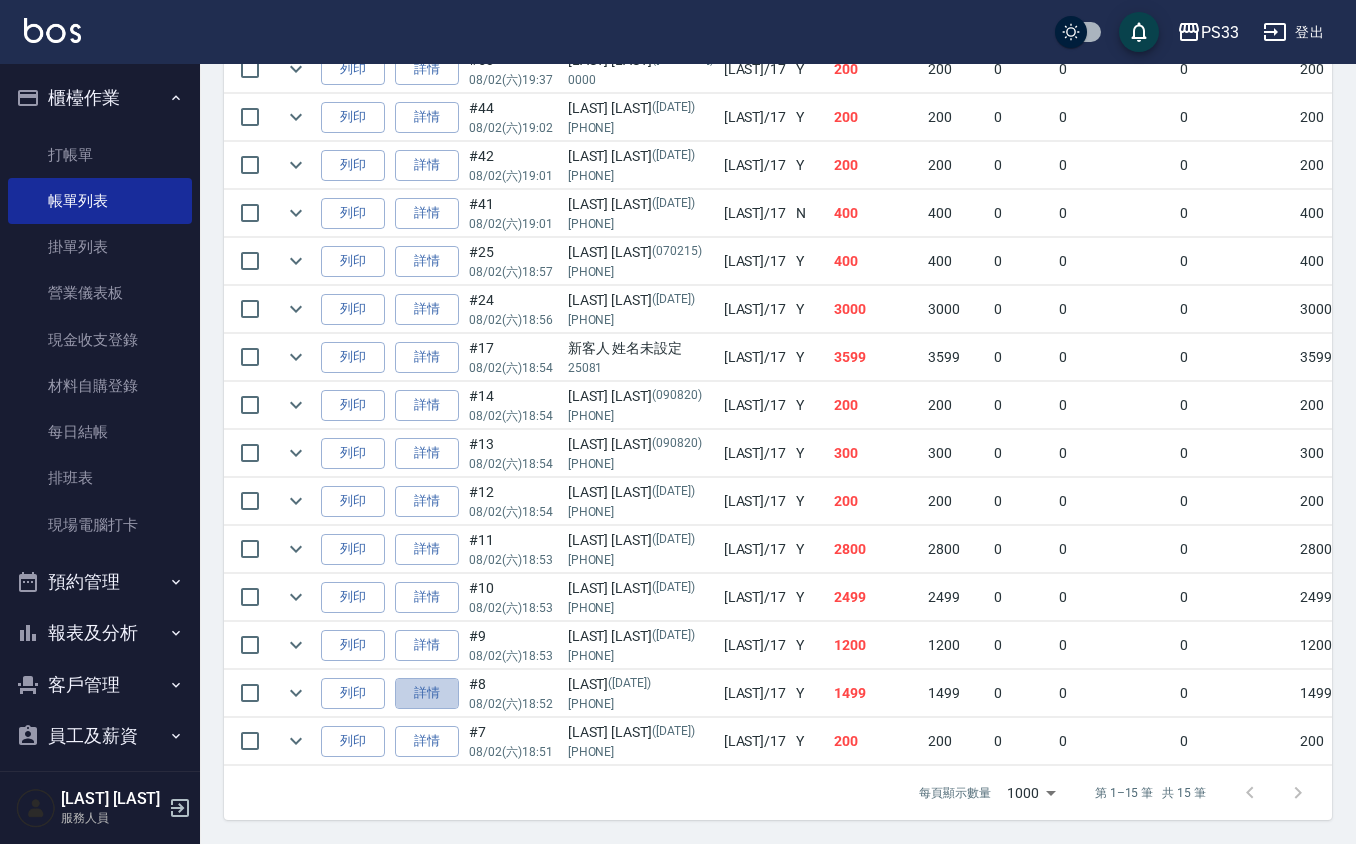 scroll, scrollTop: 0, scrollLeft: 0, axis: both 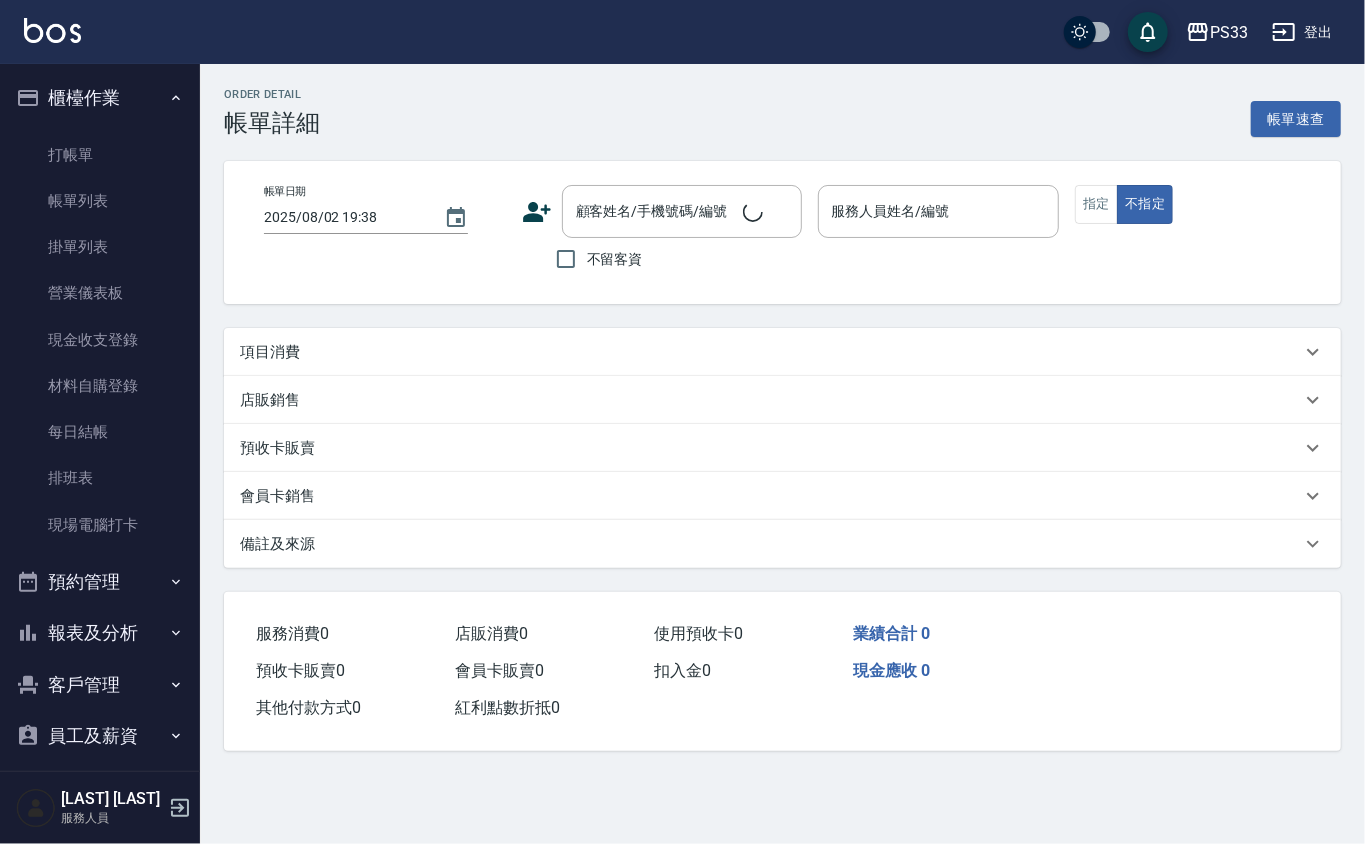 type on "2025/08/02 18:52" 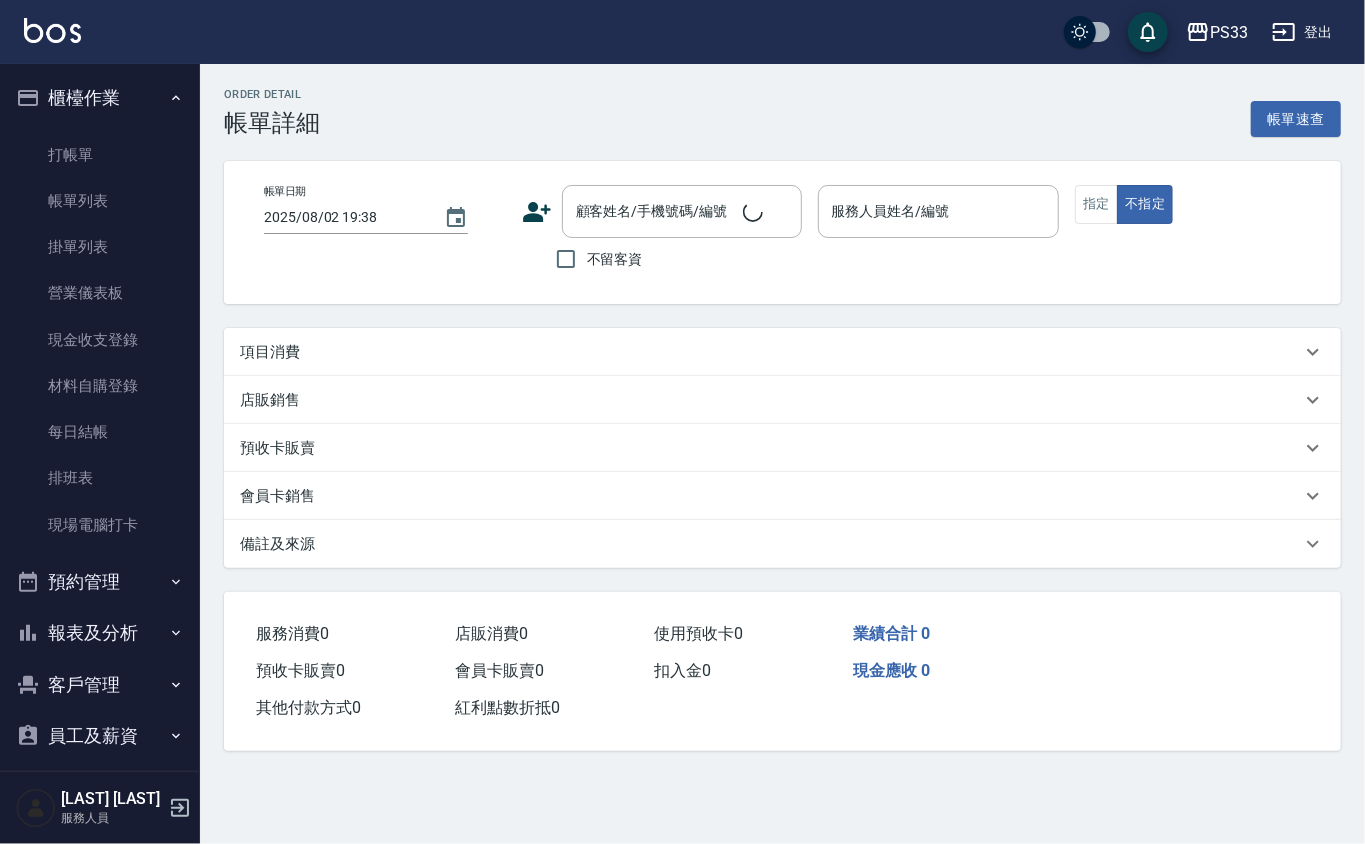type on "[LAST]-[NUMBER]" 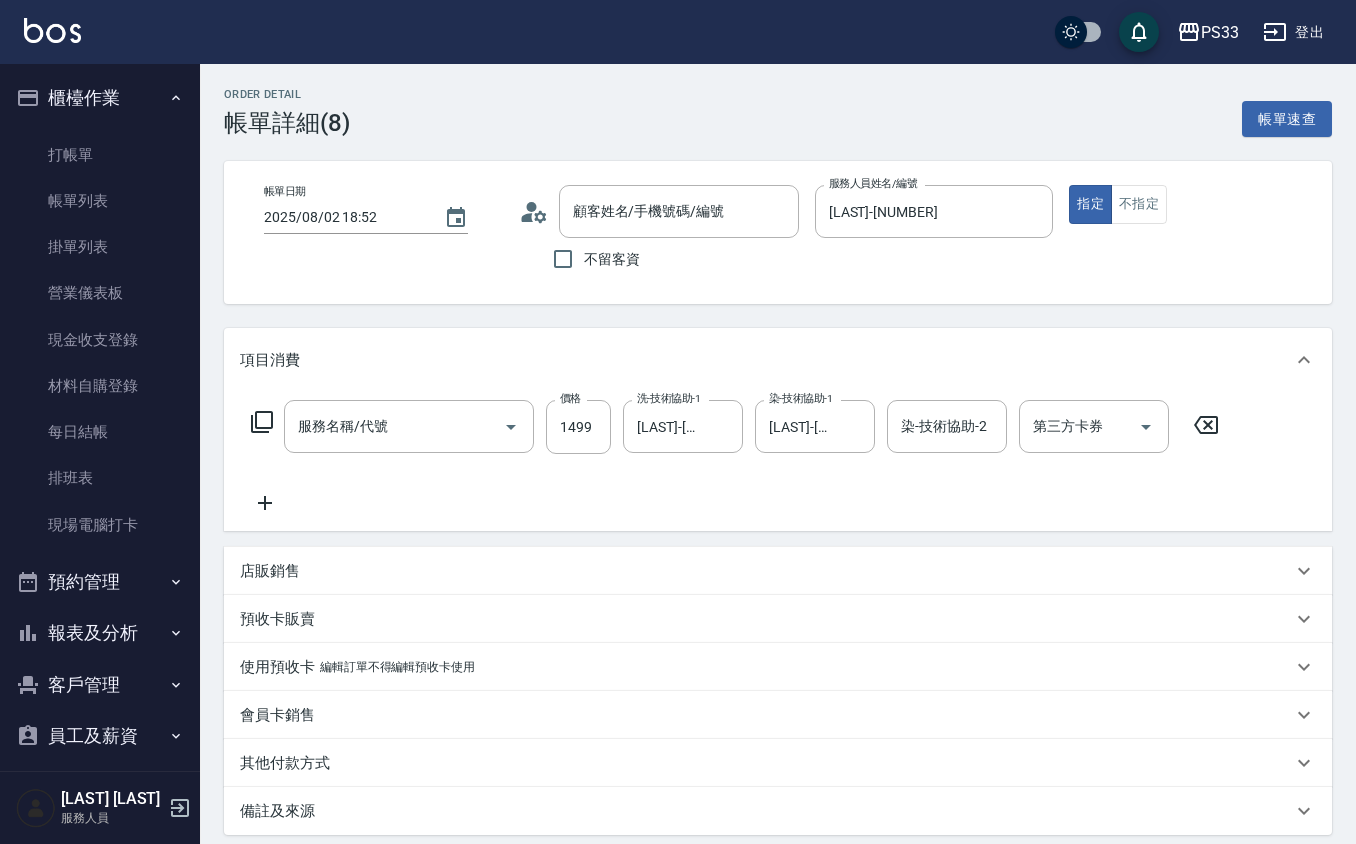type on "[LAST] [LAST]/[PHONE]/[DATE]" 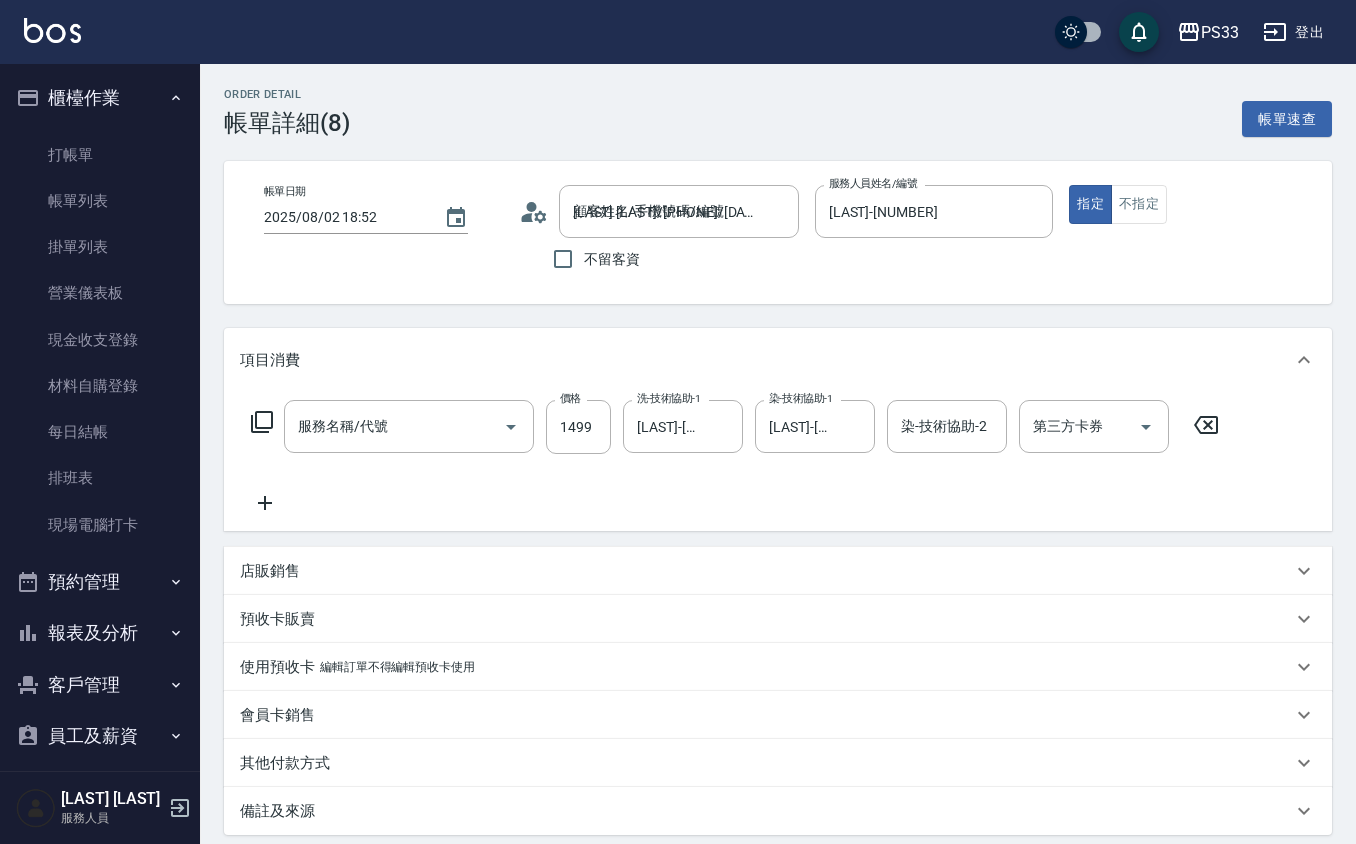type on "設計染髮(404)" 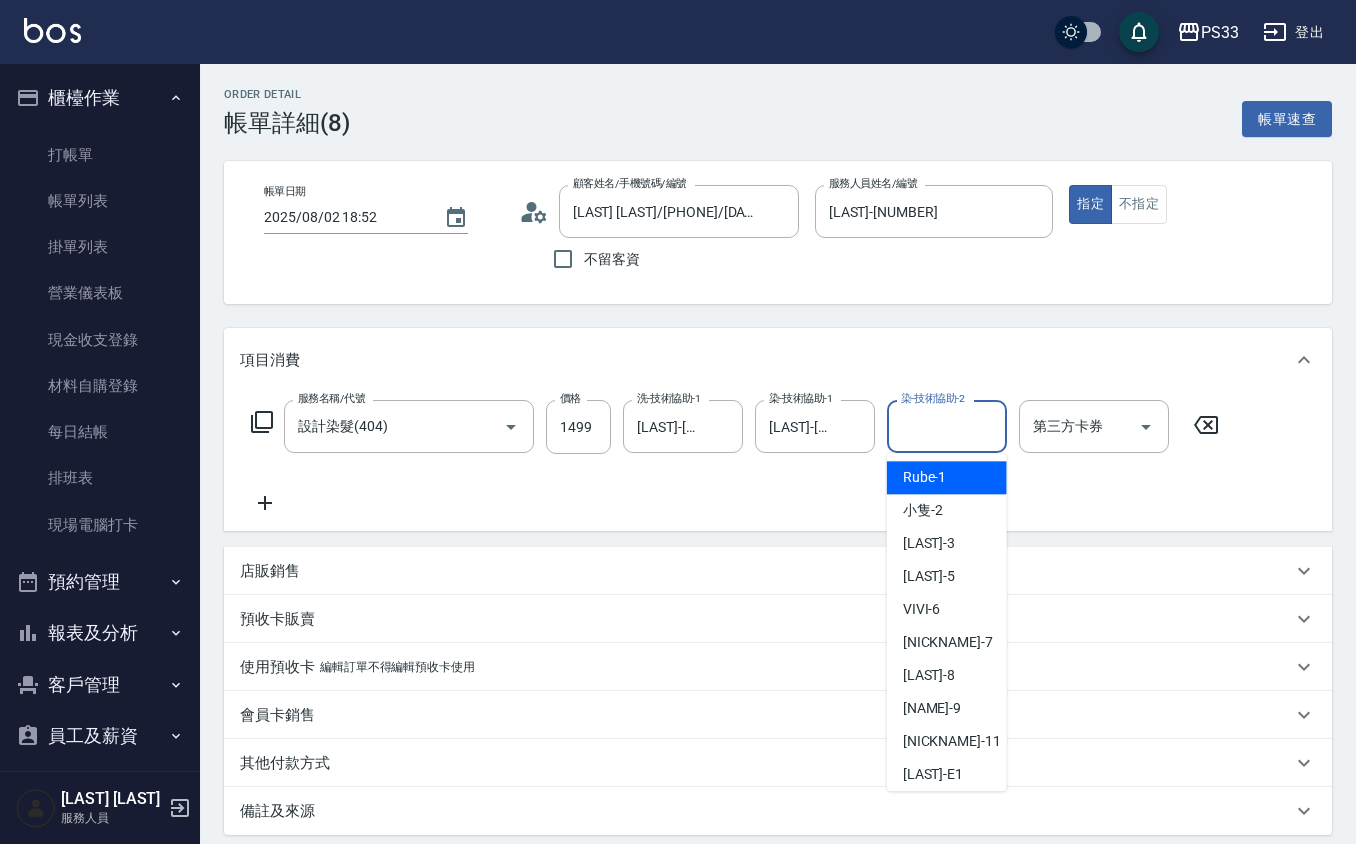 click on "染-技術協助-2" at bounding box center [947, 426] 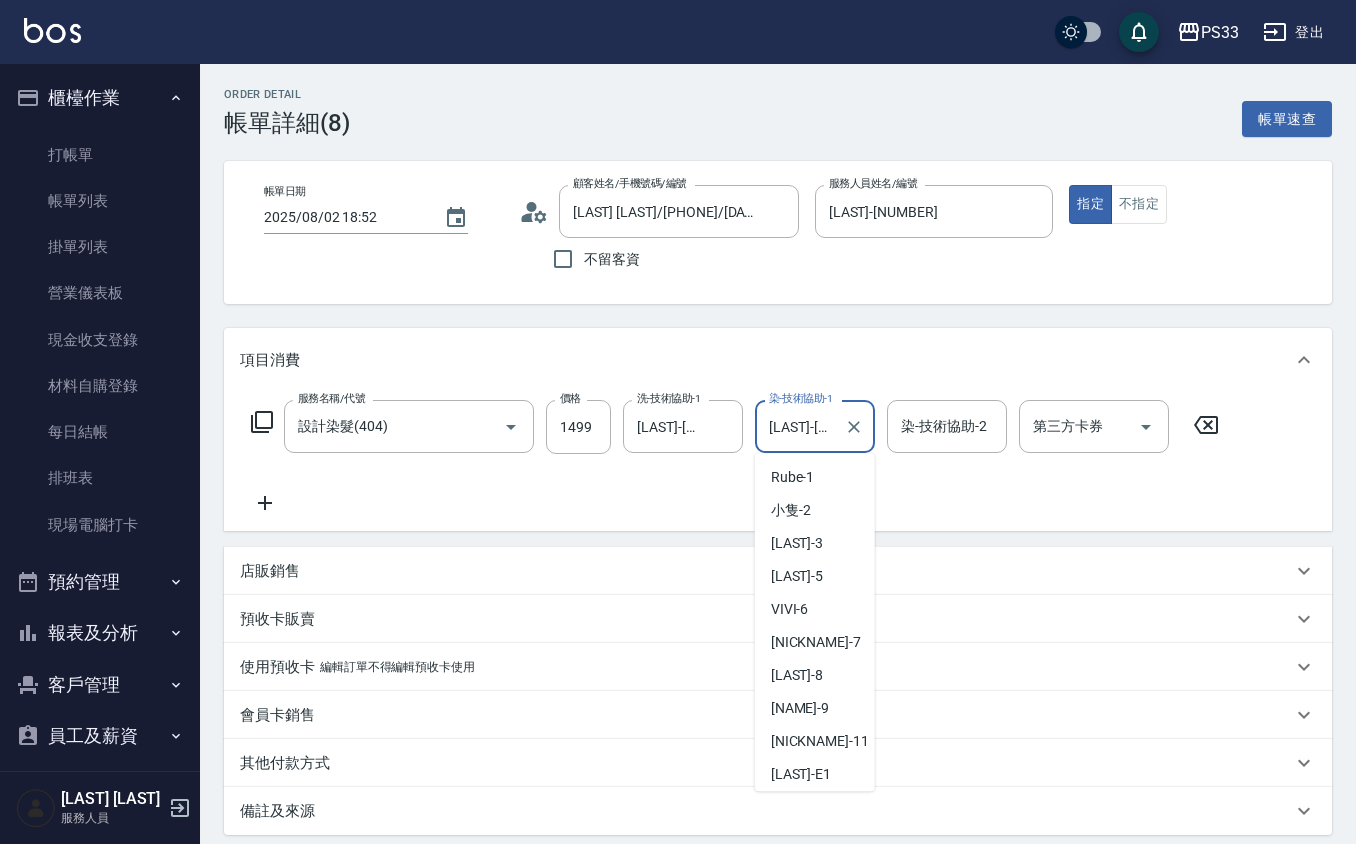 drag, startPoint x: 818, startPoint y: 438, endPoint x: 830, endPoint y: 442, distance: 12.649111 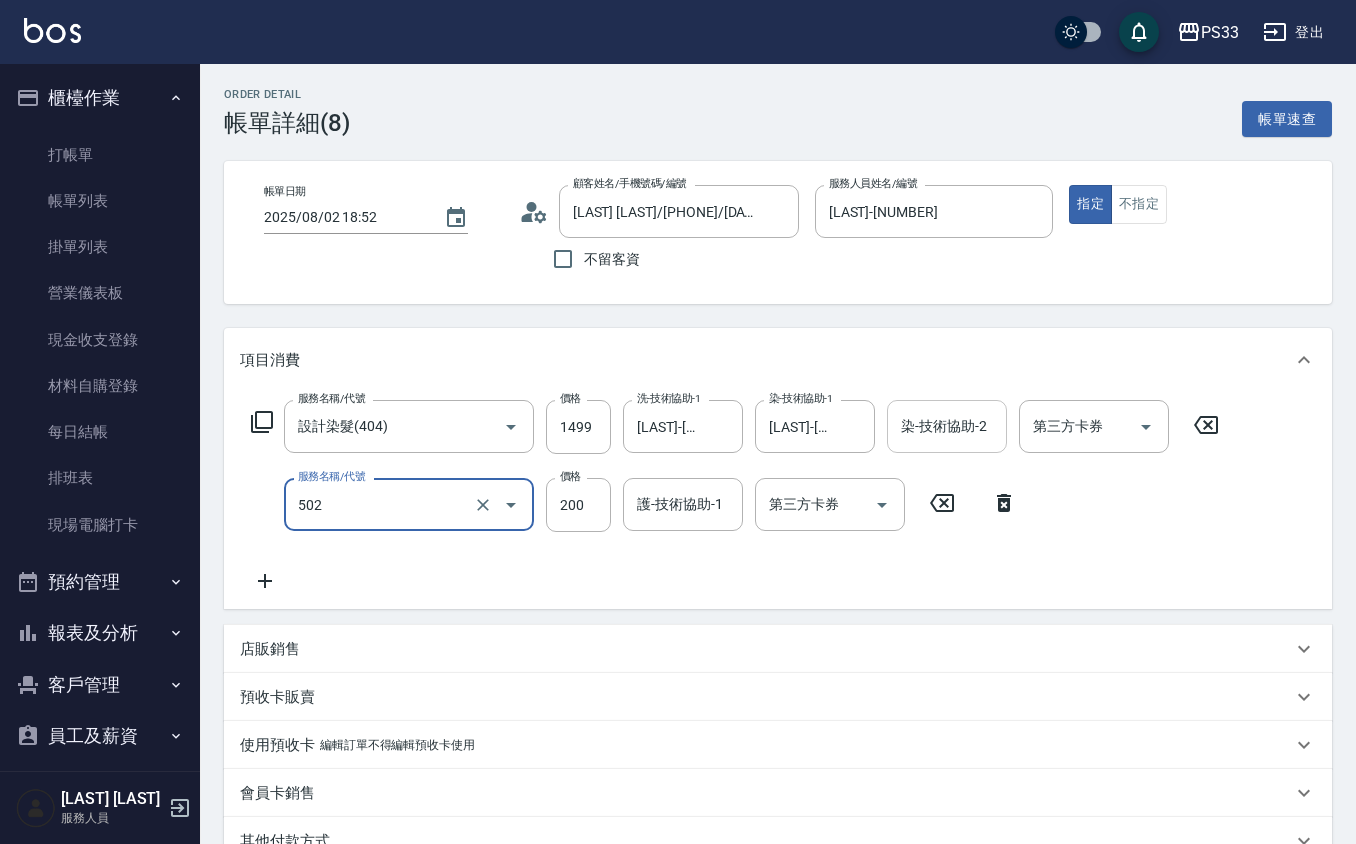 type on "自備護髮(502)" 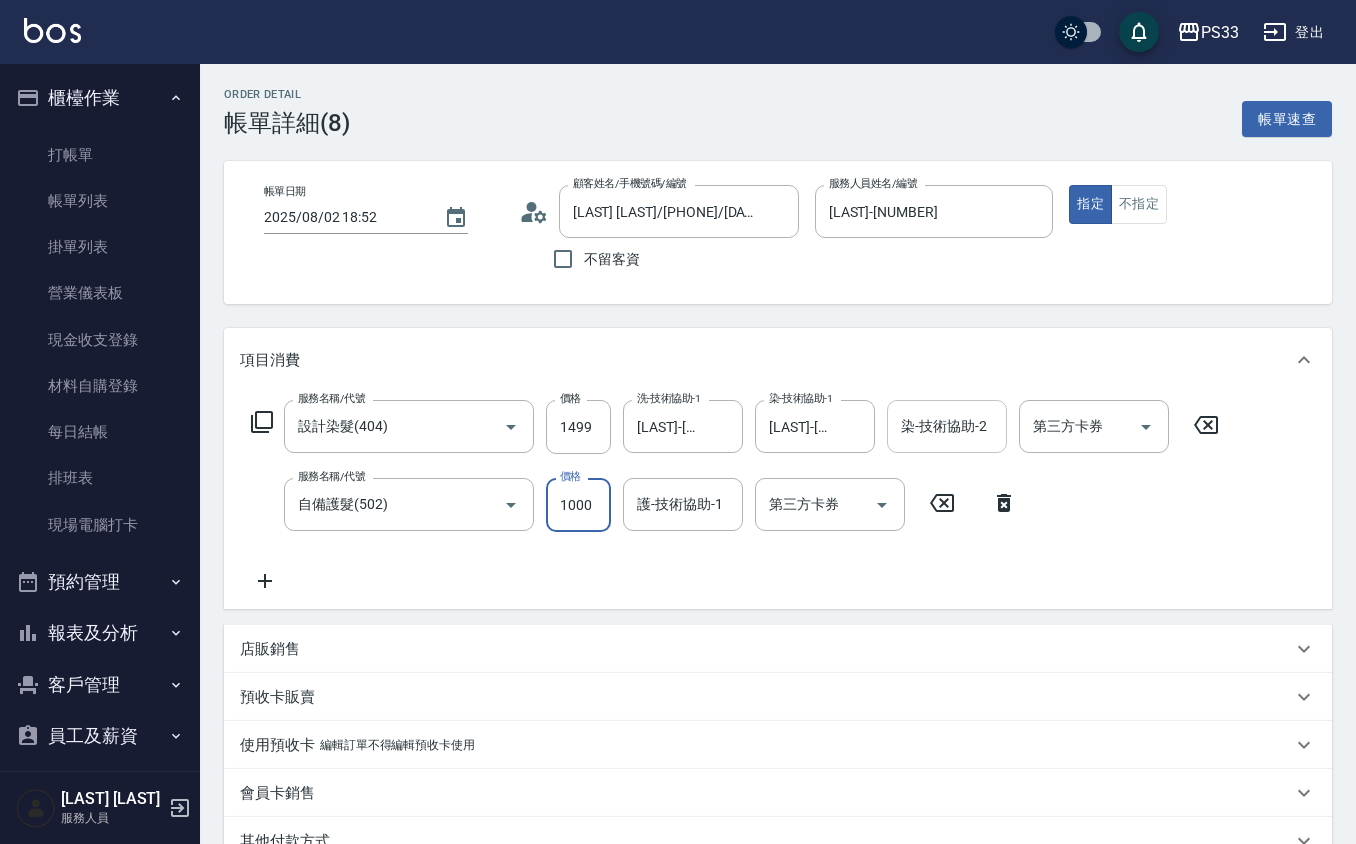type on "1000" 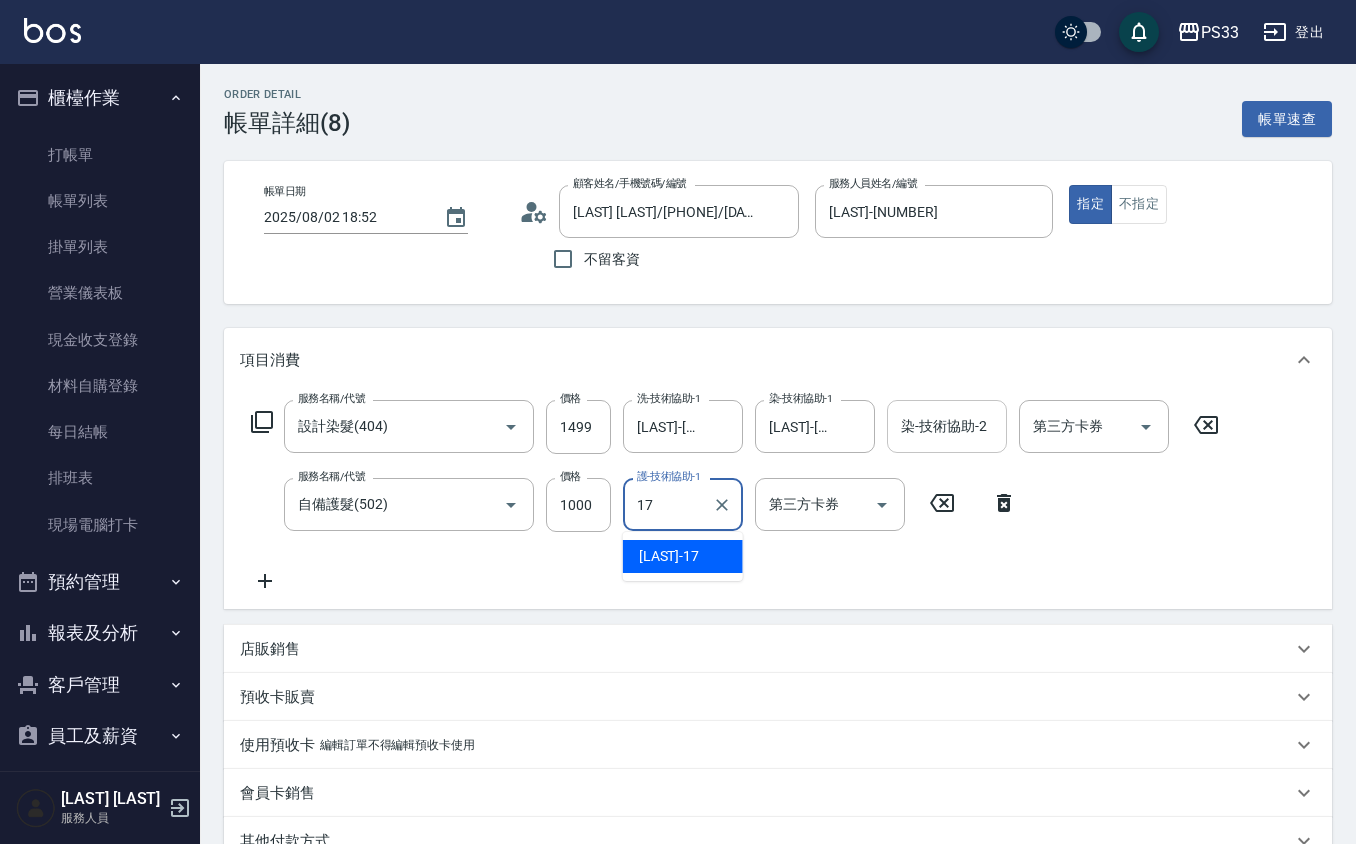 type on "[LAST]-[NUMBER]" 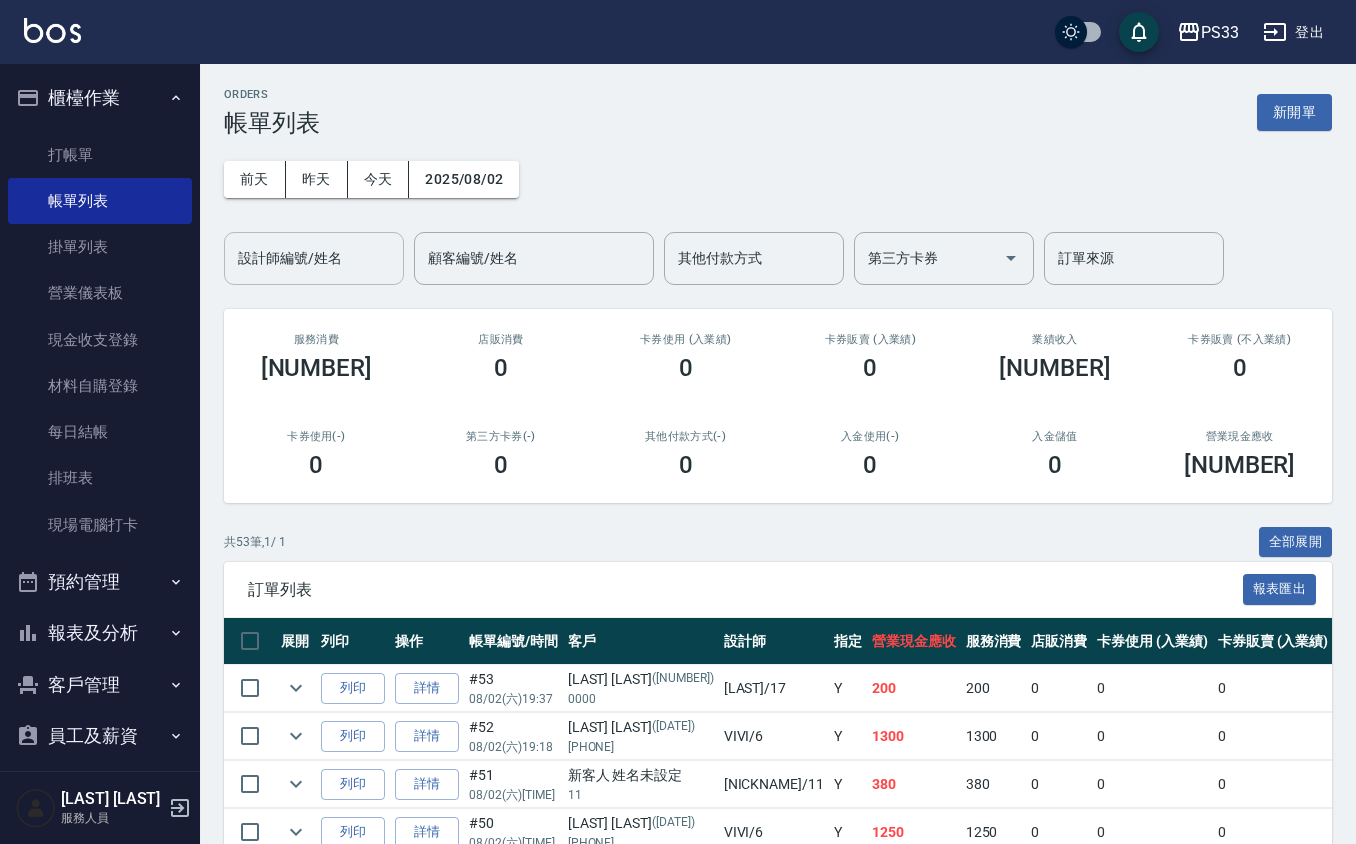 click on "設計師編號/姓名" at bounding box center [314, 258] 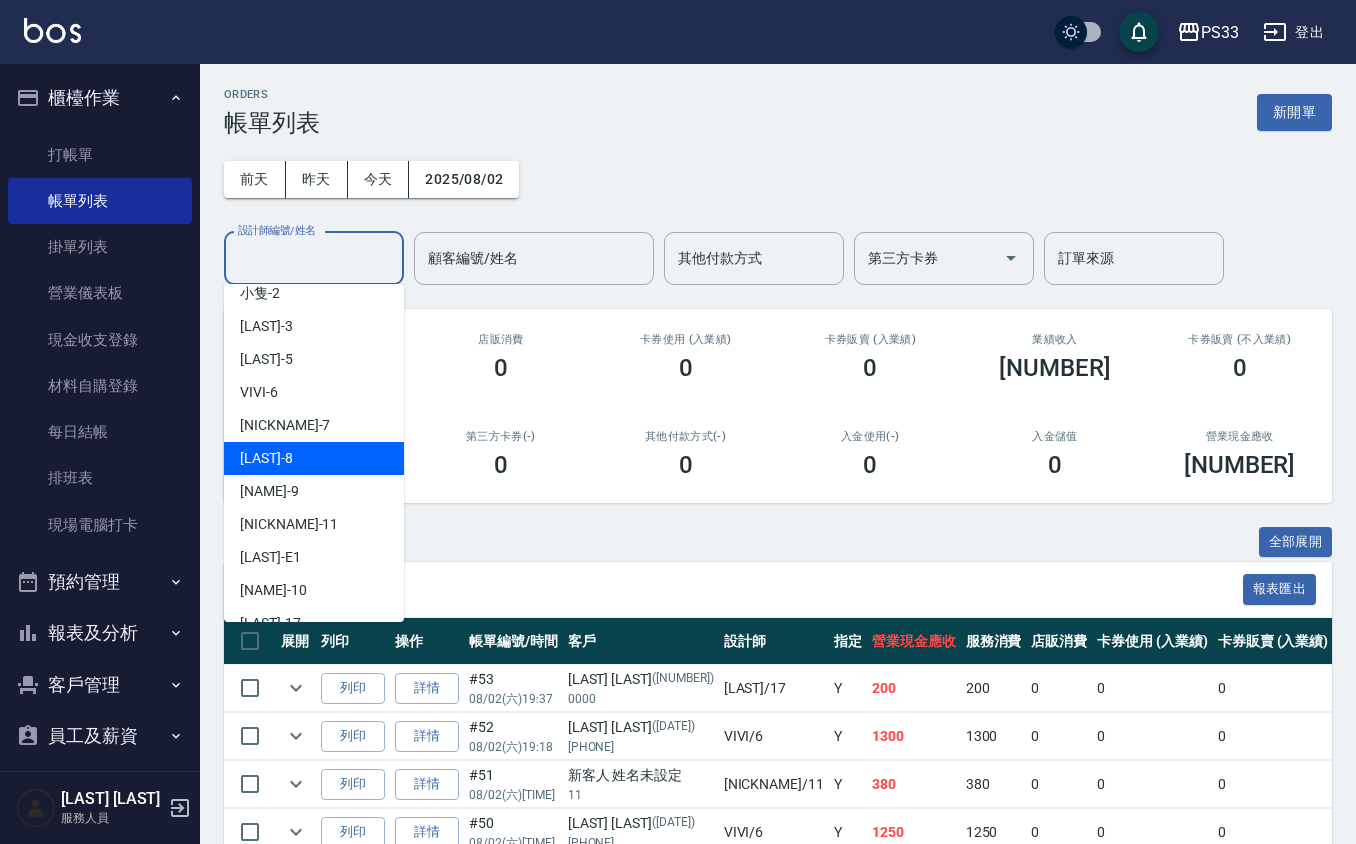 scroll, scrollTop: 133, scrollLeft: 0, axis: vertical 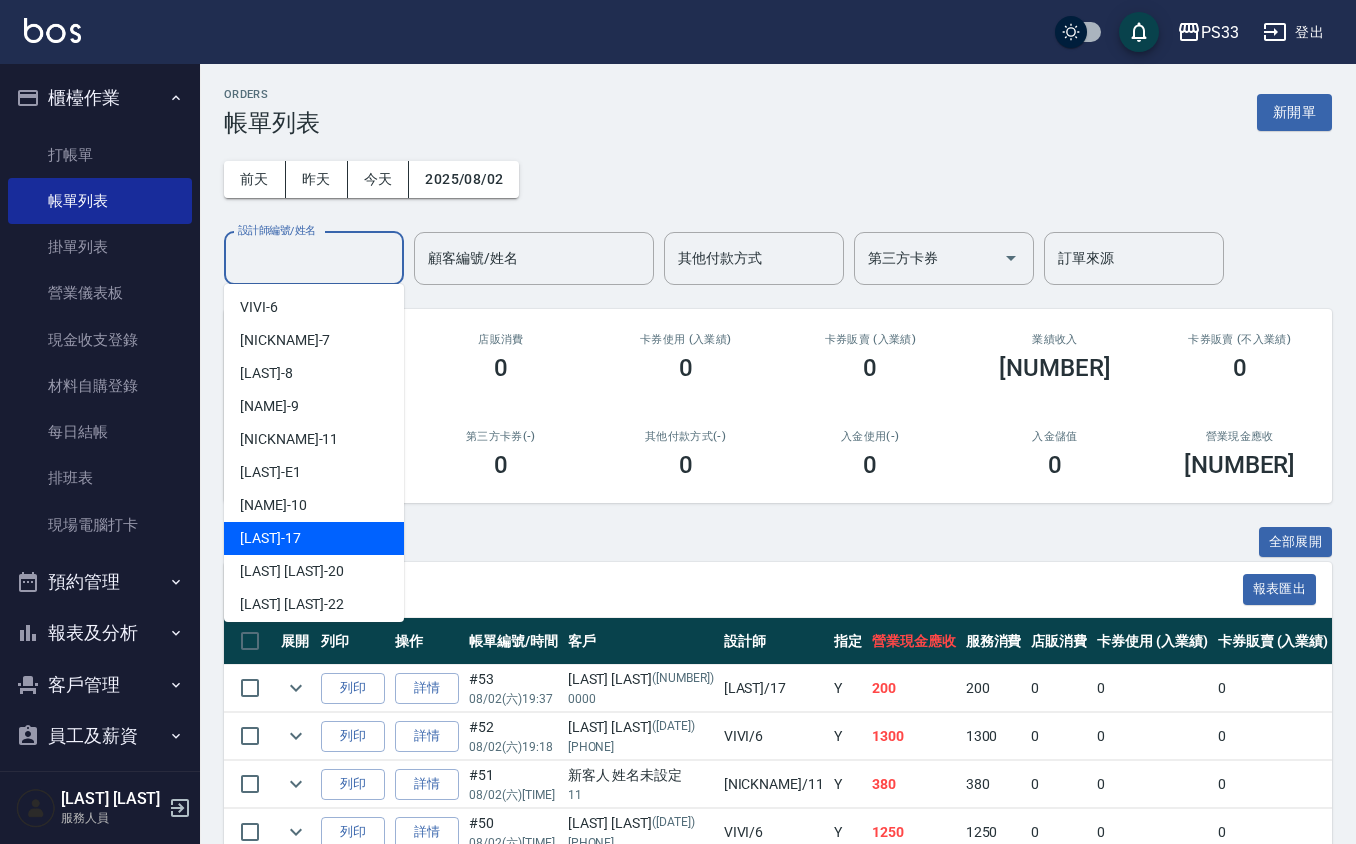 click on "嘉珮 -17" at bounding box center [314, 538] 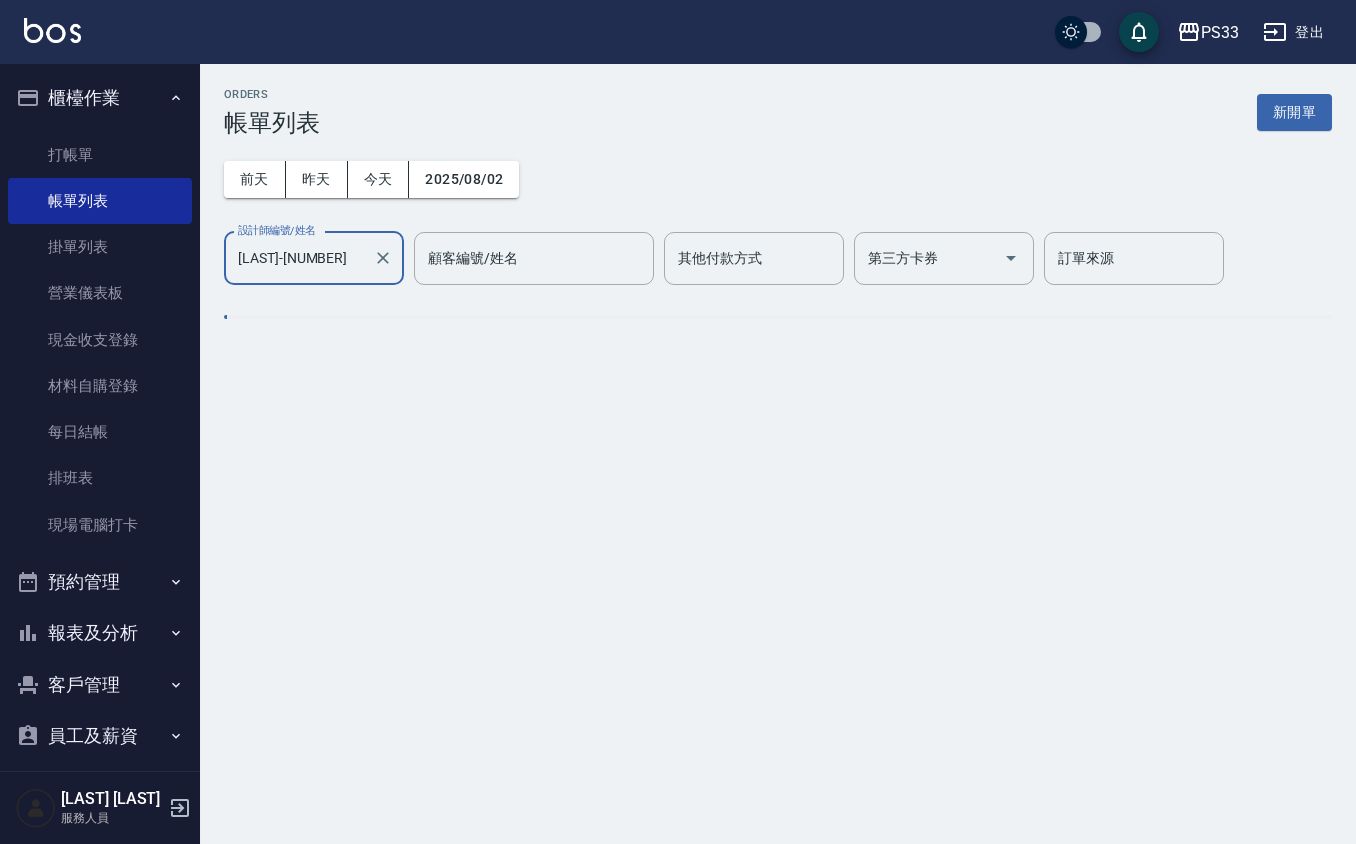 type on "[LAST]-[NUMBER]" 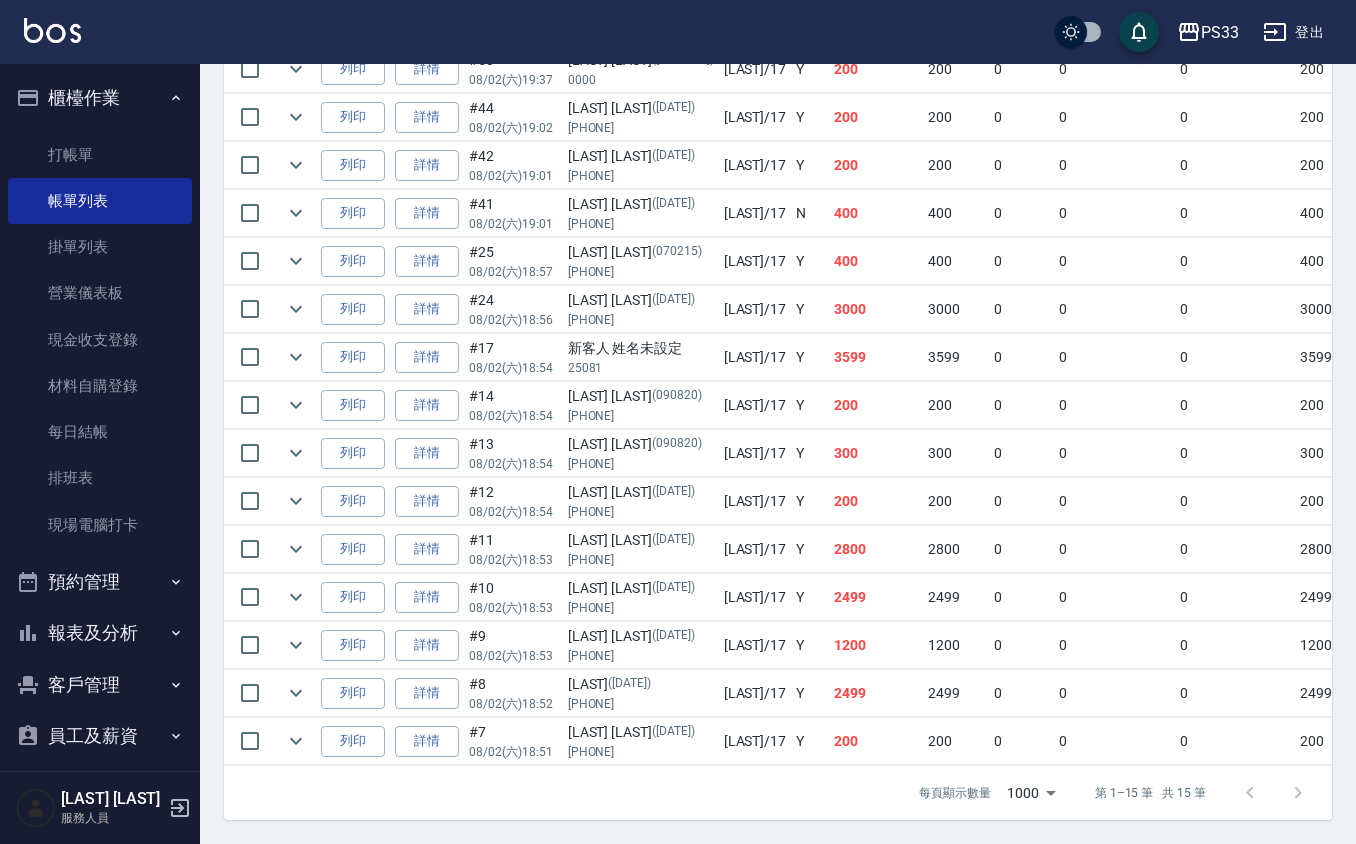 scroll, scrollTop: 649, scrollLeft: 0, axis: vertical 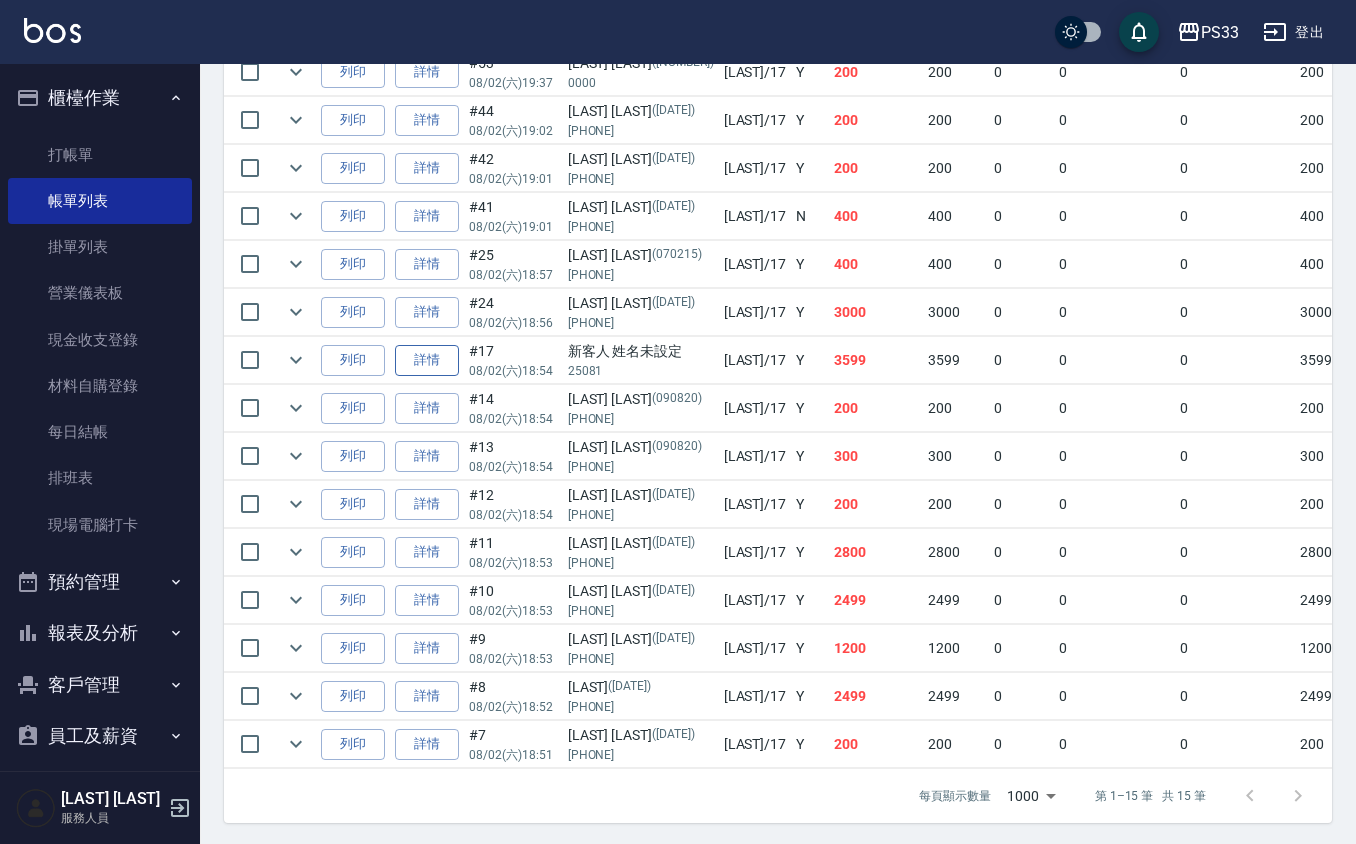 click on "詳情" at bounding box center (427, 360) 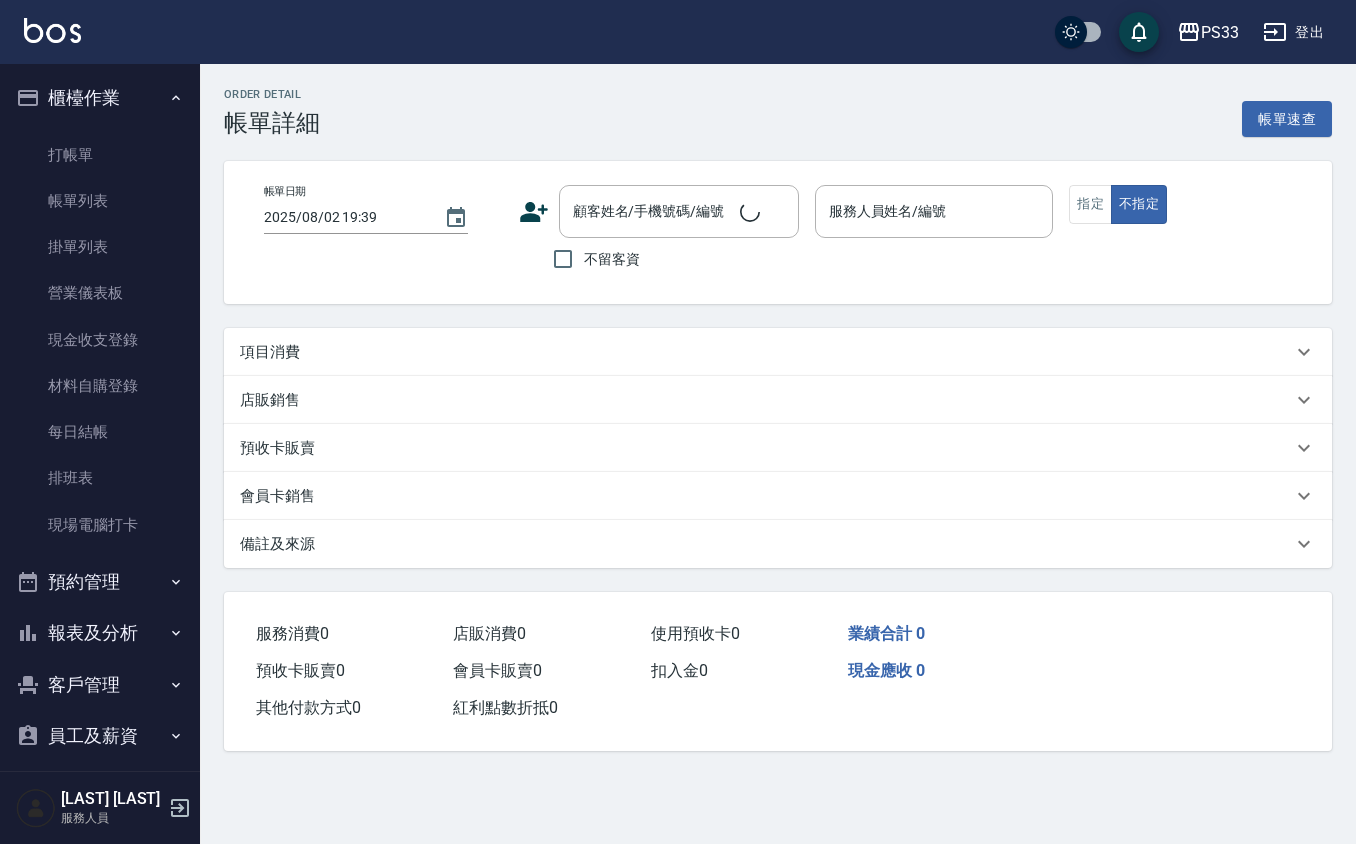 scroll, scrollTop: 0, scrollLeft: 0, axis: both 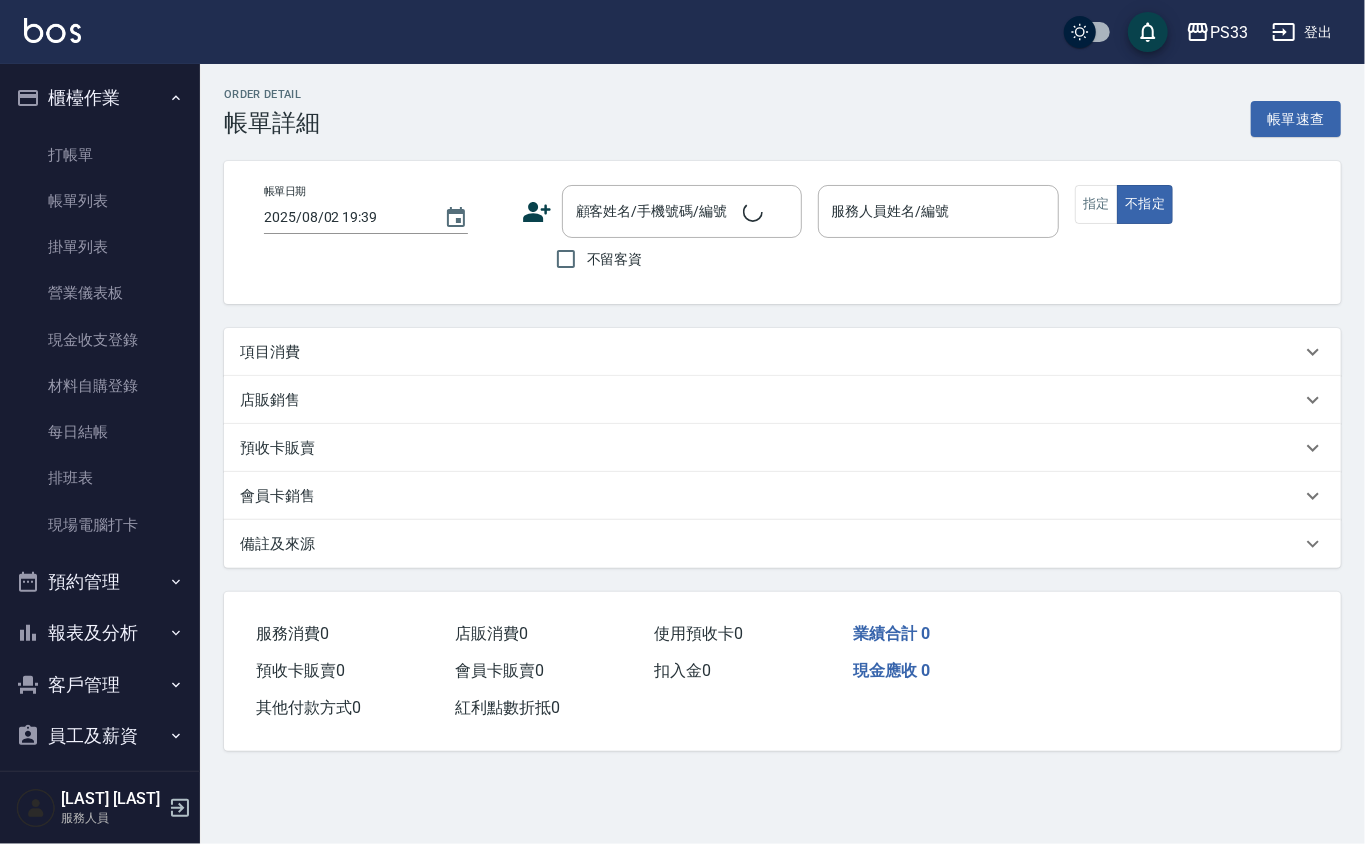 type on "[DATE] [TIME]" 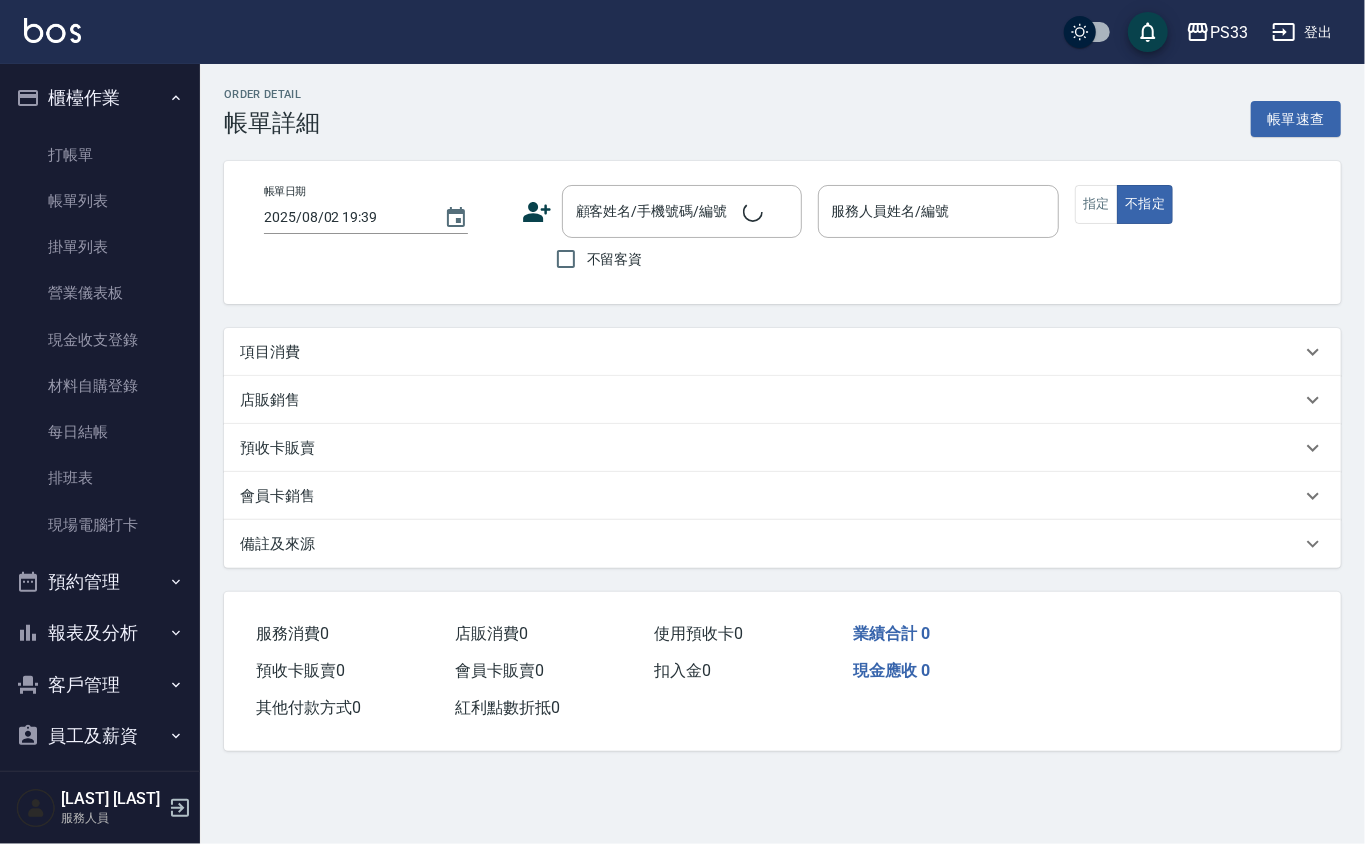 type on "[LAST]-[NUMBER]" 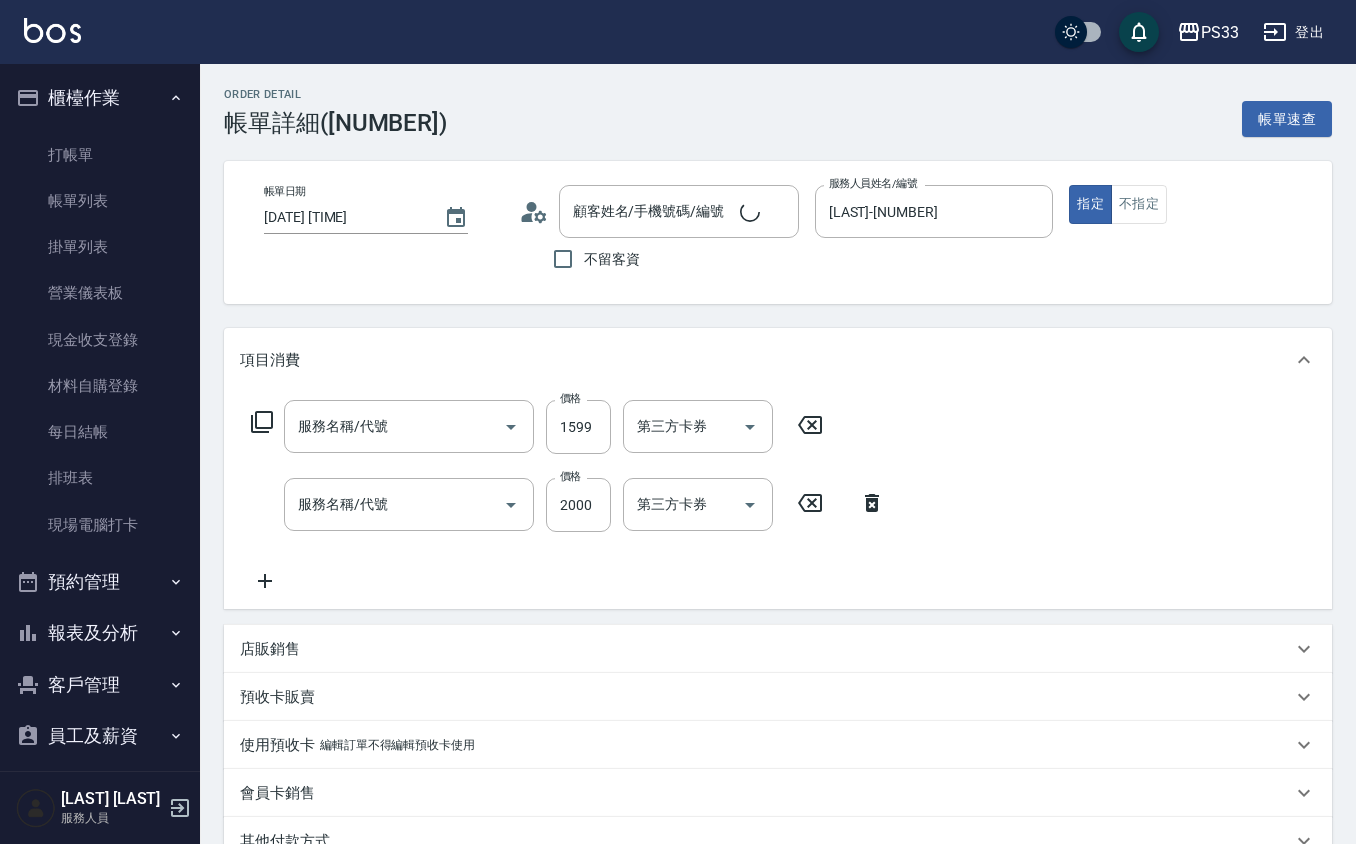 type on "新客人 姓名未設定/[DATE]/null" 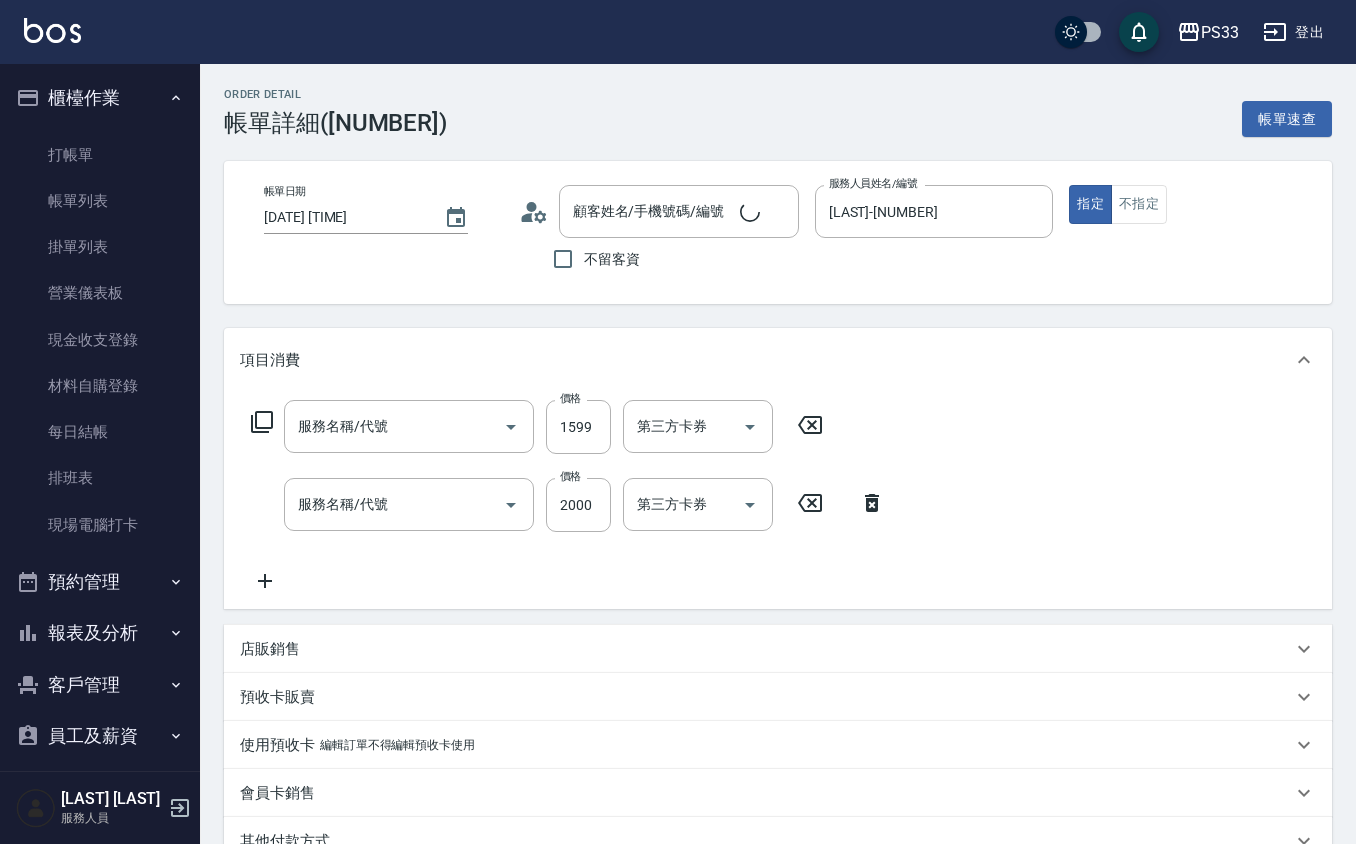 type on "設計染髮(404)" 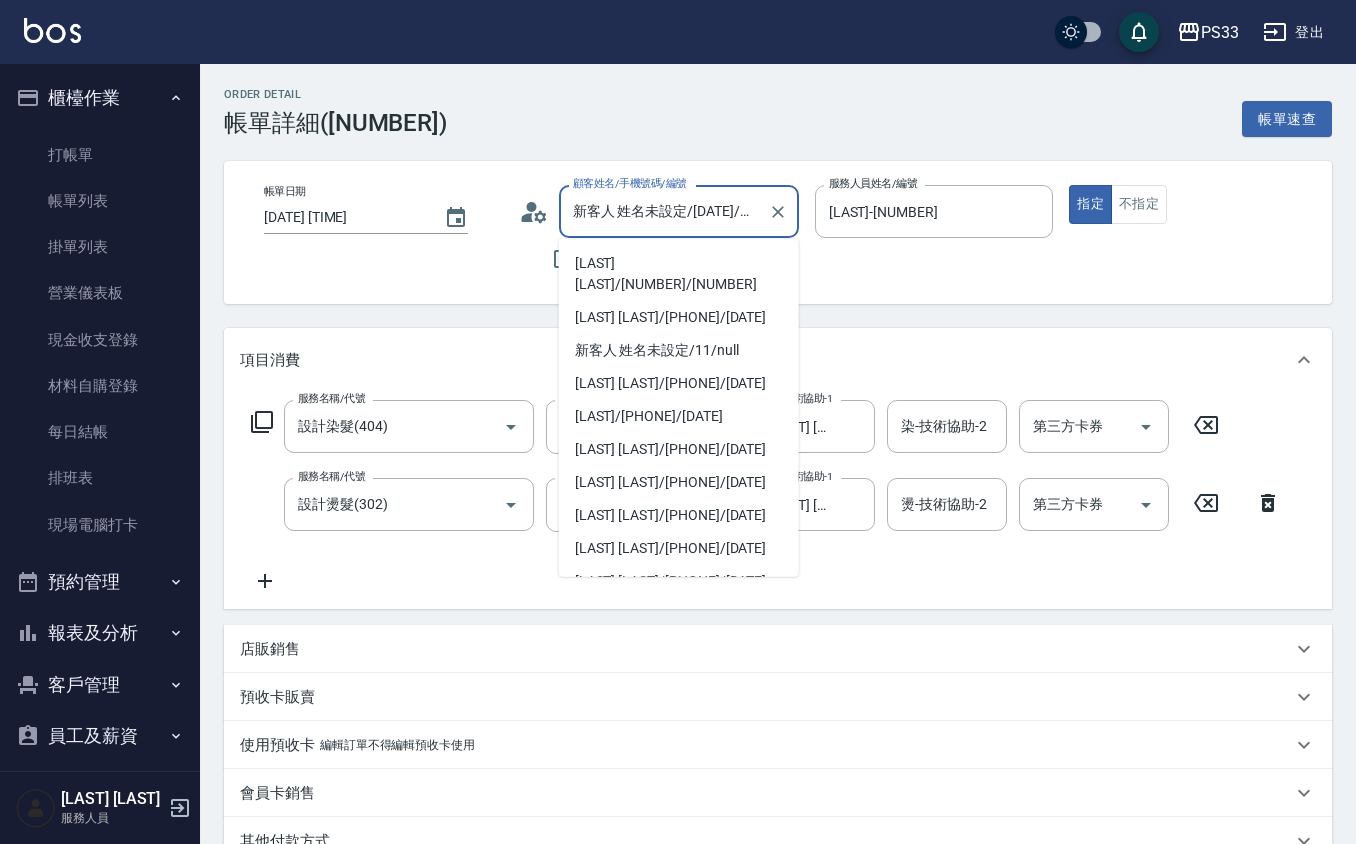 click on "新客人 姓名未設定/[DATE]/null" at bounding box center (664, 211) 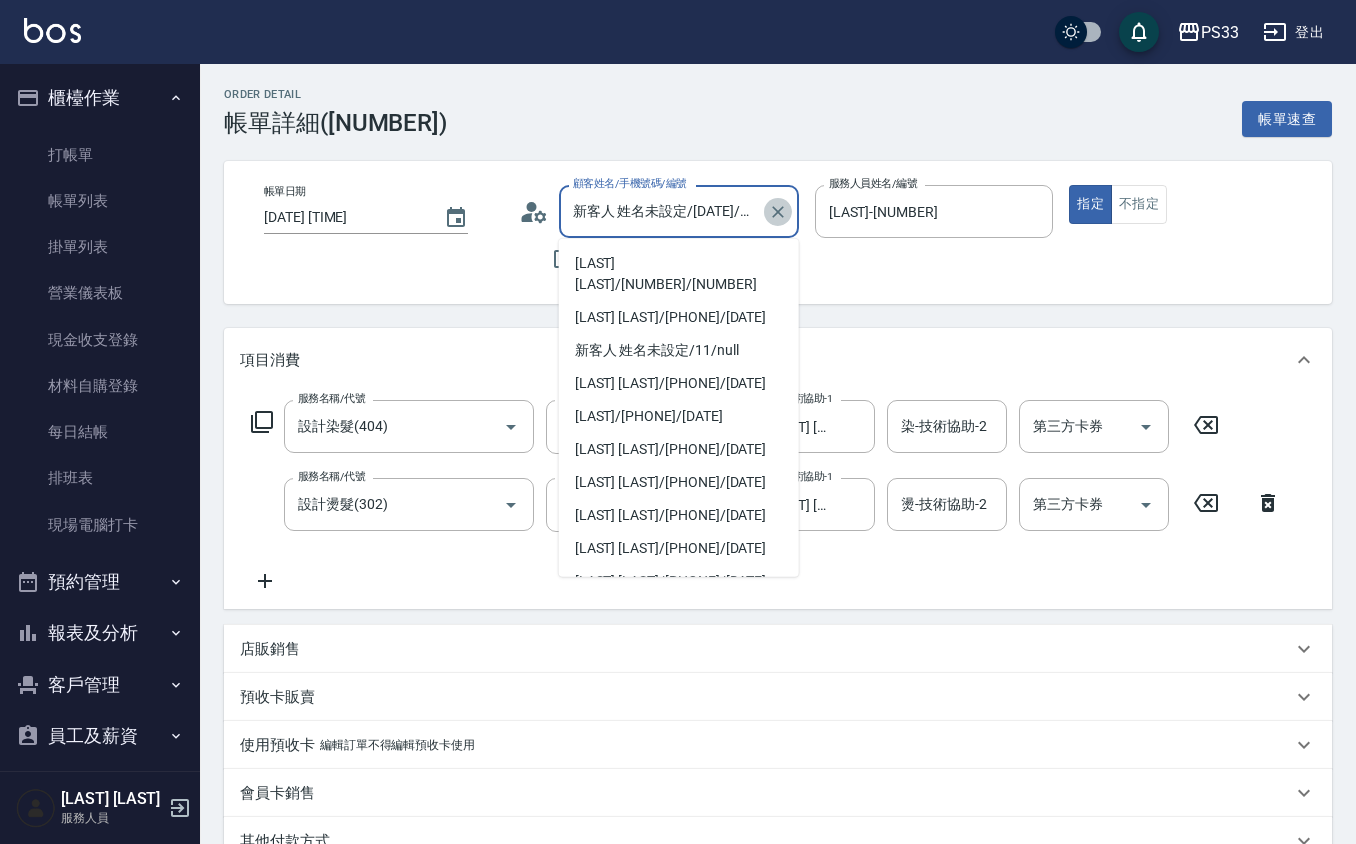 click 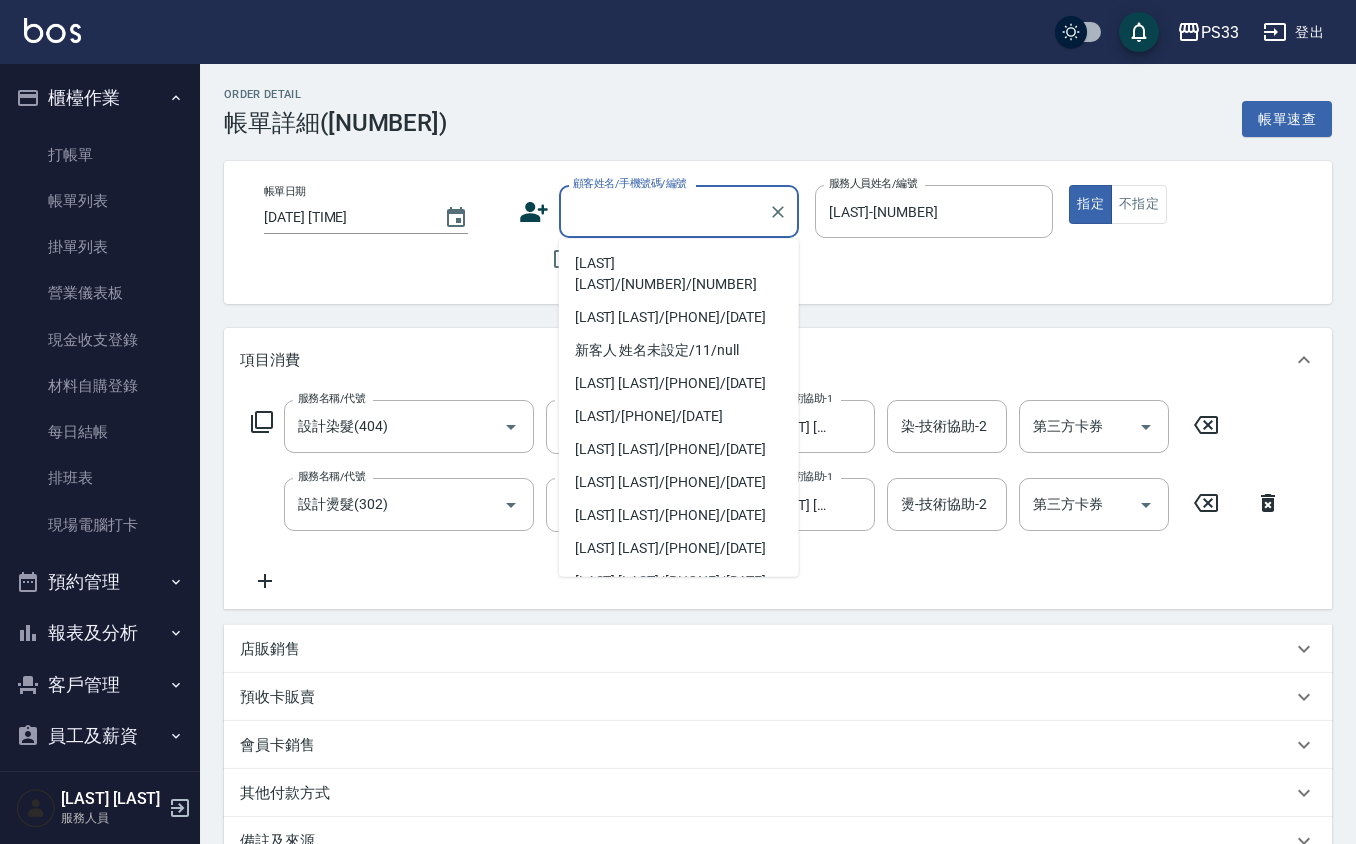 click on "顧客姓名/手機號碼/編號" at bounding box center [679, 211] 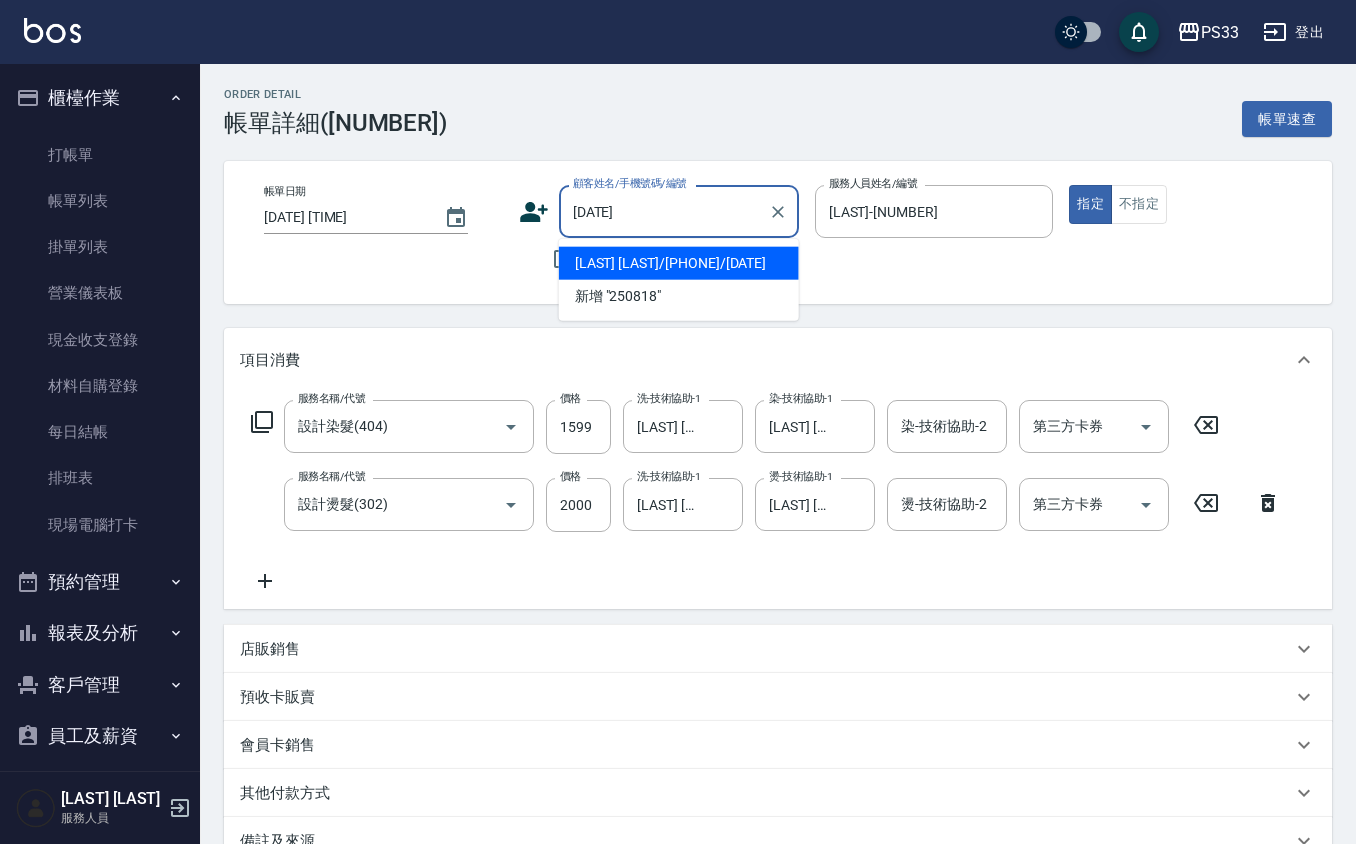 click on "[LAST] [LAST]/[PHONE]/[DATE]" at bounding box center (679, 263) 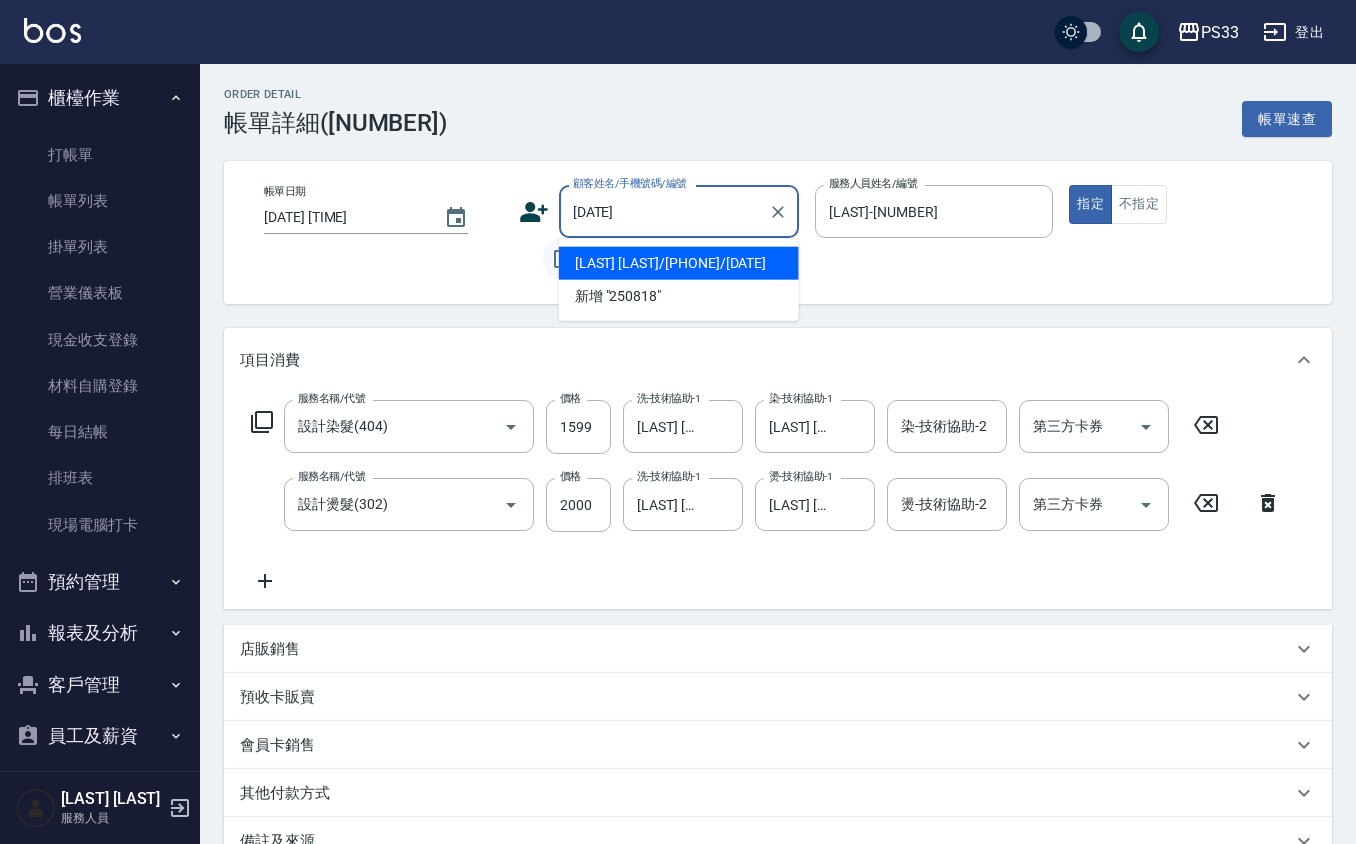 type on "[LAST] [LAST]/[PHONE]/[DATE]" 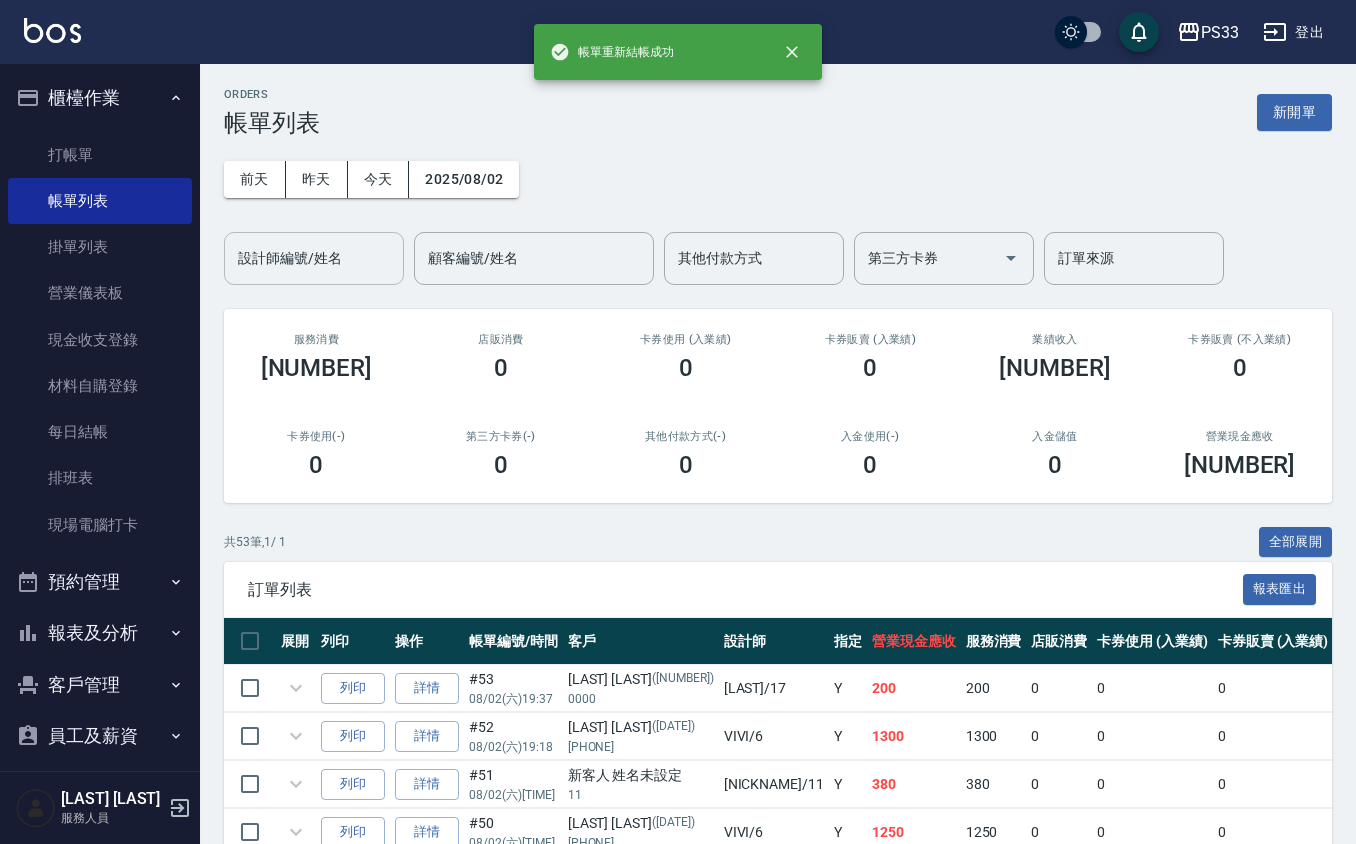 click on "設計師編號/姓名 設計師編號/姓名" at bounding box center (314, 258) 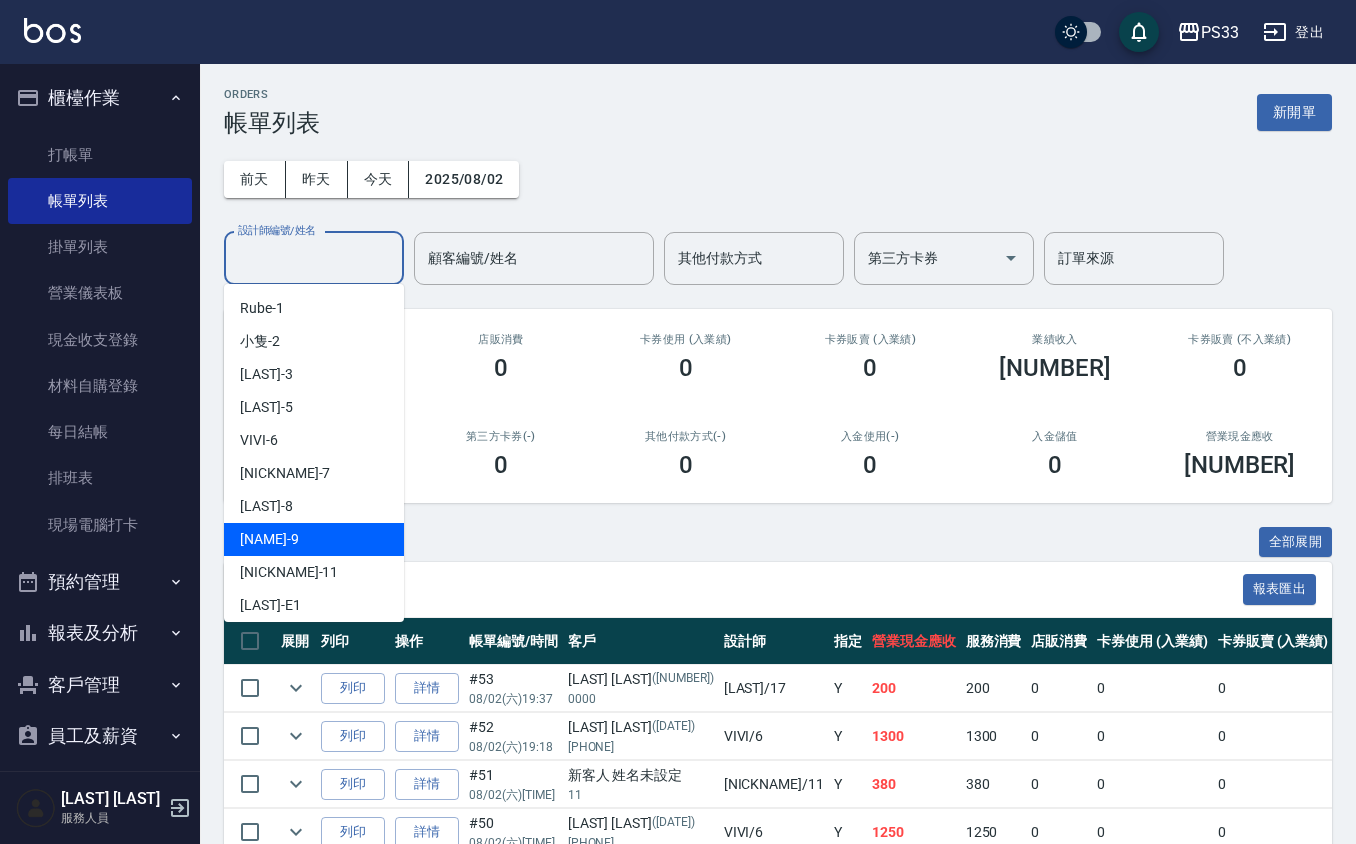 scroll, scrollTop: 173, scrollLeft: 0, axis: vertical 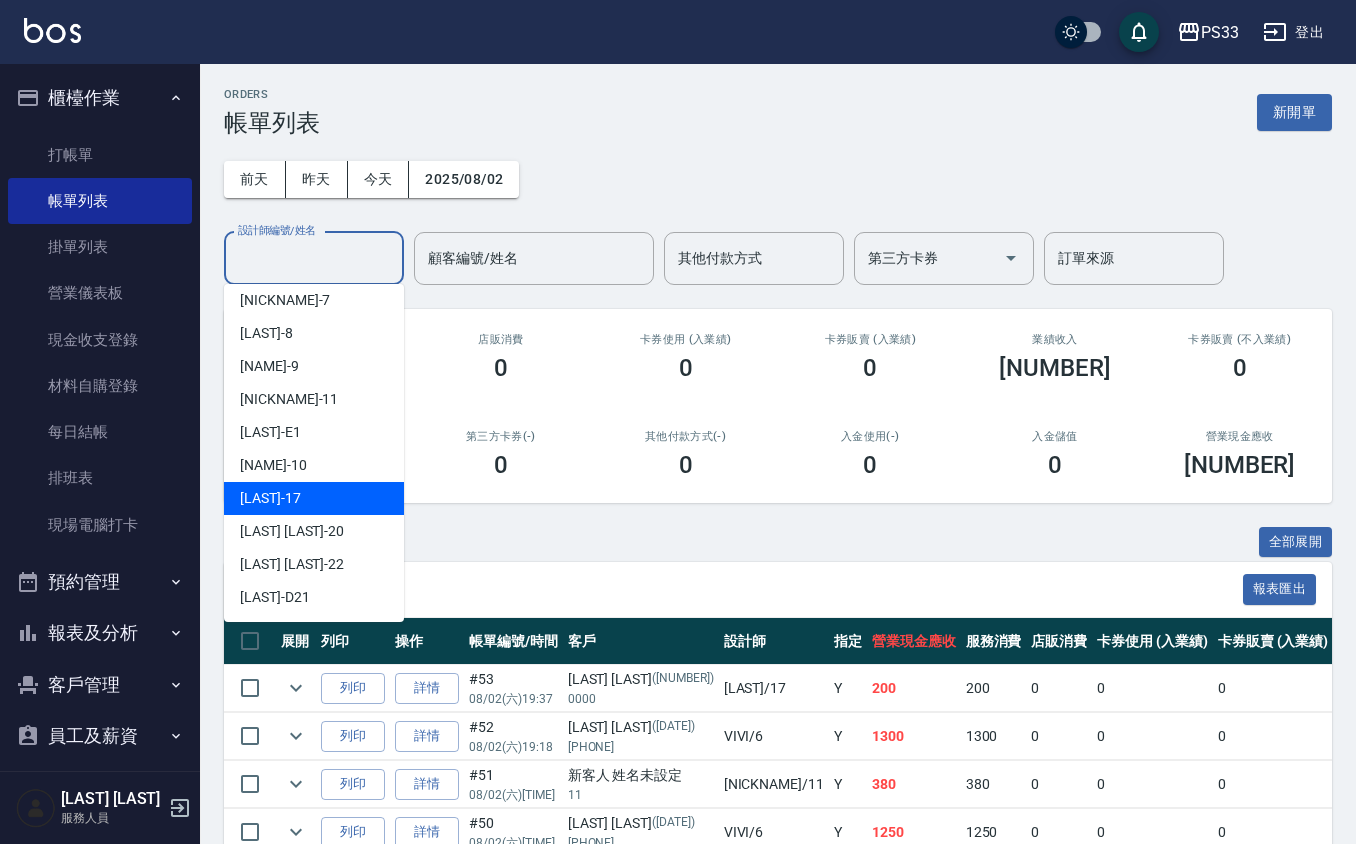 click on "嘉珮 -17" at bounding box center [314, 498] 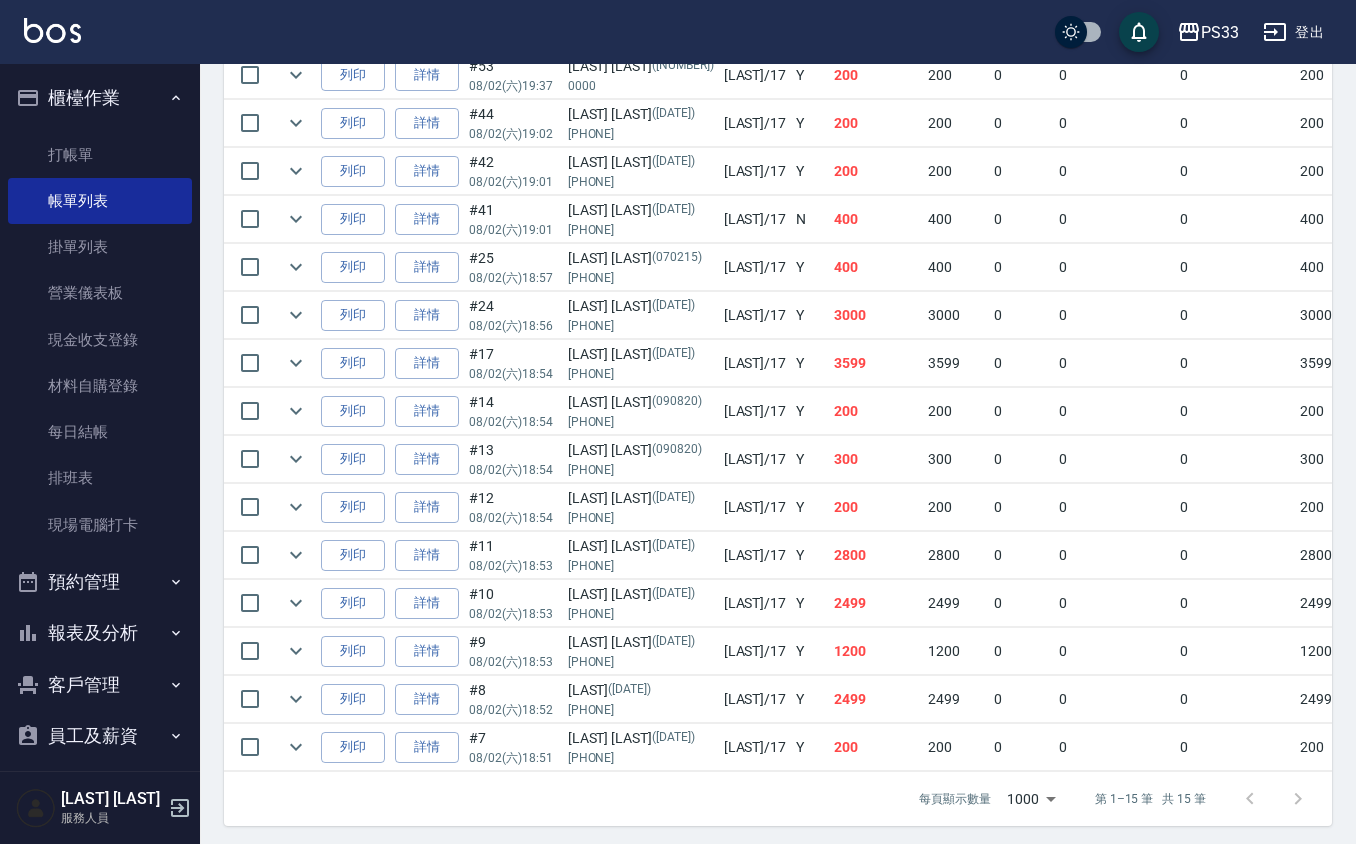 scroll, scrollTop: 649, scrollLeft: 0, axis: vertical 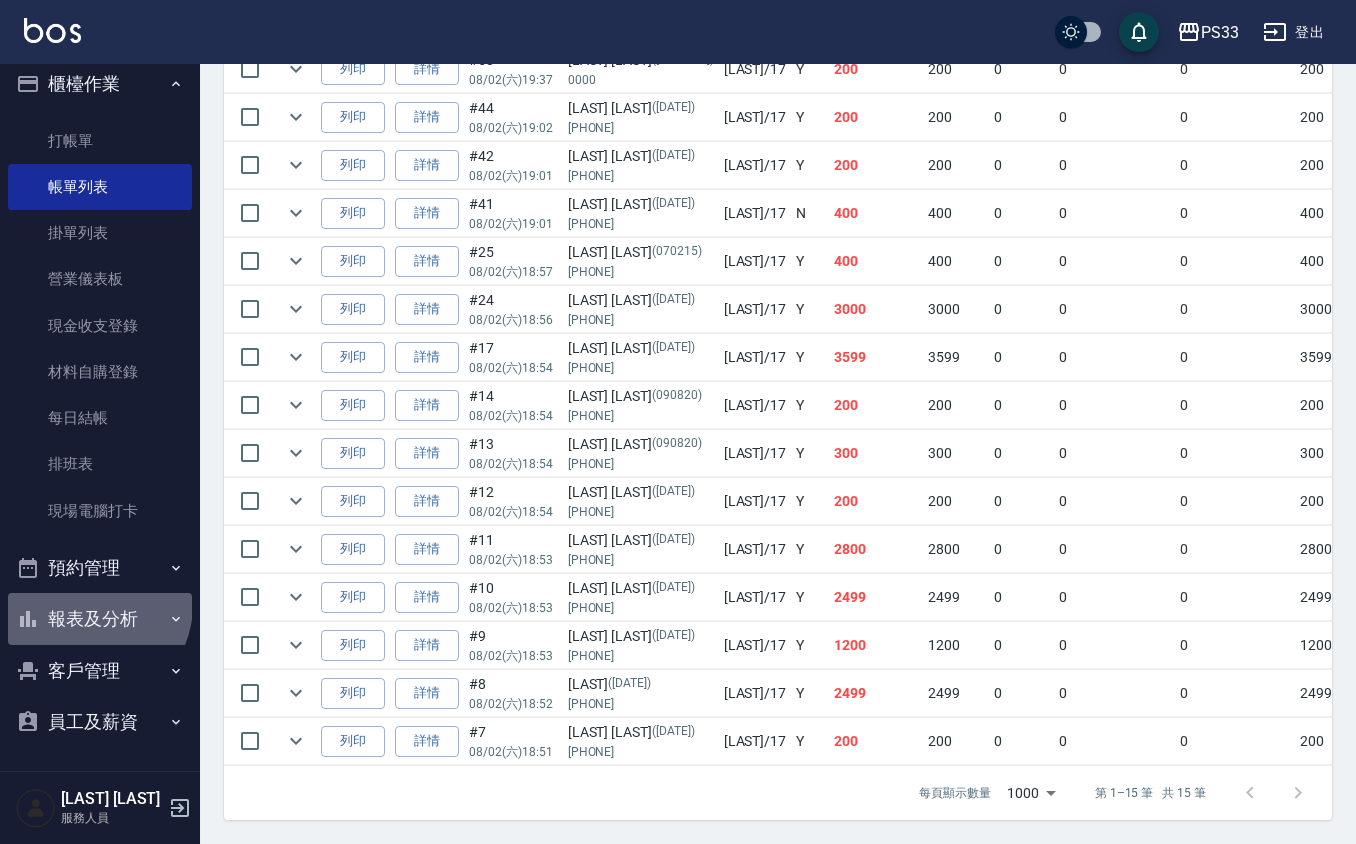 click on "報表及分析" at bounding box center [100, 619] 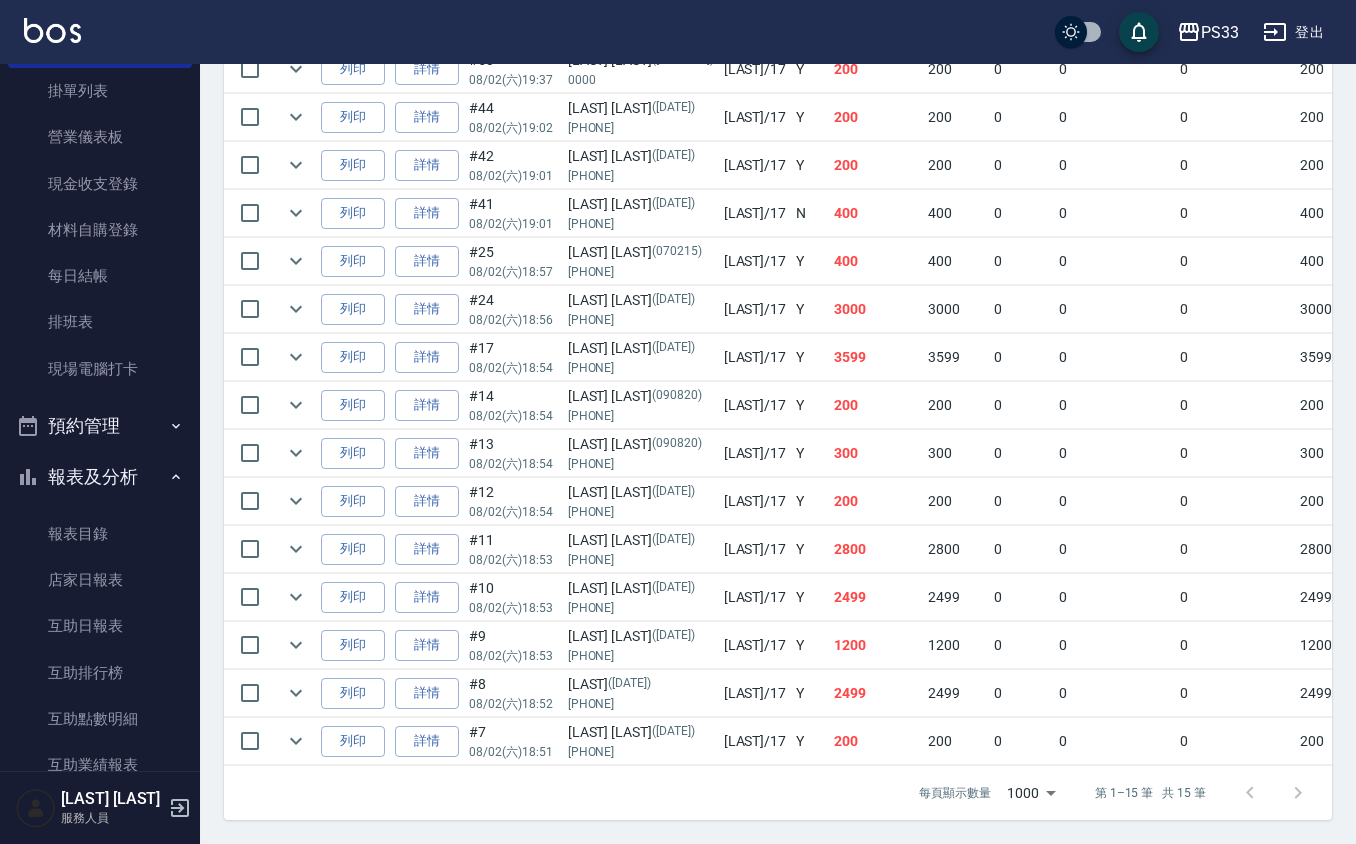 scroll, scrollTop: 548, scrollLeft: 0, axis: vertical 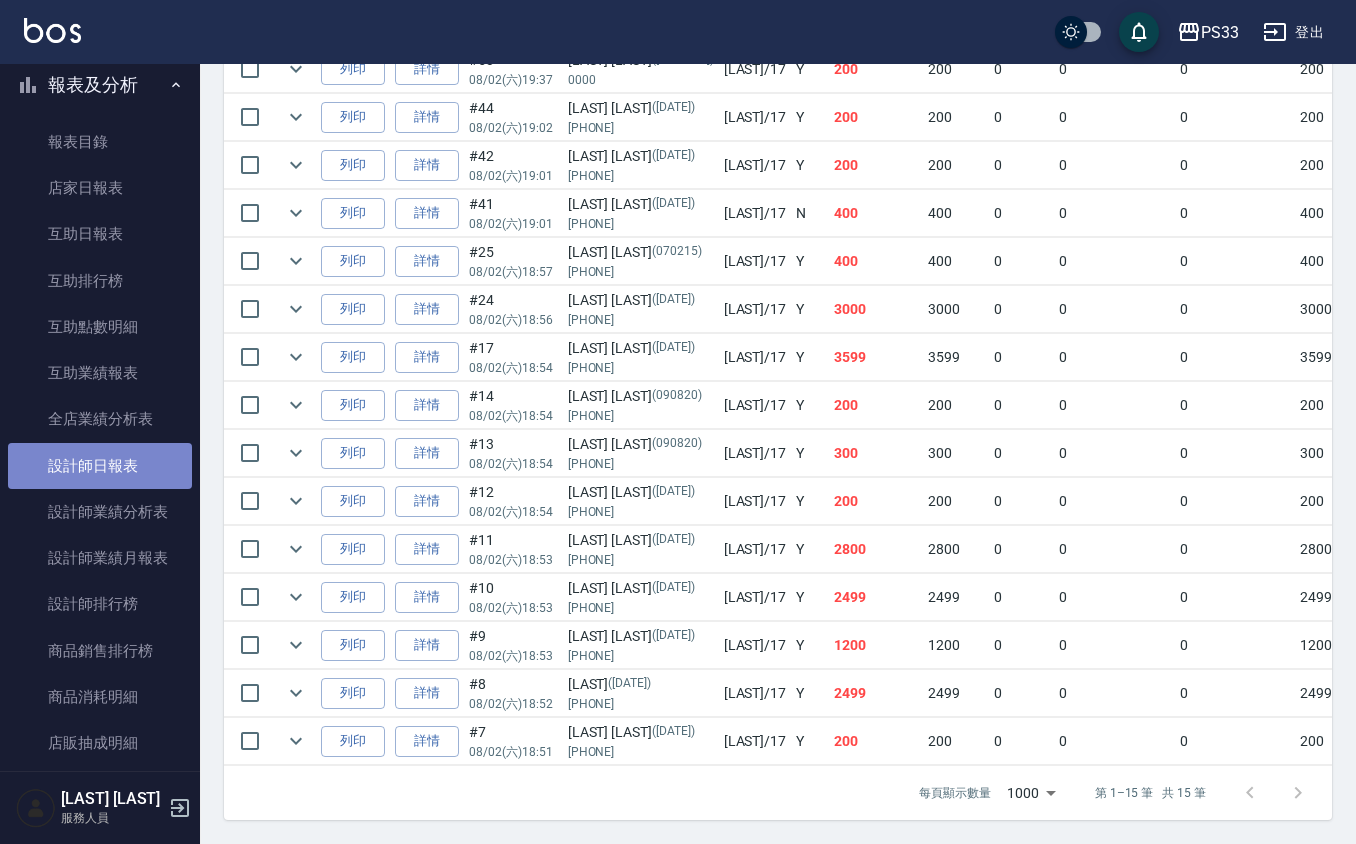 click on "設計師日報表" at bounding box center (100, 466) 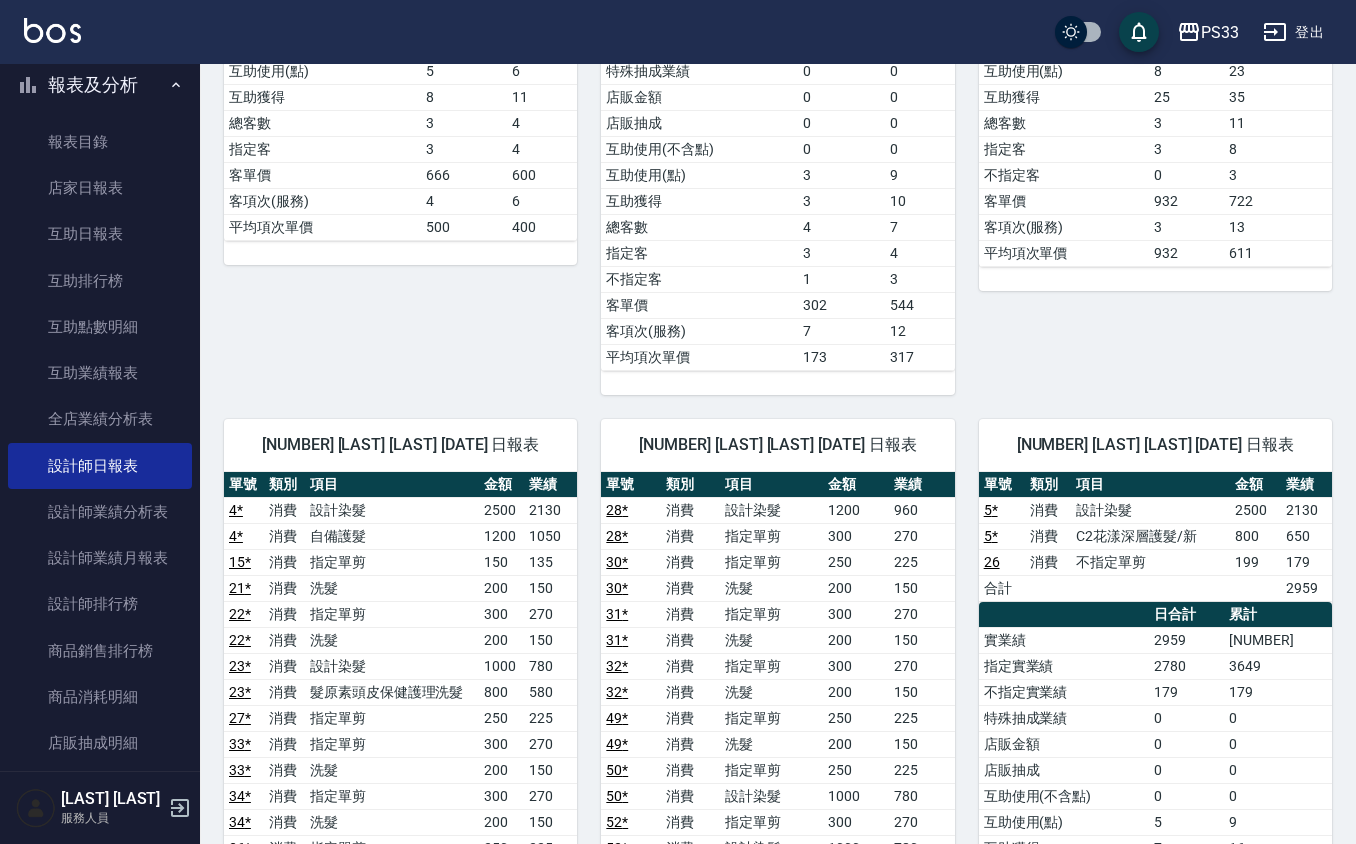 scroll, scrollTop: 800, scrollLeft: 0, axis: vertical 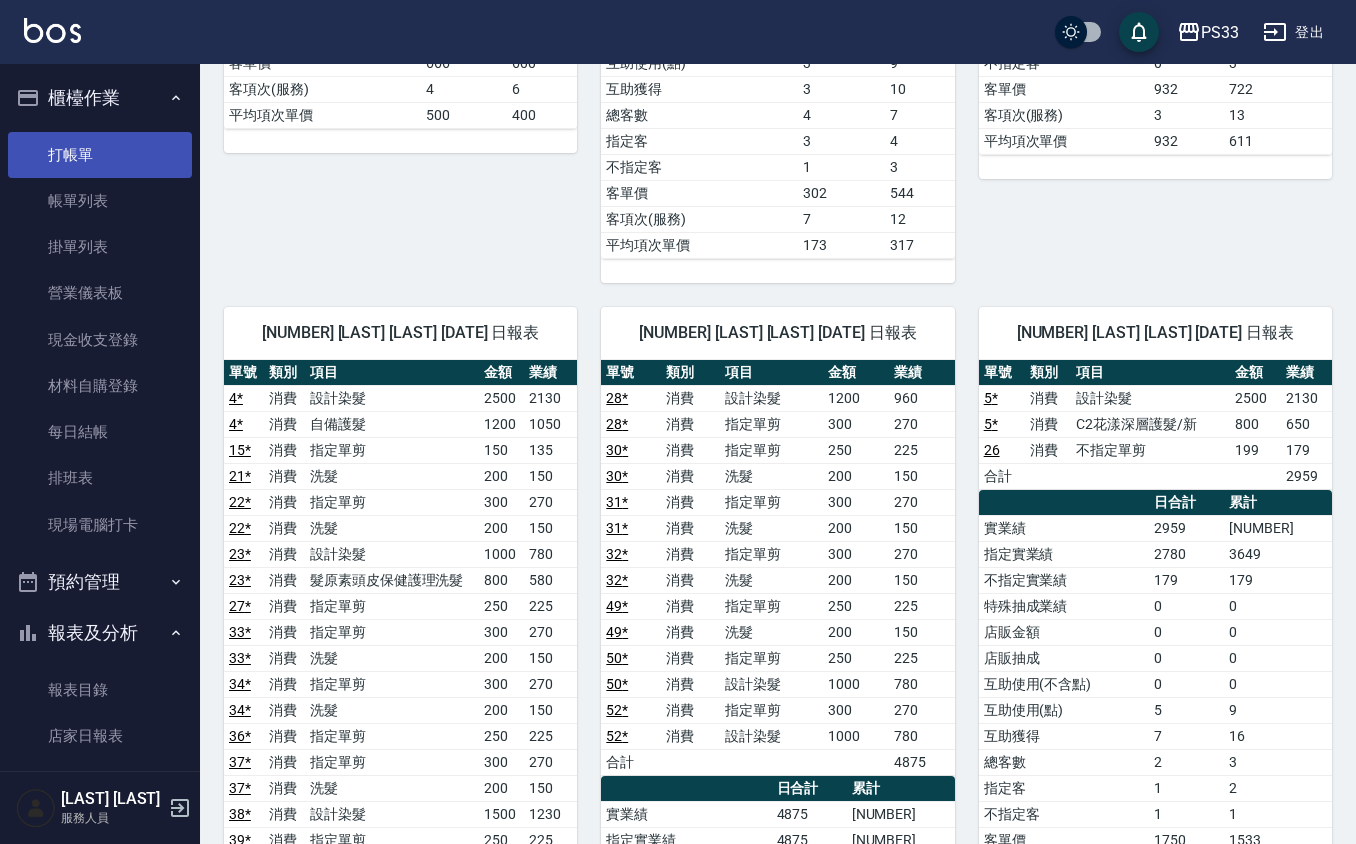 drag, startPoint x: 77, startPoint y: 129, endPoint x: 82, endPoint y: 142, distance: 13.928389 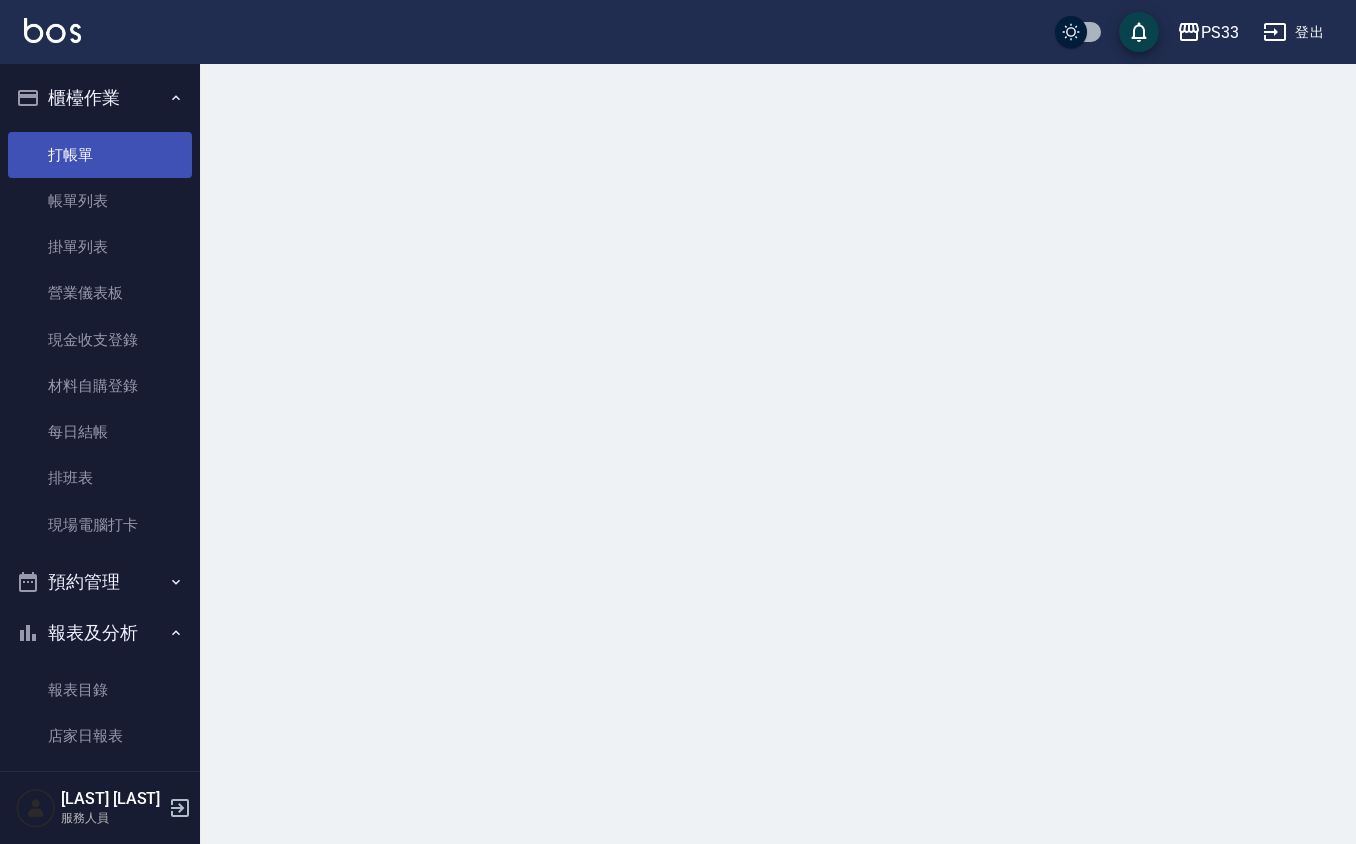 scroll, scrollTop: 0, scrollLeft: 0, axis: both 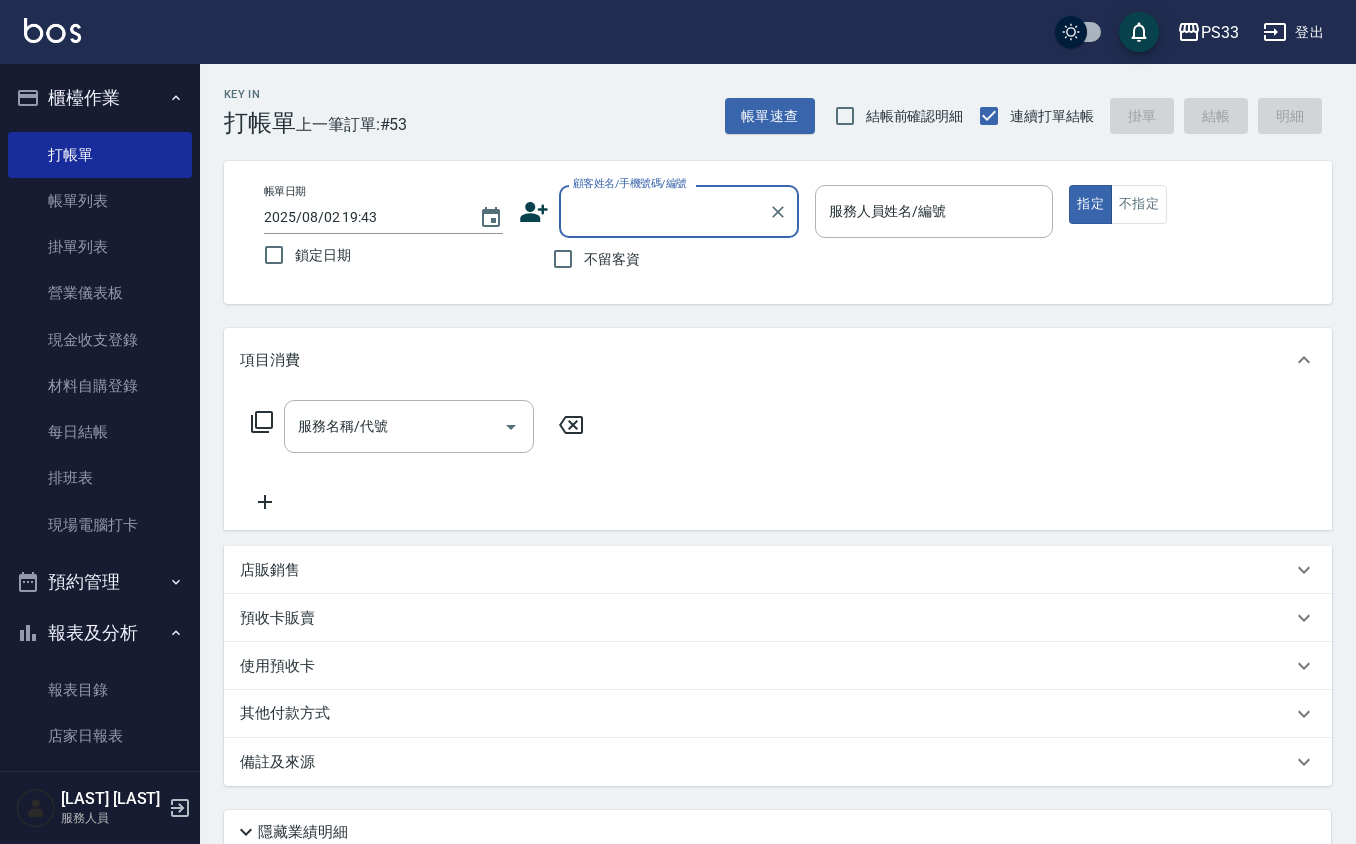 click 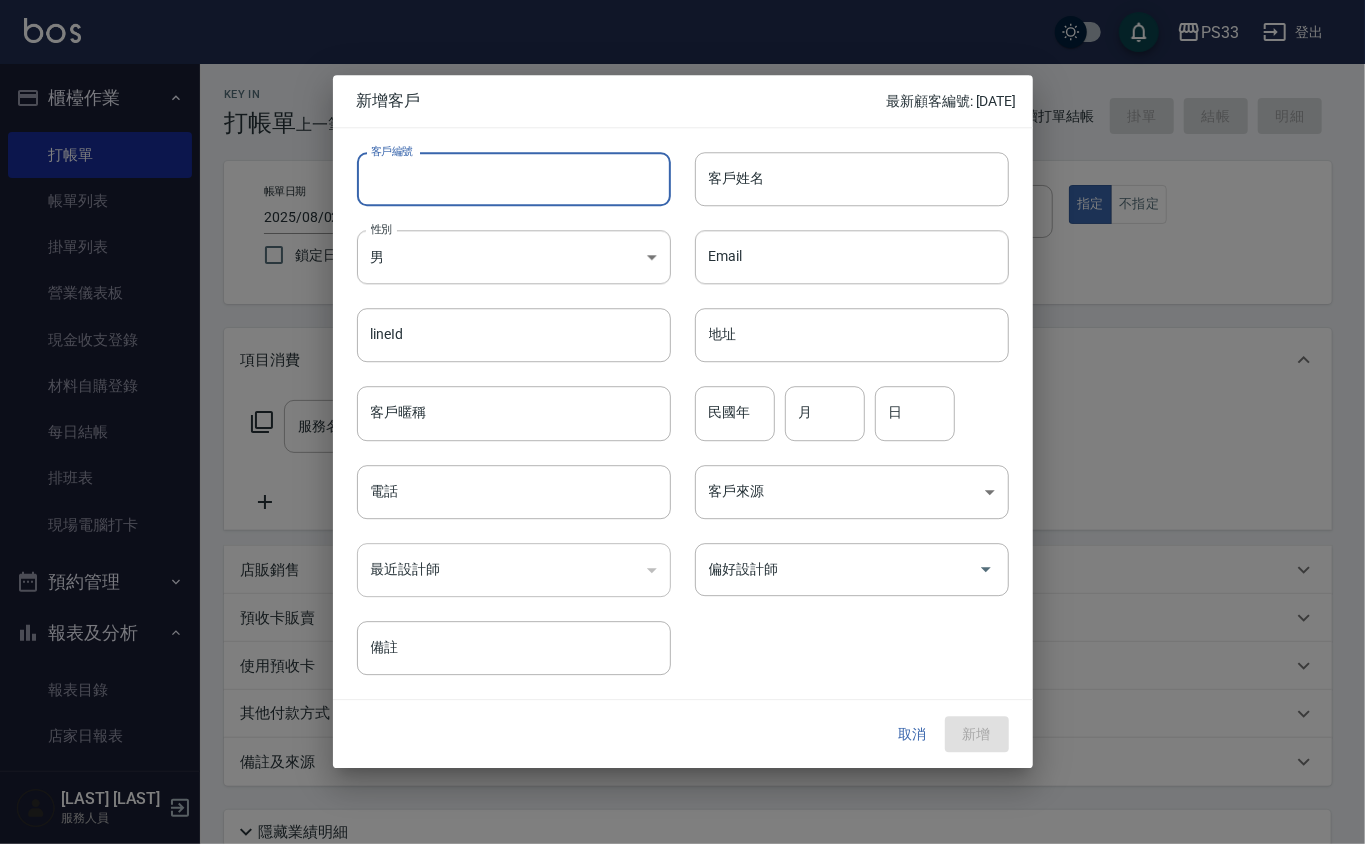 click on "客戶編號" at bounding box center [514, 179] 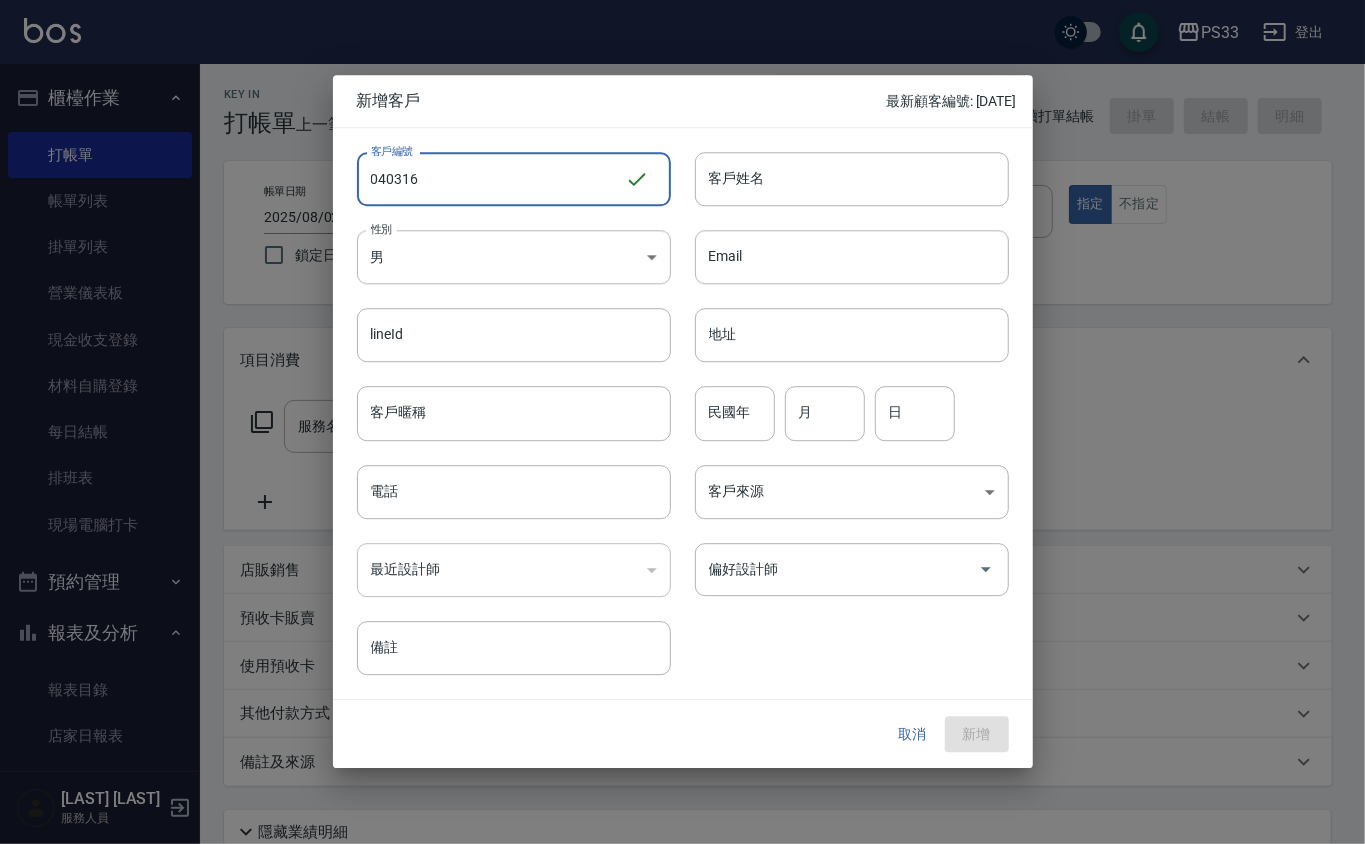 type on "040316" 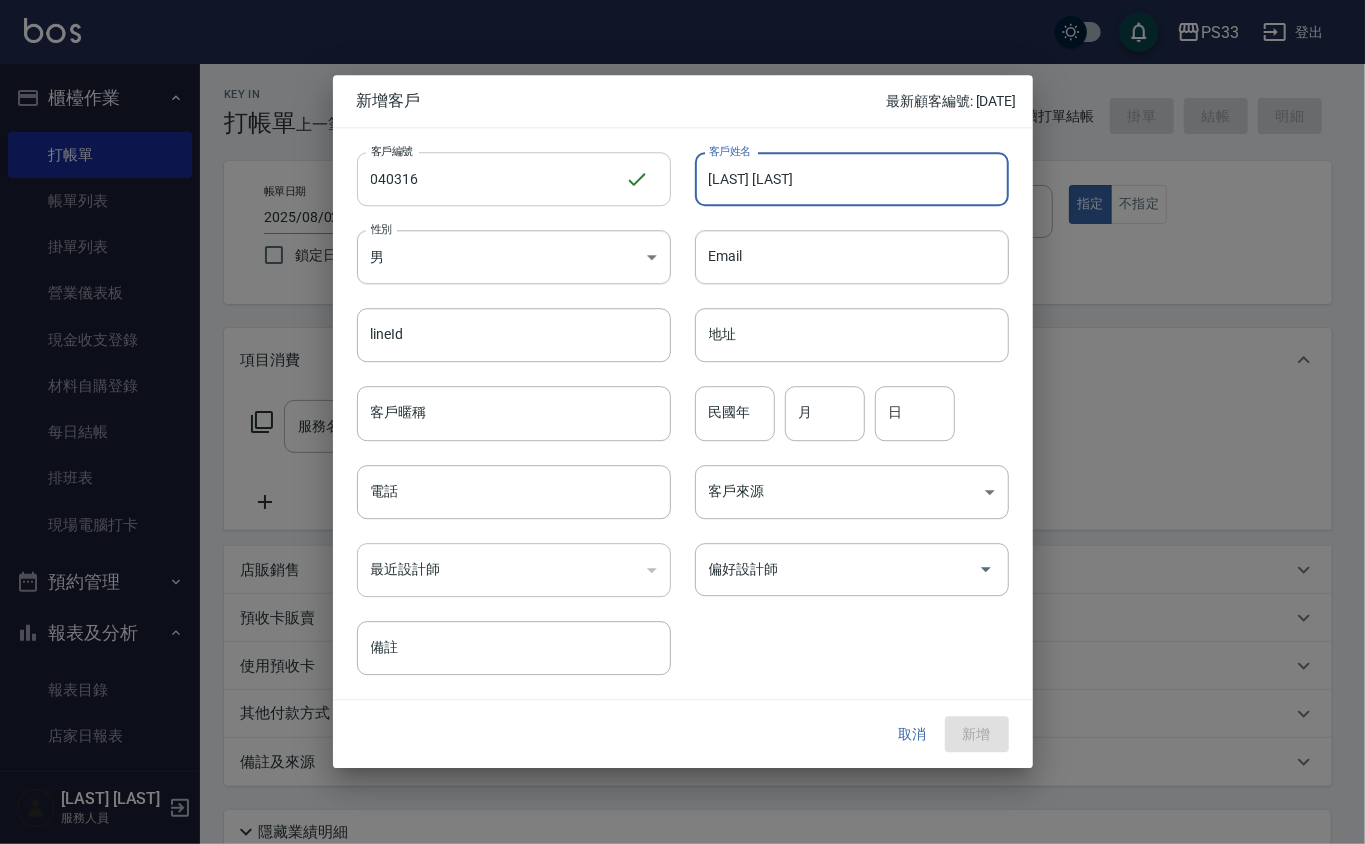 type on "[LAST] [LAST]" 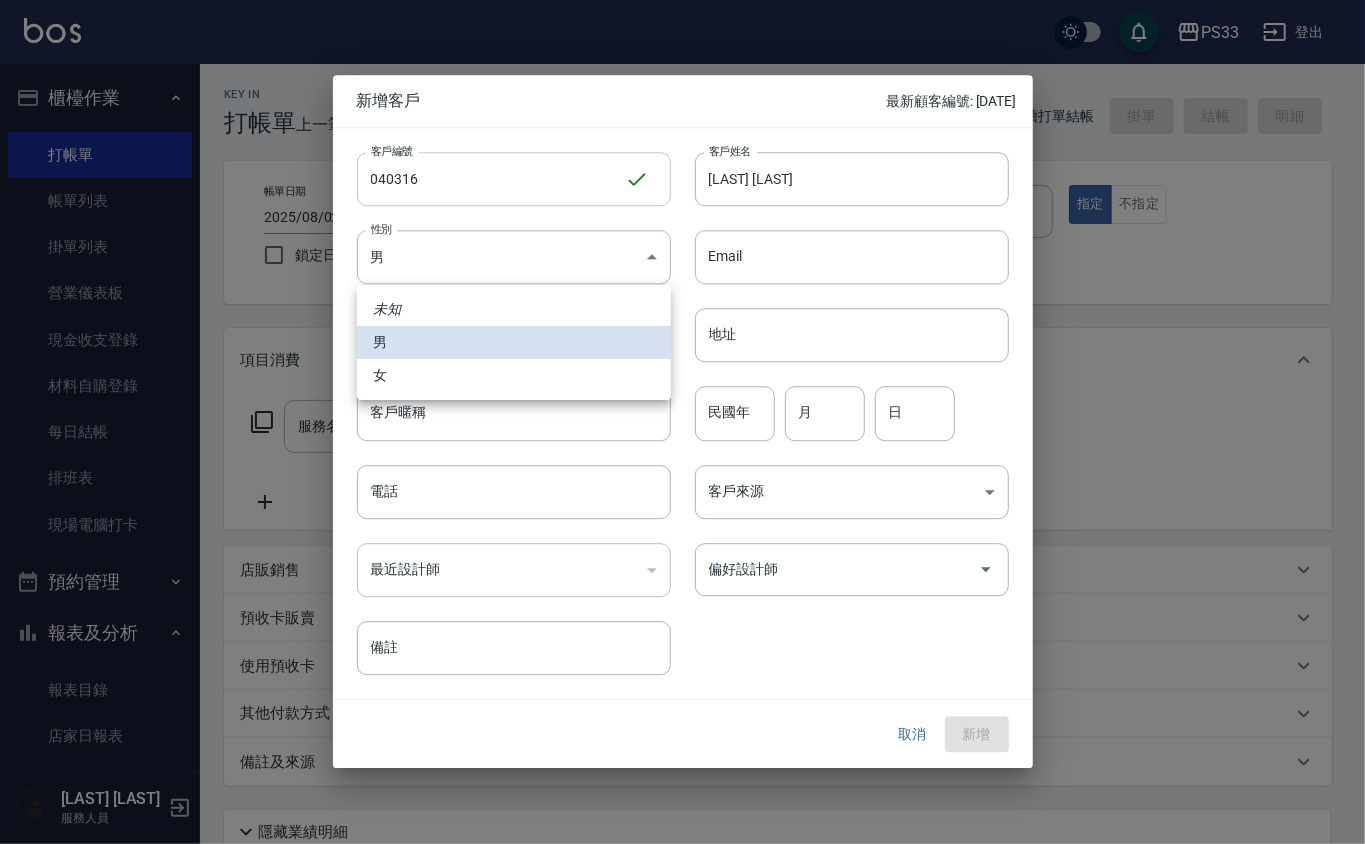 type 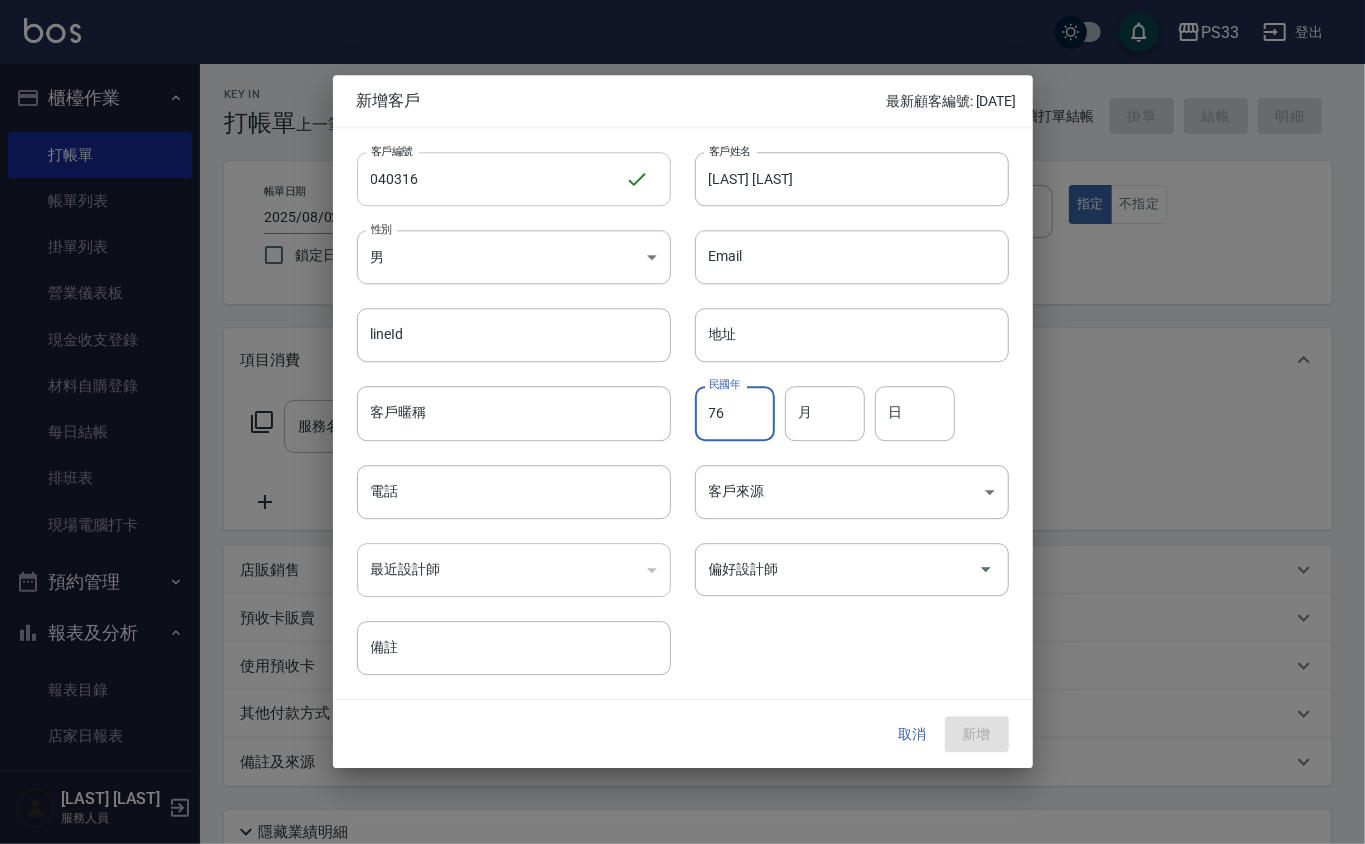 type on "76" 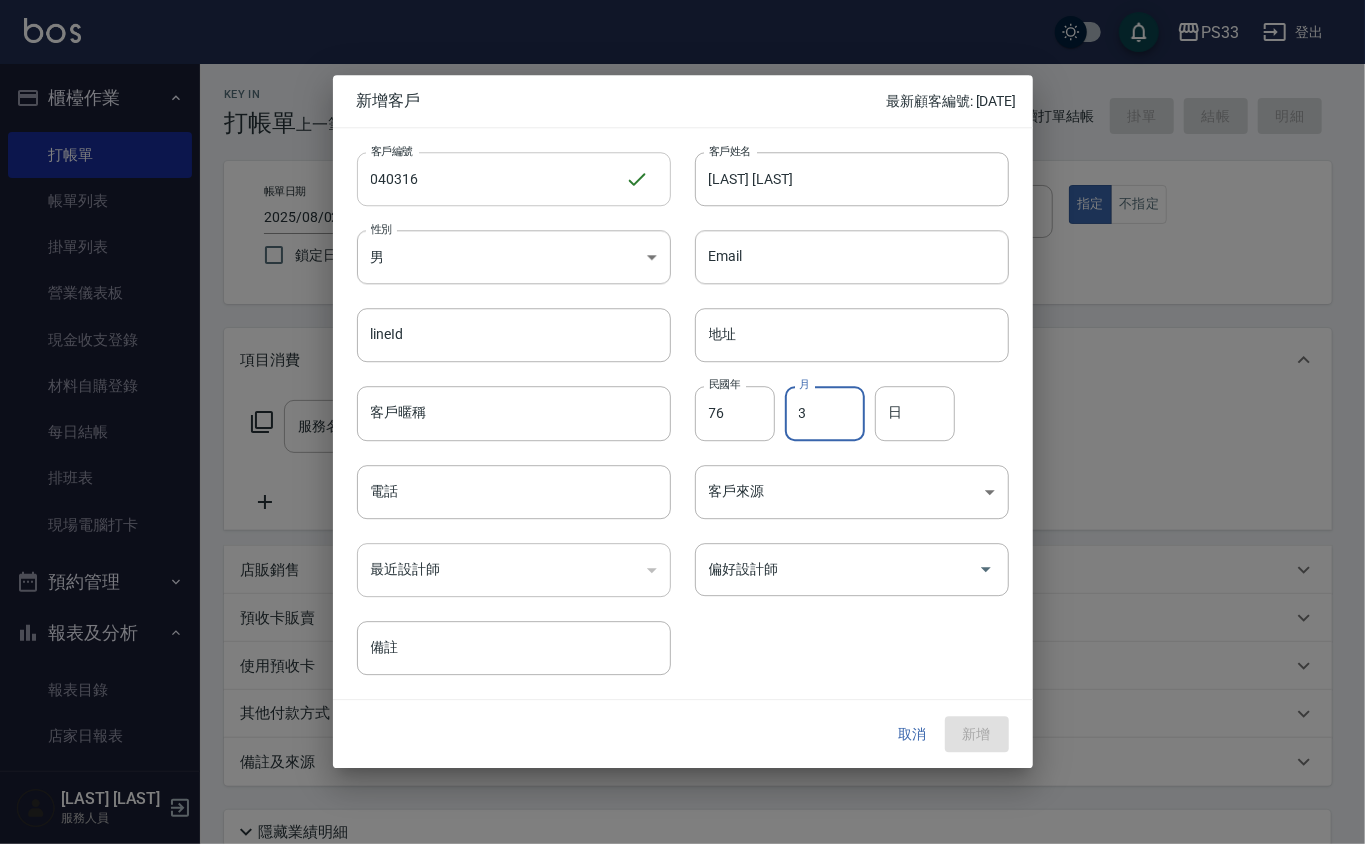 type on "3" 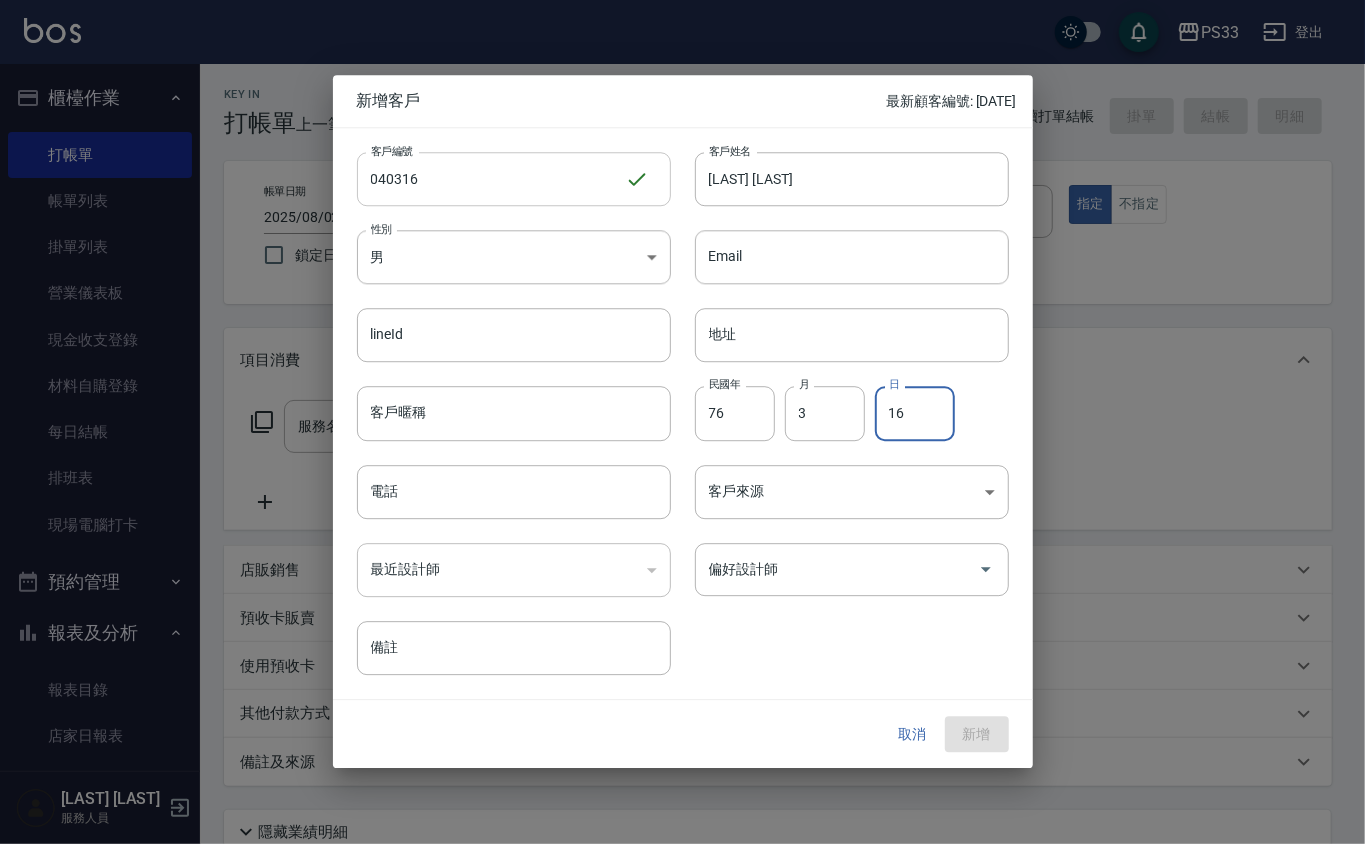 type on "16" 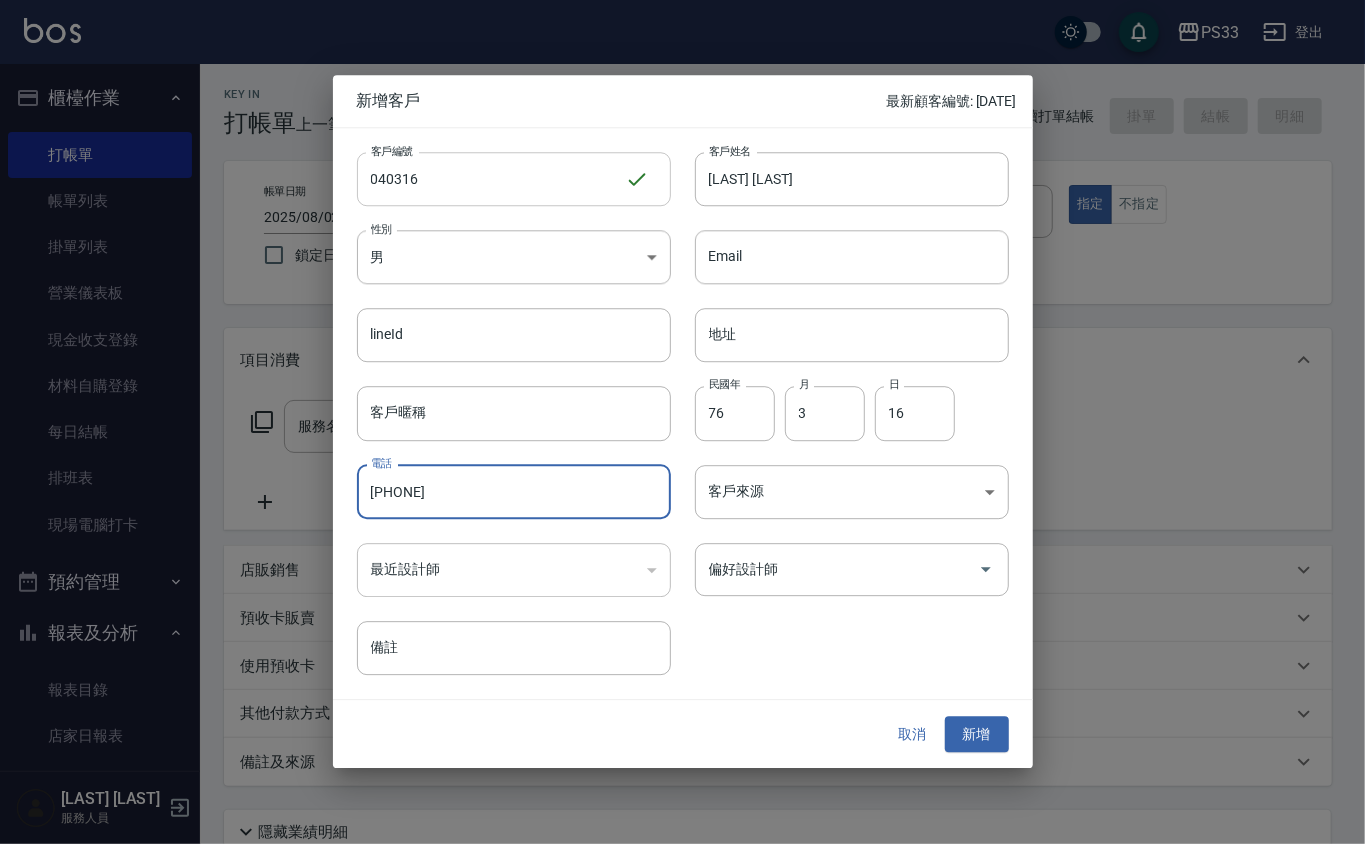 type on "[PHONE]" 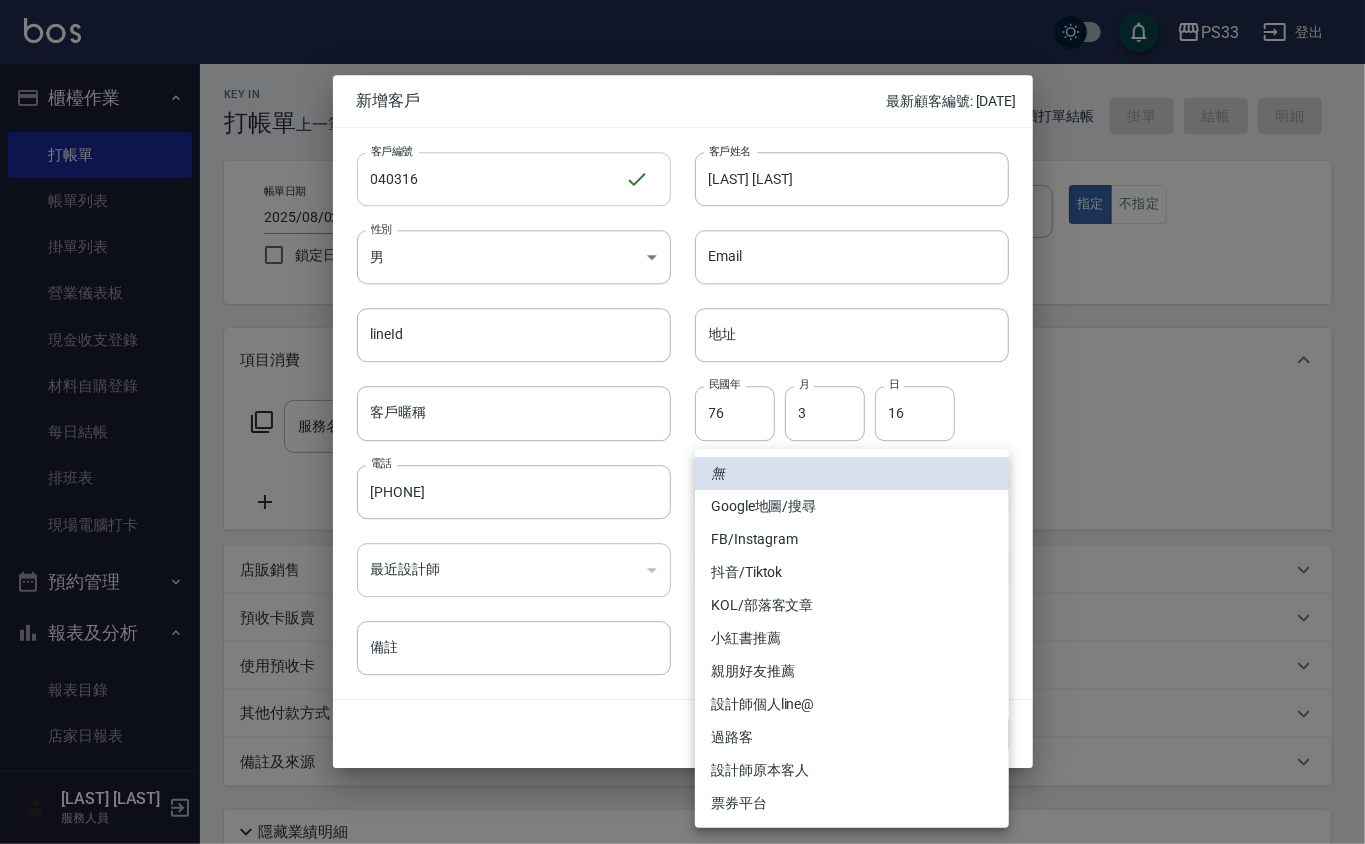 type 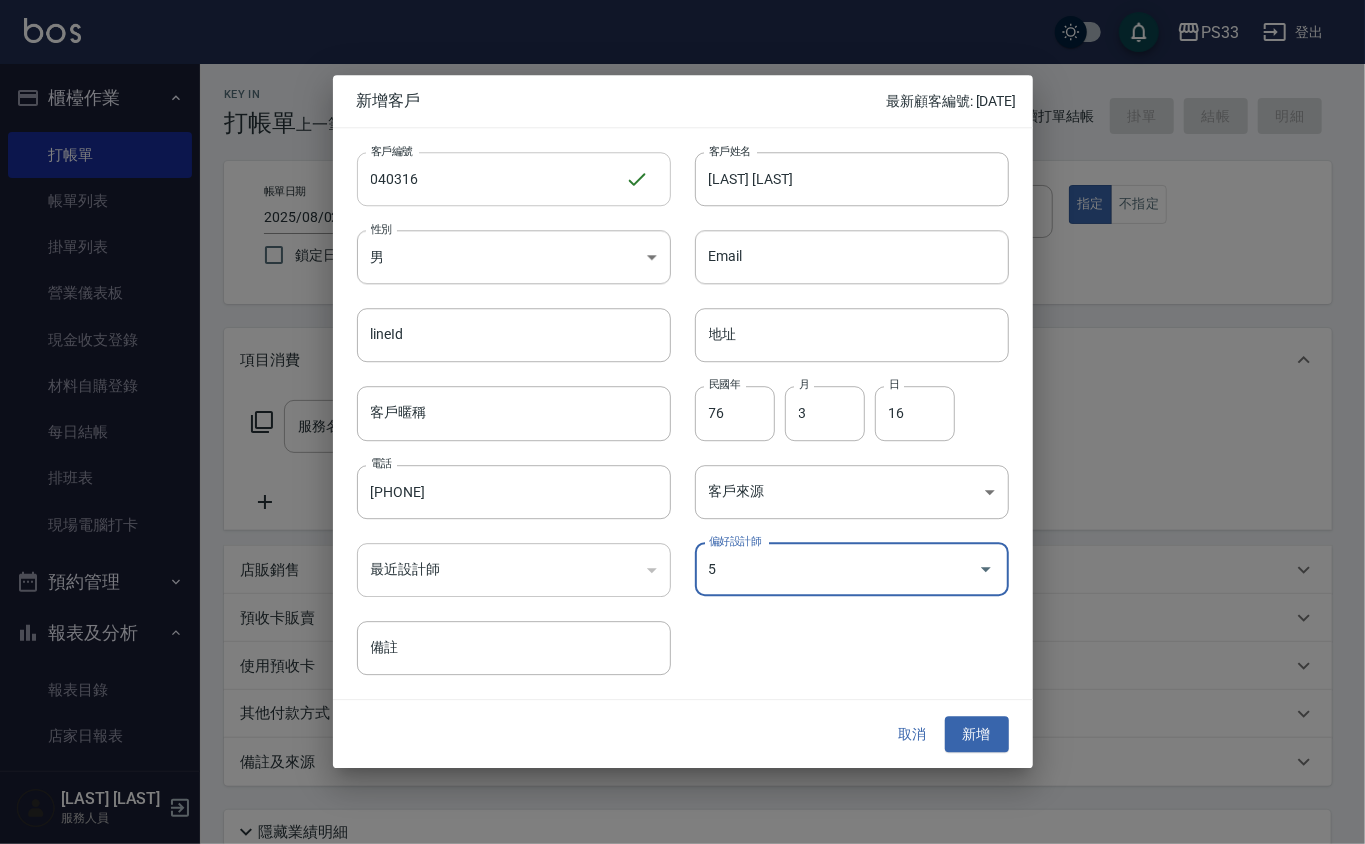 type on "[LAST] [LAST]" 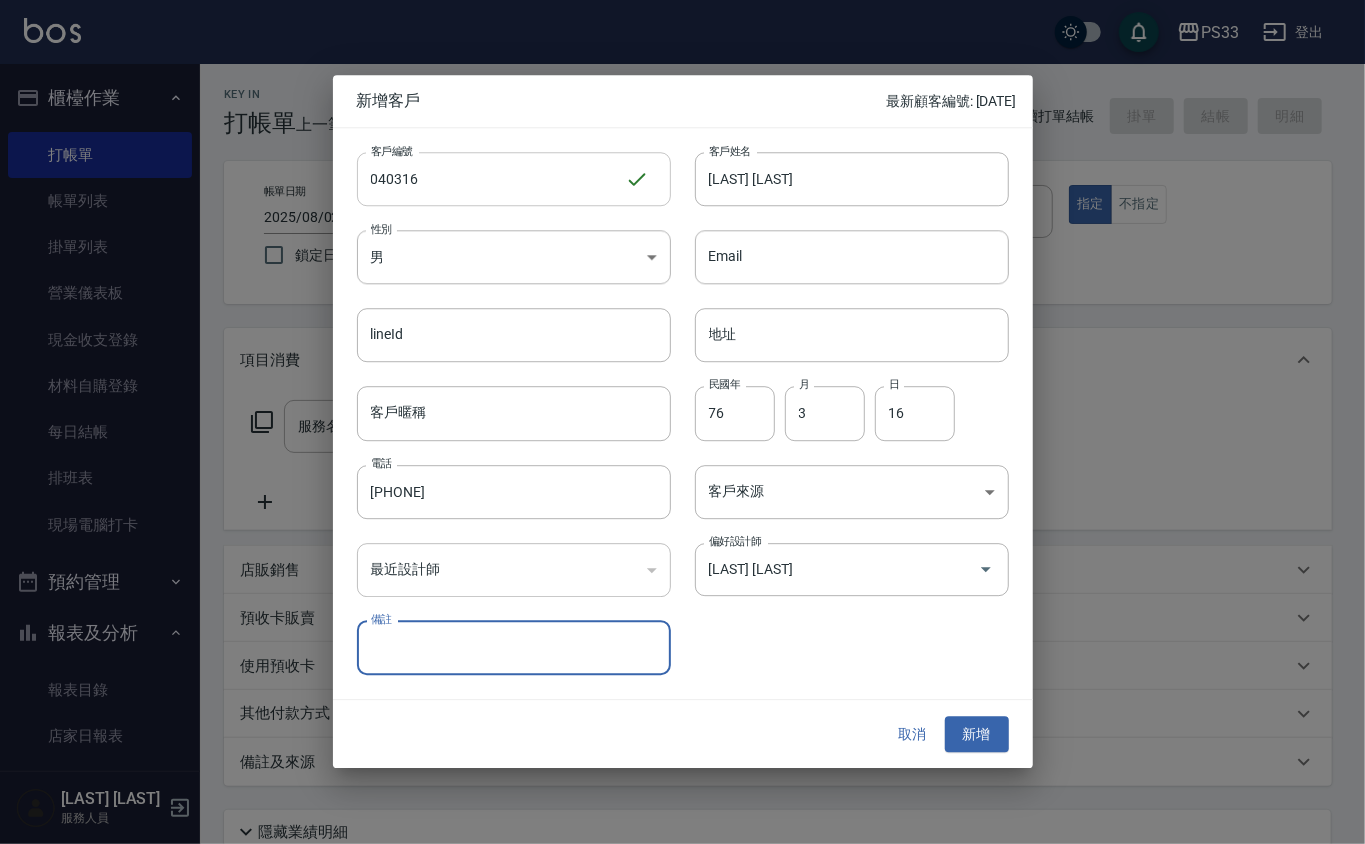 type 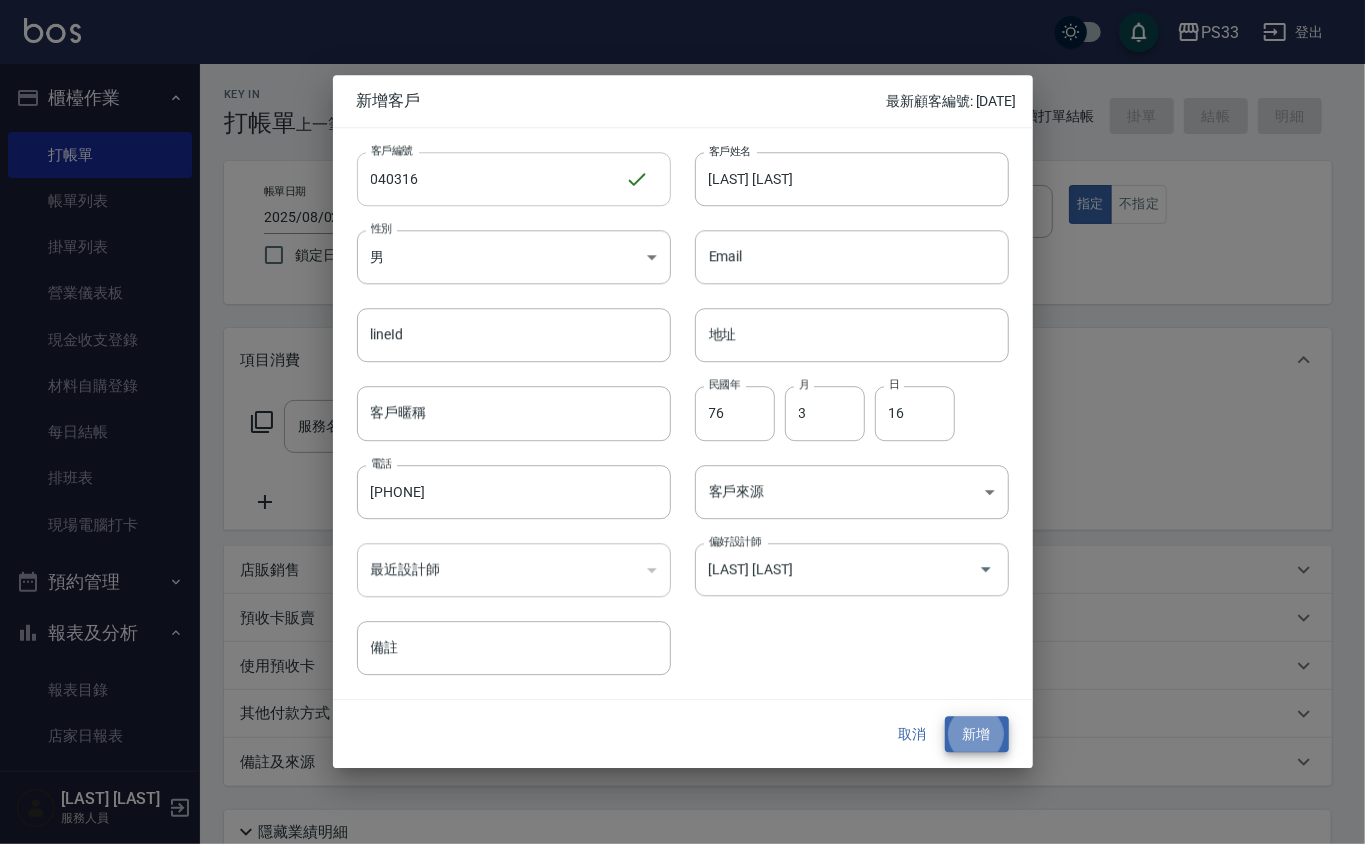 click on "新增" at bounding box center [977, 734] 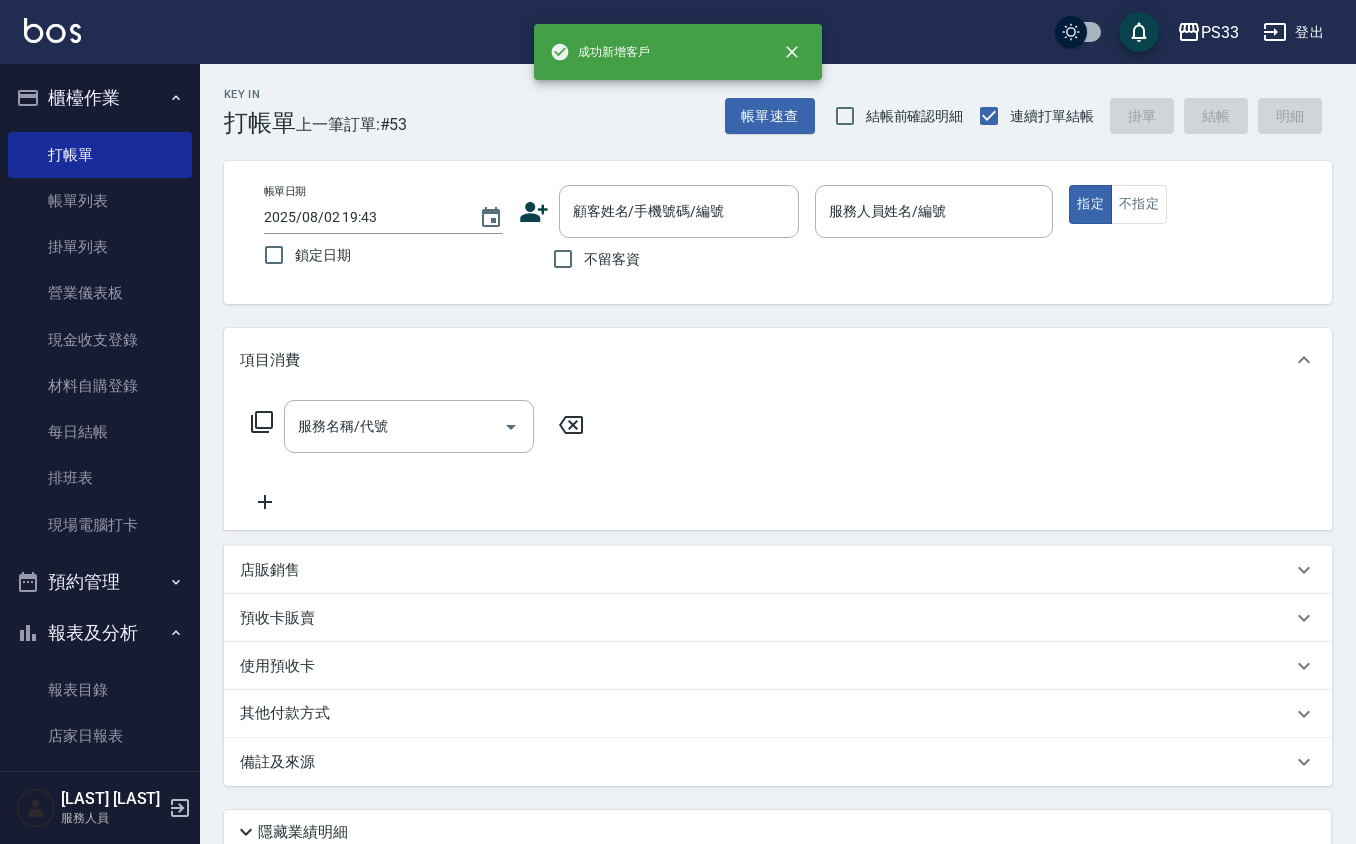 click on "顧客姓名/手機號碼/編號 顧客姓名/手機號碼/編號" at bounding box center [659, 211] 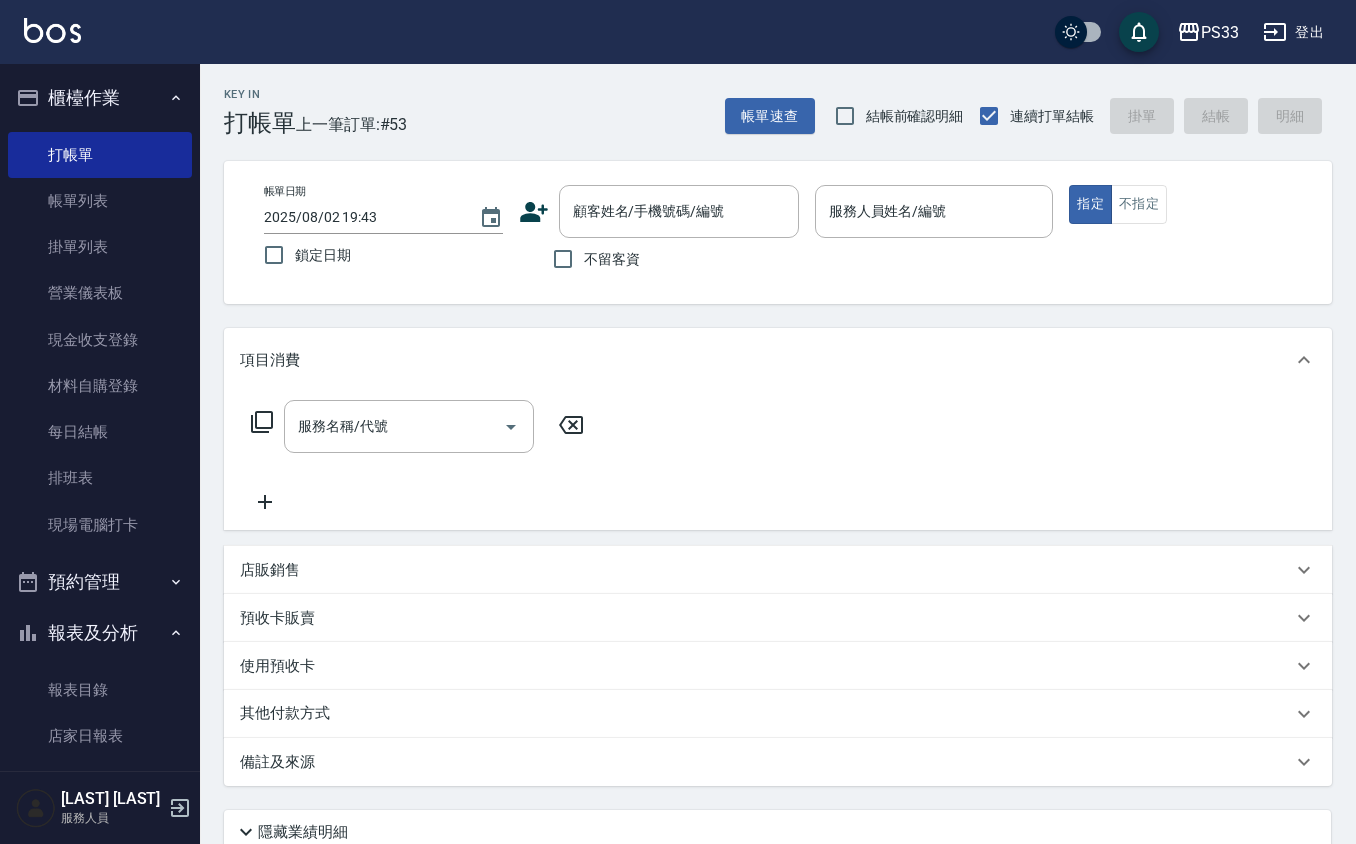 click 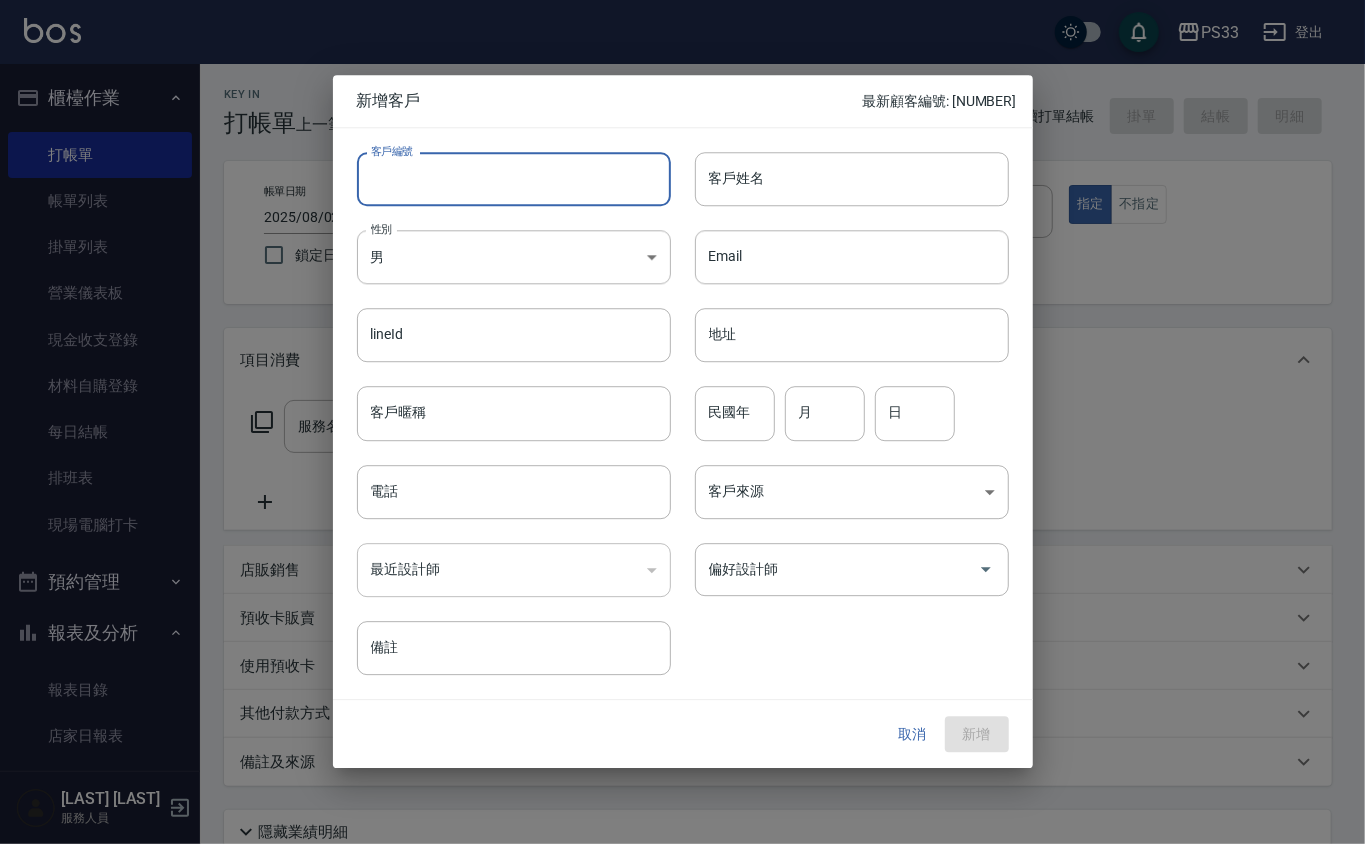 click on "客戶編號" at bounding box center (514, 179) 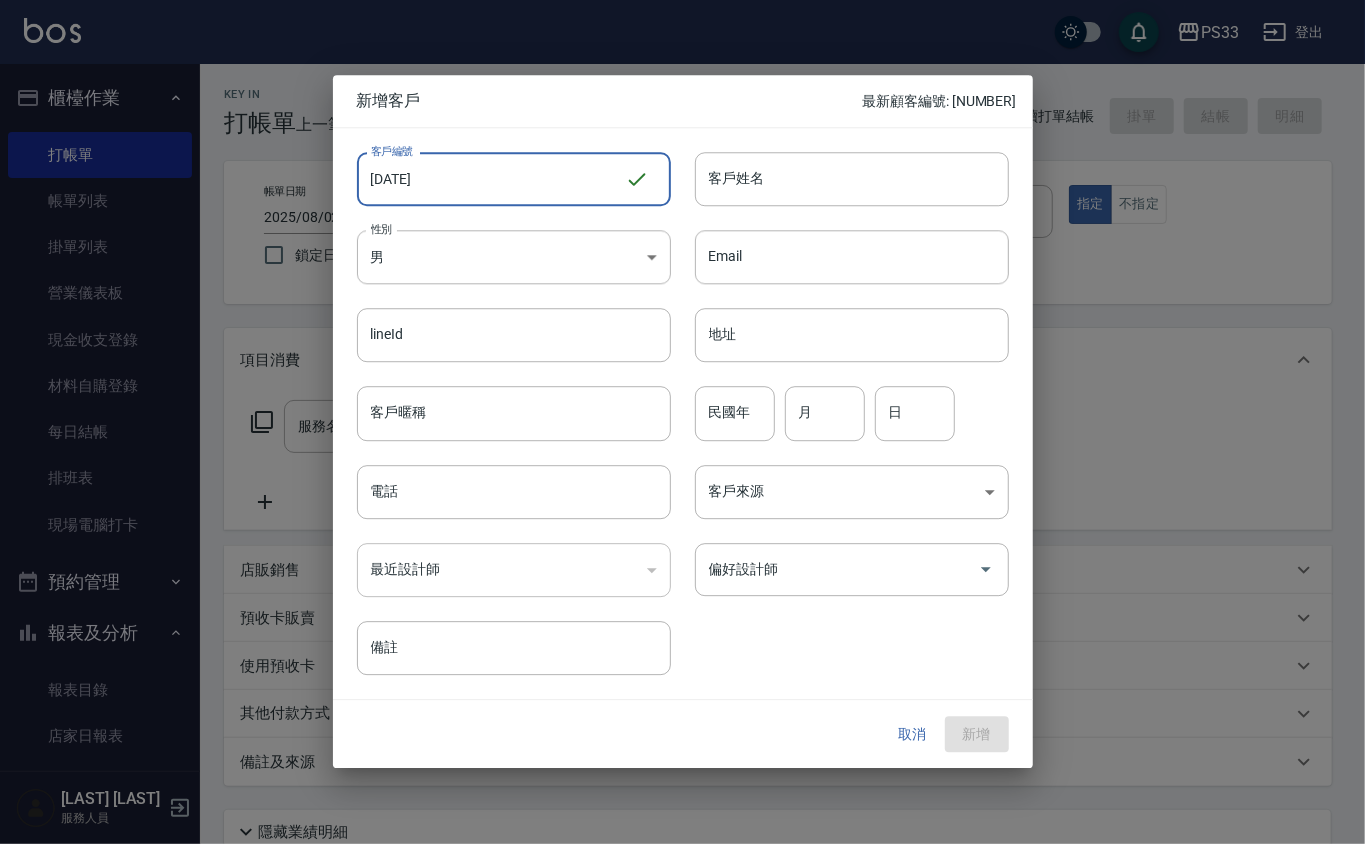 type on "[DATE]" 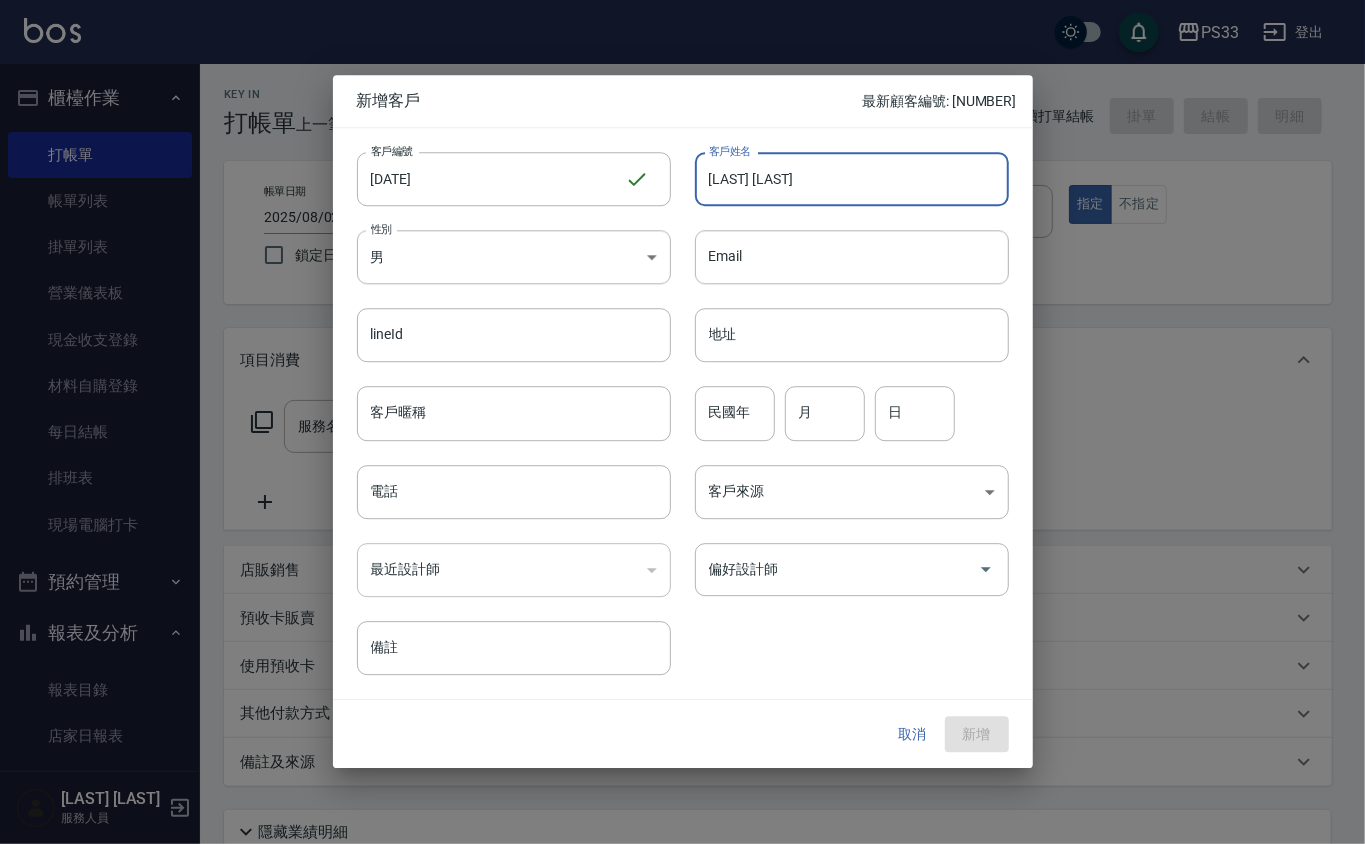 type on "[LAST] [LAST]" 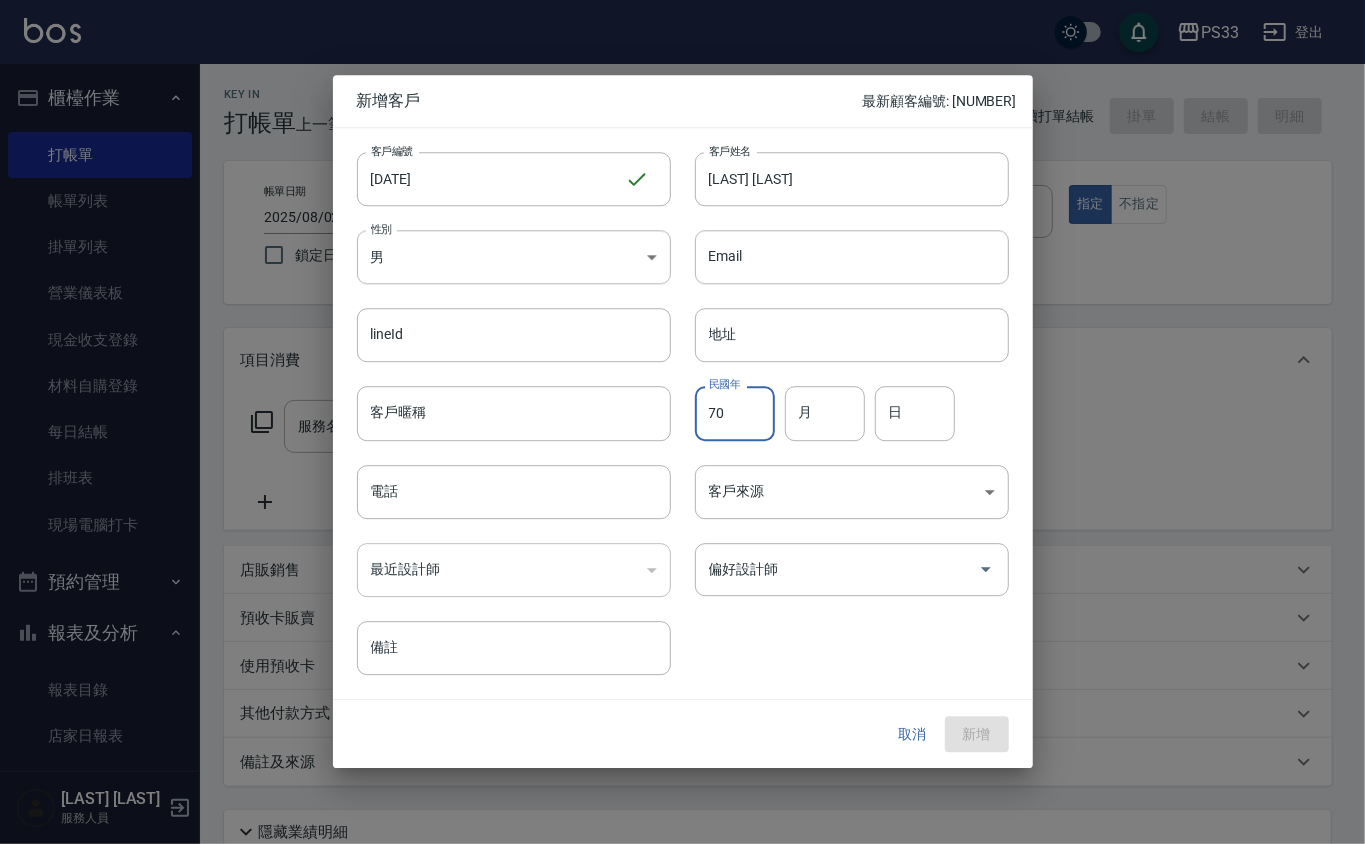 type on "70" 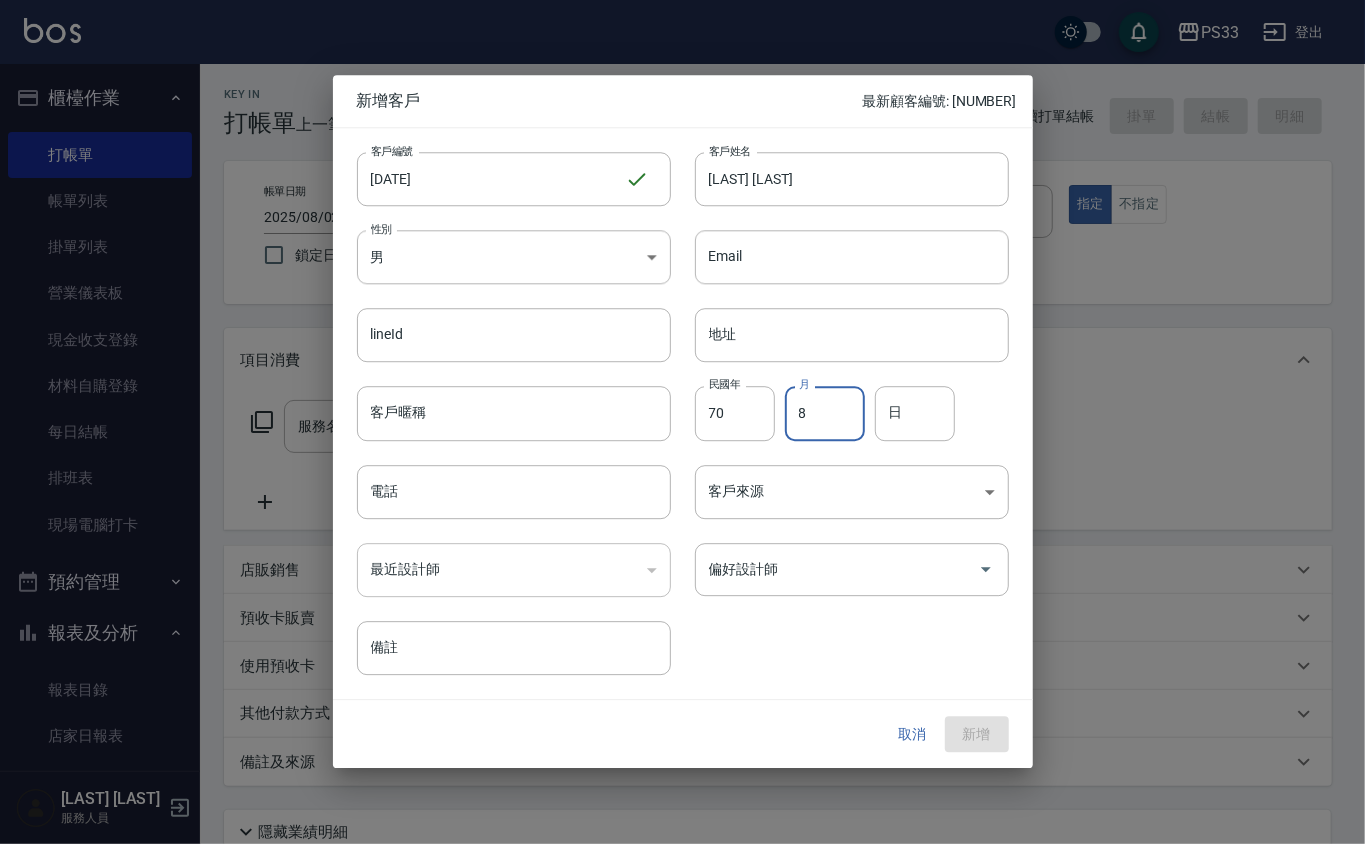type on "8" 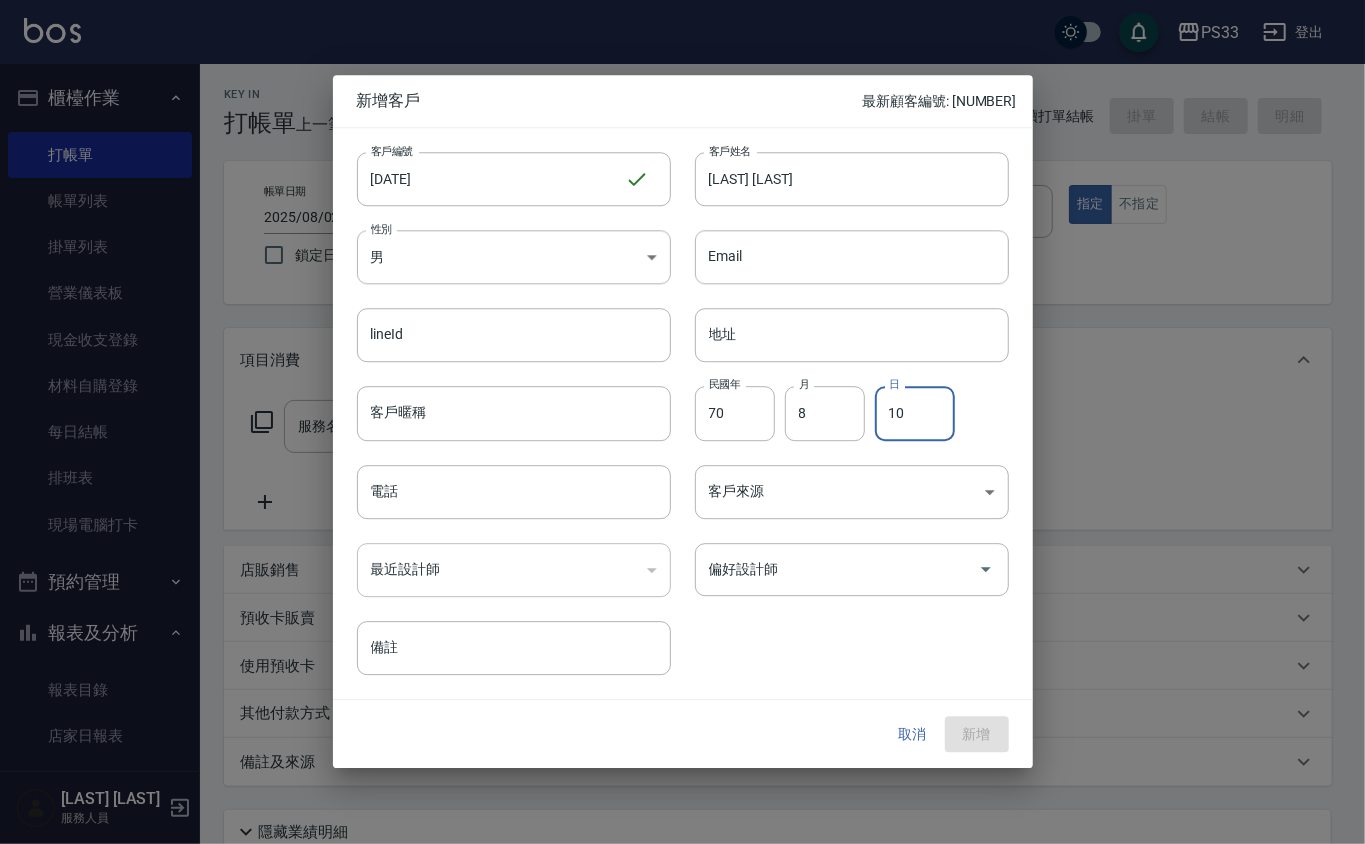 type on "10" 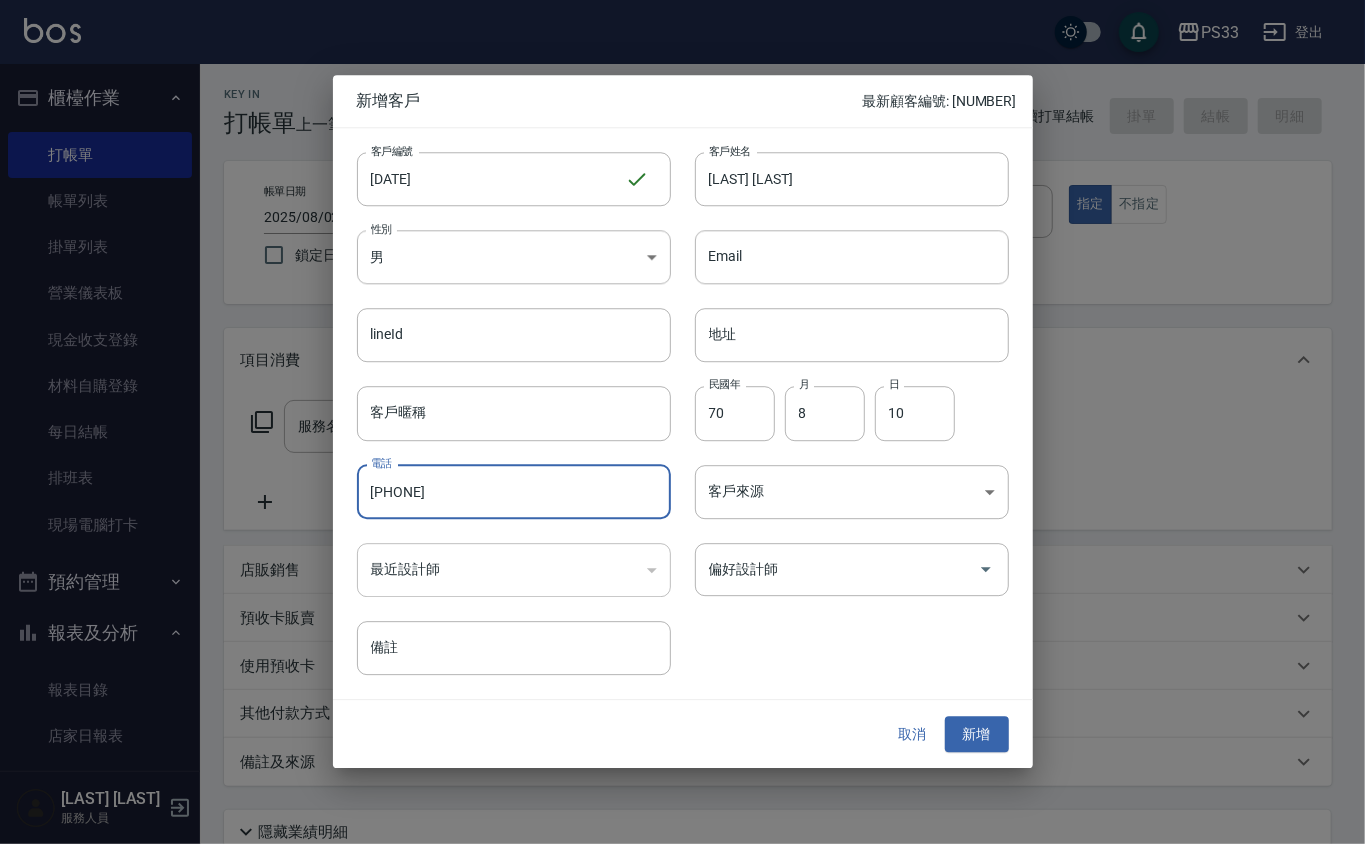 type on "[PHONE]" 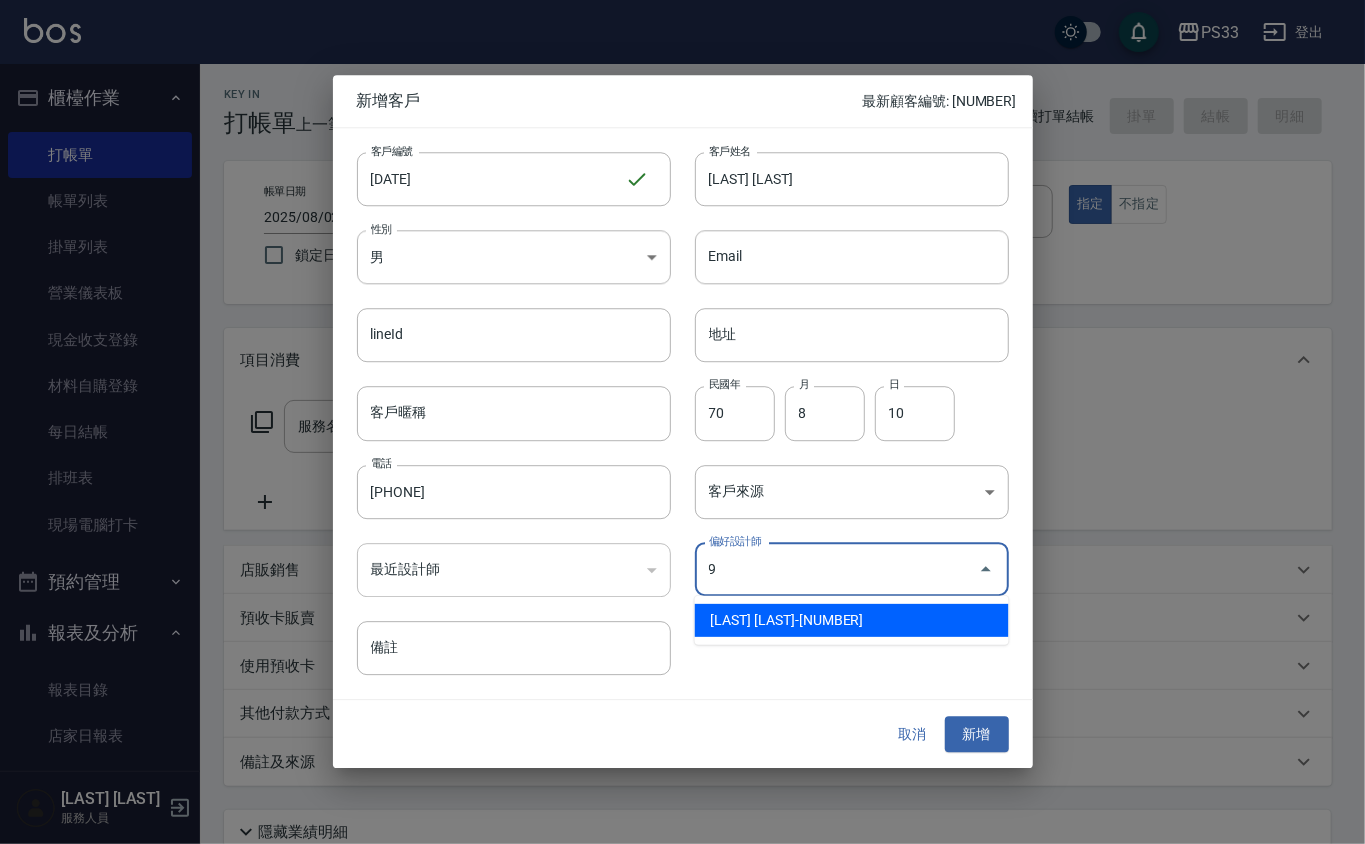 type on "[LAST] [LAST]" 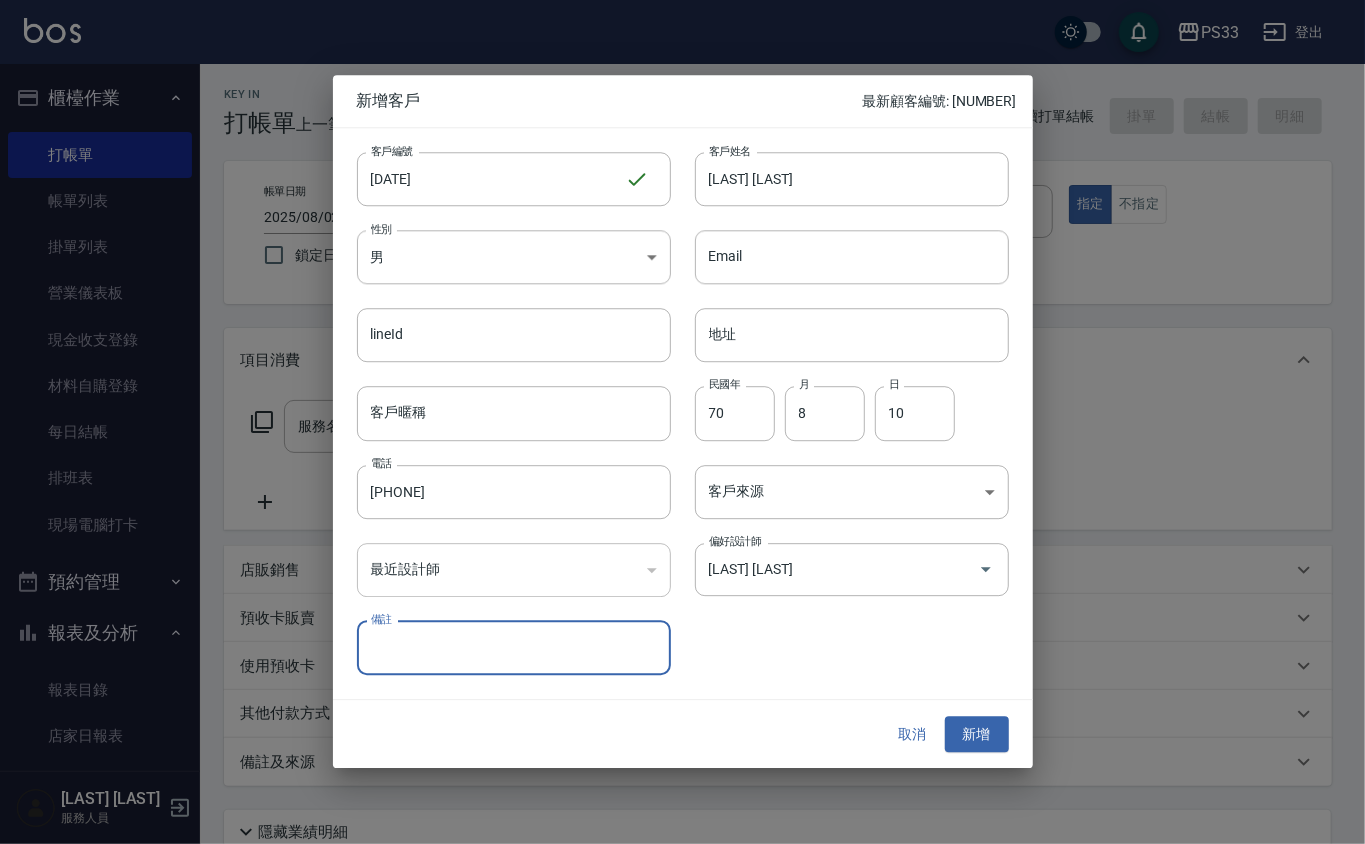 type 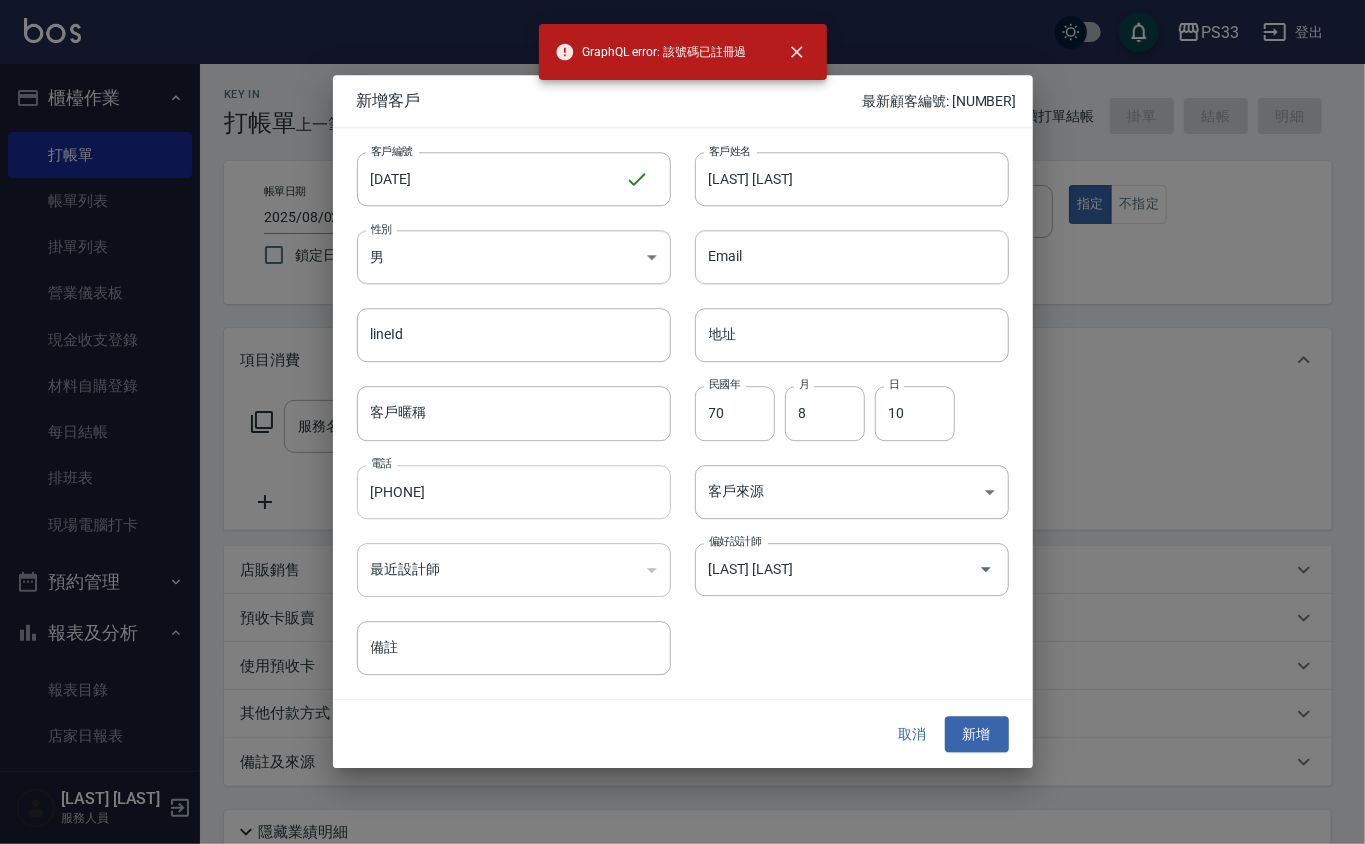 click on "[PHONE]" at bounding box center (514, 492) 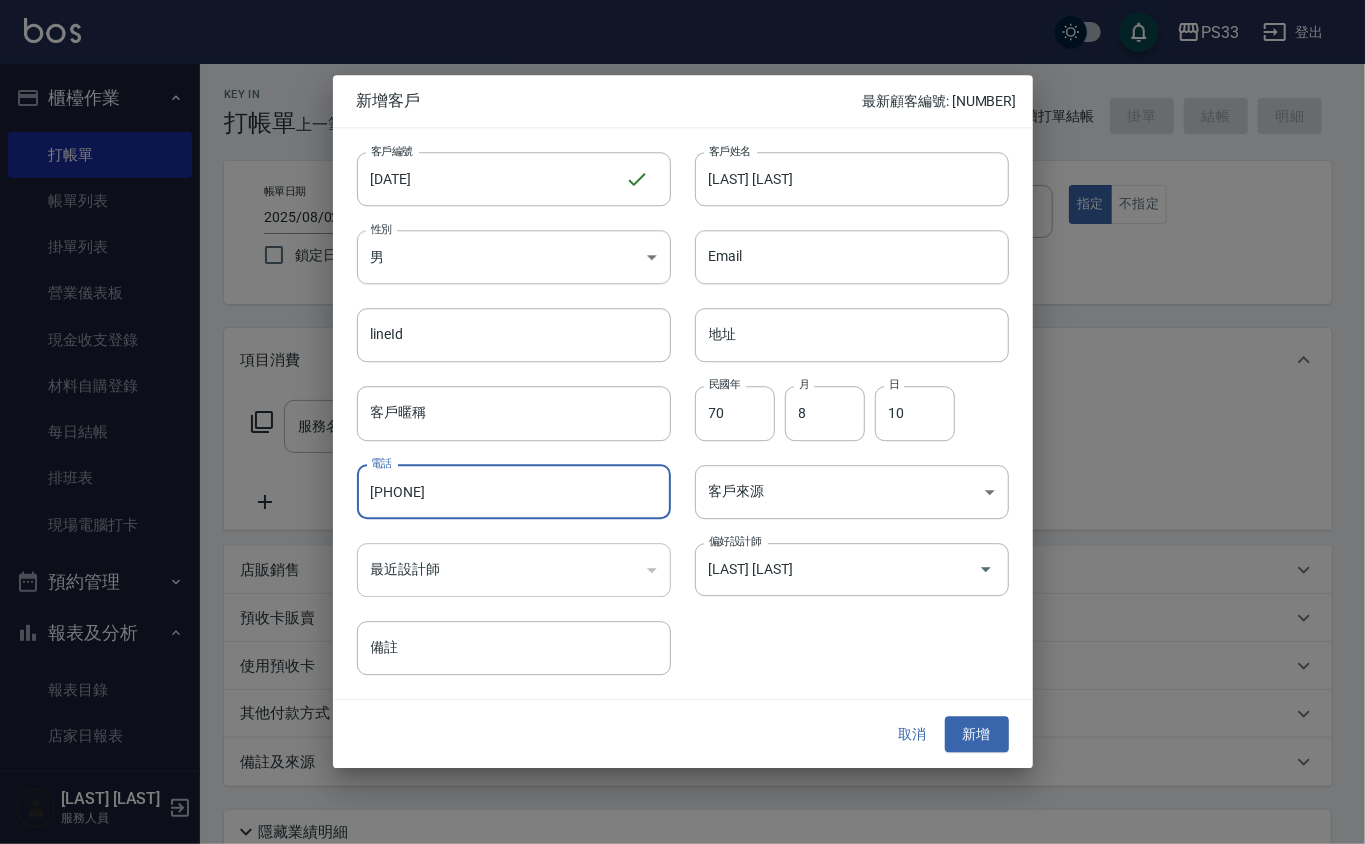 click on "[PHONE]" at bounding box center [514, 492] 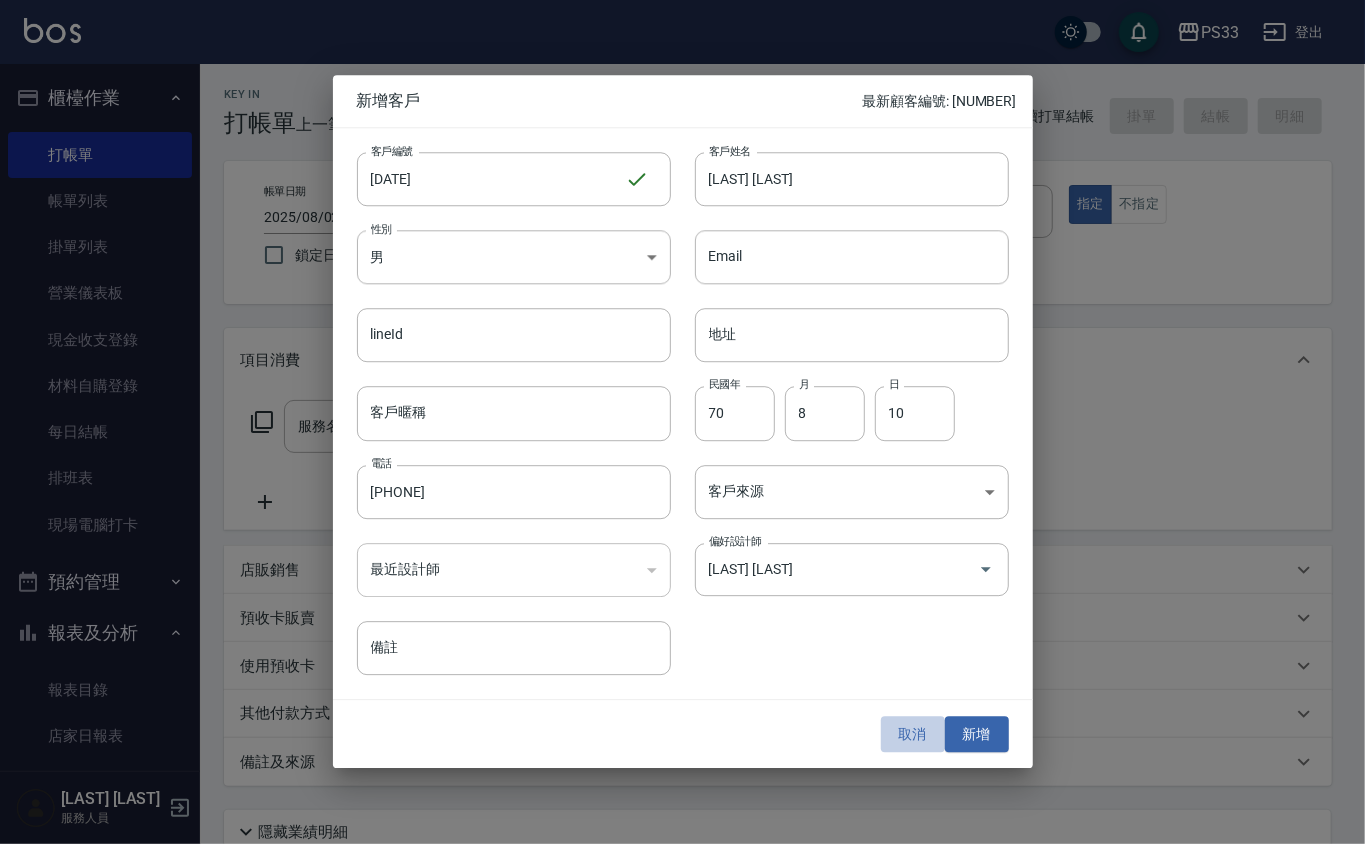 click on "取消" at bounding box center [913, 734] 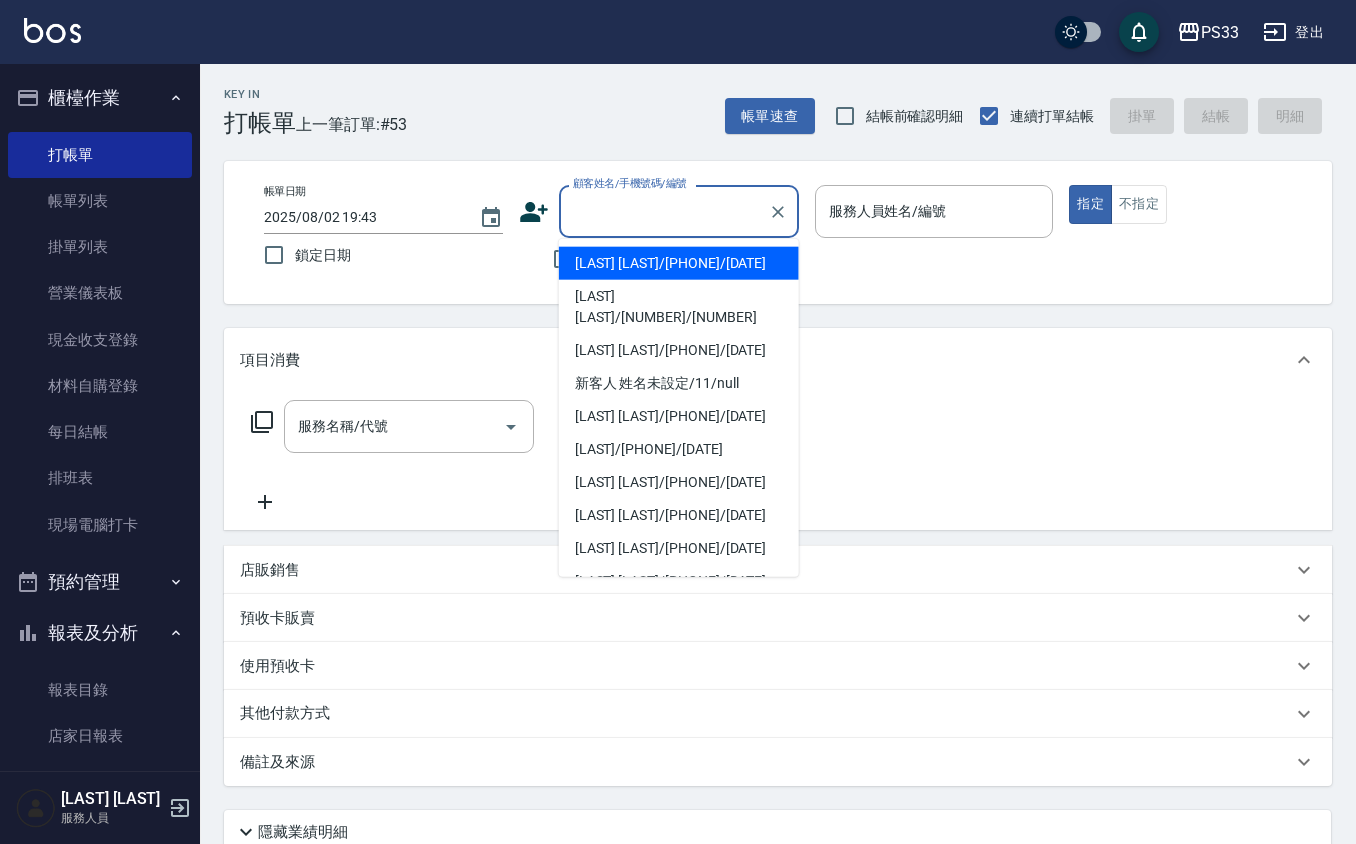 click on "顧客姓名/手機號碼/編號" at bounding box center (664, 211) 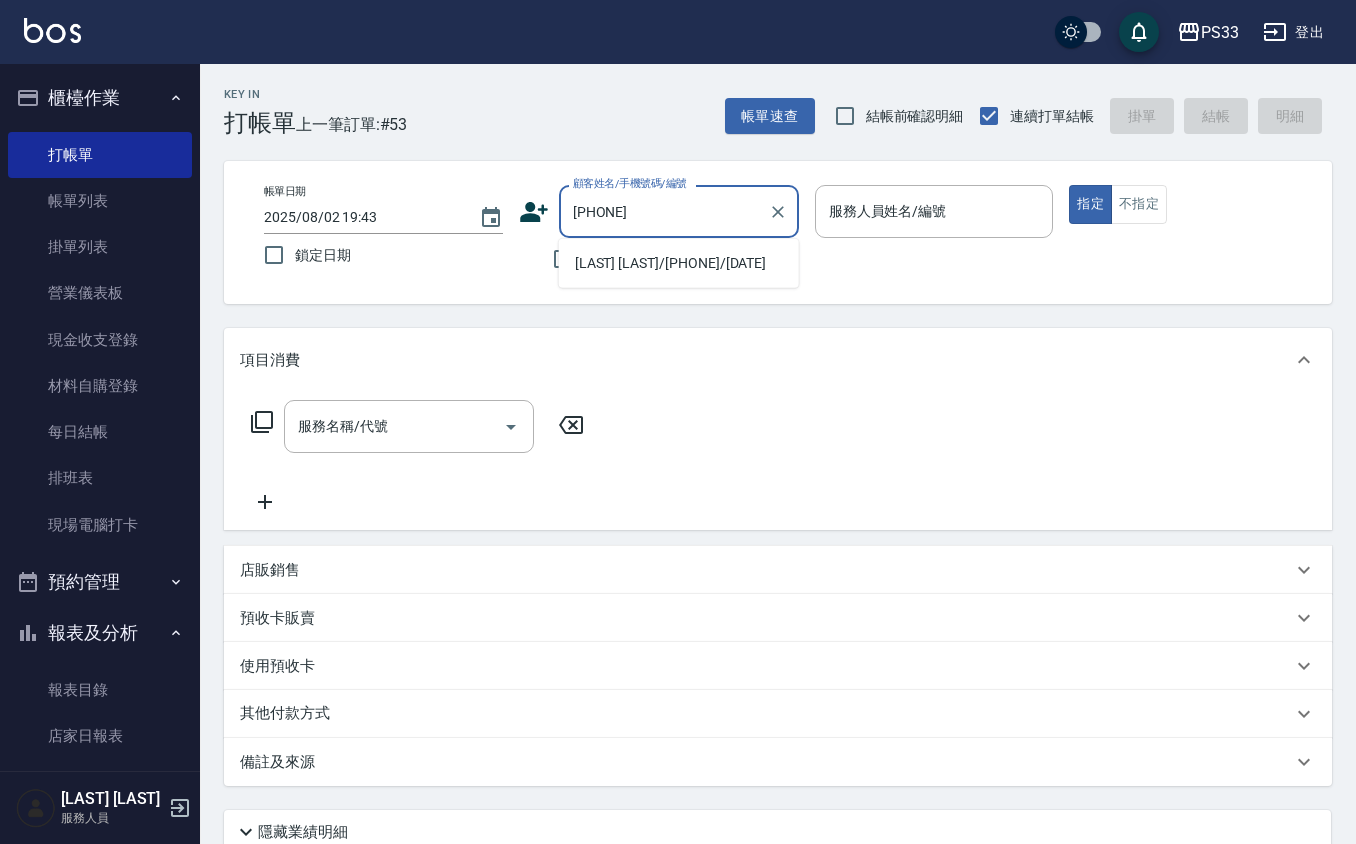 click on "[LAST] [LAST]/[PHONE]/[DATE]" at bounding box center (679, 263) 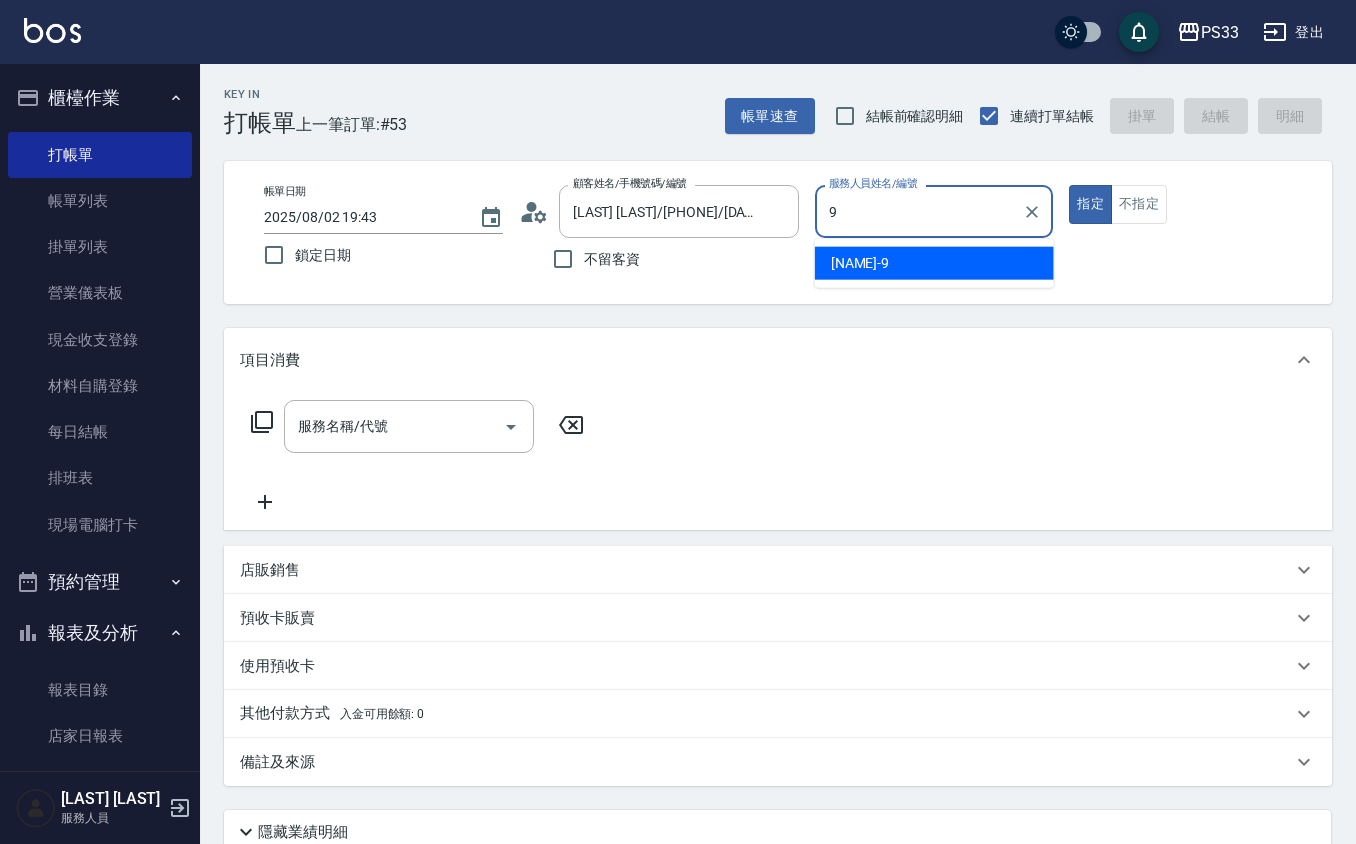 type on "[LAST]-[NUMBER]" 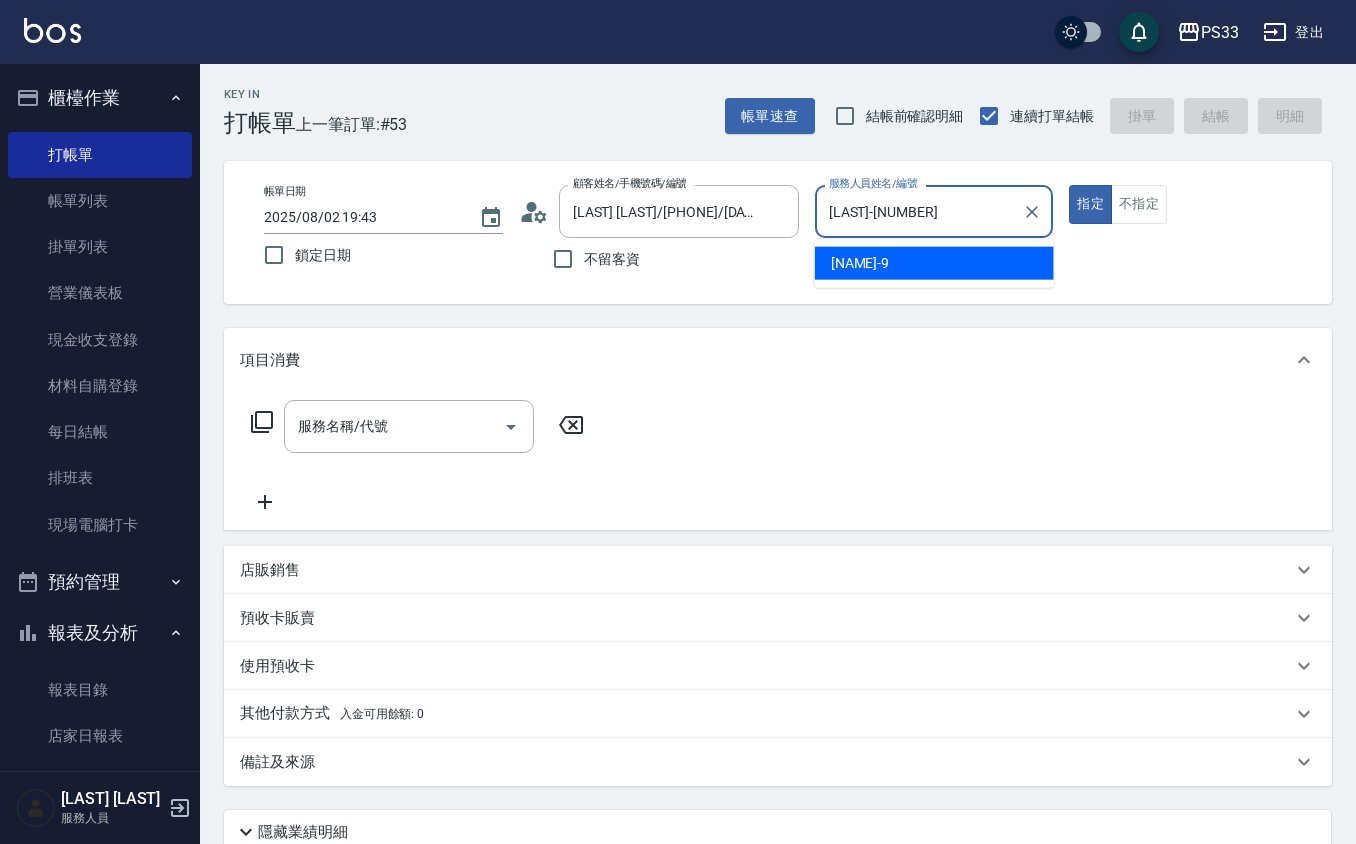 type on "true" 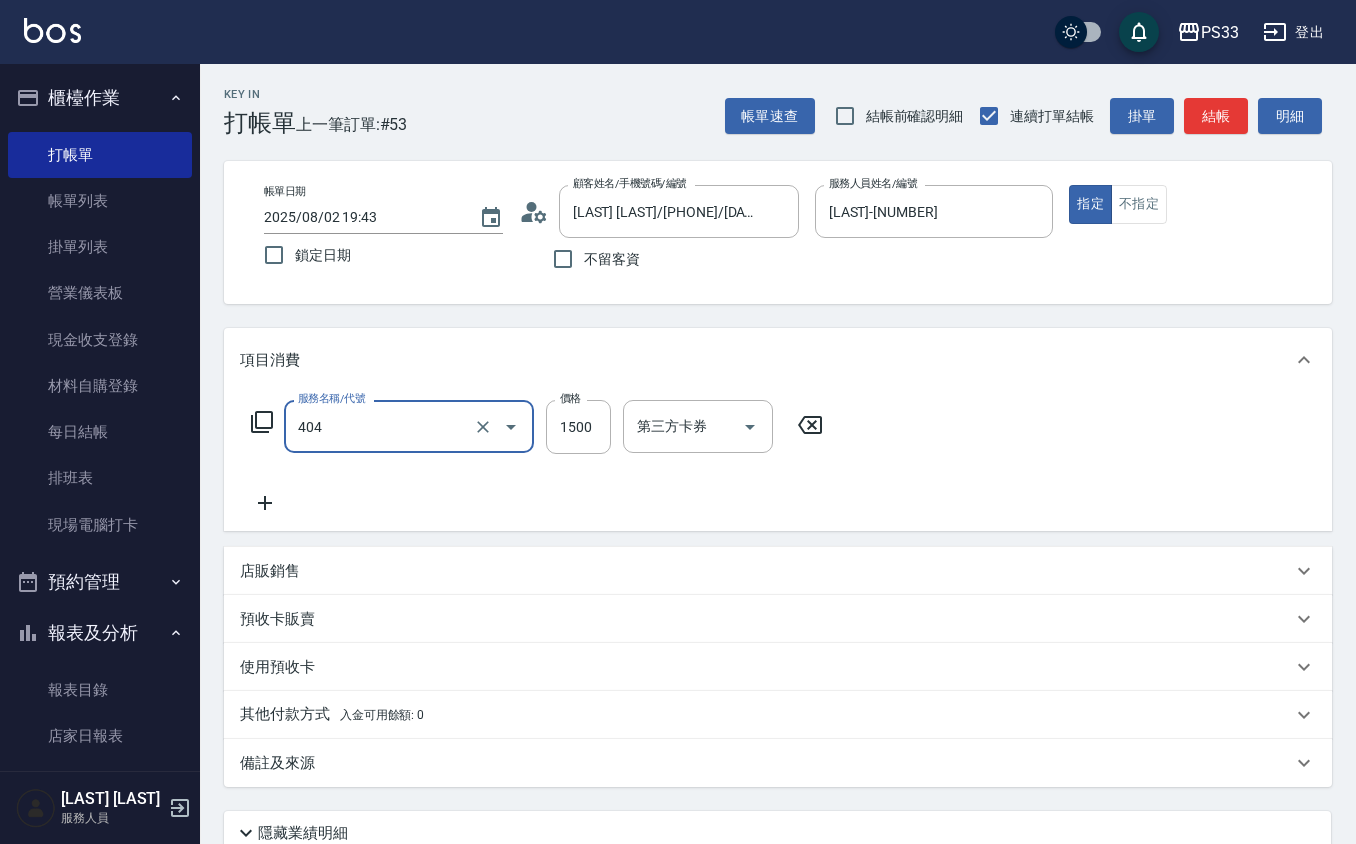 type on "設計染髮(404)" 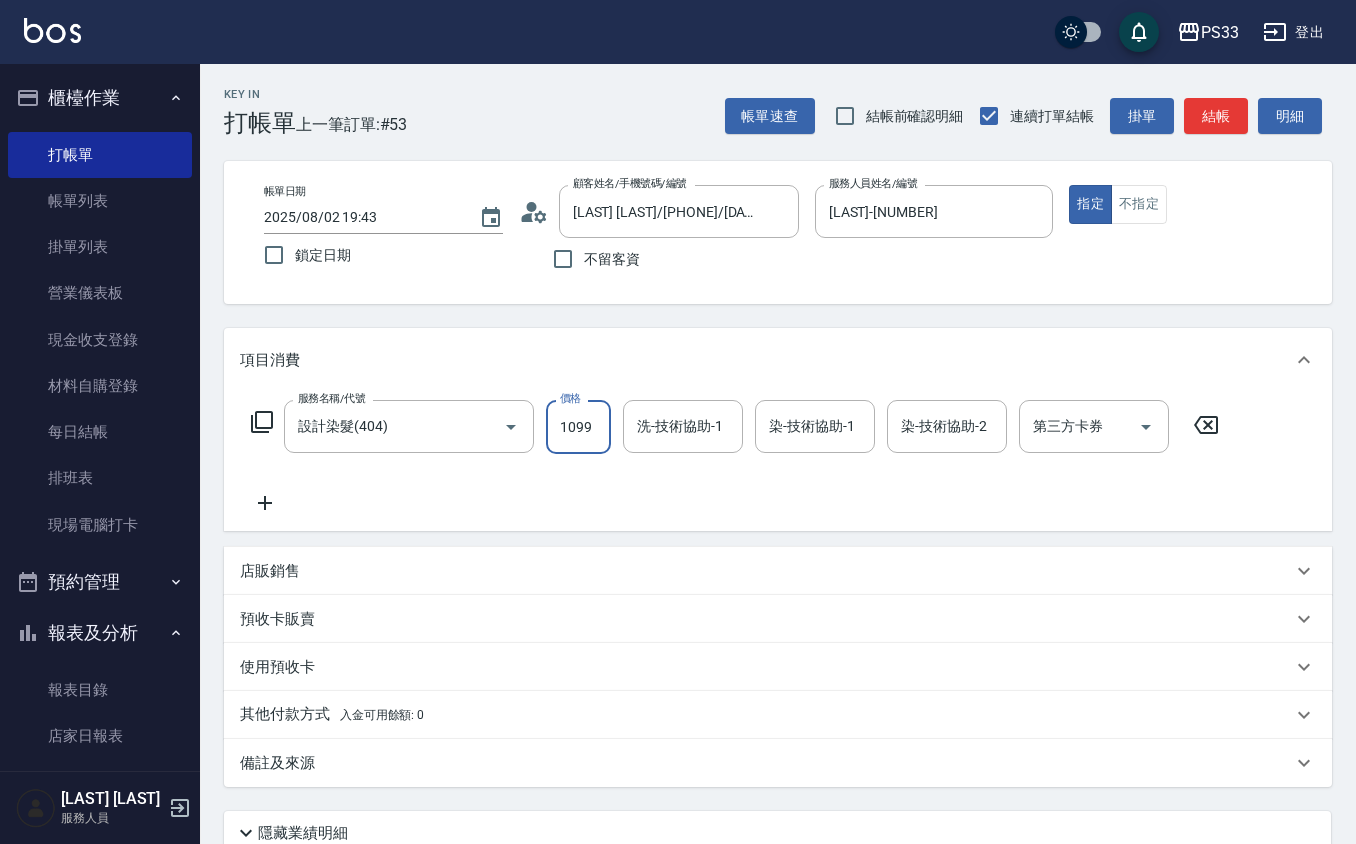 type on "1099" 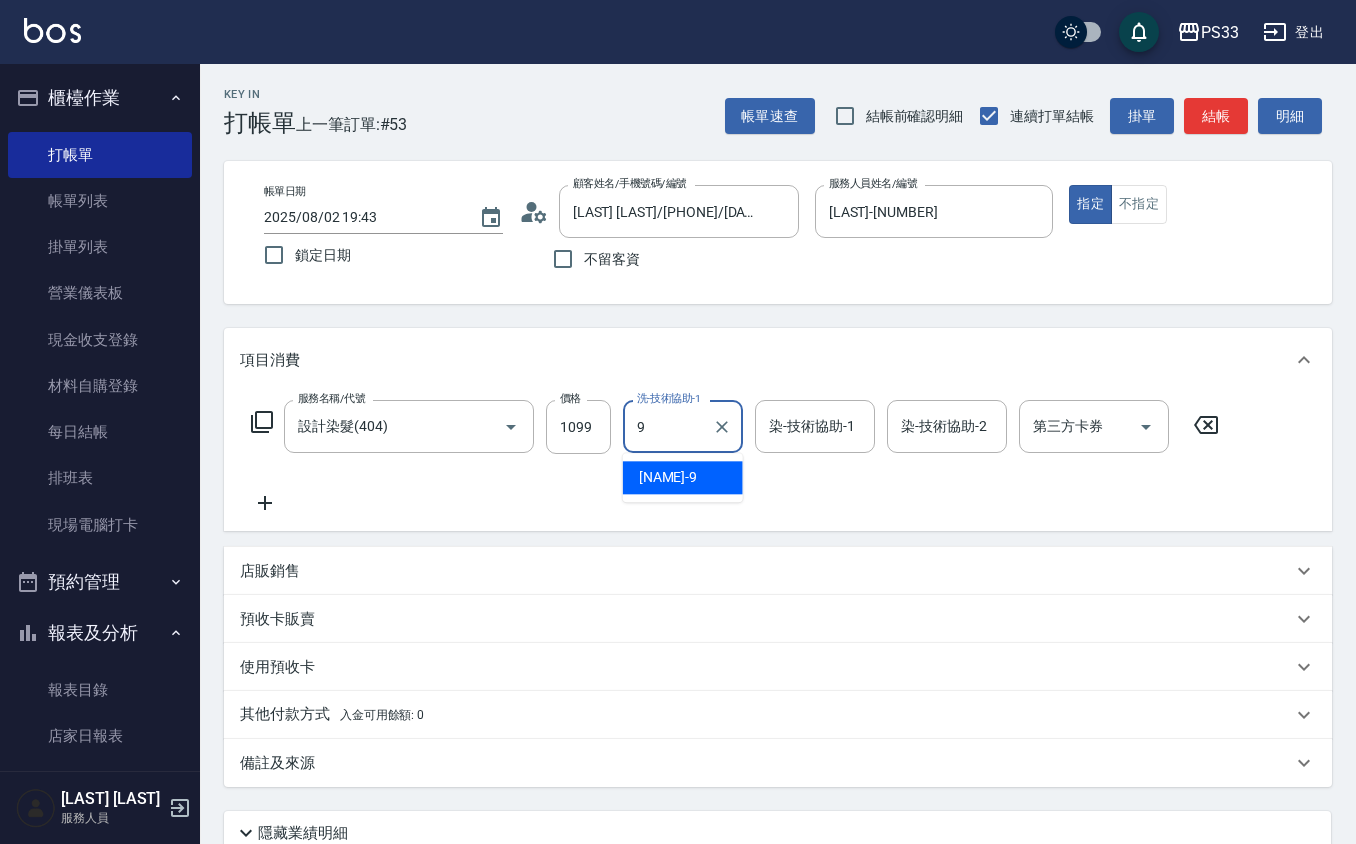 type on "[LAST]-[NUMBER]" 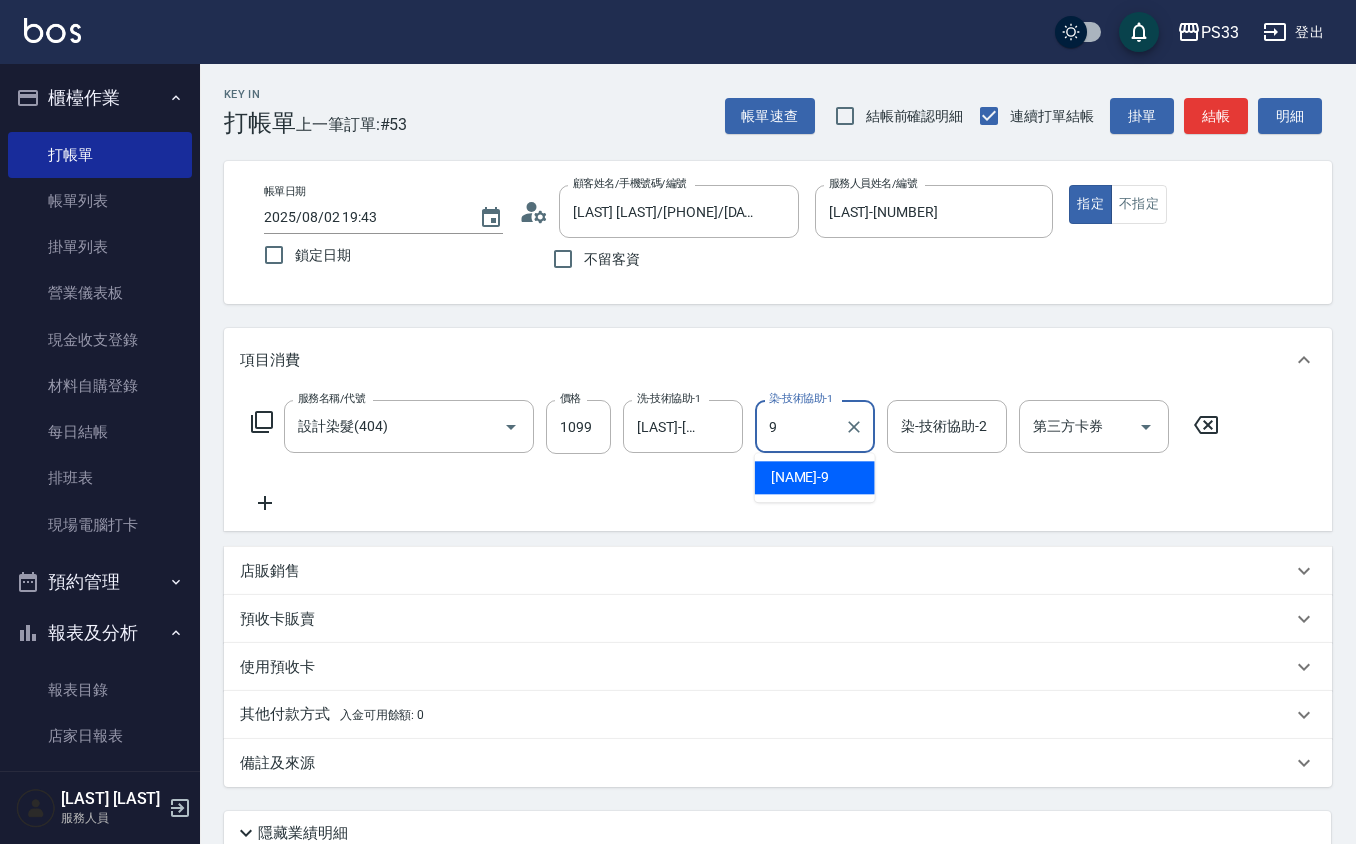 type on "[LAST]-[NUMBER]" 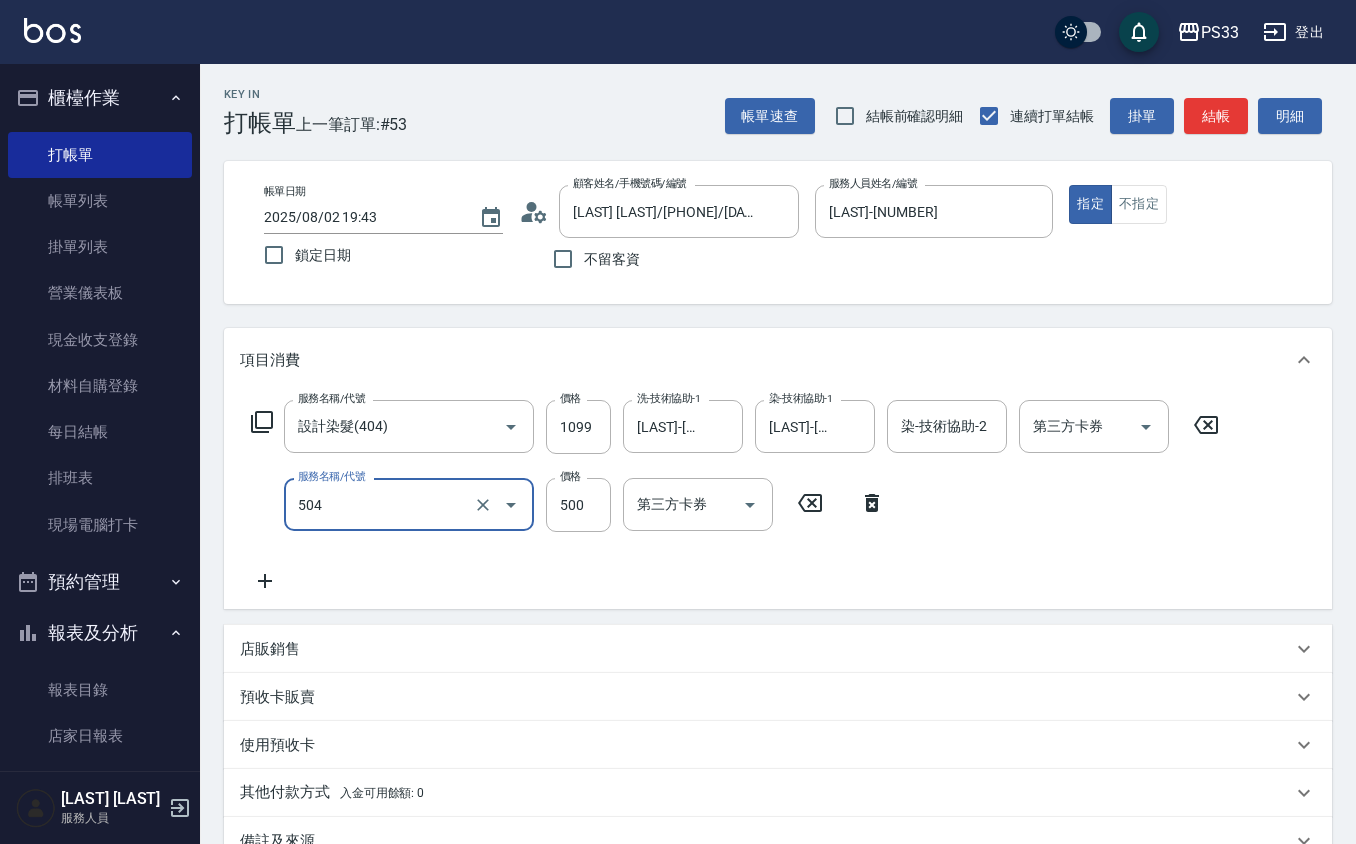 type on "順子護髮(504)" 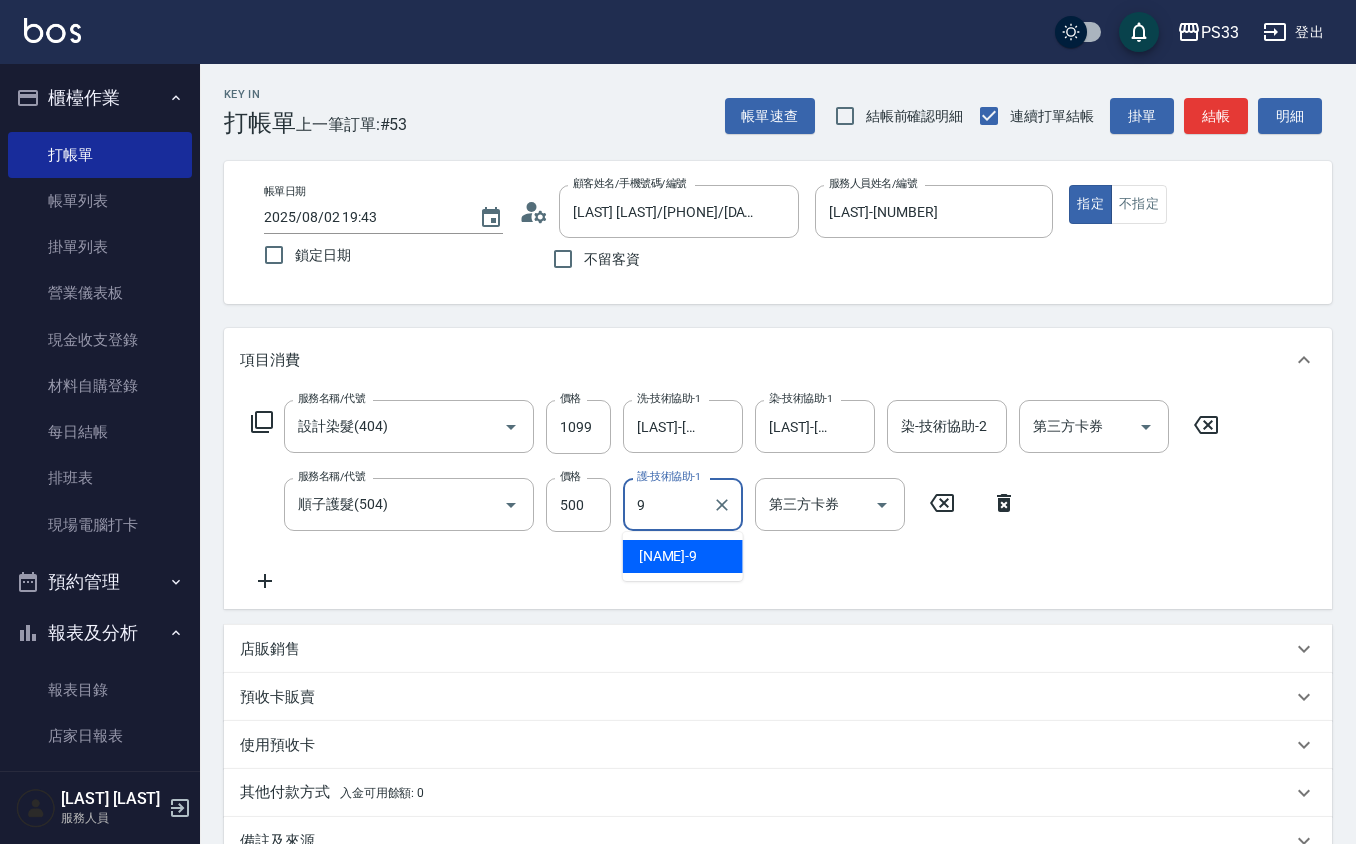 type on "[LAST]-[NUMBER]" 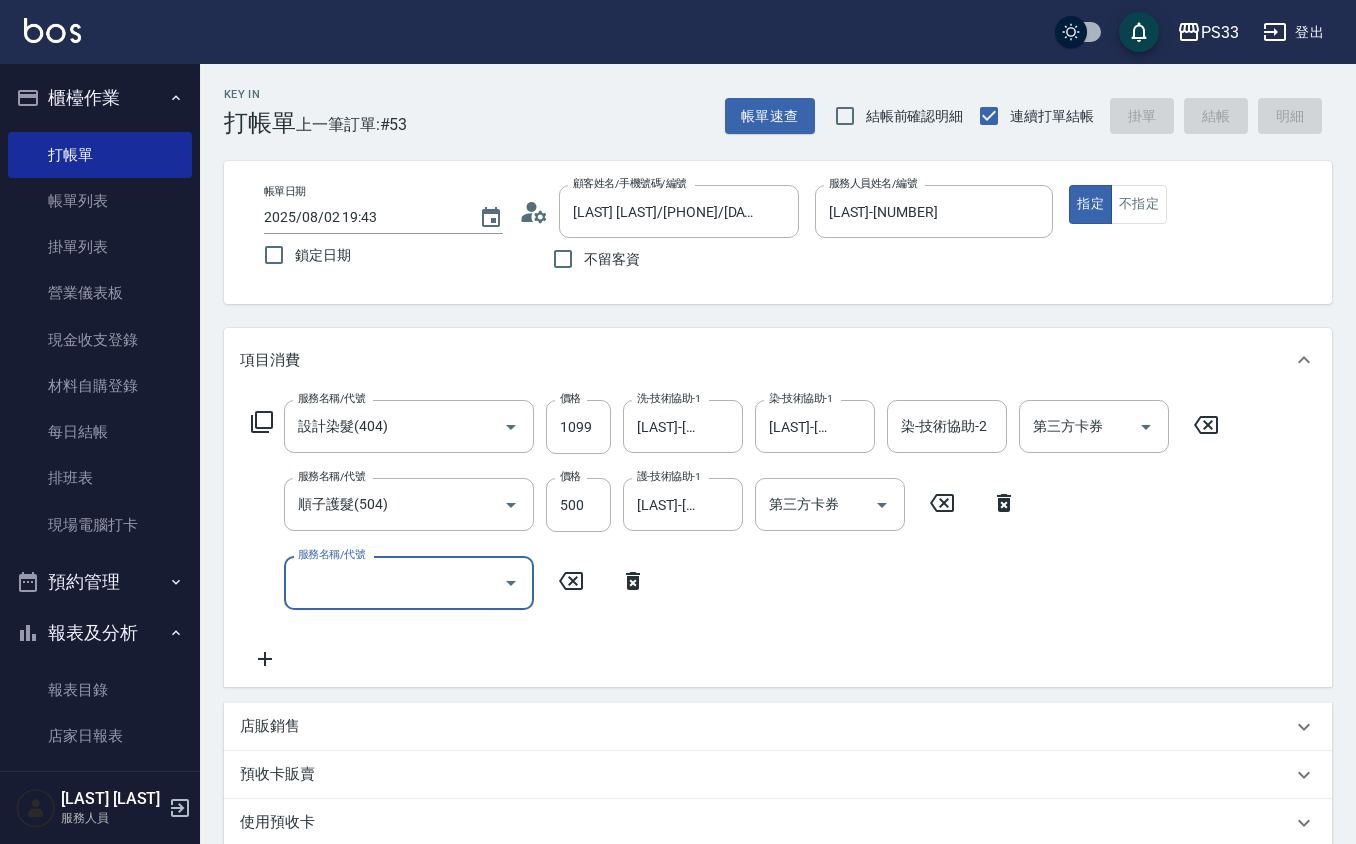 type 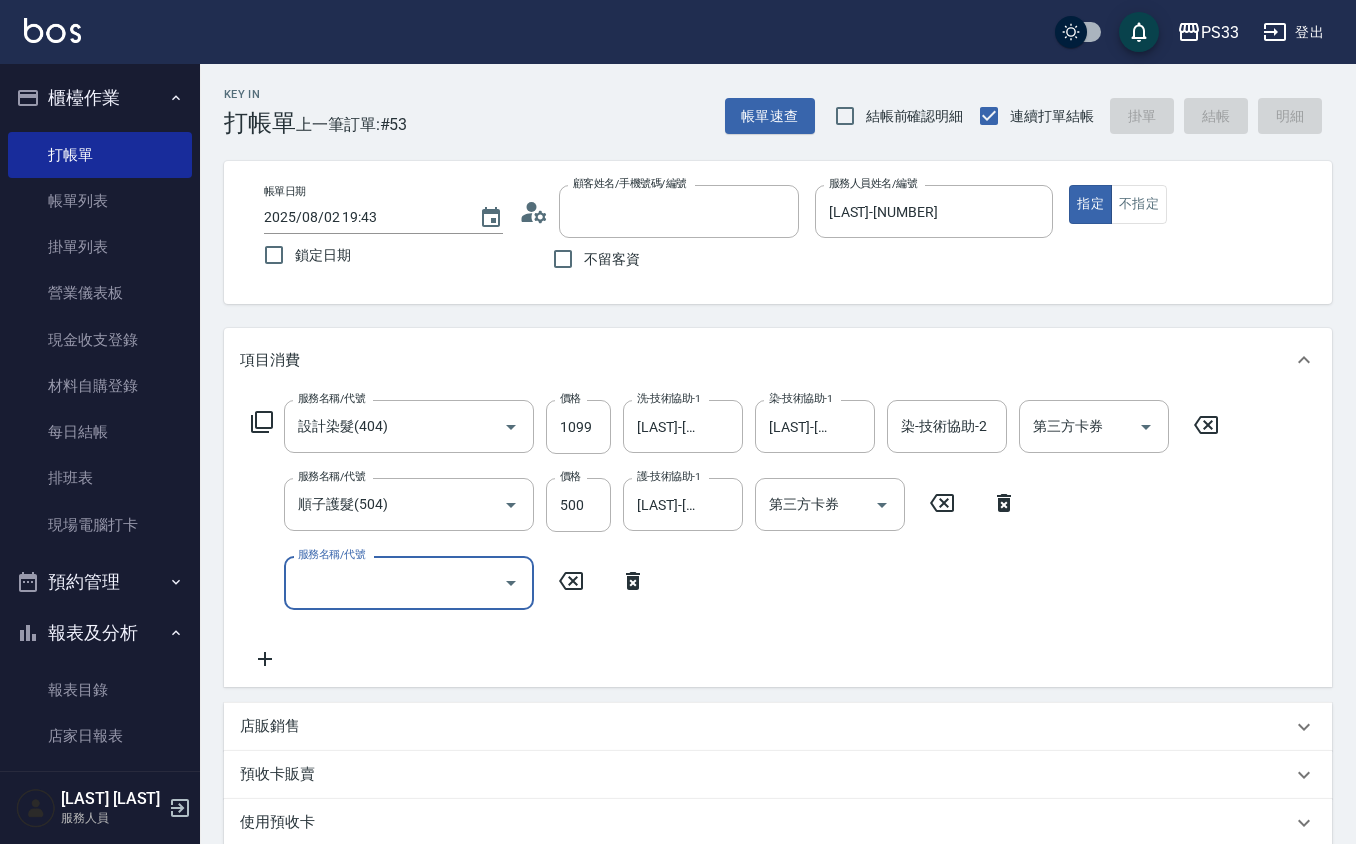 type on "2025/08/02 19:48" 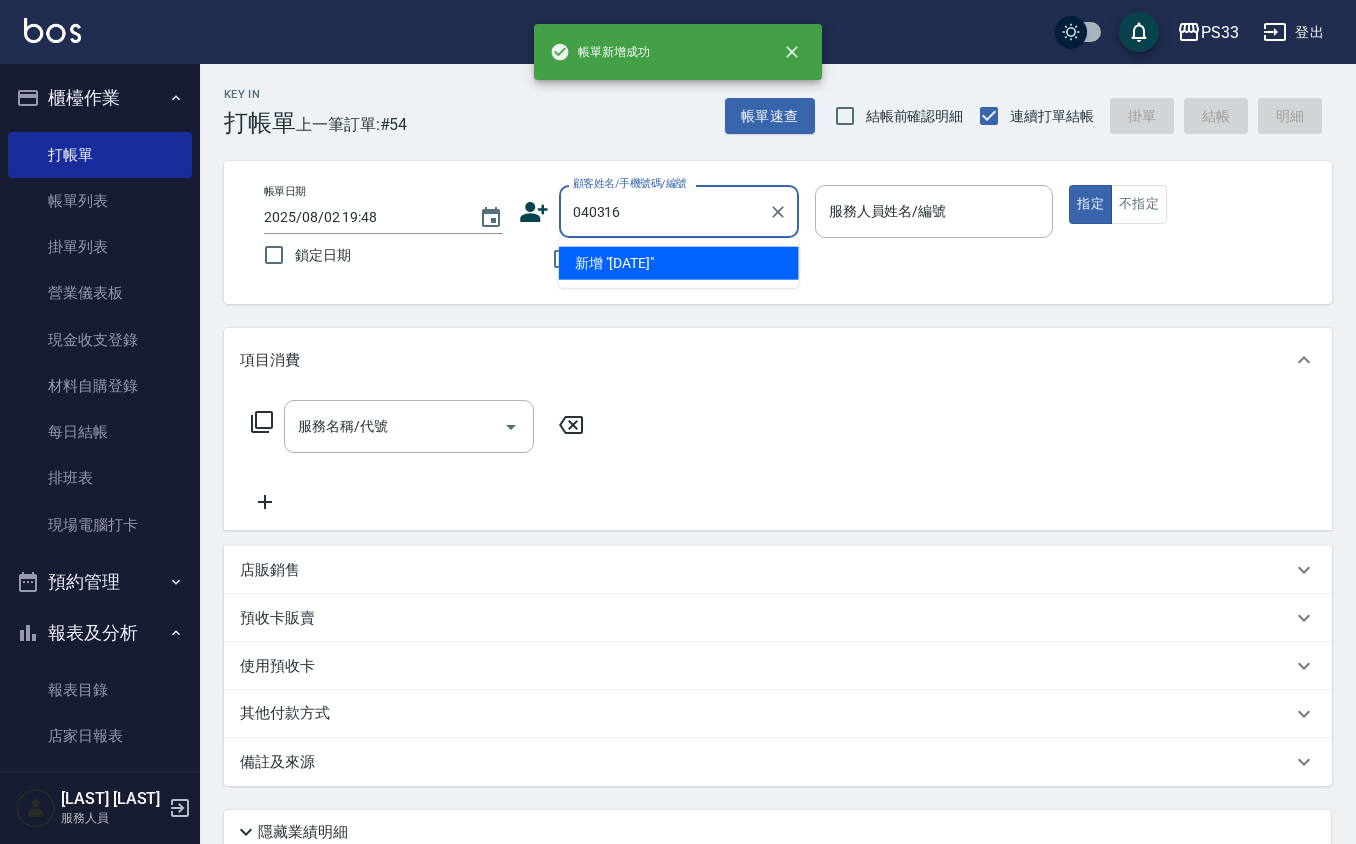 type on "040316" 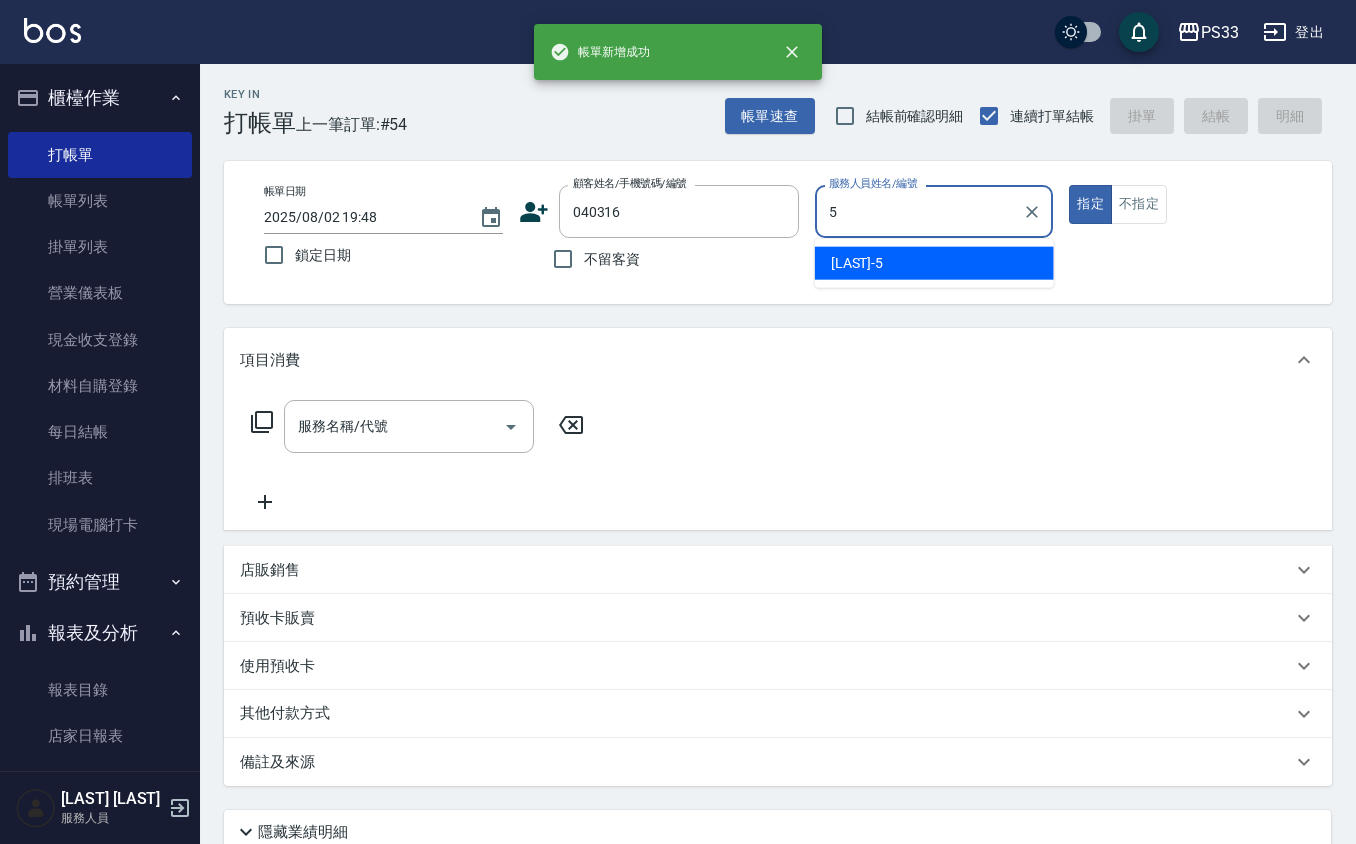 type on "[LAST]-[NUMBER]" 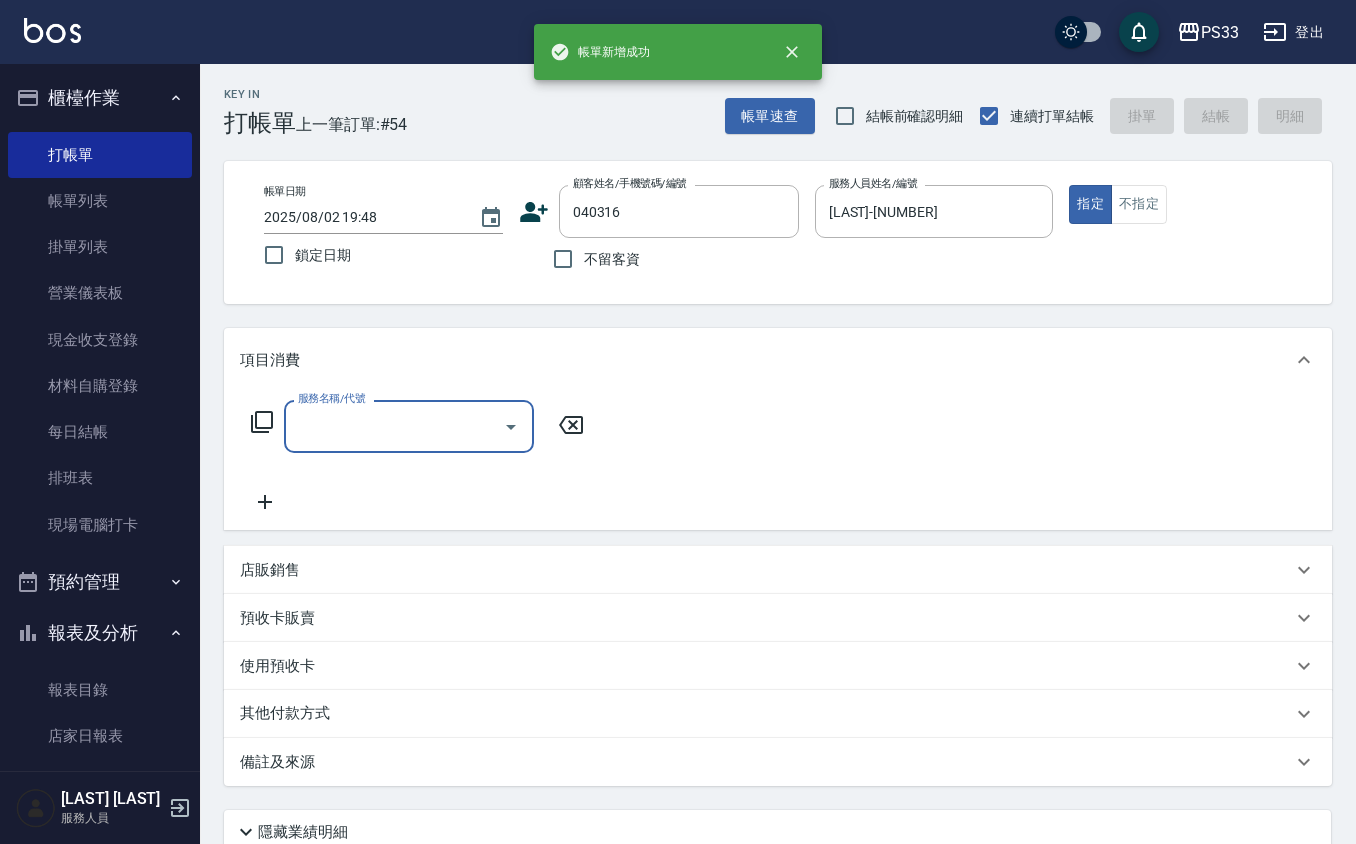 type on "[LAST] [LAST]/[PHONE]/[DATE]" 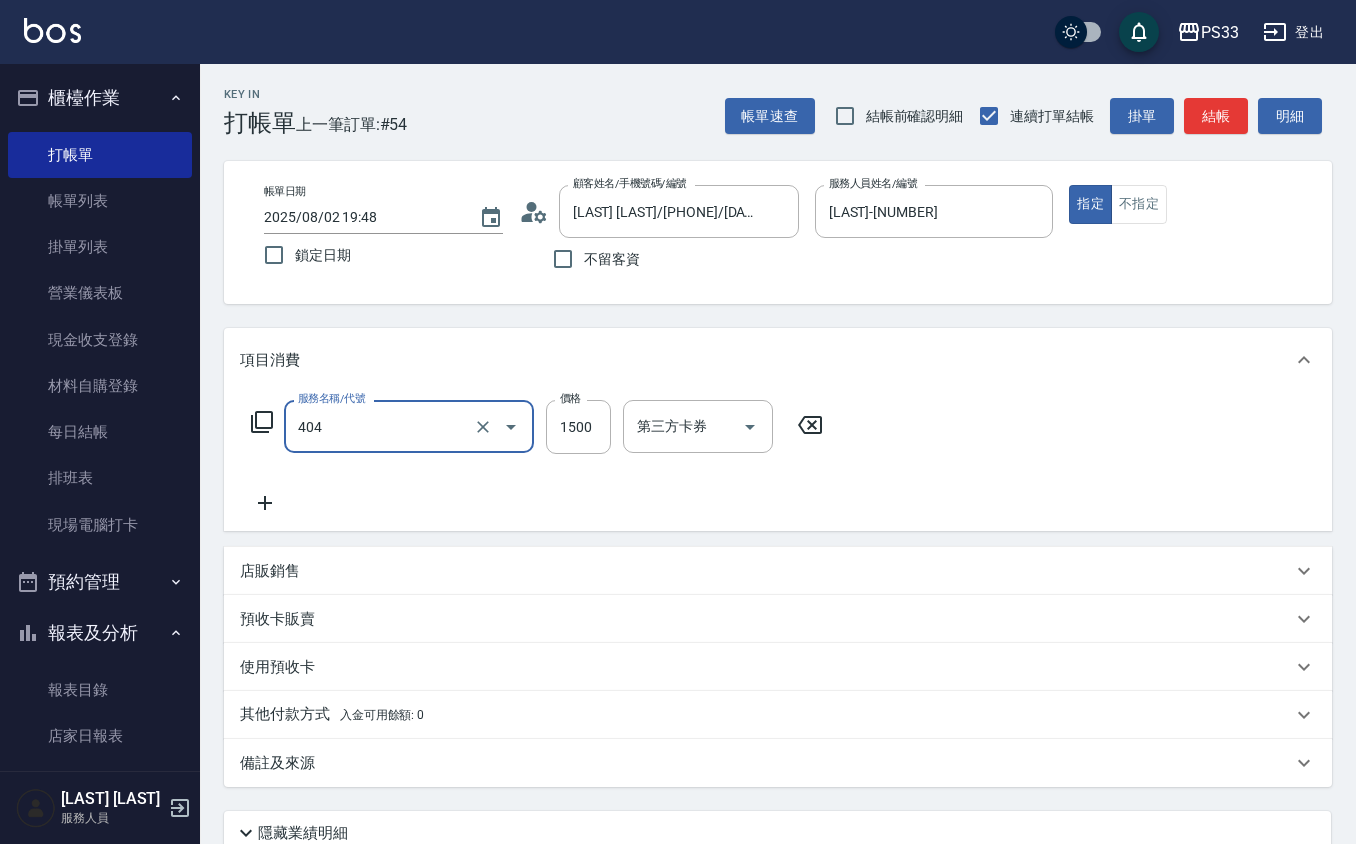 type on "設計染髮(404)" 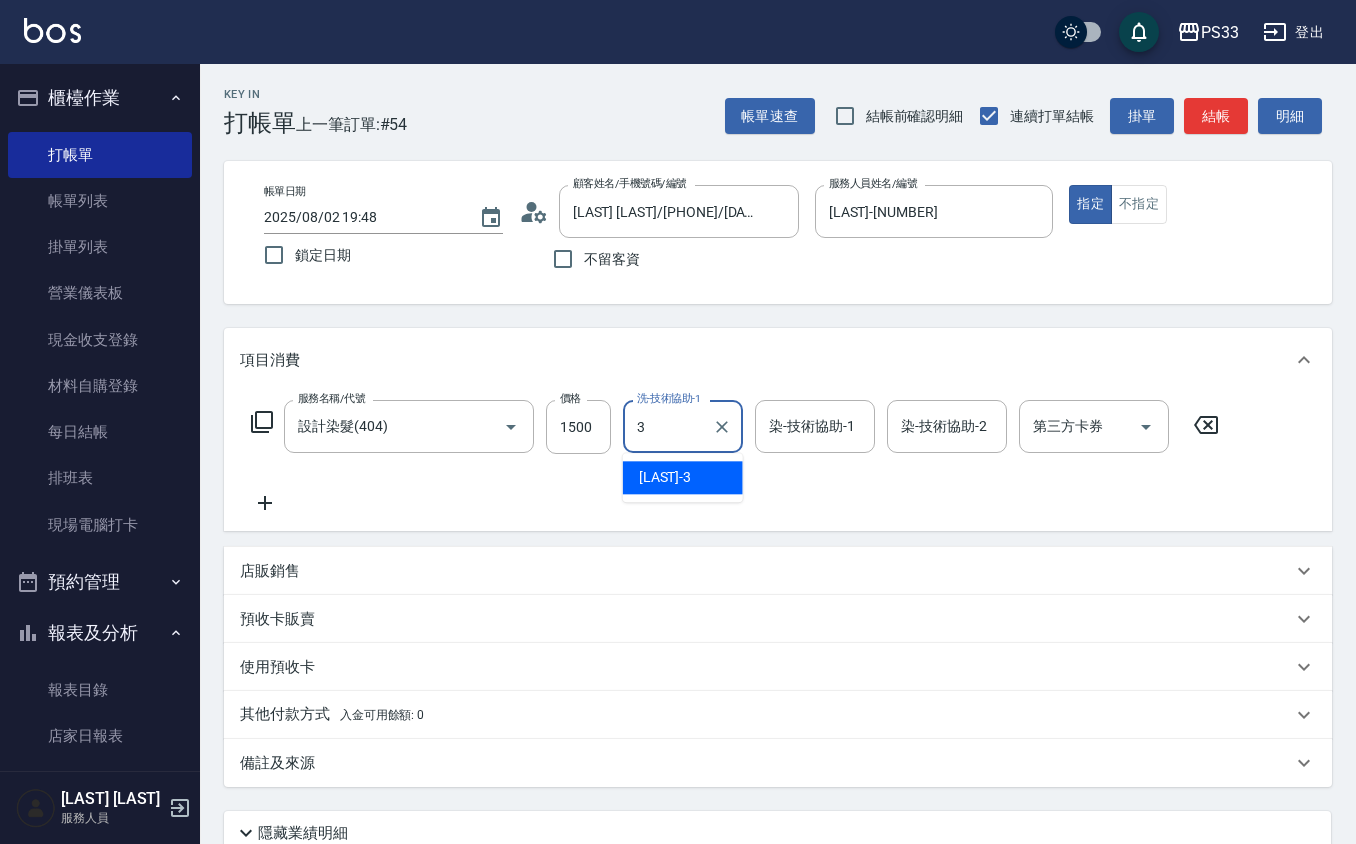 type on "[NAME]-3" 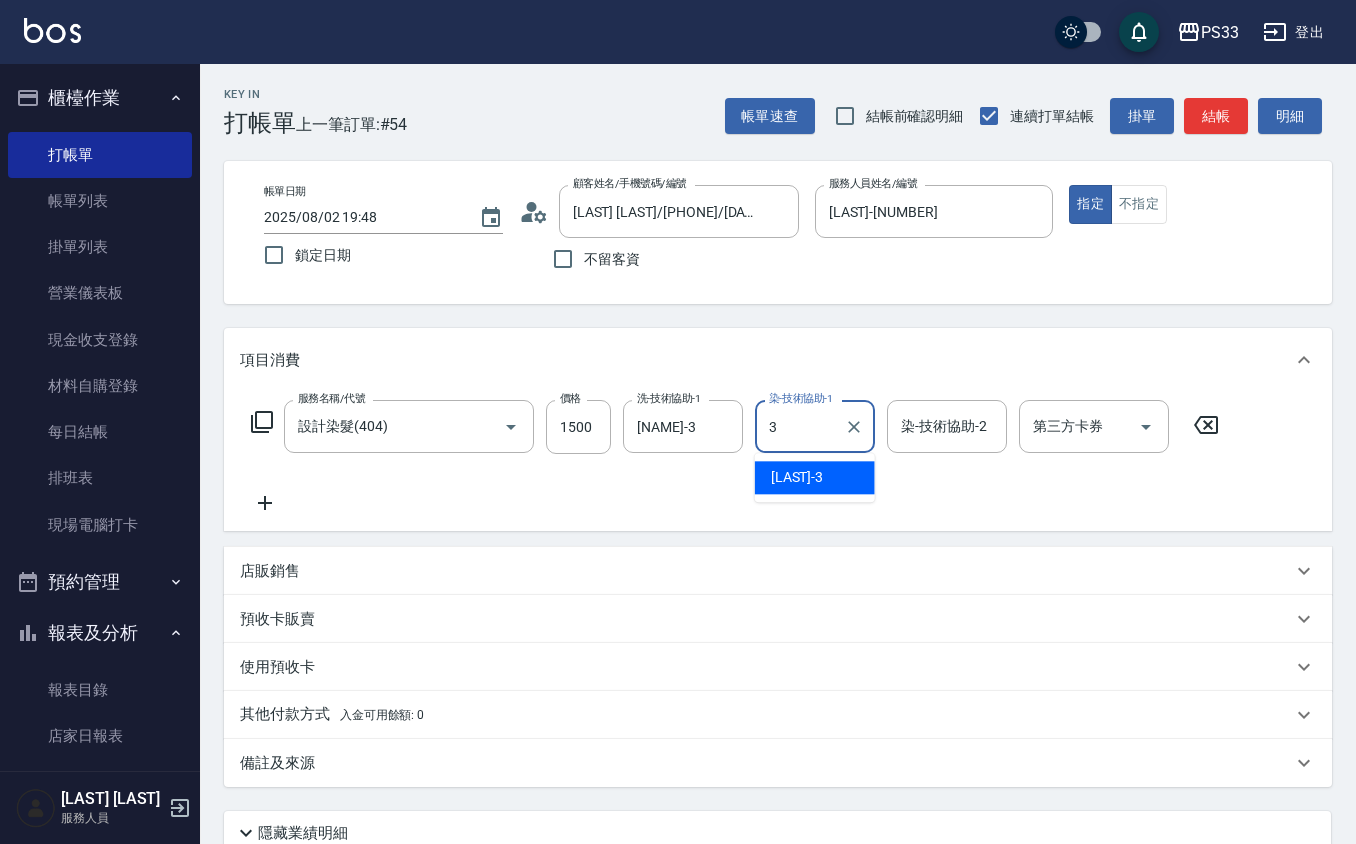 type on "[NAME]-3" 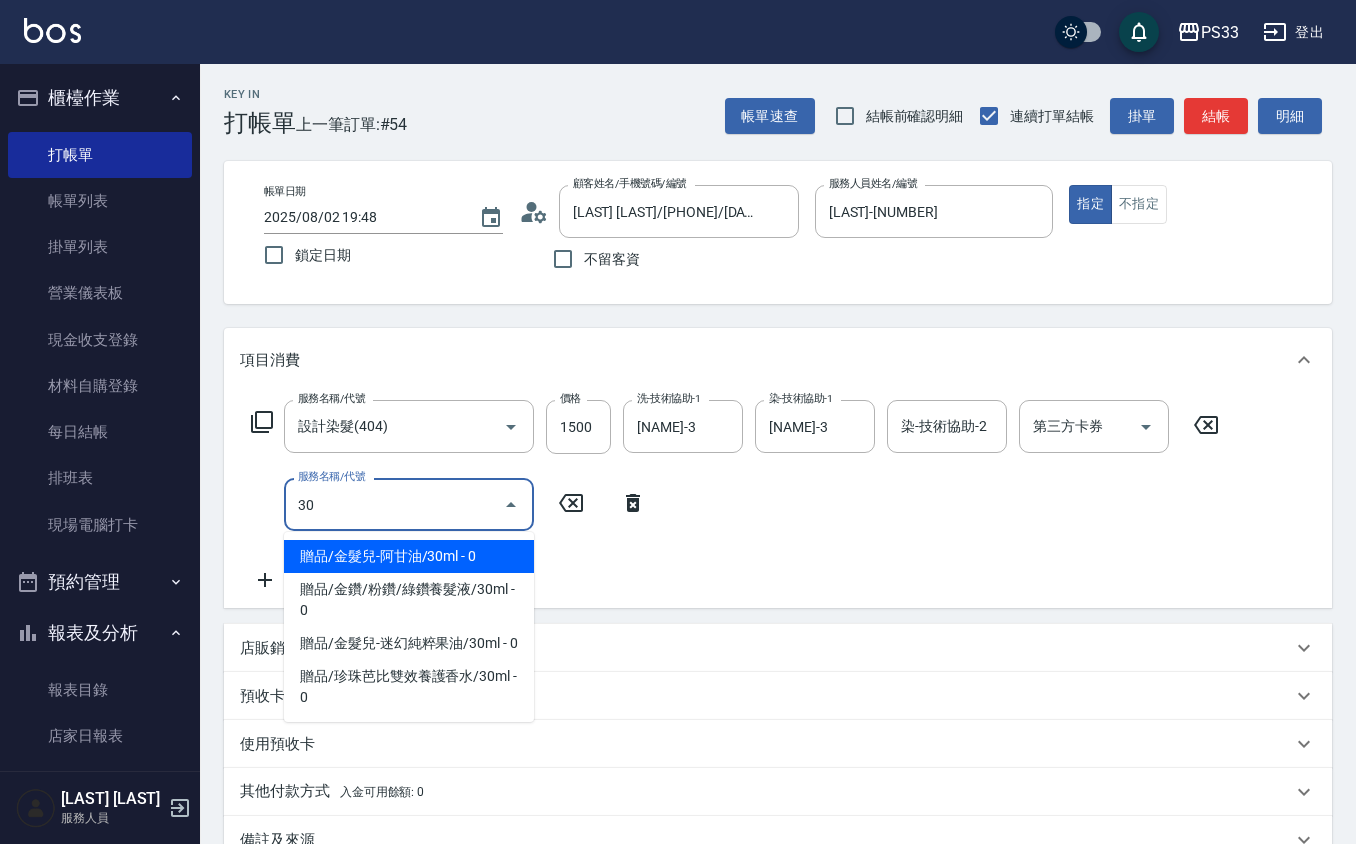 type on "3" 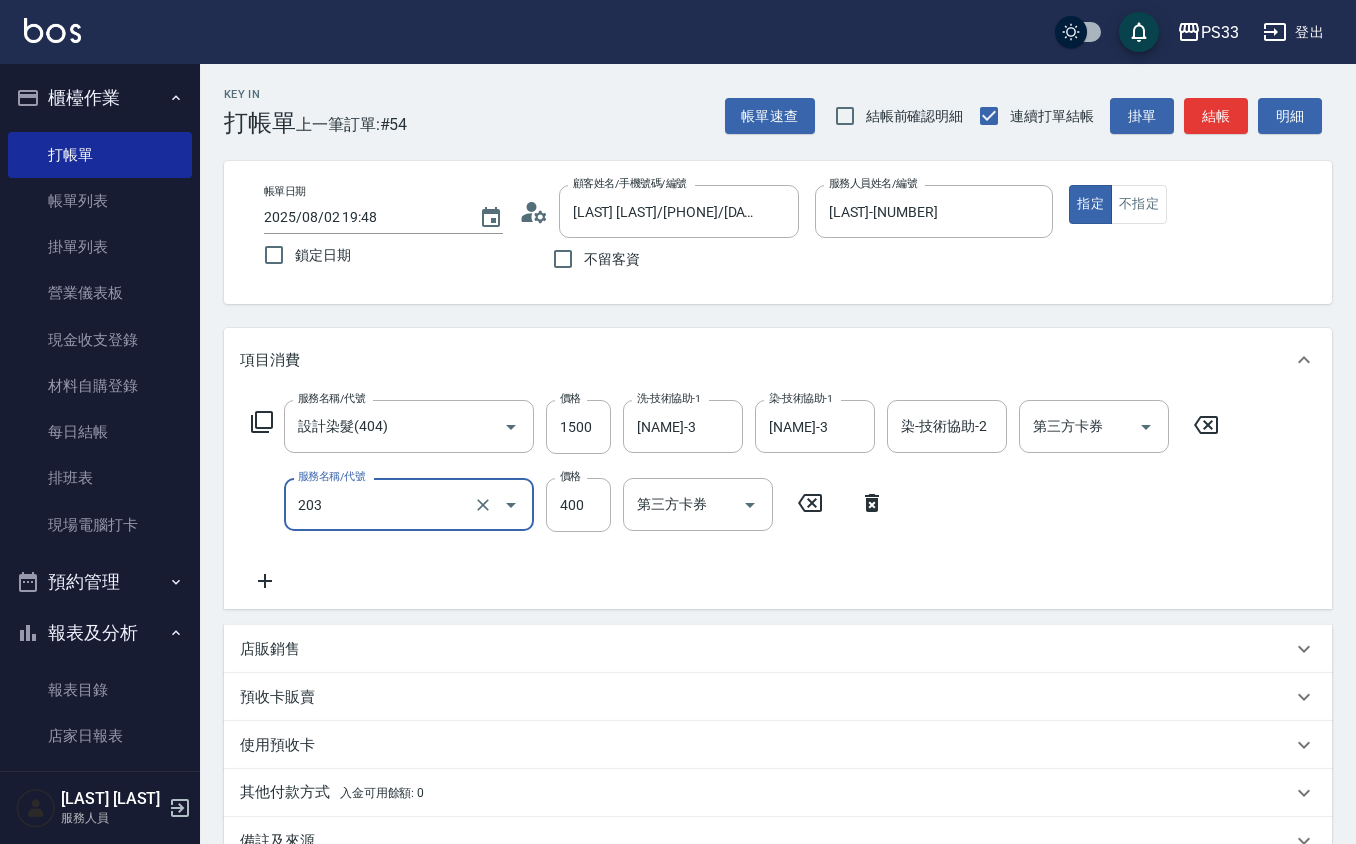 type on "指定單剪(203)" 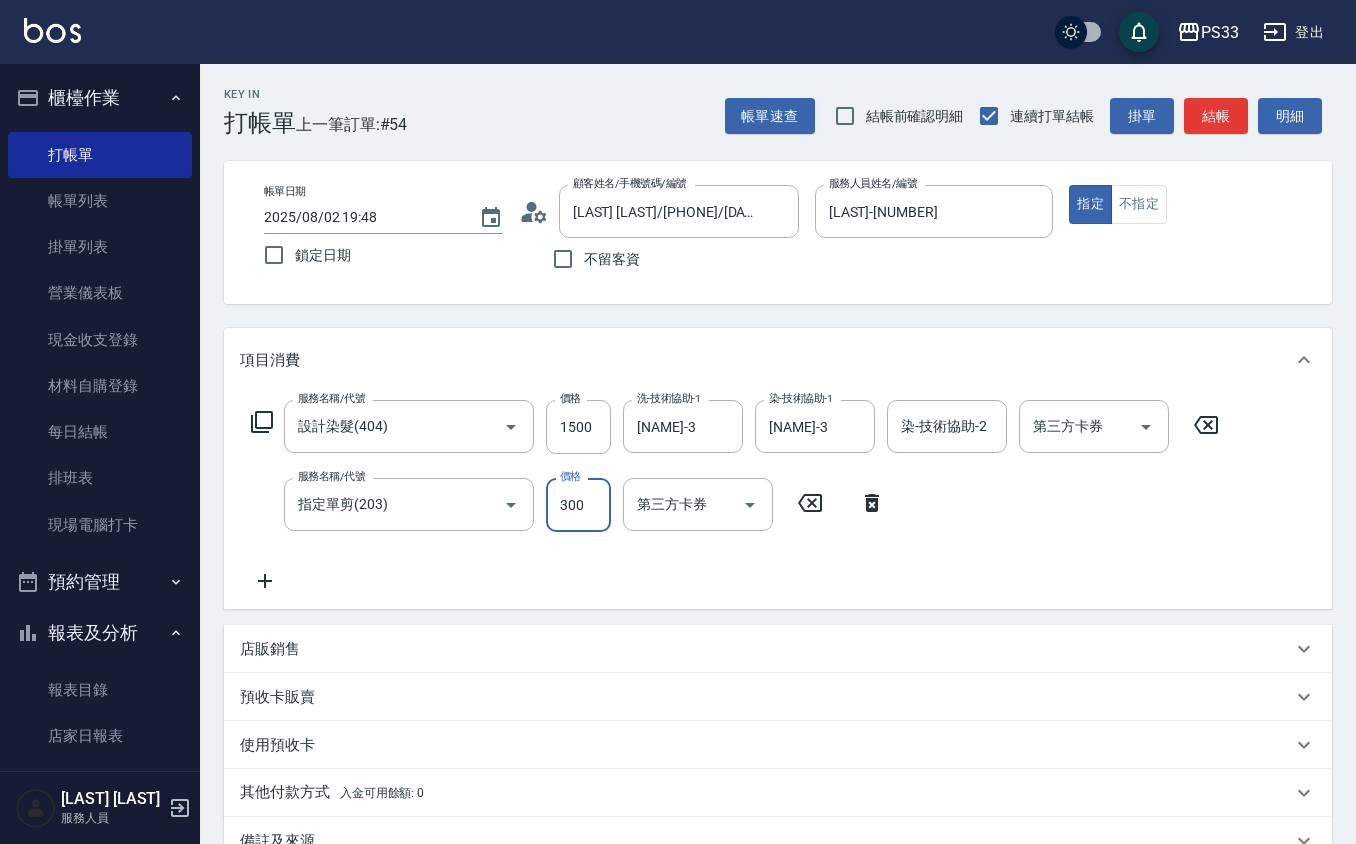 type on "300" 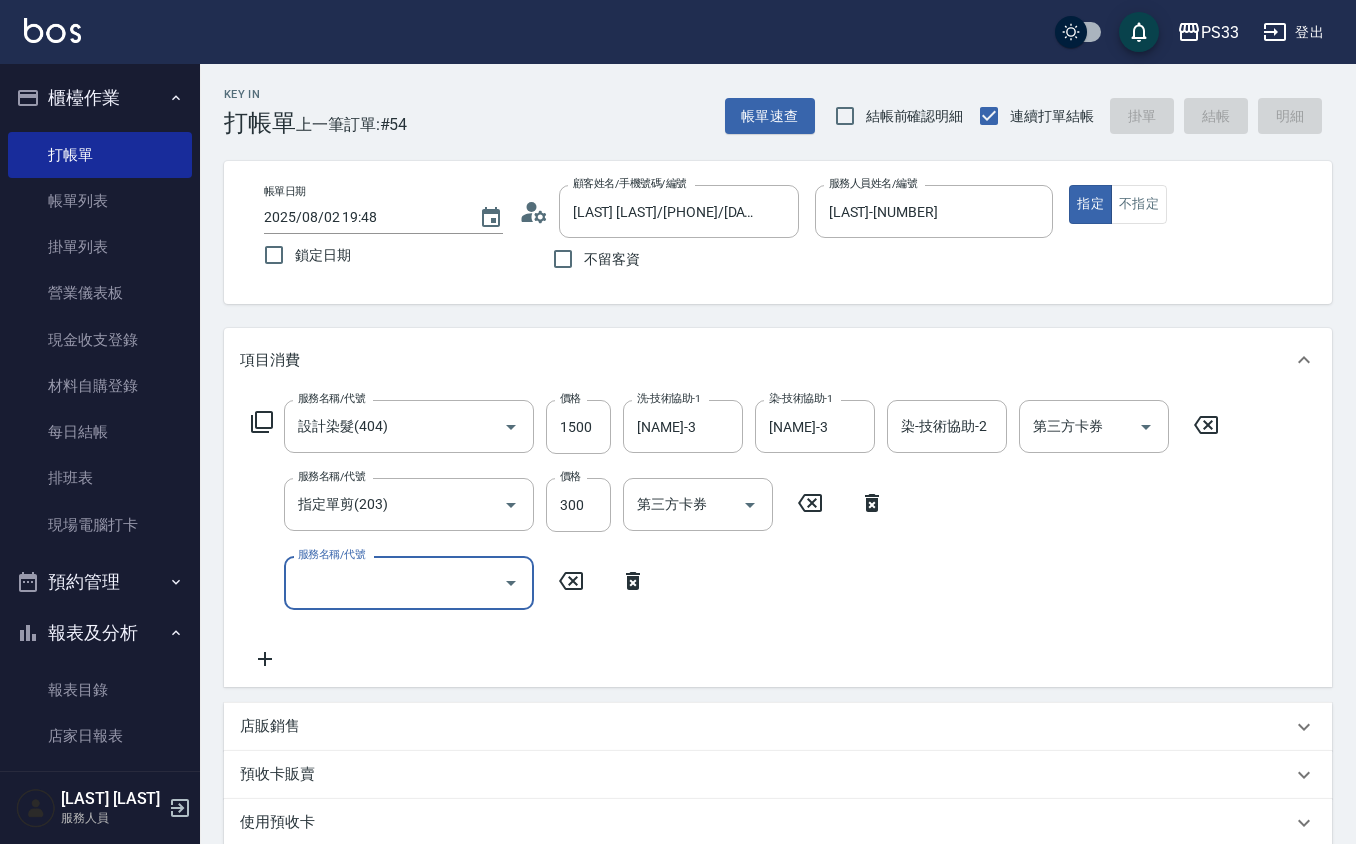 type 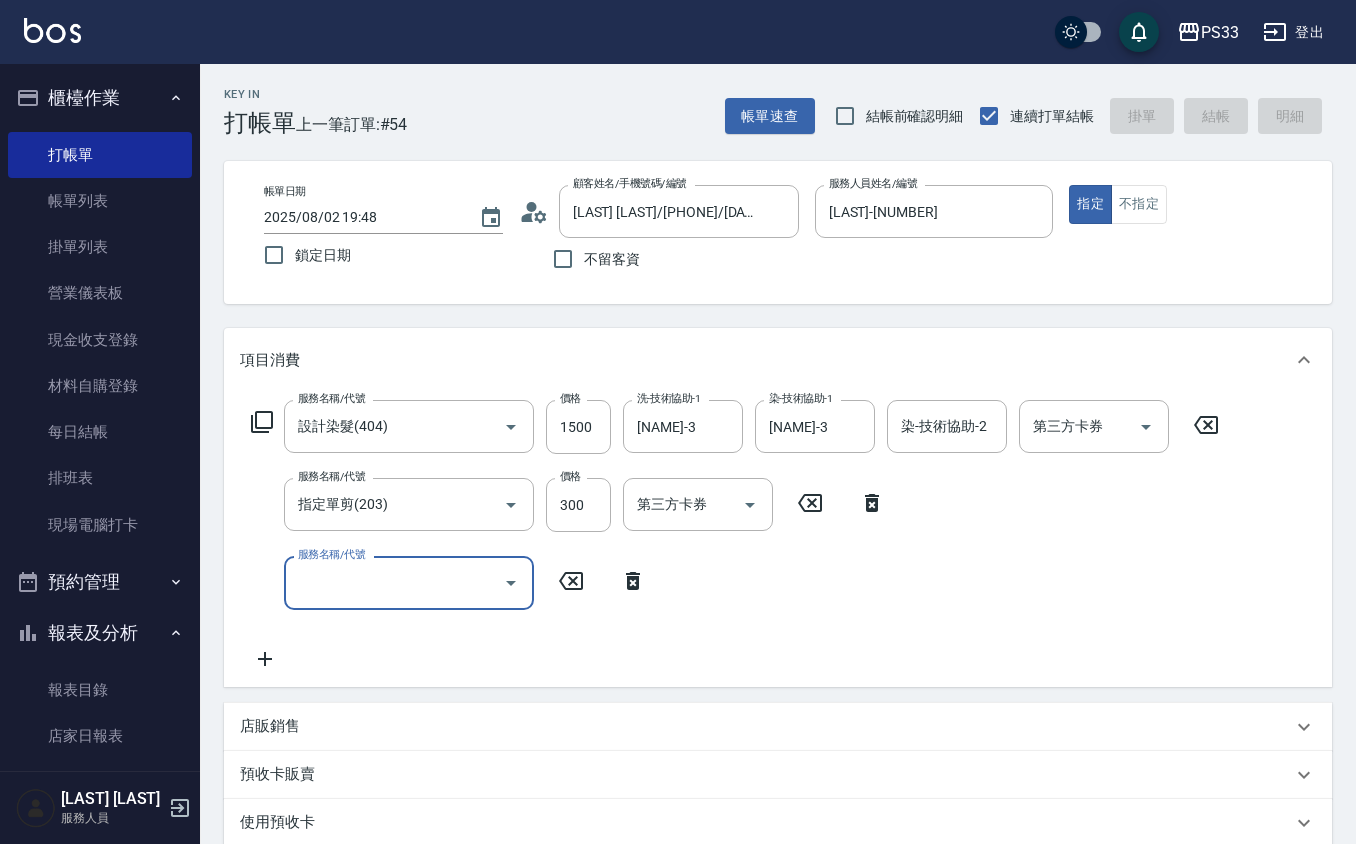 type 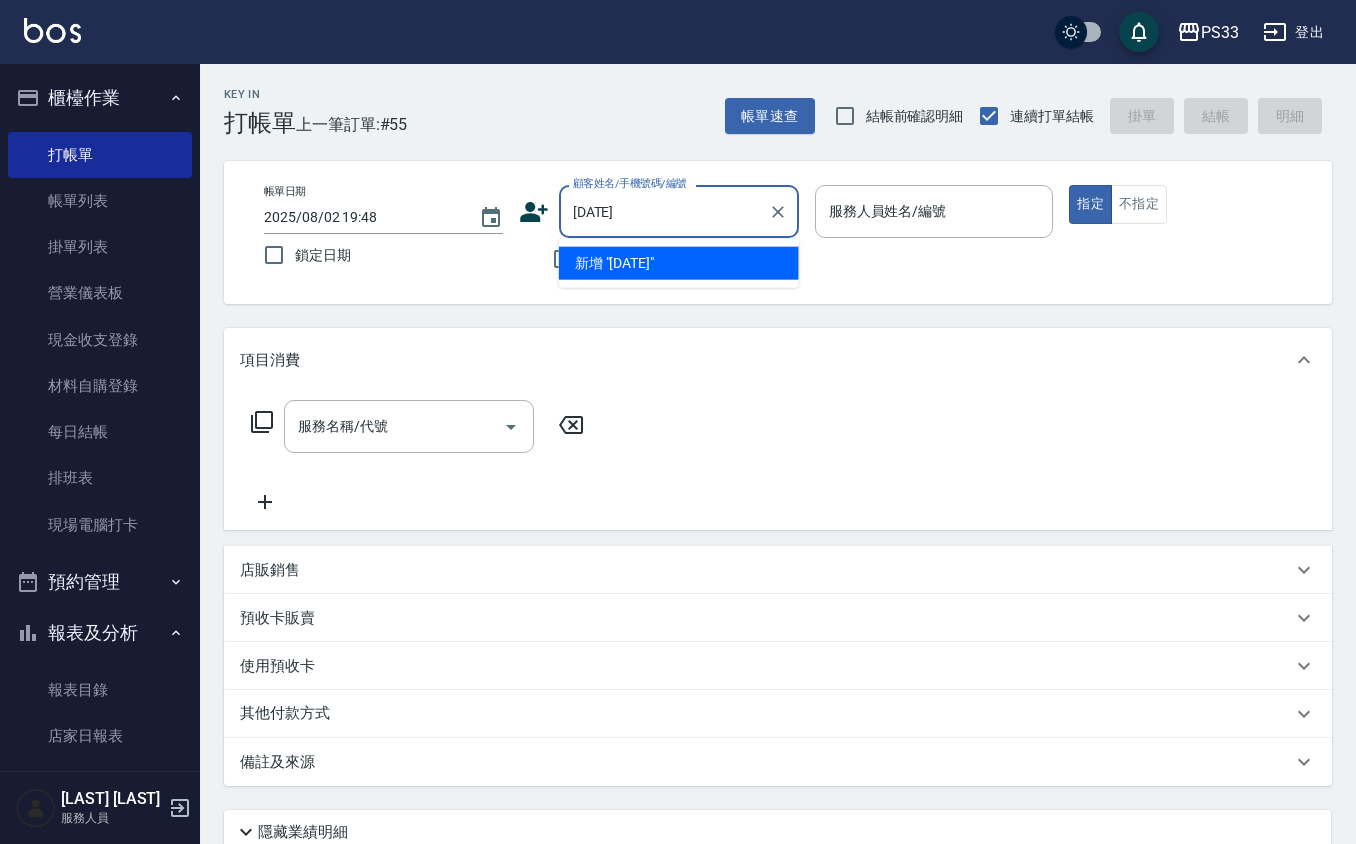 type on "[DATE]" 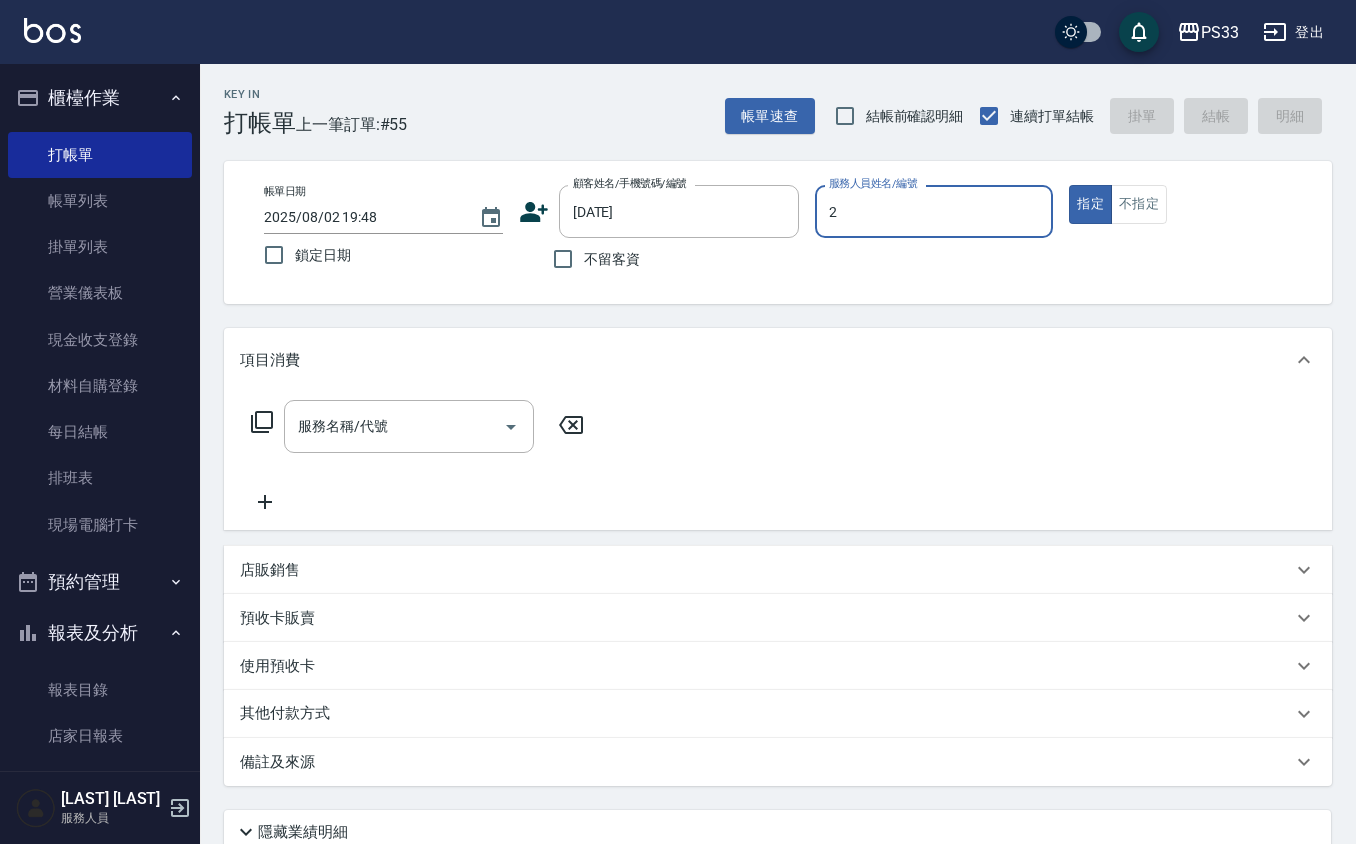 type on "小隻-2" 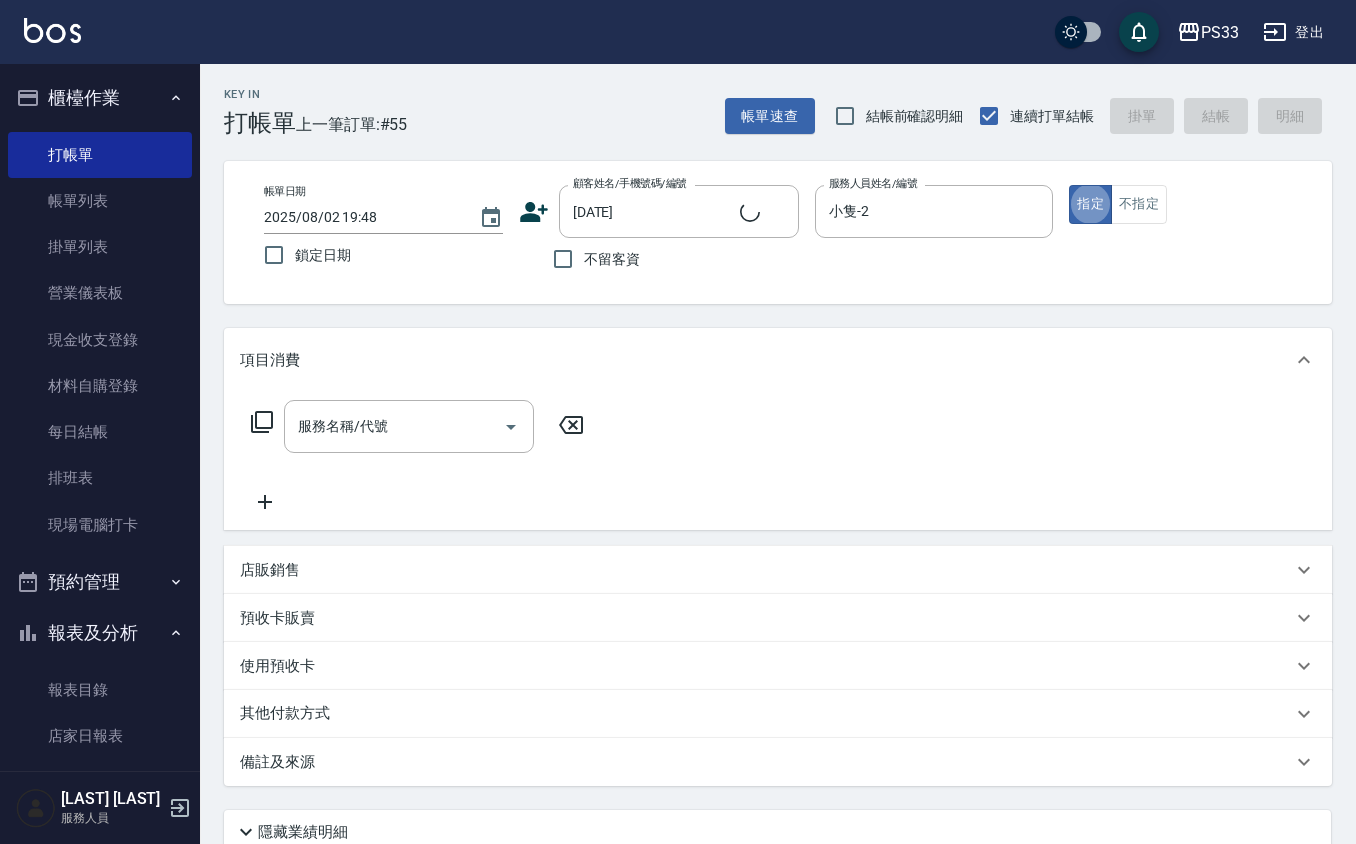 type on "[LAST] [LAST]/[PHONE]/[DATE]" 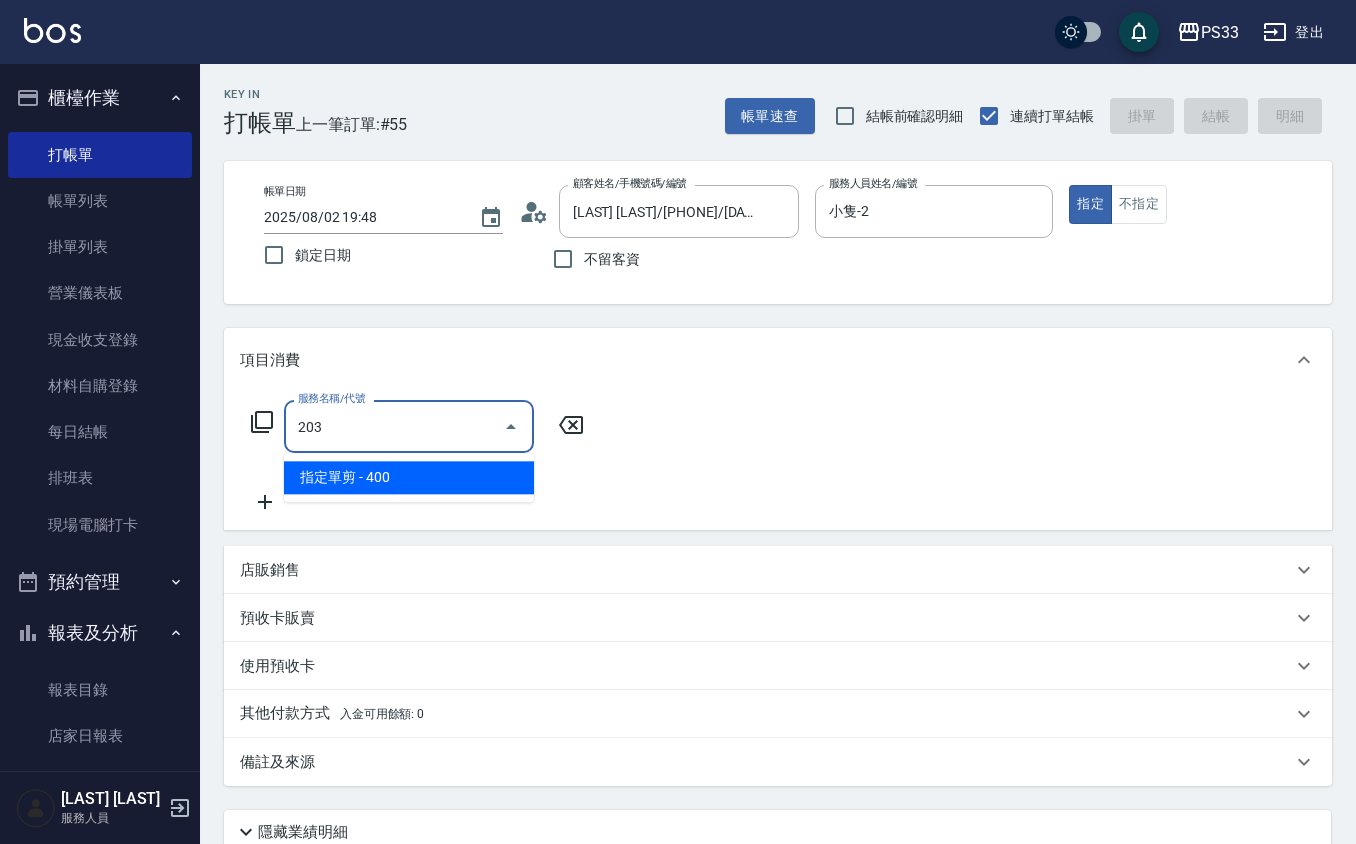 type on "指定單剪(203)" 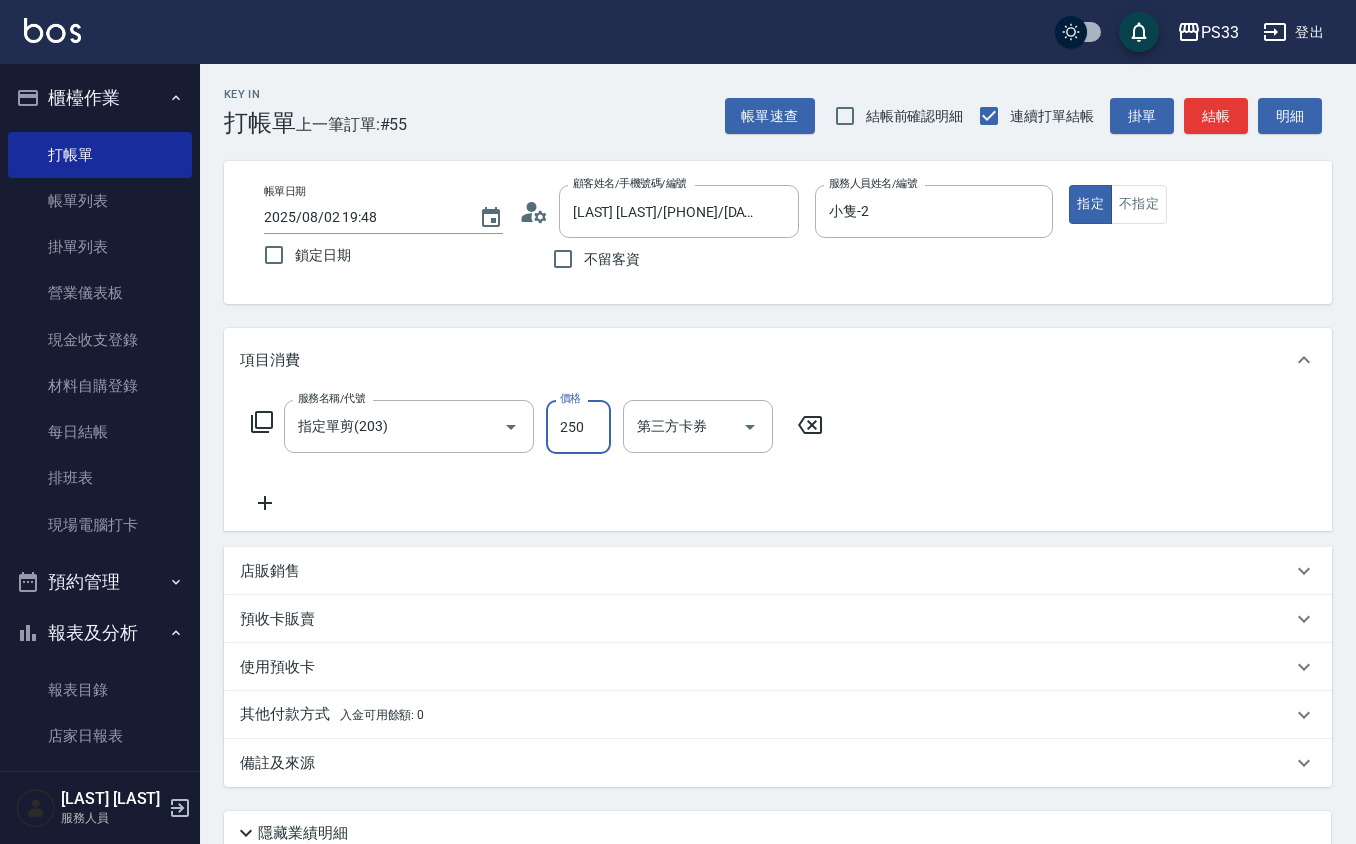 type on "250" 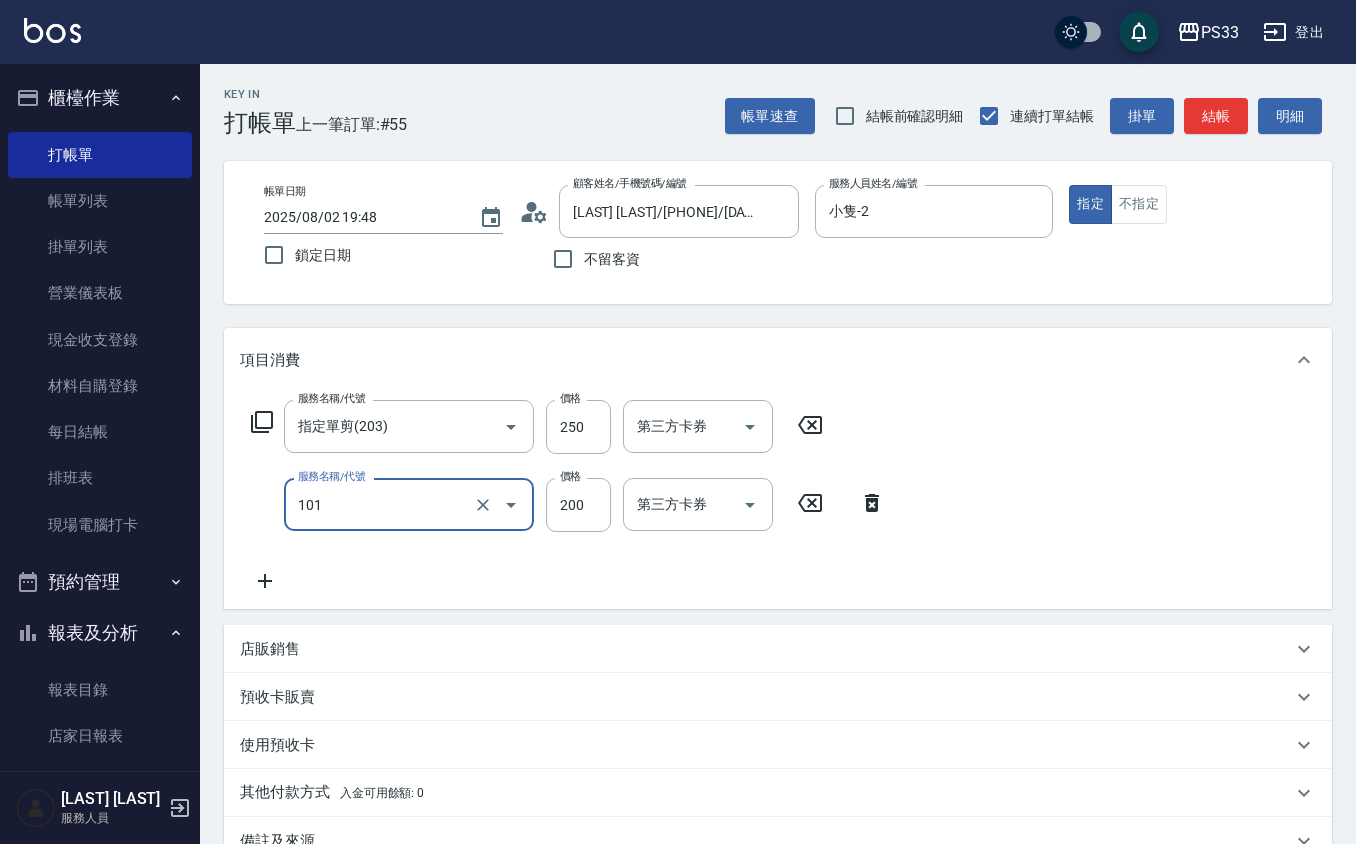 type on "洗髮(101)" 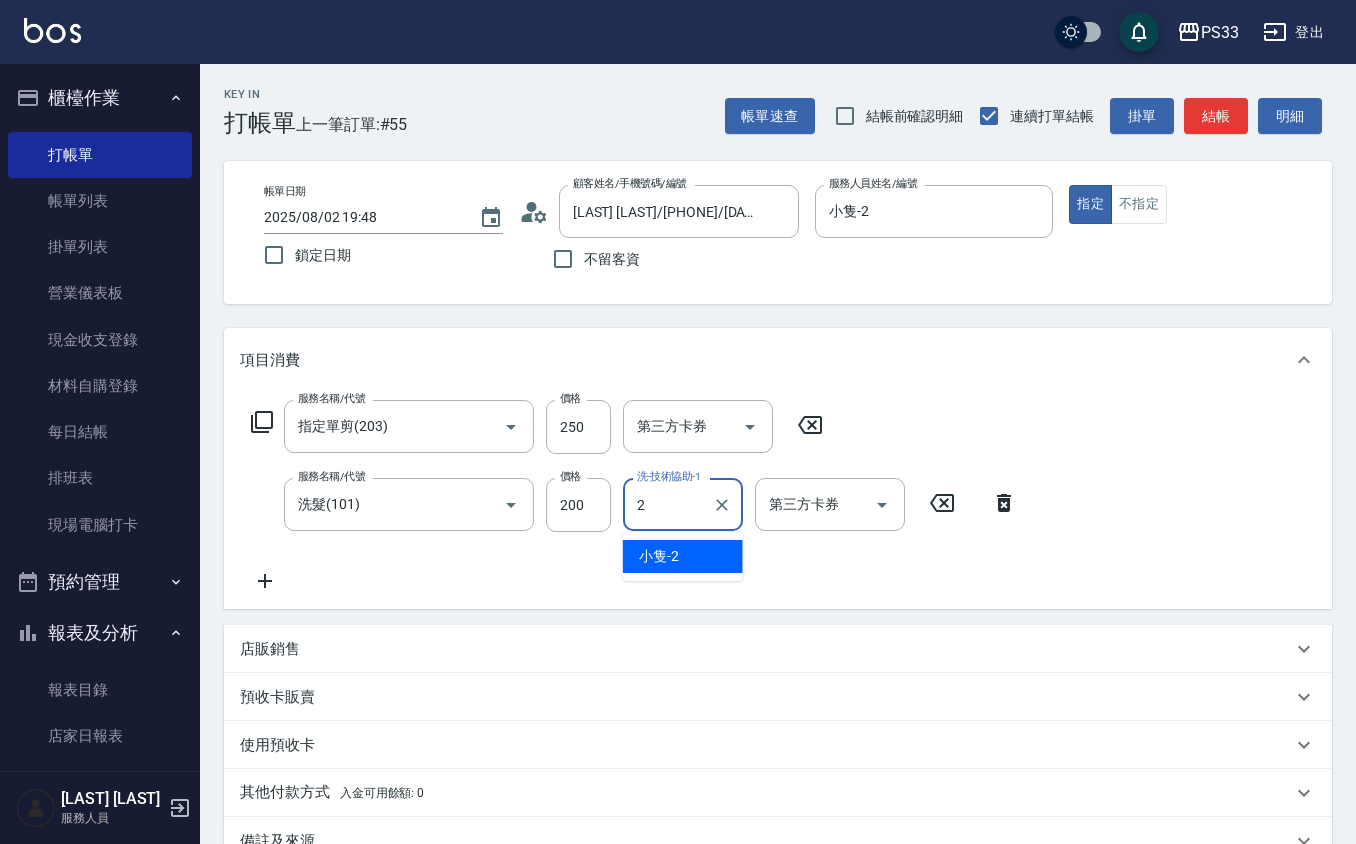 type on "小隻-2" 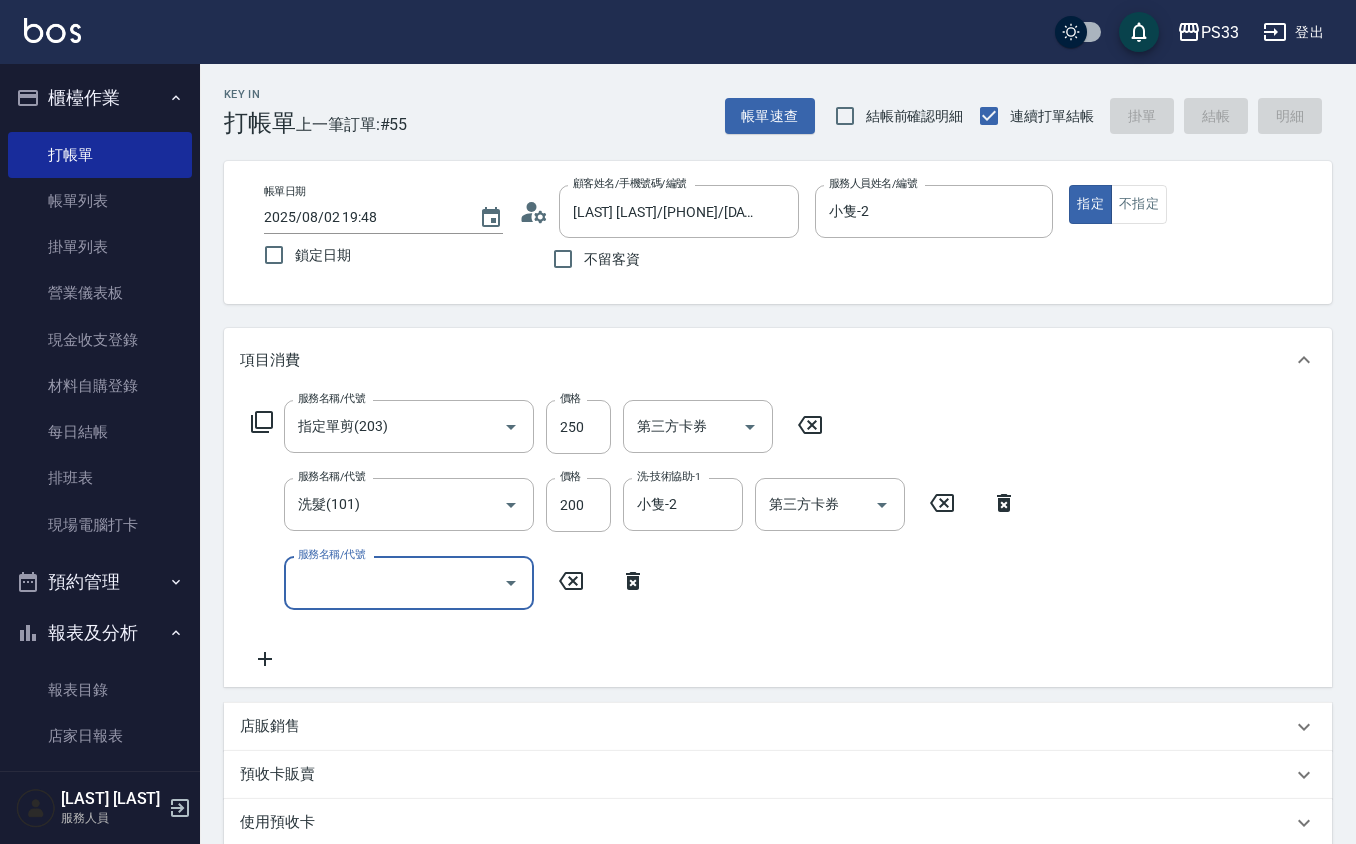 type 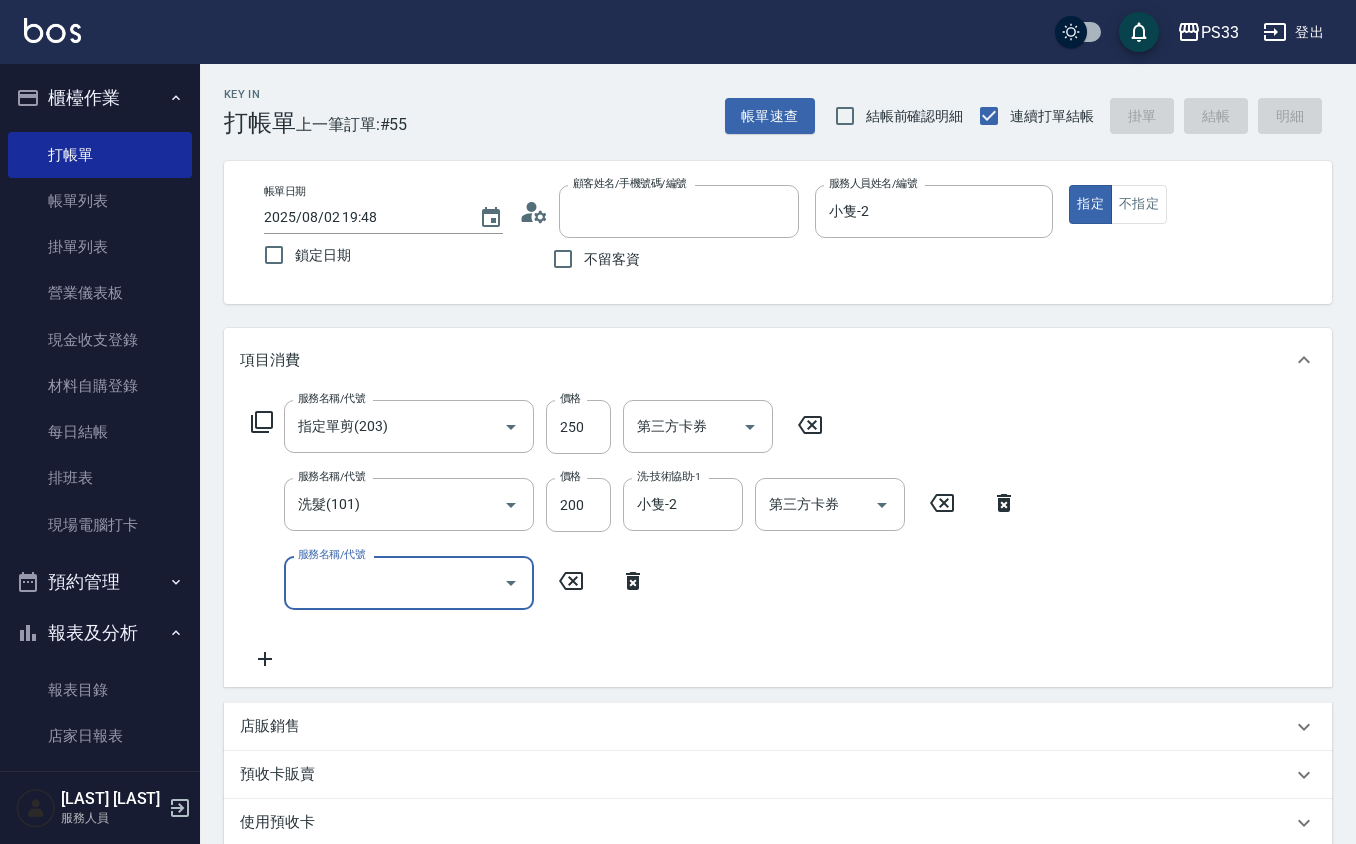 type 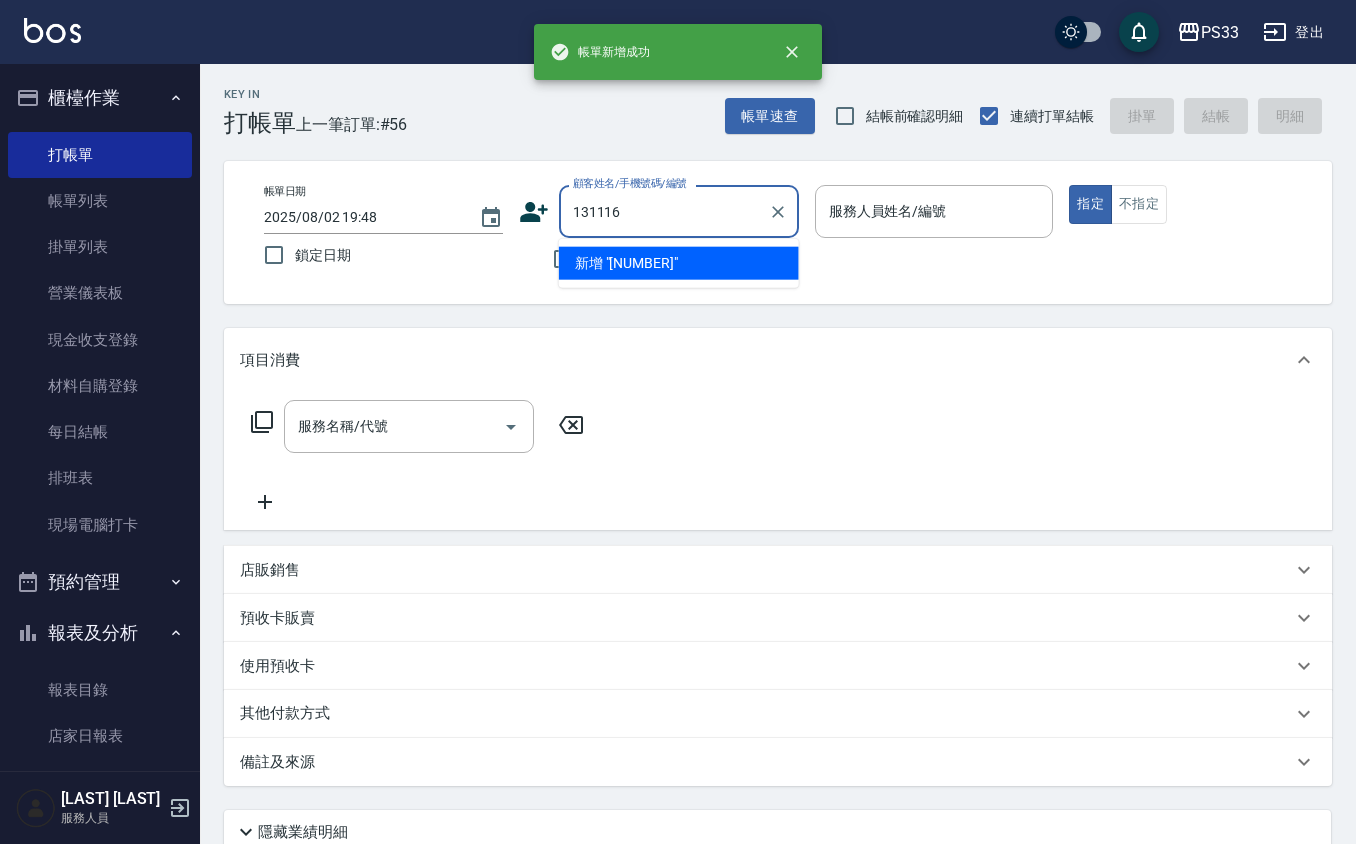 type on "131116" 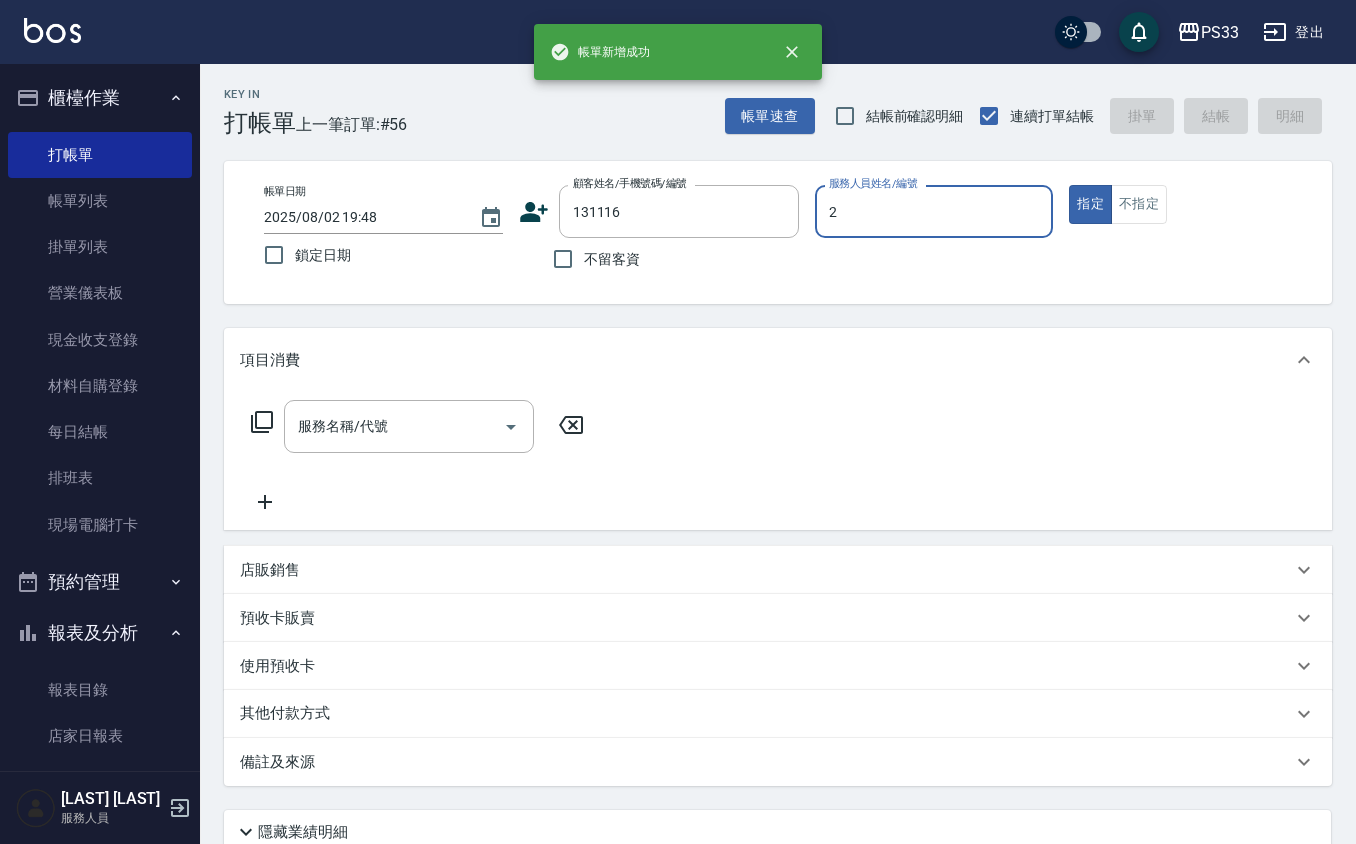 type on "小隻-2" 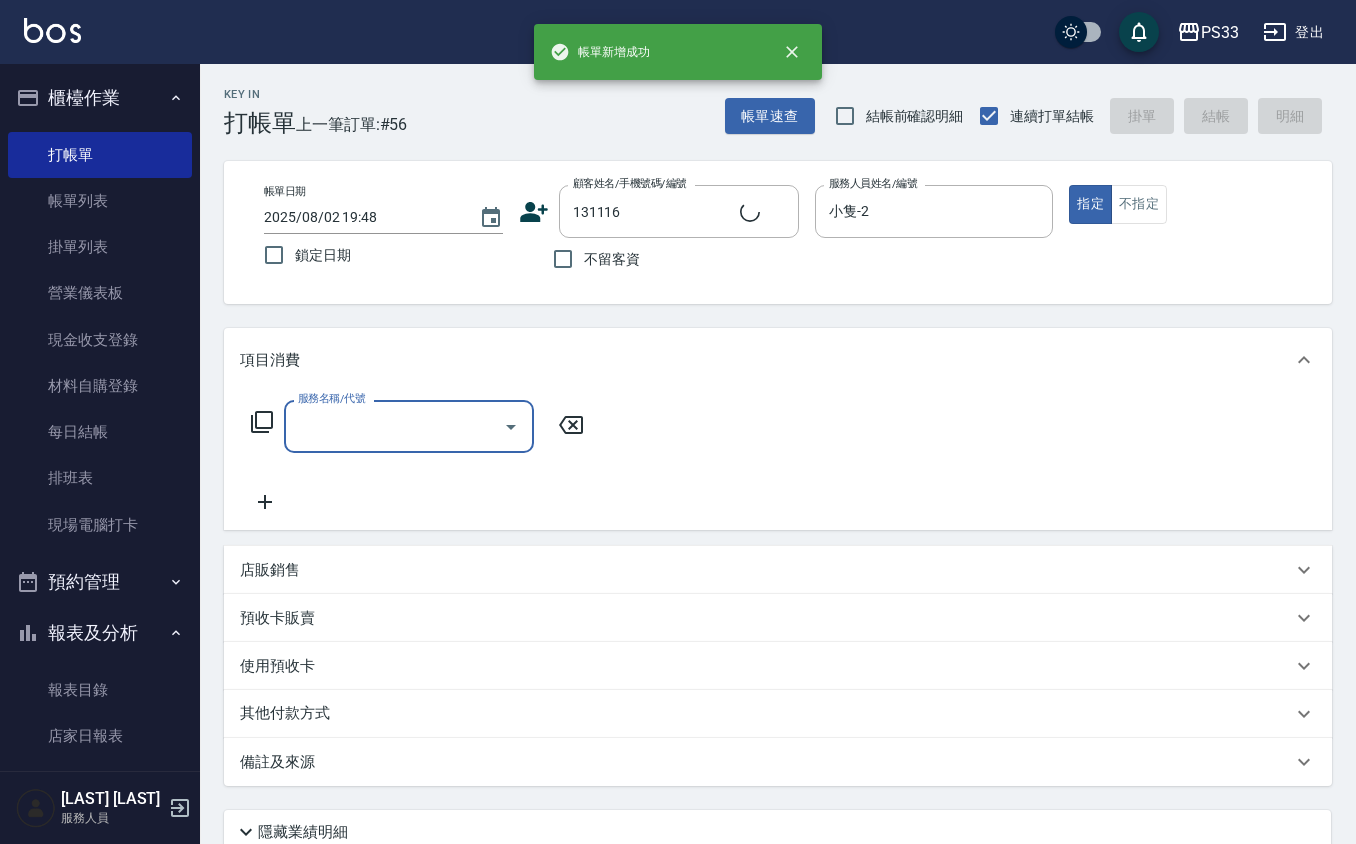 type on "[LAST] [LAST]/[PHONE]/[DATE]" 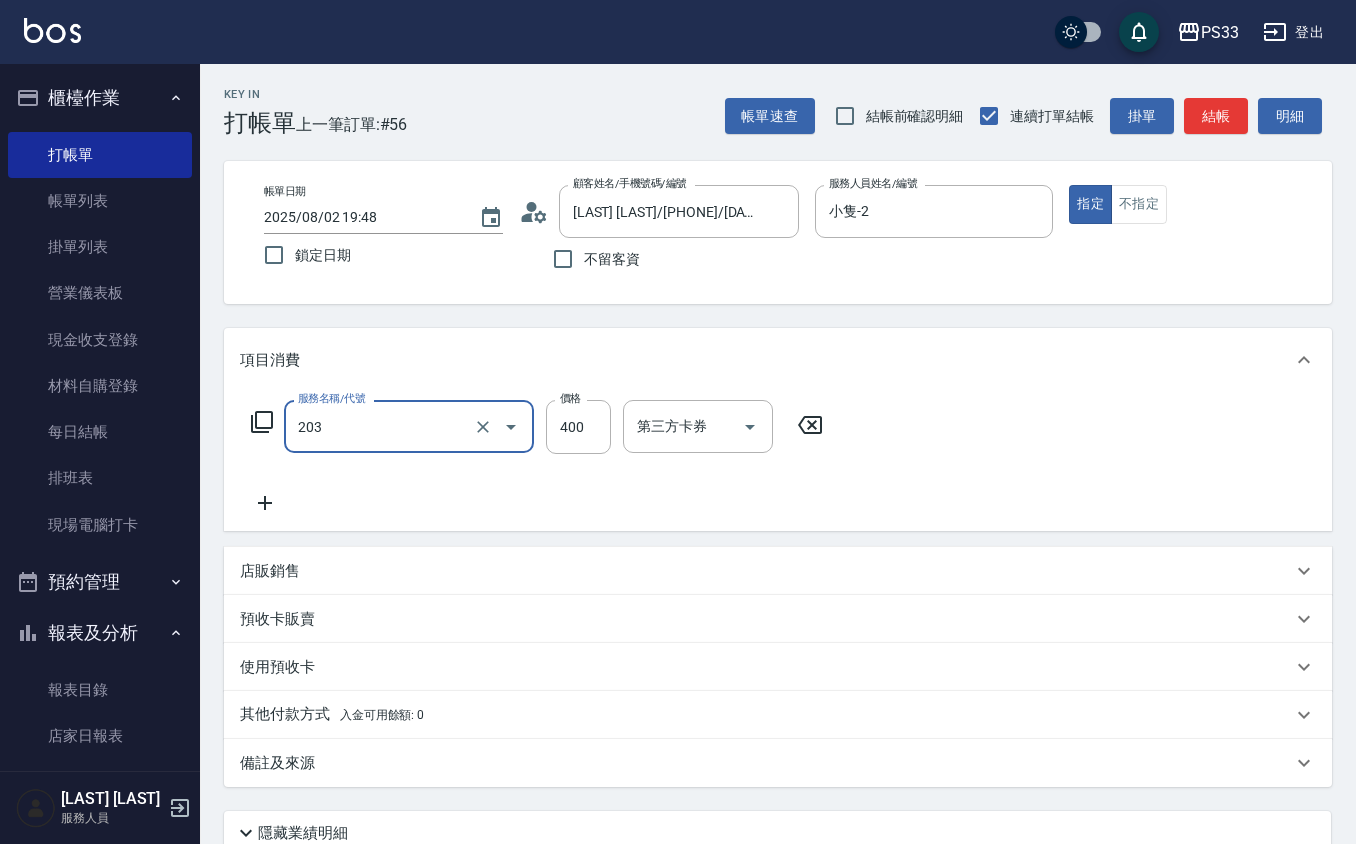 type on "指定單剪(203)" 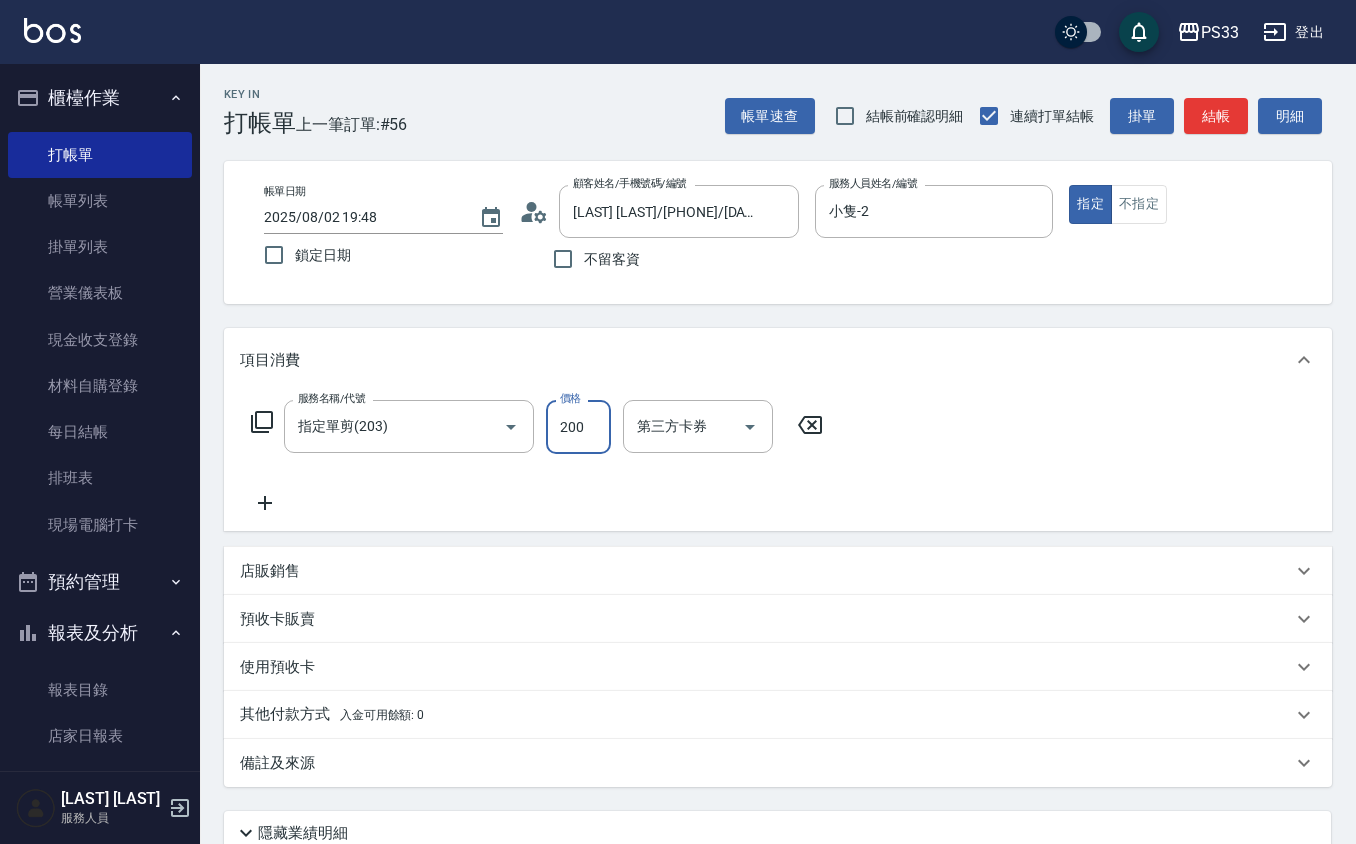 type on "200" 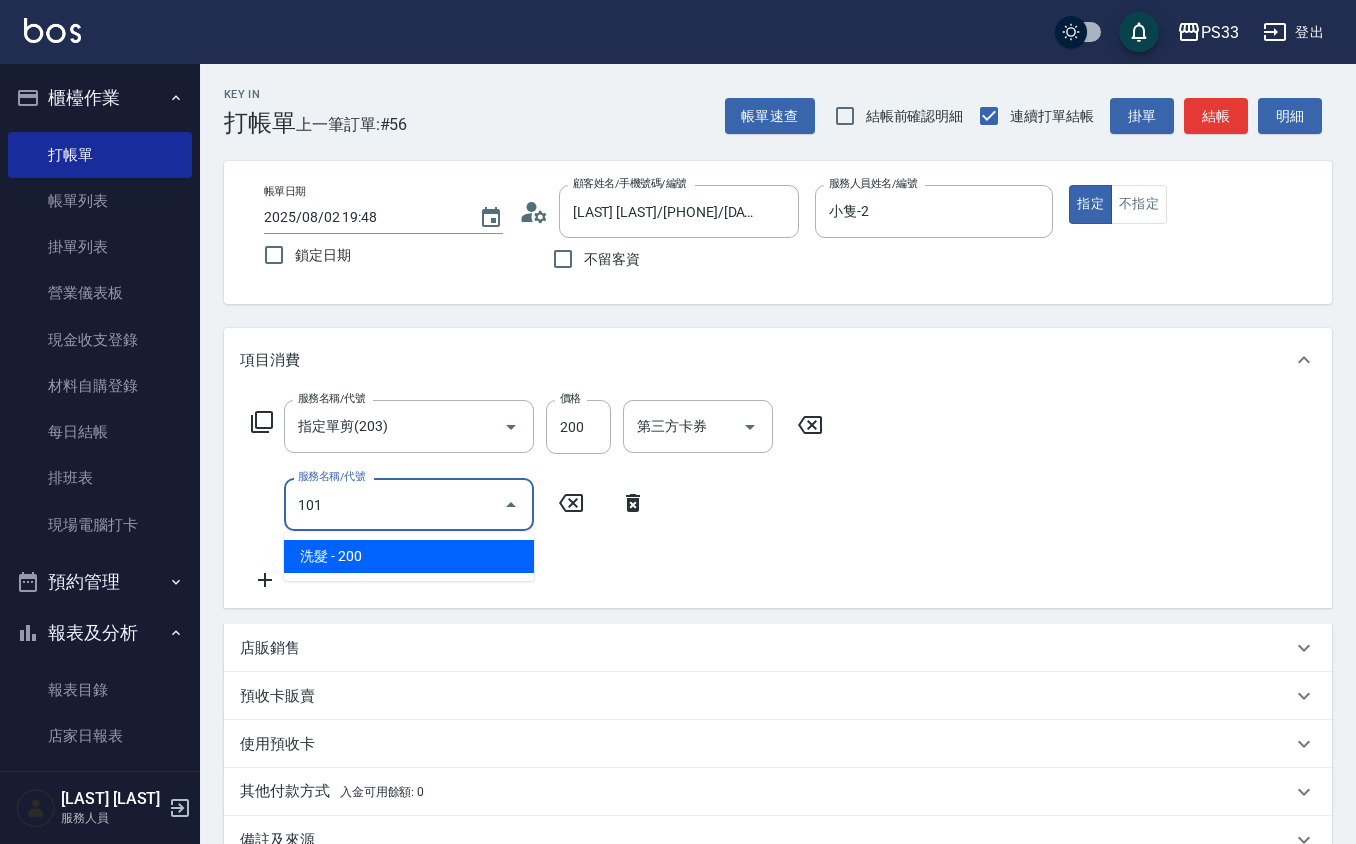 type on "洗髮(101)" 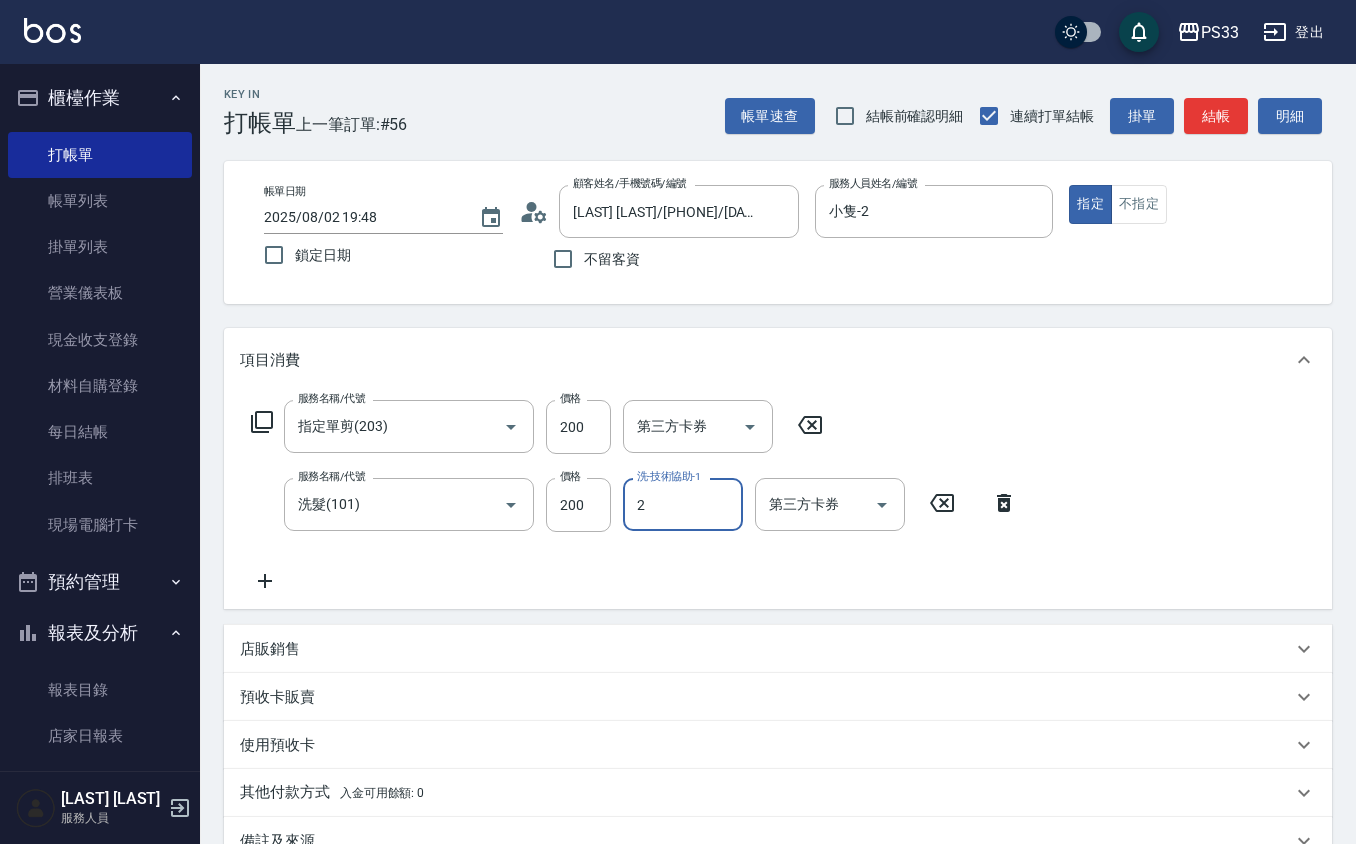 type on "小隻-2" 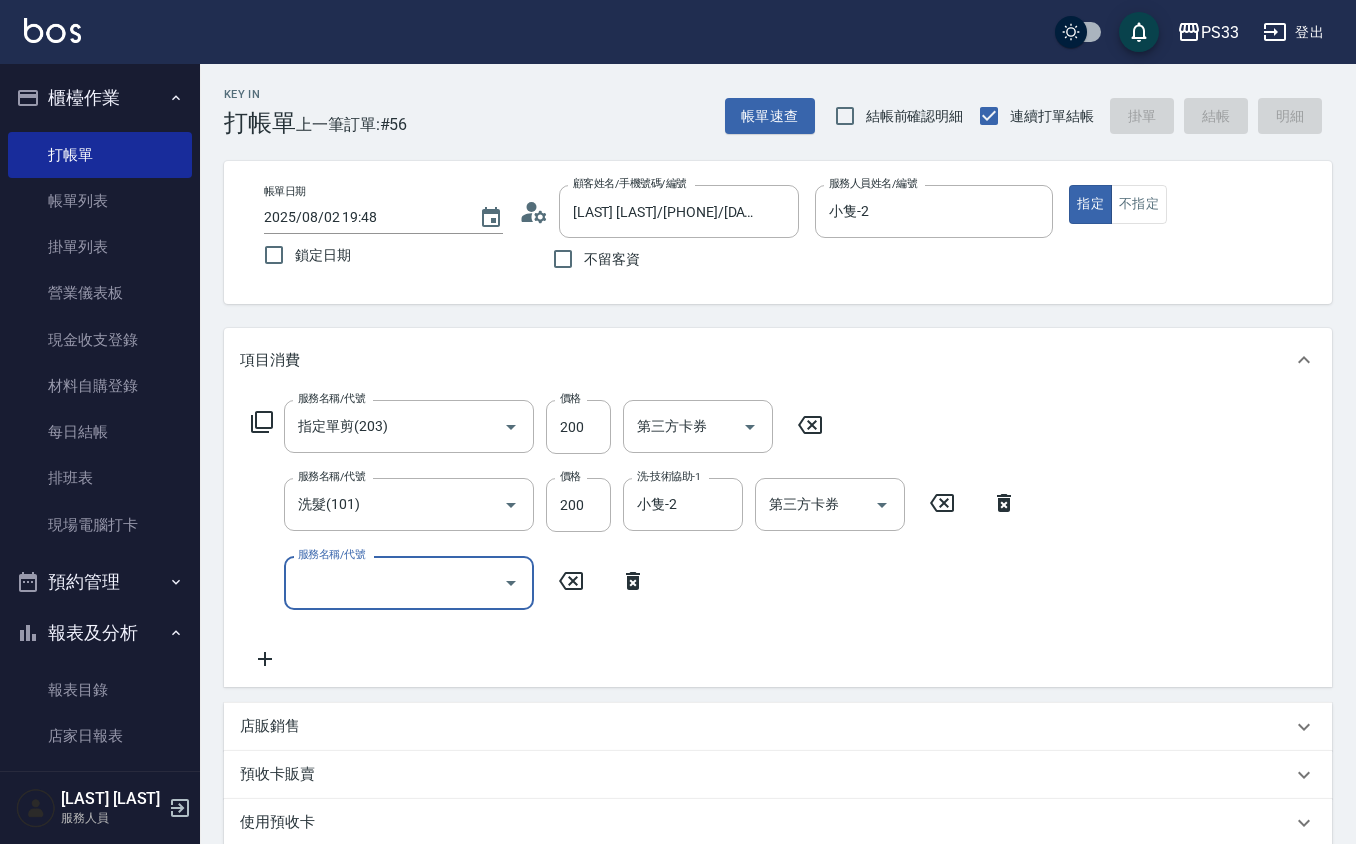 type 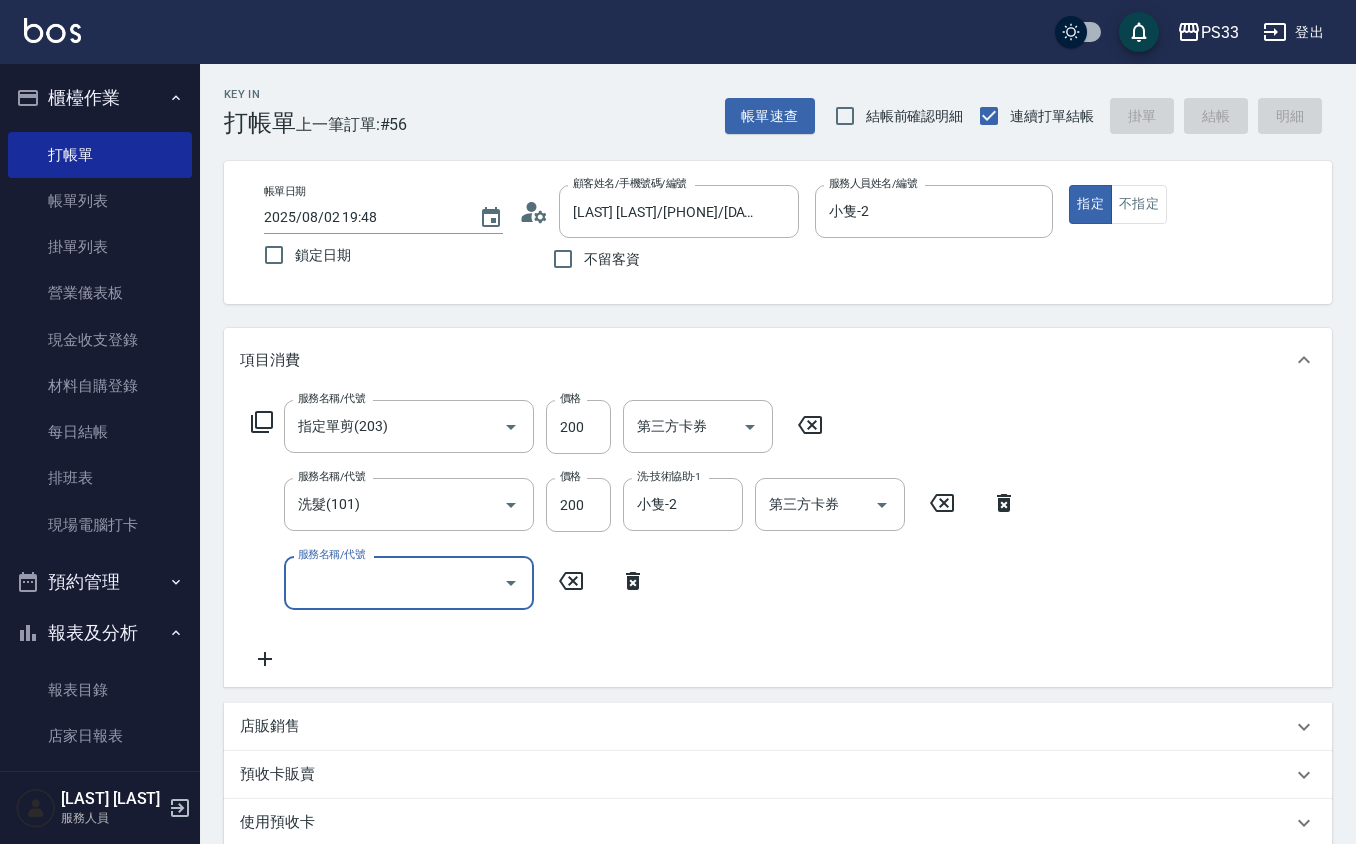 type 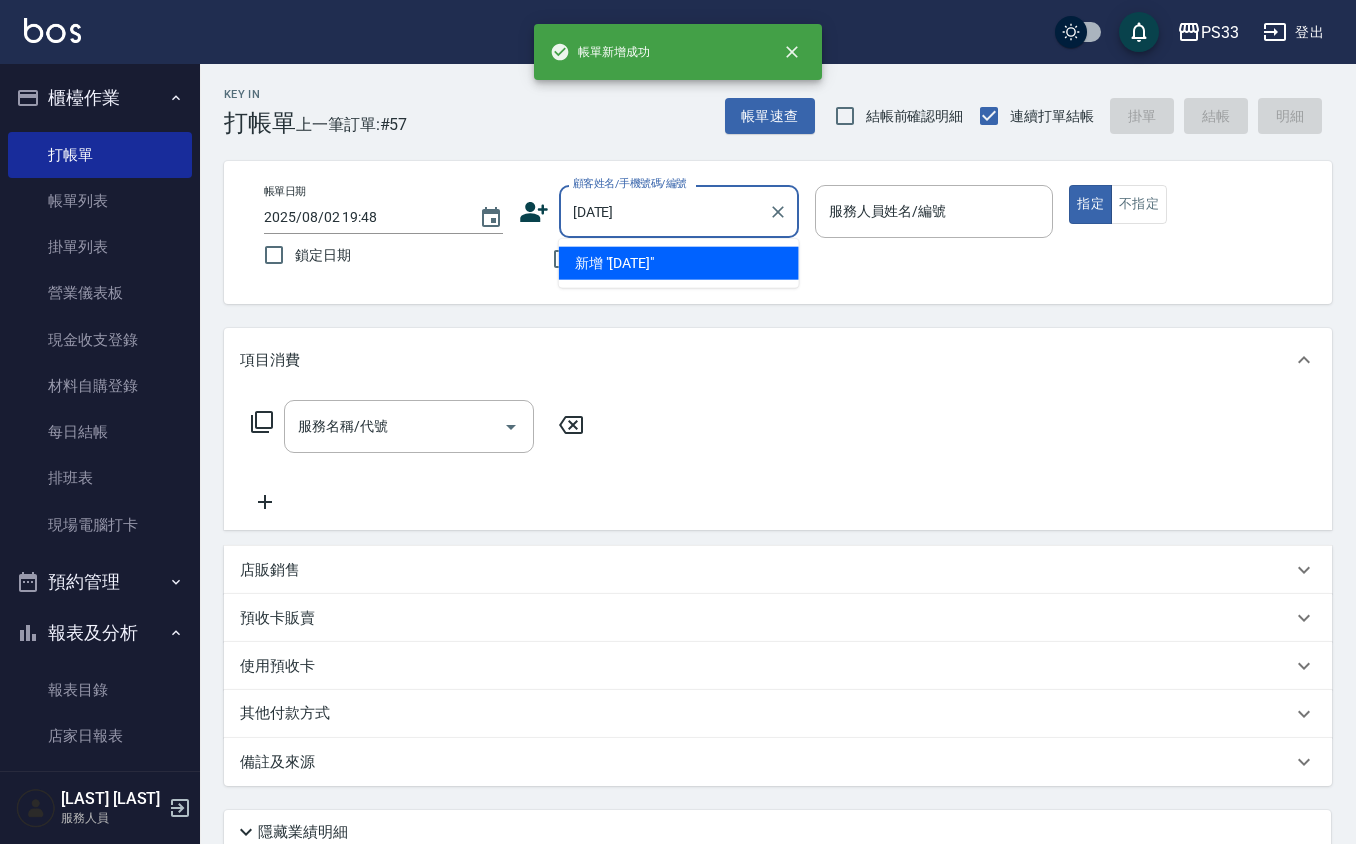 type on "[DATE]" 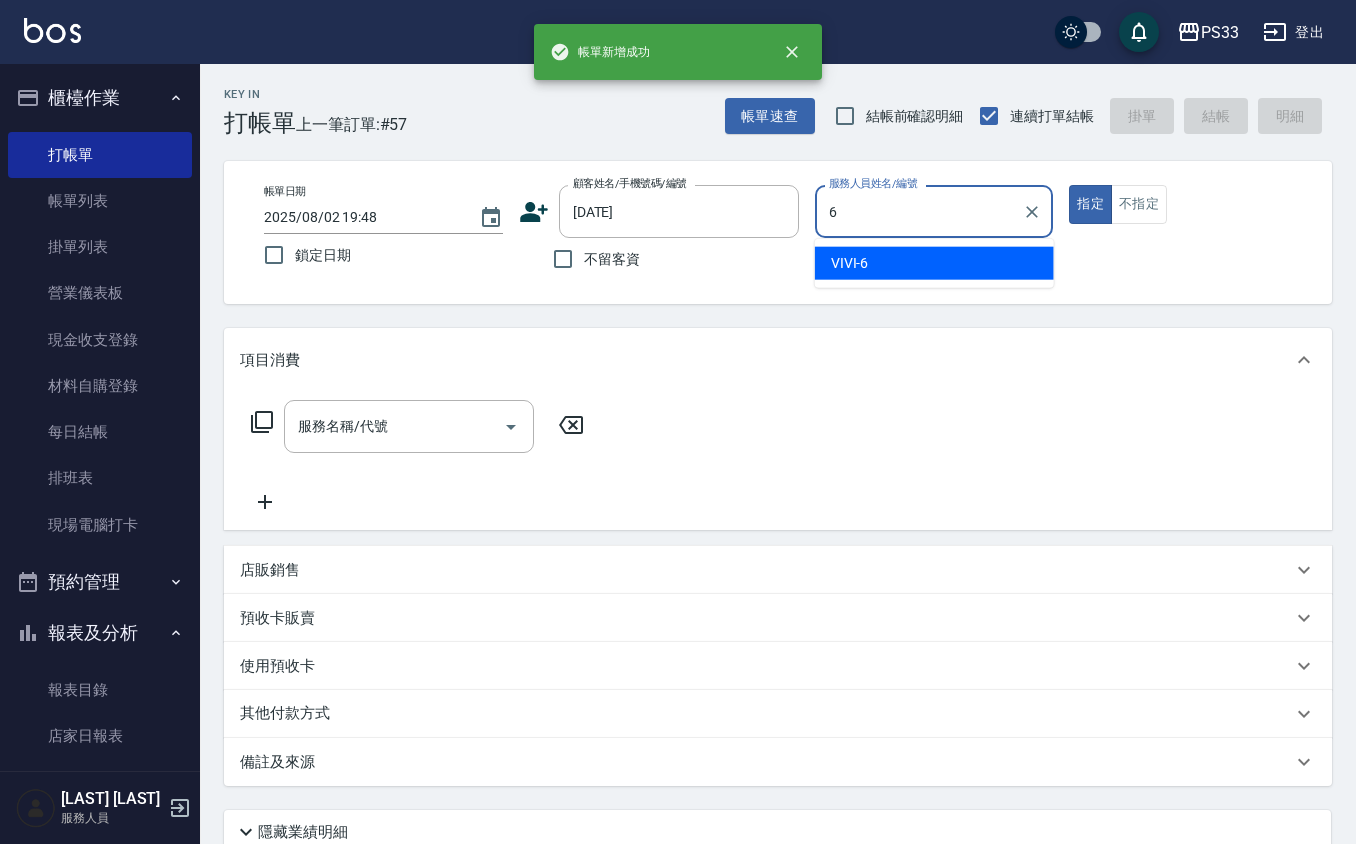 type on "VIVI-6" 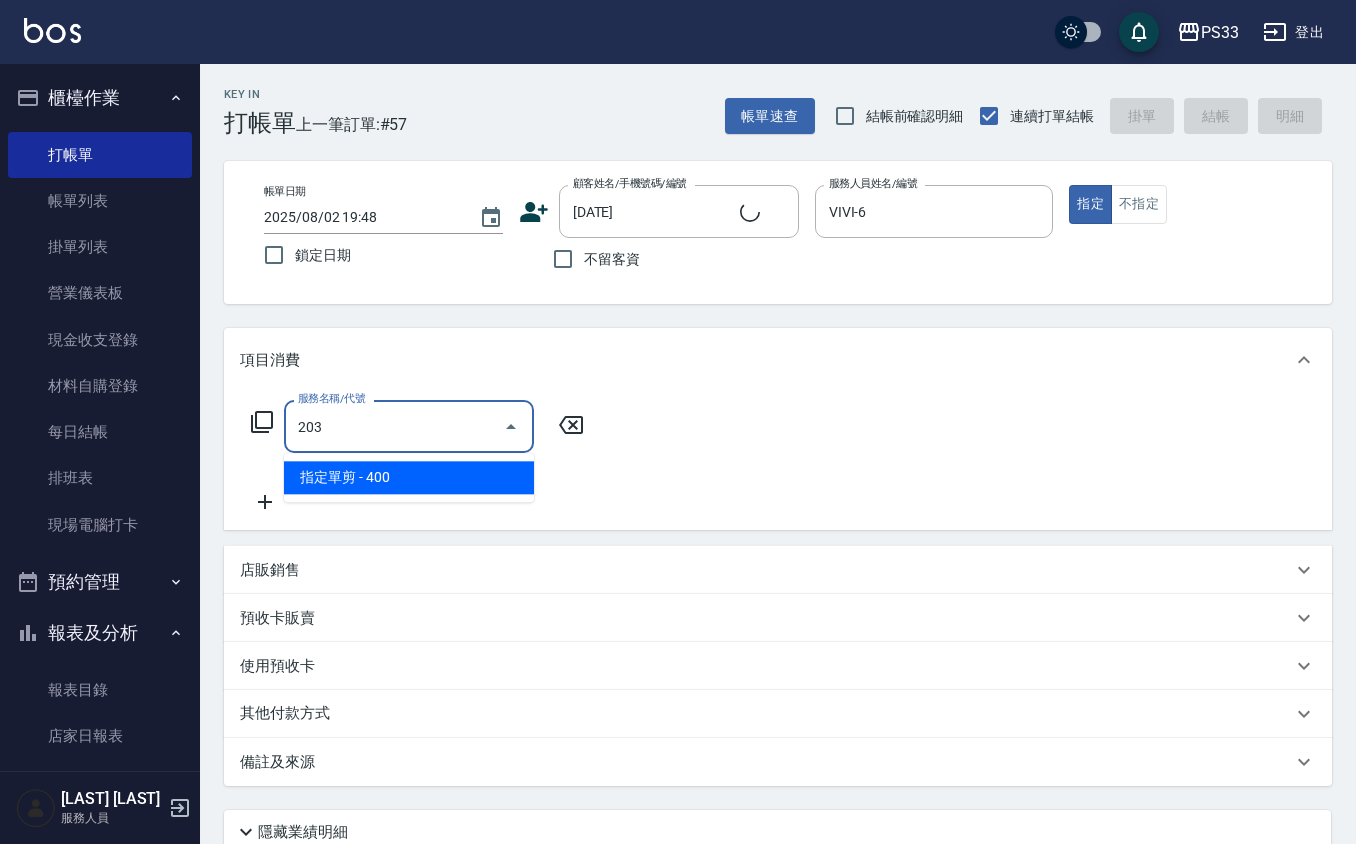 type on "指定單剪(203)" 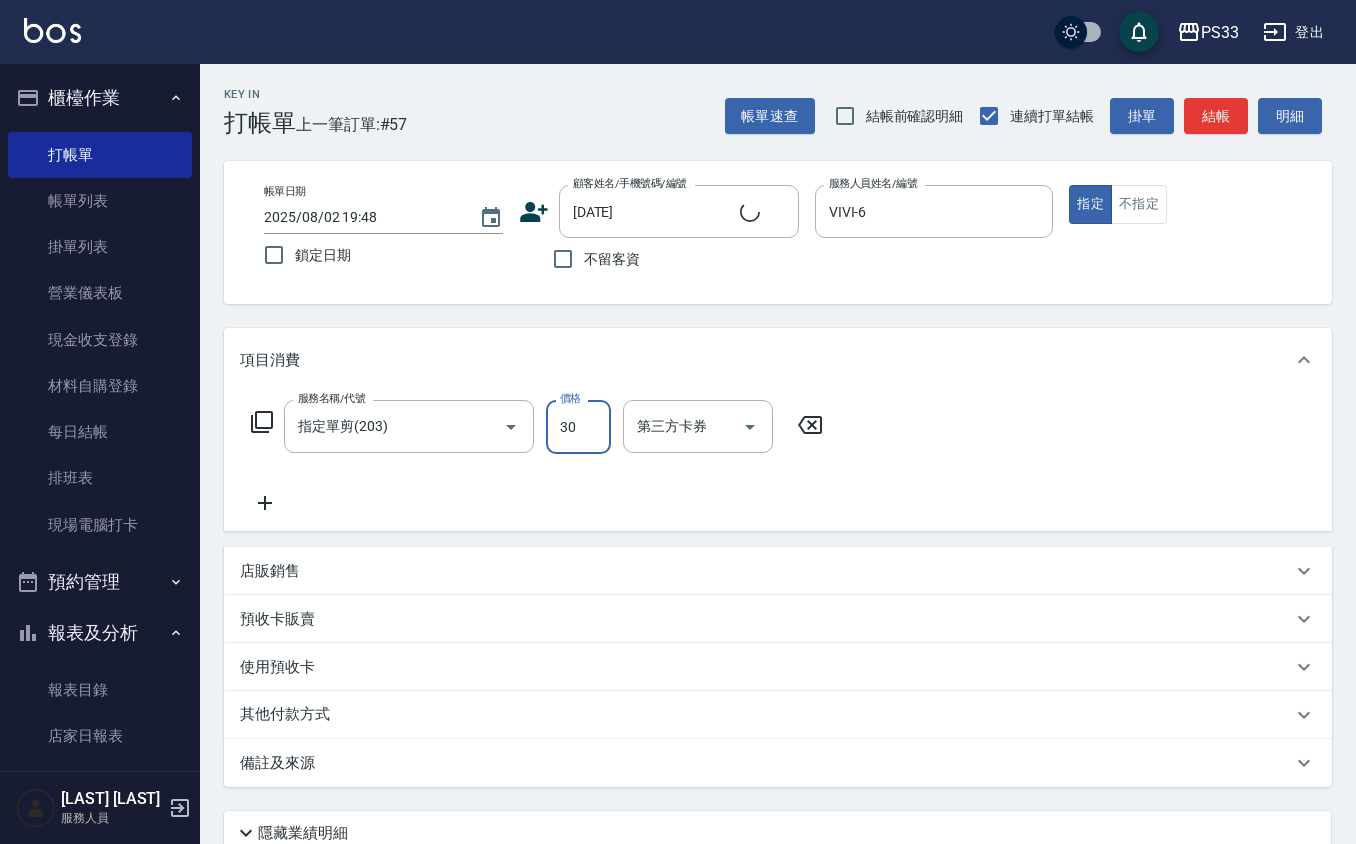 type on "300" 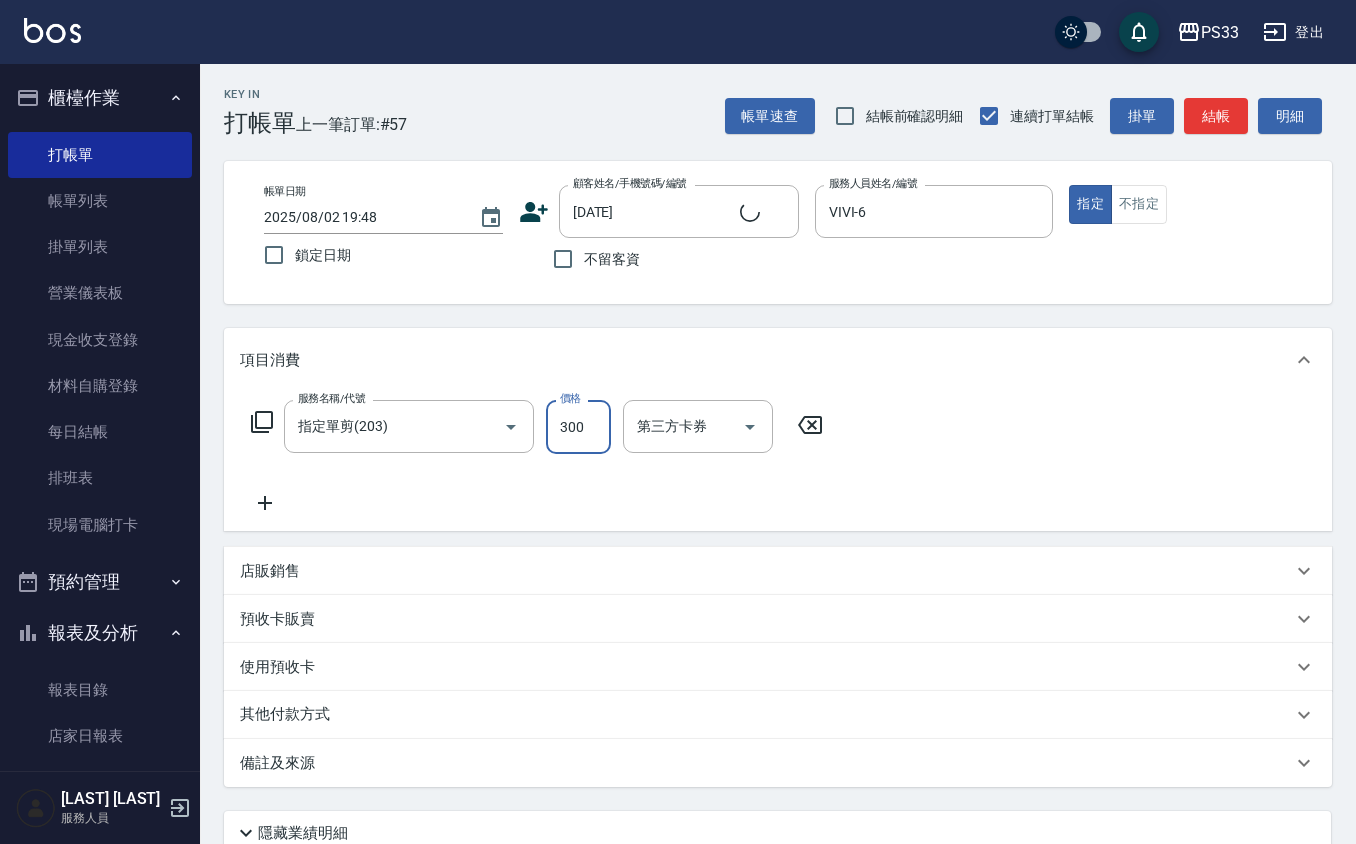 type on "[LAST] [LAST]/[PHONE]/[DATE]" 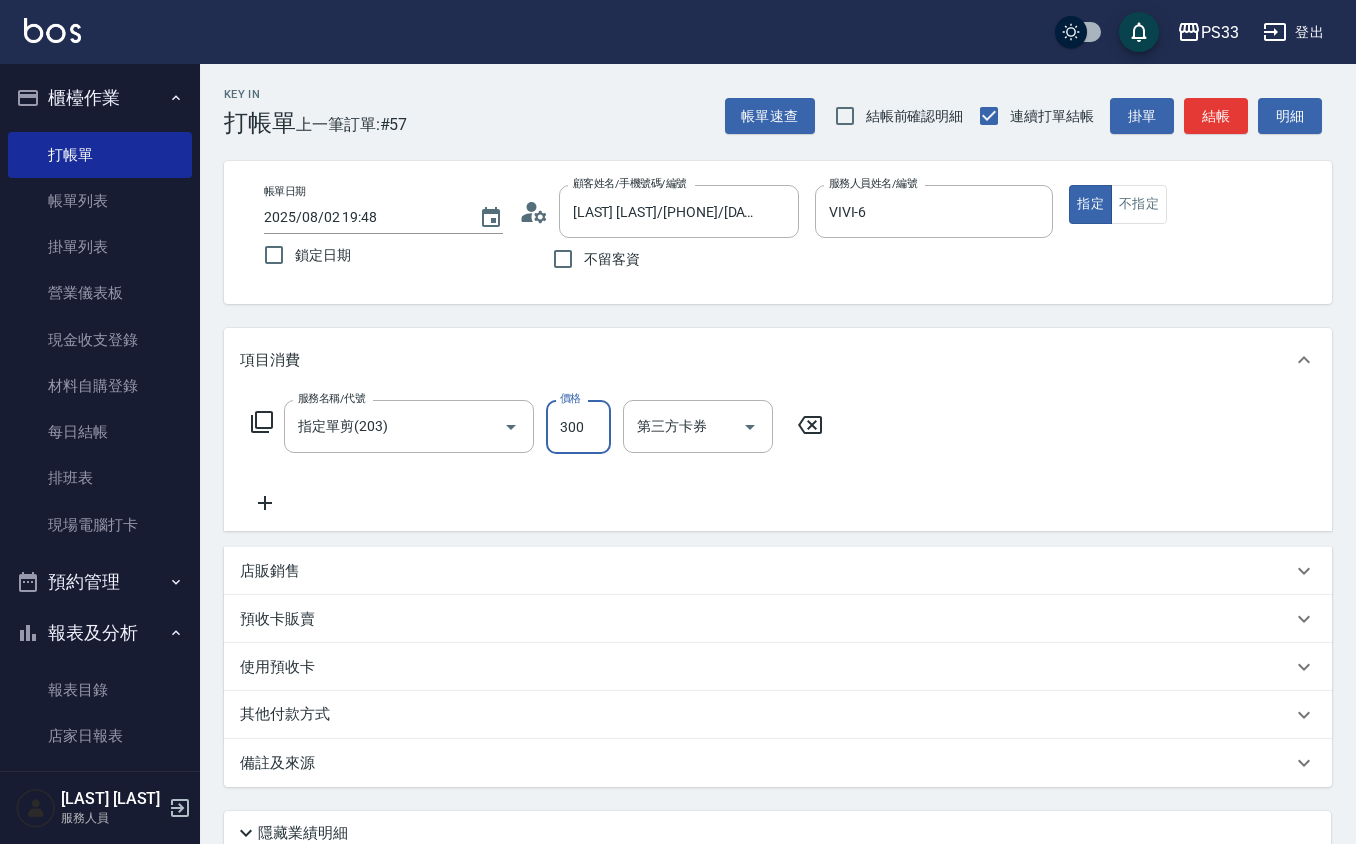 type on "300" 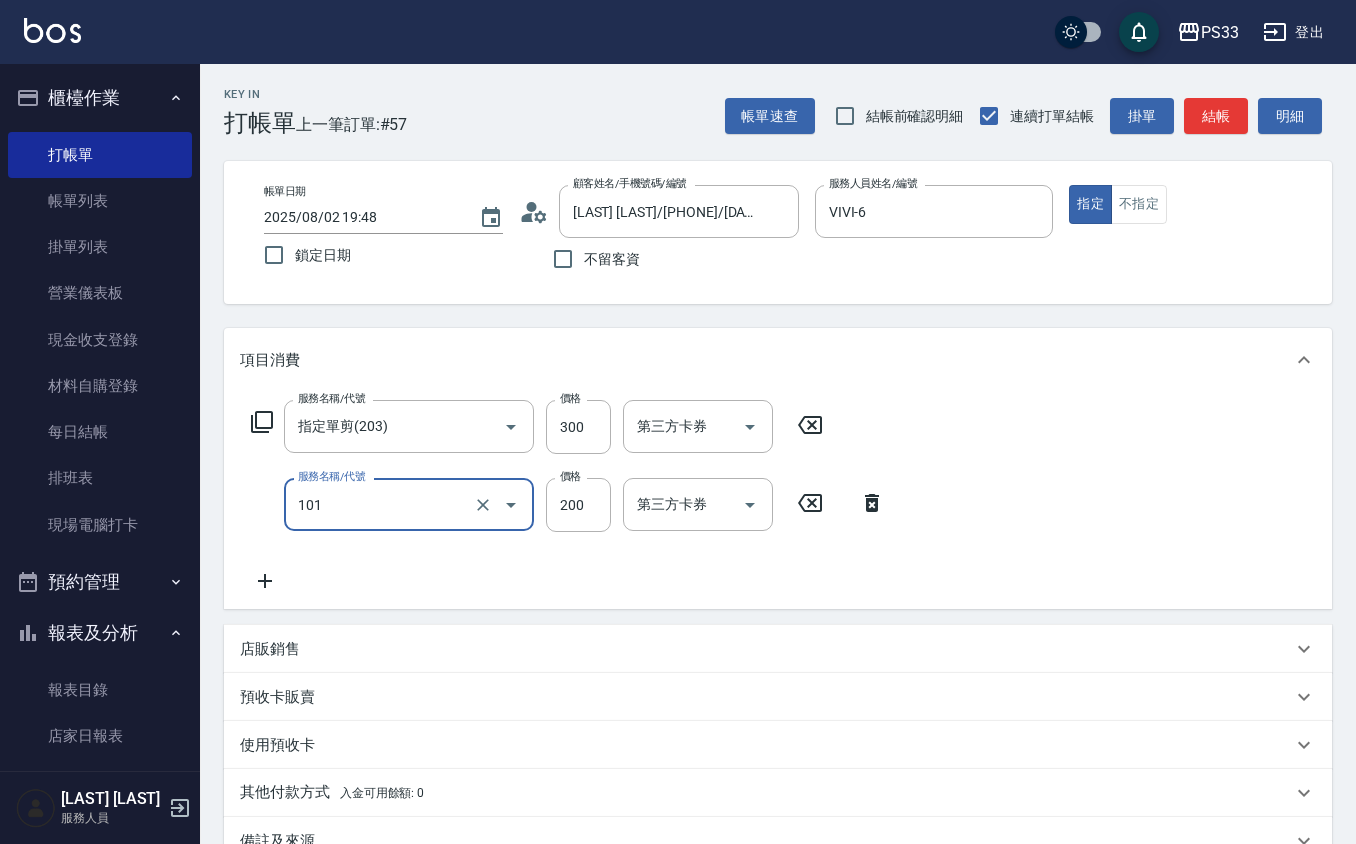 type on "洗髮(101)" 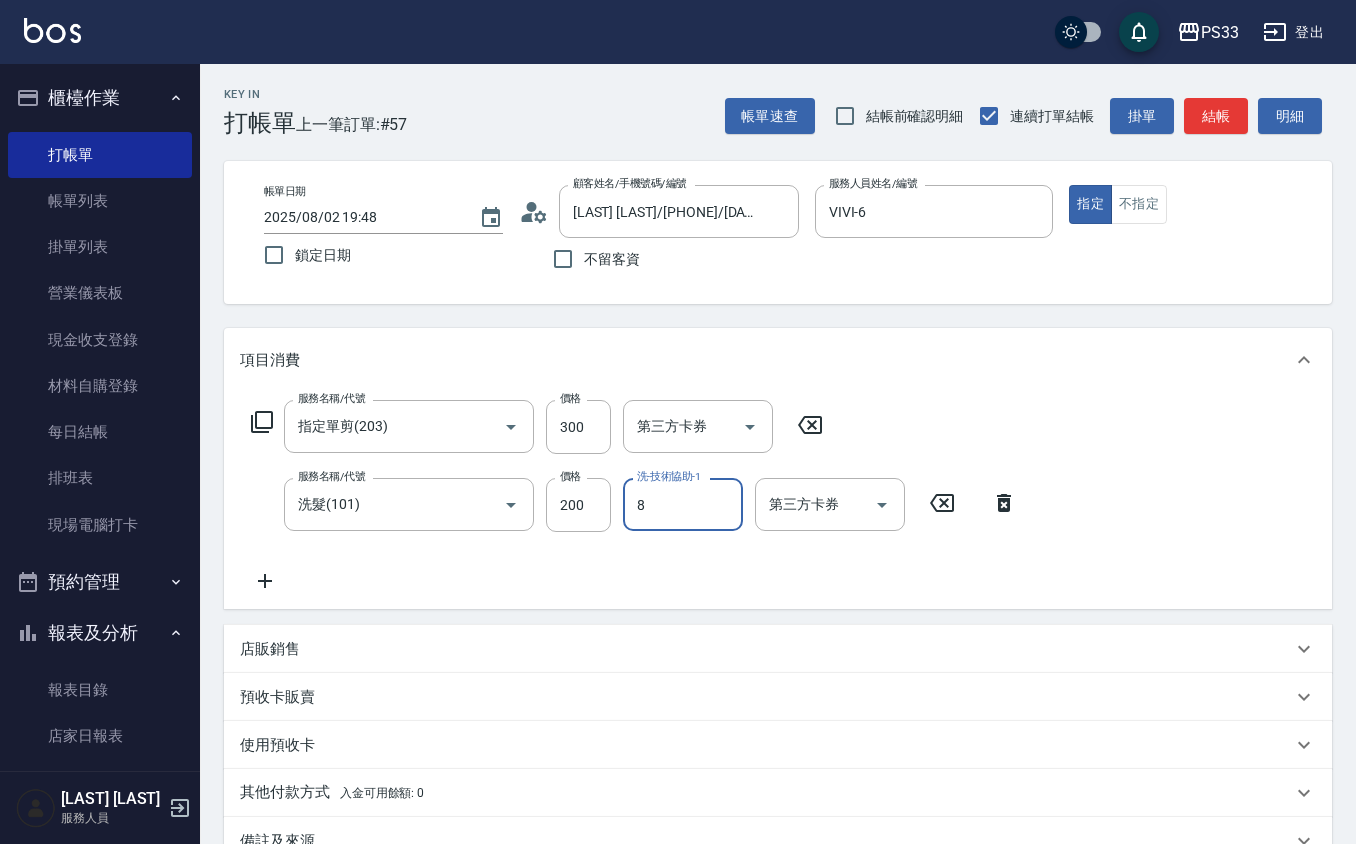 type on "[LAST]-[NUMBER]" 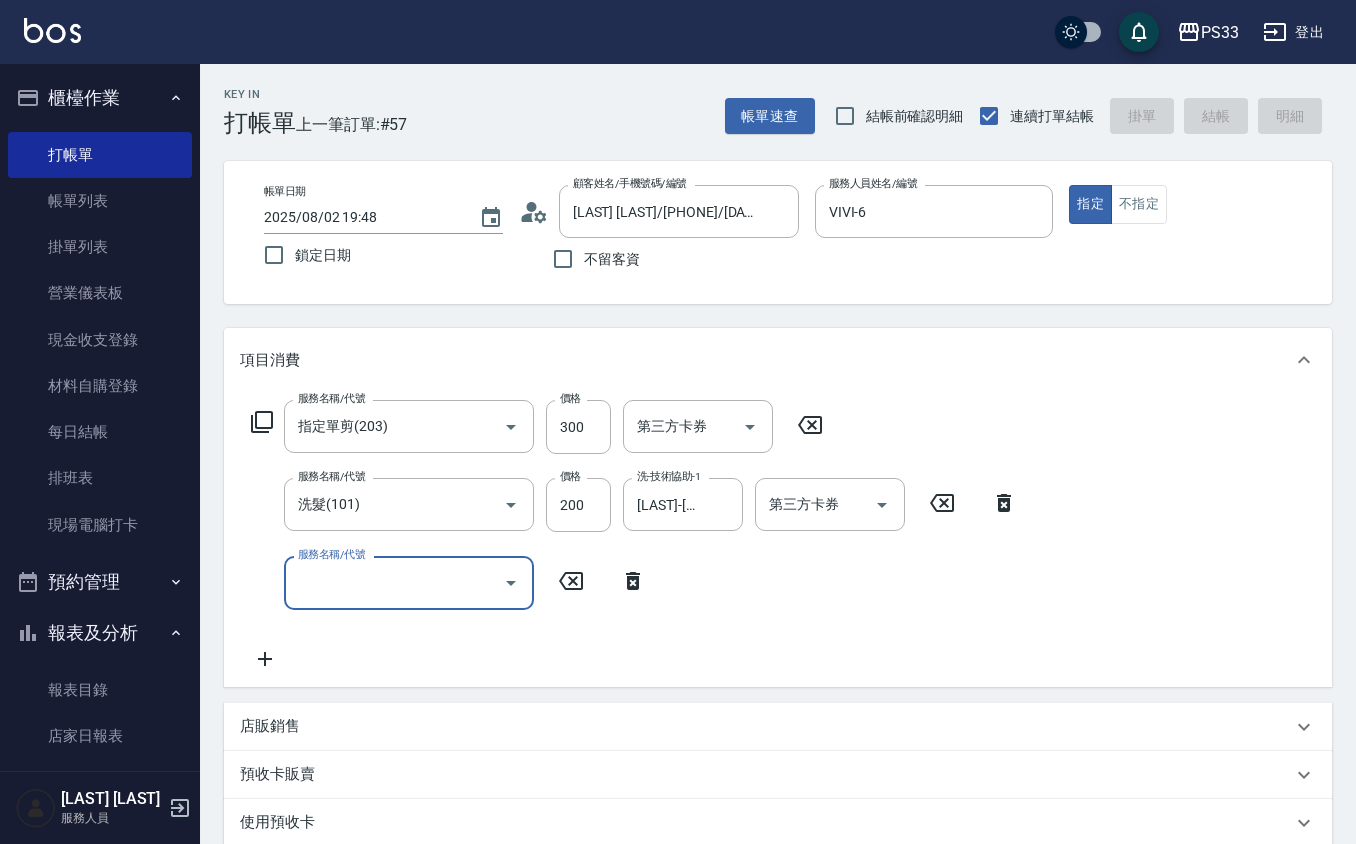 type on "2025/08/02 19:49" 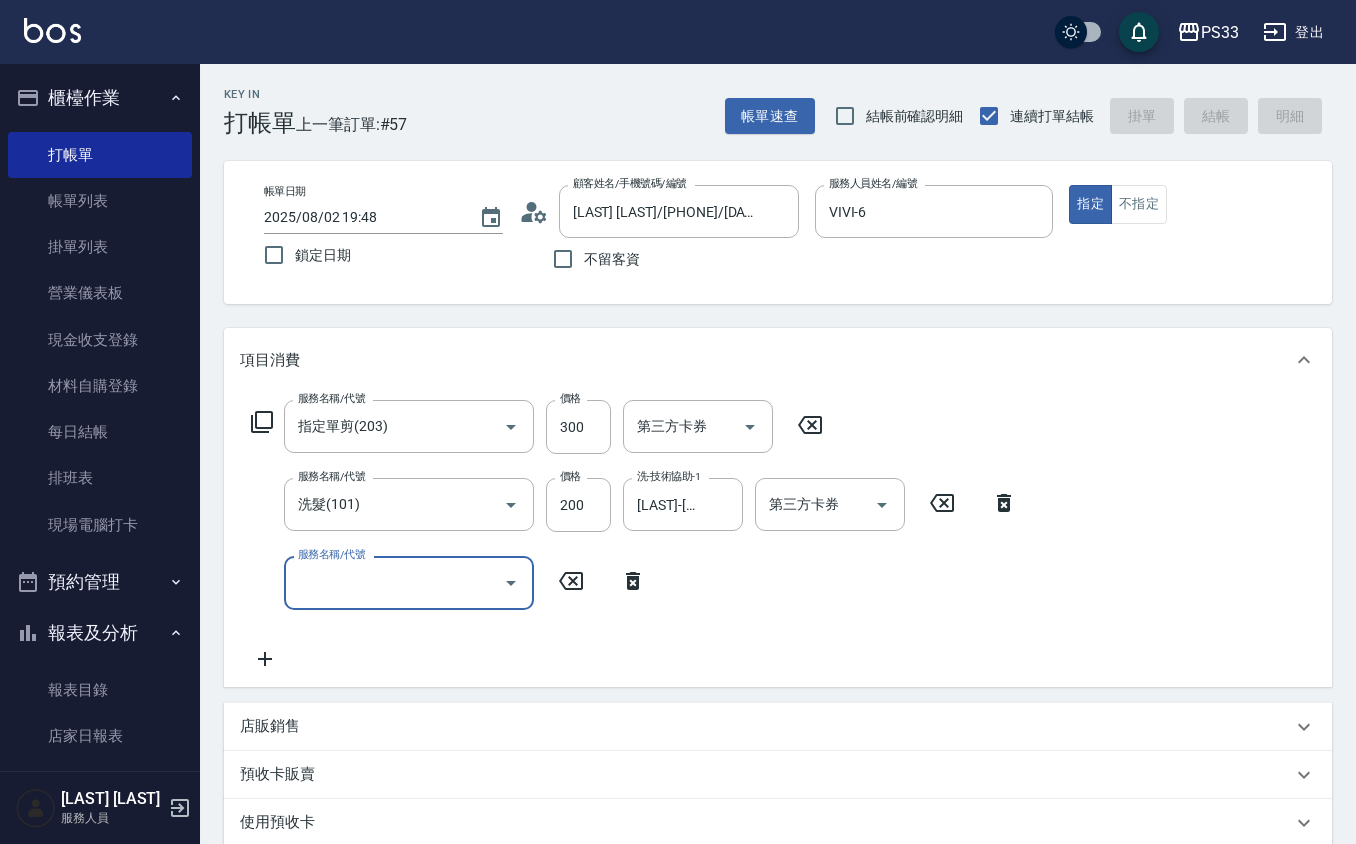 type 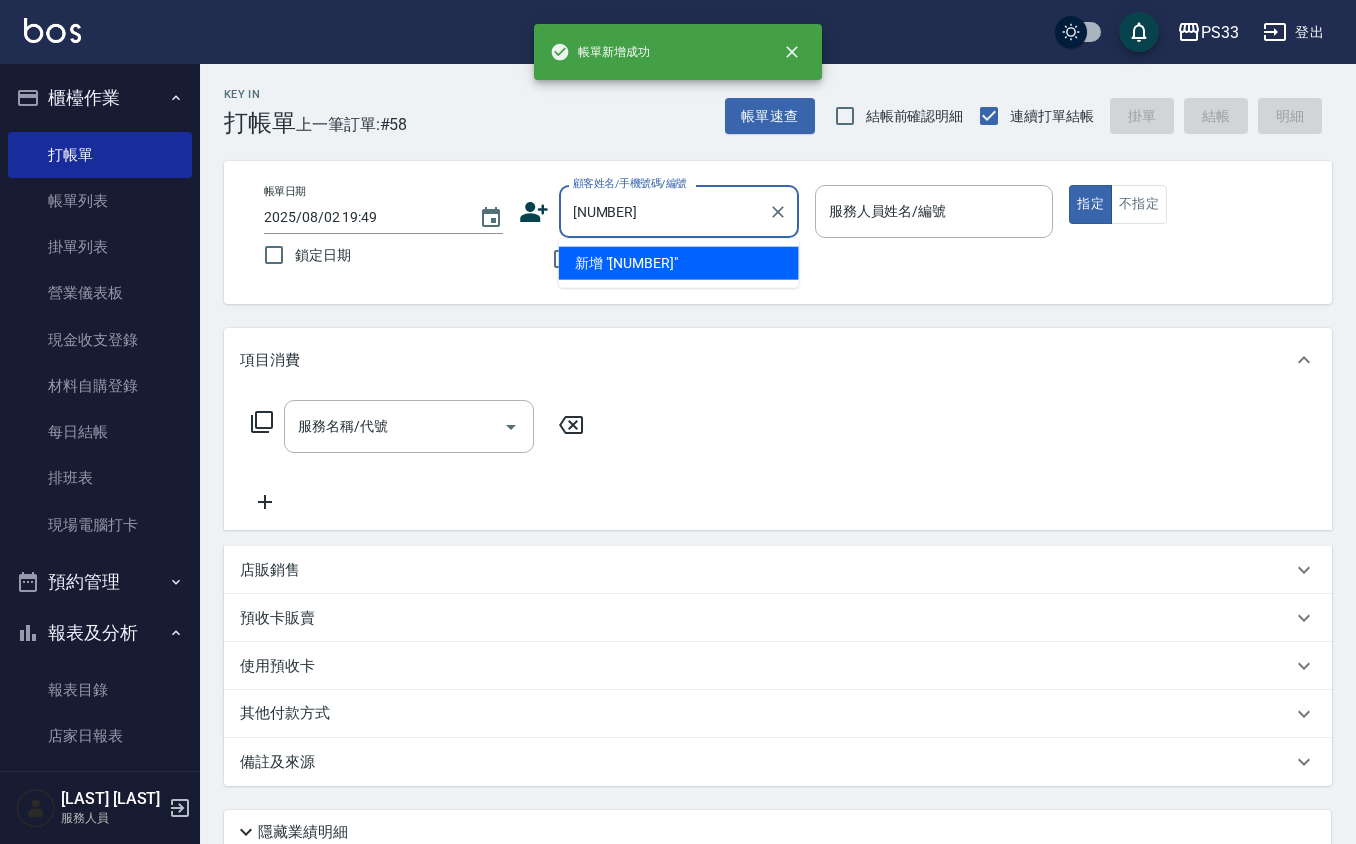 type on "[NUMBER]" 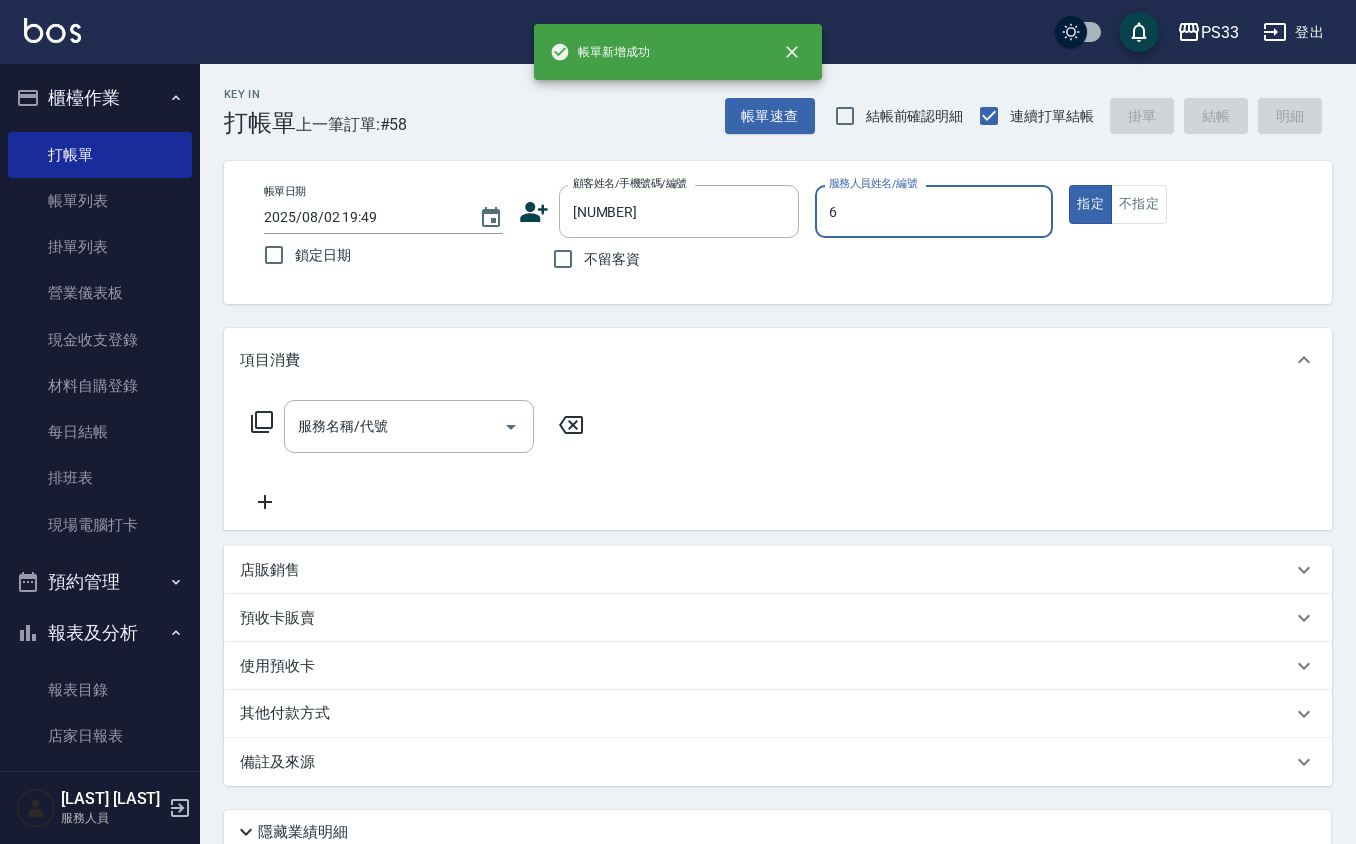 type on "VIVI-6" 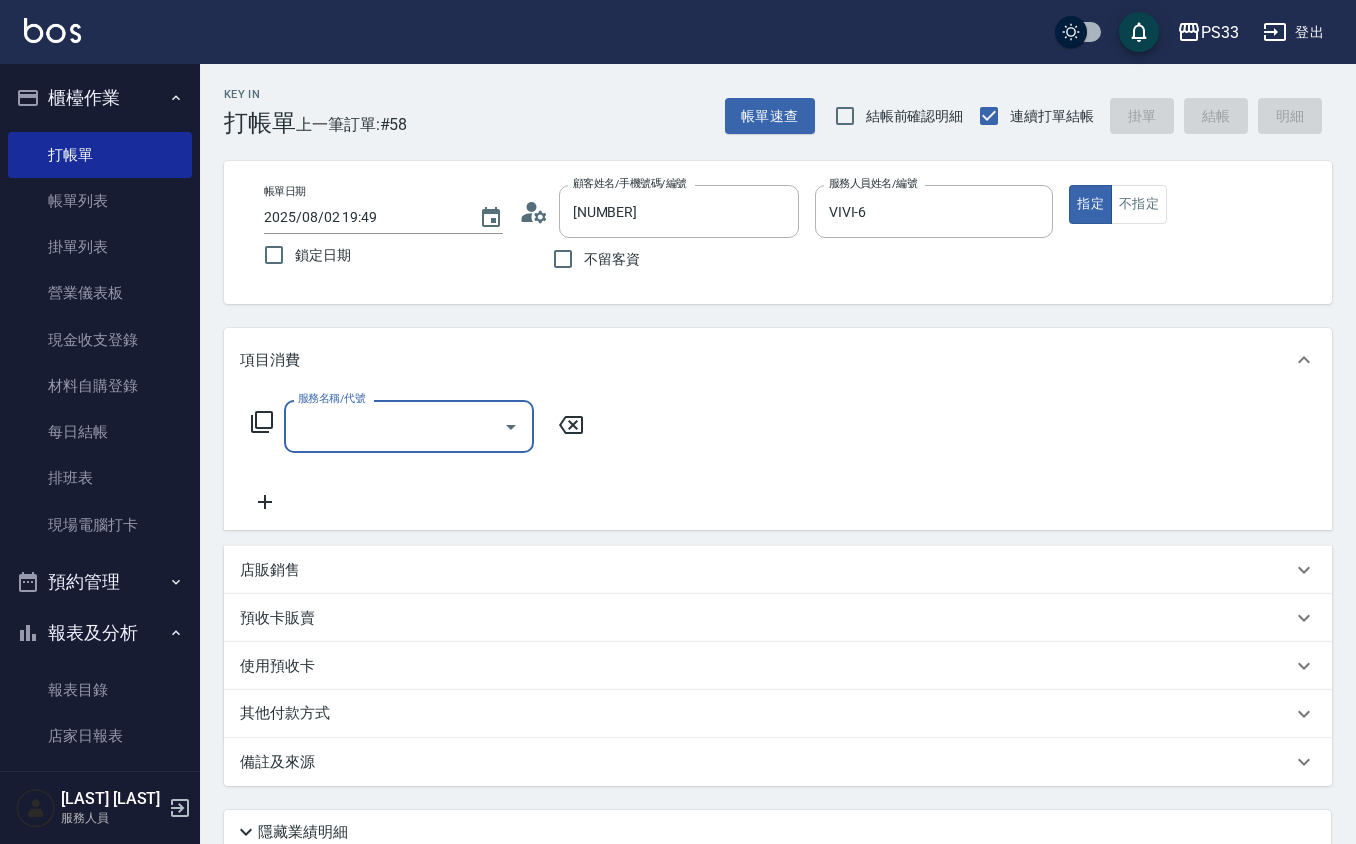 type on "新客人 姓名未設定/[DATE]/null" 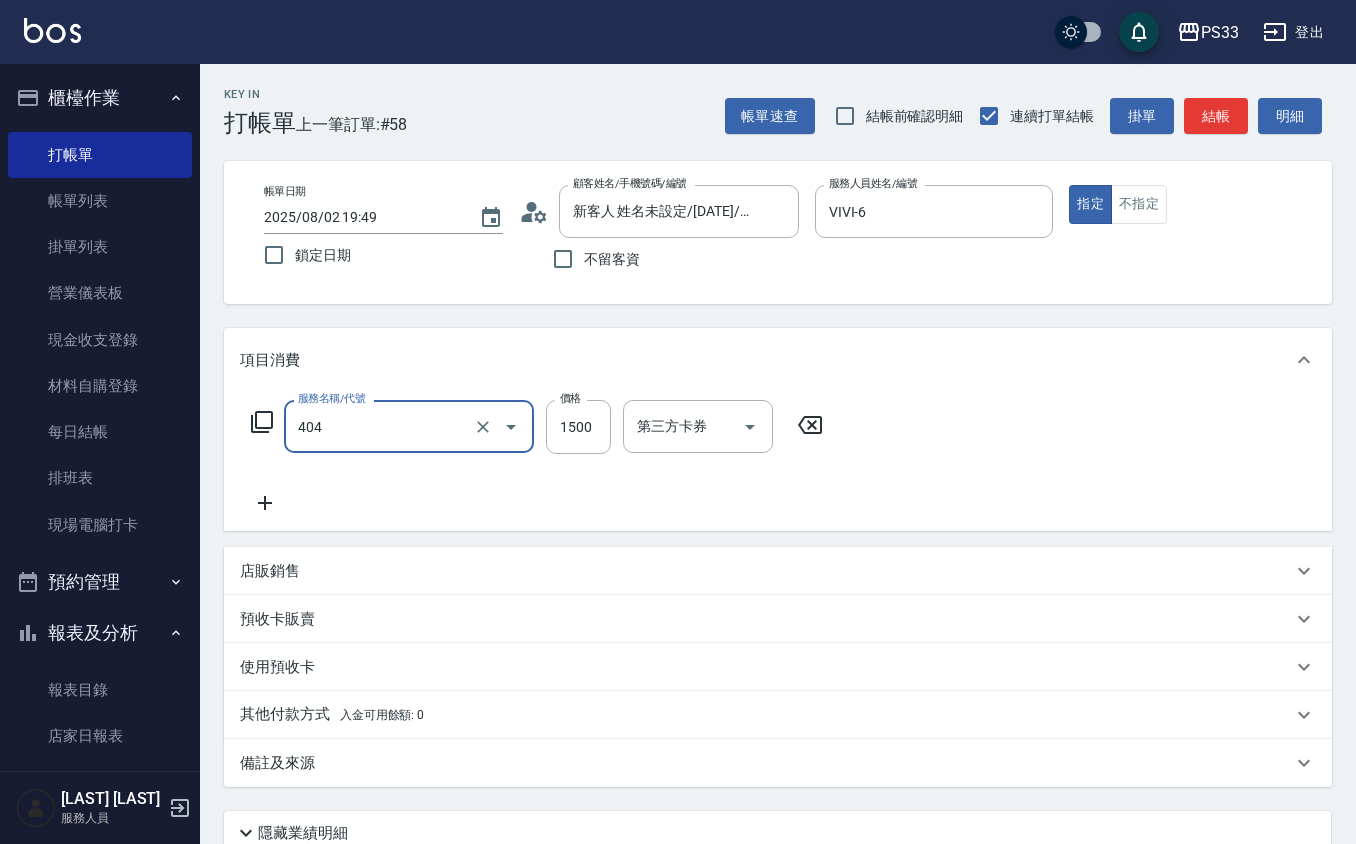 type on "設計染髮(404)" 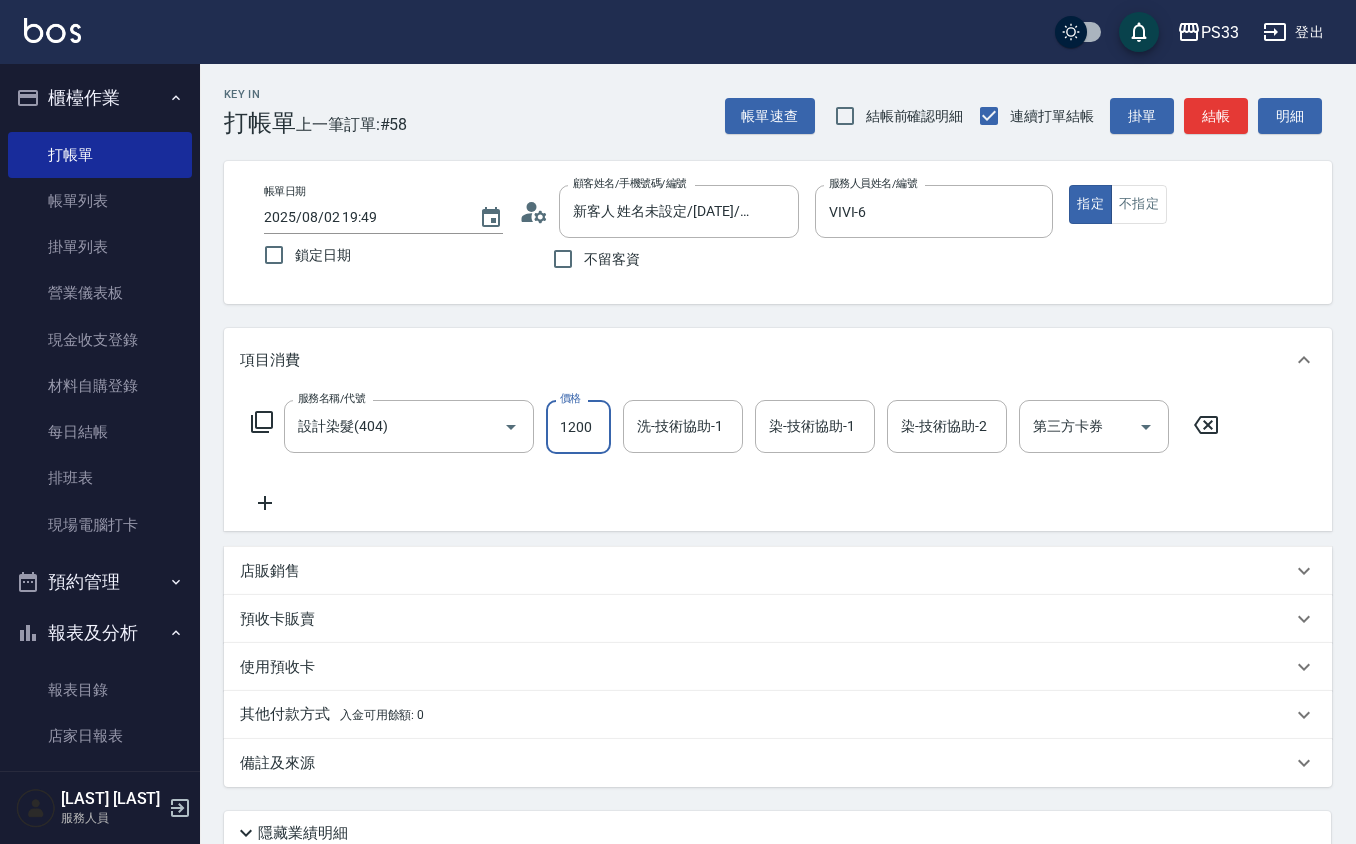 type on "1200" 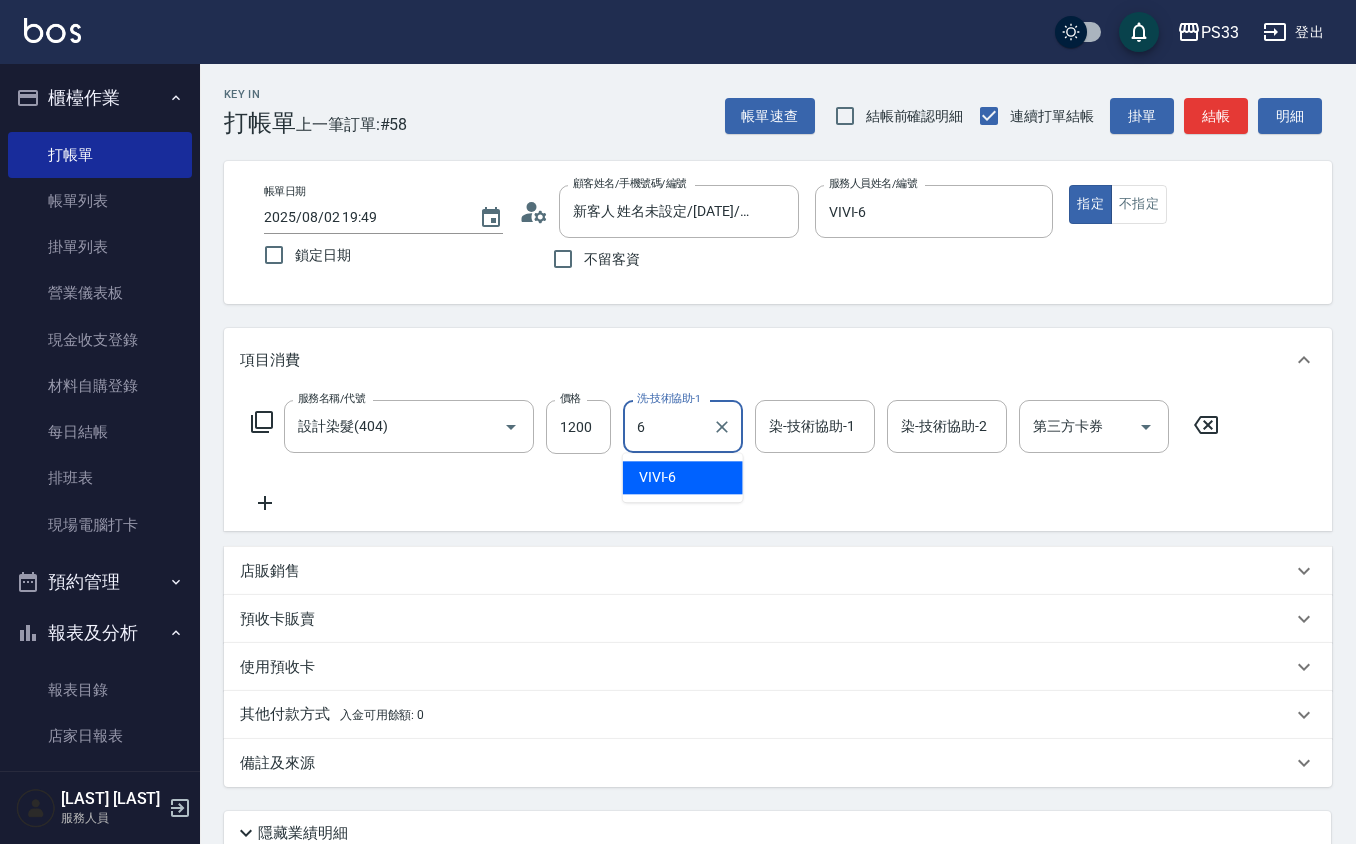 type on "VIVI-6" 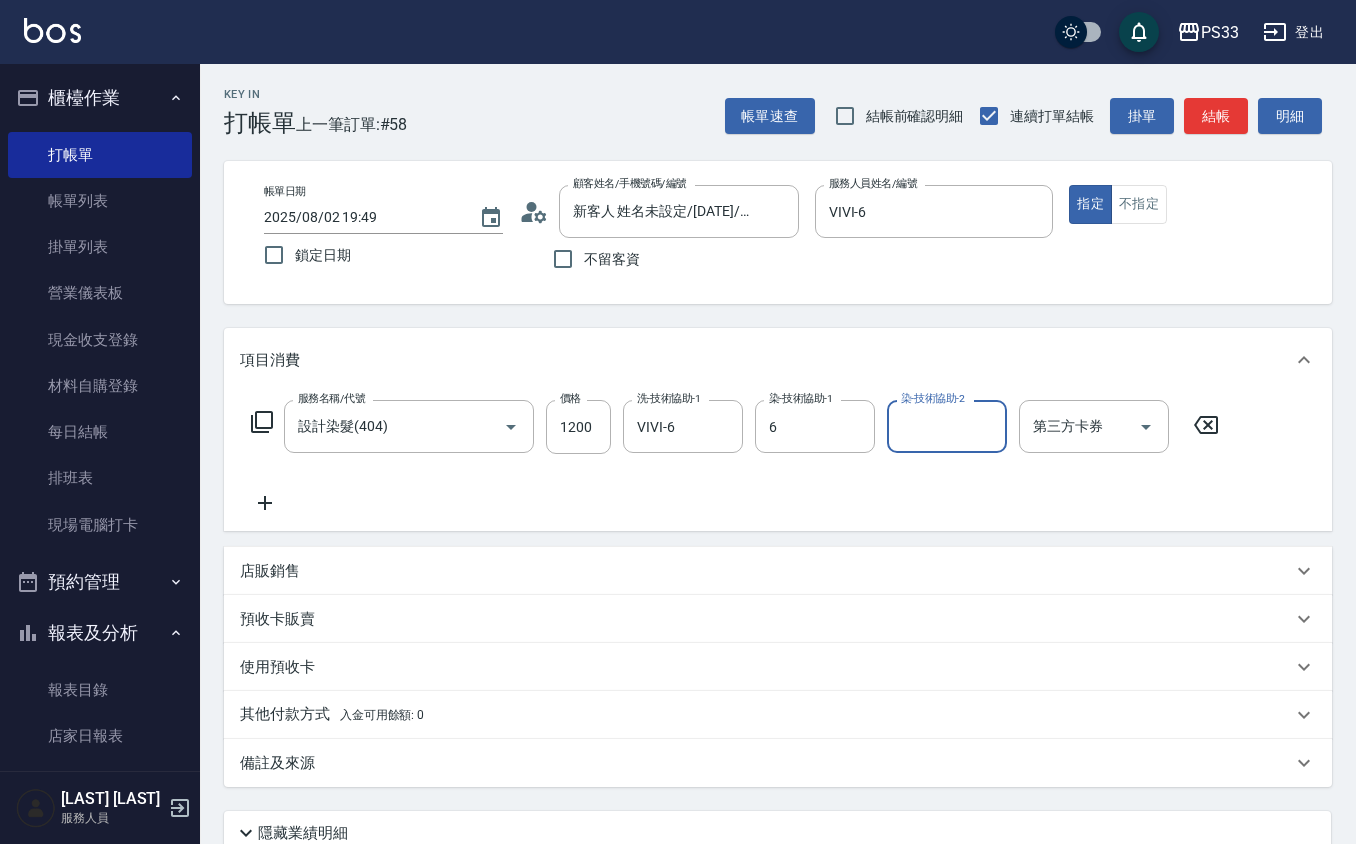 type on "VIVI-6" 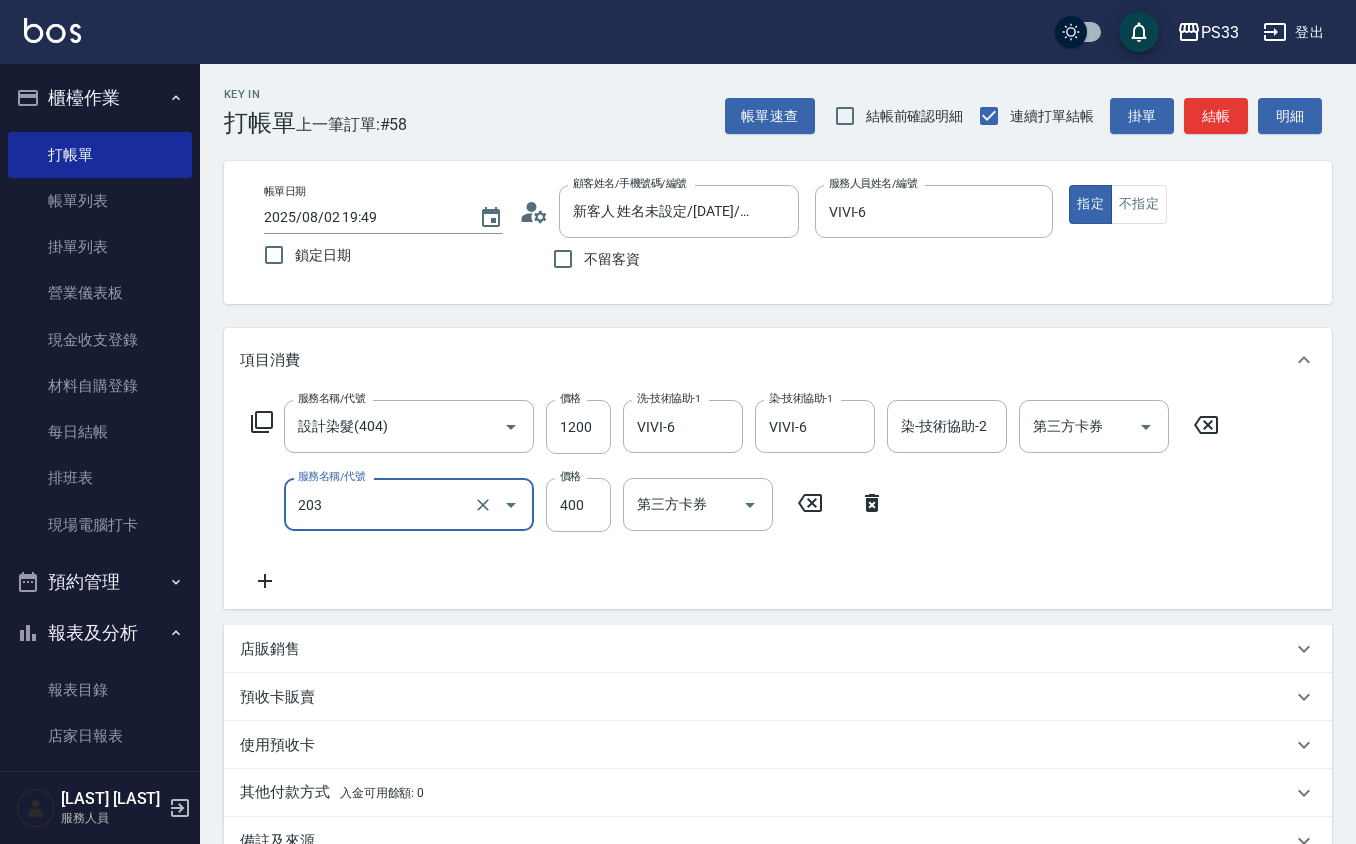 type on "指定單剪(203)" 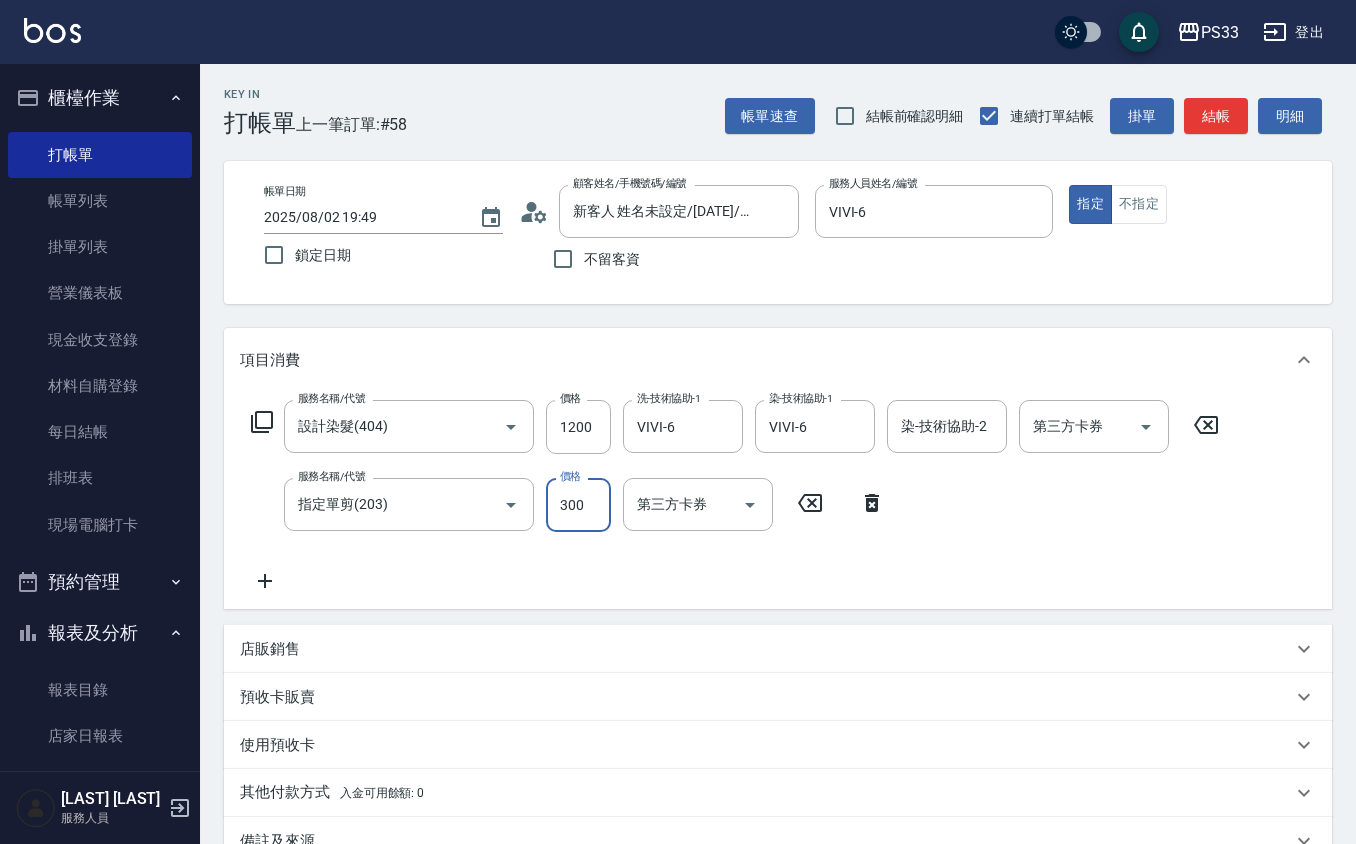 type on "300" 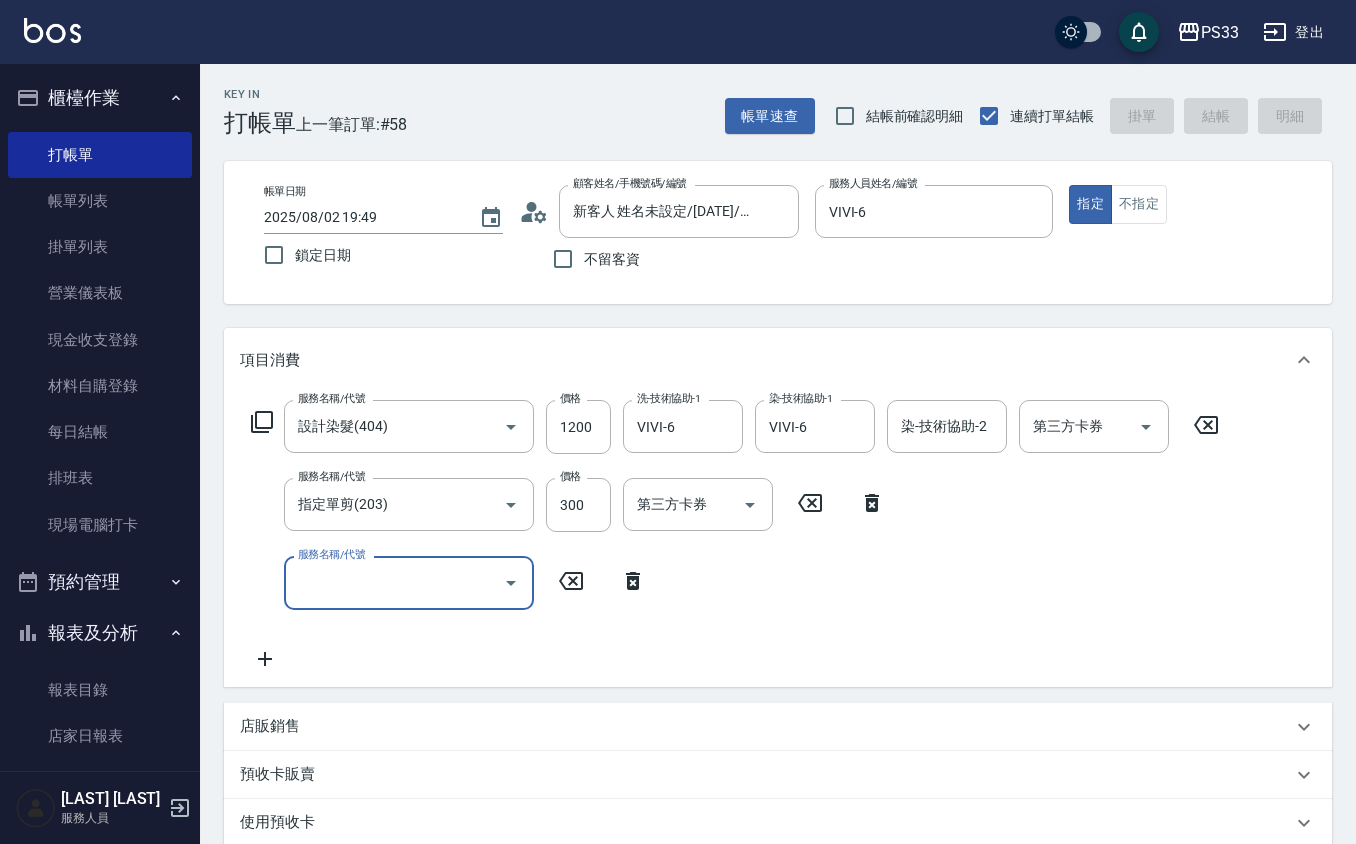 type 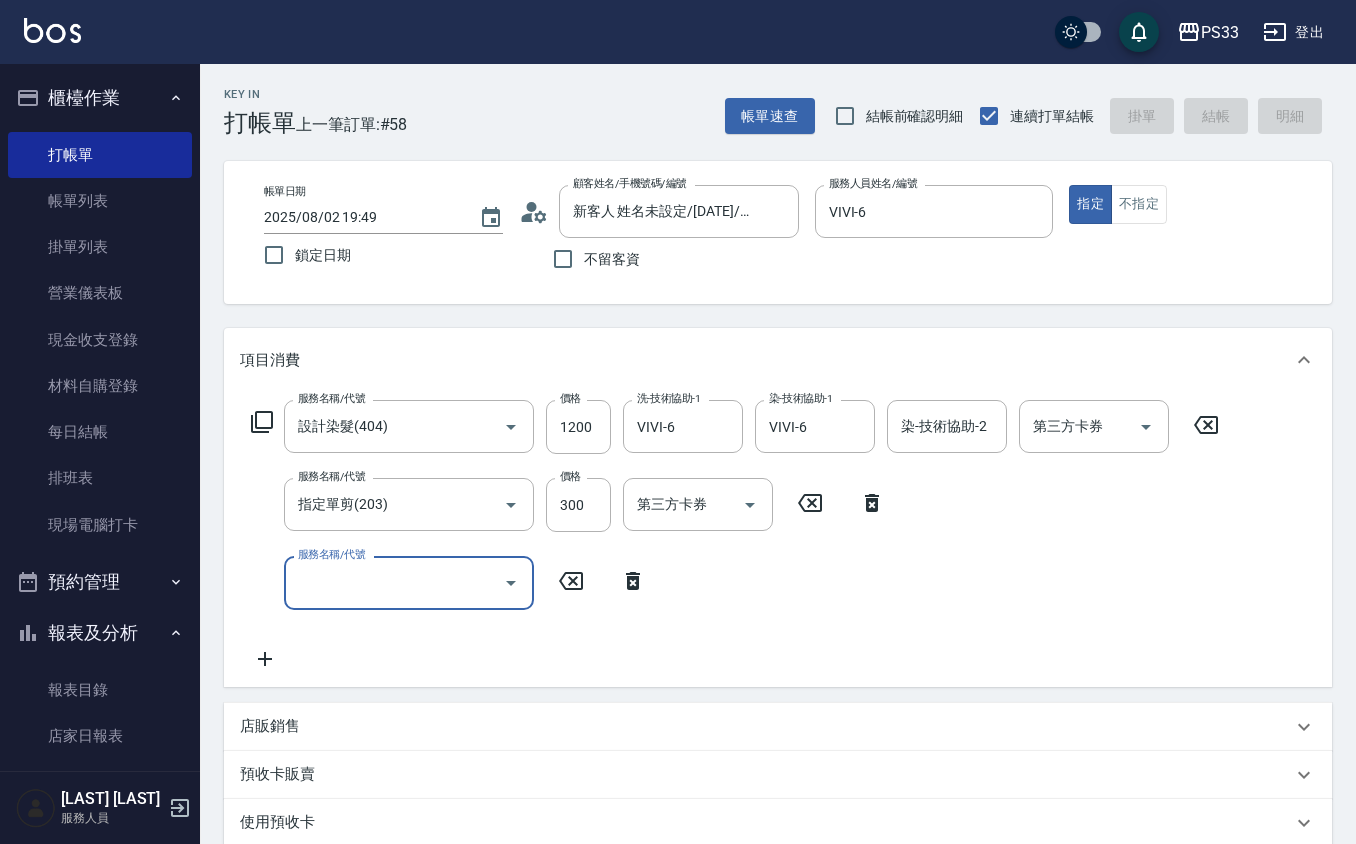 type 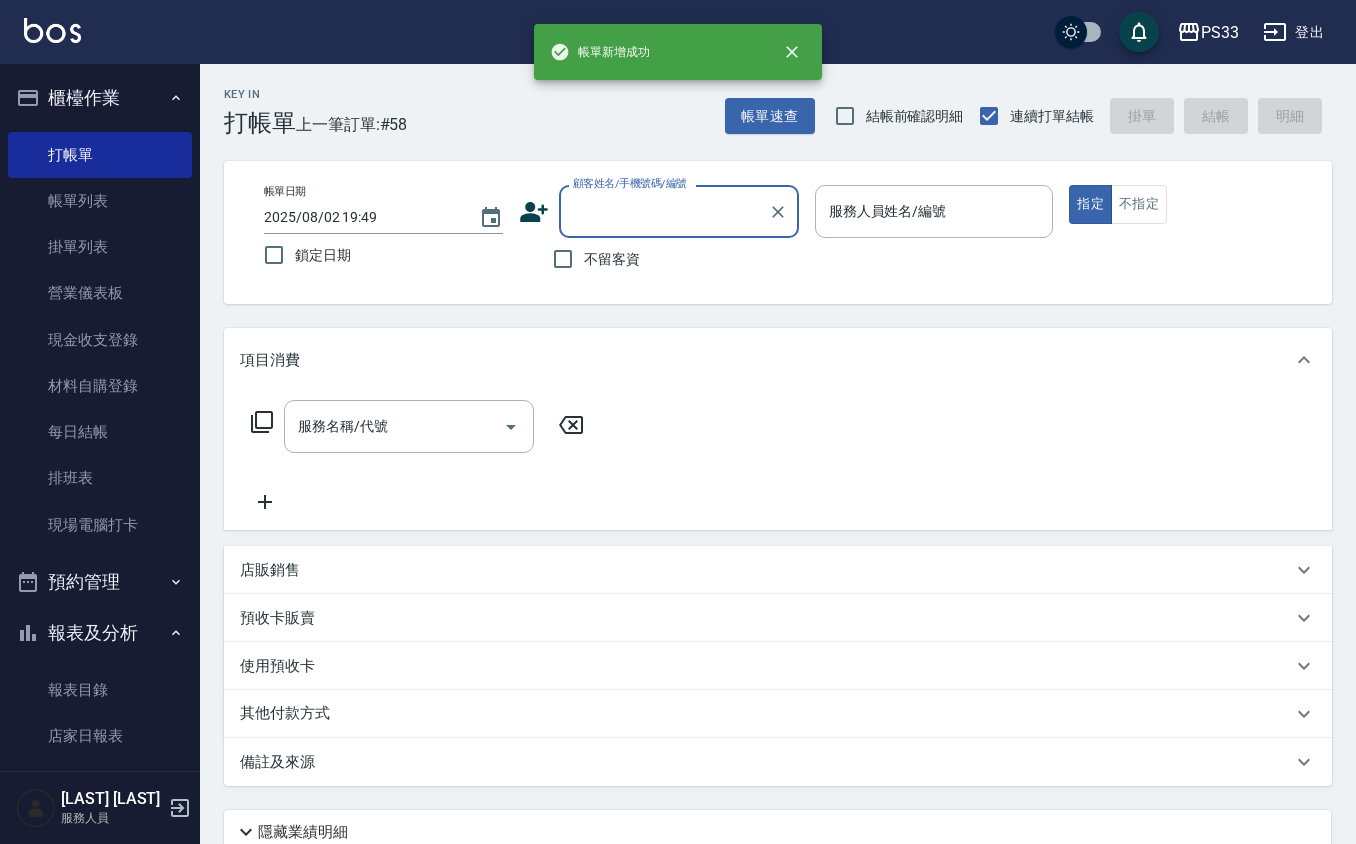 scroll, scrollTop: 0, scrollLeft: 0, axis: both 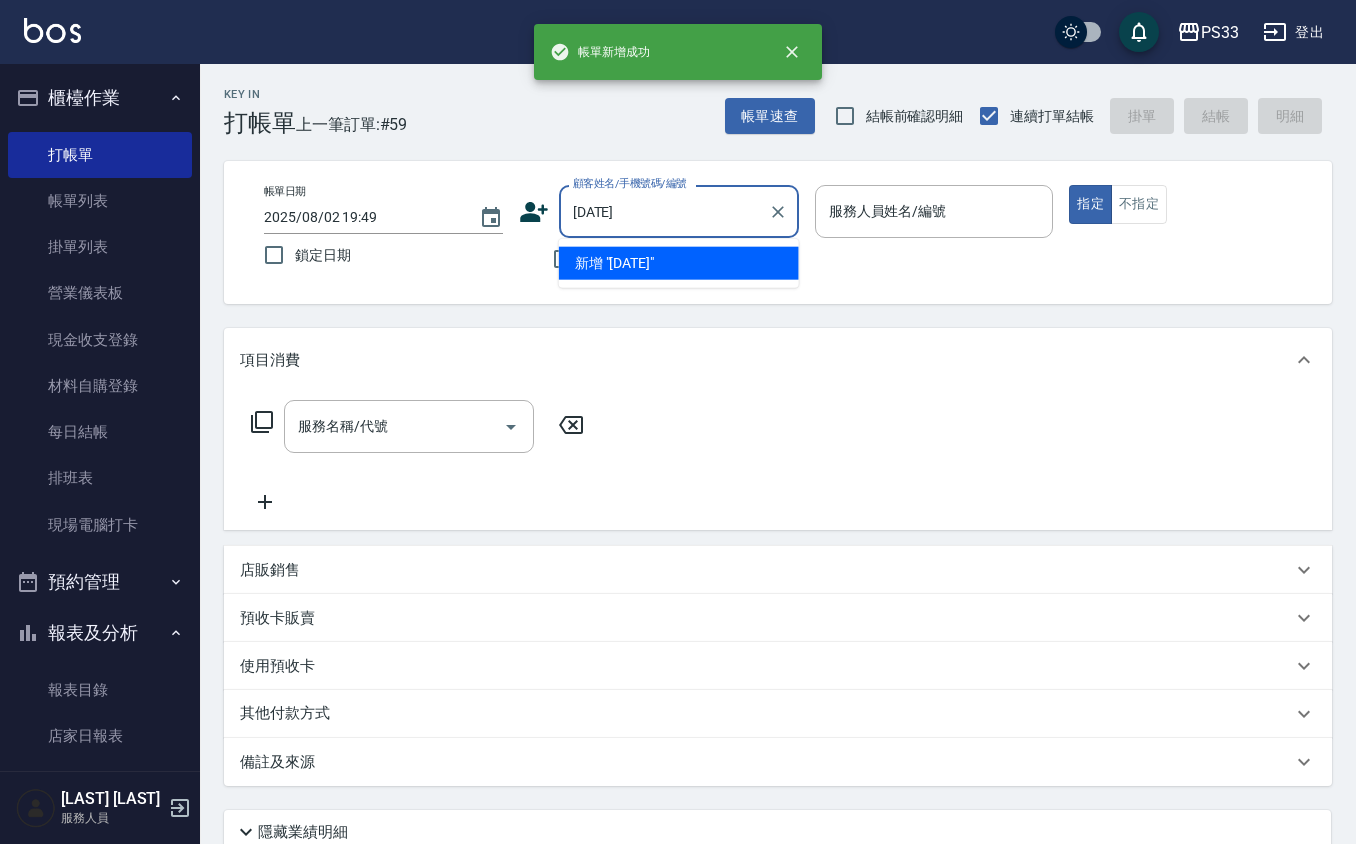 type on "[DATE]" 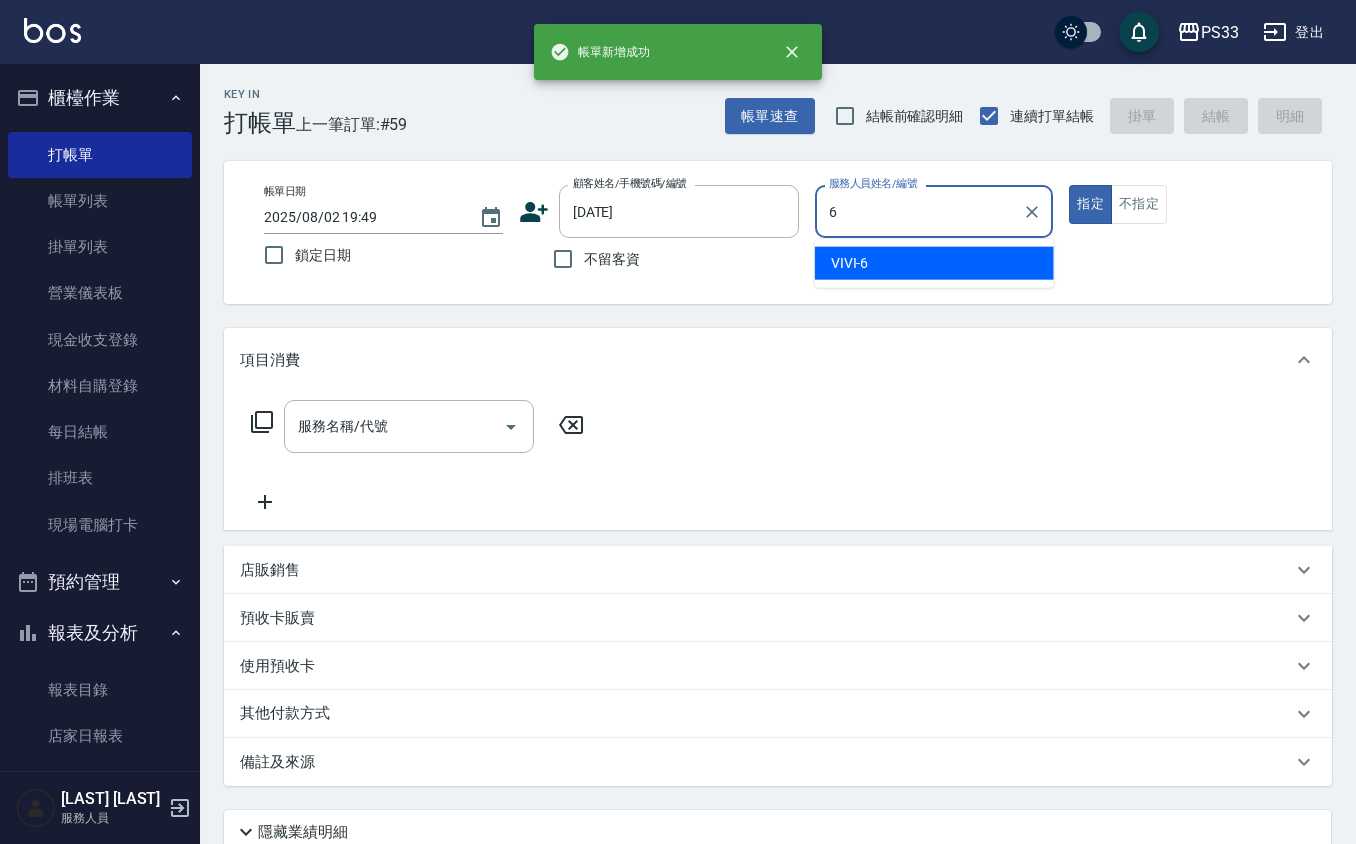 type on "VIVI-6" 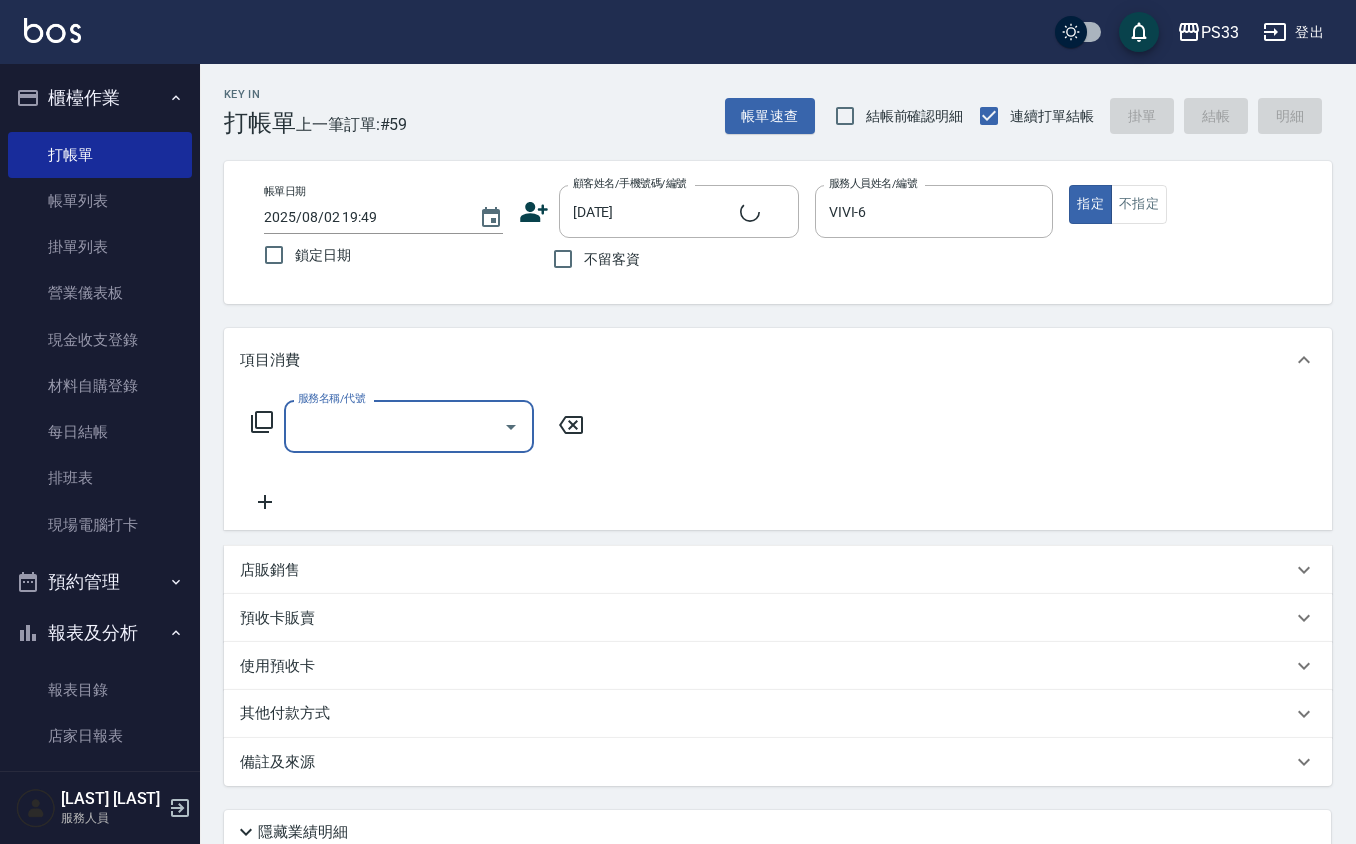 type on "[LAST]/[PHONE]/010907" 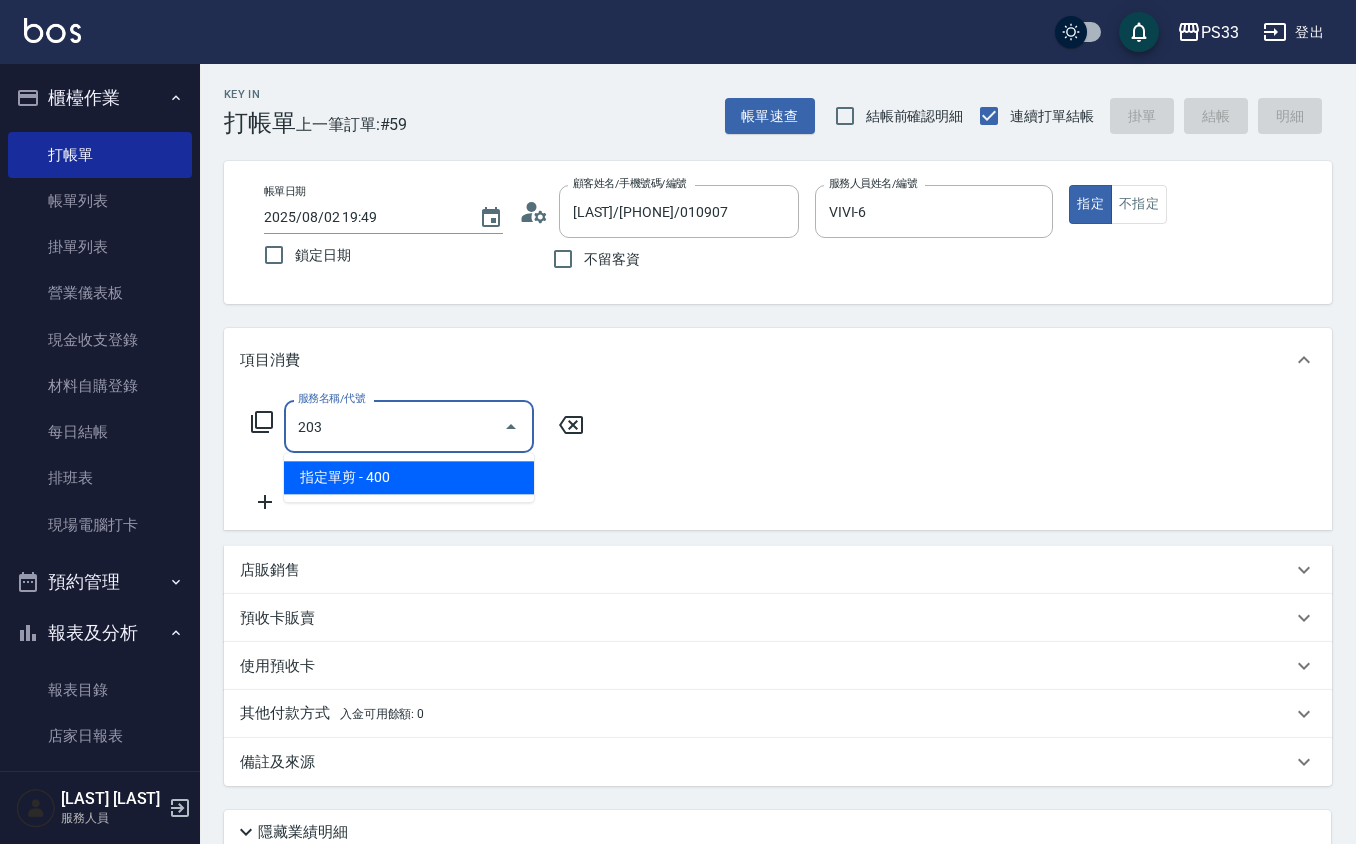 type on "指定單剪(203)" 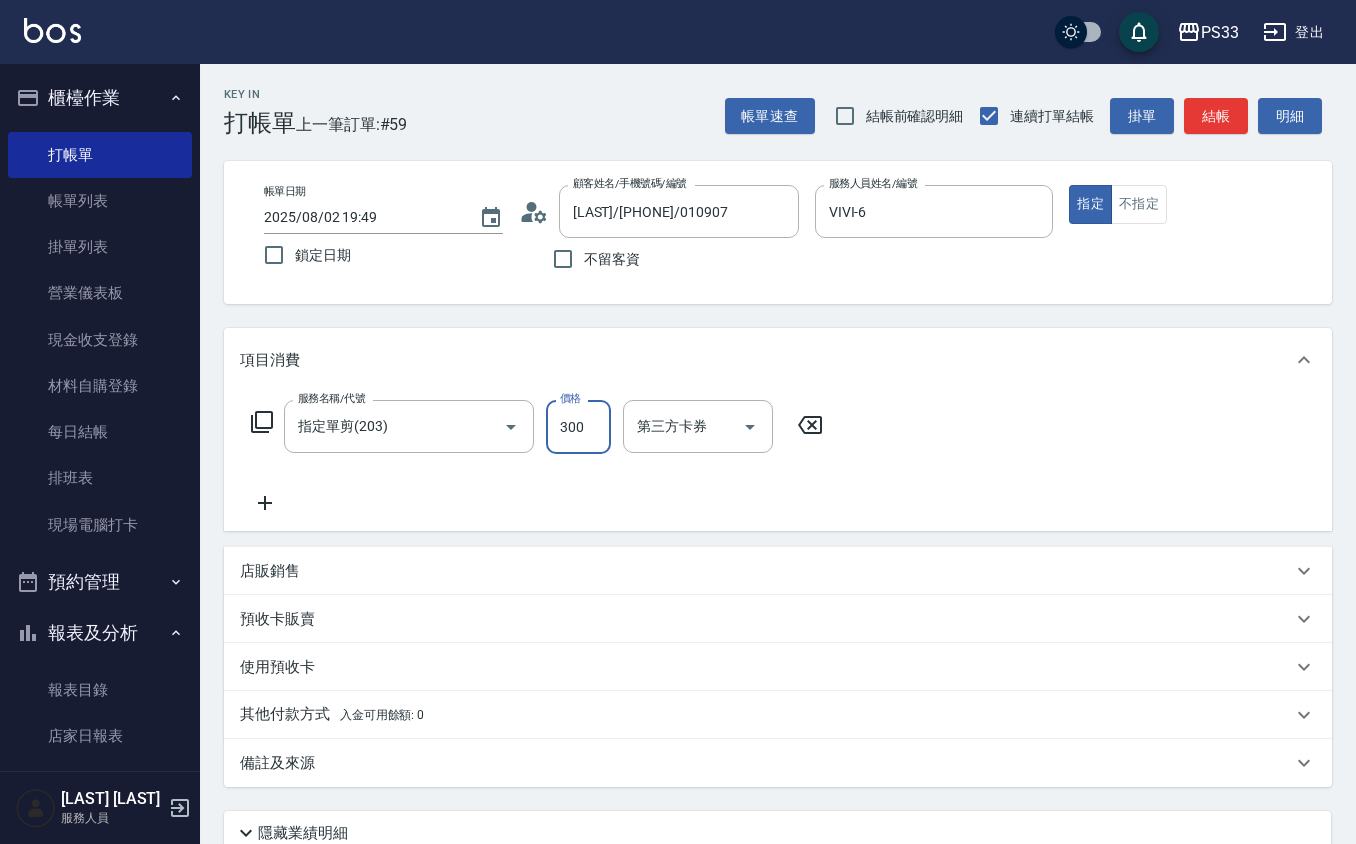 type on "300" 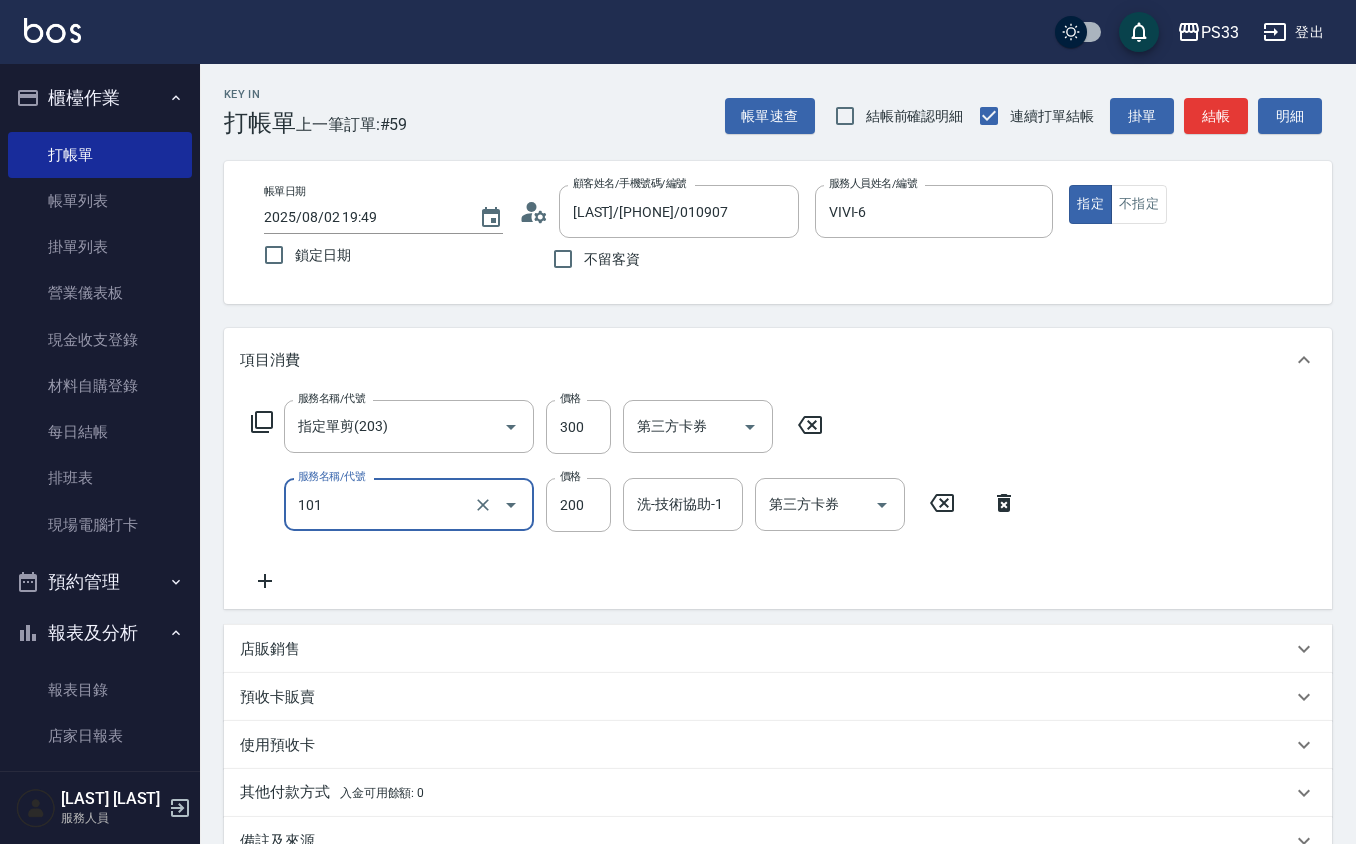 type on "洗髮(101)" 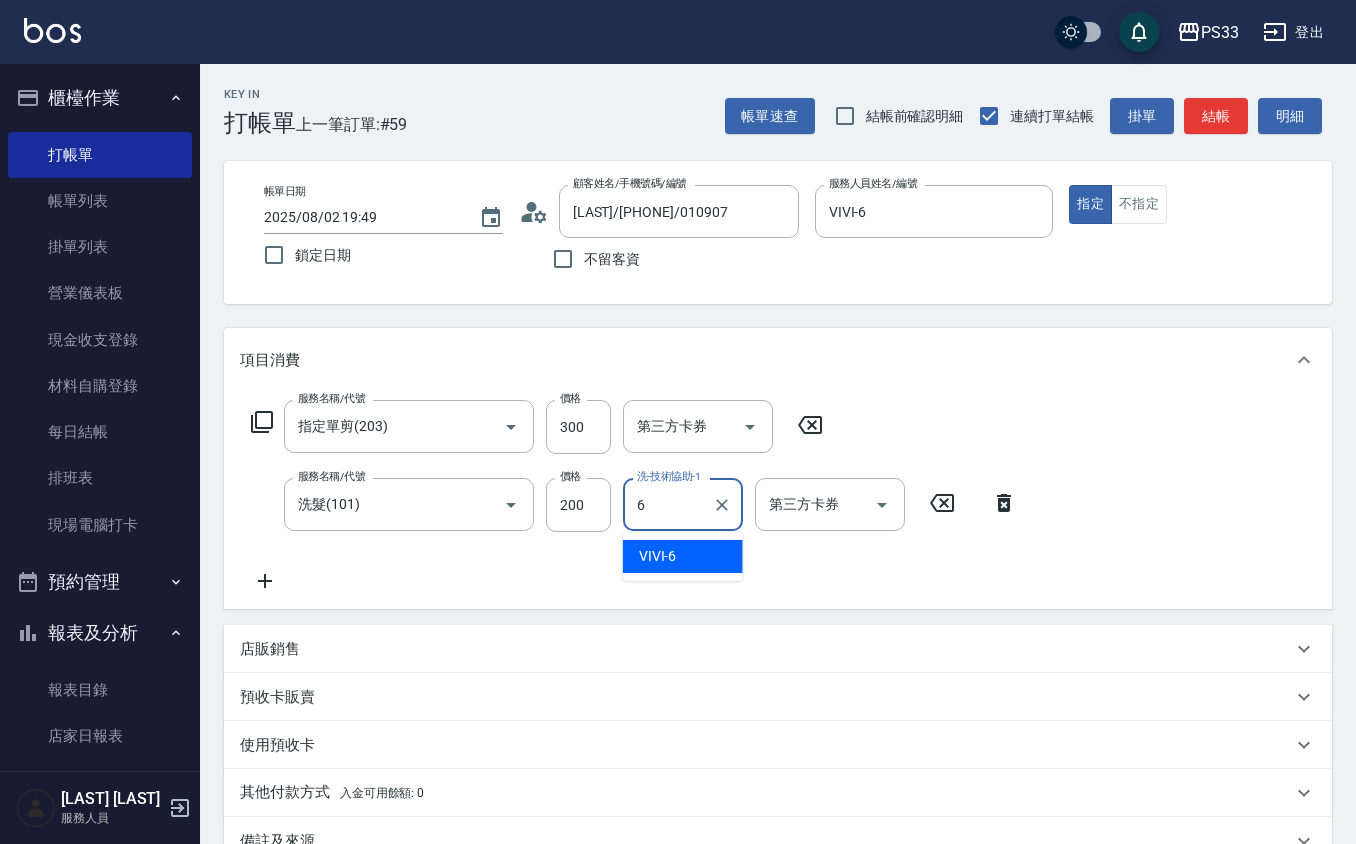 type on "VIVI-6" 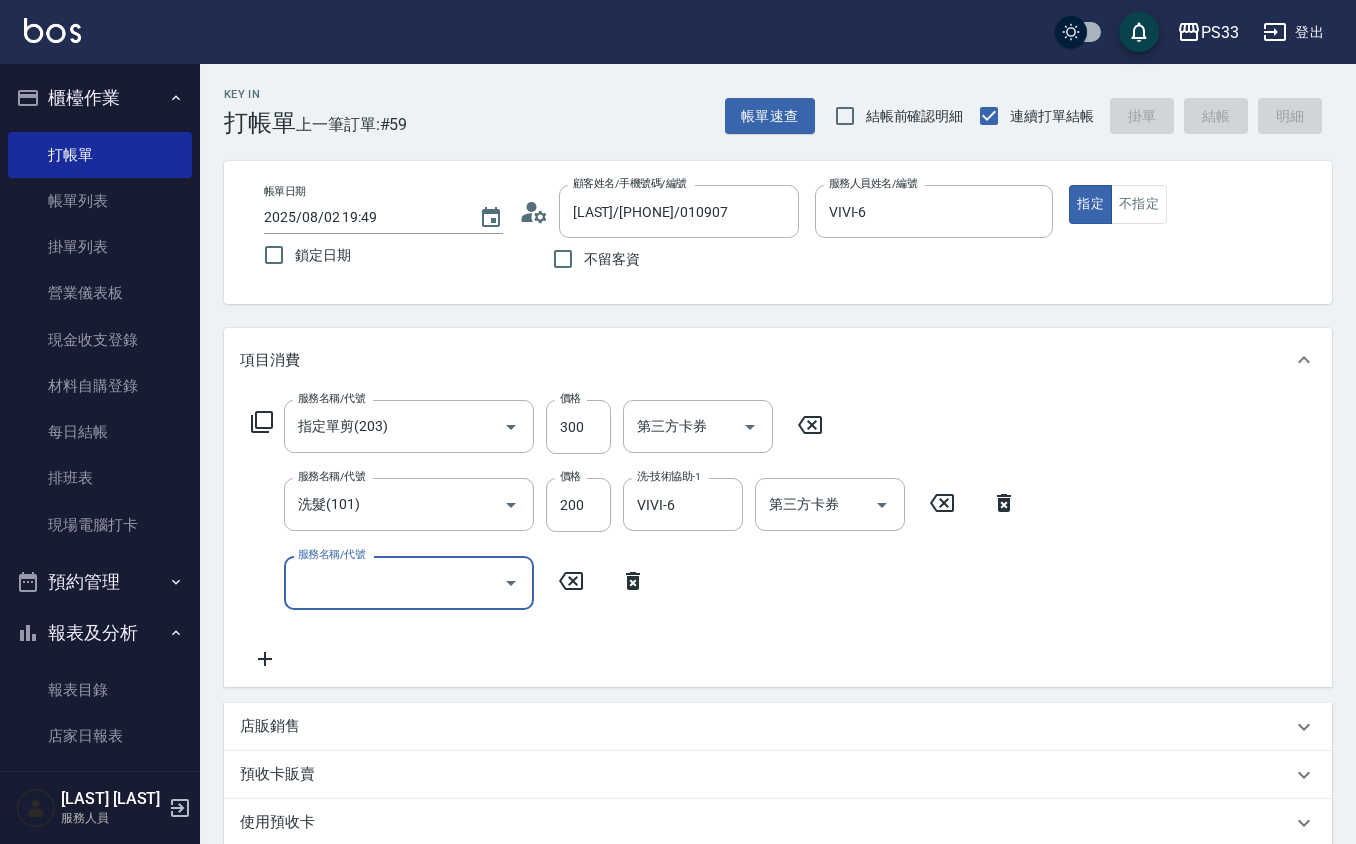 type 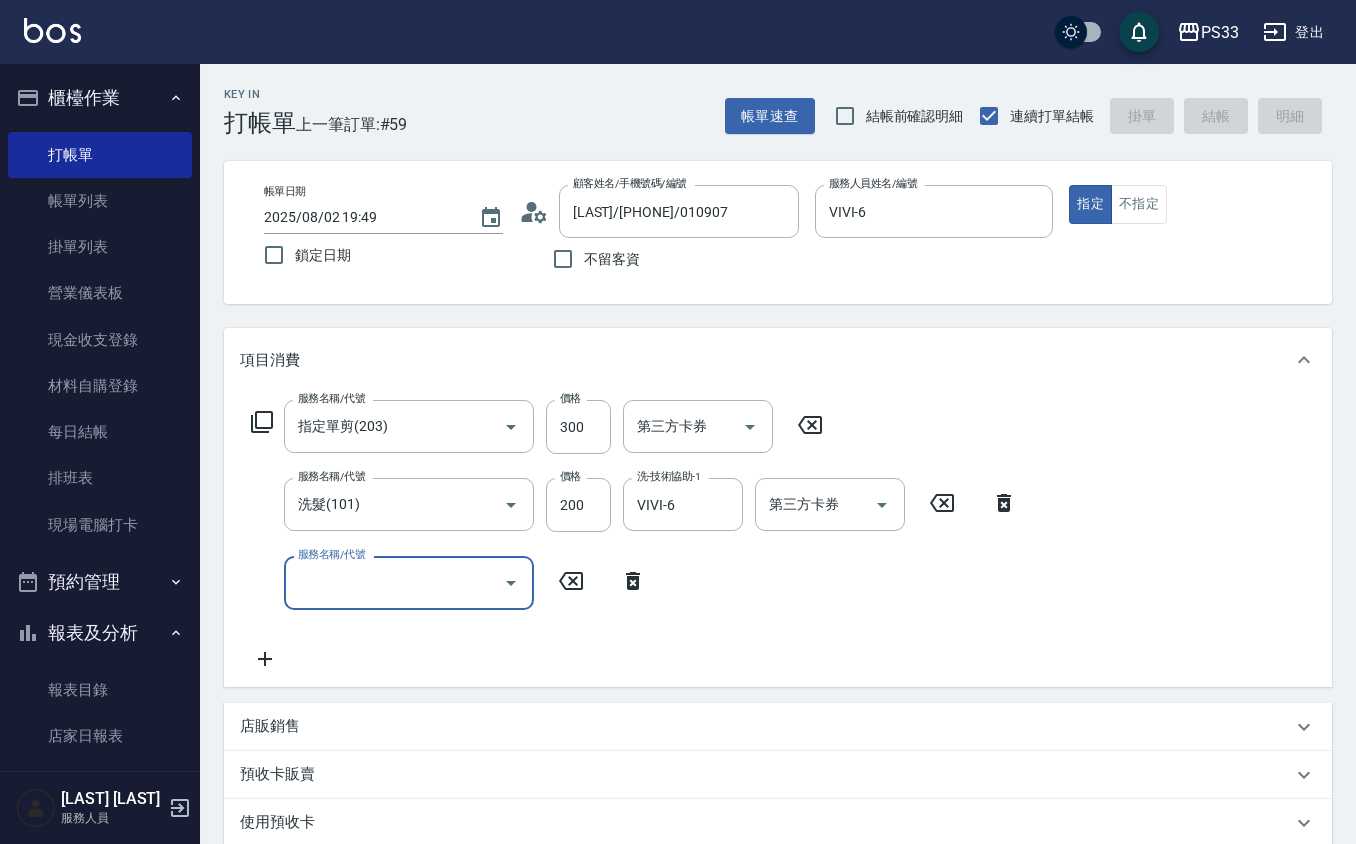 type 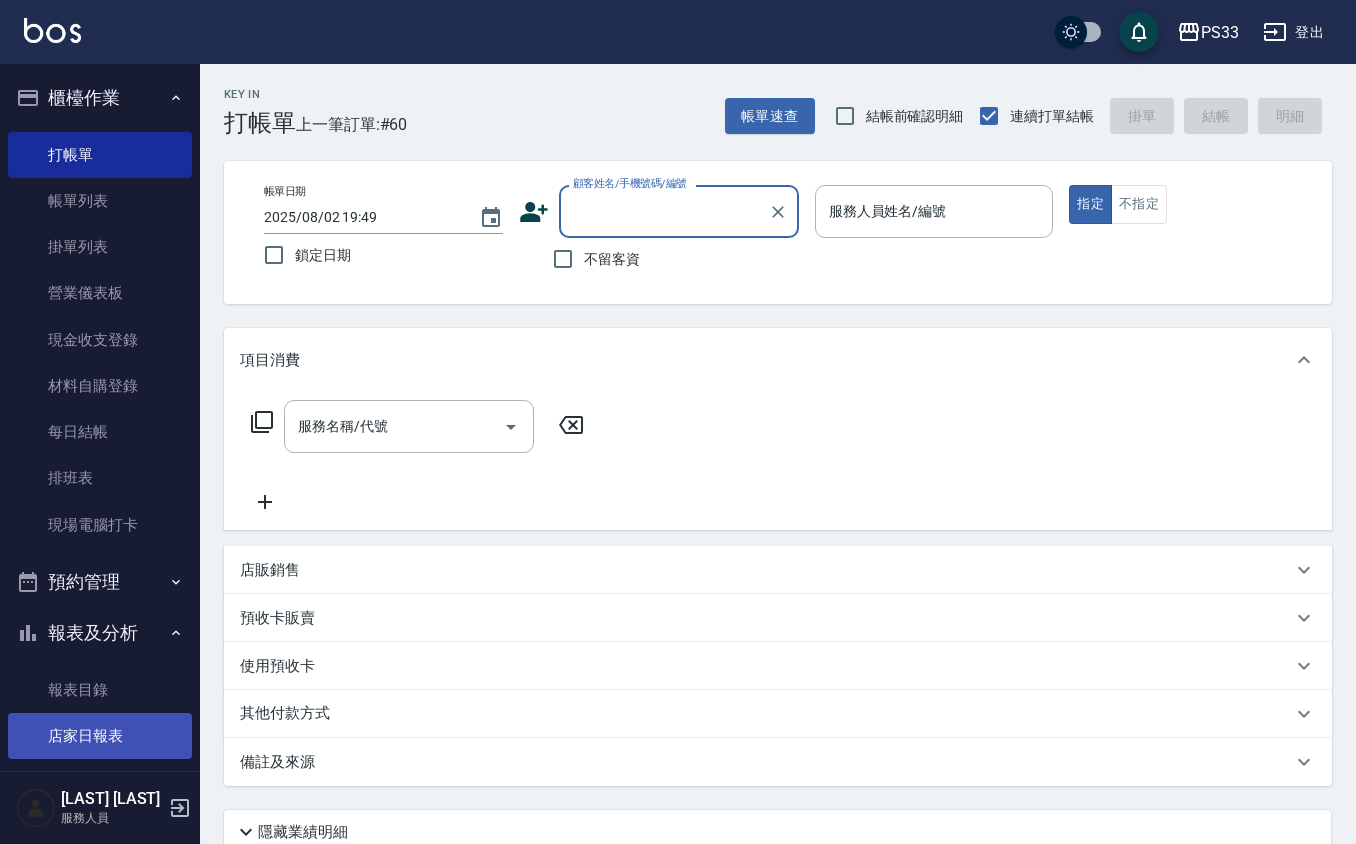 click on "店家日報表" at bounding box center (100, 736) 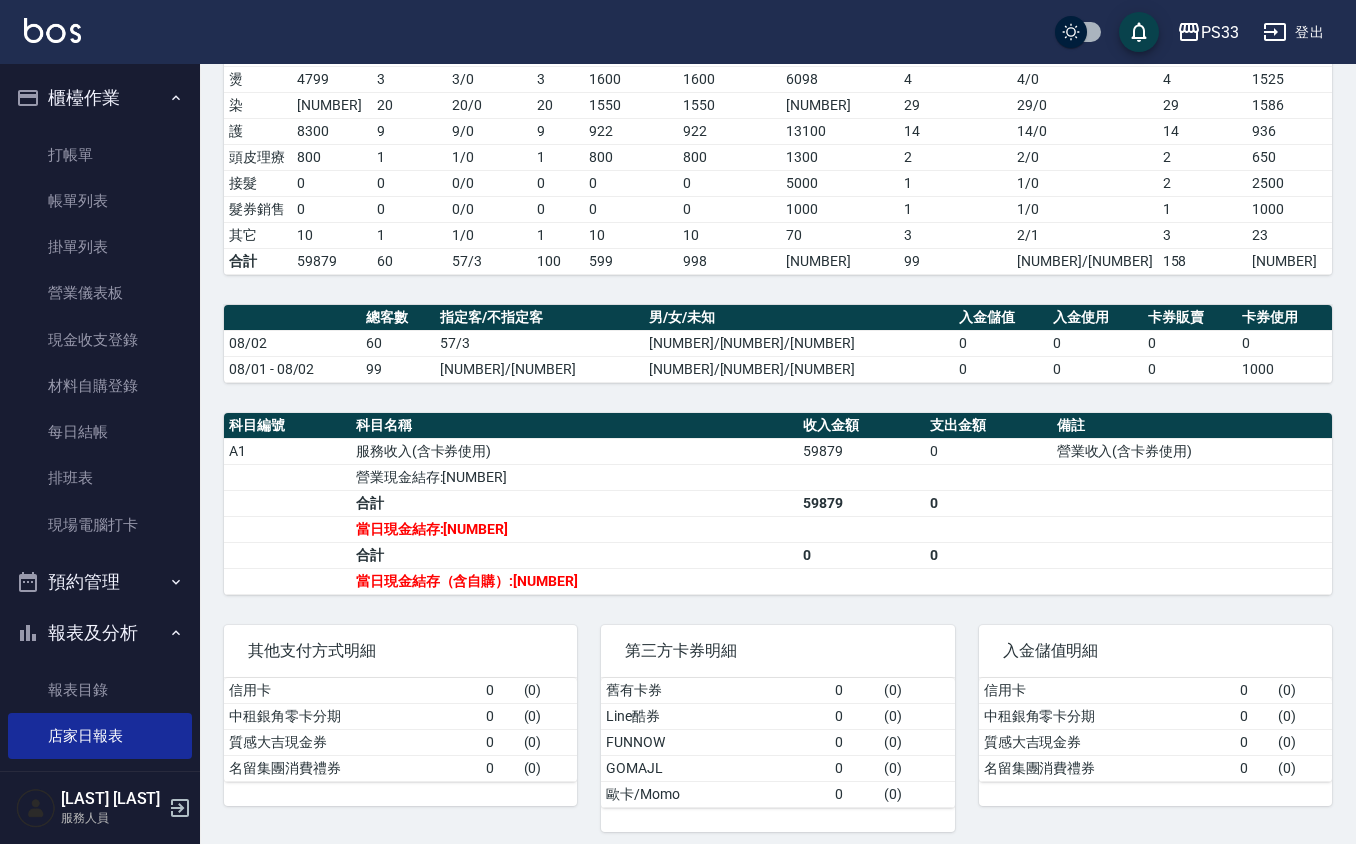 scroll, scrollTop: 404, scrollLeft: 0, axis: vertical 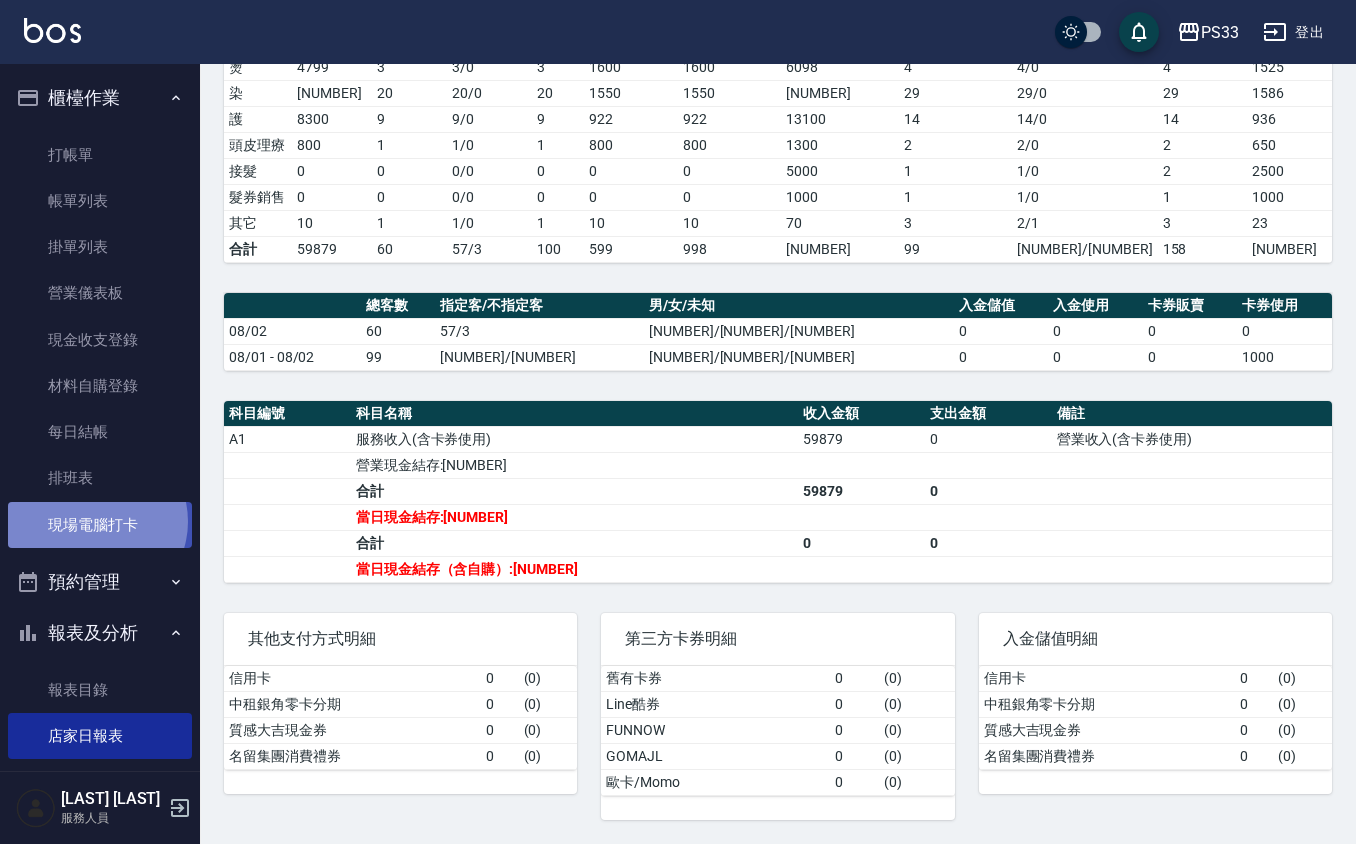click on "現場電腦打卡" at bounding box center (100, 525) 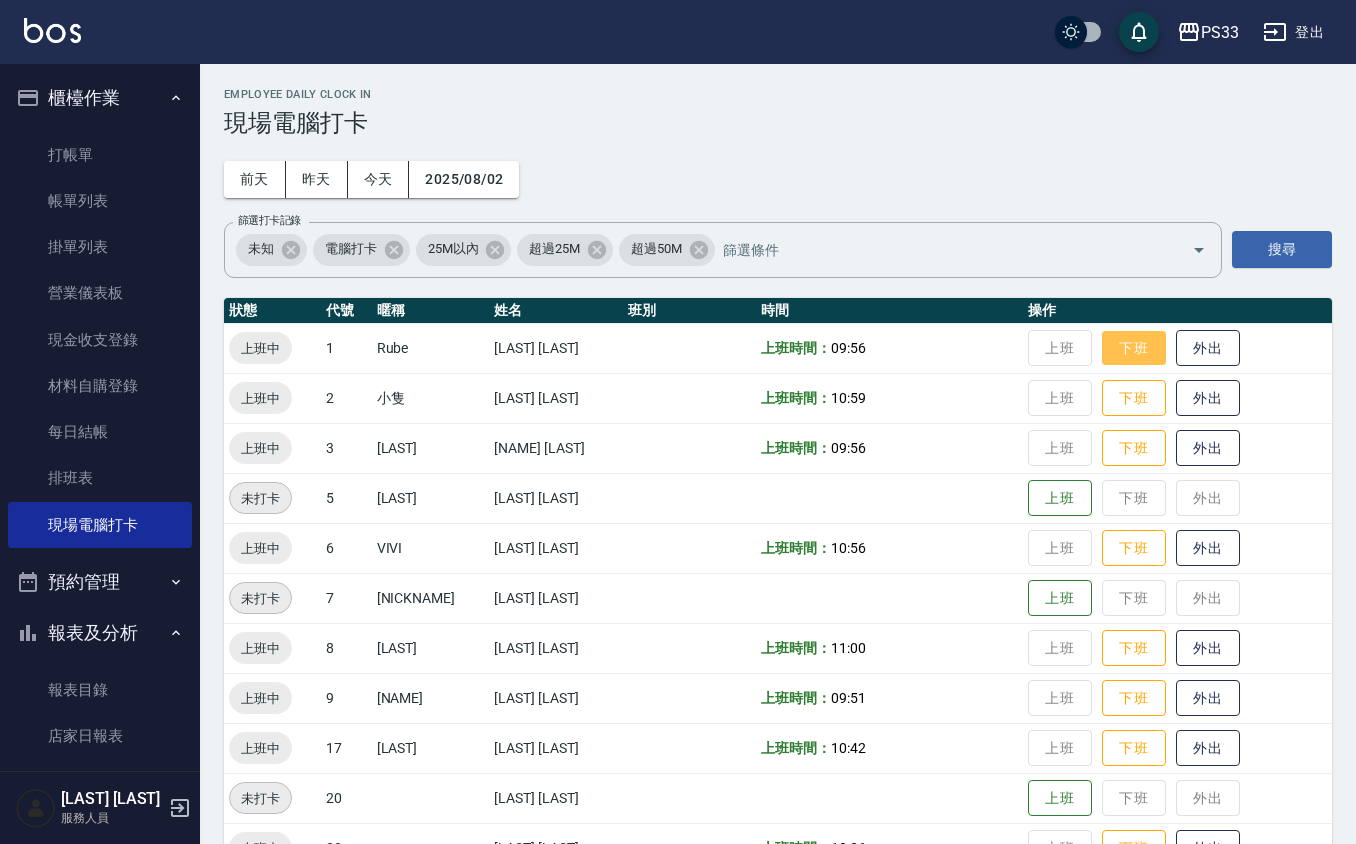 click on "下班" at bounding box center (1134, 348) 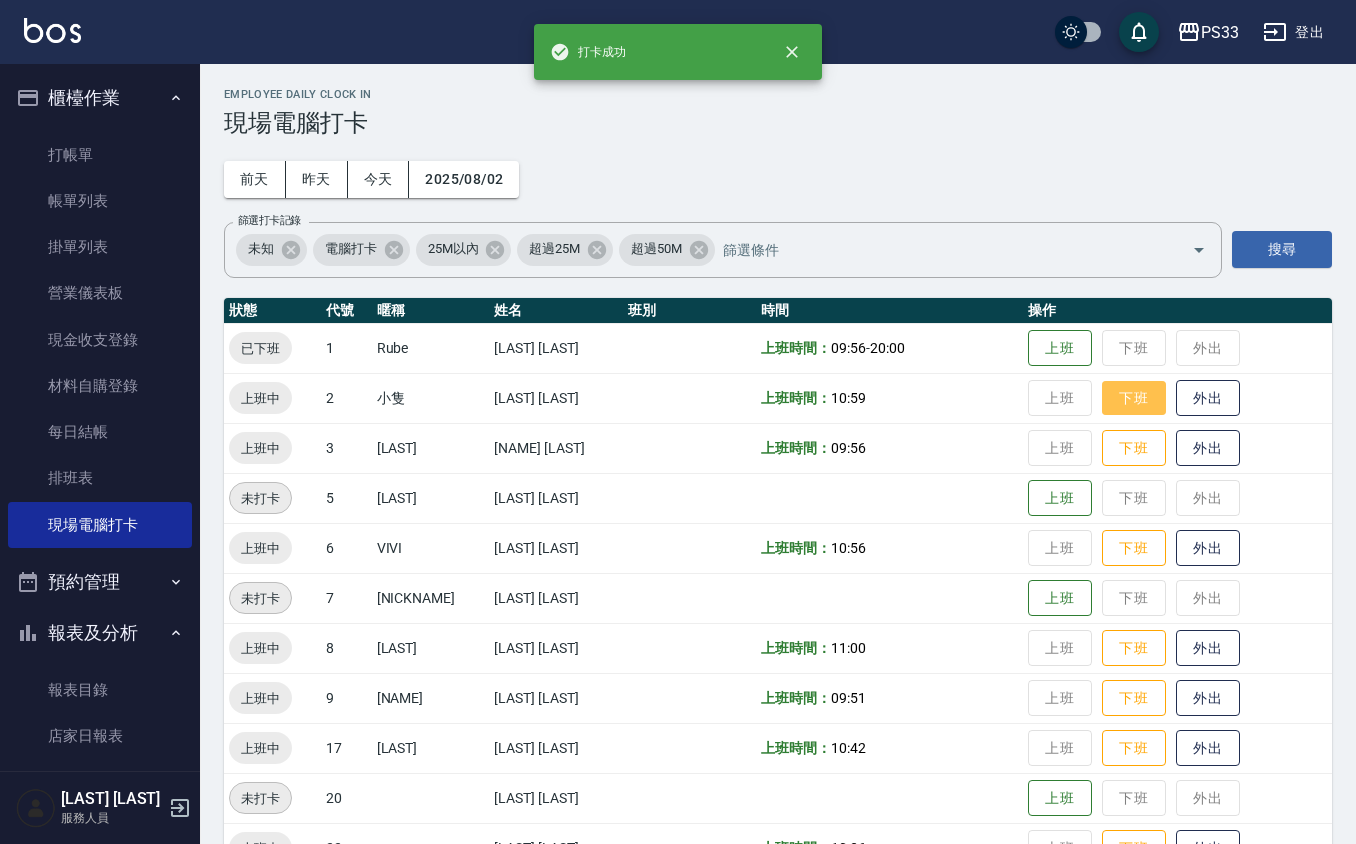 click on "下班" at bounding box center [1134, 398] 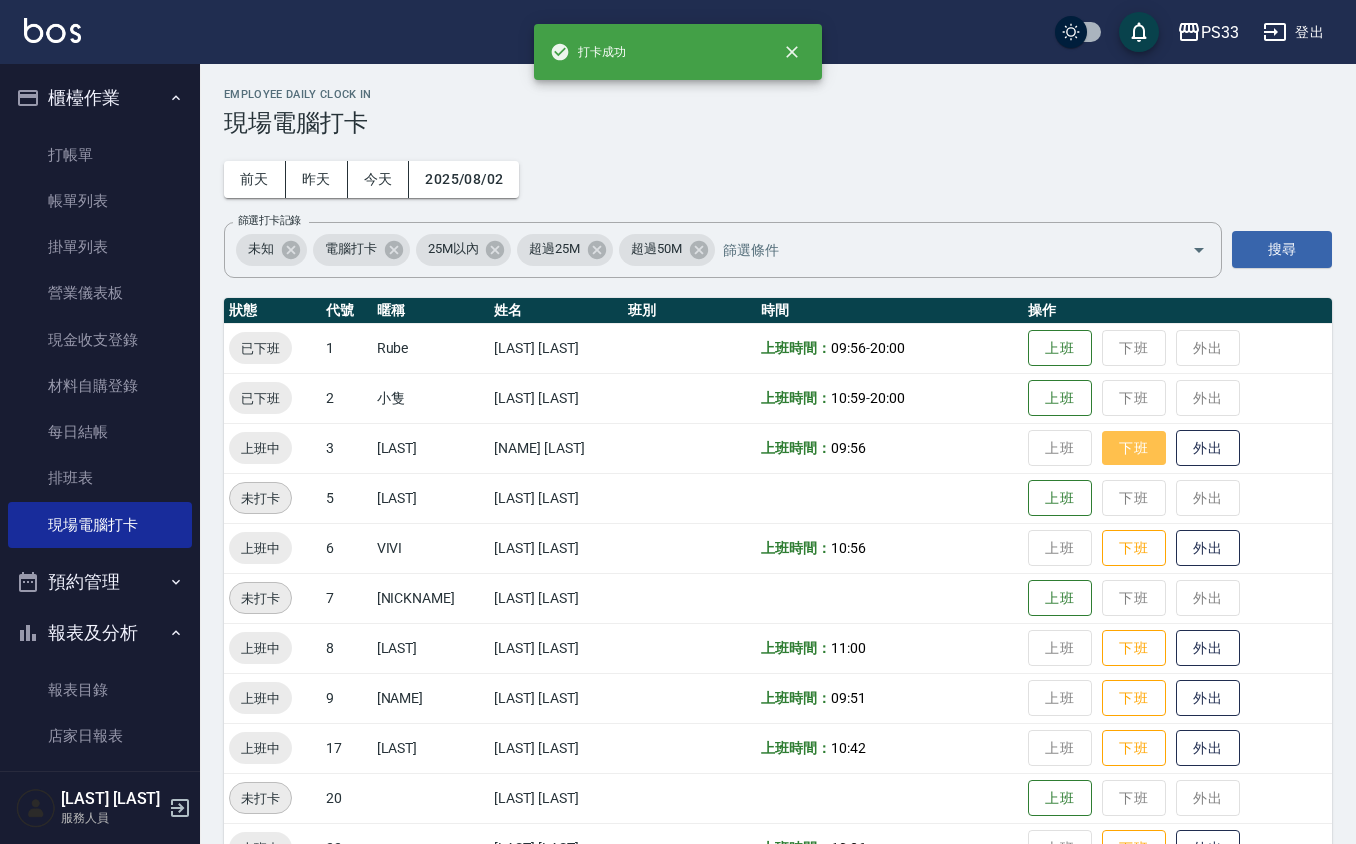 click on "下班" at bounding box center [1134, 448] 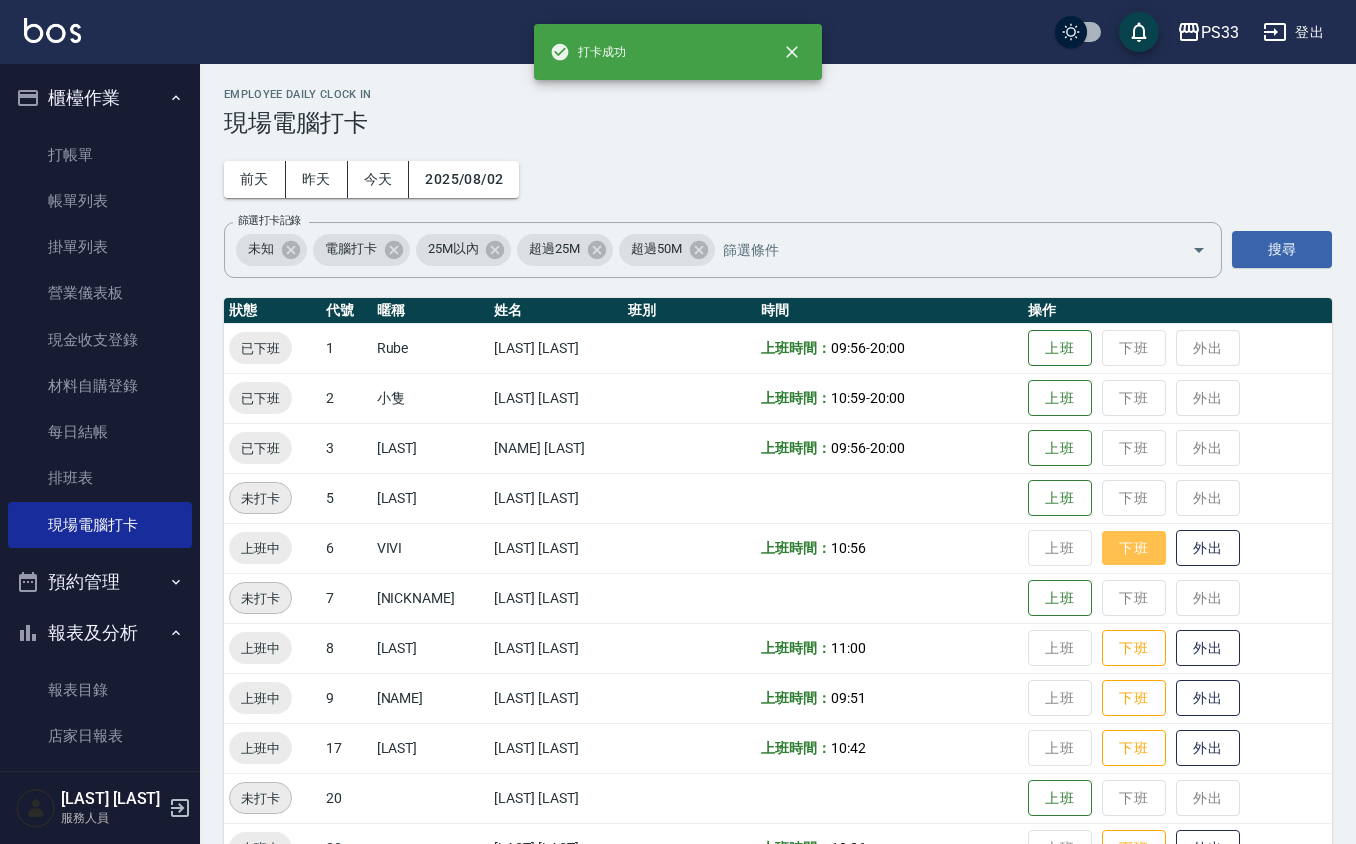 click on "下班" at bounding box center (1134, 548) 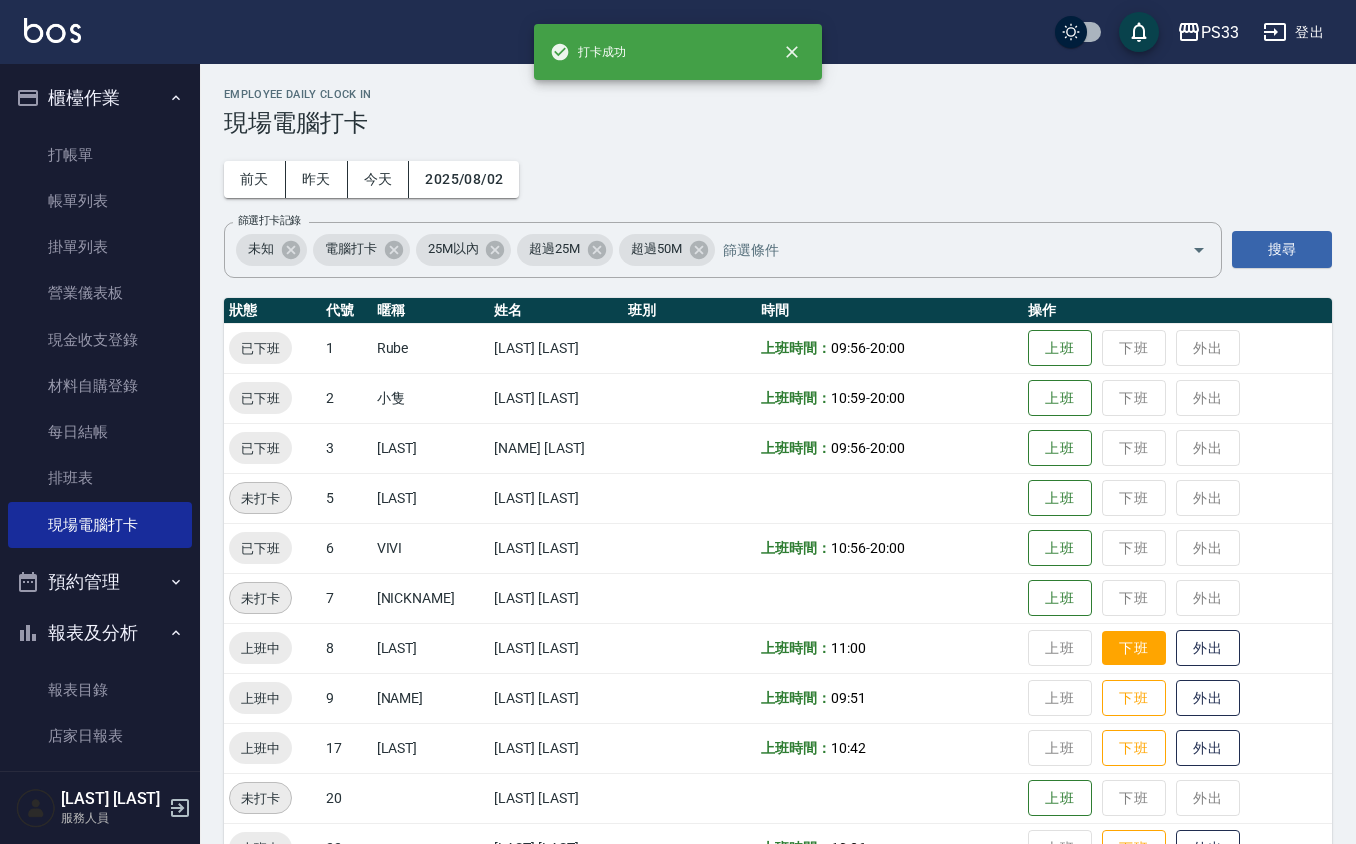 click on "下班" at bounding box center [1134, 648] 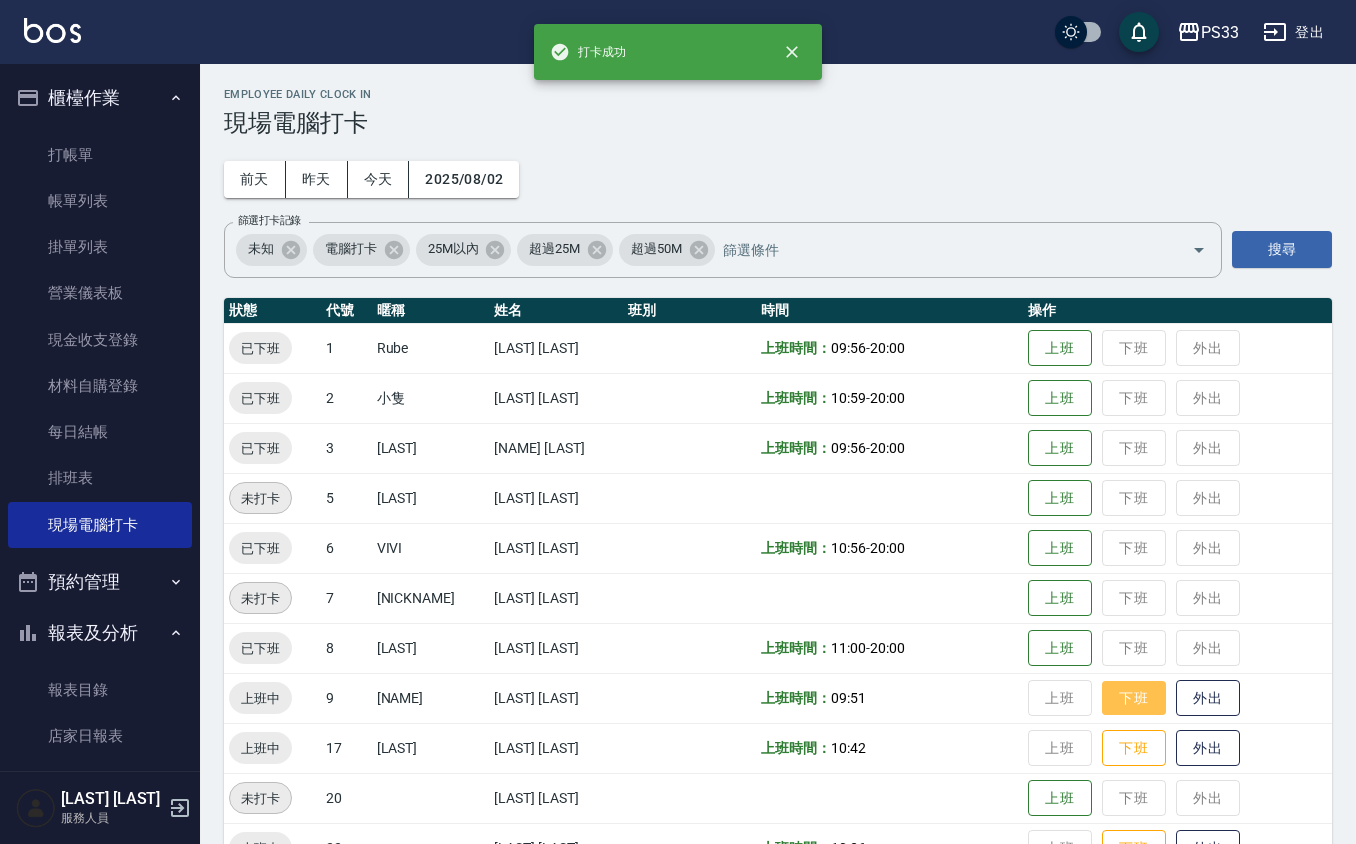 click on "下班" at bounding box center (1134, 698) 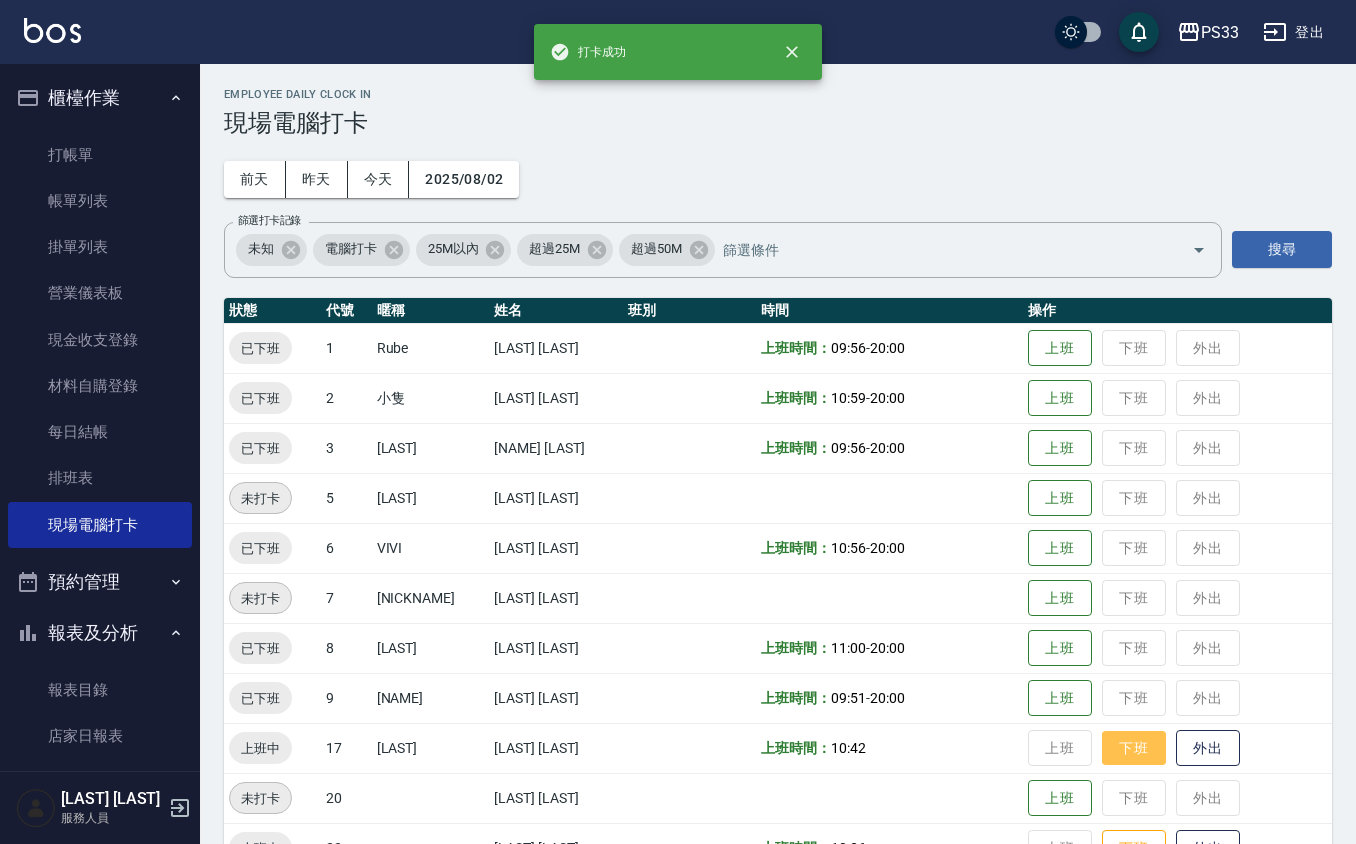 click on "下班" at bounding box center (1134, 748) 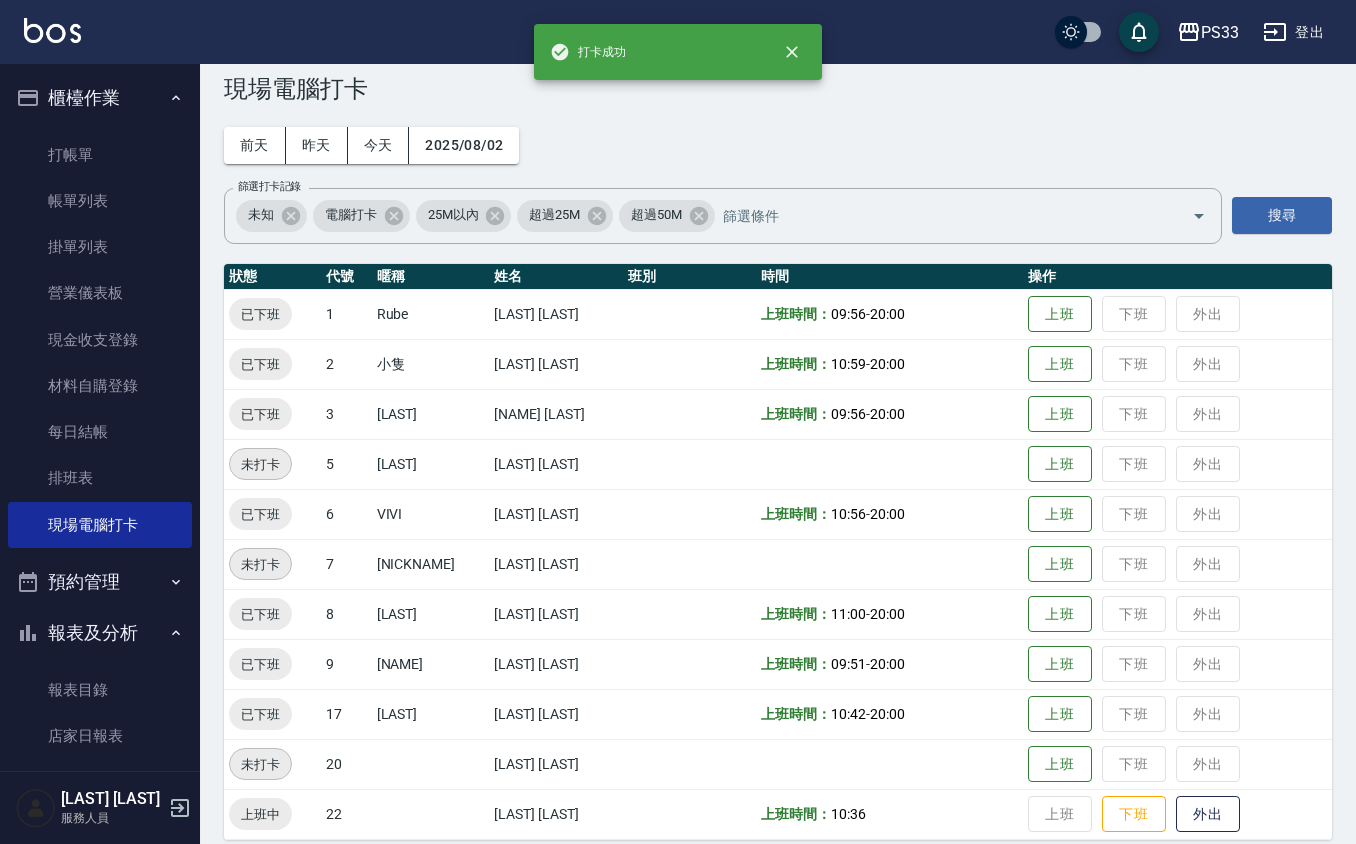 scroll, scrollTop: 53, scrollLeft: 0, axis: vertical 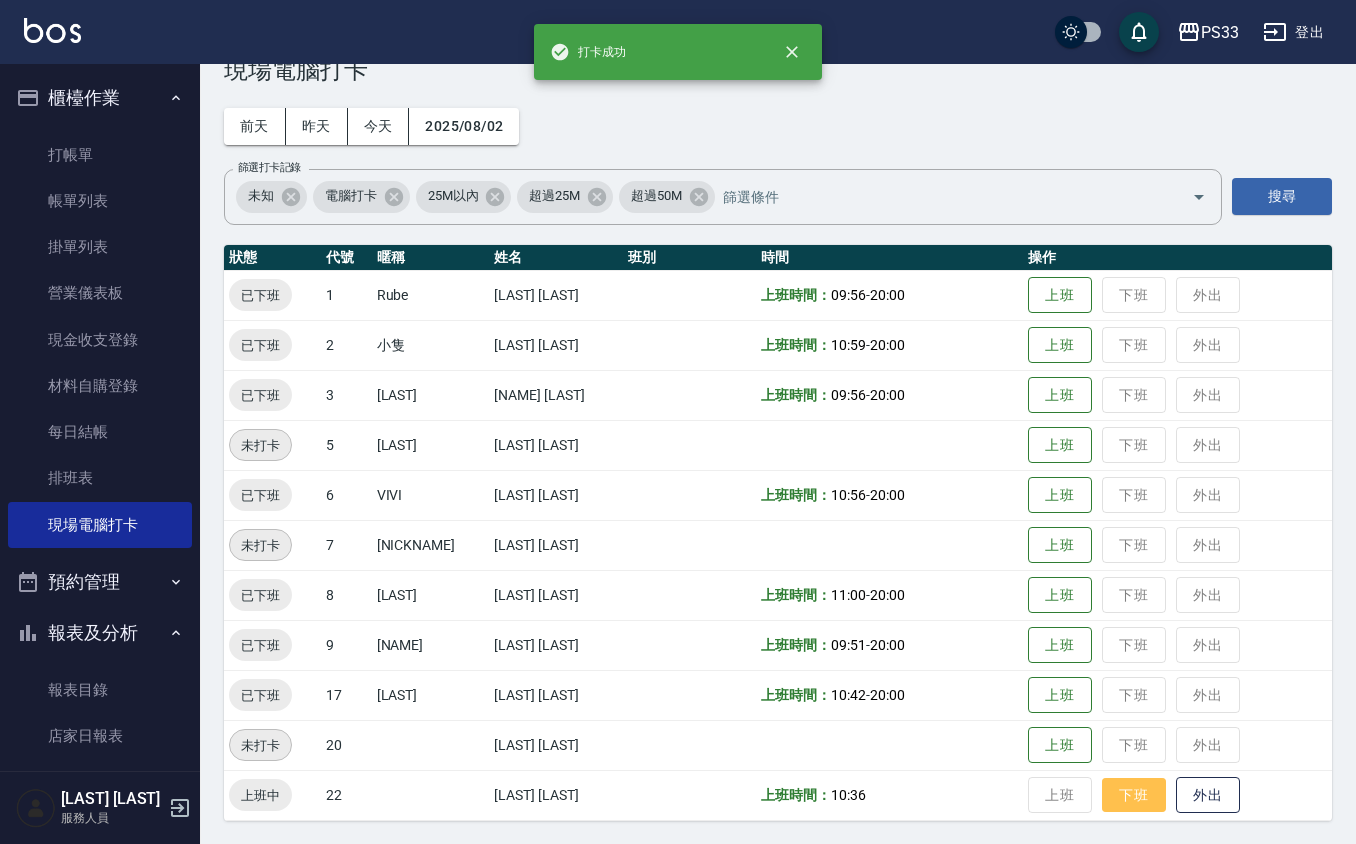 click on "下班" at bounding box center (1134, 795) 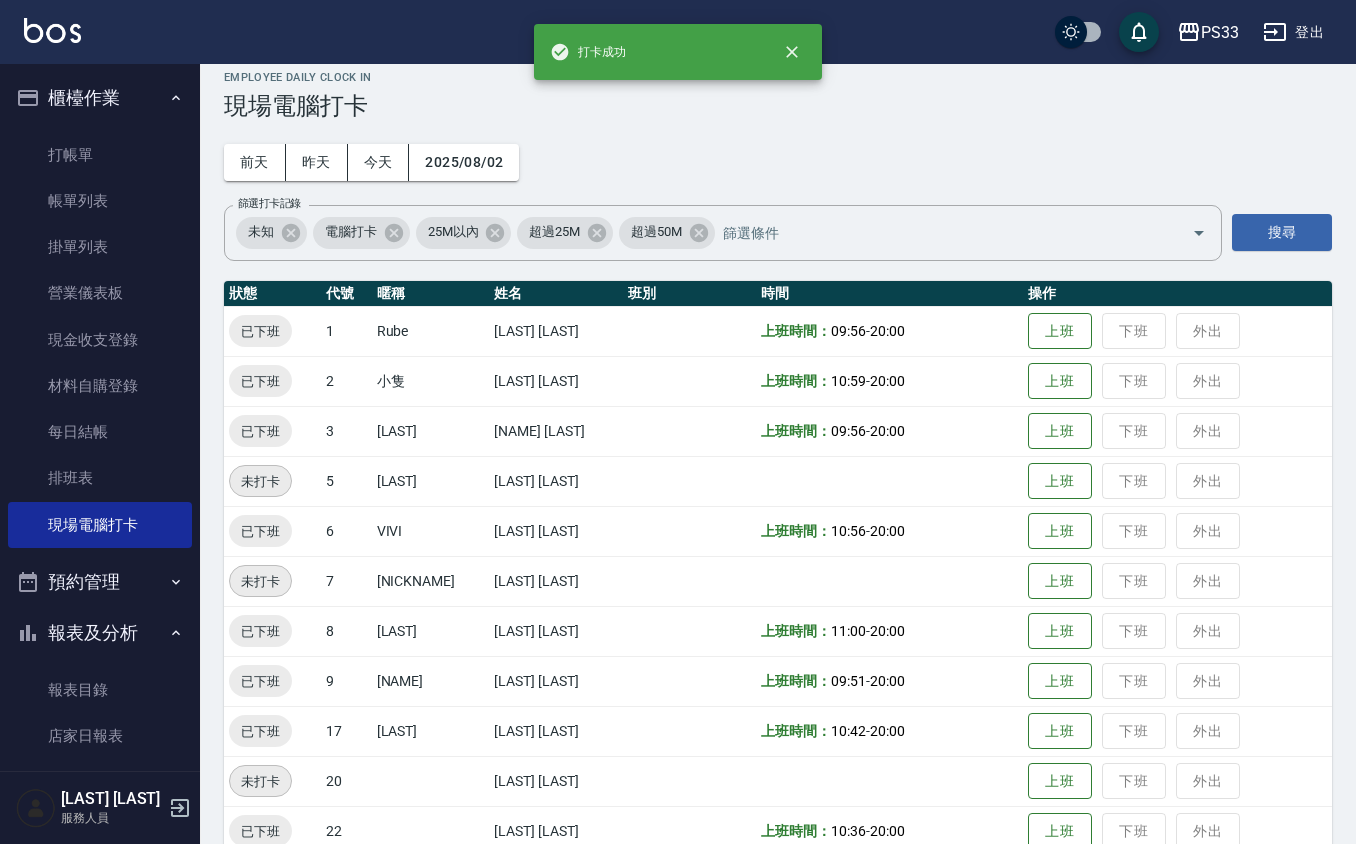 scroll, scrollTop: 0, scrollLeft: 0, axis: both 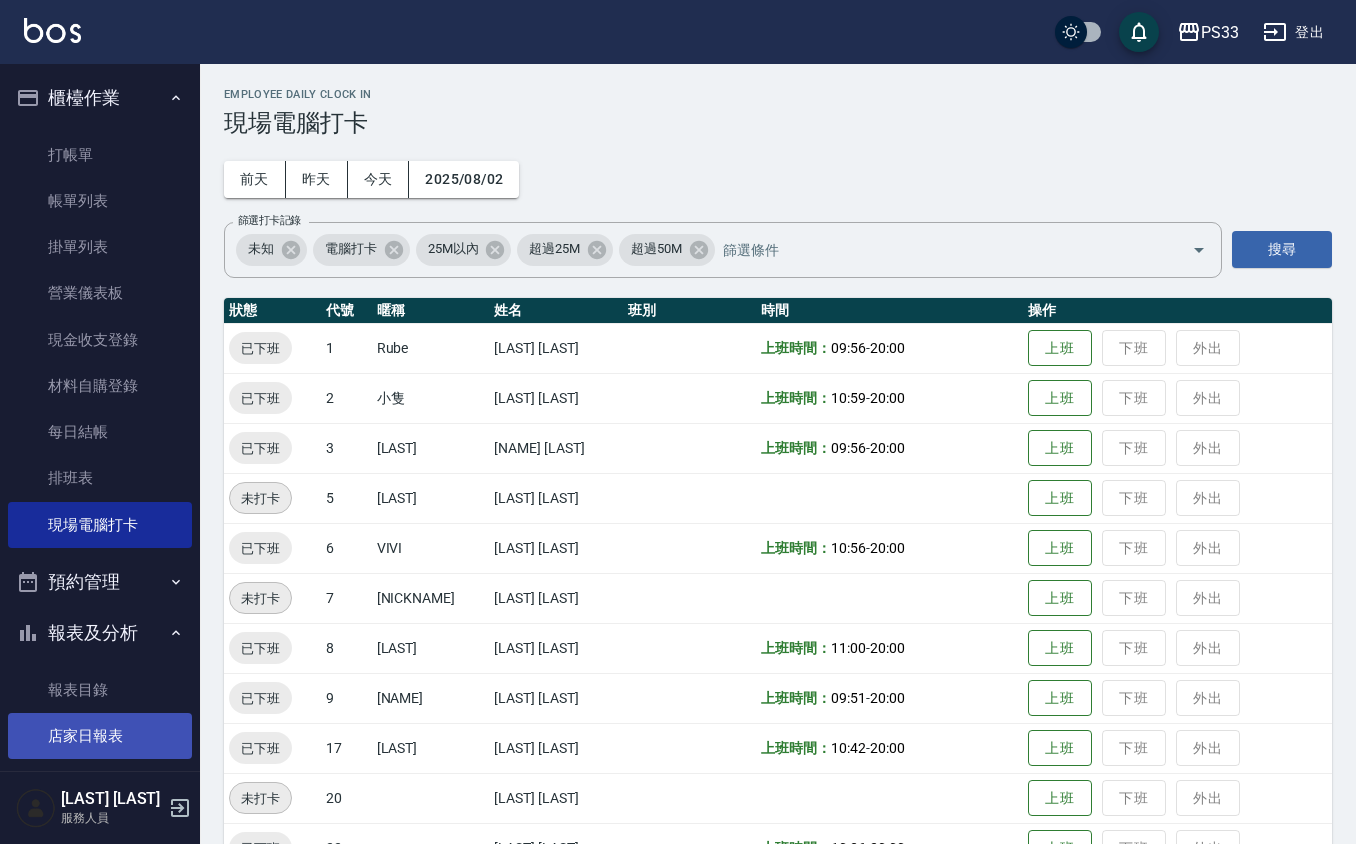 click on "店家日報表" at bounding box center [100, 736] 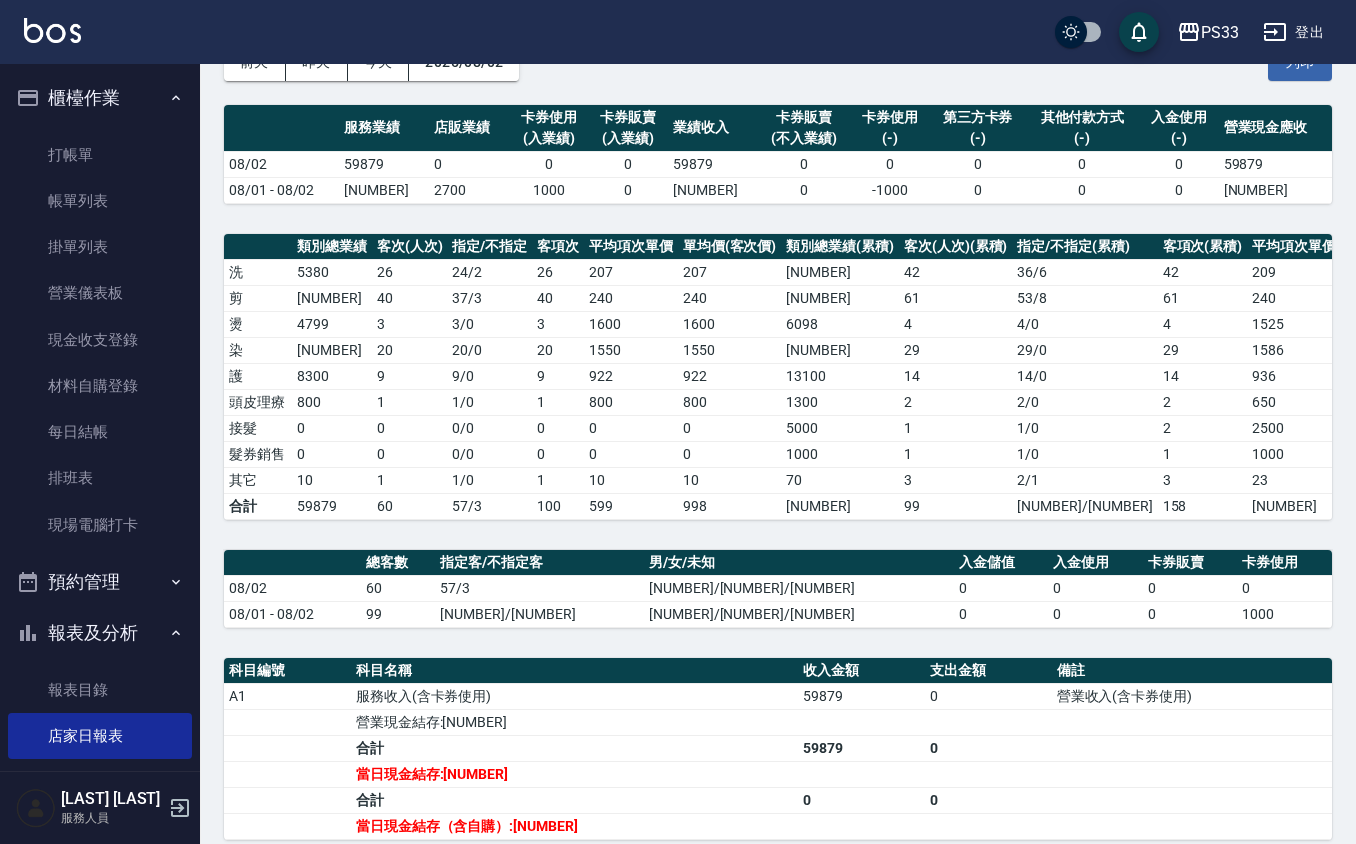 scroll, scrollTop: 0, scrollLeft: 0, axis: both 